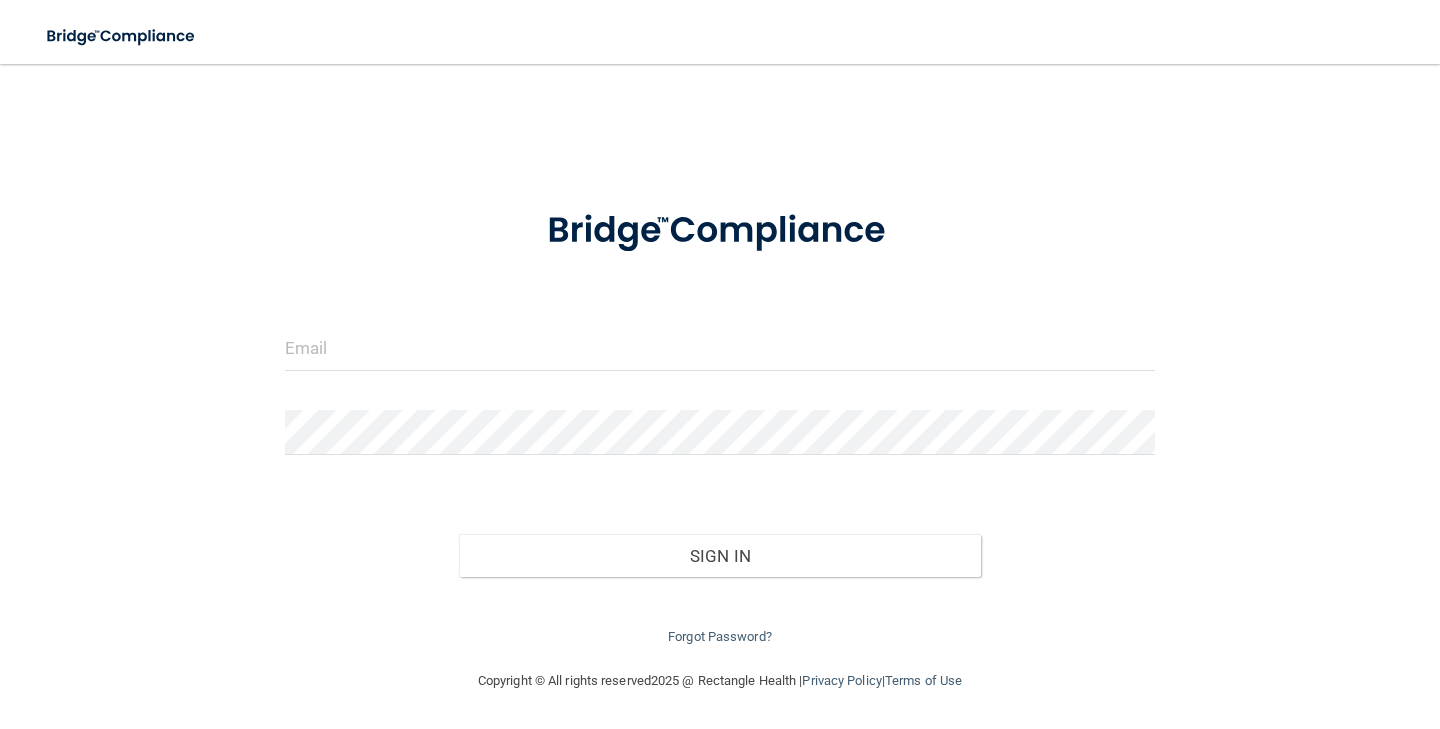 scroll, scrollTop: 0, scrollLeft: 0, axis: both 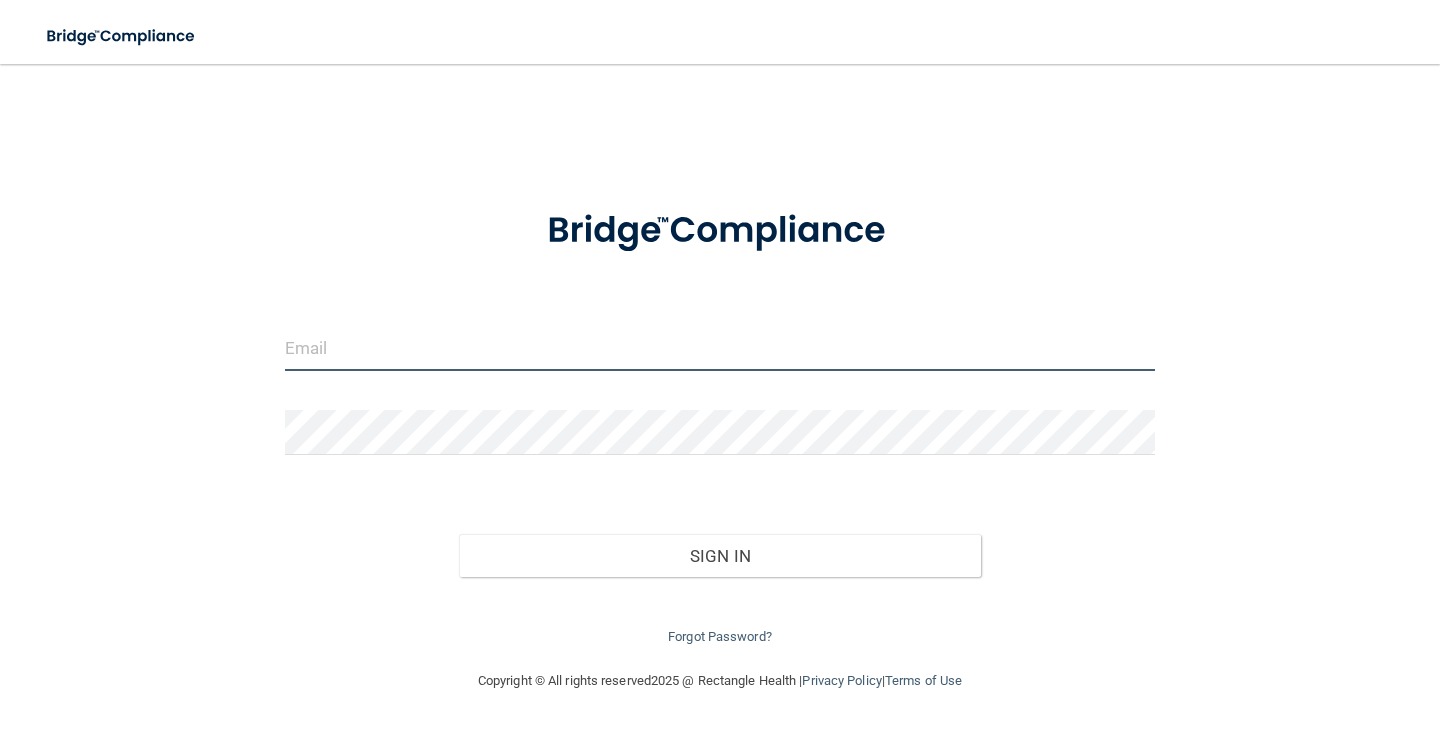 click at bounding box center [720, 348] 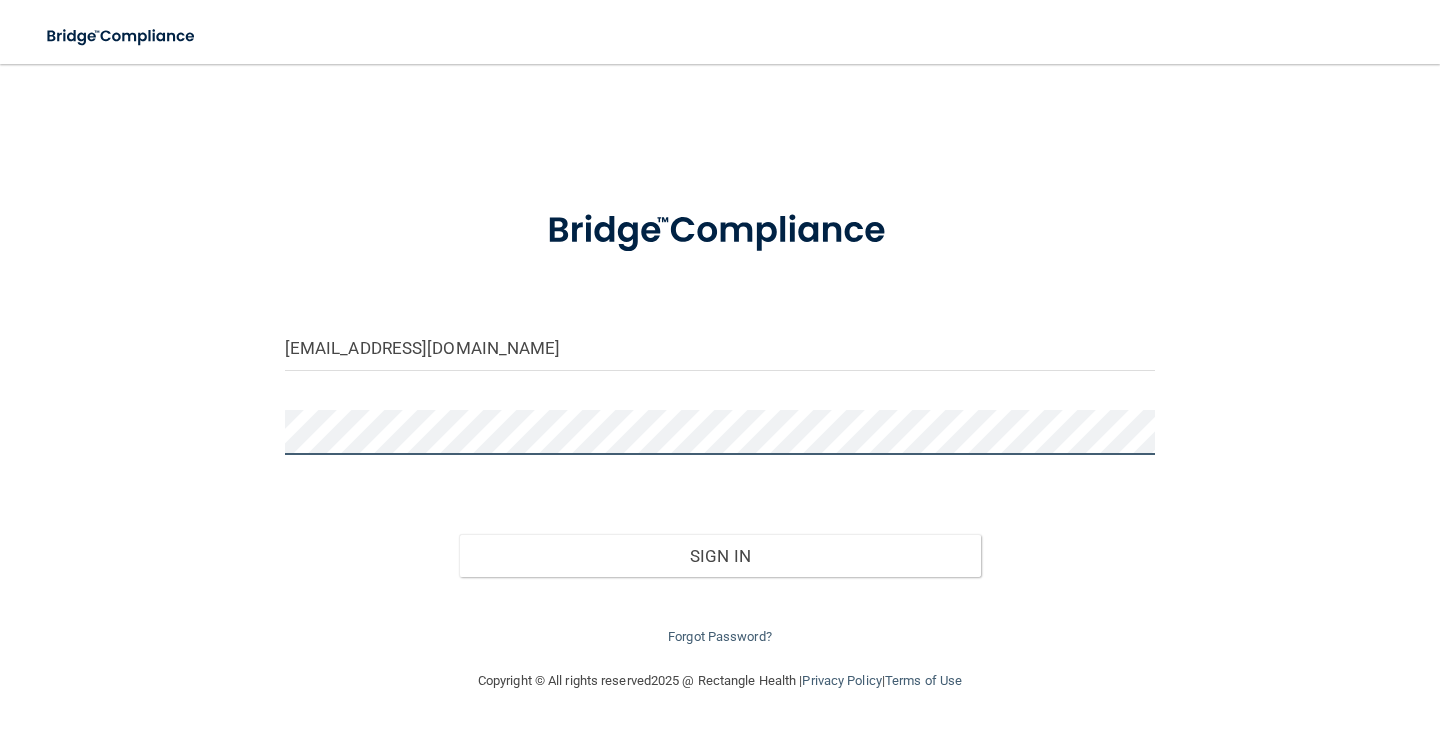click on "Sign In" at bounding box center (720, 556) 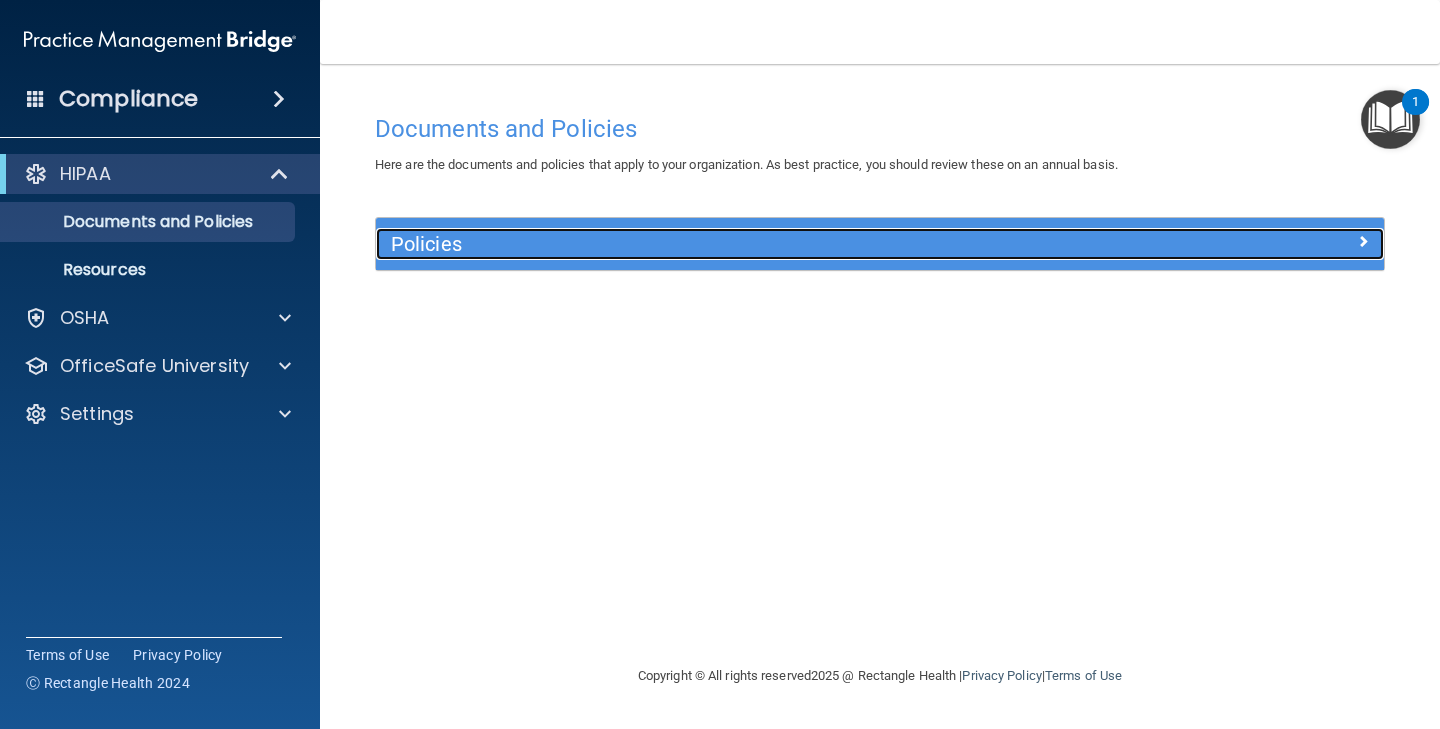 click on "Policies" at bounding box center [754, 244] 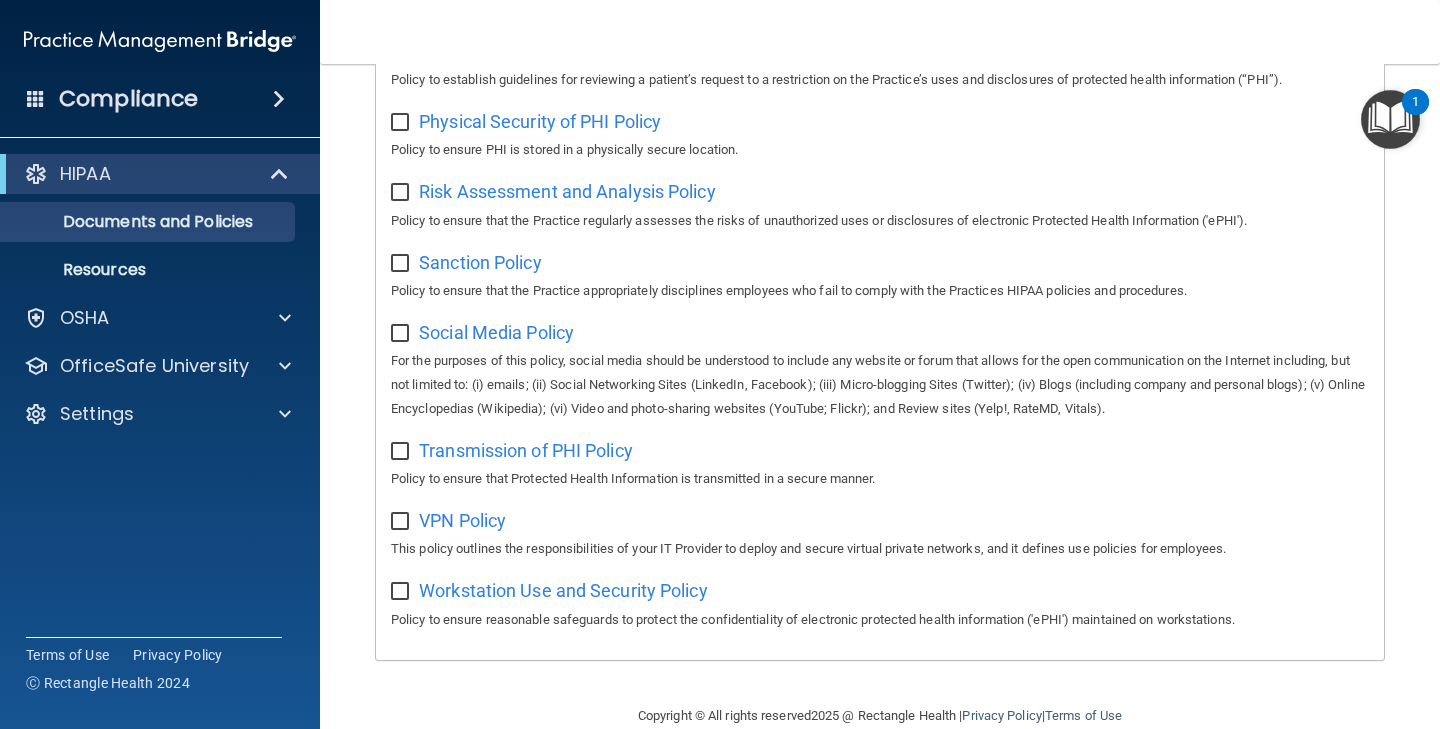 scroll, scrollTop: 1314, scrollLeft: 0, axis: vertical 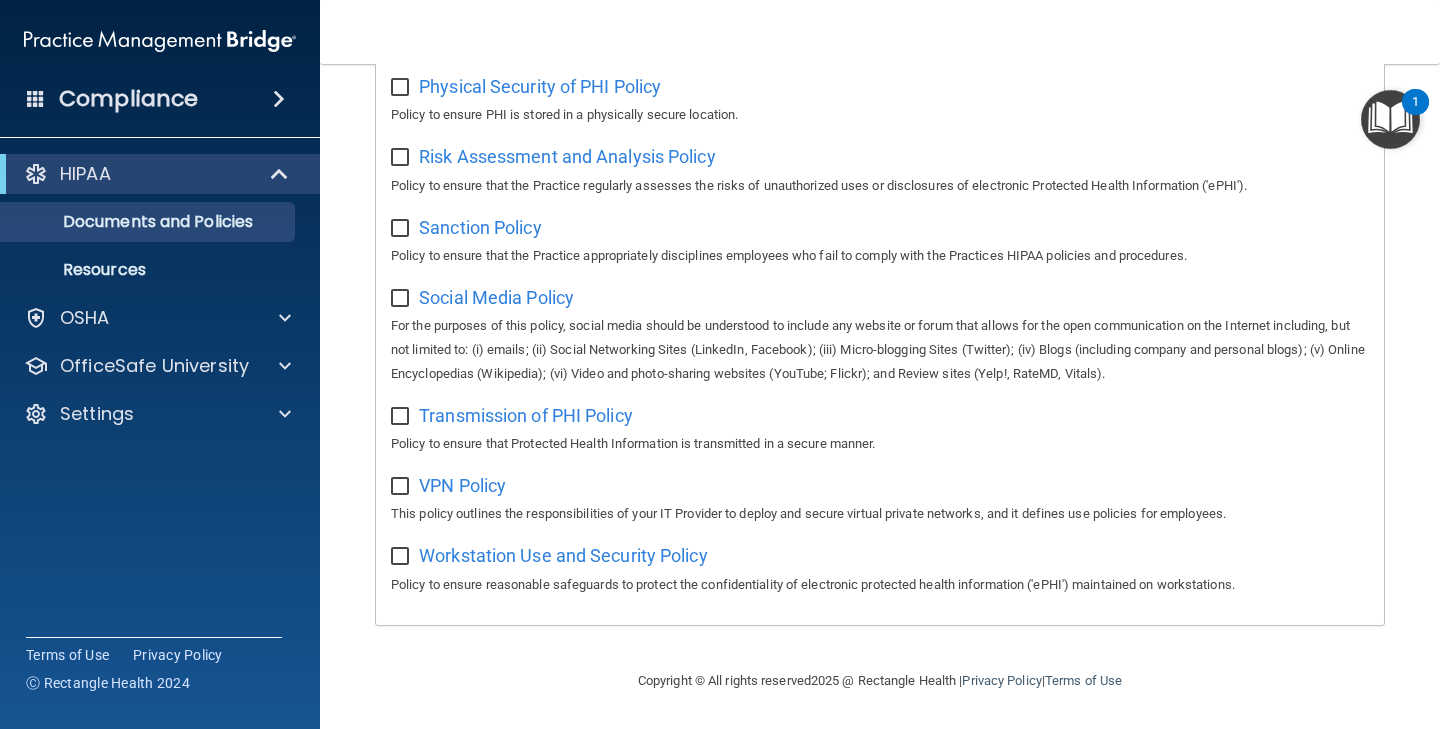 click at bounding box center (1390, 119) 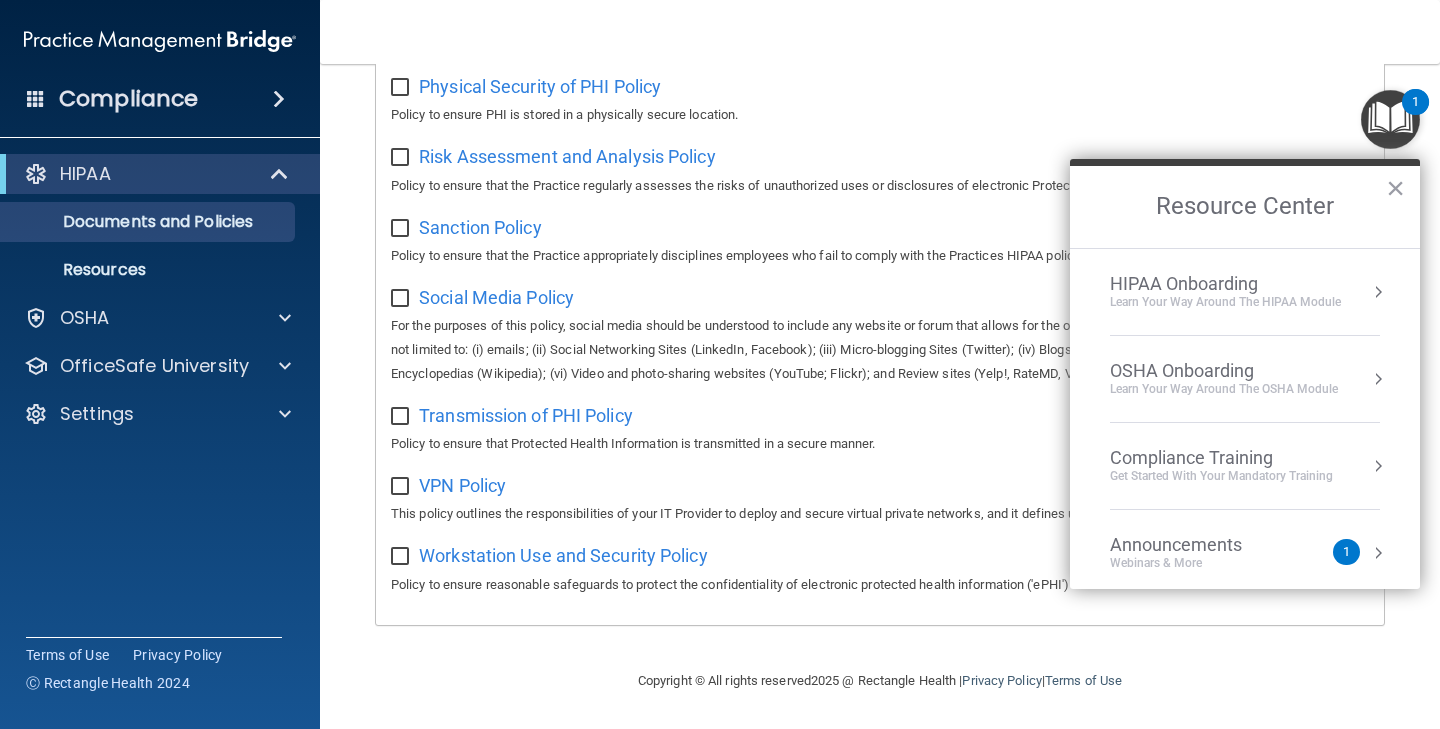 scroll, scrollTop: 112, scrollLeft: 0, axis: vertical 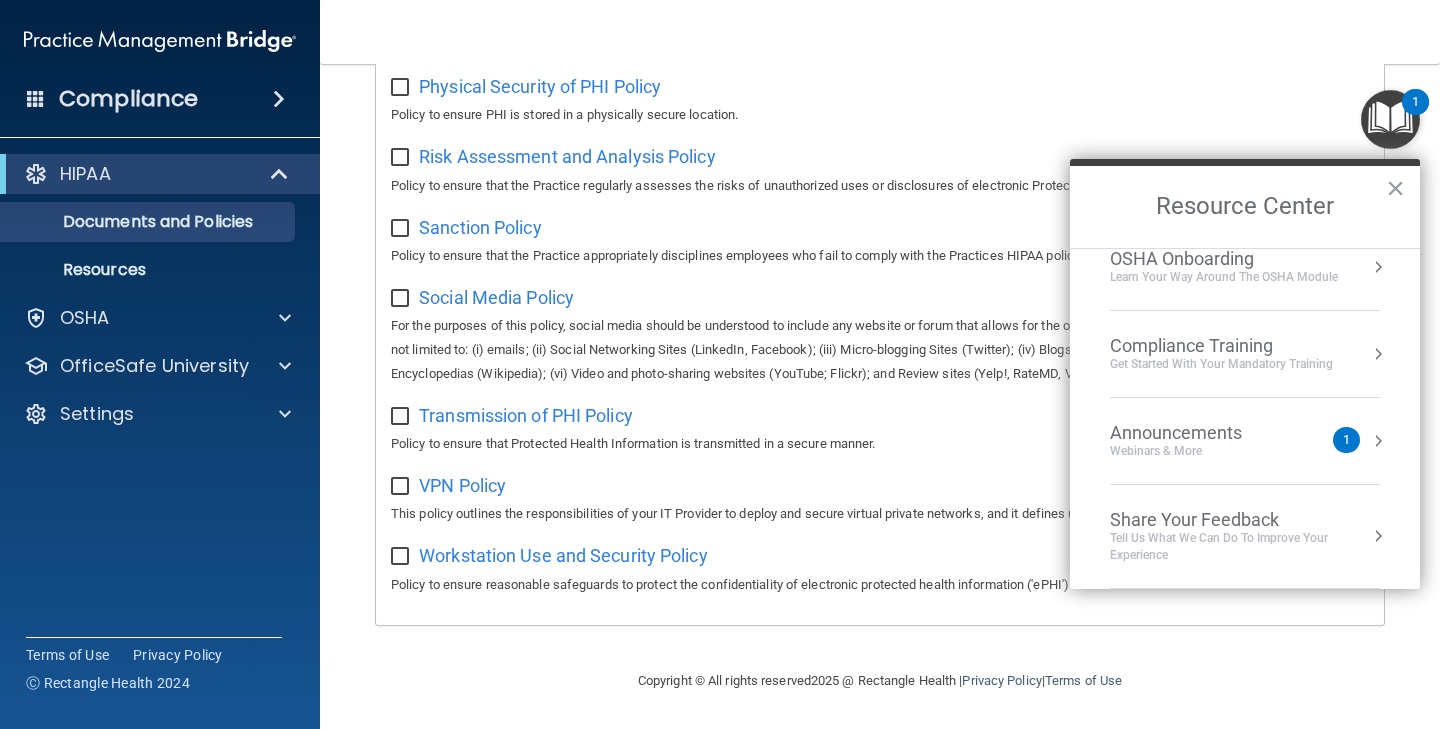 click on "Announcements" at bounding box center (1196, 433) 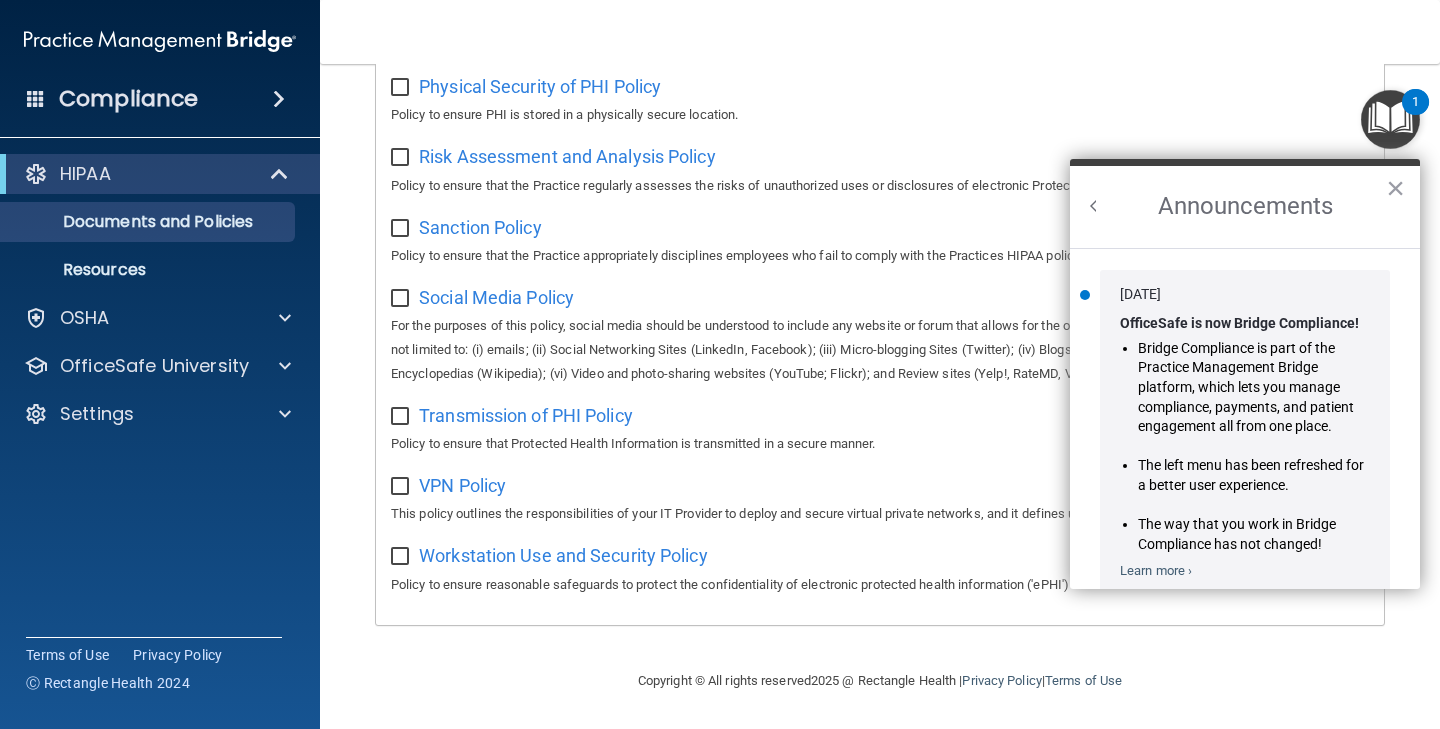 scroll, scrollTop: 0, scrollLeft: 0, axis: both 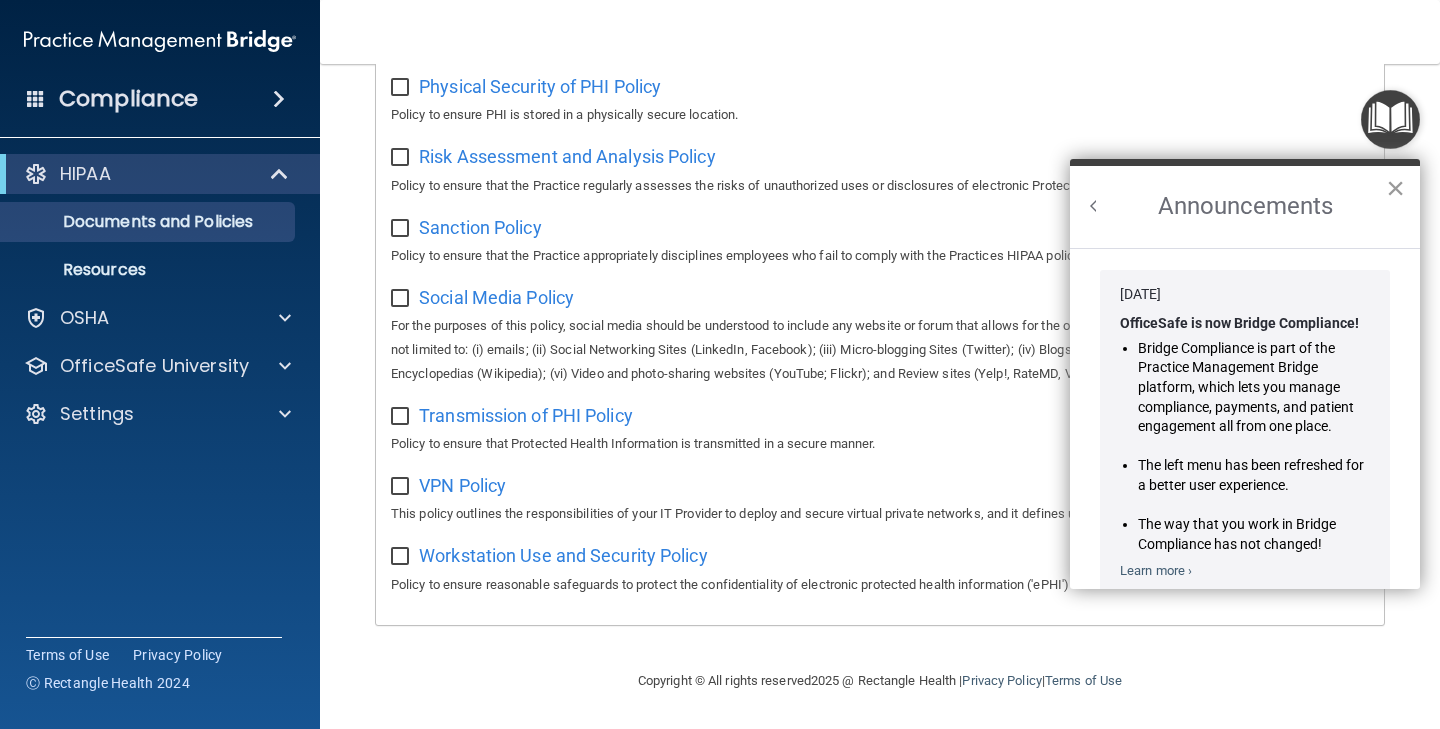 click on "×" at bounding box center (1395, 188) 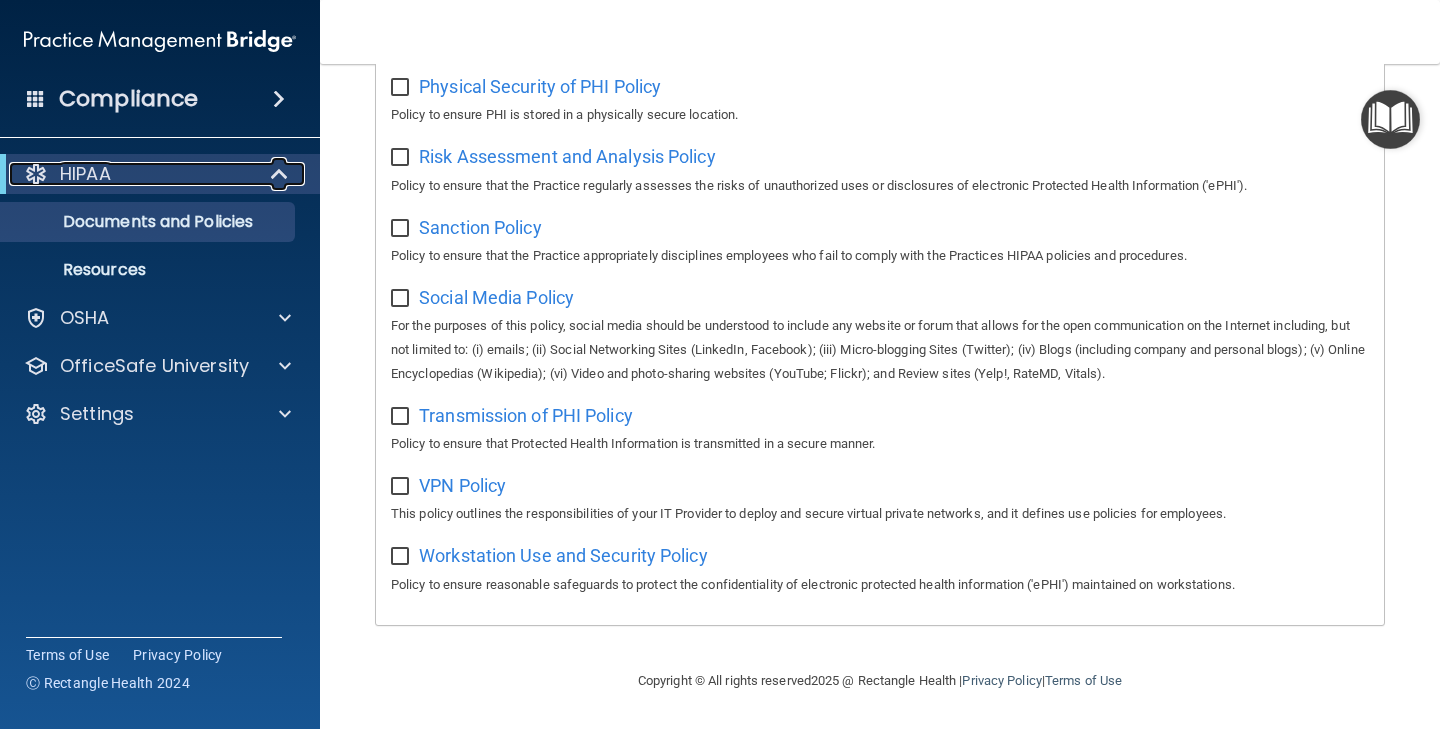 click on "HIPAA" at bounding box center [132, 174] 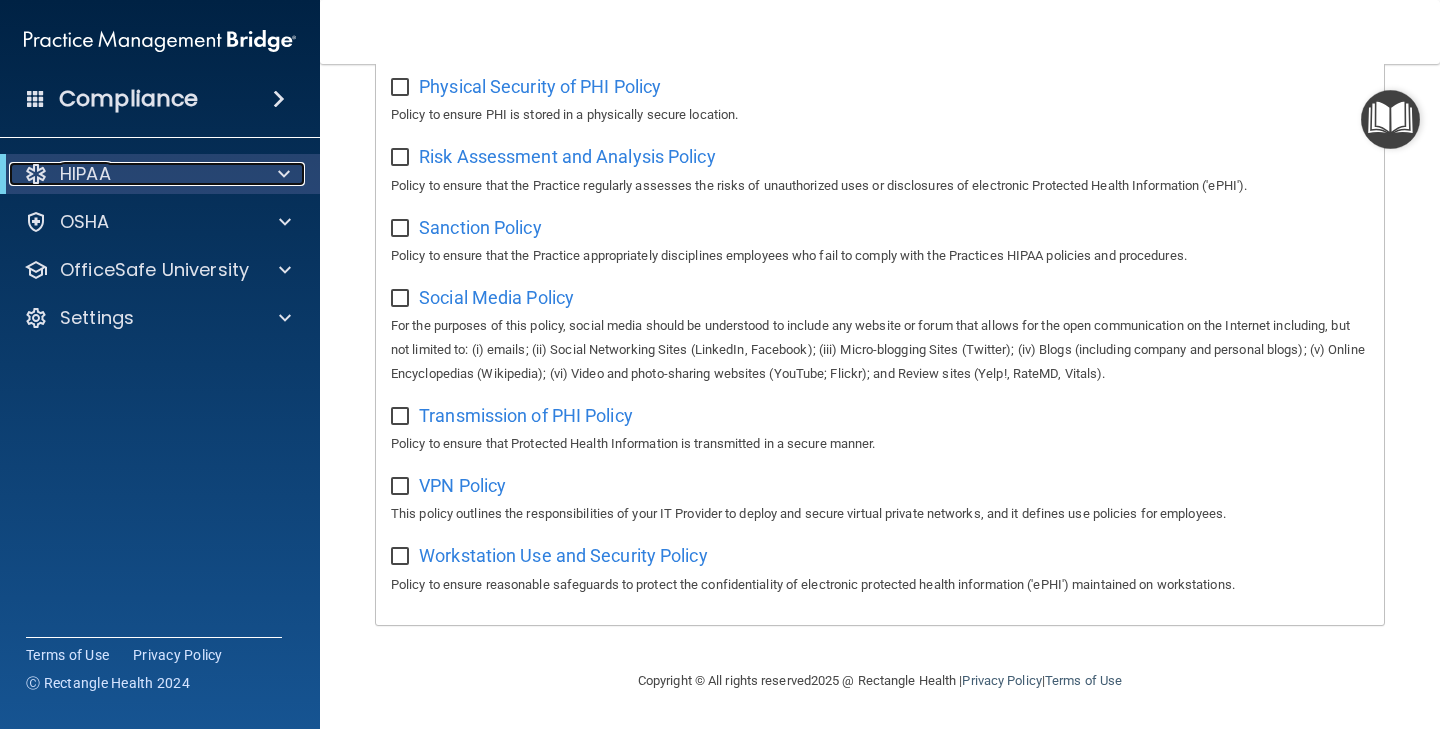 click at bounding box center [284, 174] 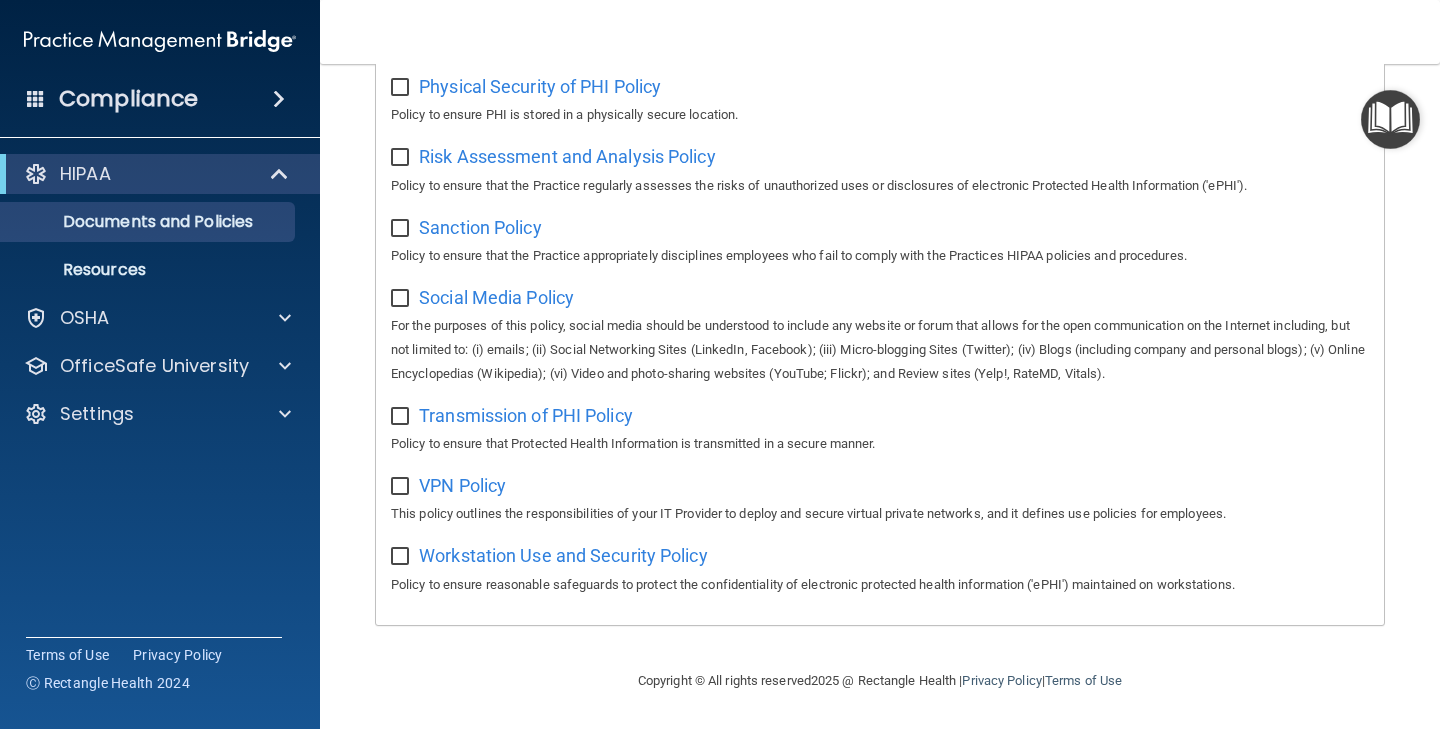 click at bounding box center (279, 99) 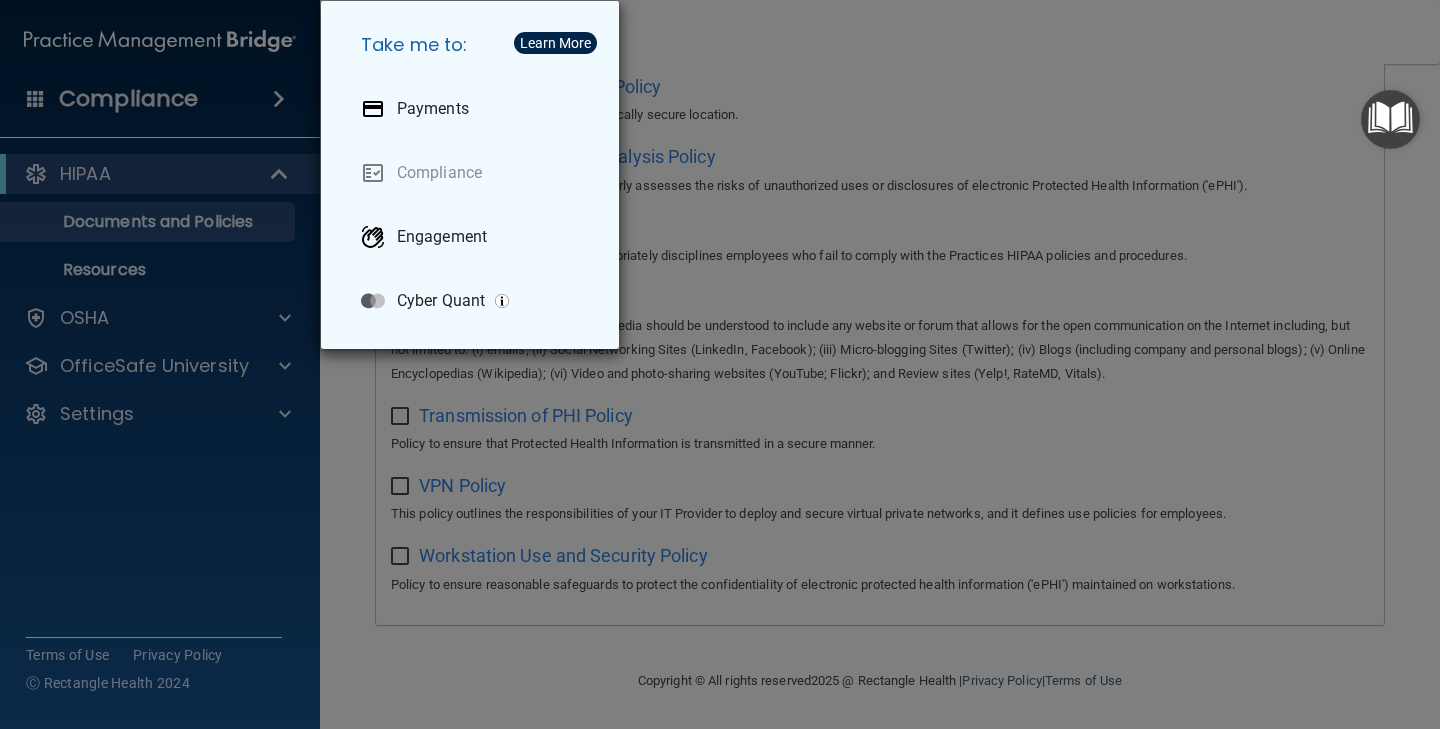 click on "Take me to:             Payments                   Compliance                     Engagement                     Cyber Quant" at bounding box center (720, 364) 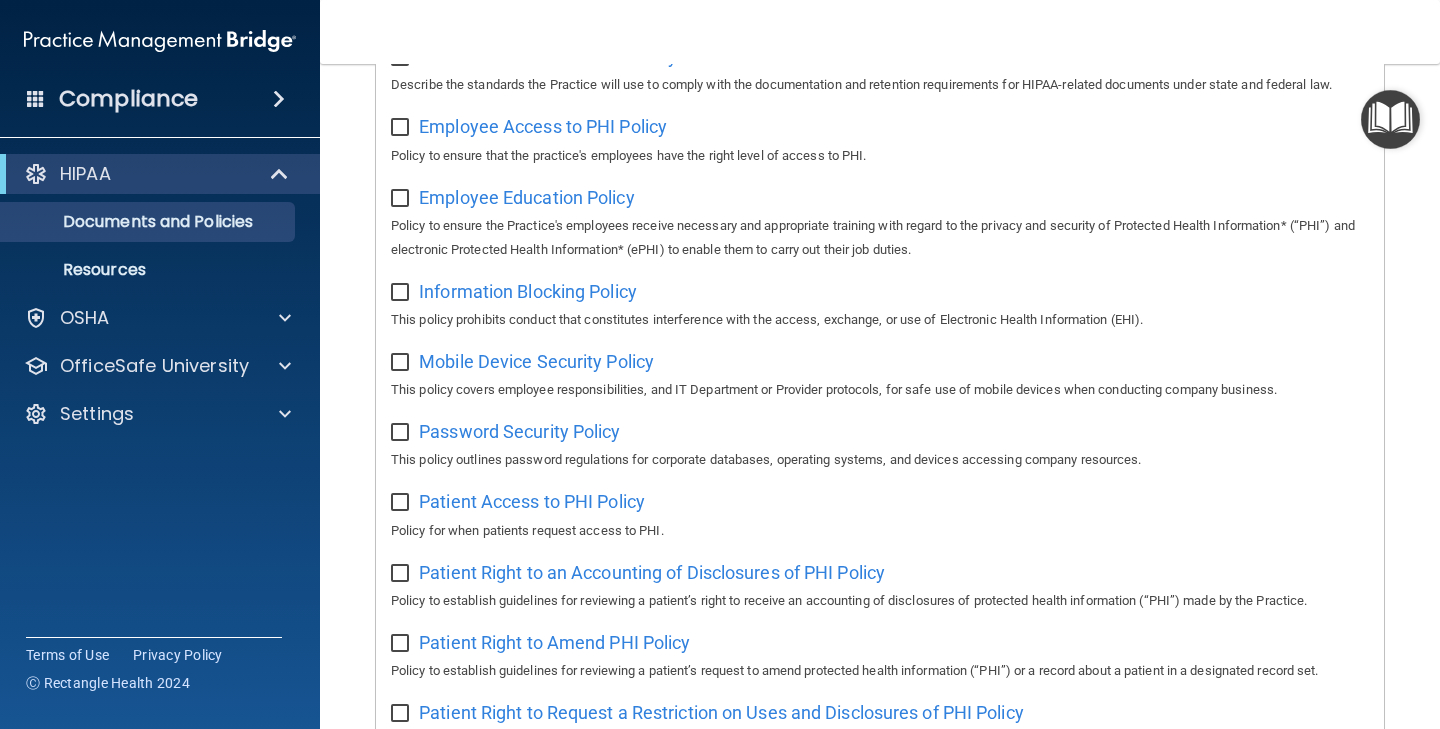 scroll, scrollTop: 0, scrollLeft: 0, axis: both 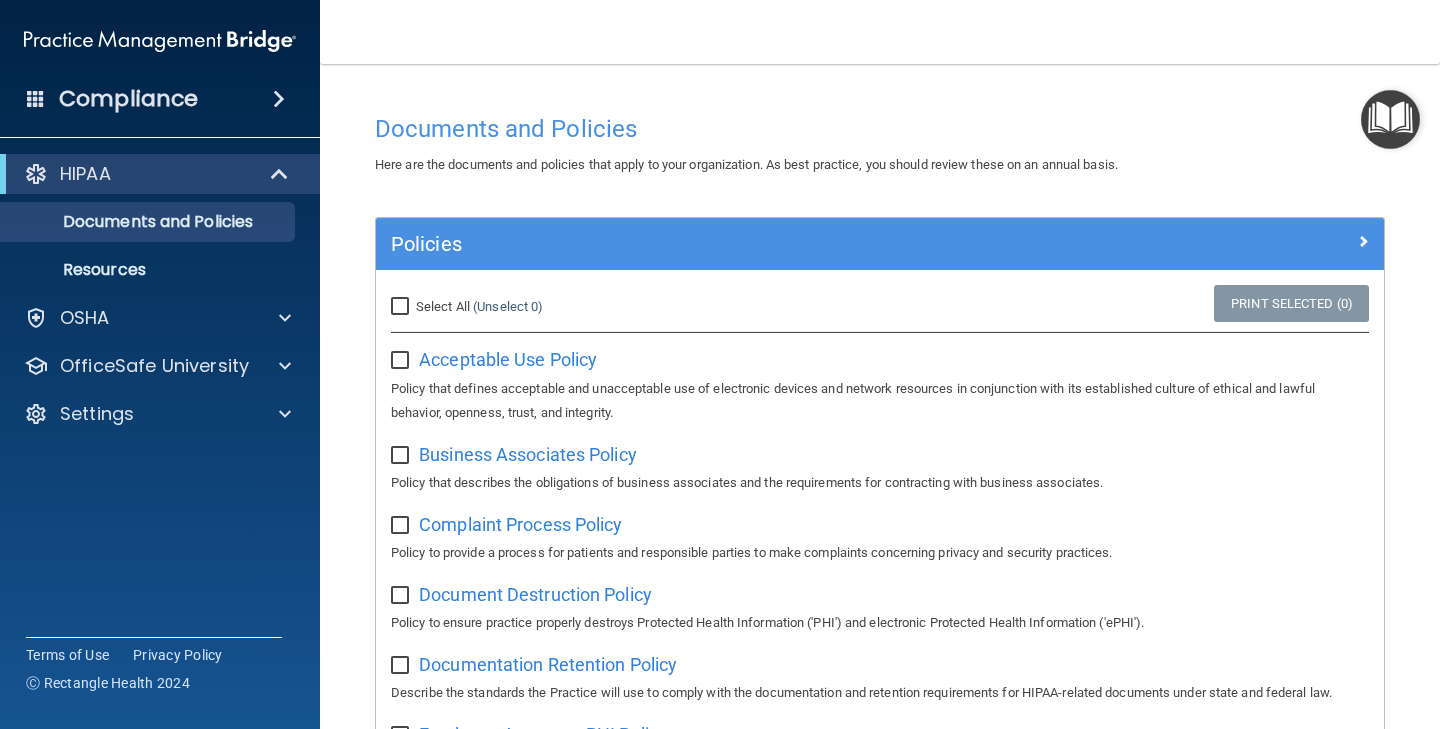 click at bounding box center (402, 361) 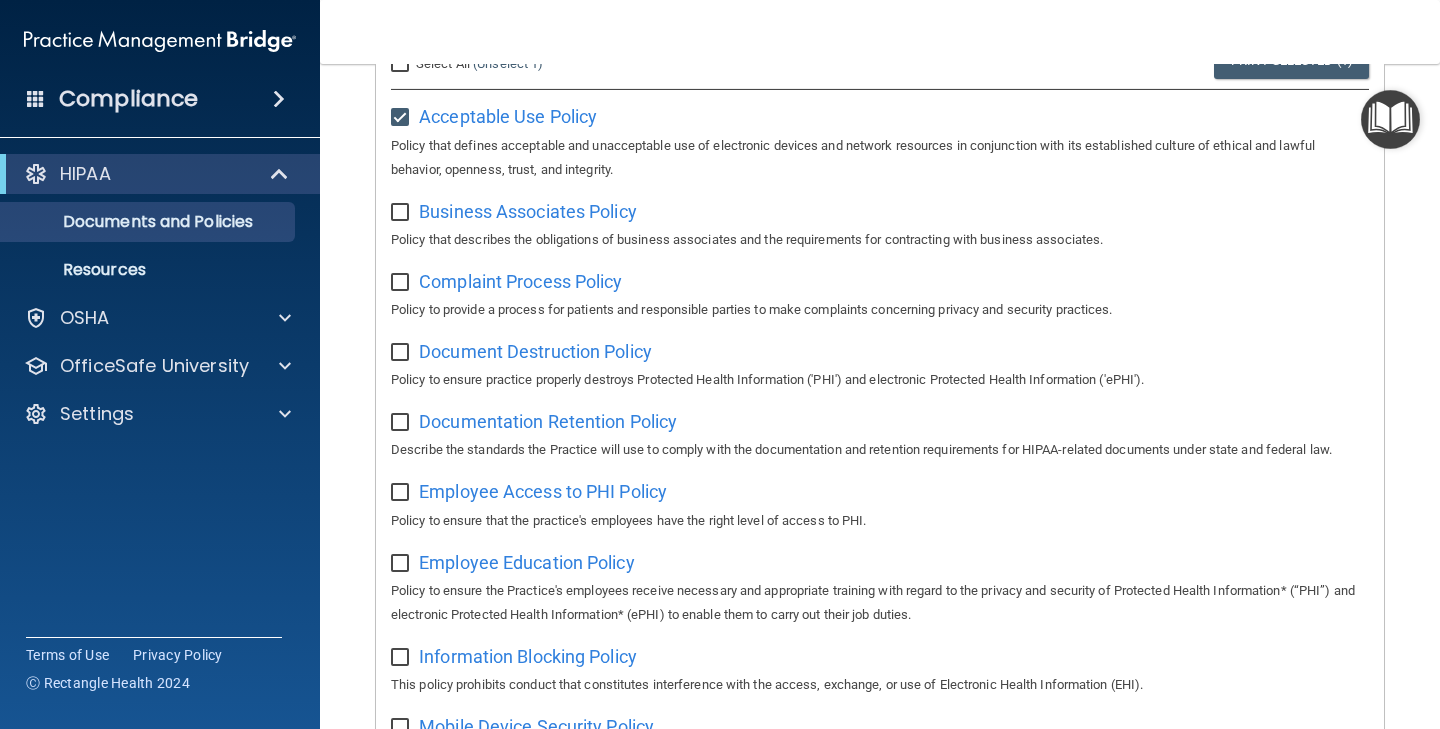 scroll, scrollTop: 272, scrollLeft: 0, axis: vertical 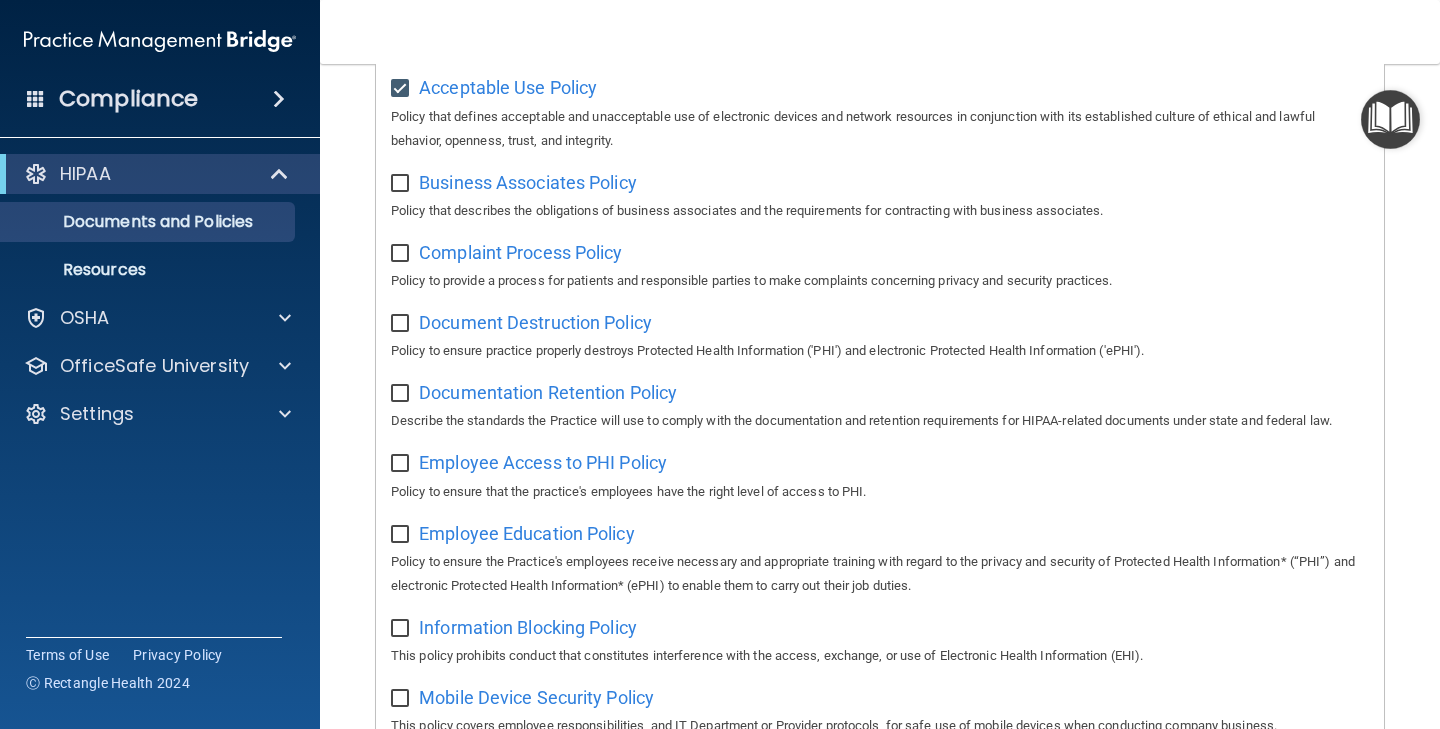 click at bounding box center [402, 184] 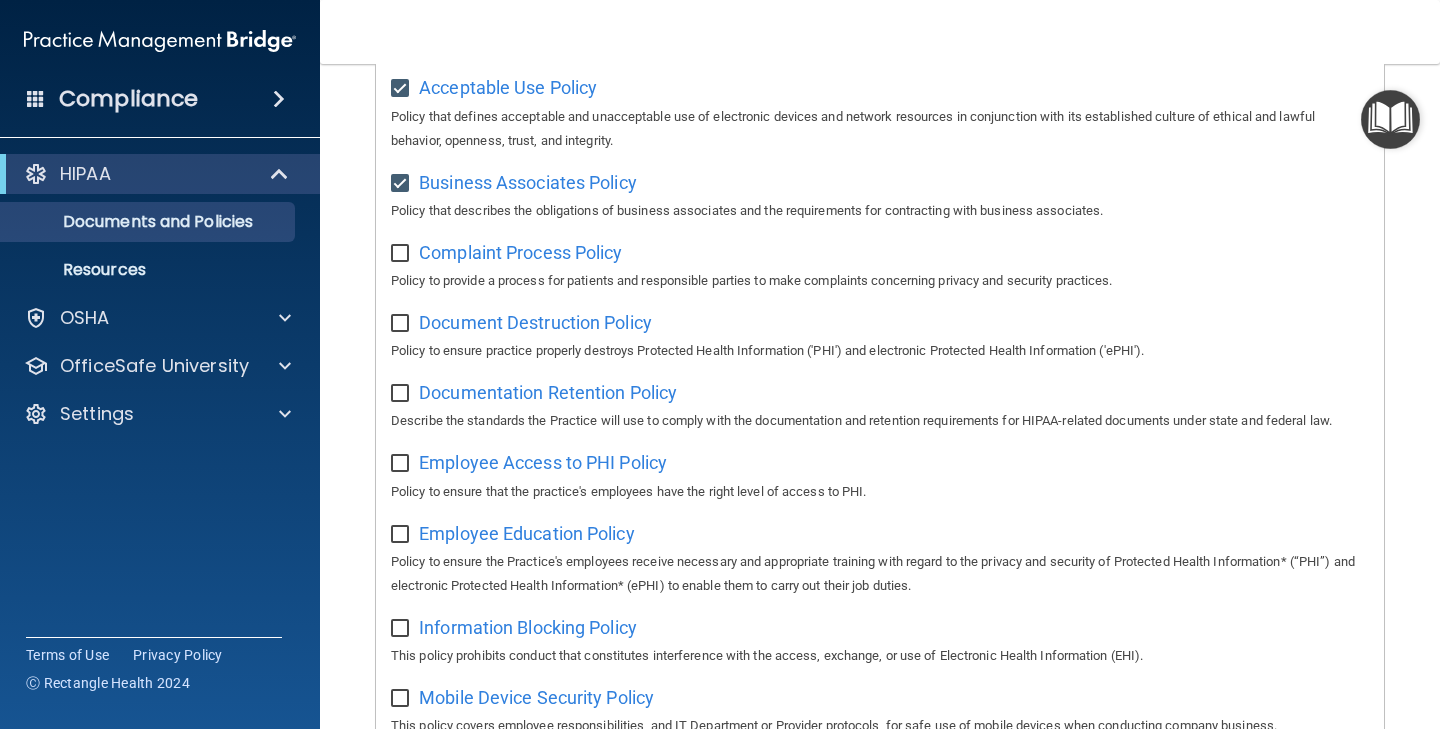 click on "Complaint Process Policy                         Policy to provide a process for patients and responsible parties to make complaints concerning privacy and security practices." at bounding box center (880, 264) 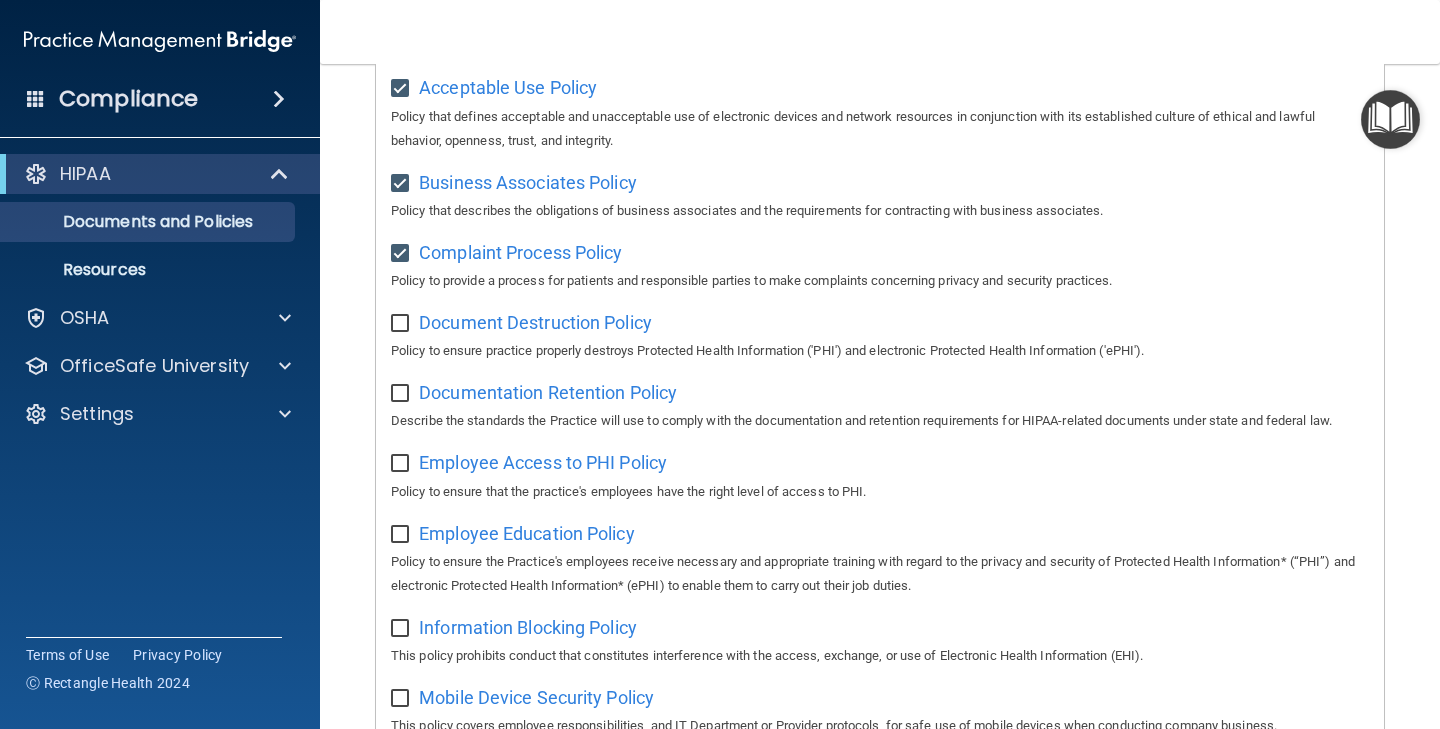click at bounding box center [402, 324] 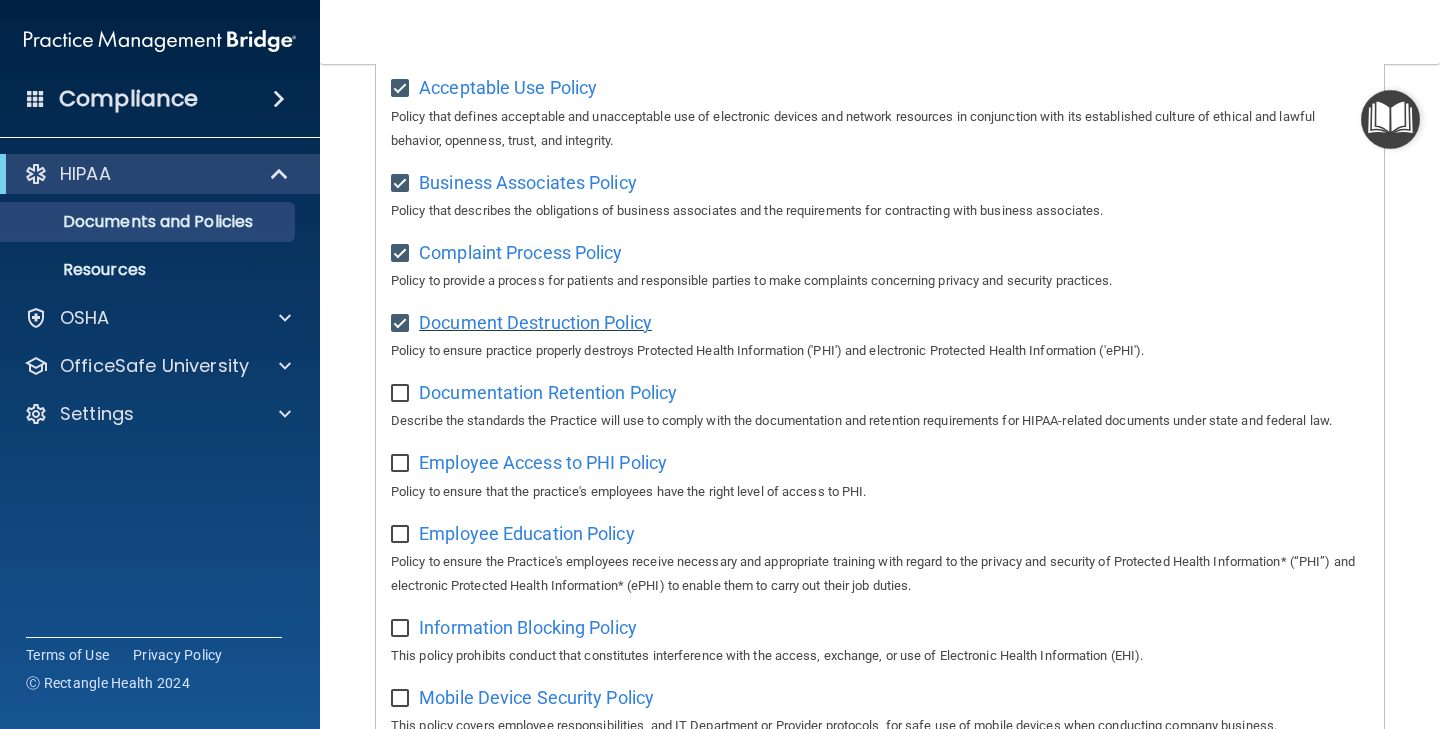 click on "Document Destruction Policy" at bounding box center [535, 322] 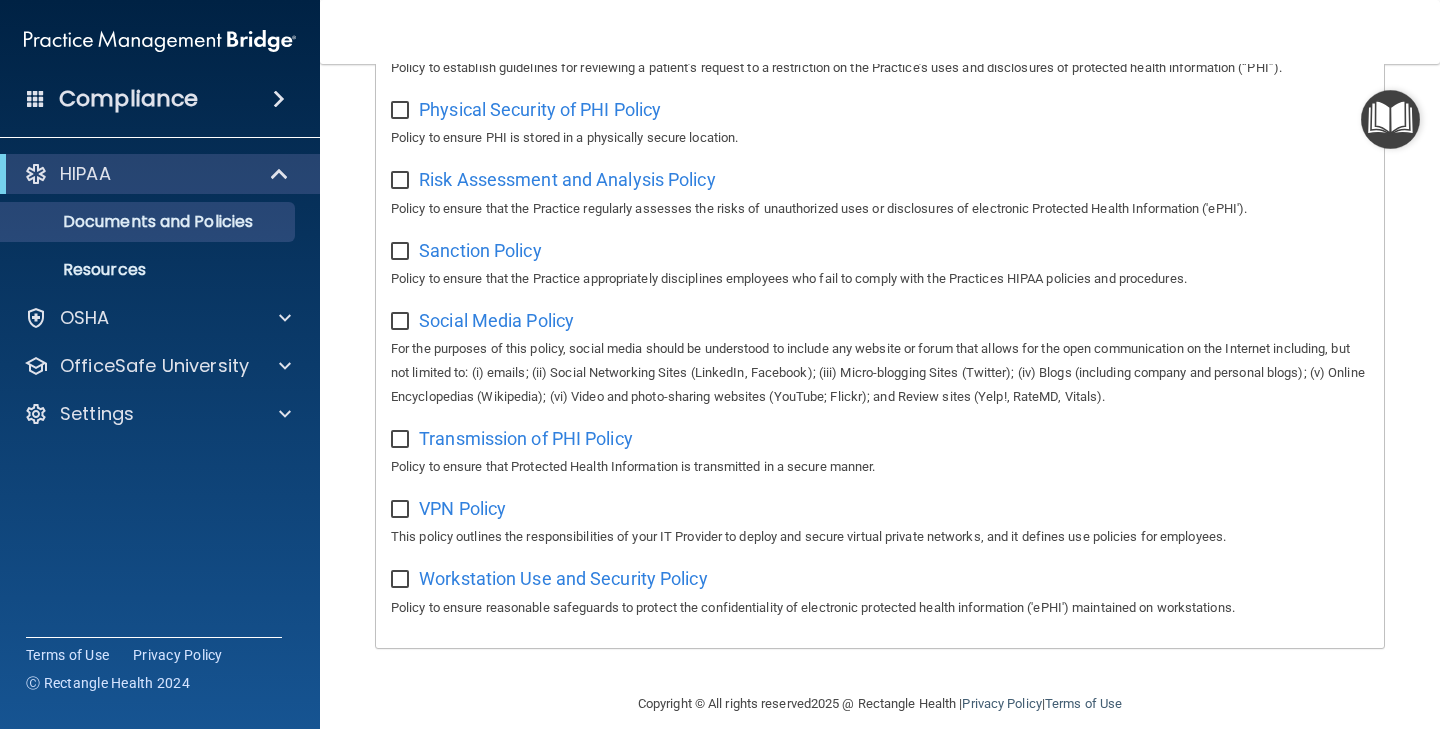scroll, scrollTop: 1314, scrollLeft: 0, axis: vertical 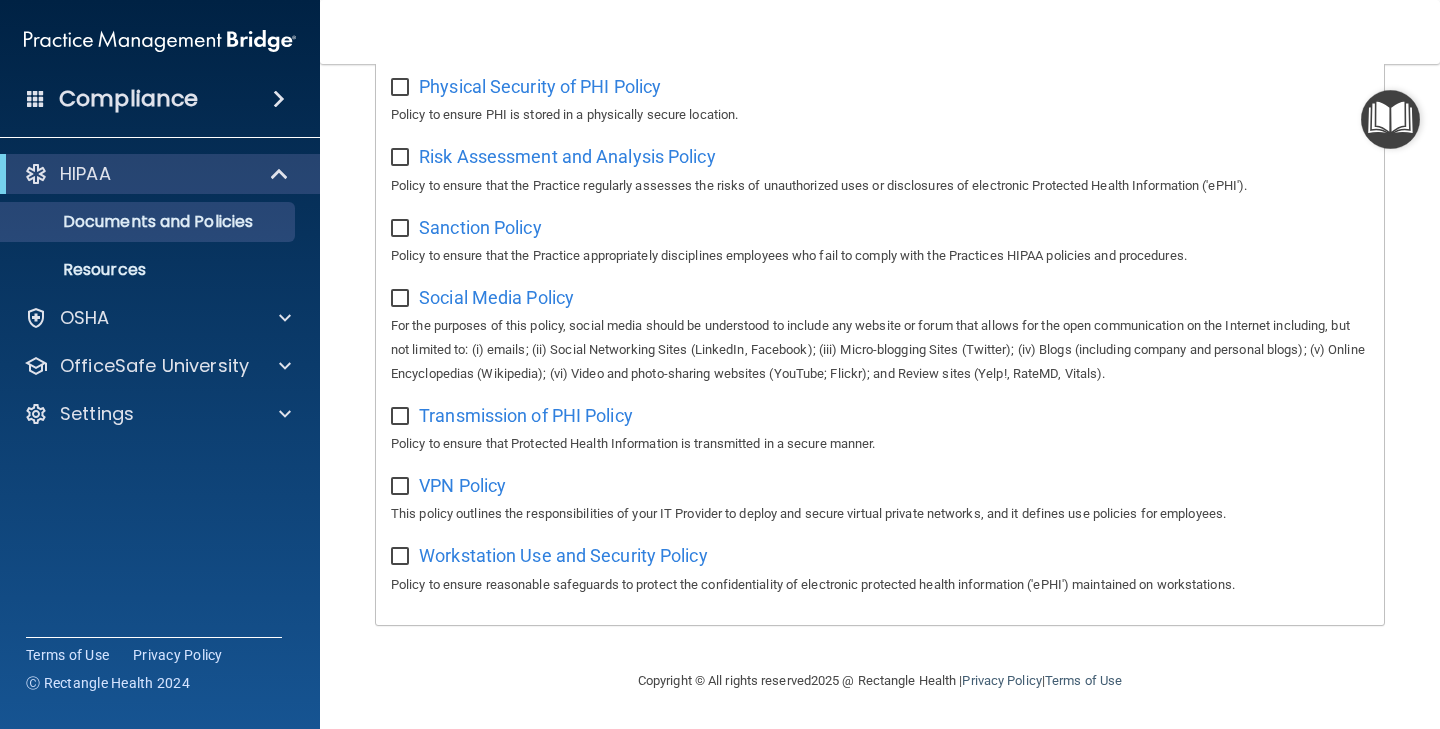 click at bounding box center (402, 557) 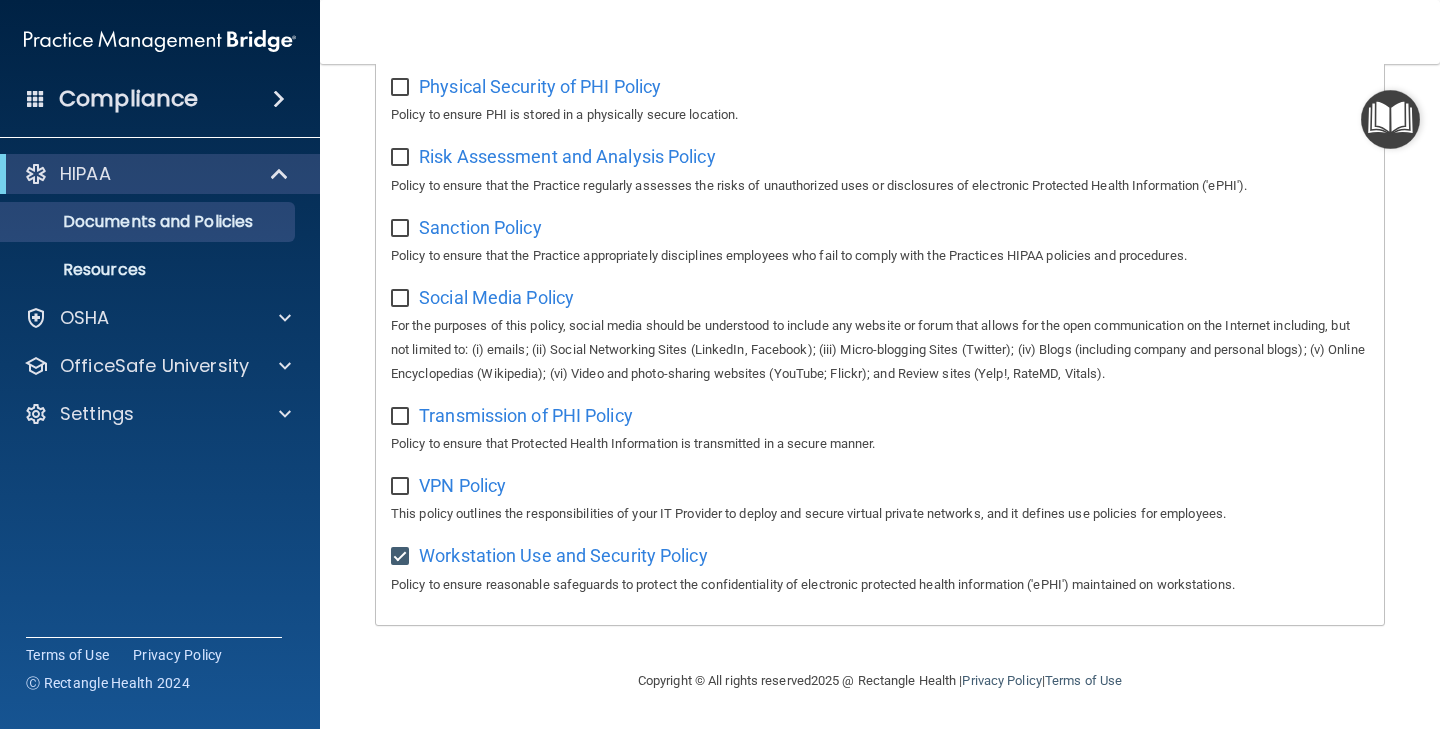 click at bounding box center (402, 487) 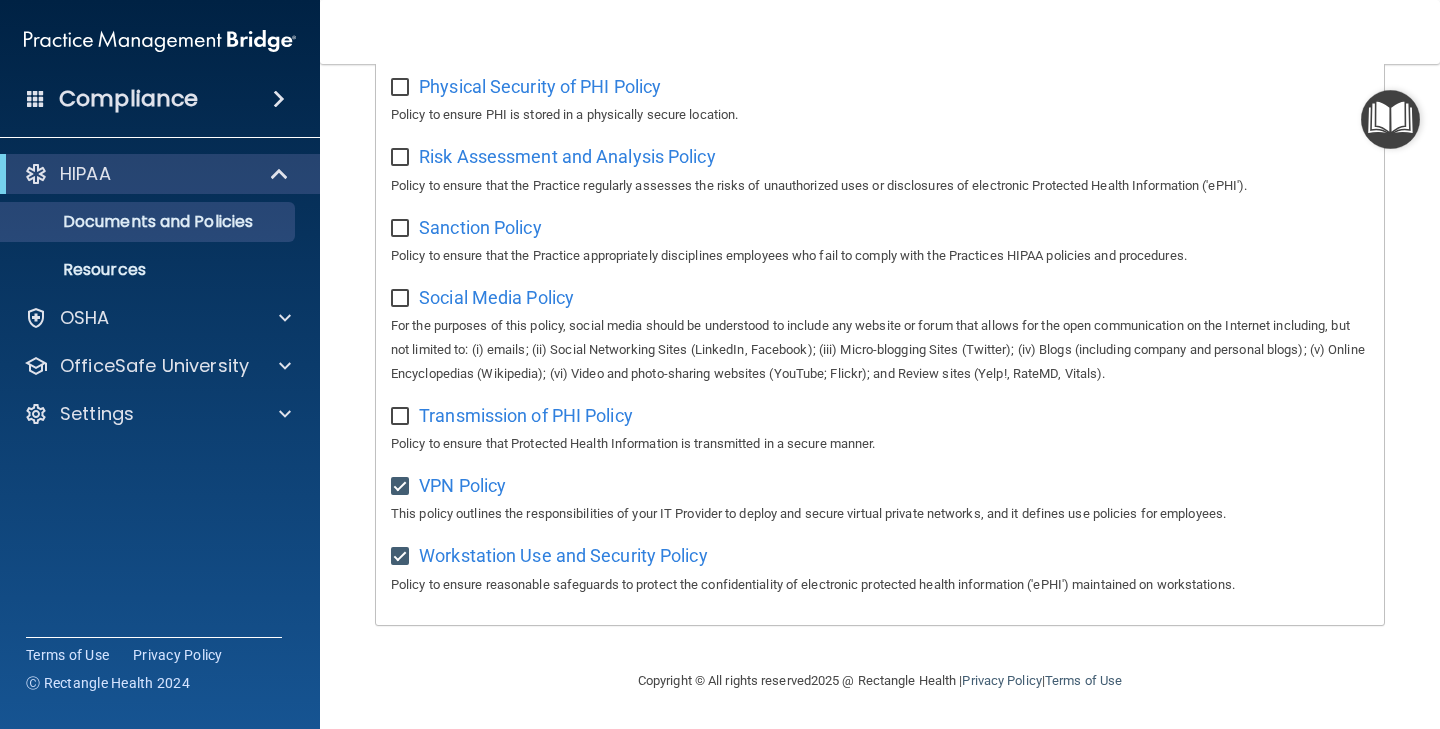 click at bounding box center (403, 410) 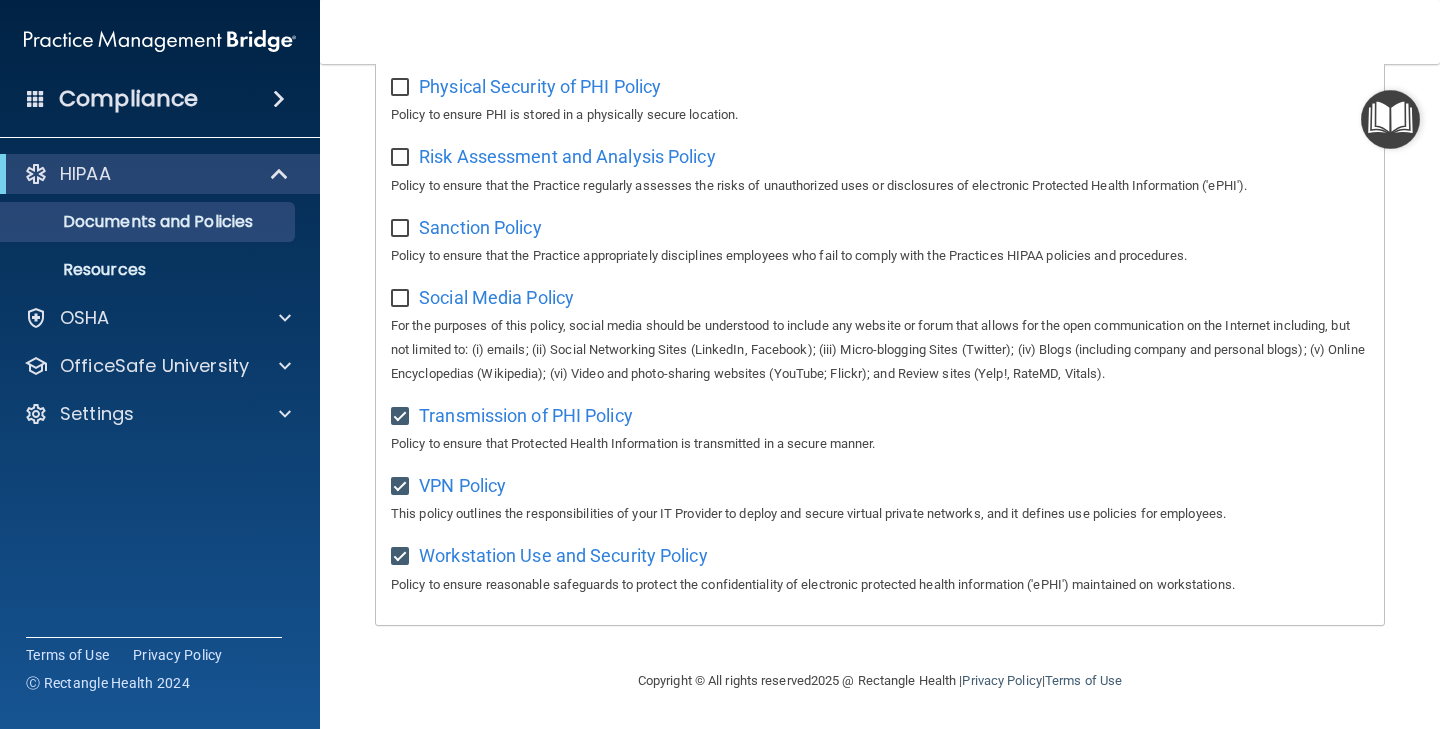 click at bounding box center (402, 417) 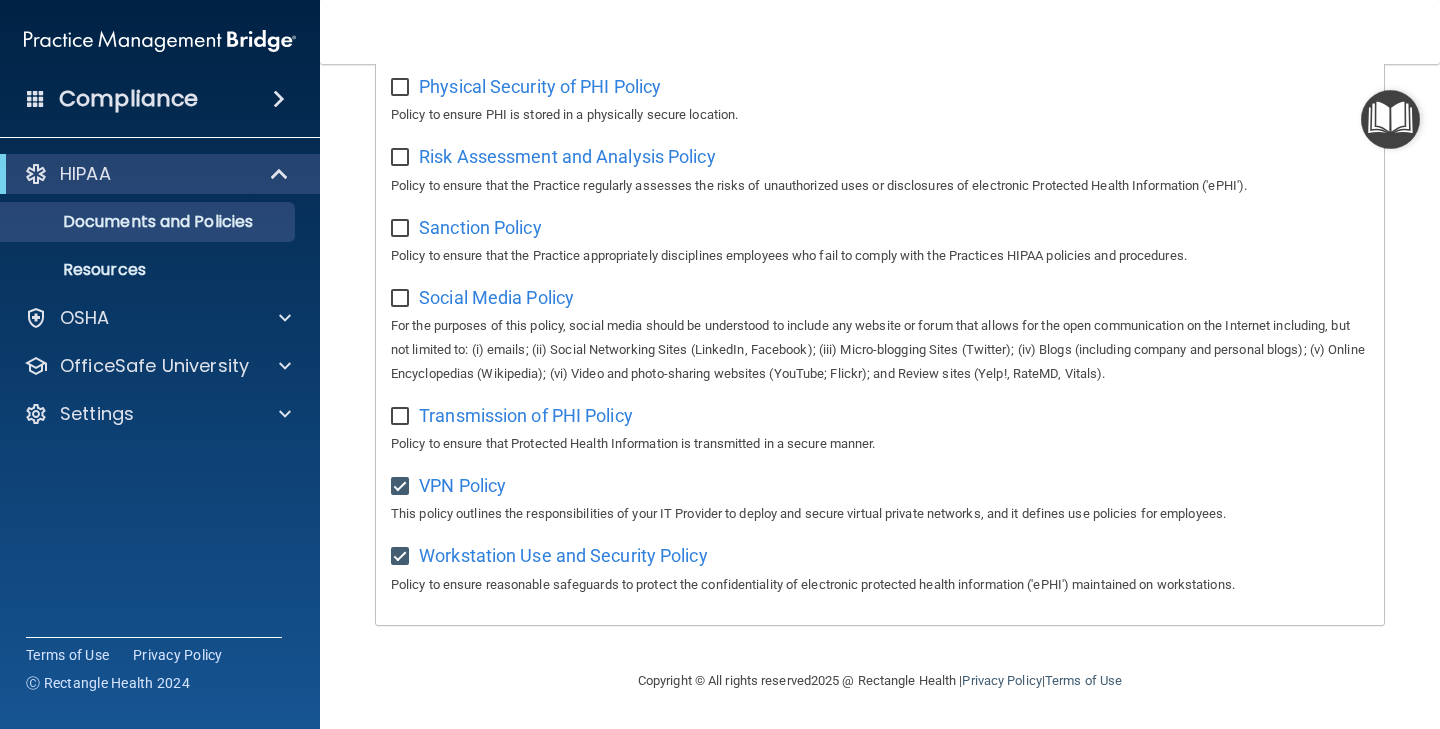 click at bounding box center (402, 299) 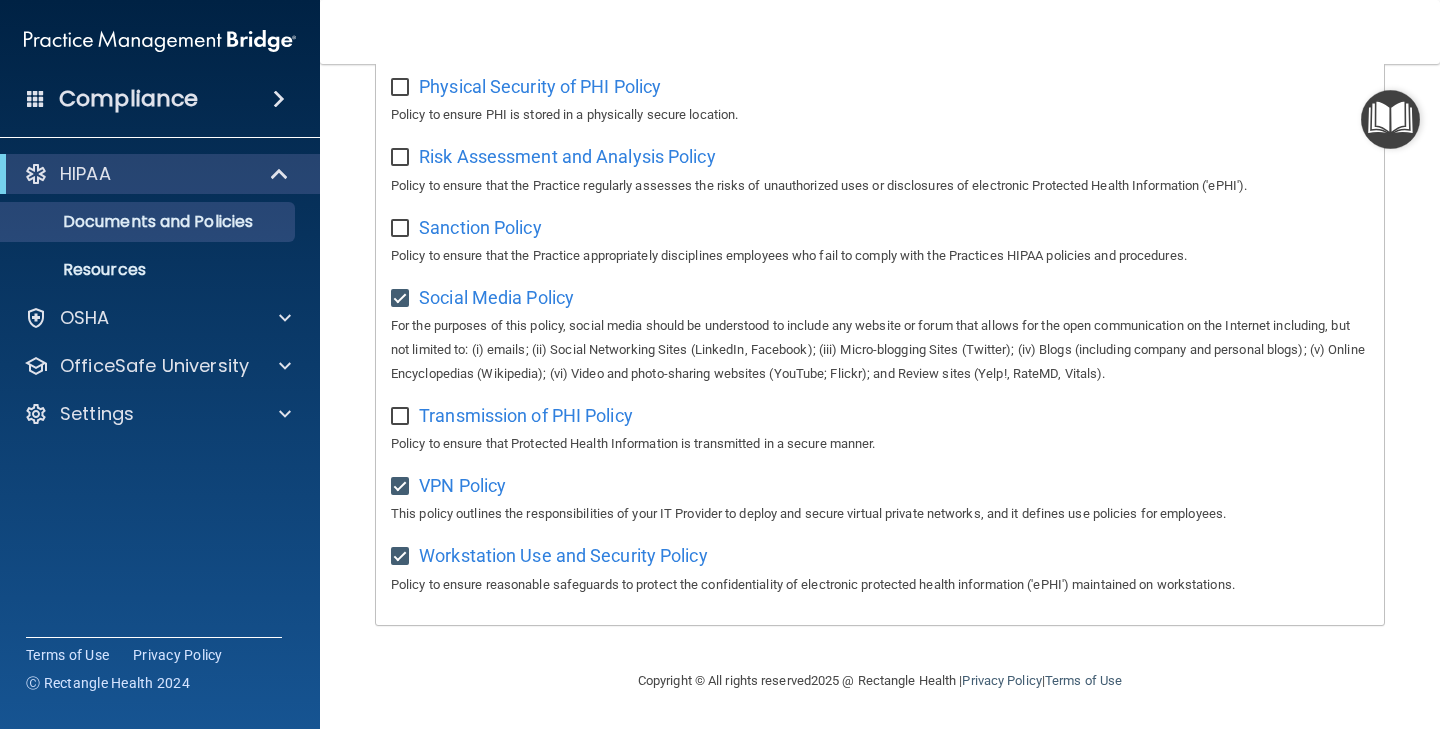 click at bounding box center [402, 417] 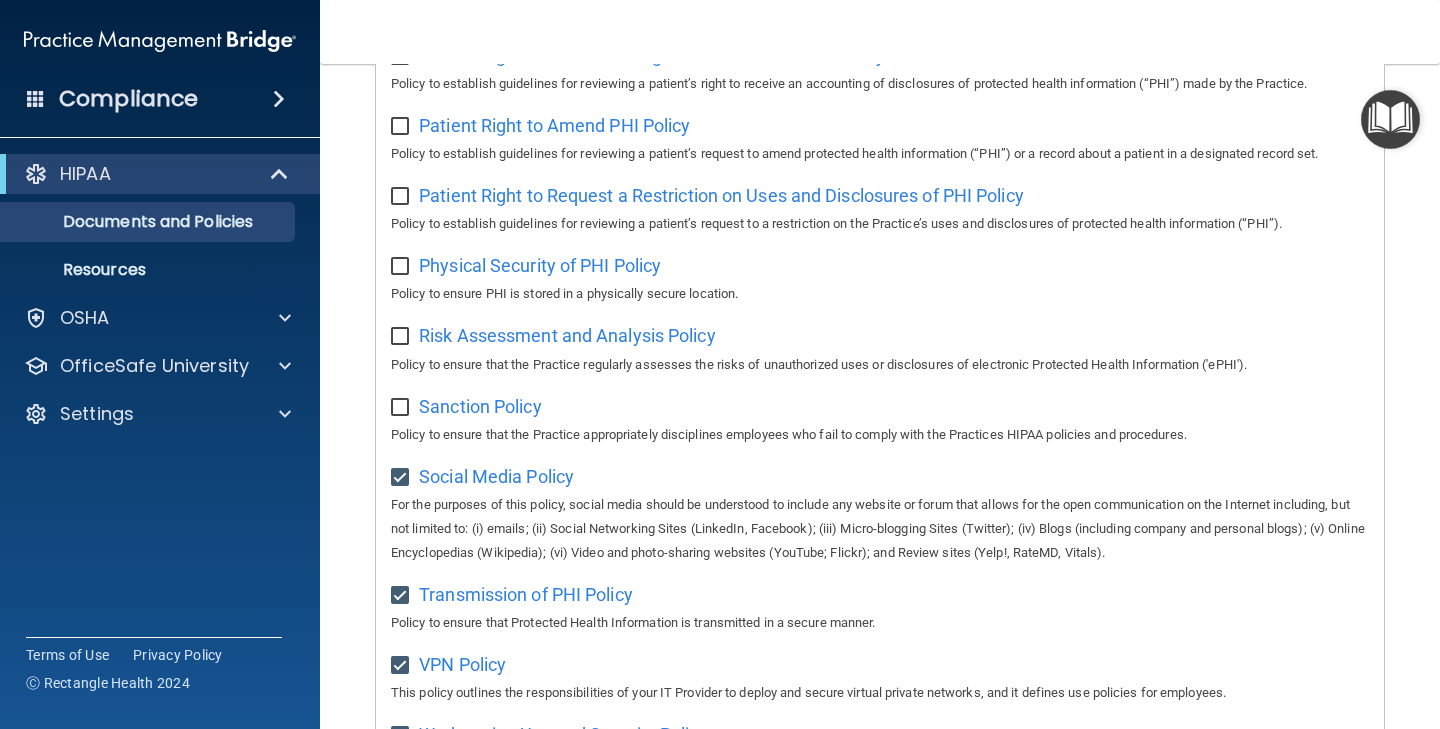 scroll, scrollTop: 1118, scrollLeft: 0, axis: vertical 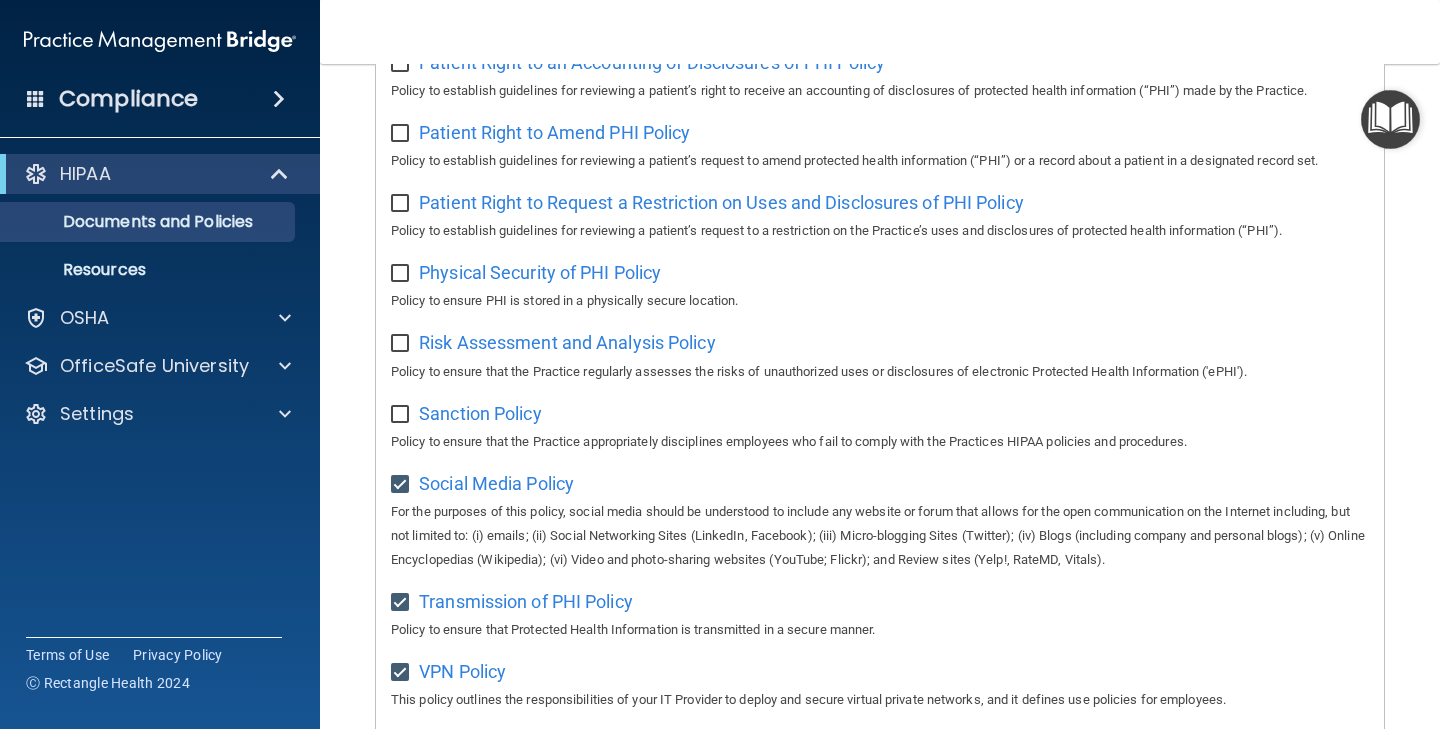 click at bounding box center [402, 415] 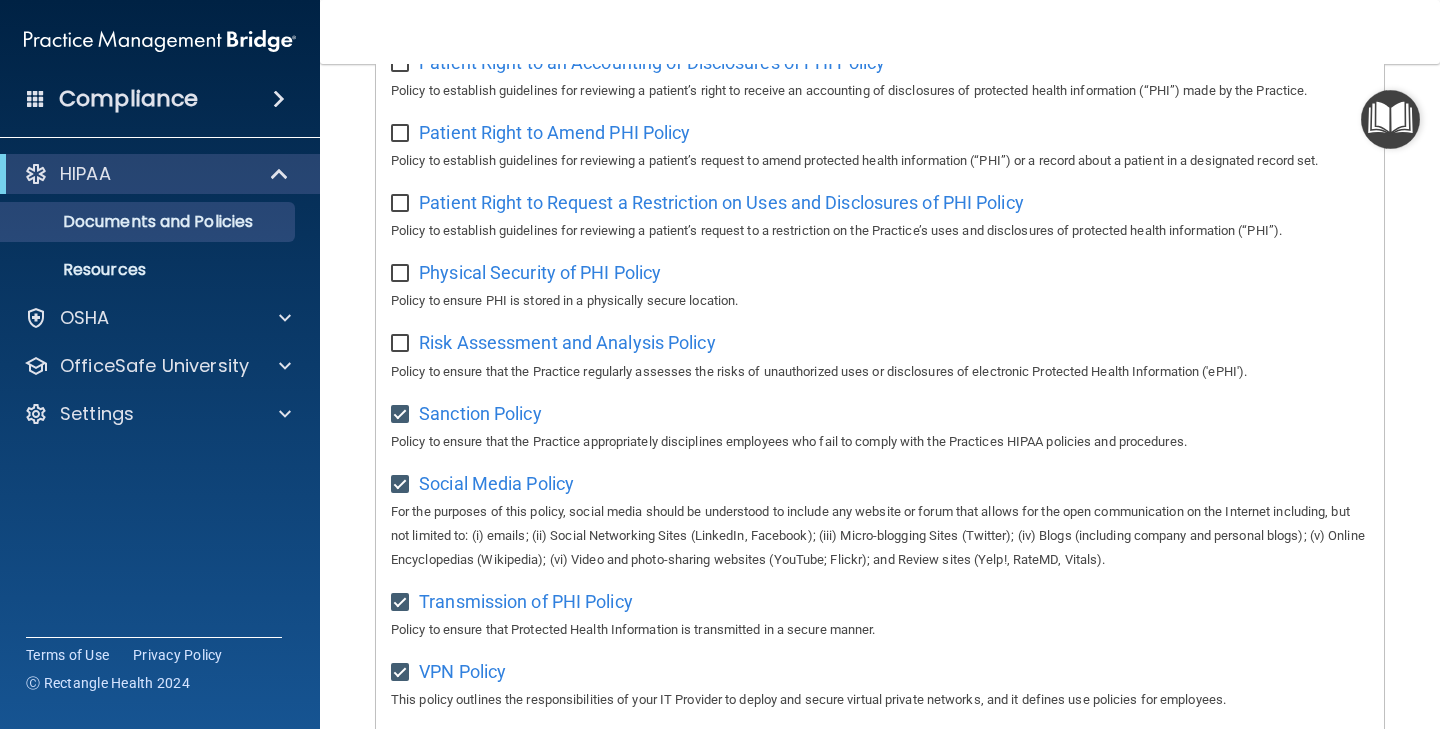 click at bounding box center [402, 344] 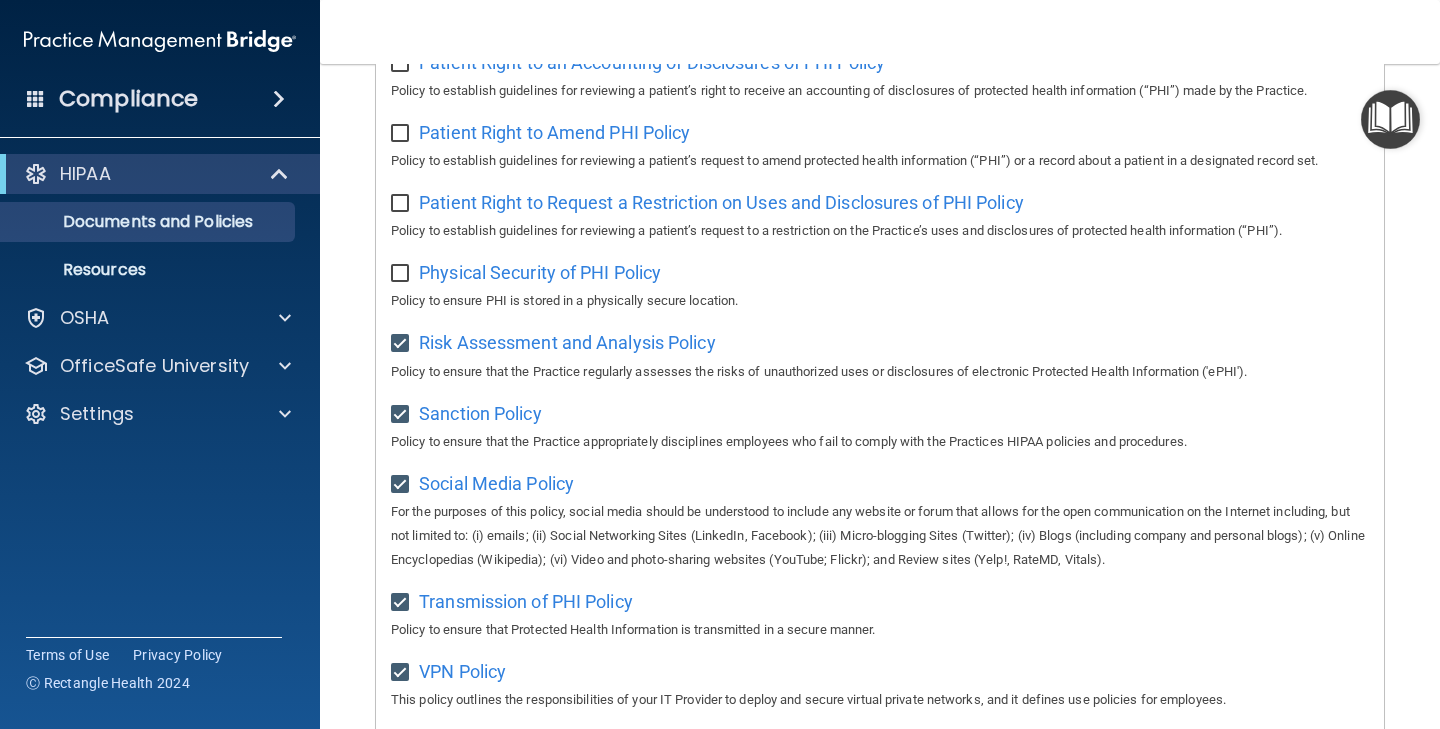 click at bounding box center [402, 274] 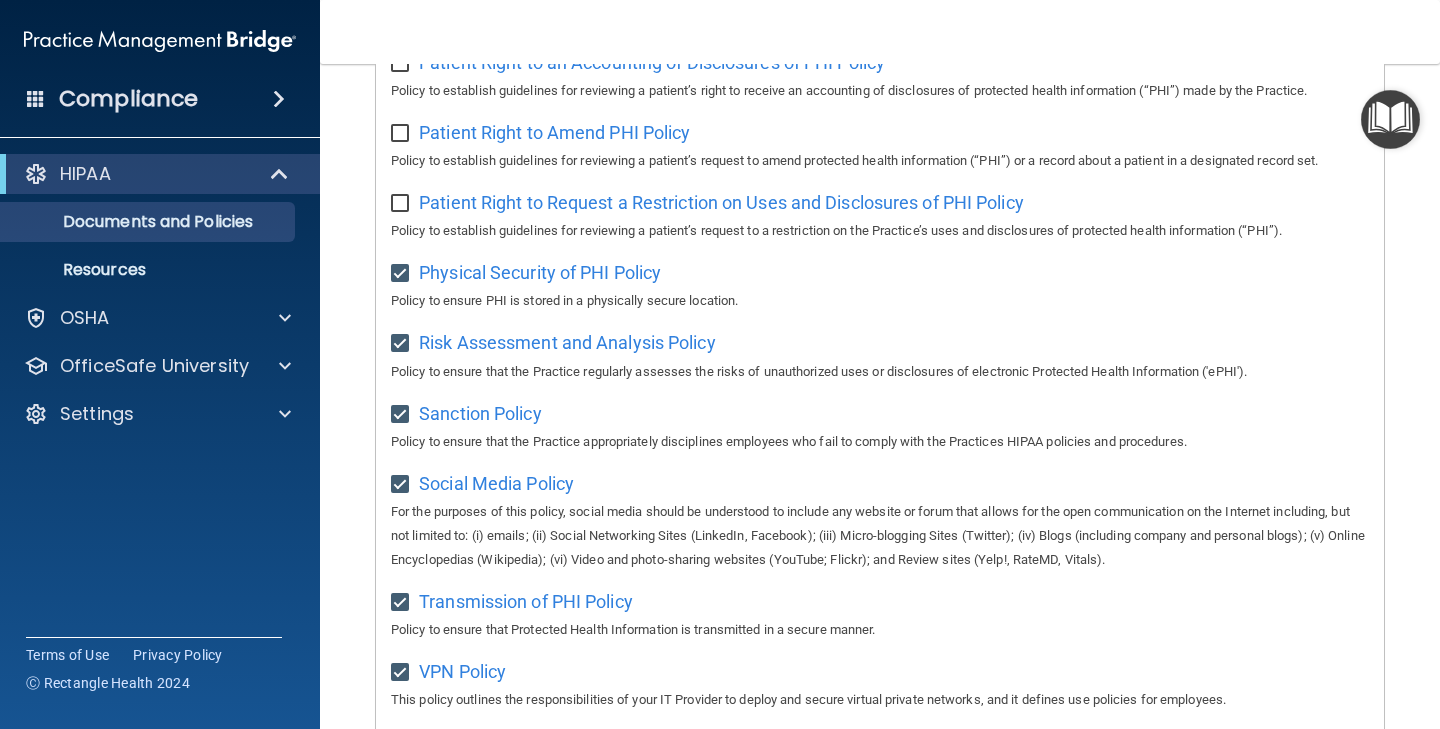 click at bounding box center (402, 204) 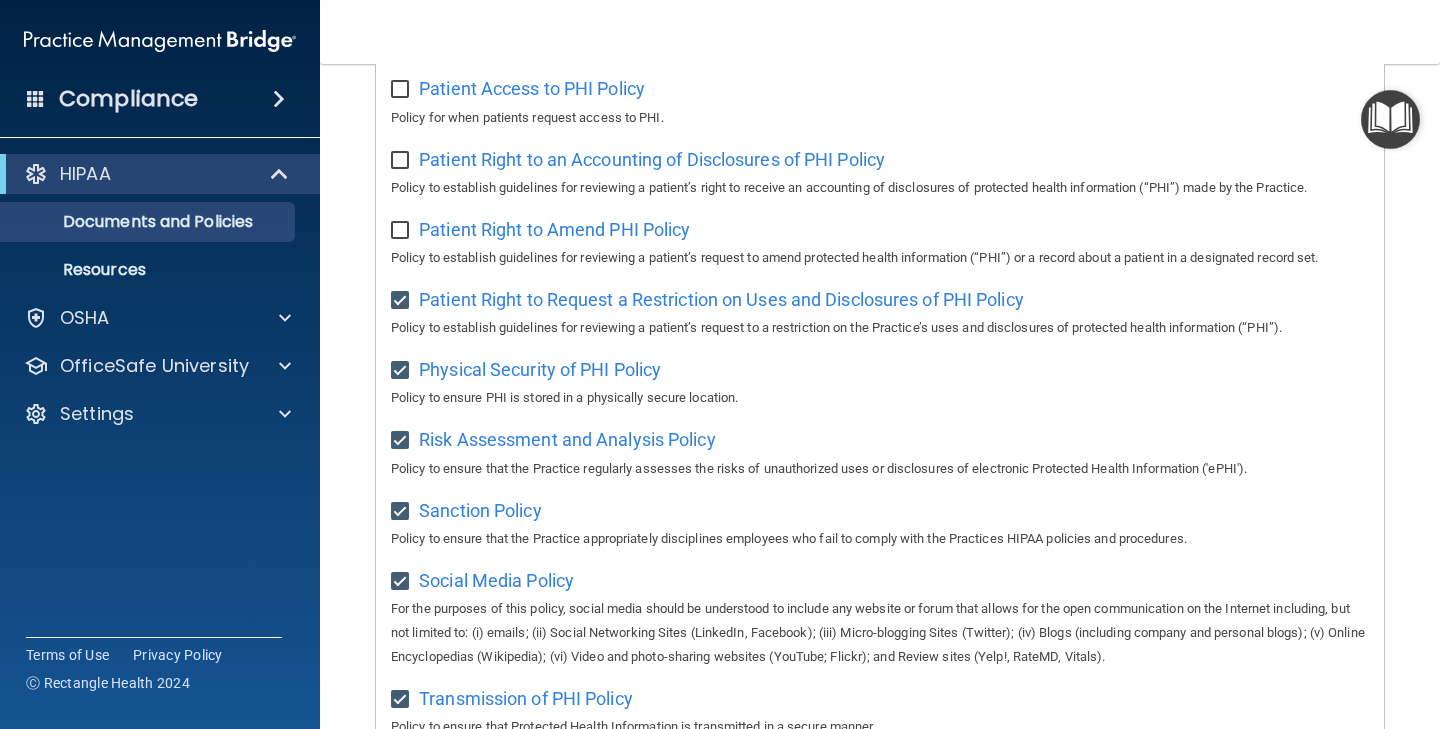 scroll, scrollTop: 1019, scrollLeft: 0, axis: vertical 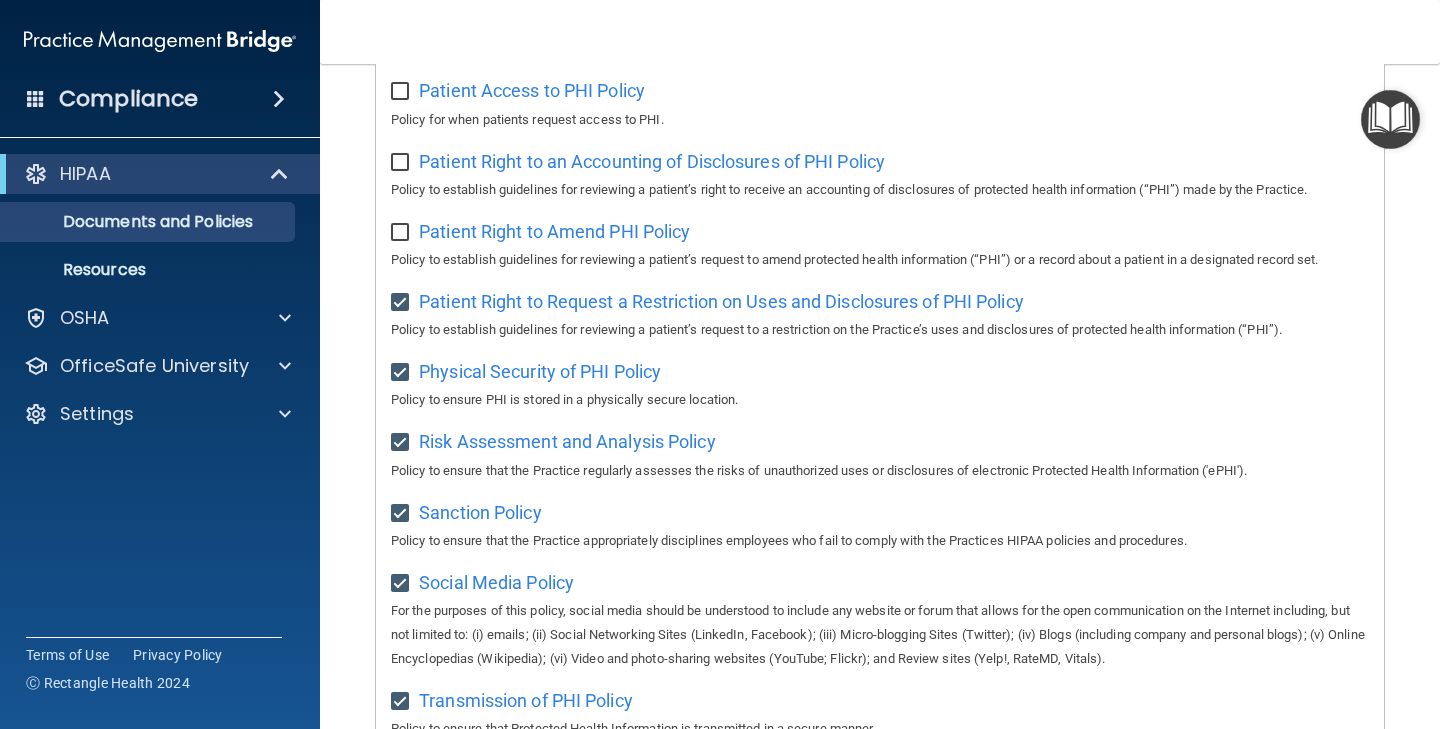 click at bounding box center (402, 233) 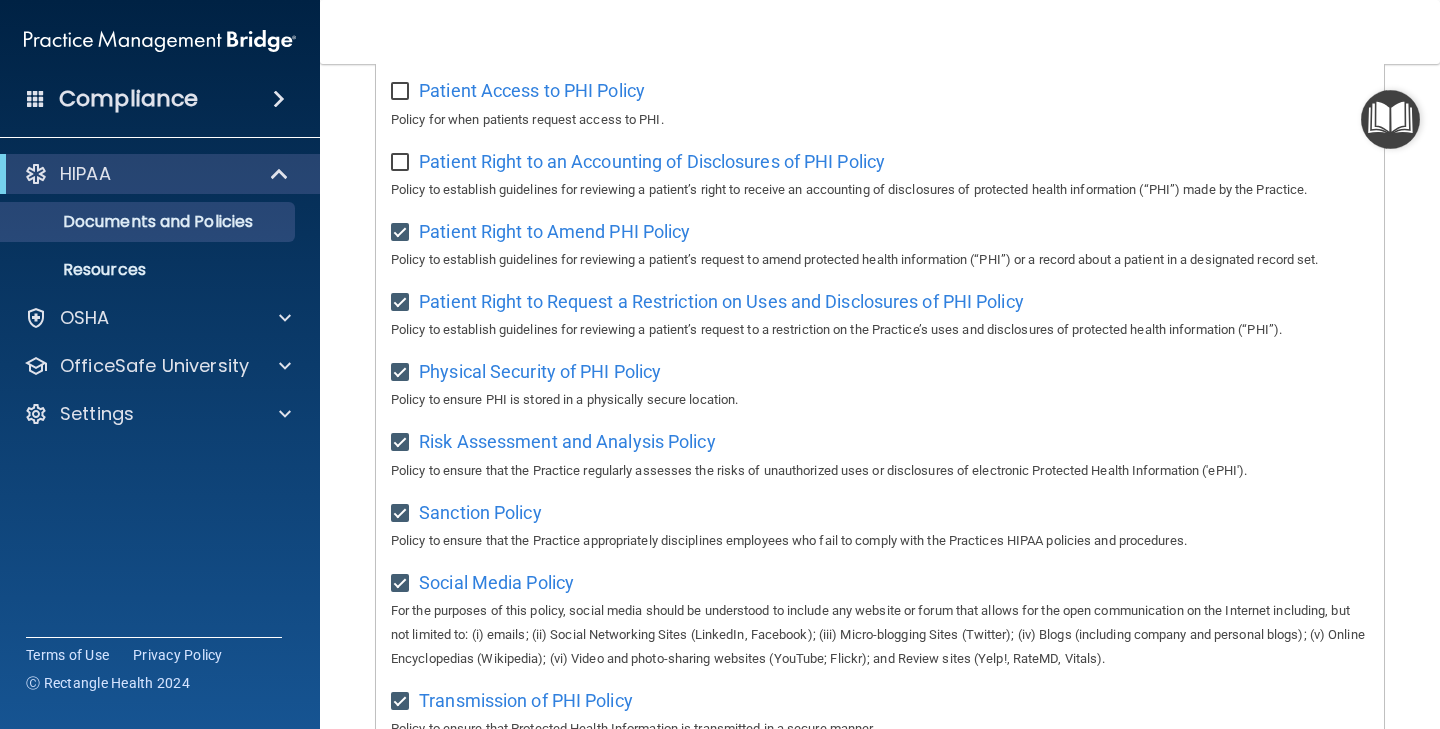 click at bounding box center [402, 163] 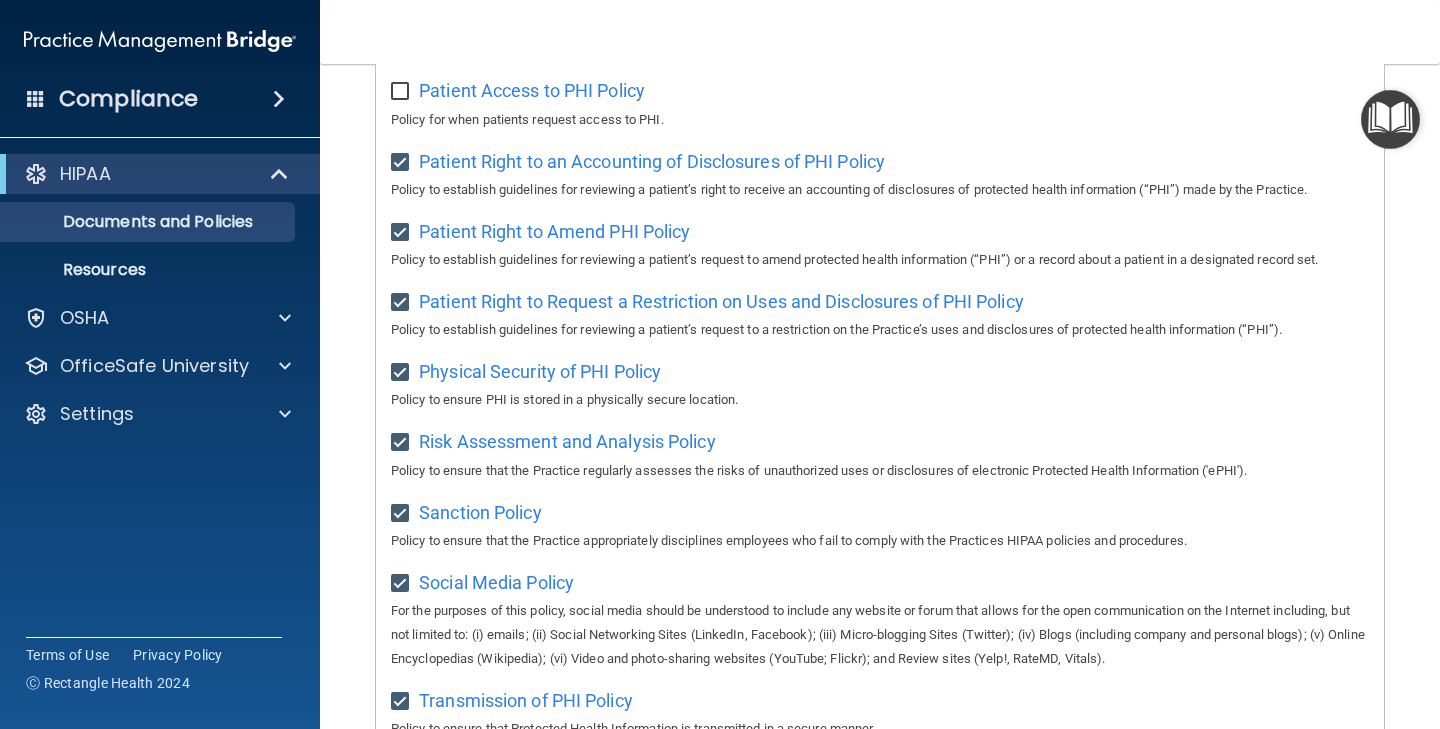 click at bounding box center (402, 92) 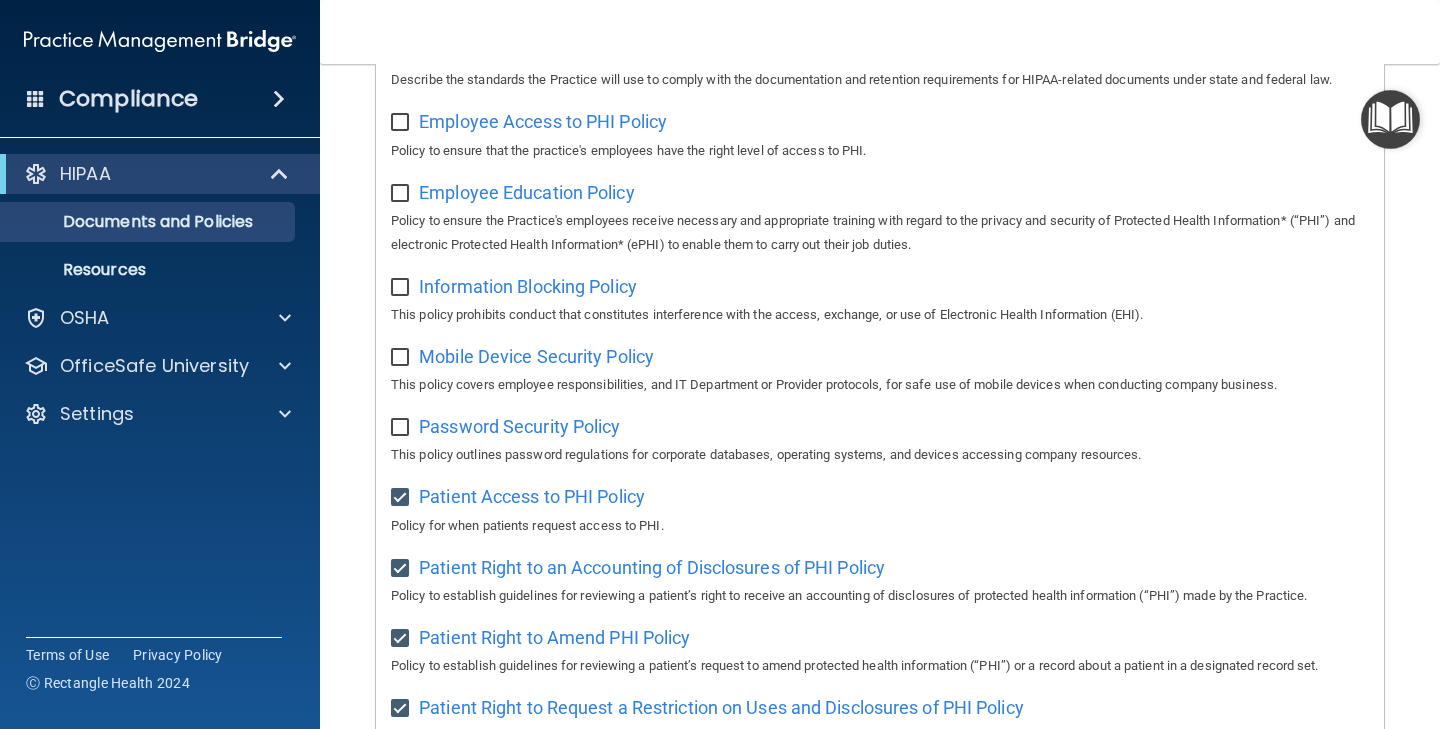 scroll, scrollTop: 595, scrollLeft: 0, axis: vertical 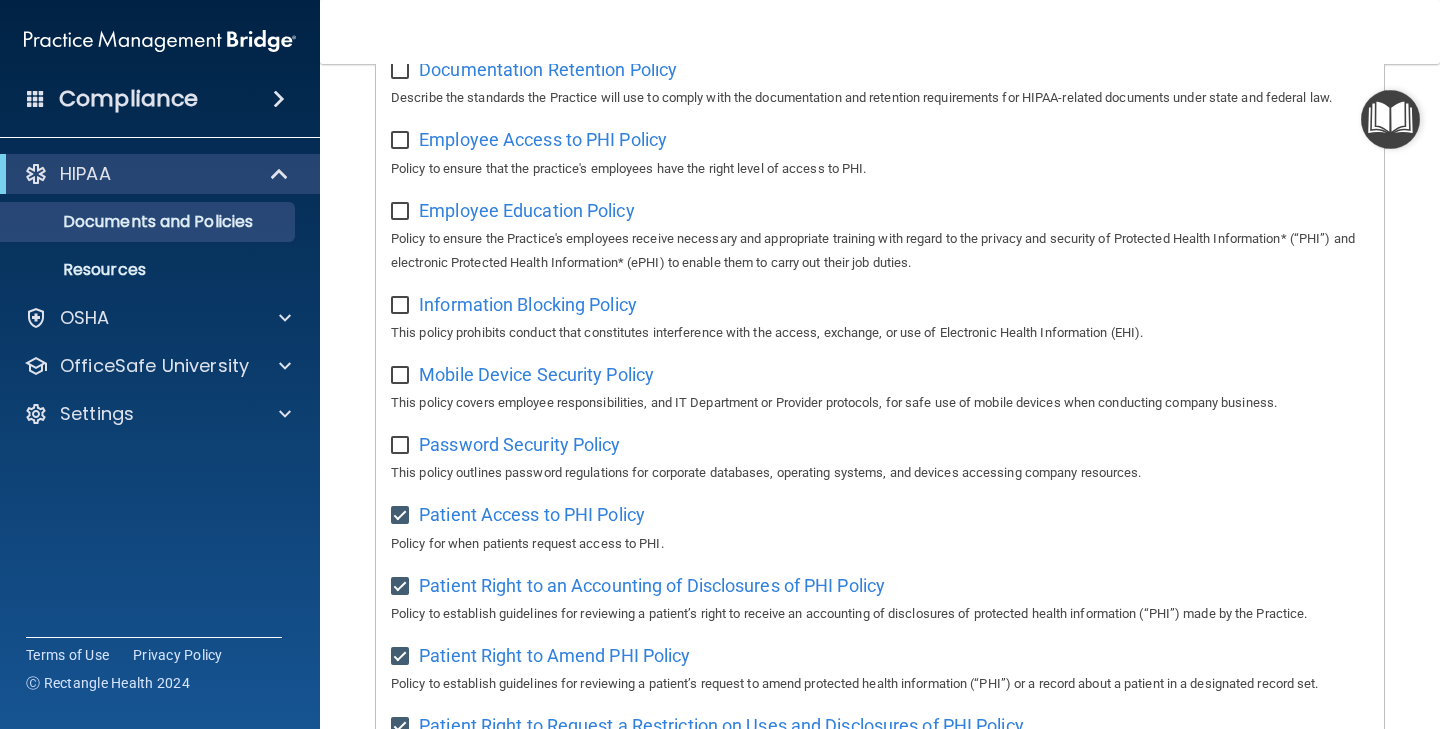 click at bounding box center [402, 141] 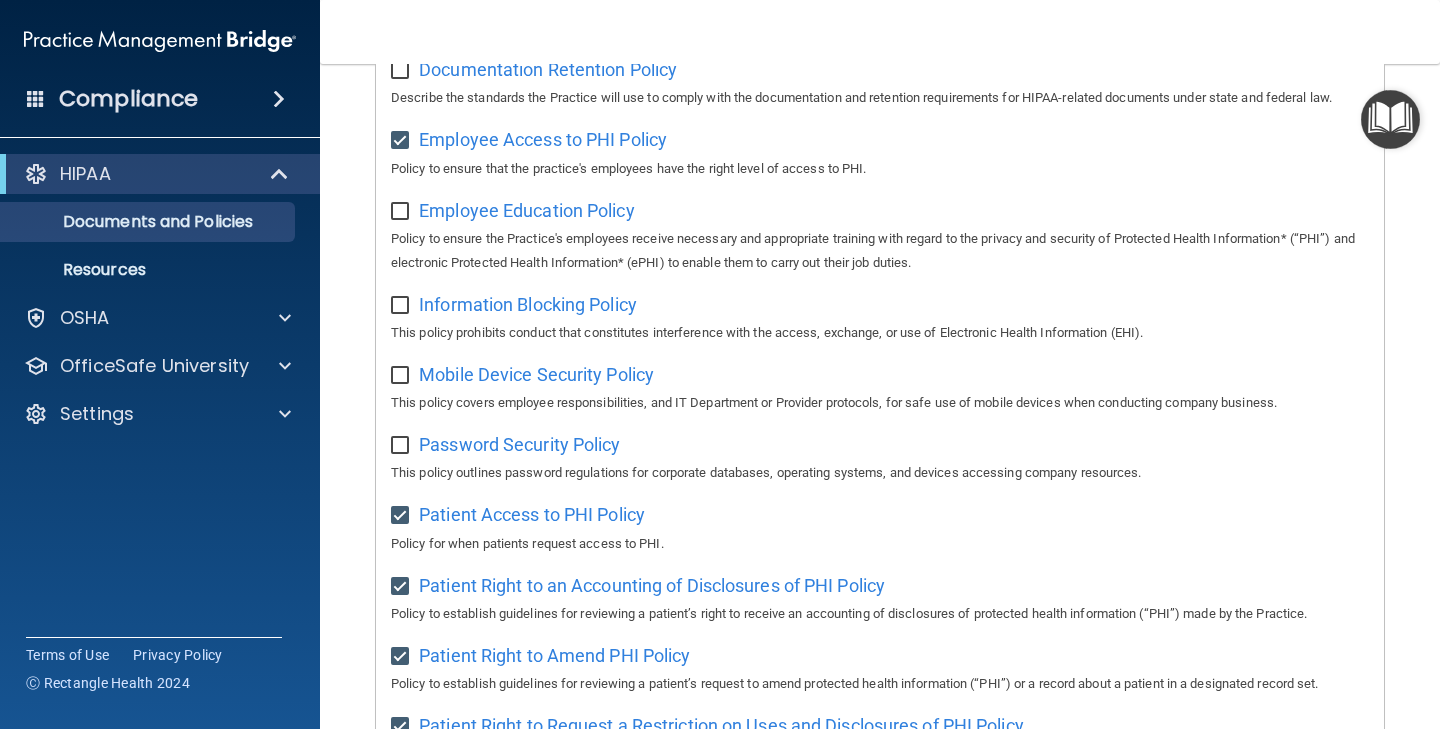 click at bounding box center [403, 205] 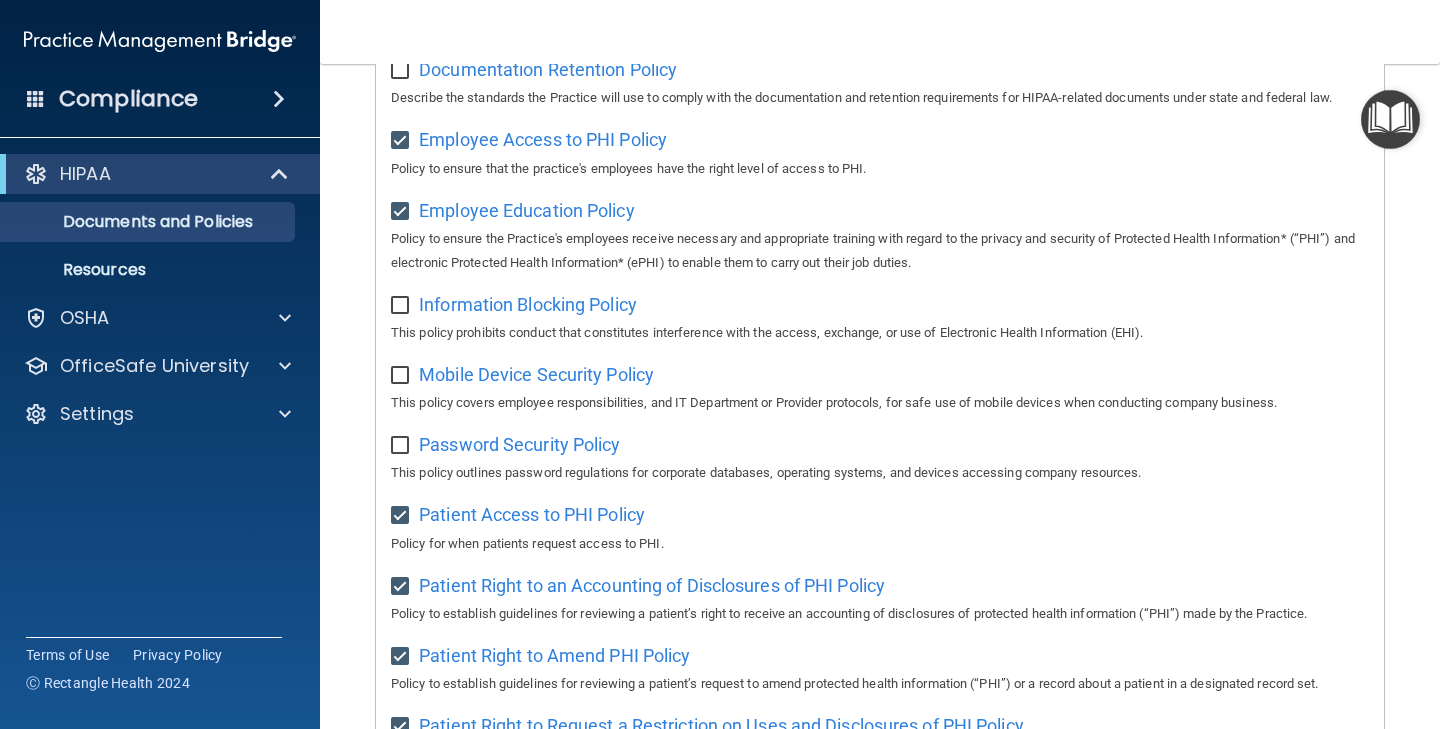 click at bounding box center [402, 306] 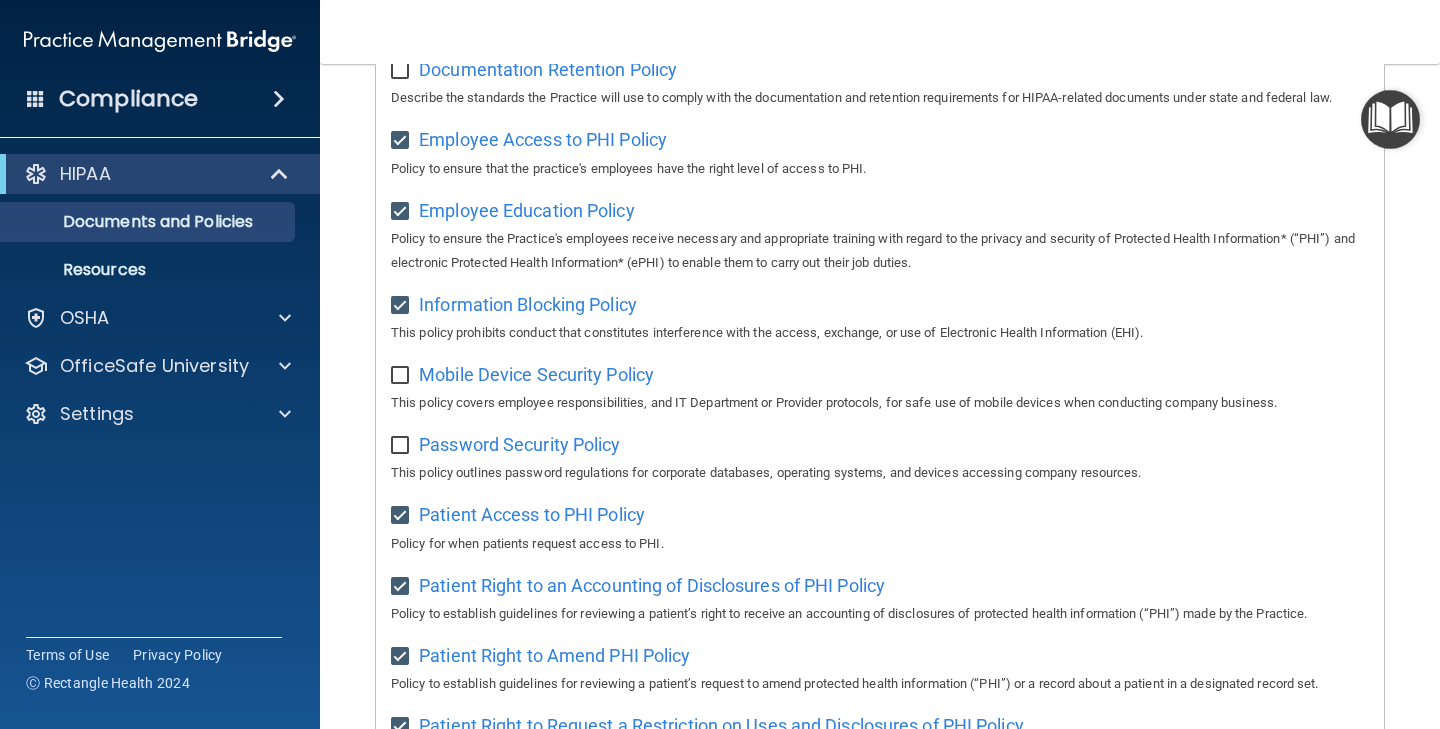 click at bounding box center (402, 376) 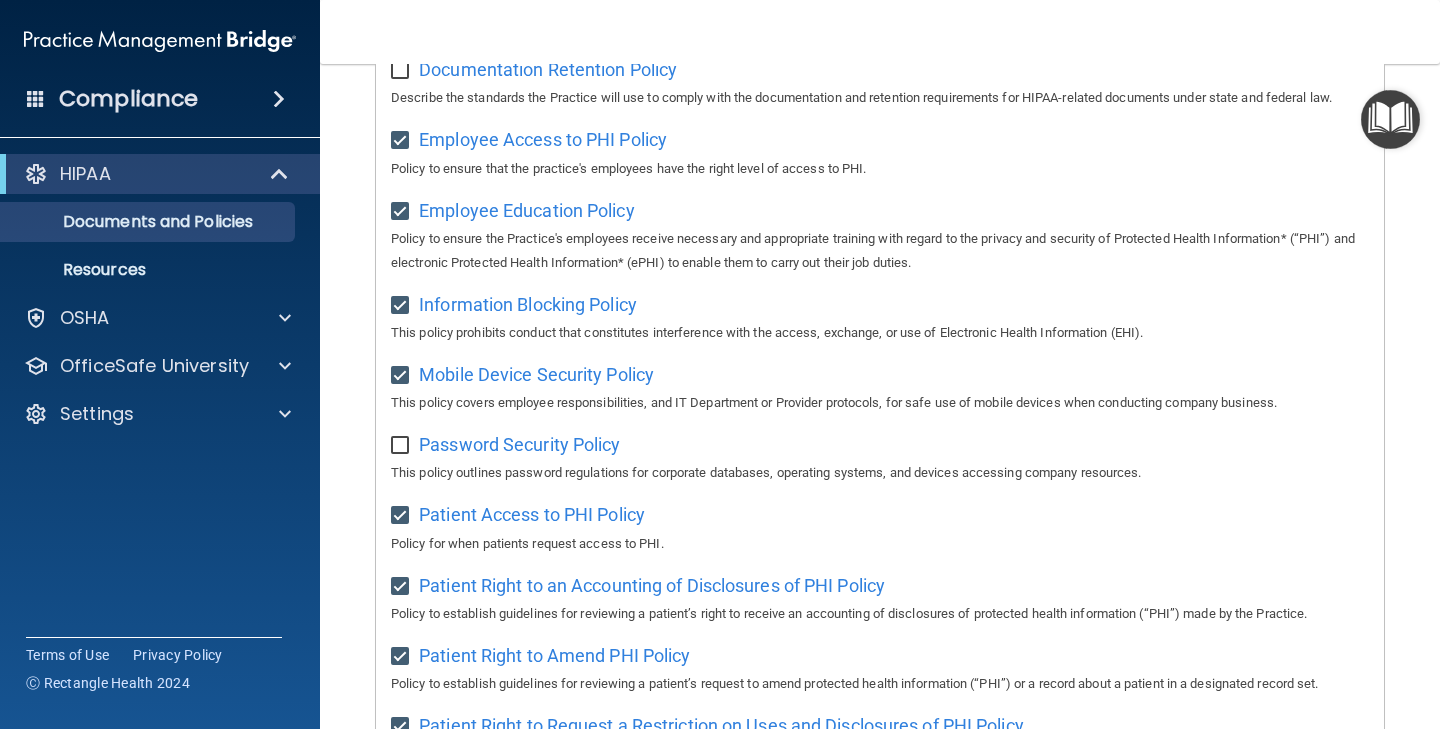 click at bounding box center [402, 446] 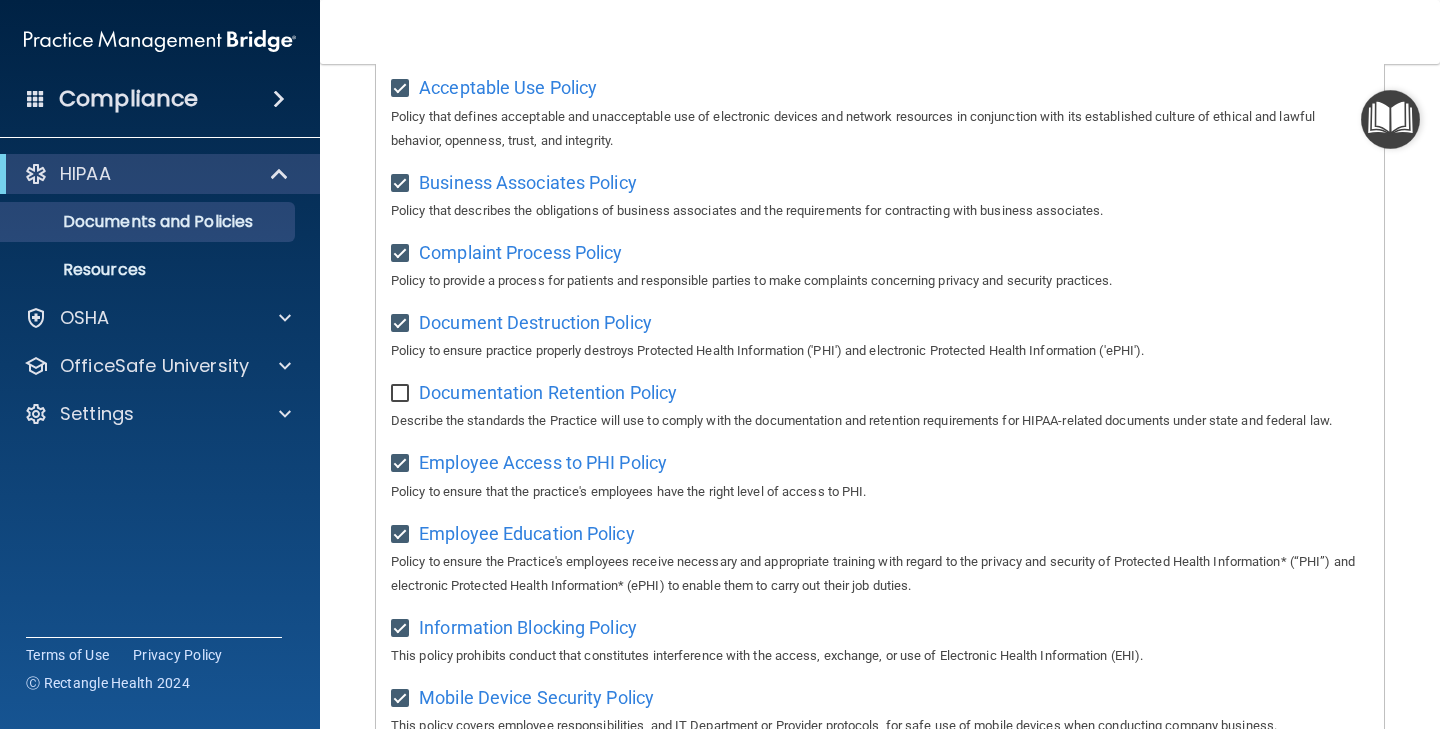 scroll, scrollTop: 252, scrollLeft: 0, axis: vertical 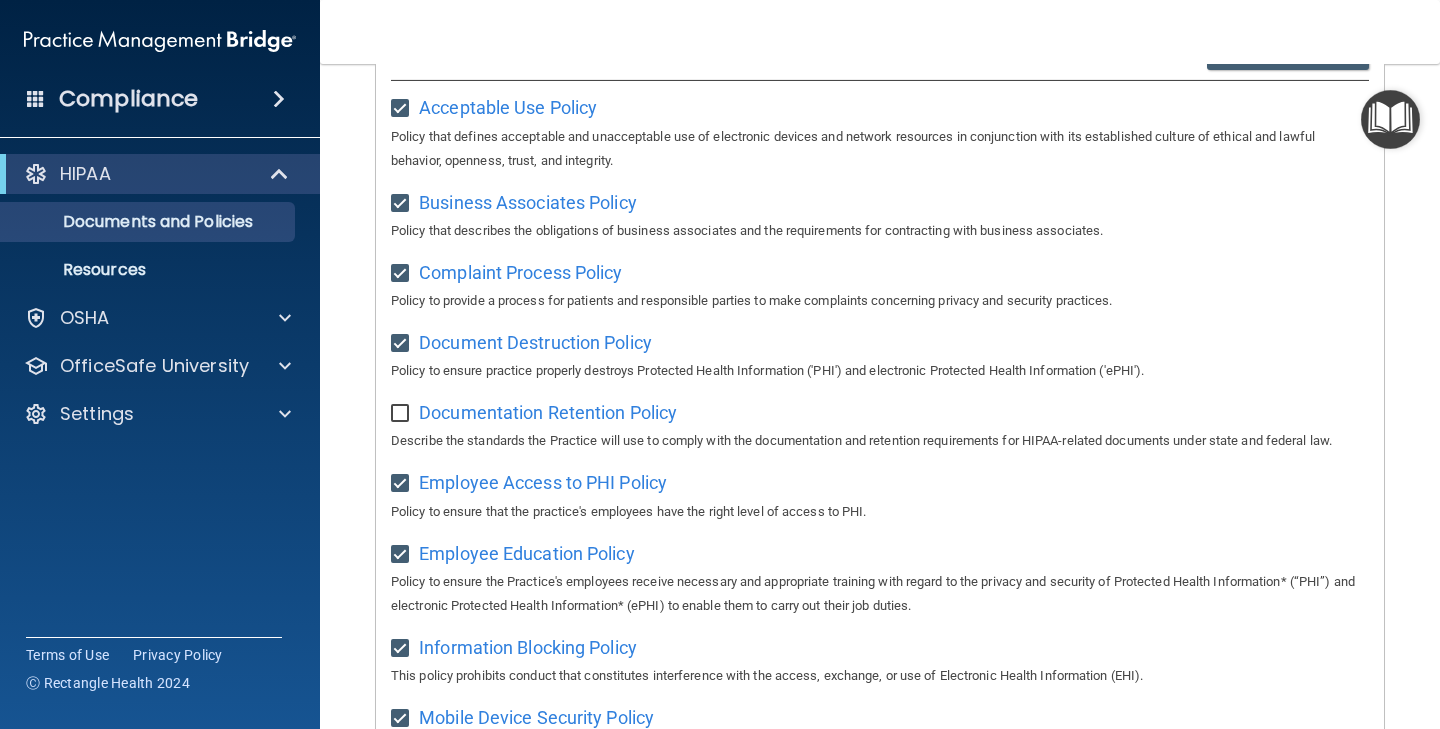 click at bounding box center (402, 414) 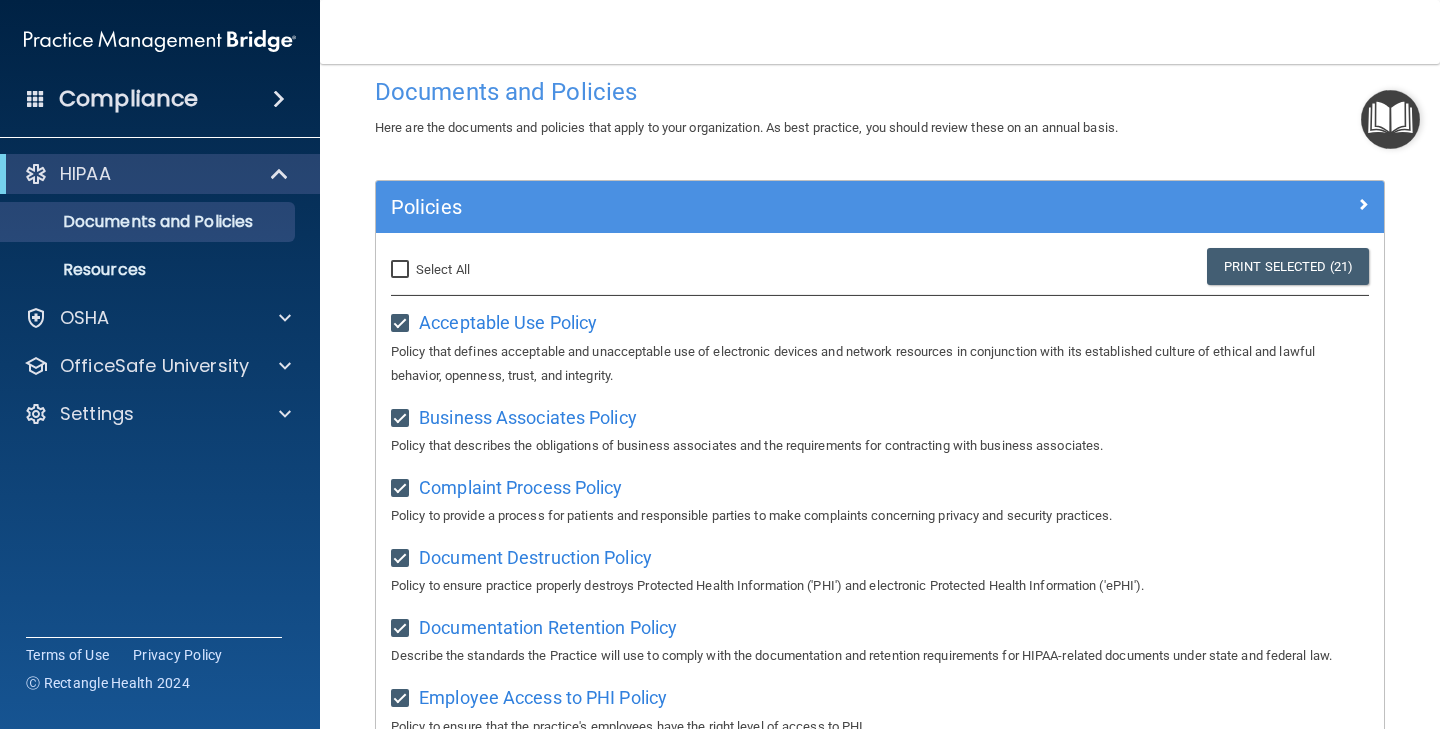scroll, scrollTop: 0, scrollLeft: 0, axis: both 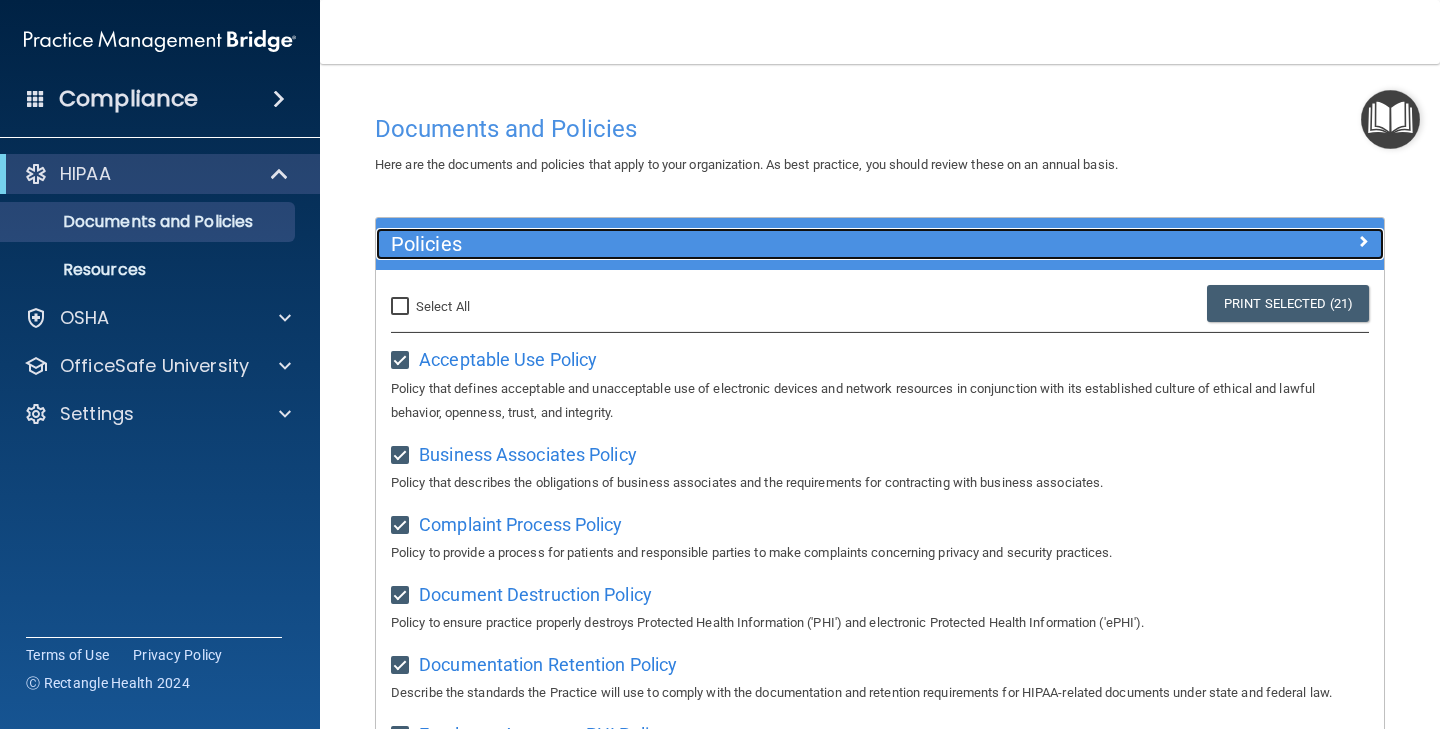 click on "Policies" at bounding box center [754, 244] 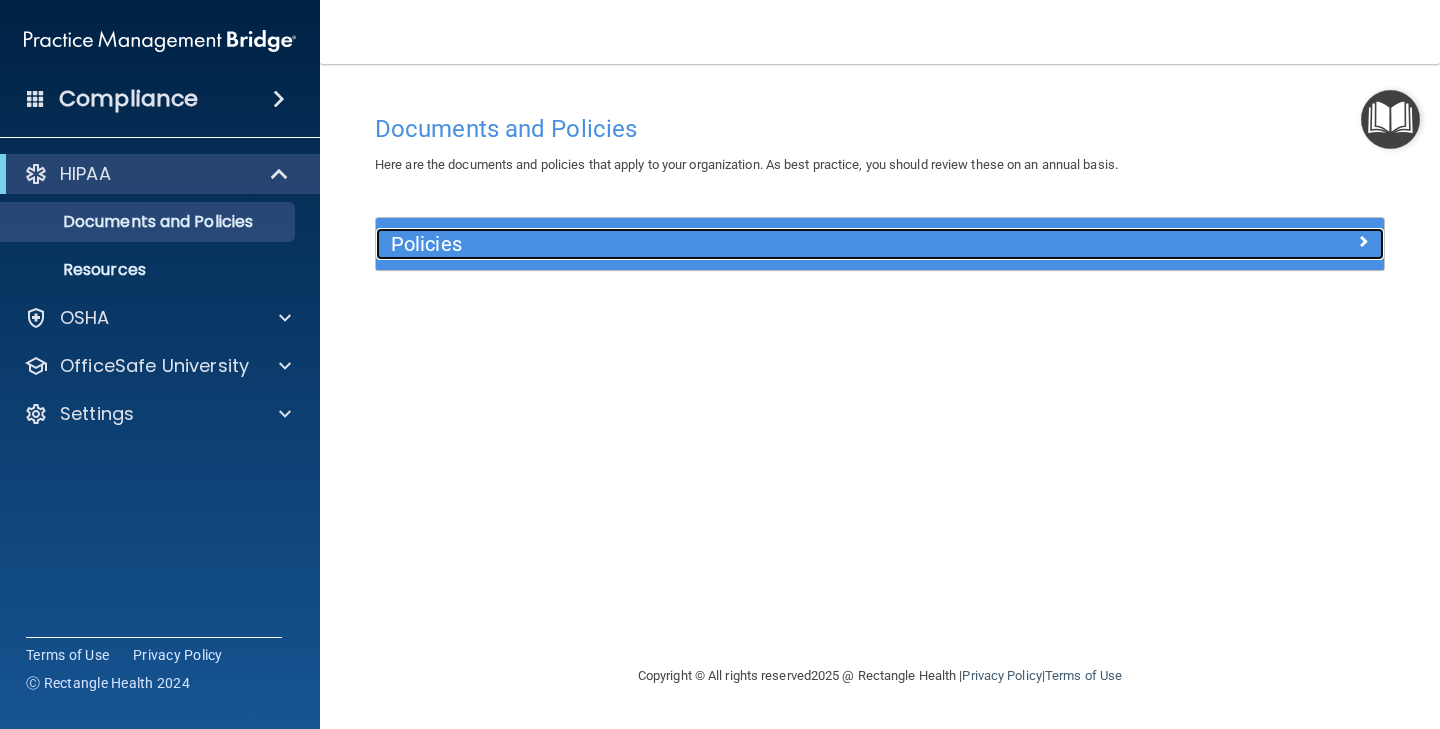 click at bounding box center (1363, 241) 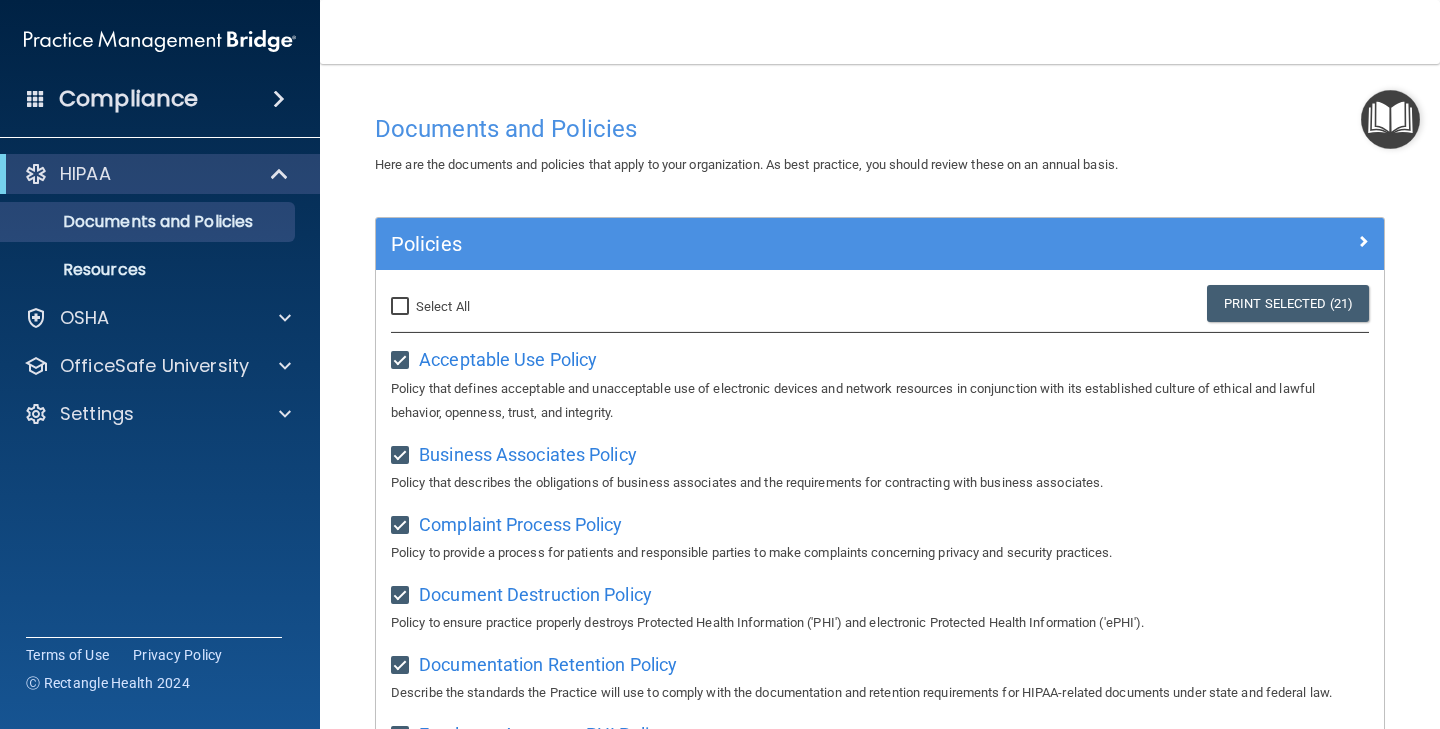 click on "Select All" at bounding box center (443, 306) 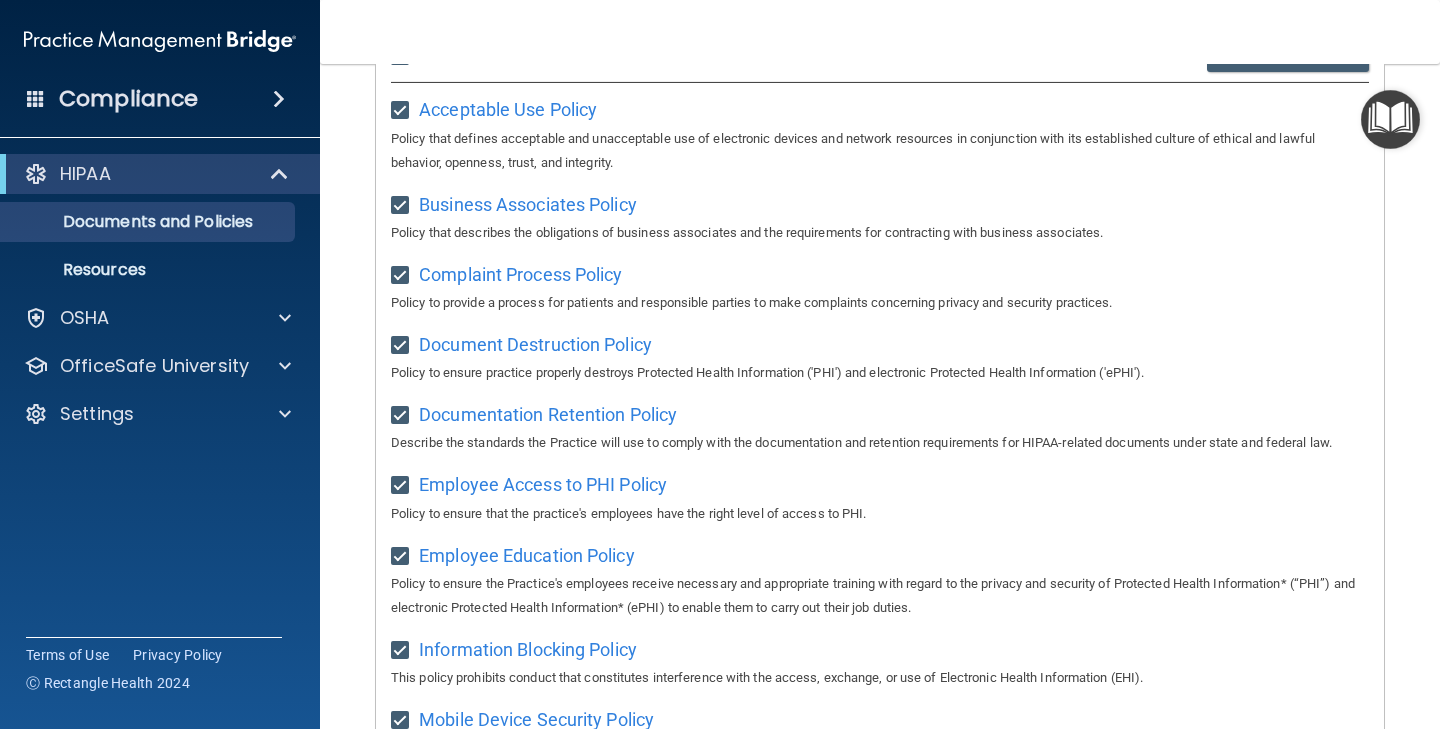scroll, scrollTop: 0, scrollLeft: 0, axis: both 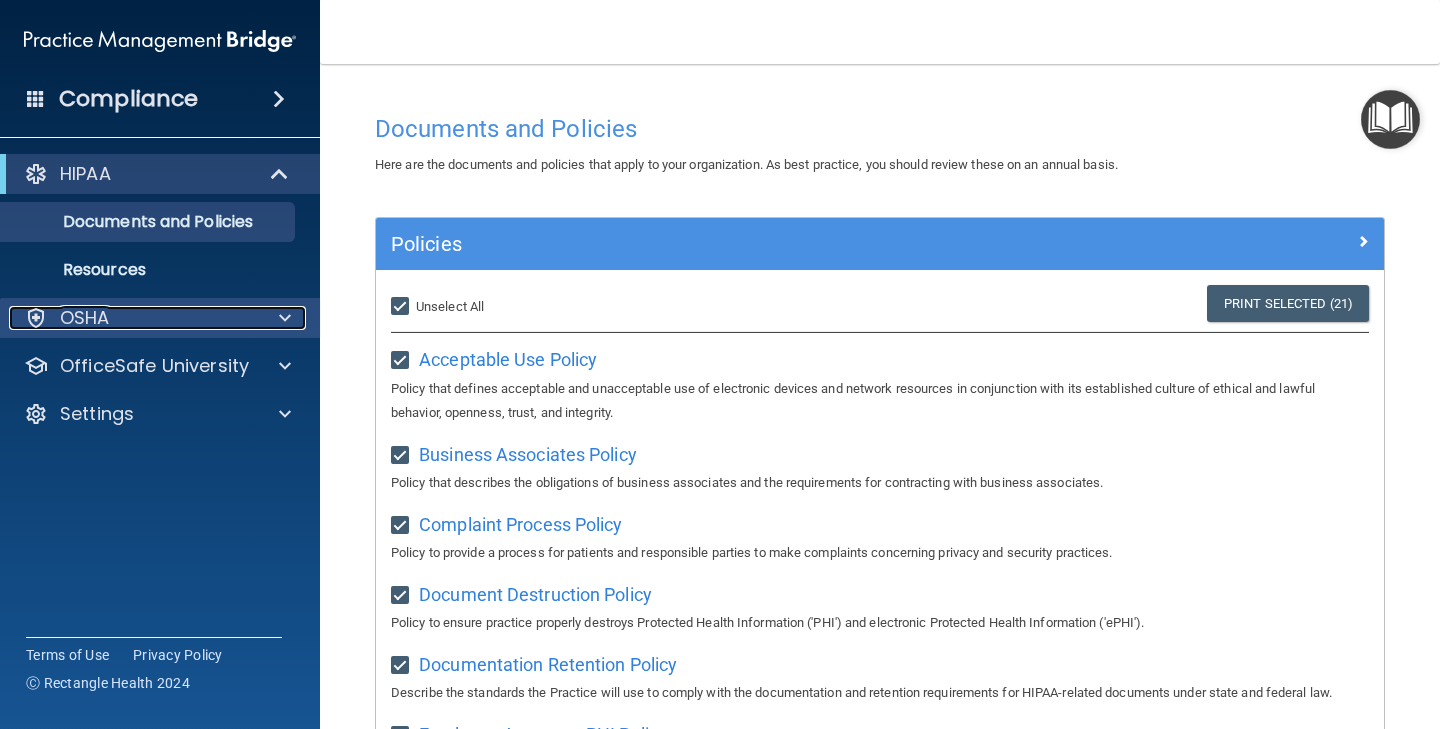 click at bounding box center (285, 318) 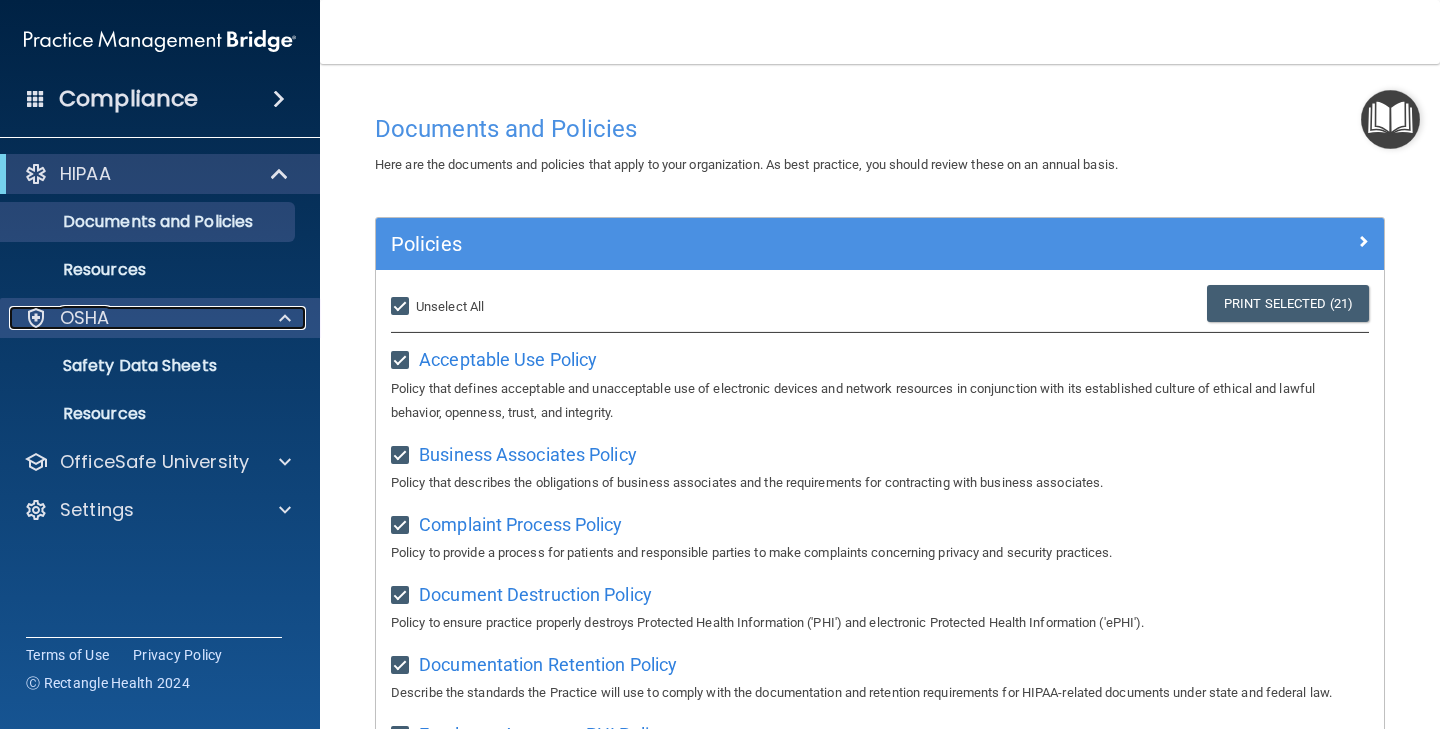 click at bounding box center [285, 318] 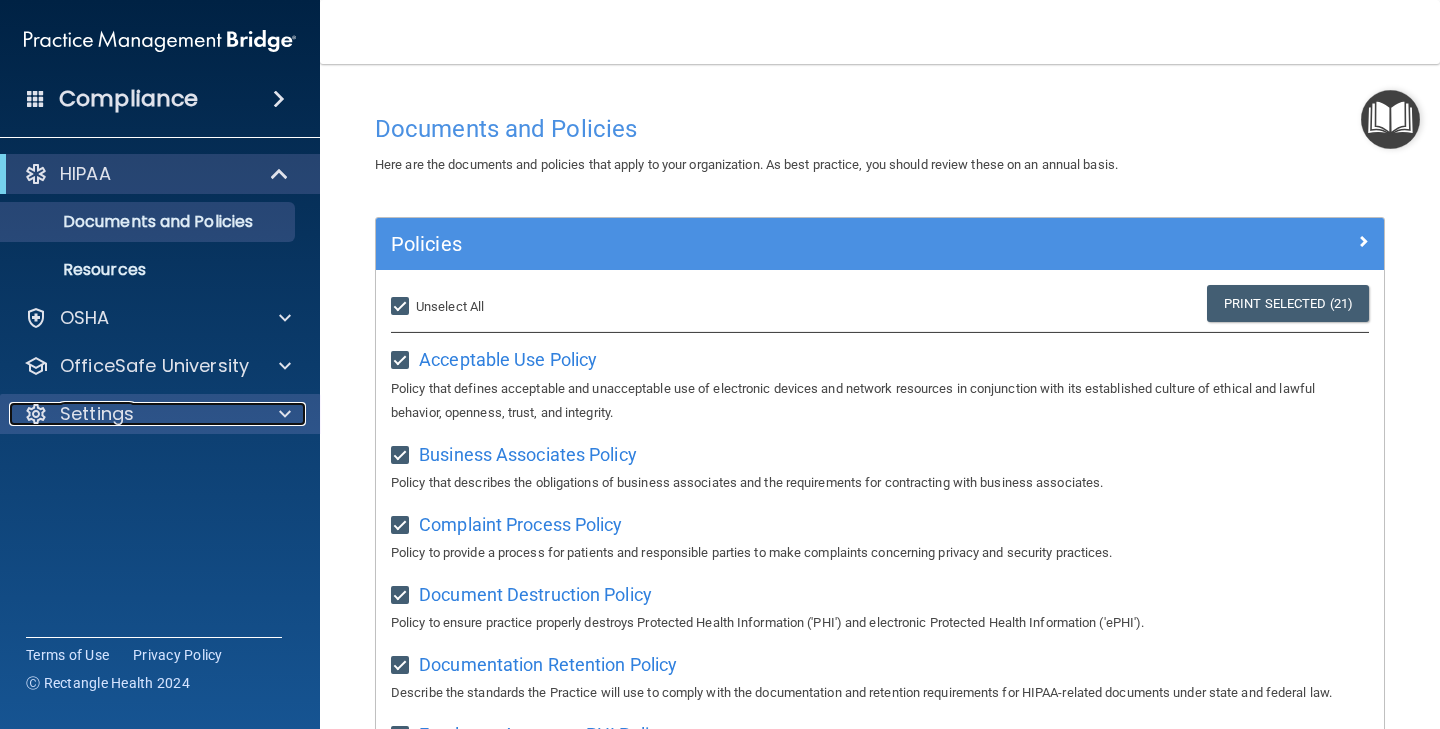 click at bounding box center (285, 414) 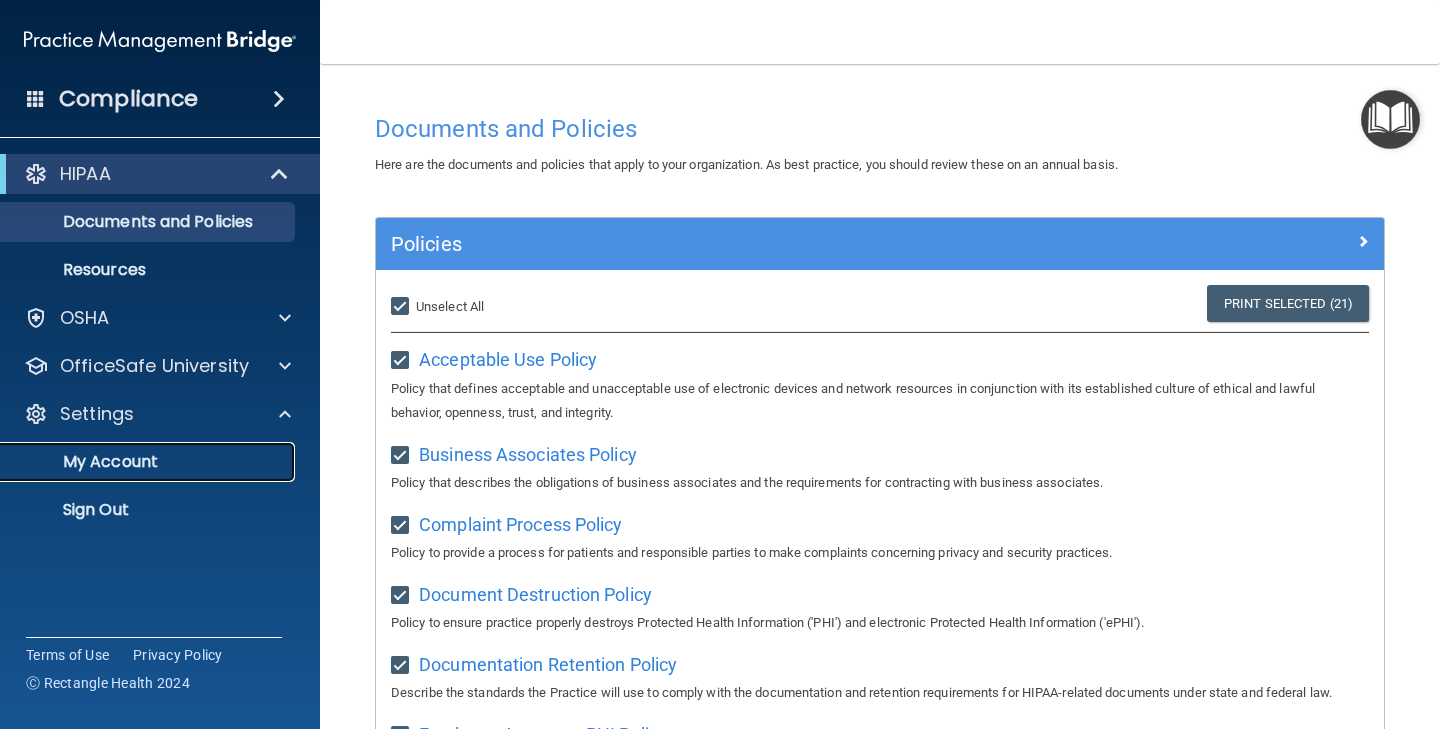 click on "My Account" at bounding box center [149, 462] 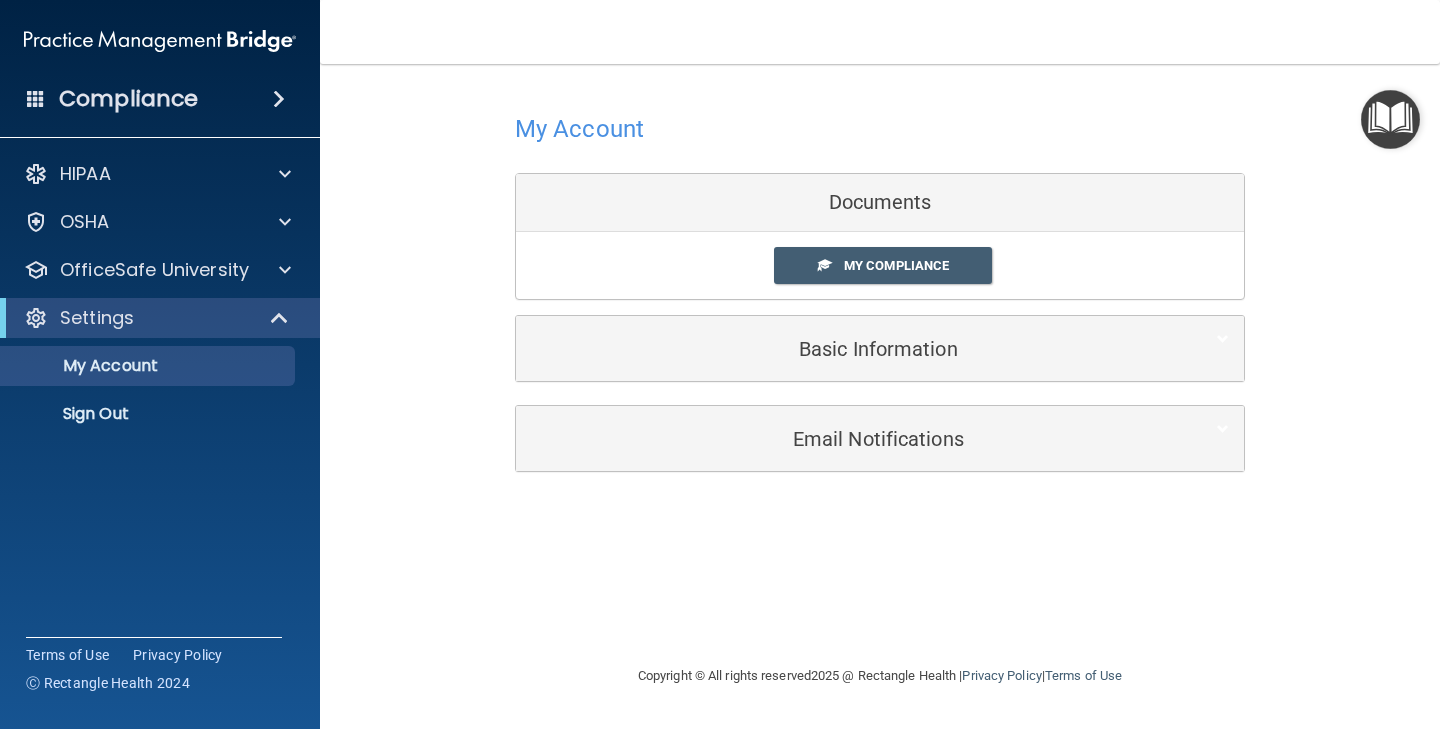 click at bounding box center (36, 98) 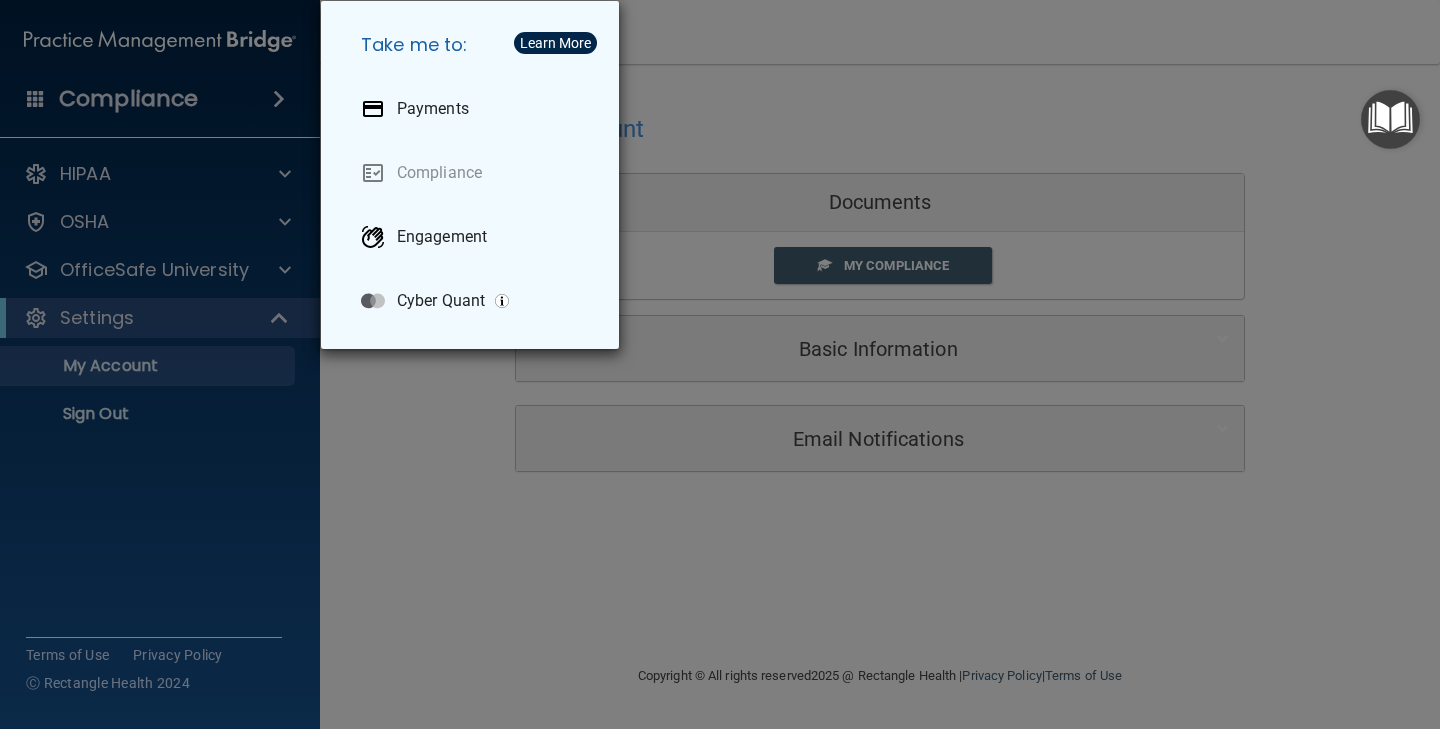 click on "Take me to:             Payments                   Compliance                     Engagement                     Cyber Quant" at bounding box center [720, 364] 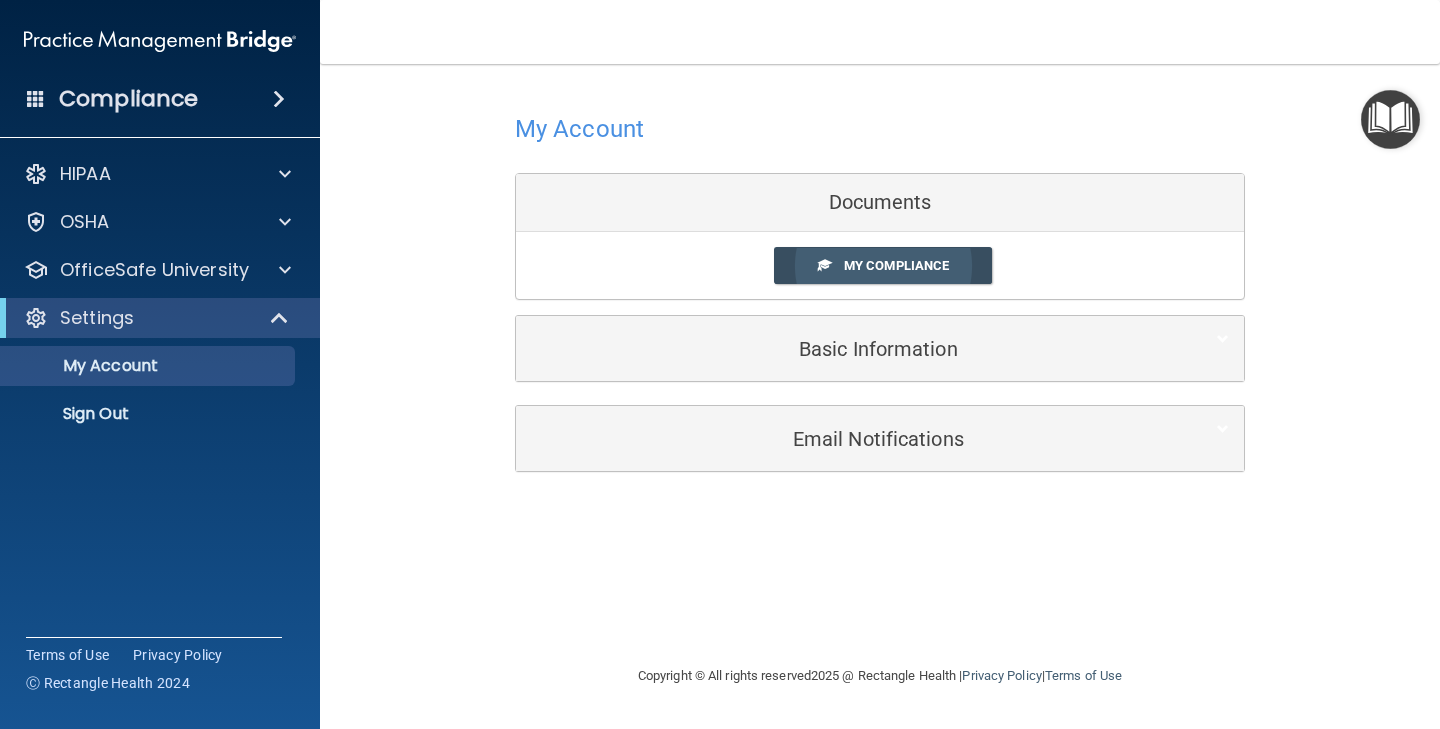 click at bounding box center [824, 264] 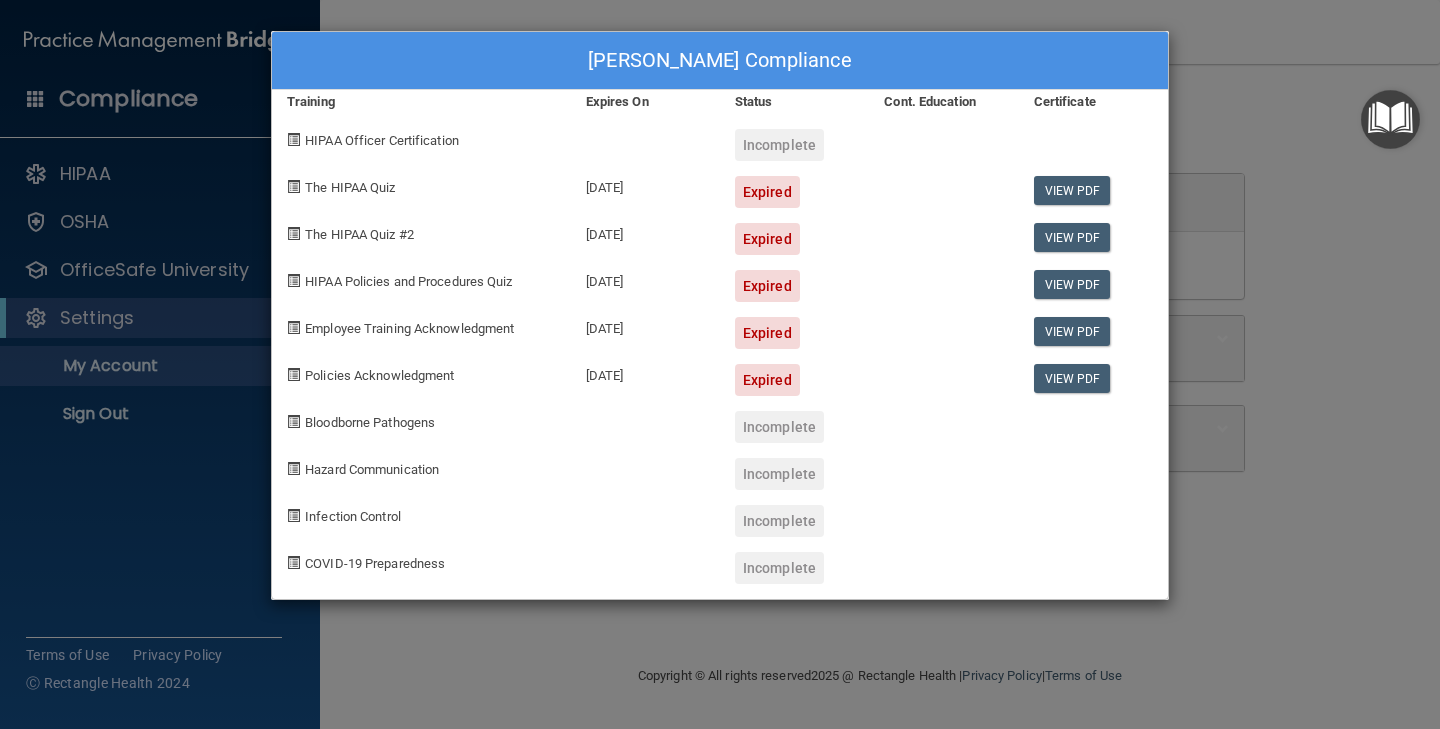 click on "Expired" at bounding box center (767, 192) 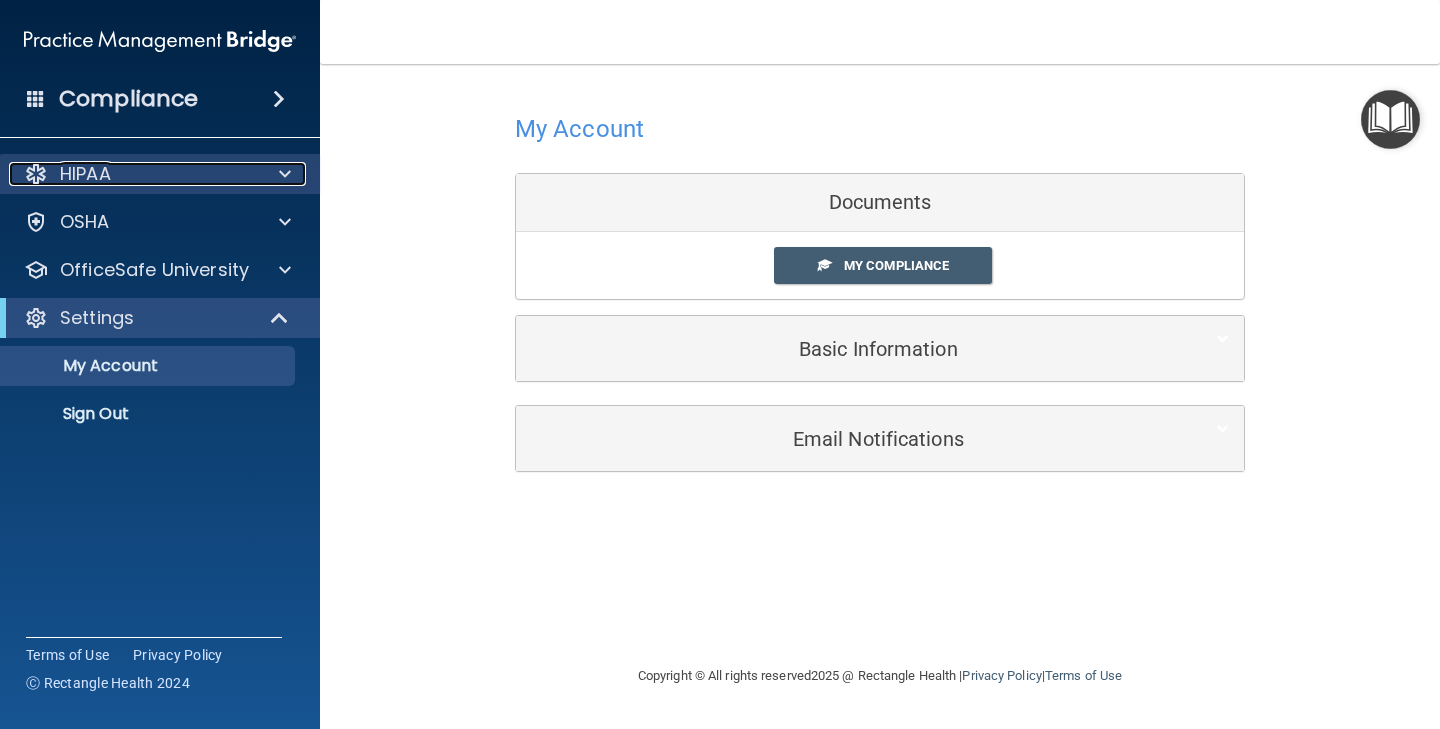 click on "HIPAA" at bounding box center [133, 174] 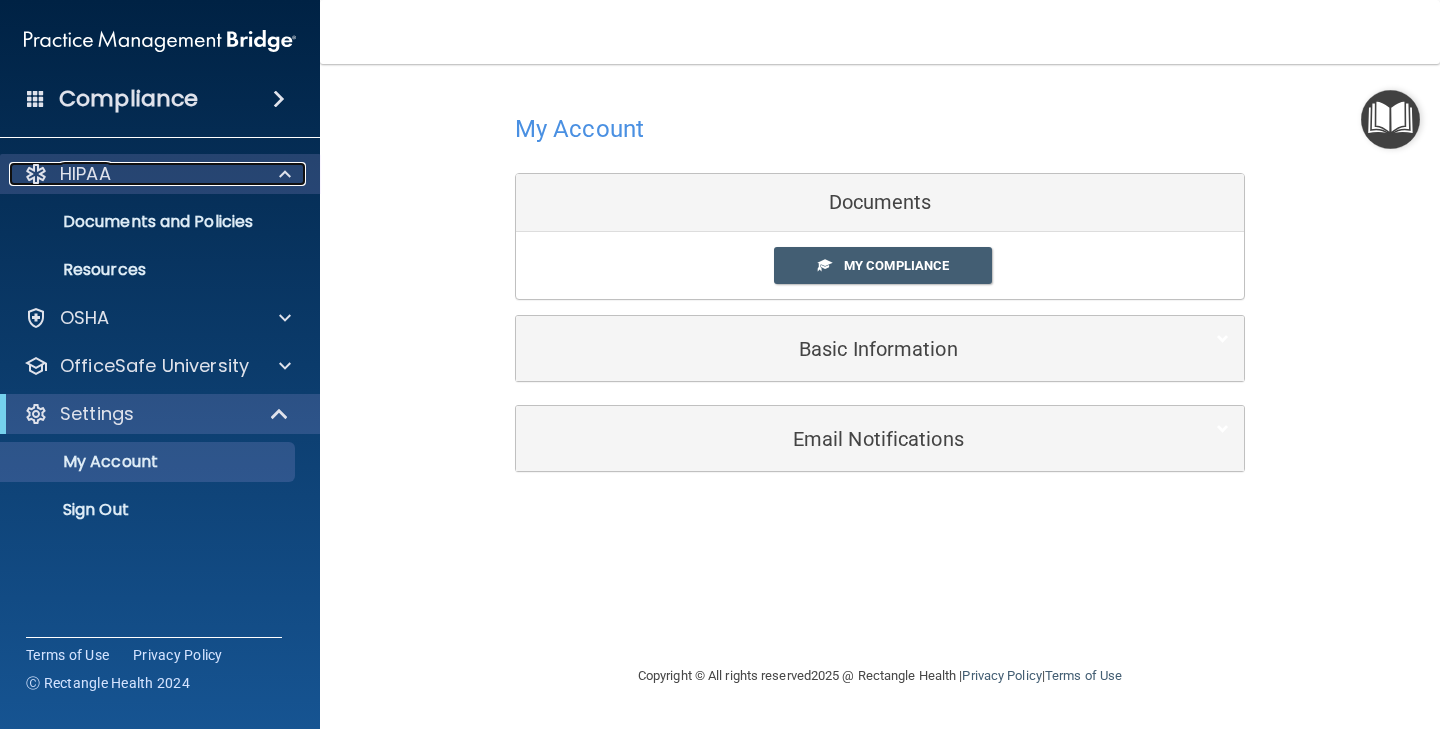 click on "HIPAA" at bounding box center [133, 174] 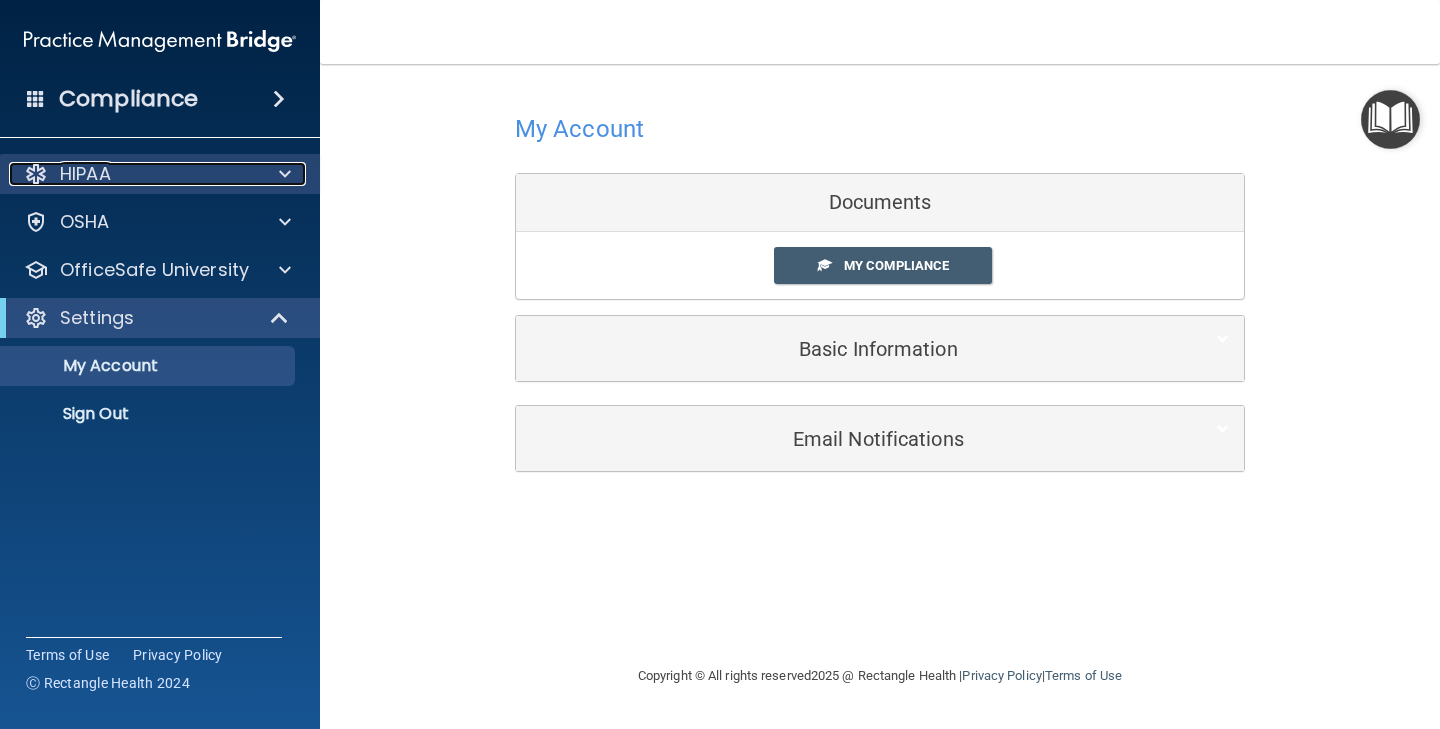 click on "HIPAA" at bounding box center [133, 174] 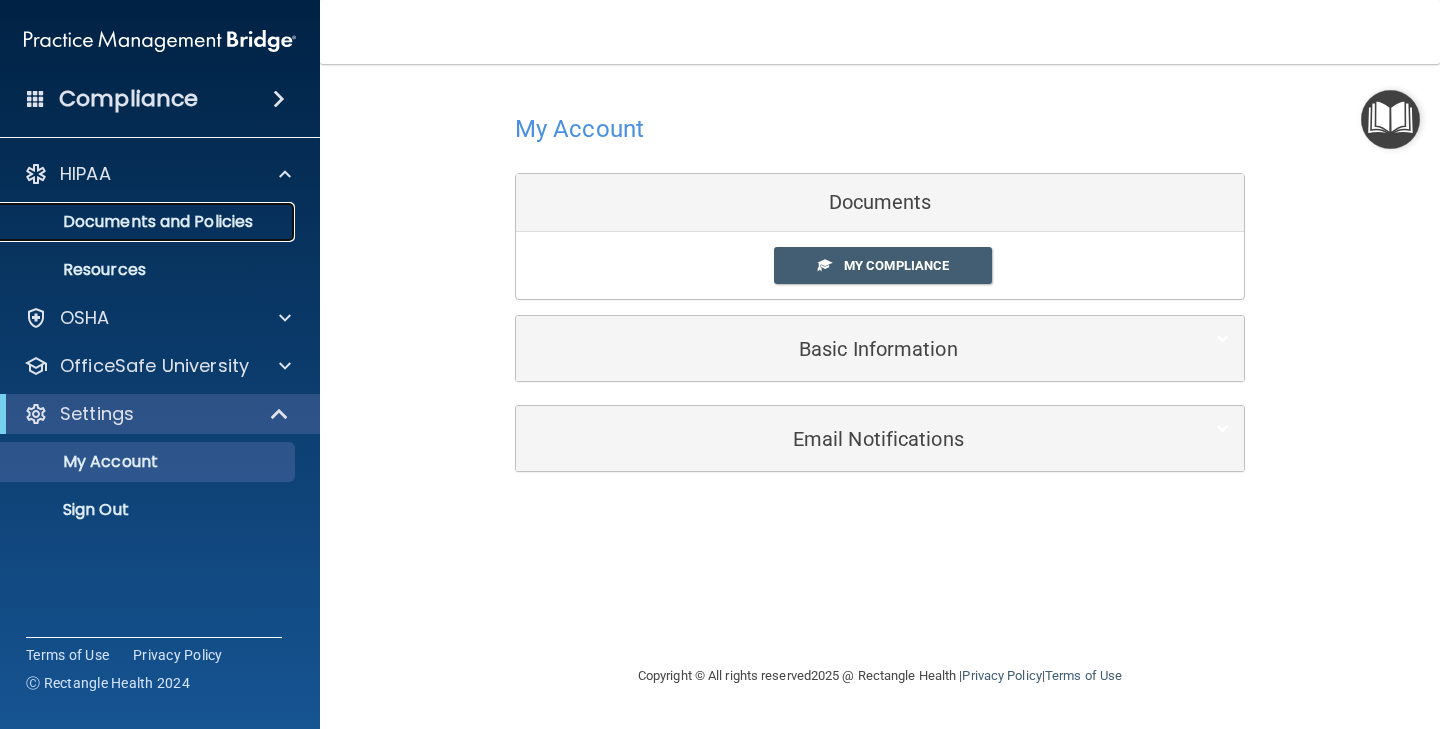 click on "Documents and Policies" at bounding box center [137, 222] 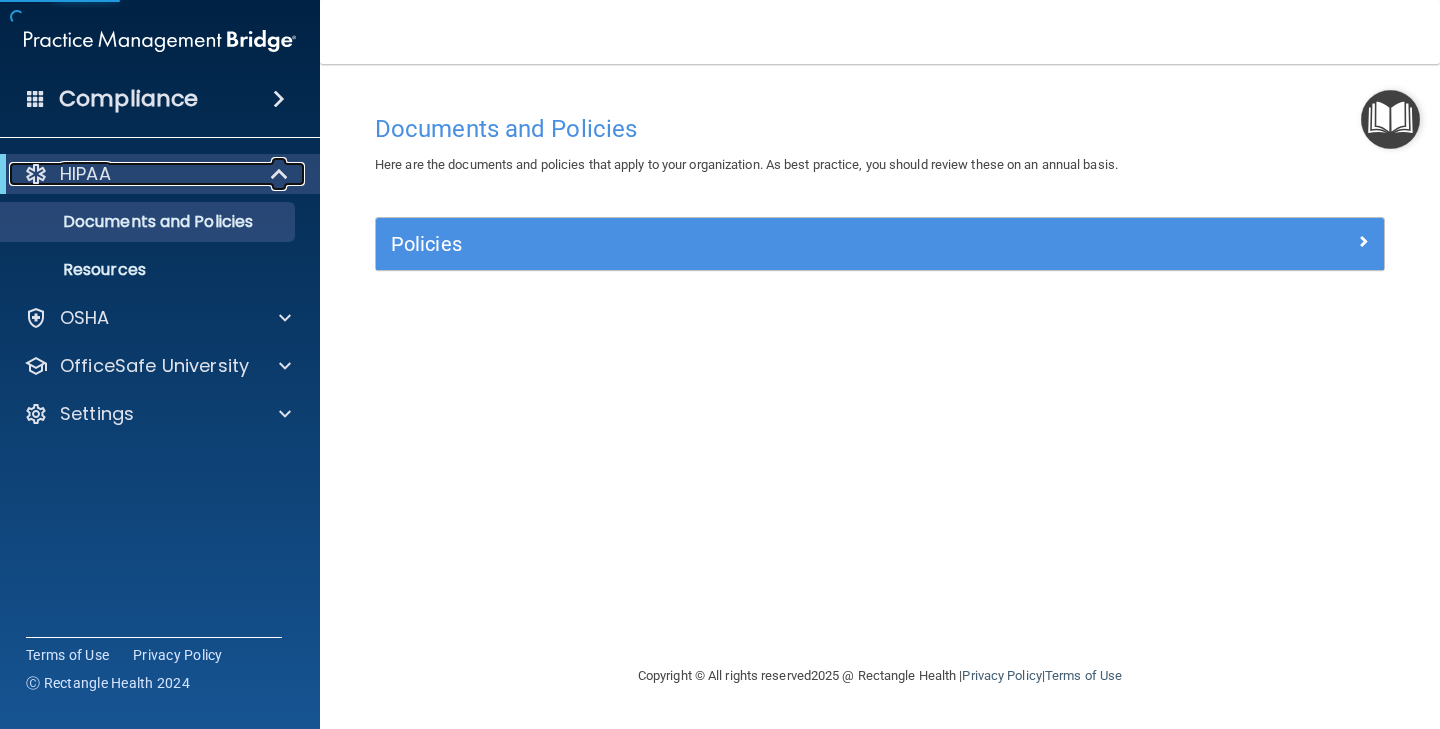 click on "HIPAA" at bounding box center (85, 174) 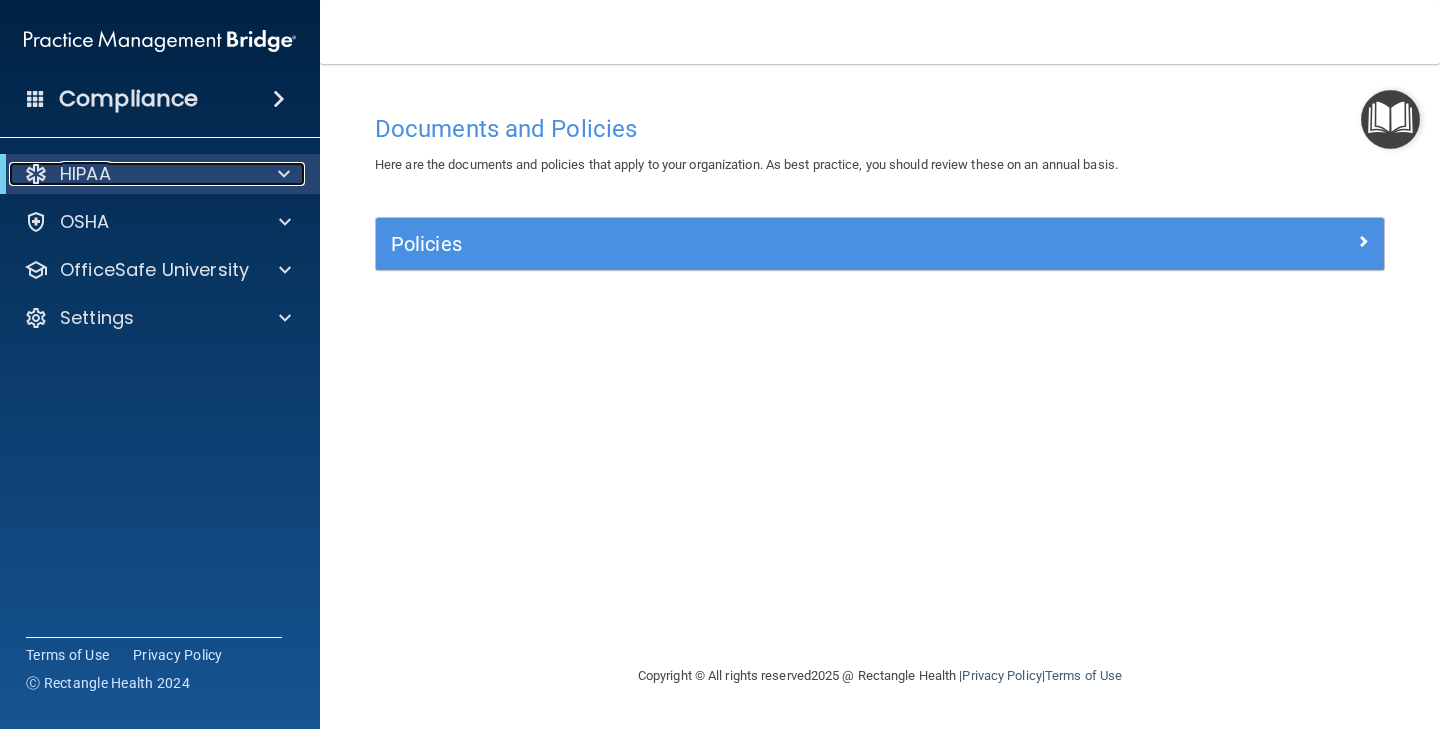 click on "HIPAA" at bounding box center (85, 174) 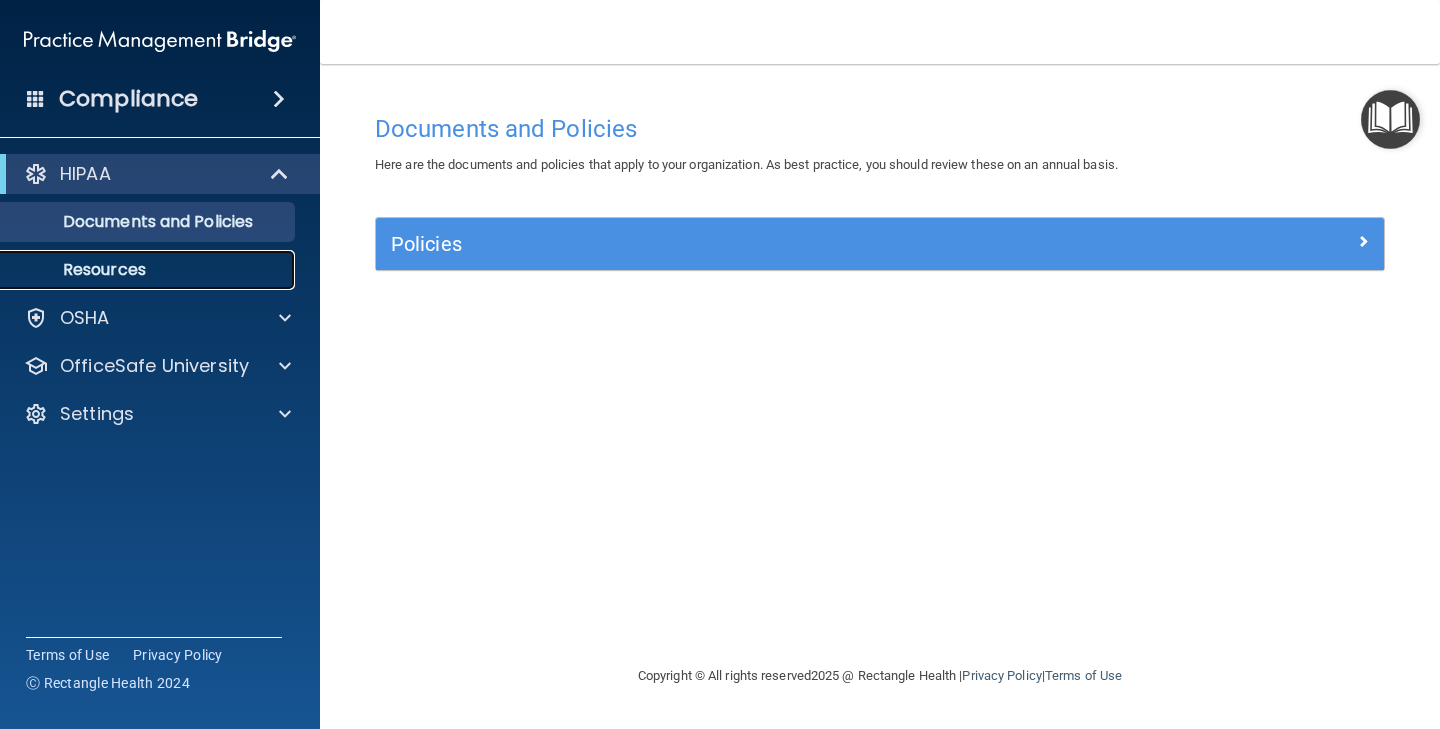 click on "Resources" at bounding box center (149, 270) 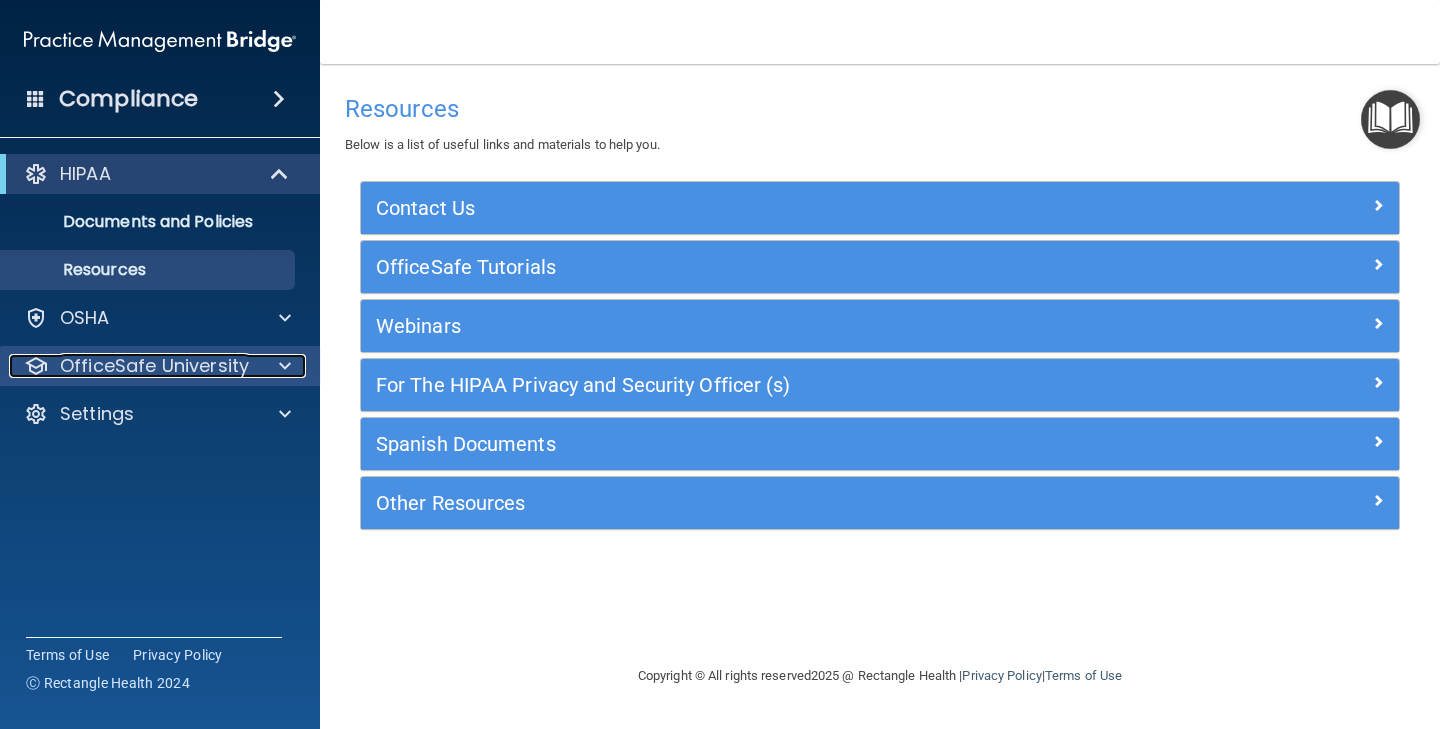click at bounding box center (282, 366) 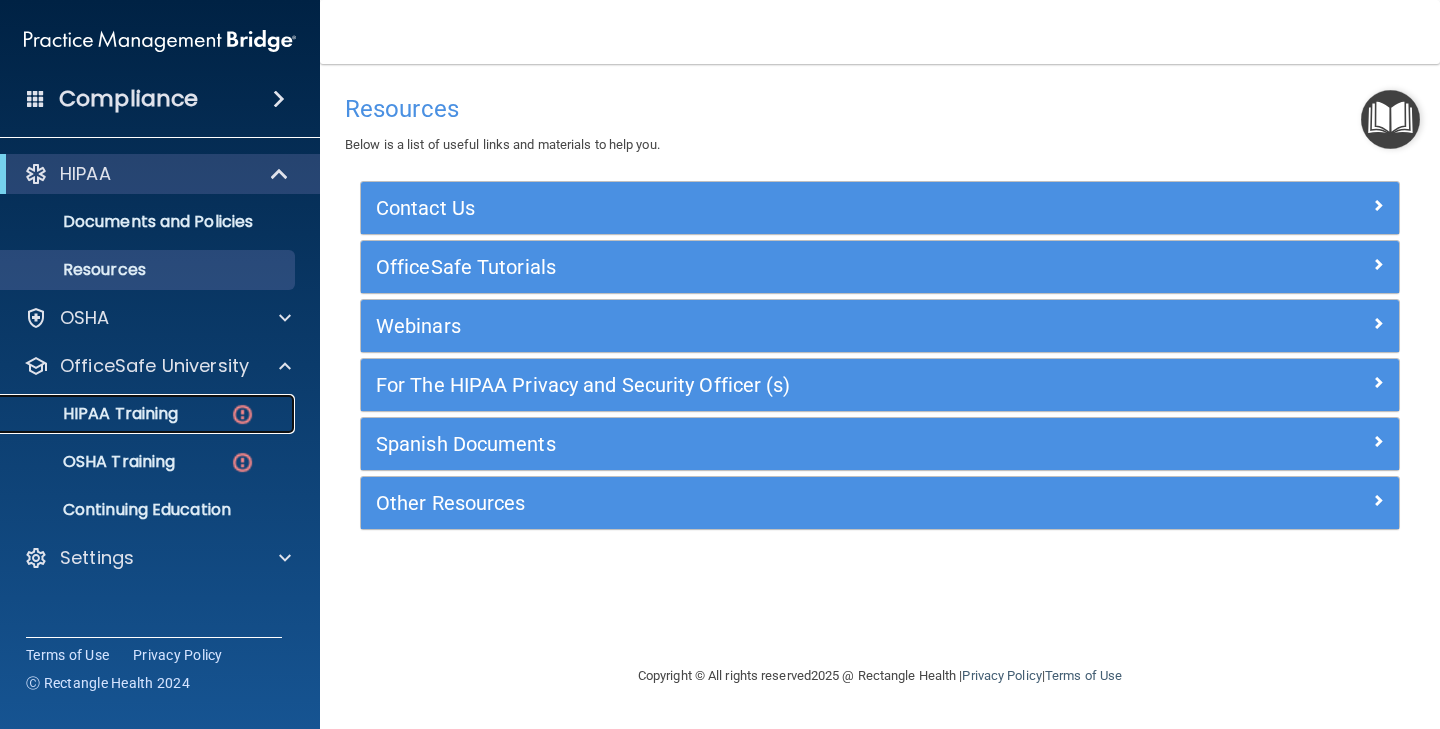 click on "HIPAA Training" at bounding box center [95, 414] 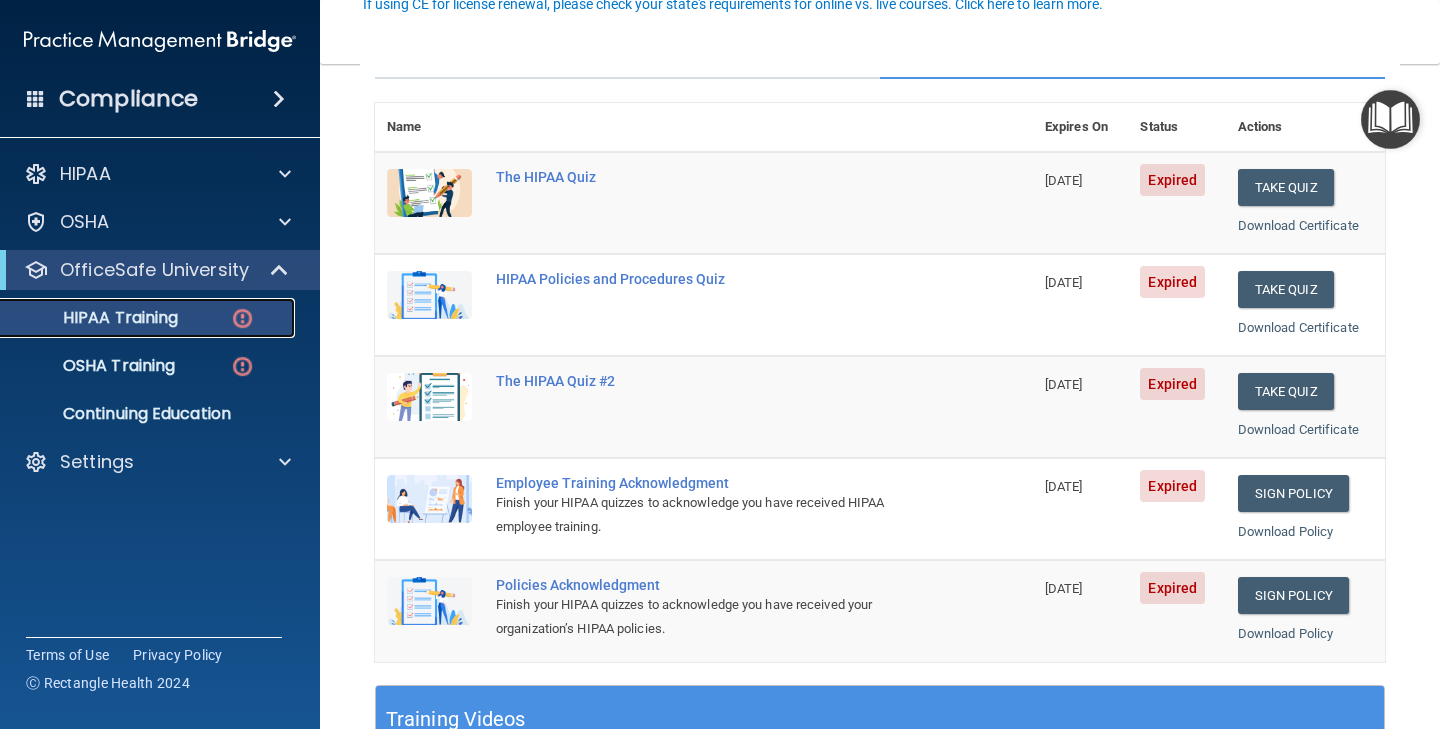 scroll, scrollTop: 199, scrollLeft: 0, axis: vertical 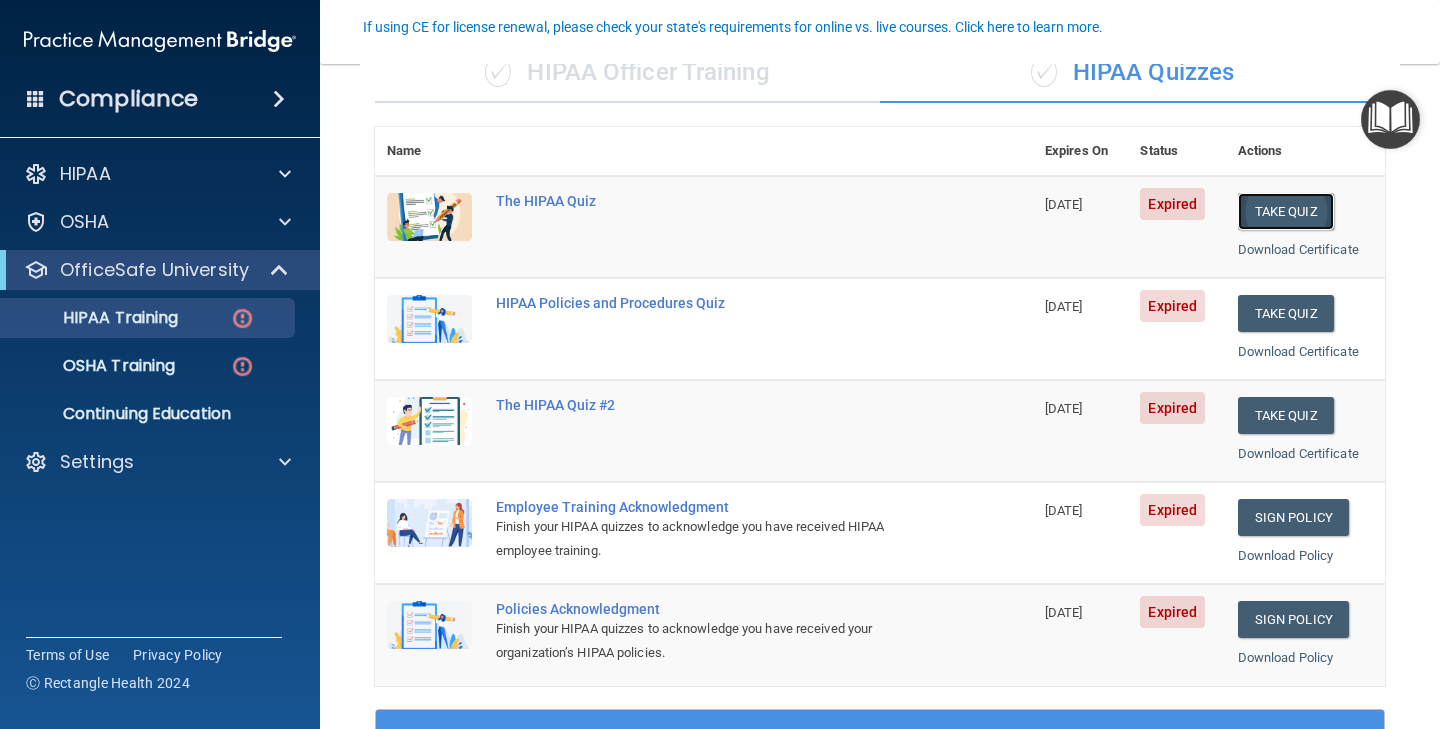 click on "Take Quiz" at bounding box center (1286, 211) 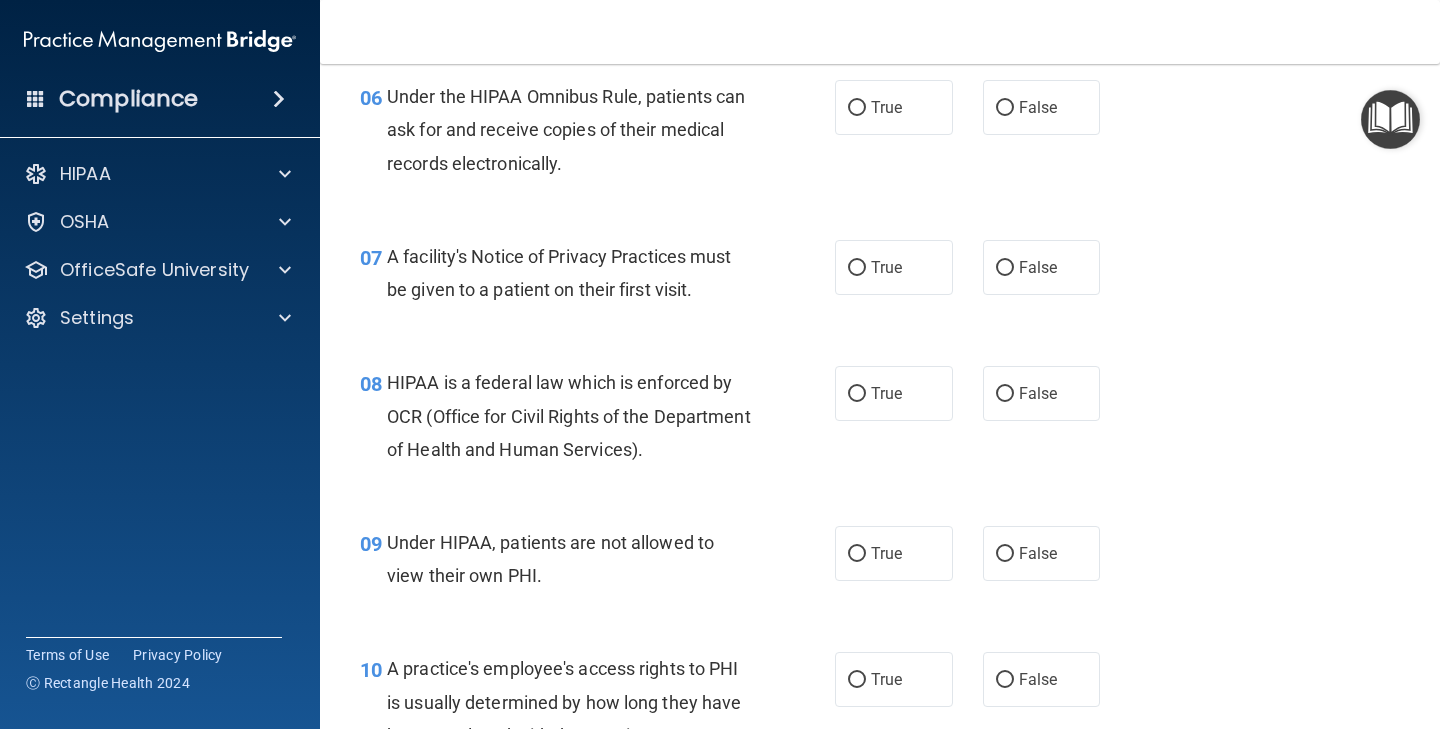 scroll, scrollTop: 0, scrollLeft: 0, axis: both 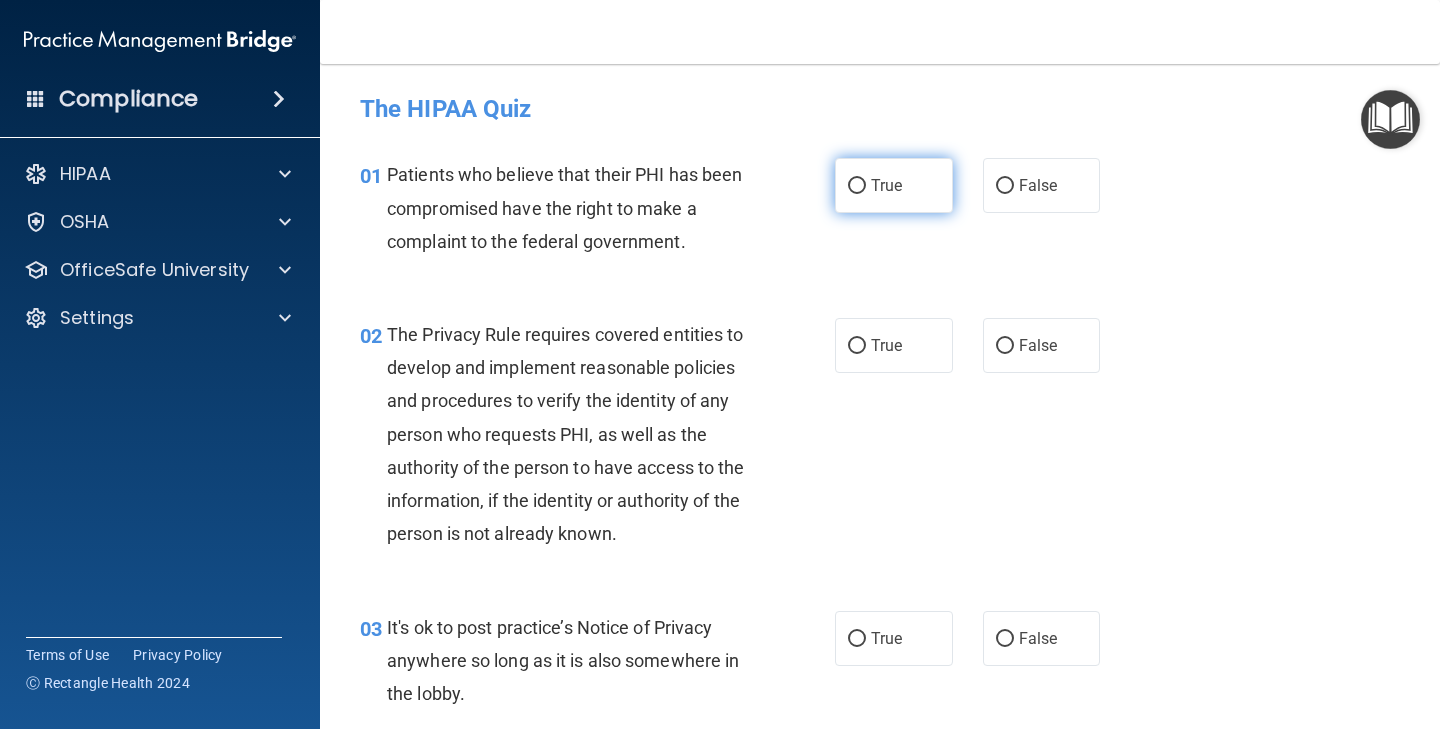 click on "True" at bounding box center [886, 185] 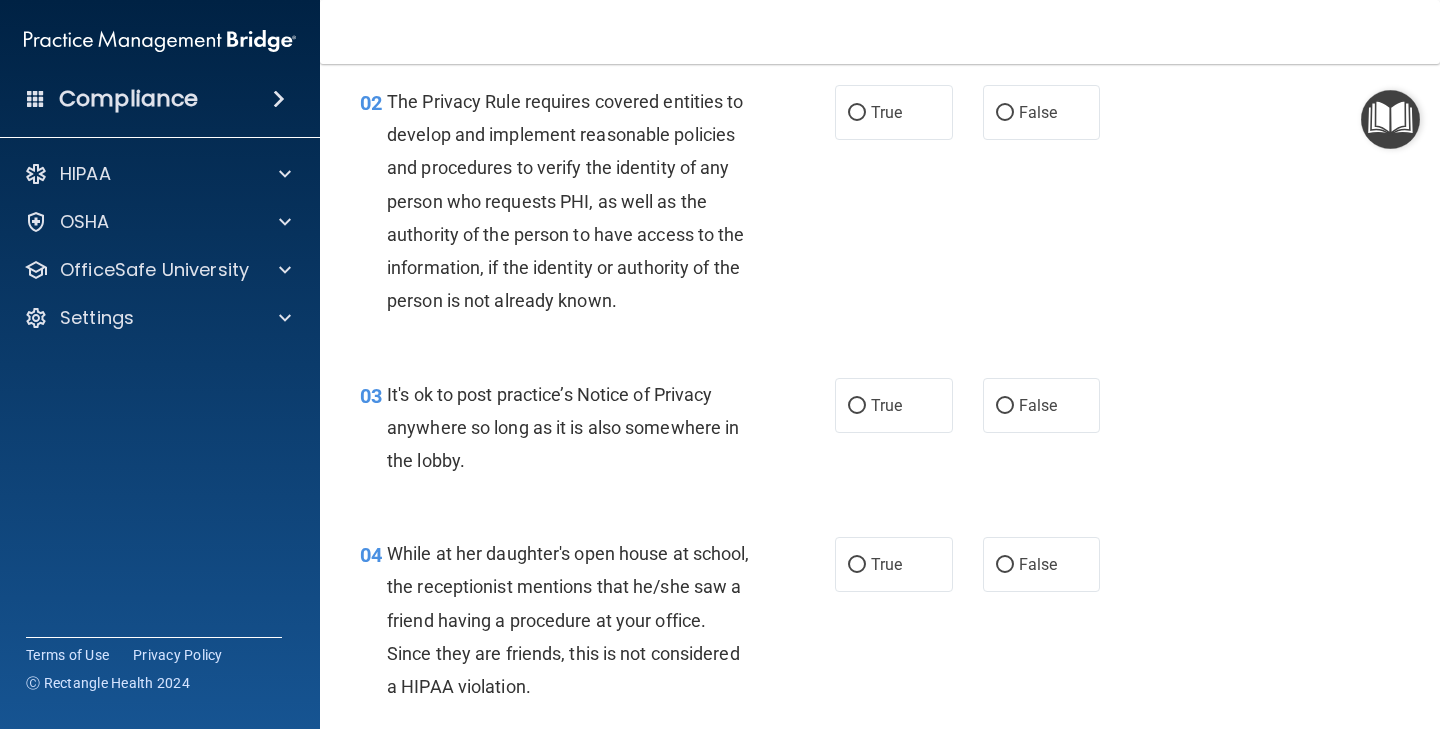 scroll, scrollTop: 234, scrollLeft: 0, axis: vertical 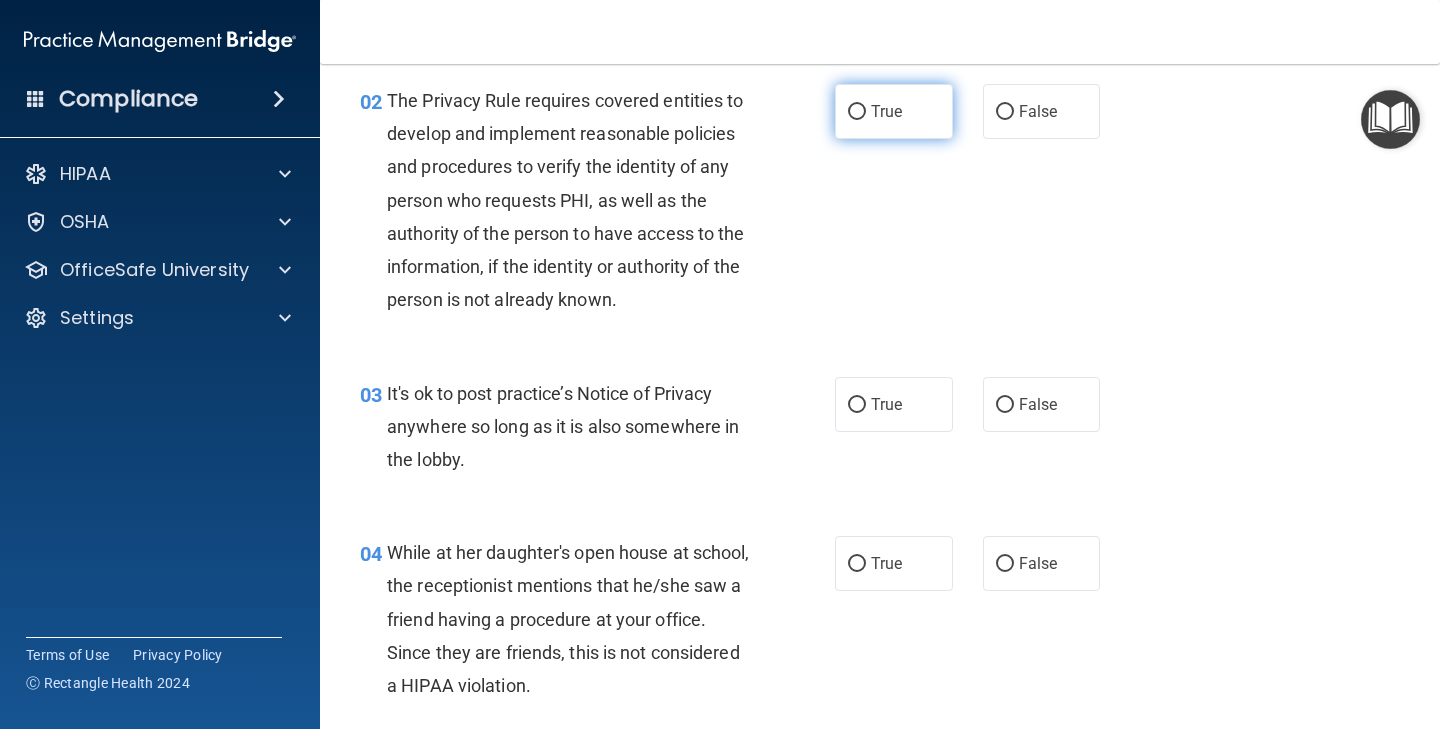 click on "True" at bounding box center [894, 111] 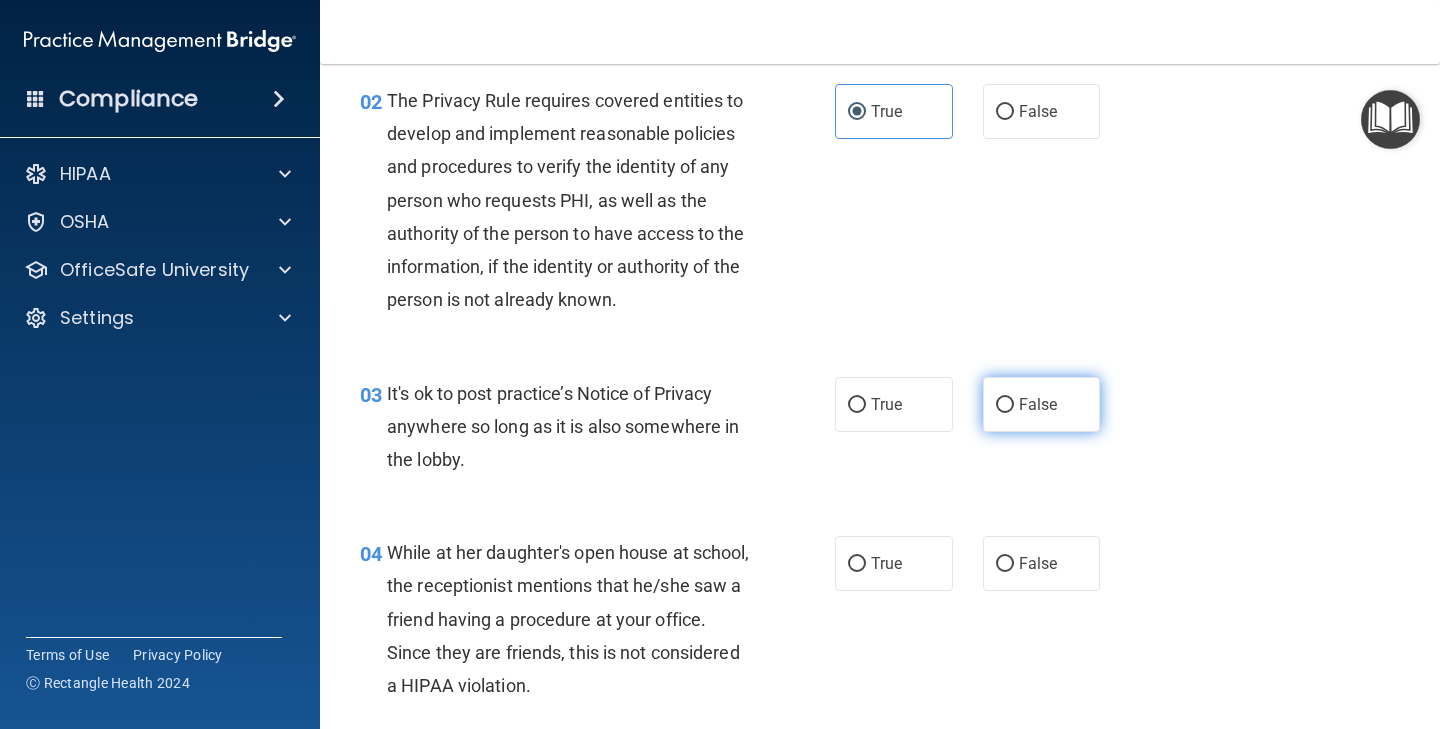 click on "False" at bounding box center (1038, 404) 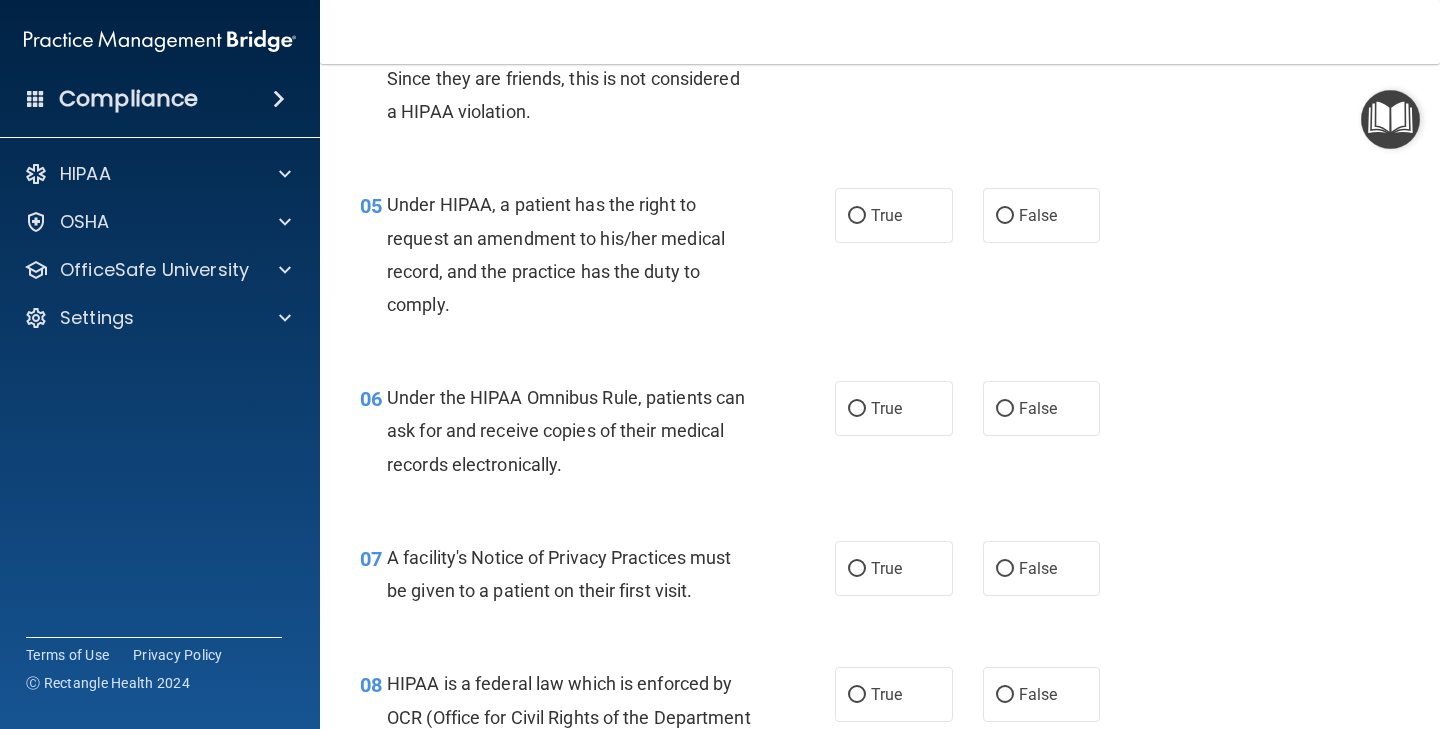scroll, scrollTop: 814, scrollLeft: 0, axis: vertical 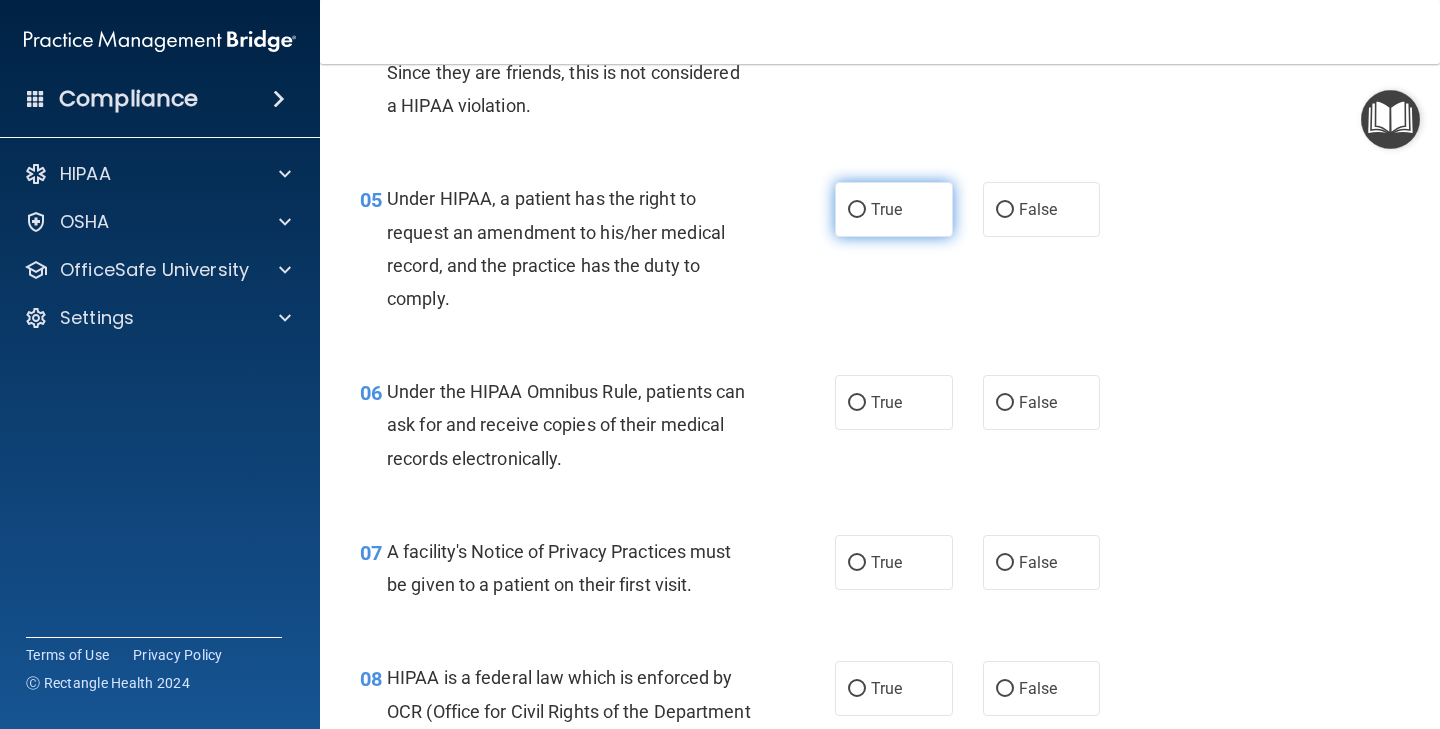 click on "True" at bounding box center (886, 209) 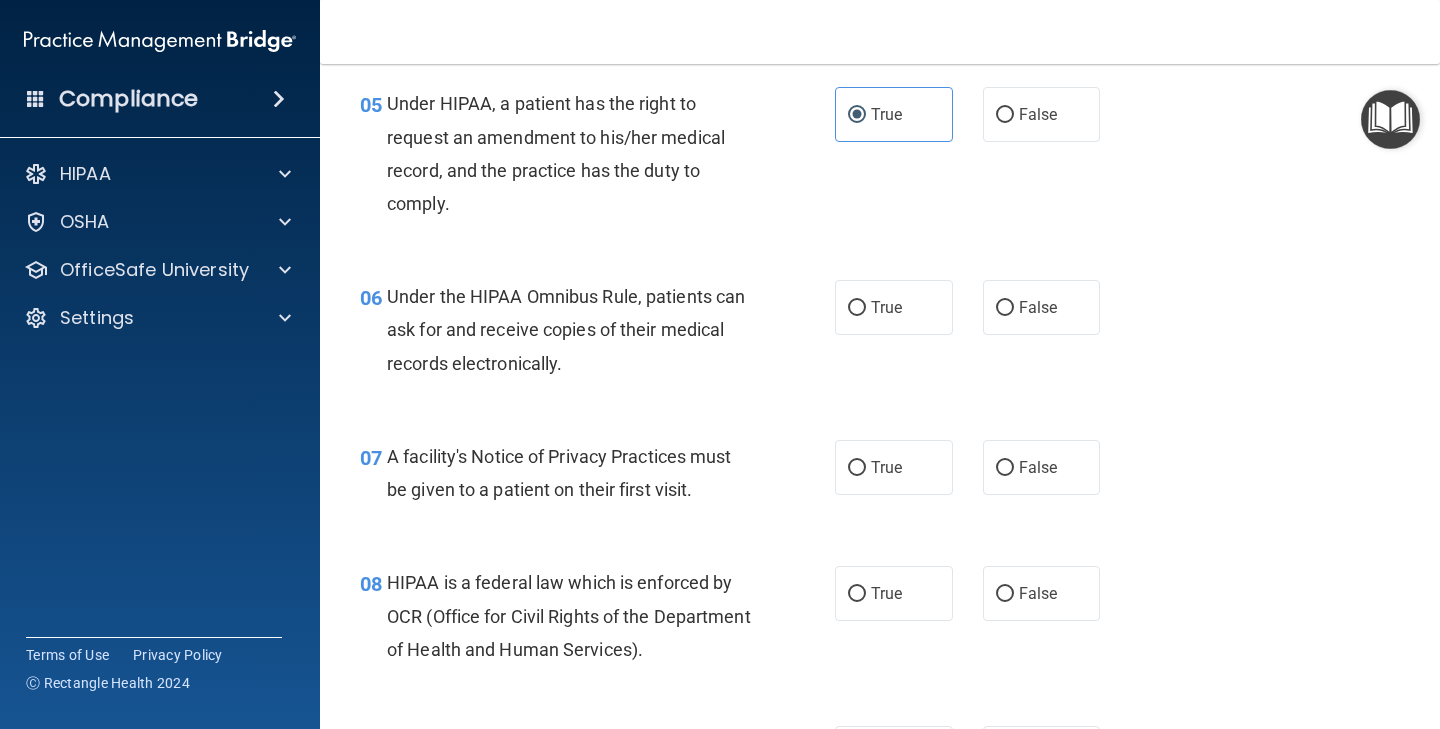 scroll, scrollTop: 923, scrollLeft: 0, axis: vertical 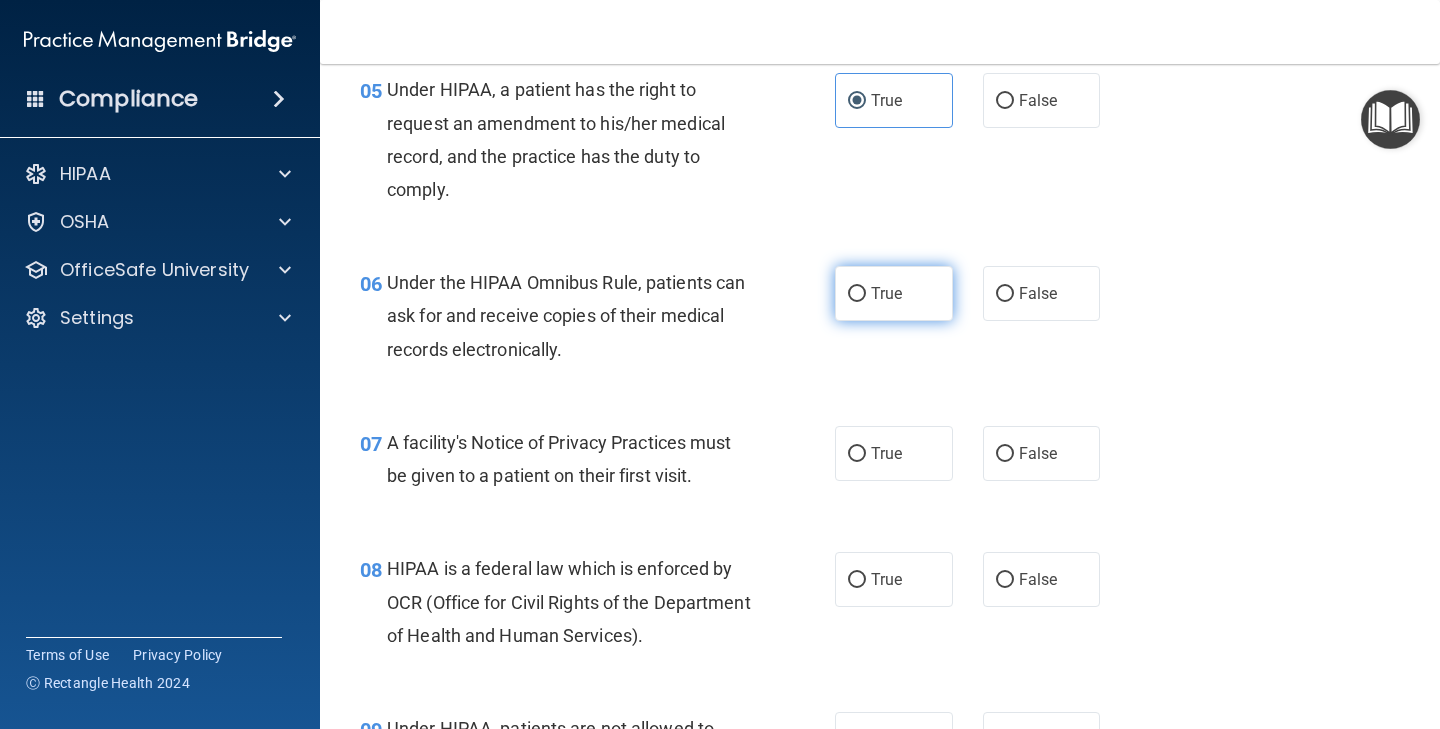click on "True" at bounding box center [894, 293] 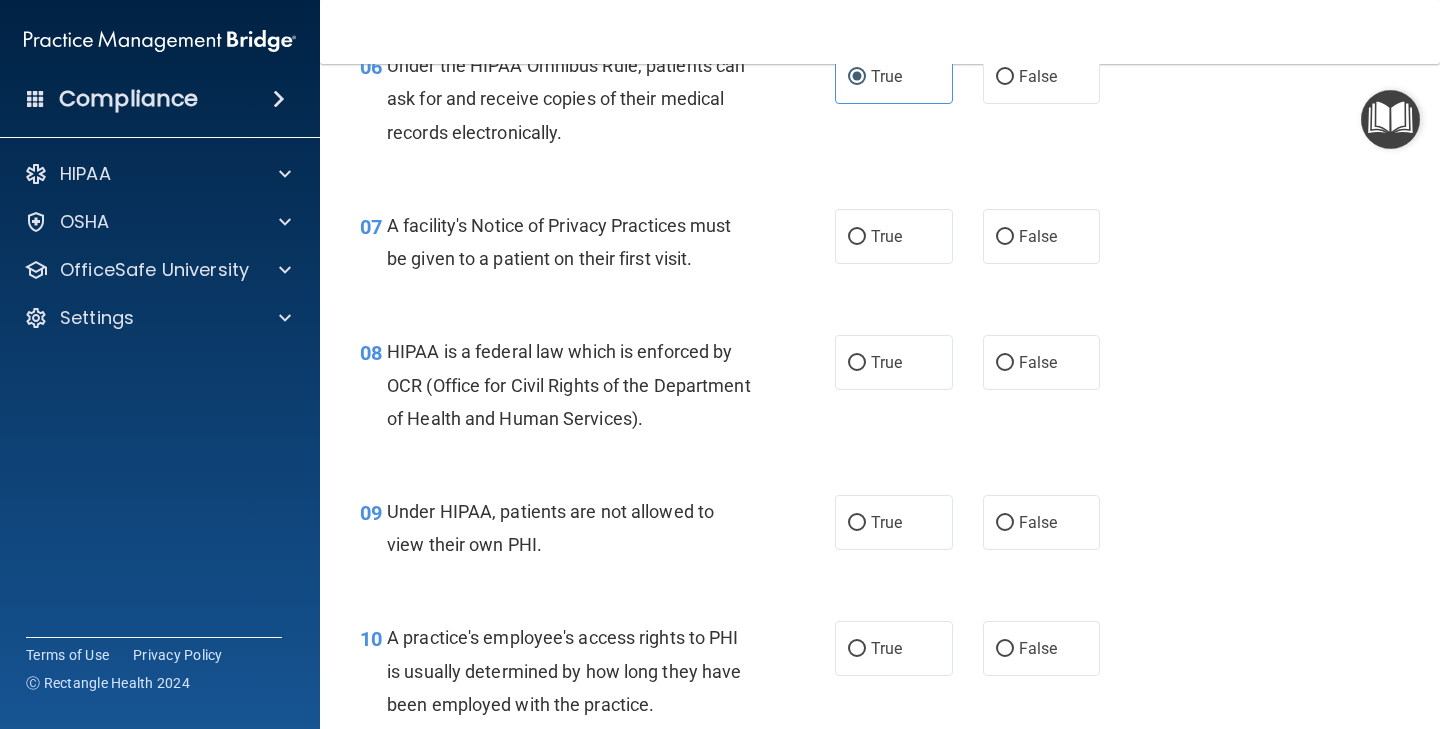 scroll, scrollTop: 1148, scrollLeft: 0, axis: vertical 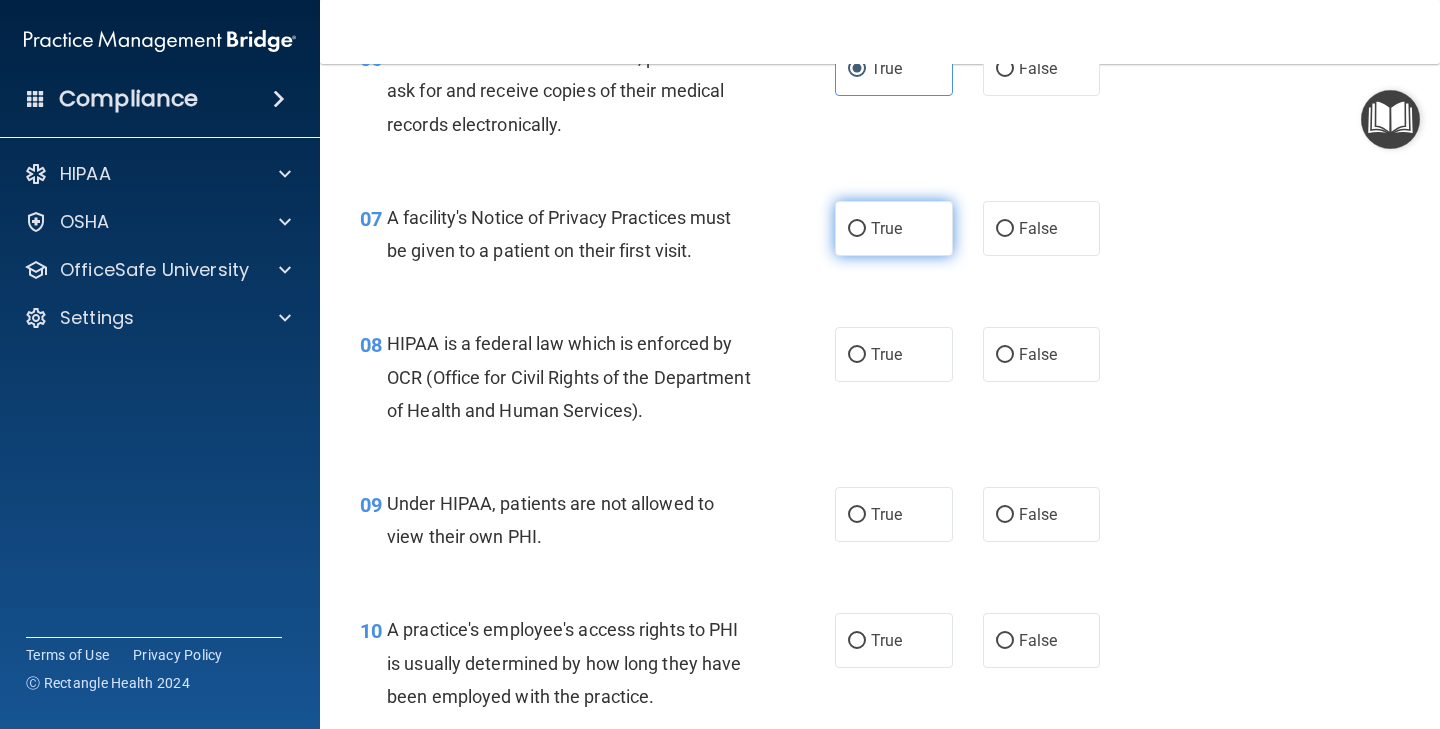 click on "True" at bounding box center (894, 228) 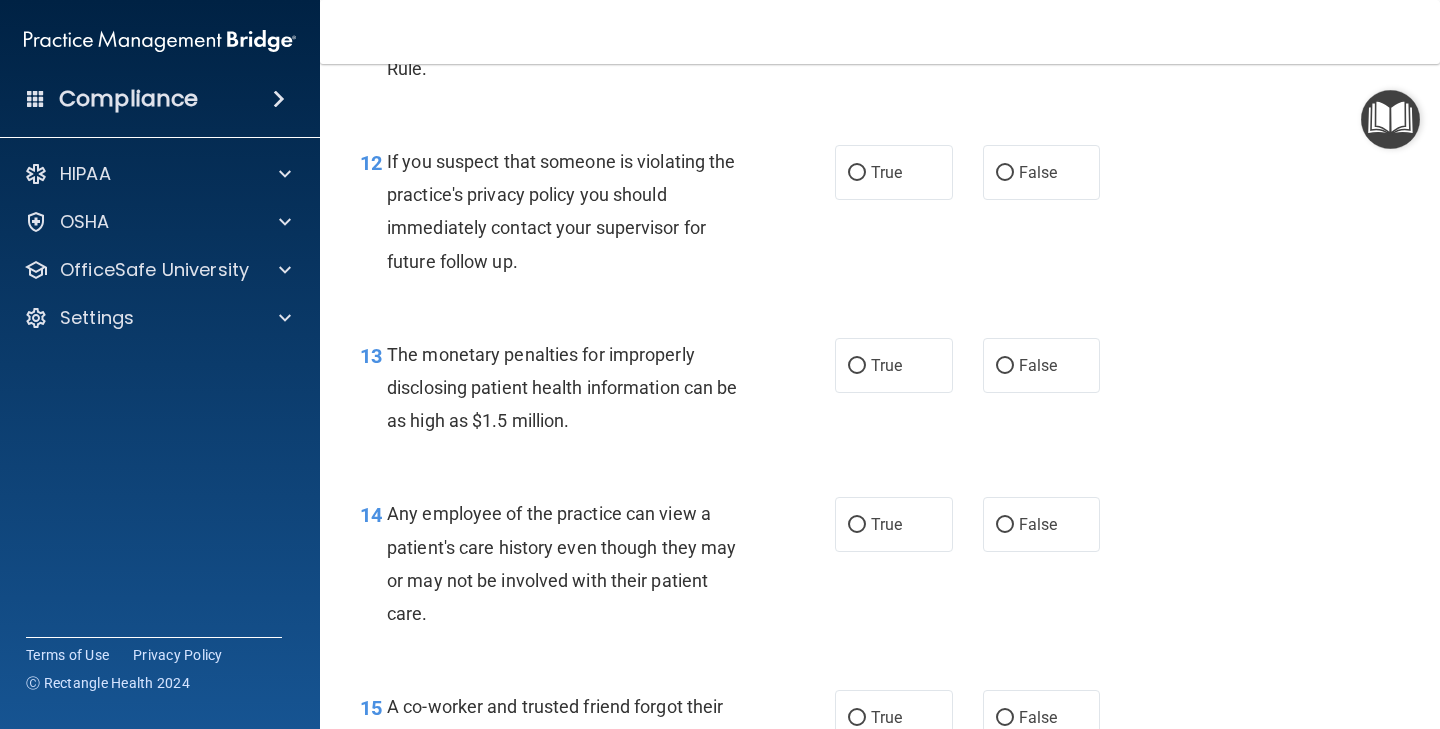 scroll, scrollTop: 1972, scrollLeft: 0, axis: vertical 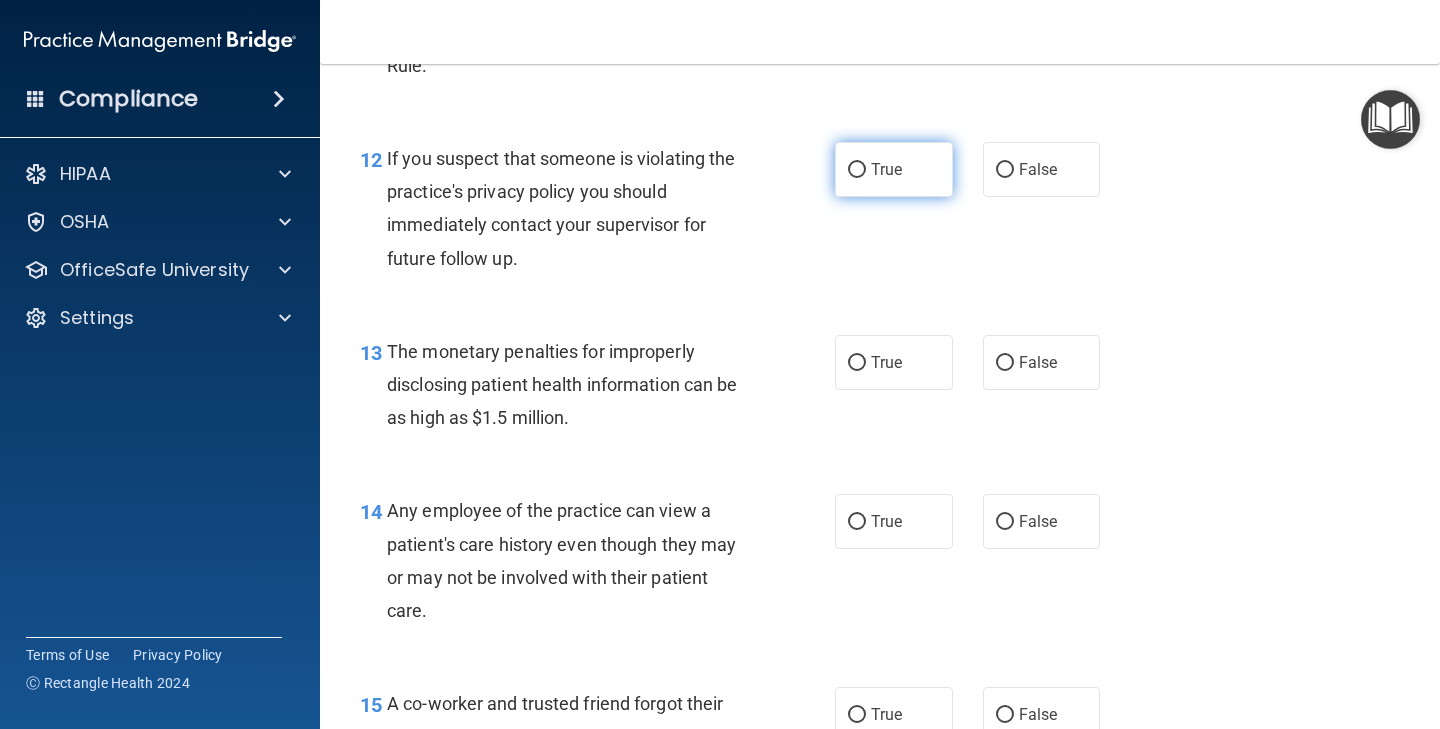 click on "True" at bounding box center [894, 169] 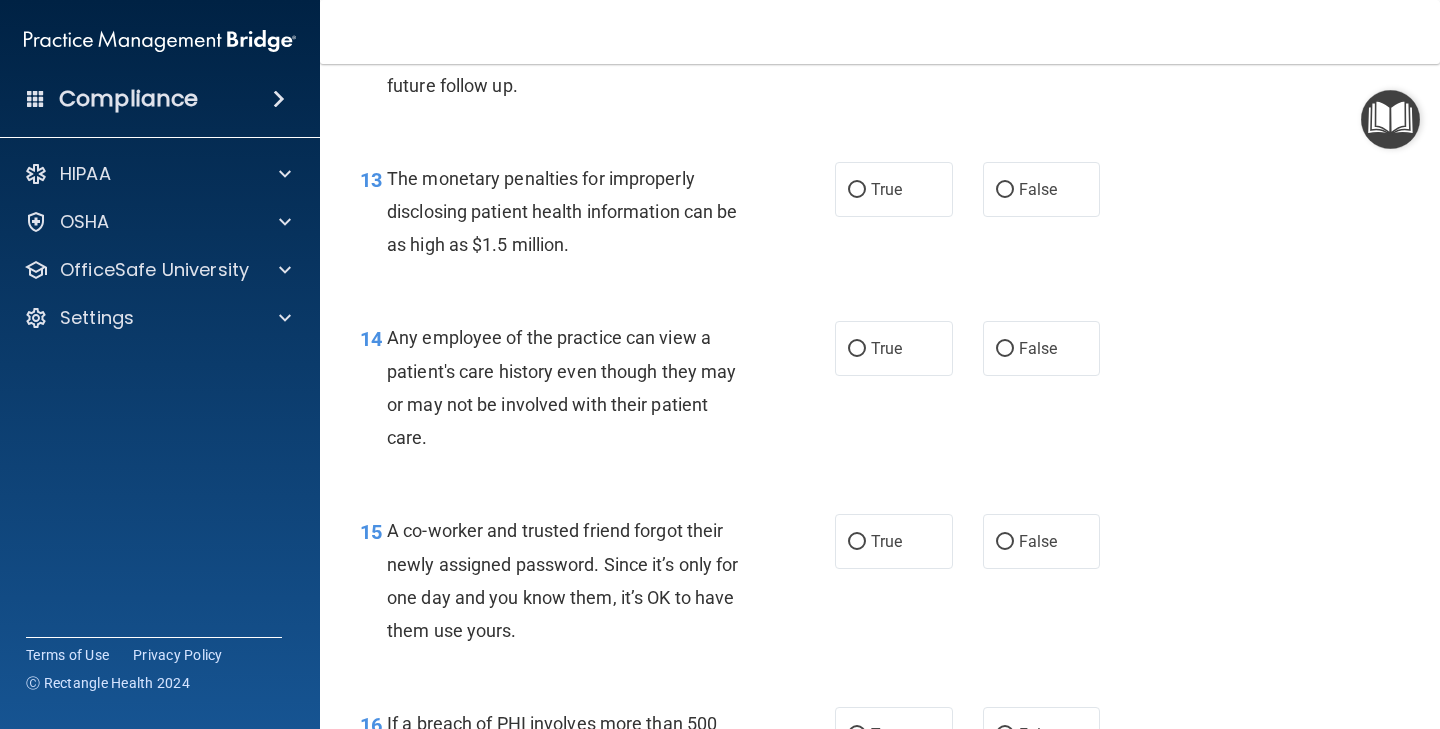 scroll, scrollTop: 2152, scrollLeft: 0, axis: vertical 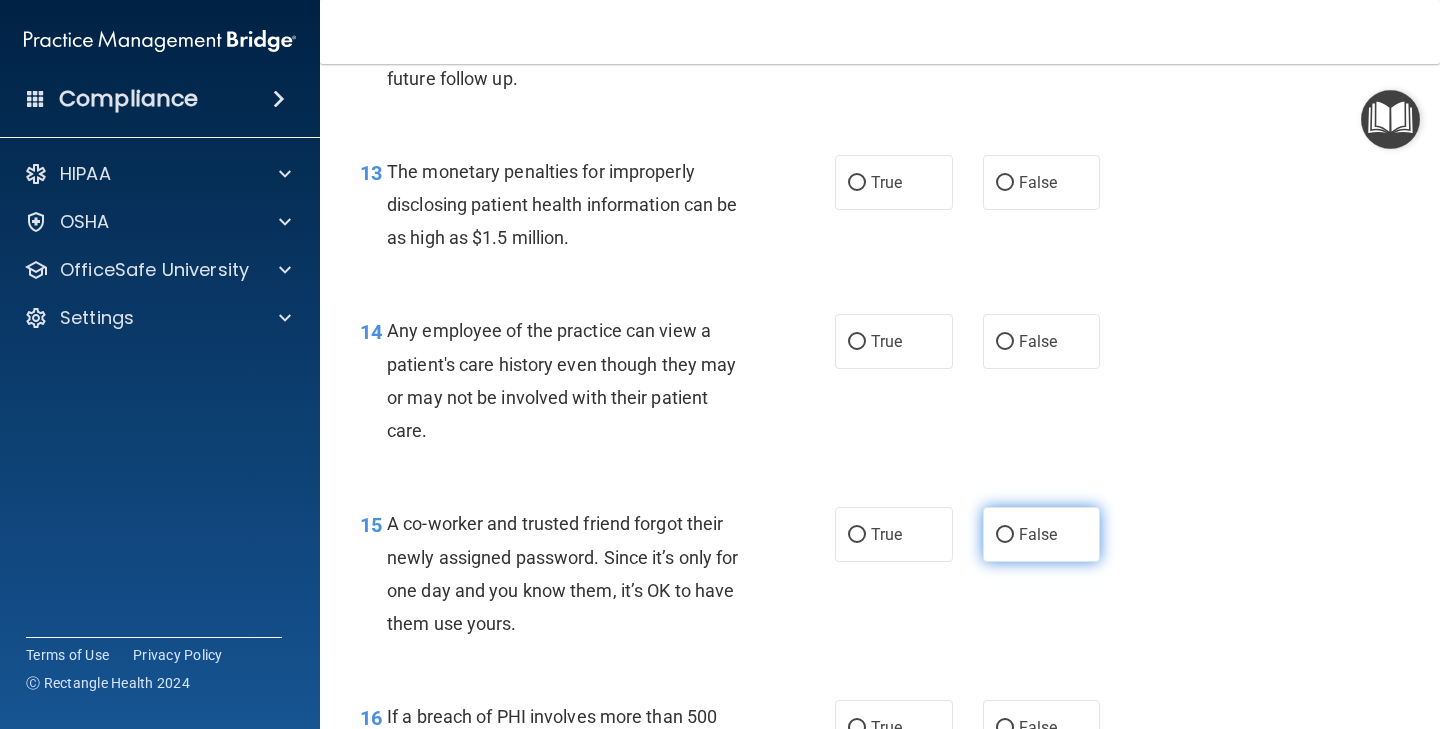 click on "False" at bounding box center (1038, 534) 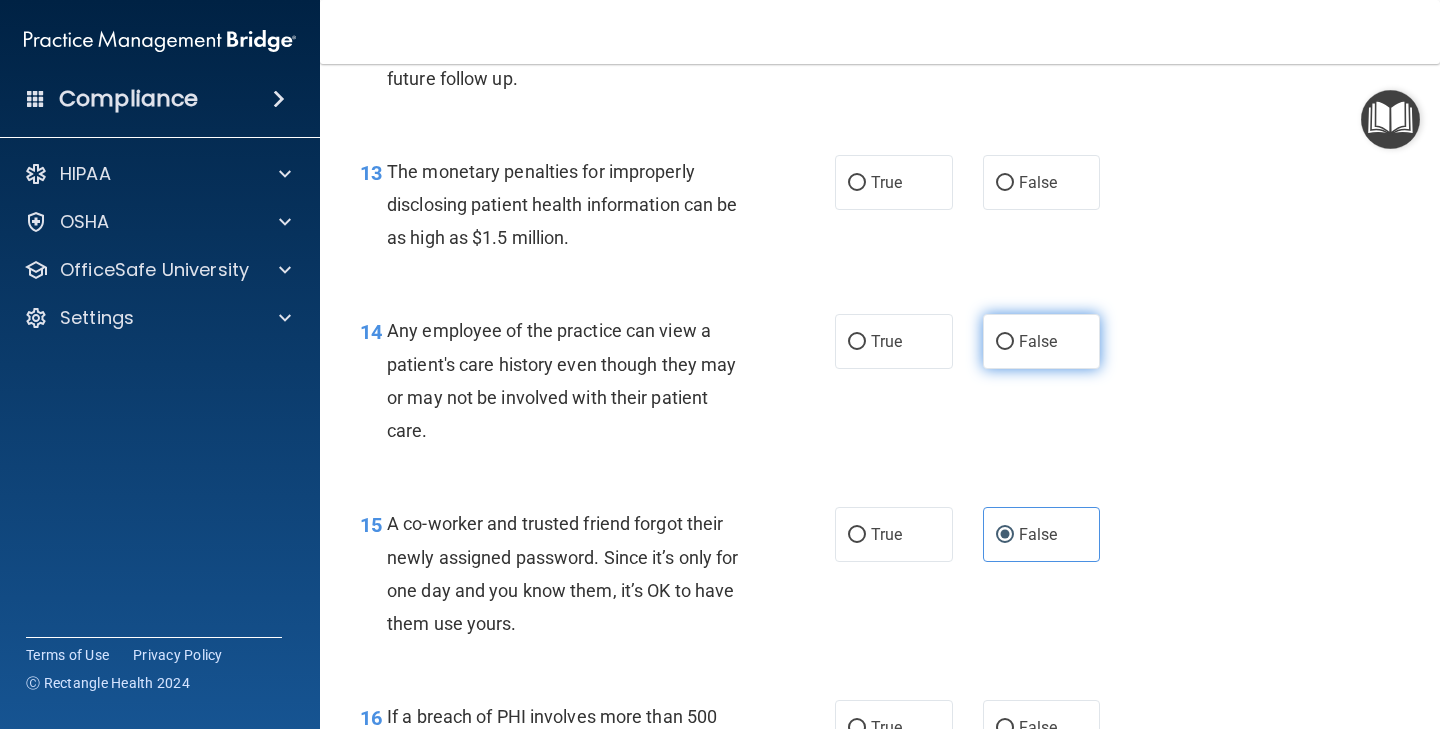 click on "False" at bounding box center [1038, 341] 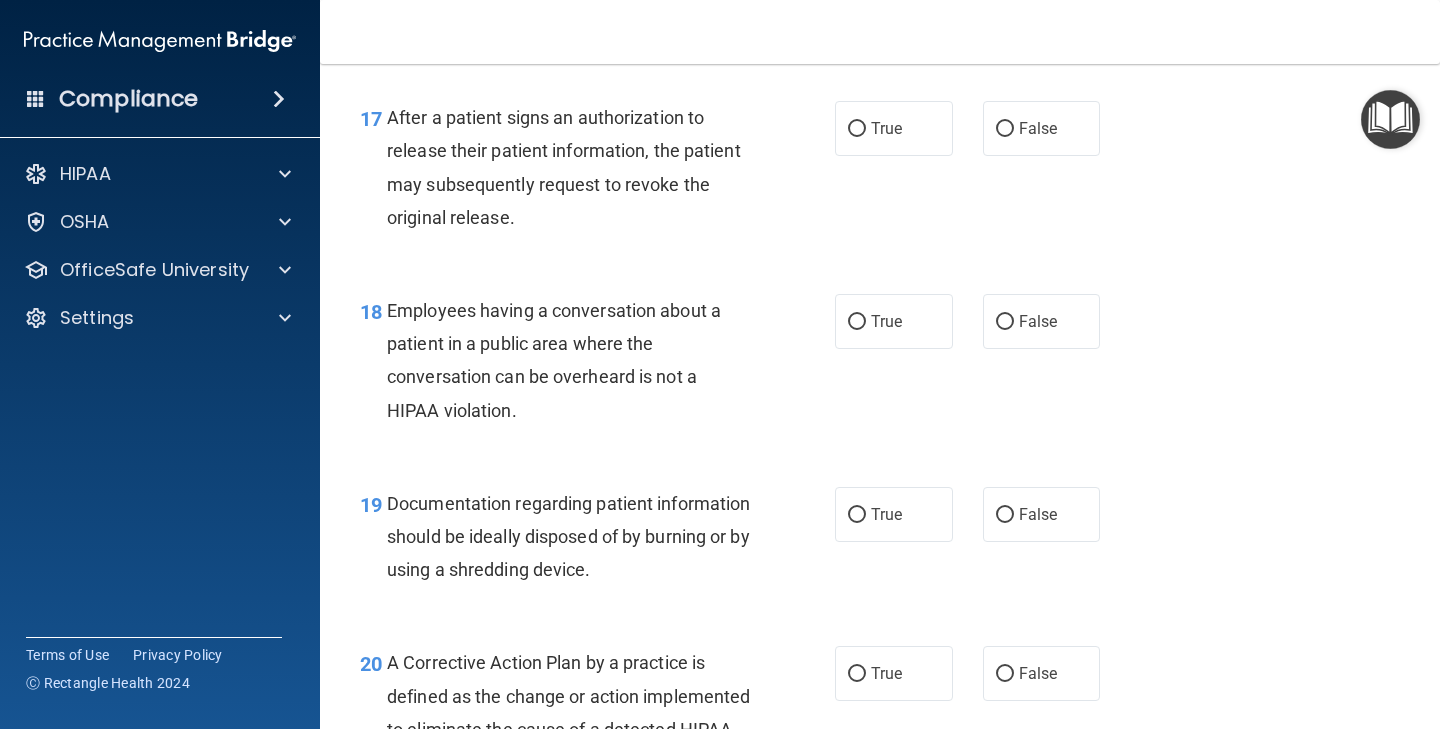 scroll, scrollTop: 2956, scrollLeft: 0, axis: vertical 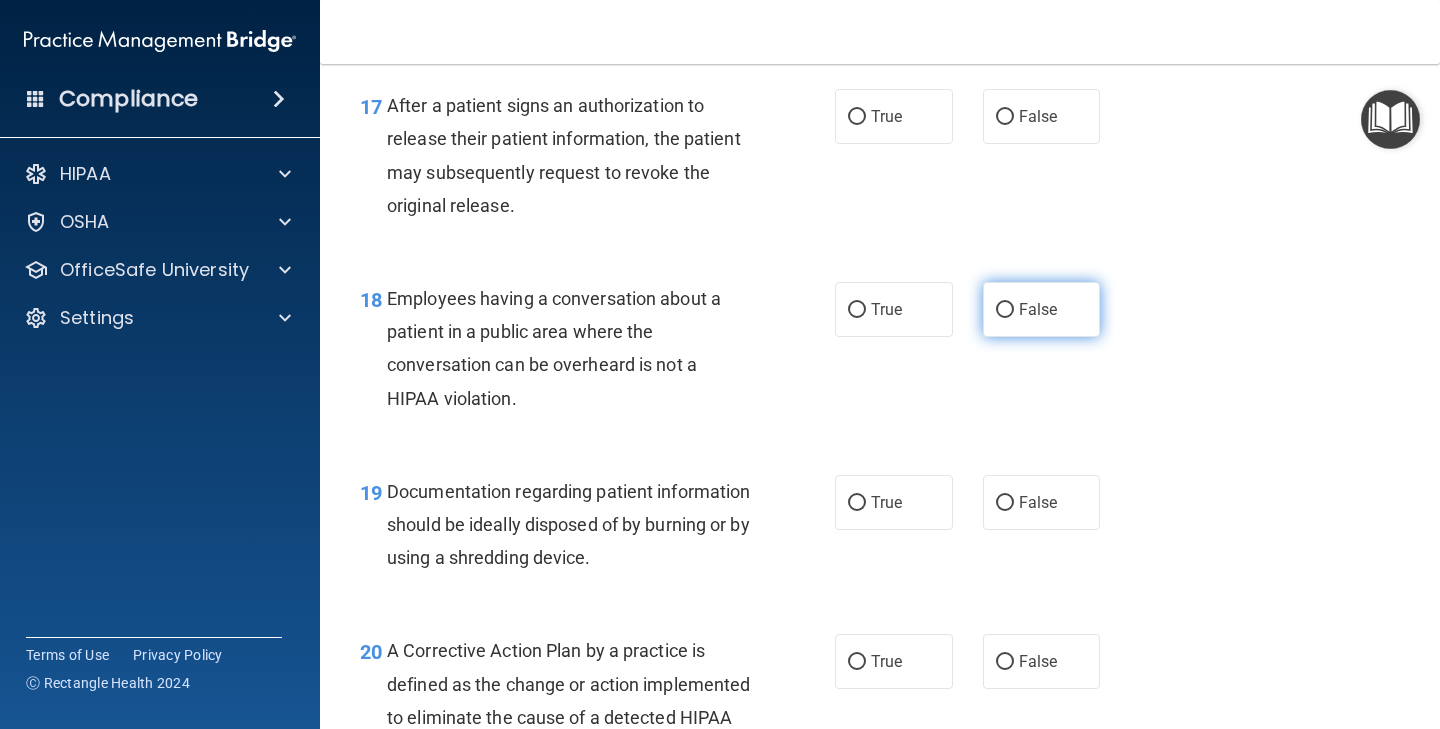 click on "False" at bounding box center [1038, 309] 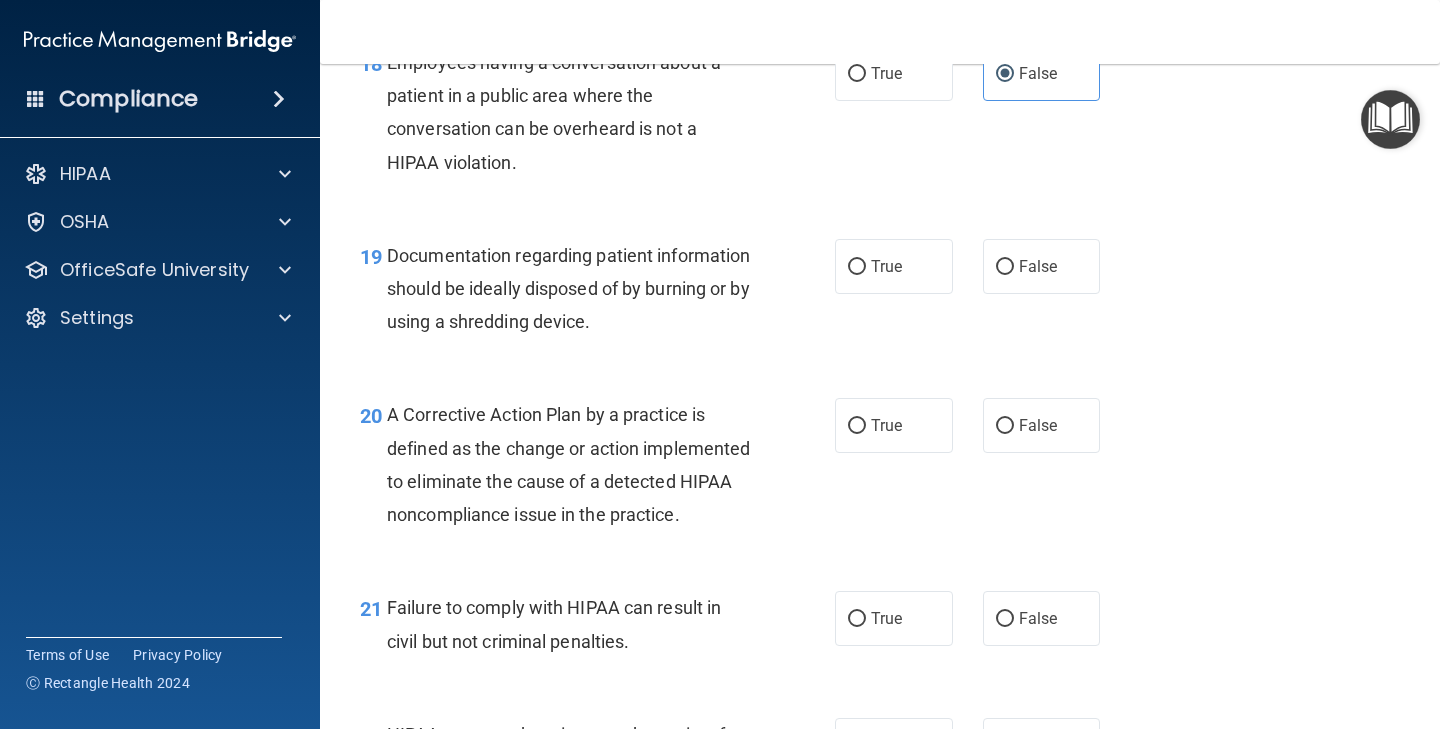 scroll, scrollTop: 3190, scrollLeft: 0, axis: vertical 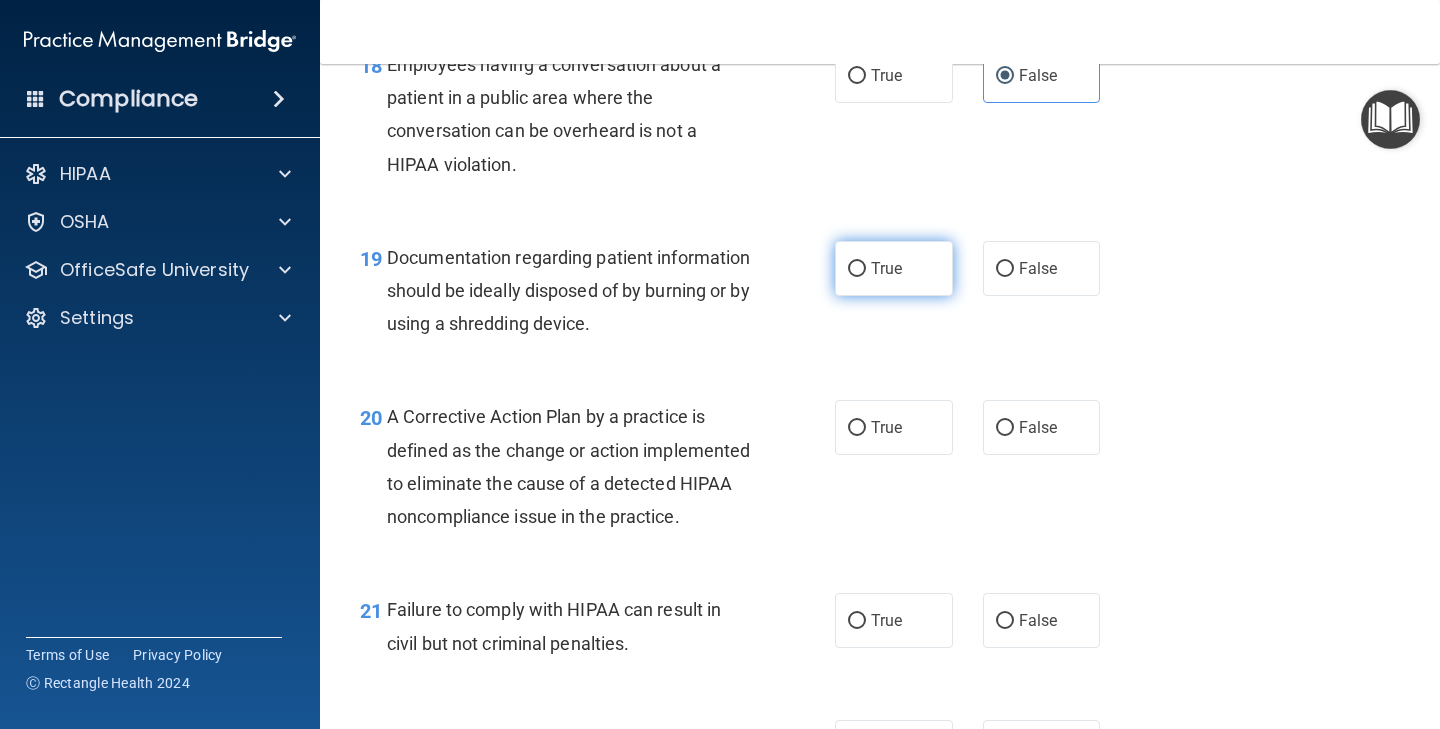 click on "True" at bounding box center (857, 269) 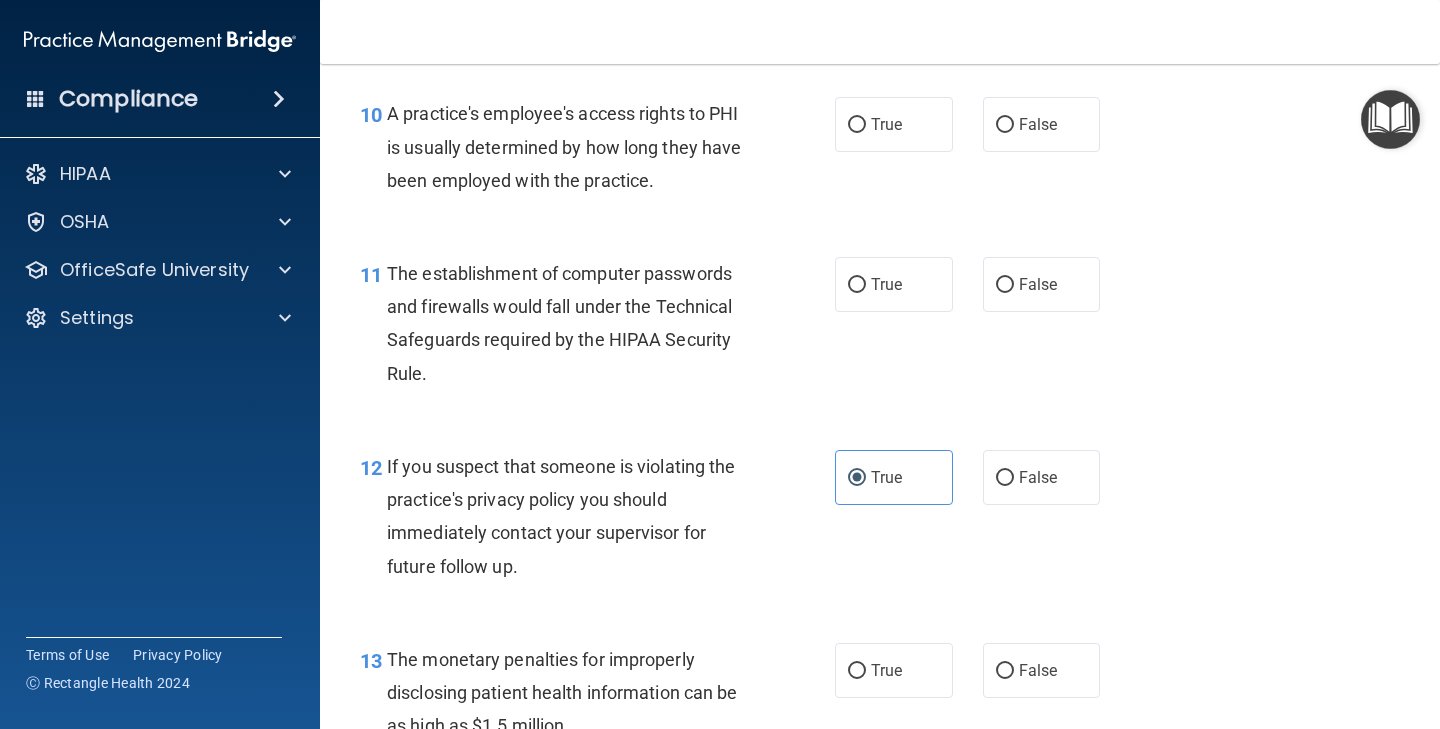 scroll, scrollTop: 1660, scrollLeft: 0, axis: vertical 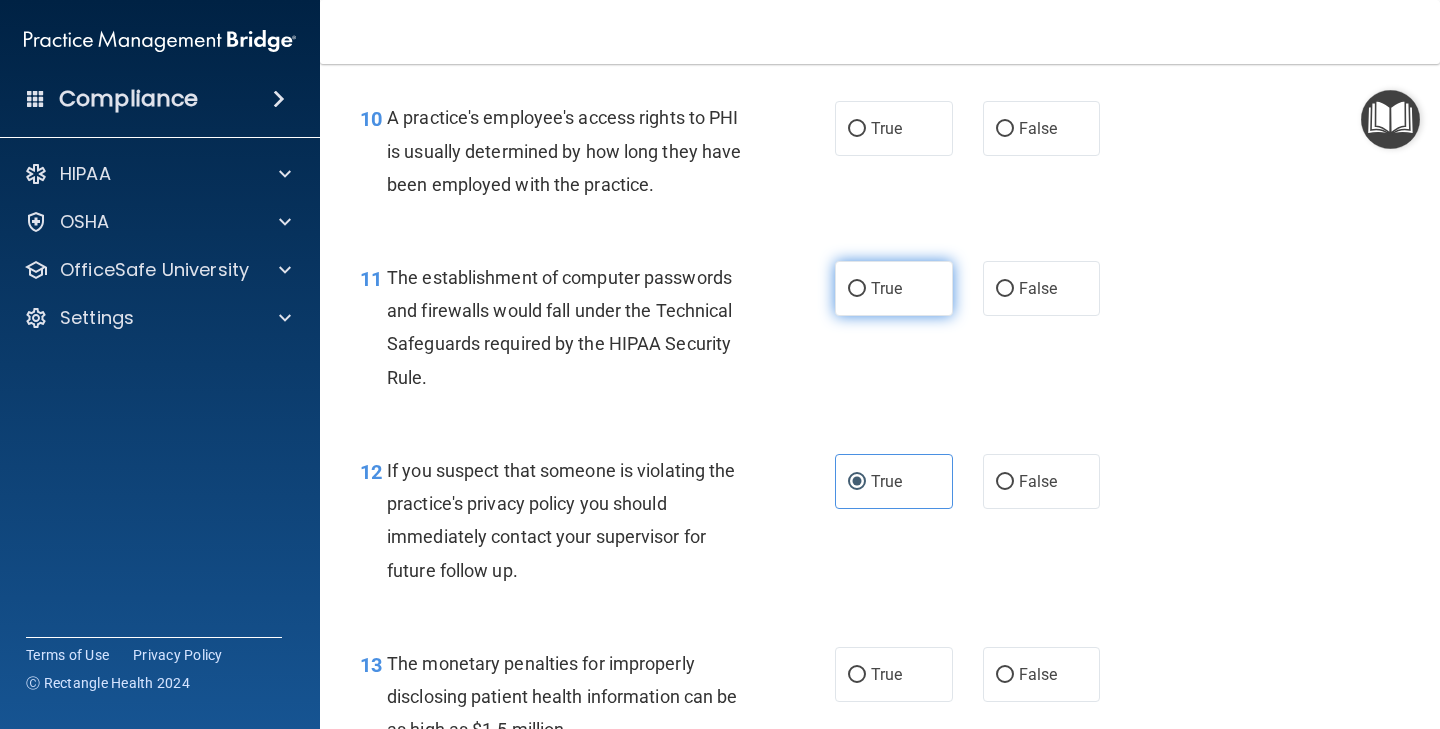 click on "True" at bounding box center [857, 289] 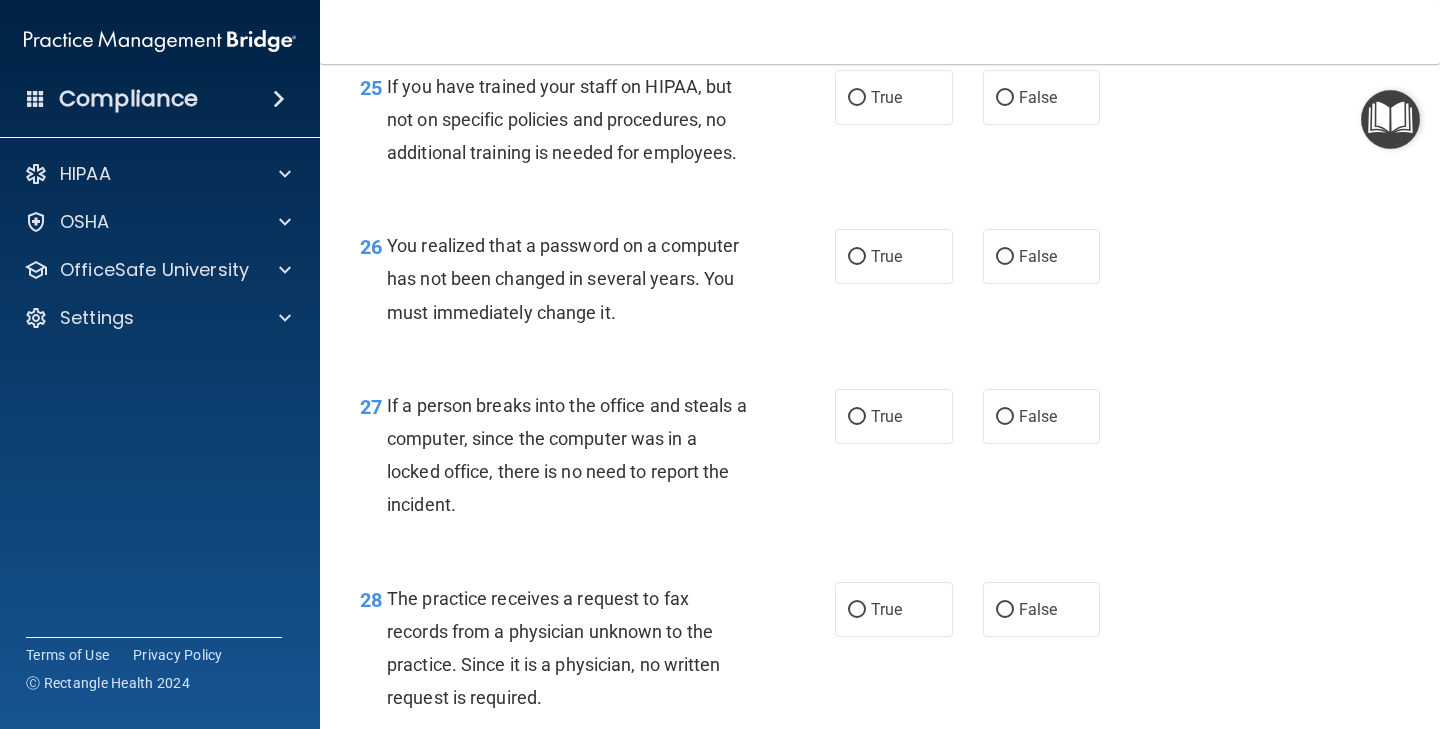 scroll, scrollTop: 5123, scrollLeft: 0, axis: vertical 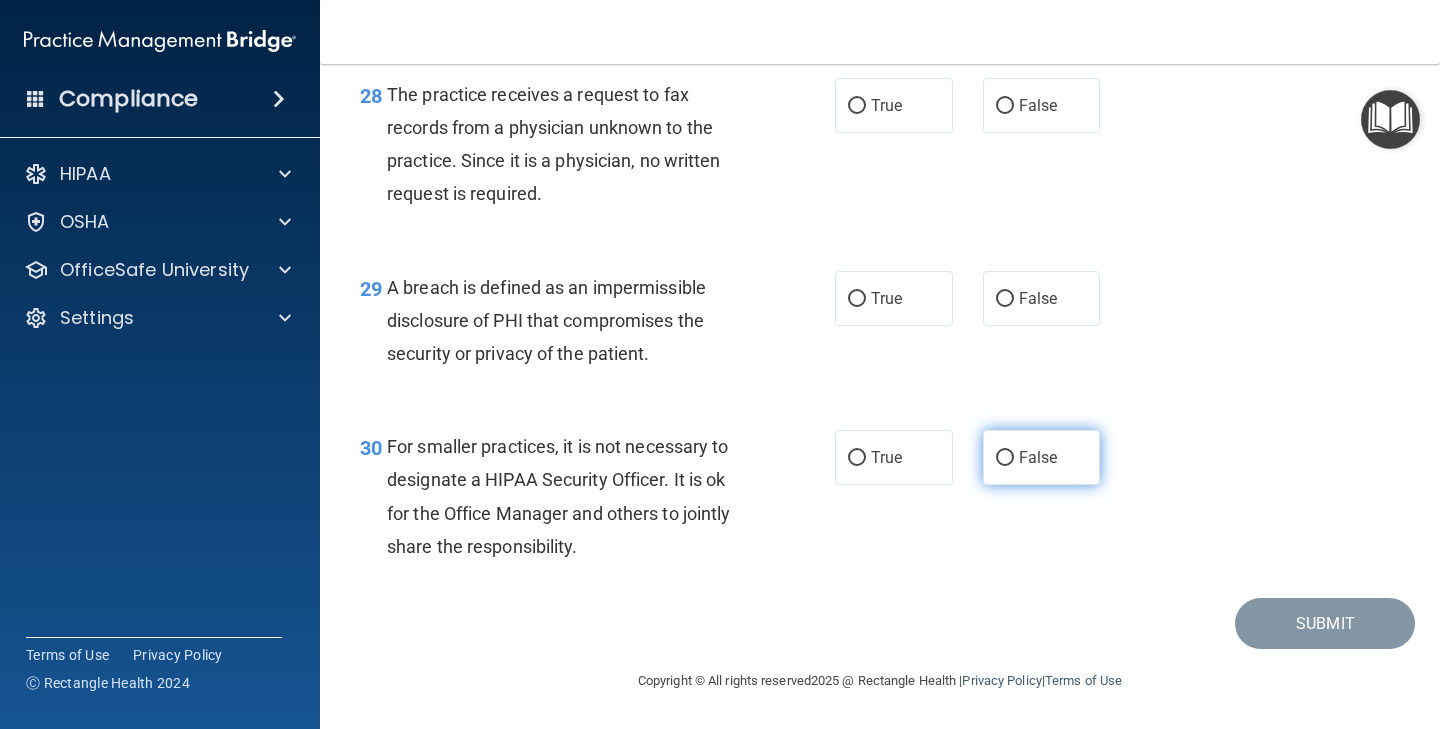 click on "False" at bounding box center (1042, 457) 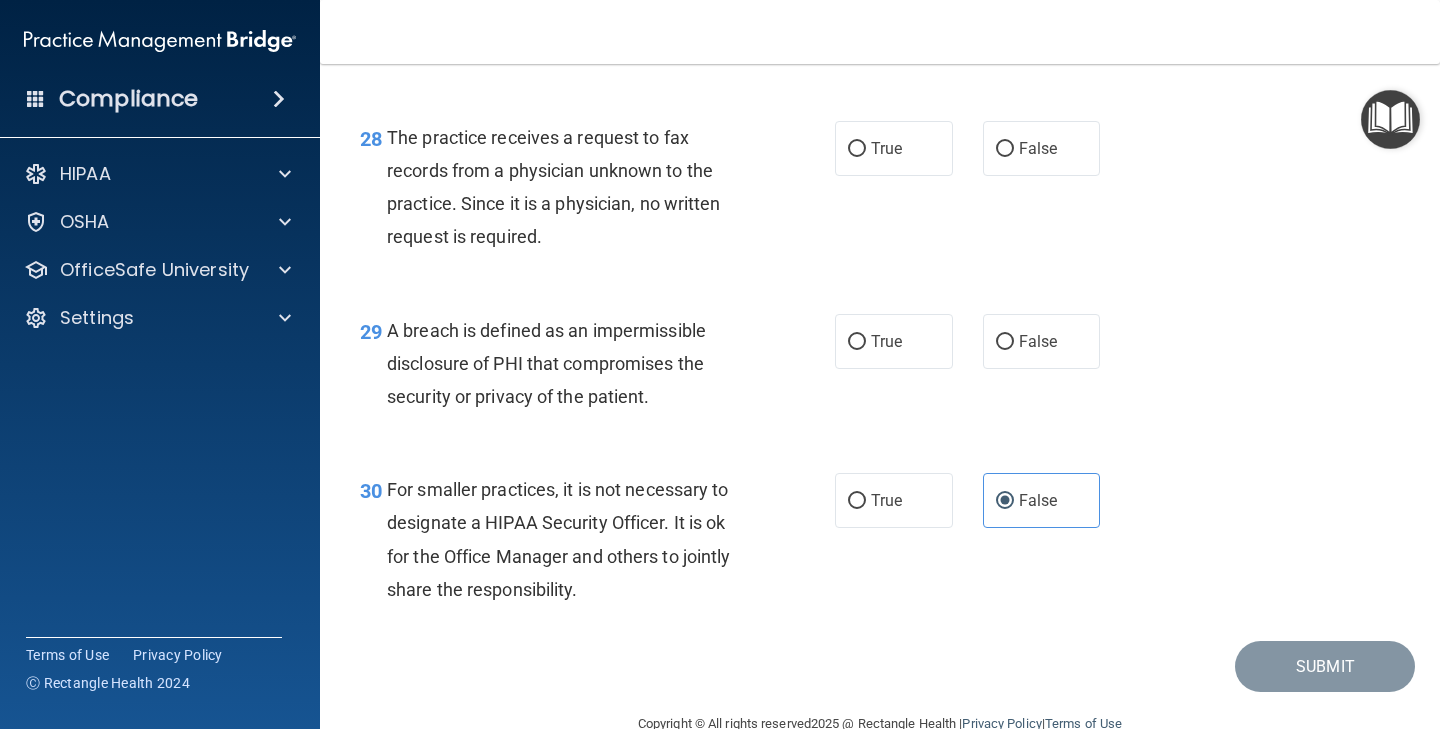 scroll, scrollTop: 5027, scrollLeft: 0, axis: vertical 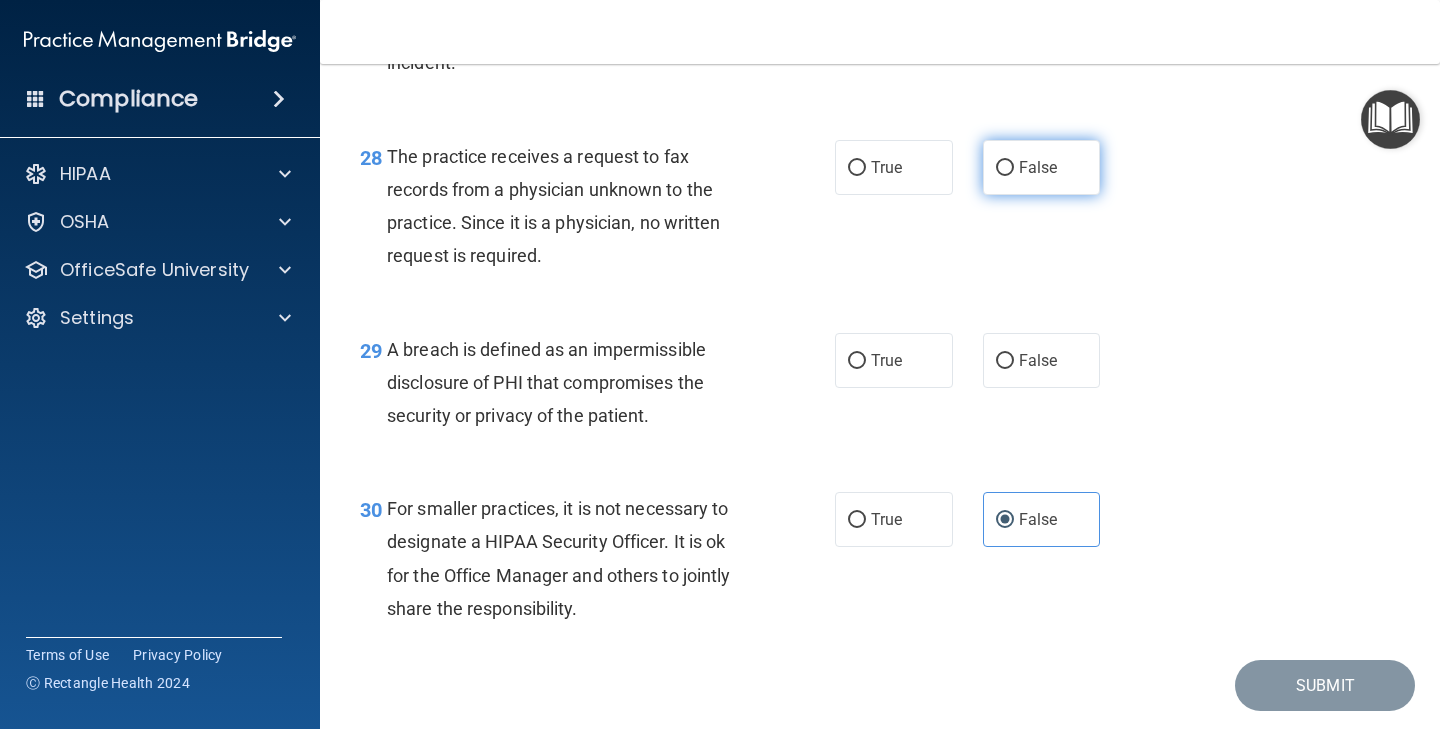 click on "False" at bounding box center (1038, 167) 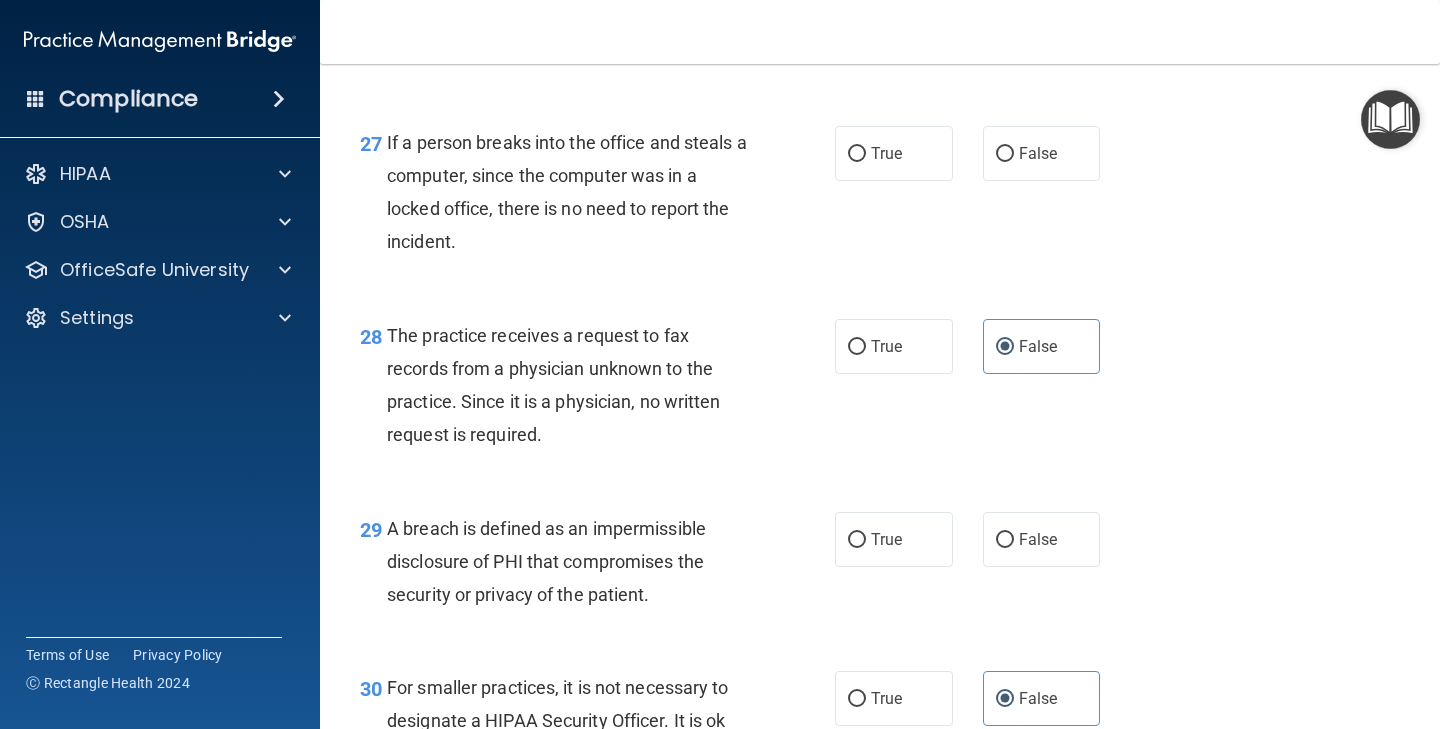 scroll, scrollTop: 4800, scrollLeft: 0, axis: vertical 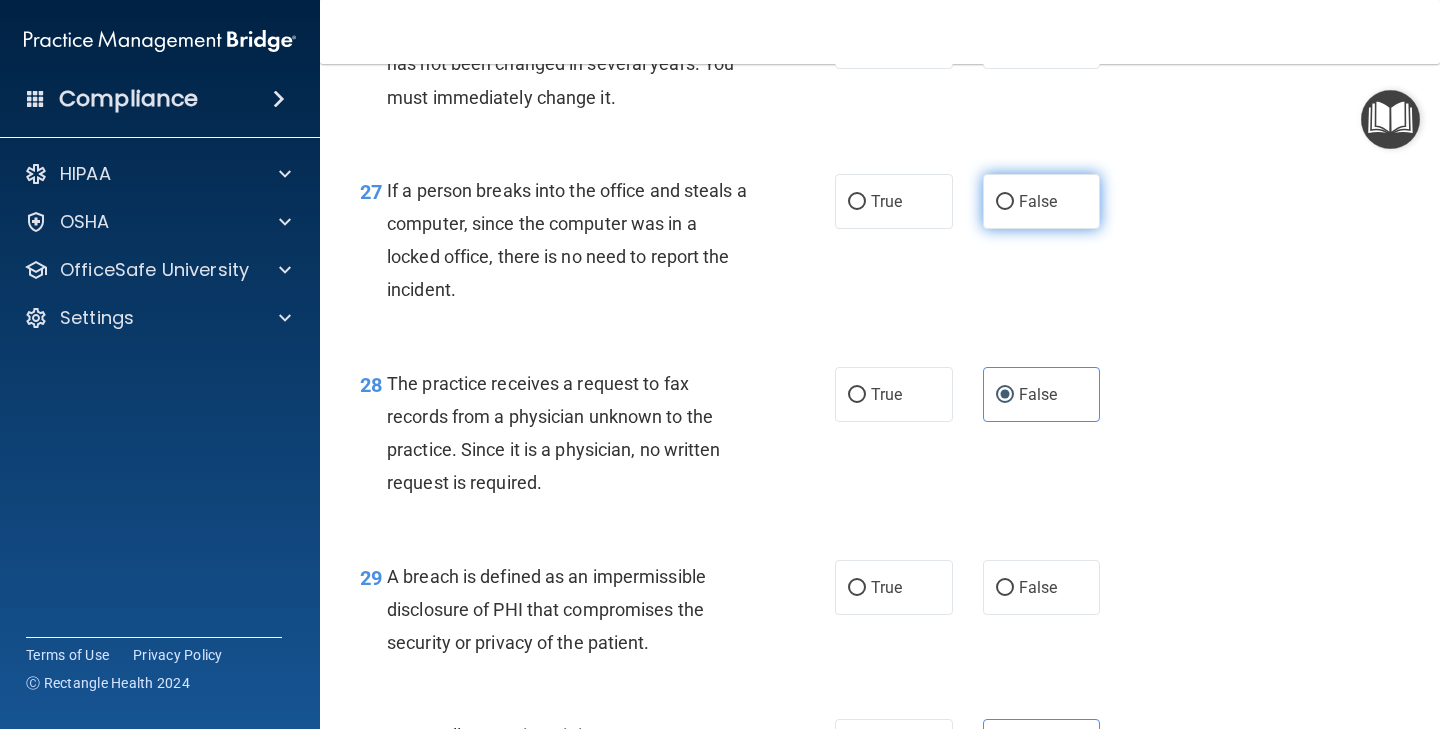 click on "False" at bounding box center [1005, 202] 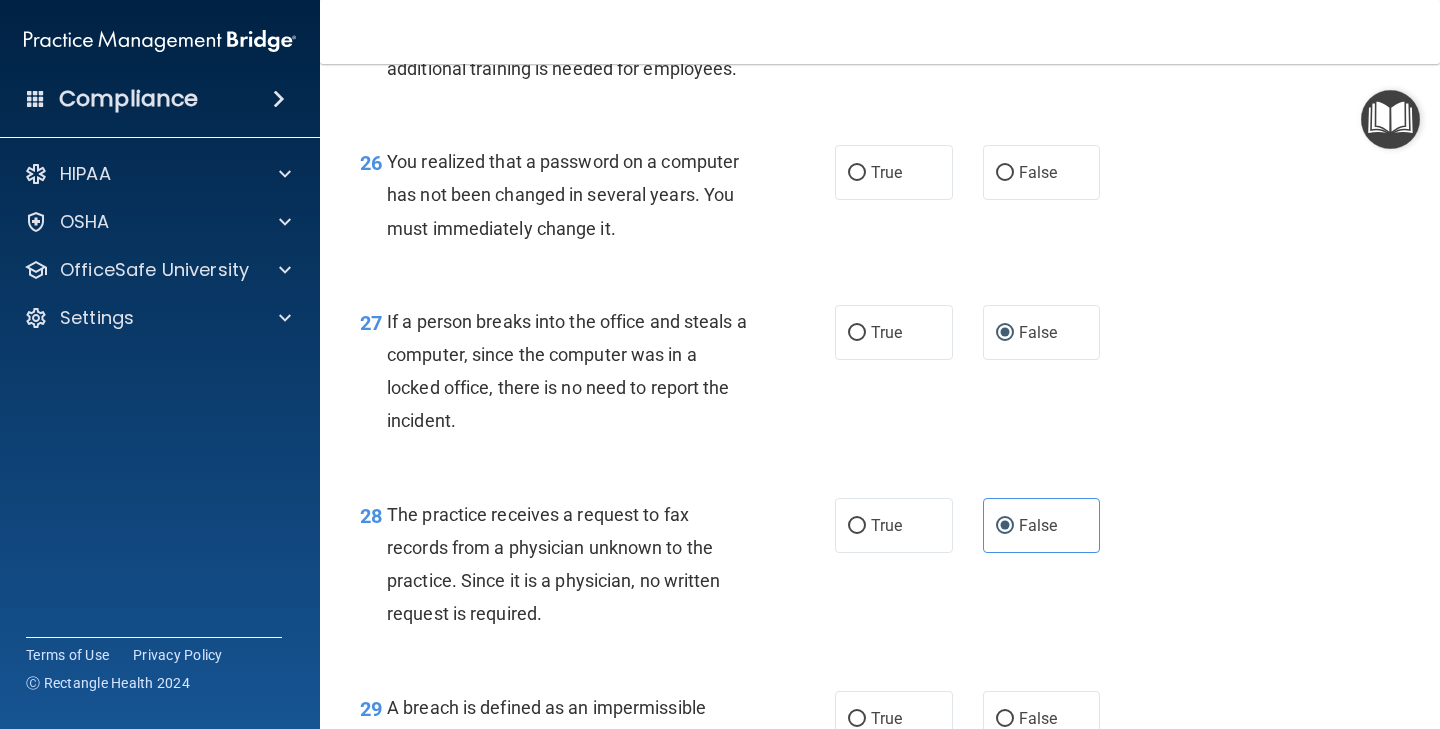 scroll, scrollTop: 4669, scrollLeft: 0, axis: vertical 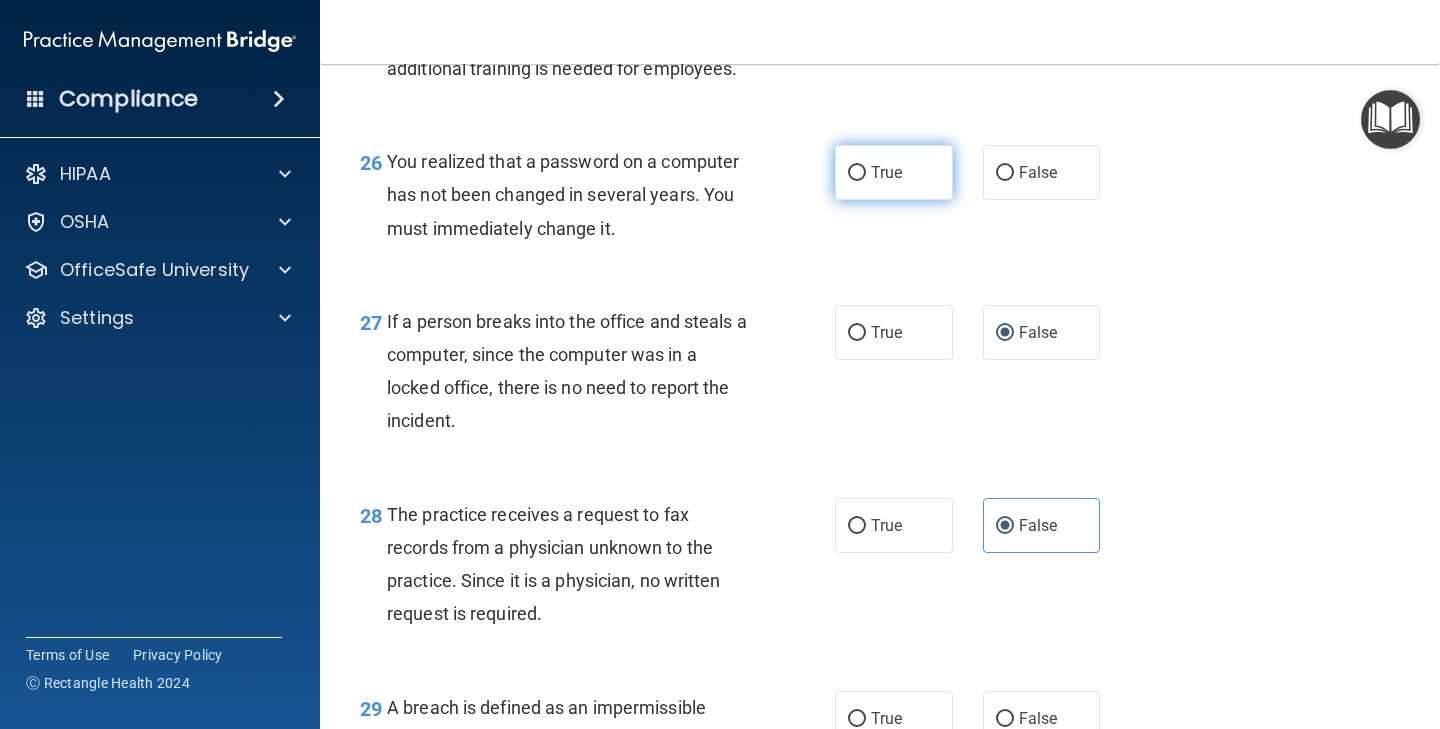 click on "True" at bounding box center [886, 172] 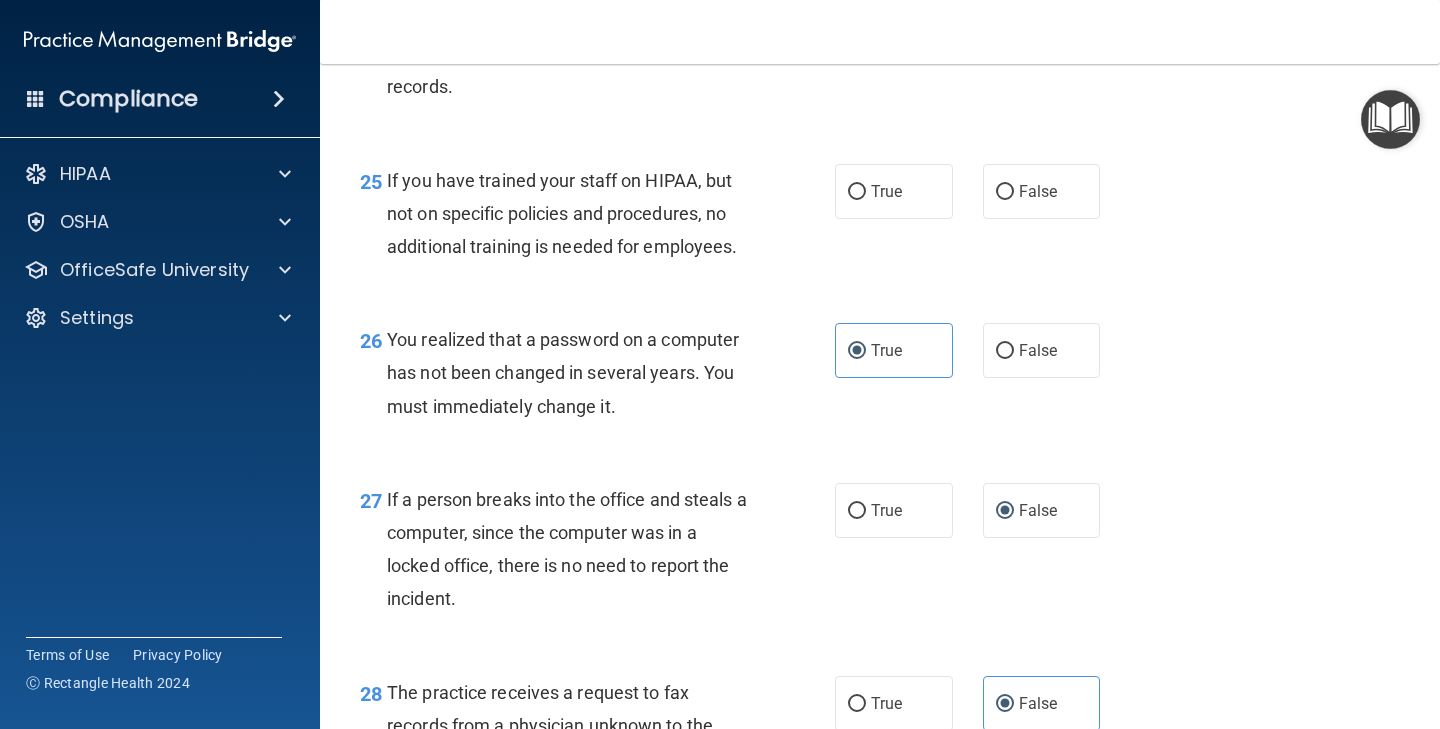 scroll, scrollTop: 4489, scrollLeft: 0, axis: vertical 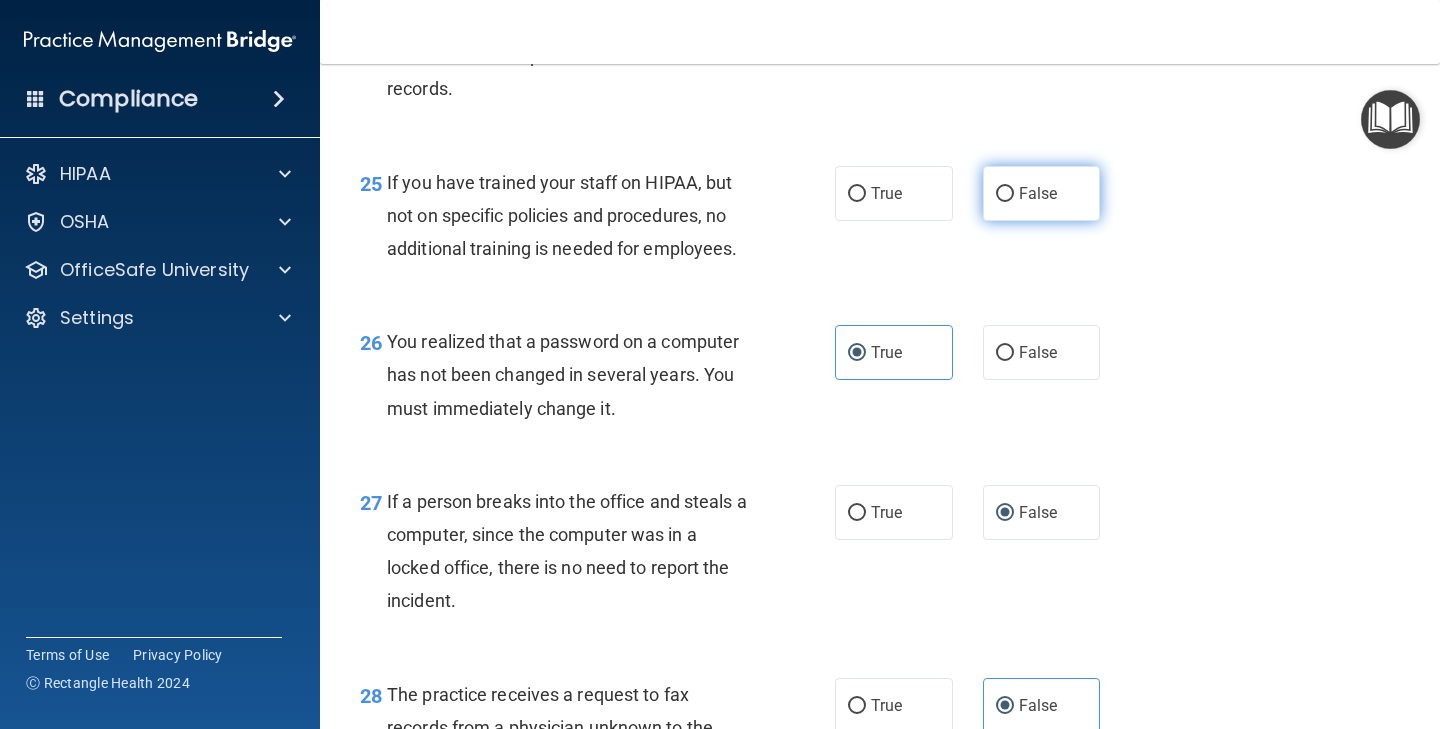 click on "False" at bounding box center [1038, 193] 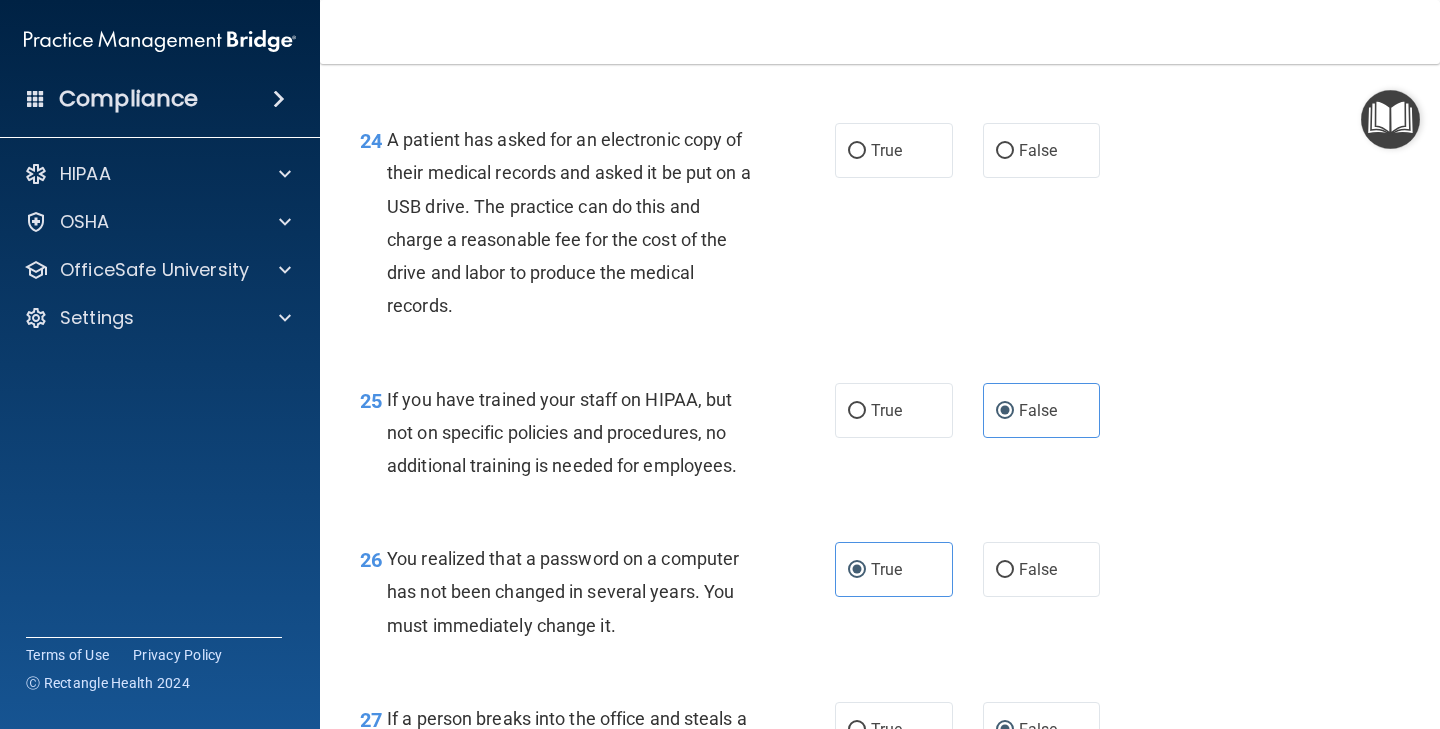 scroll, scrollTop: 4271, scrollLeft: 0, axis: vertical 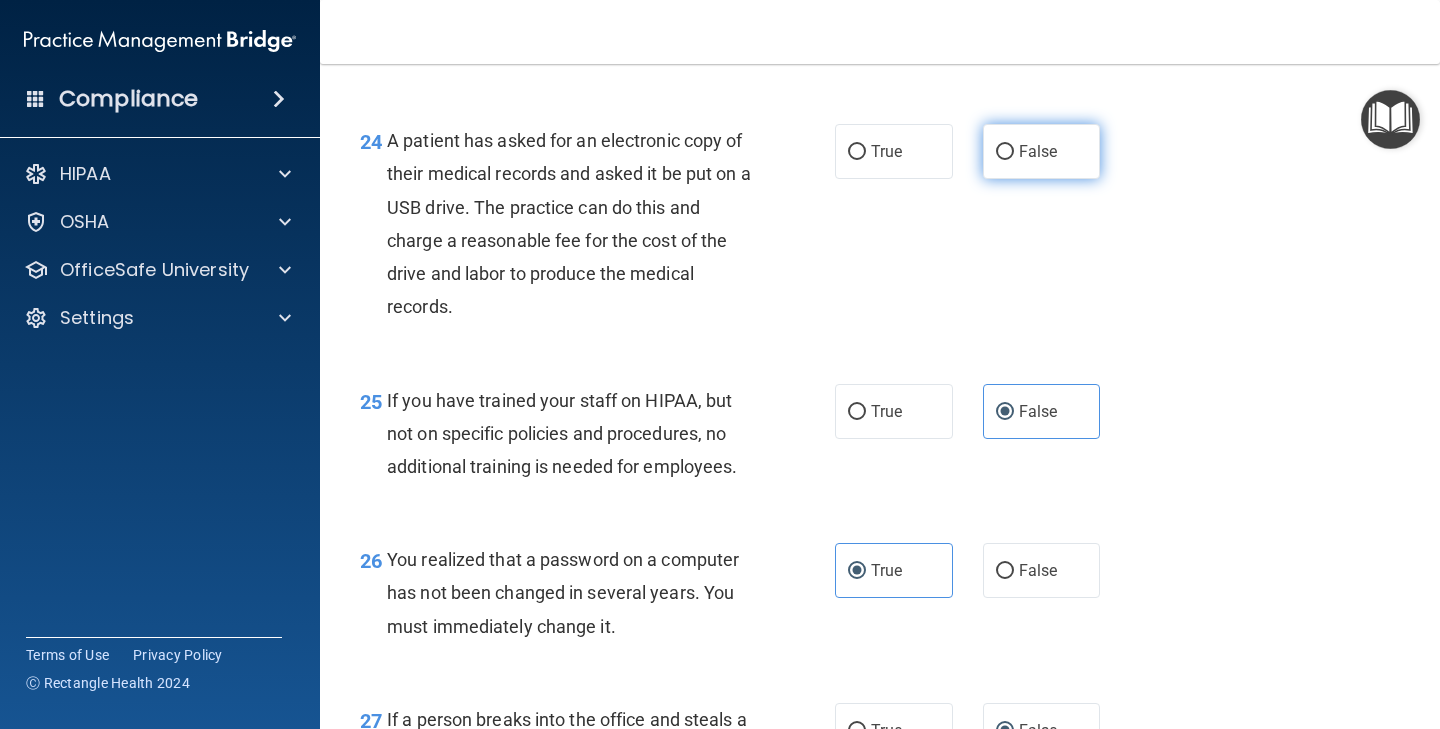 click on "False" at bounding box center [1042, 151] 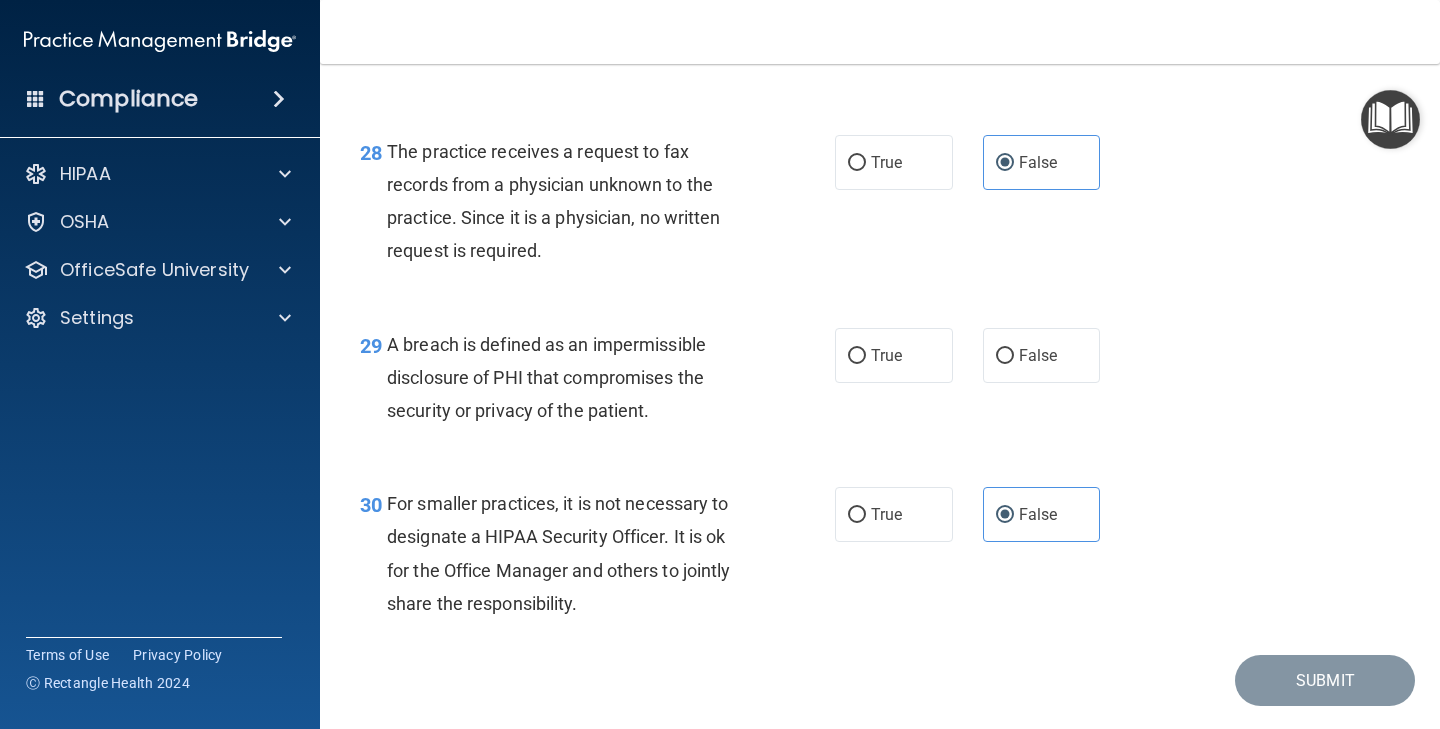scroll, scrollTop: 5036, scrollLeft: 0, axis: vertical 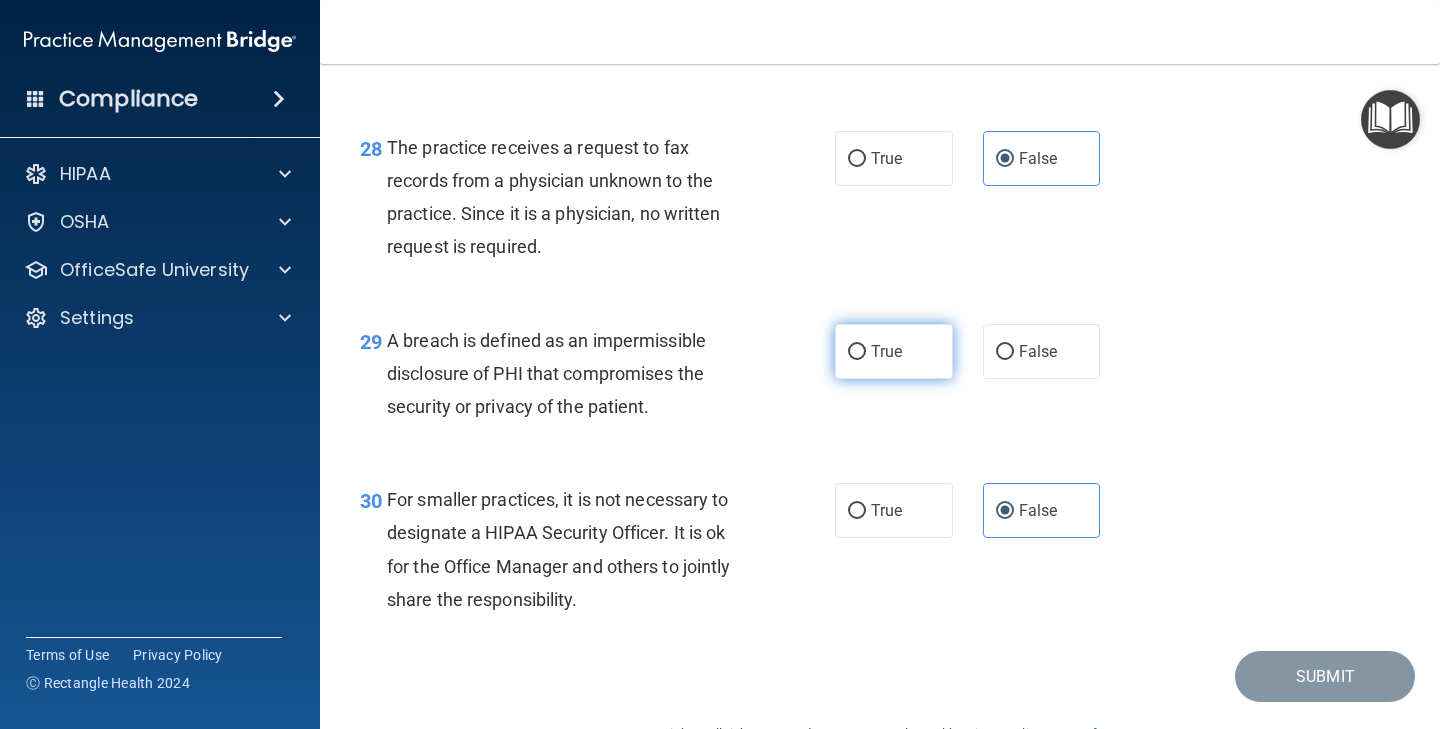 click on "True" at bounding box center (894, 351) 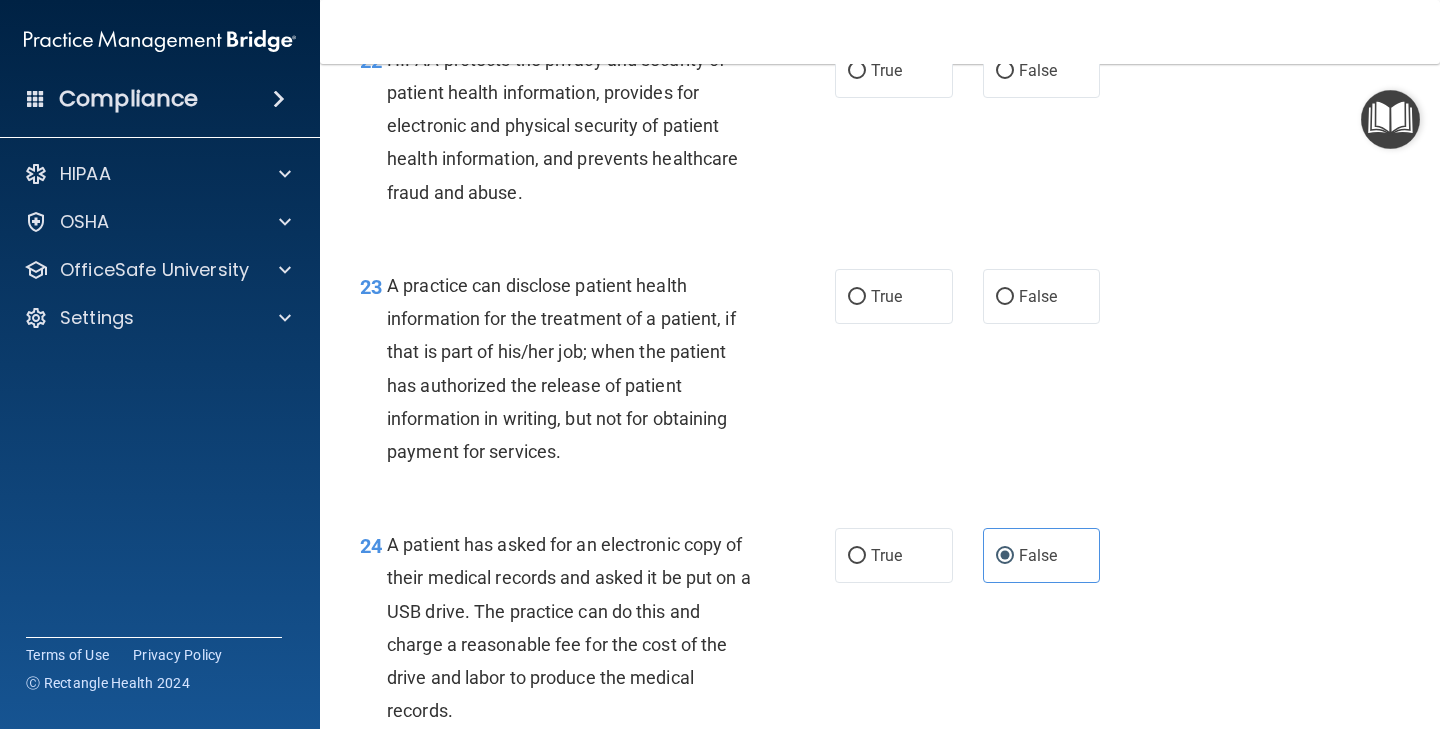 scroll, scrollTop: 3850, scrollLeft: 0, axis: vertical 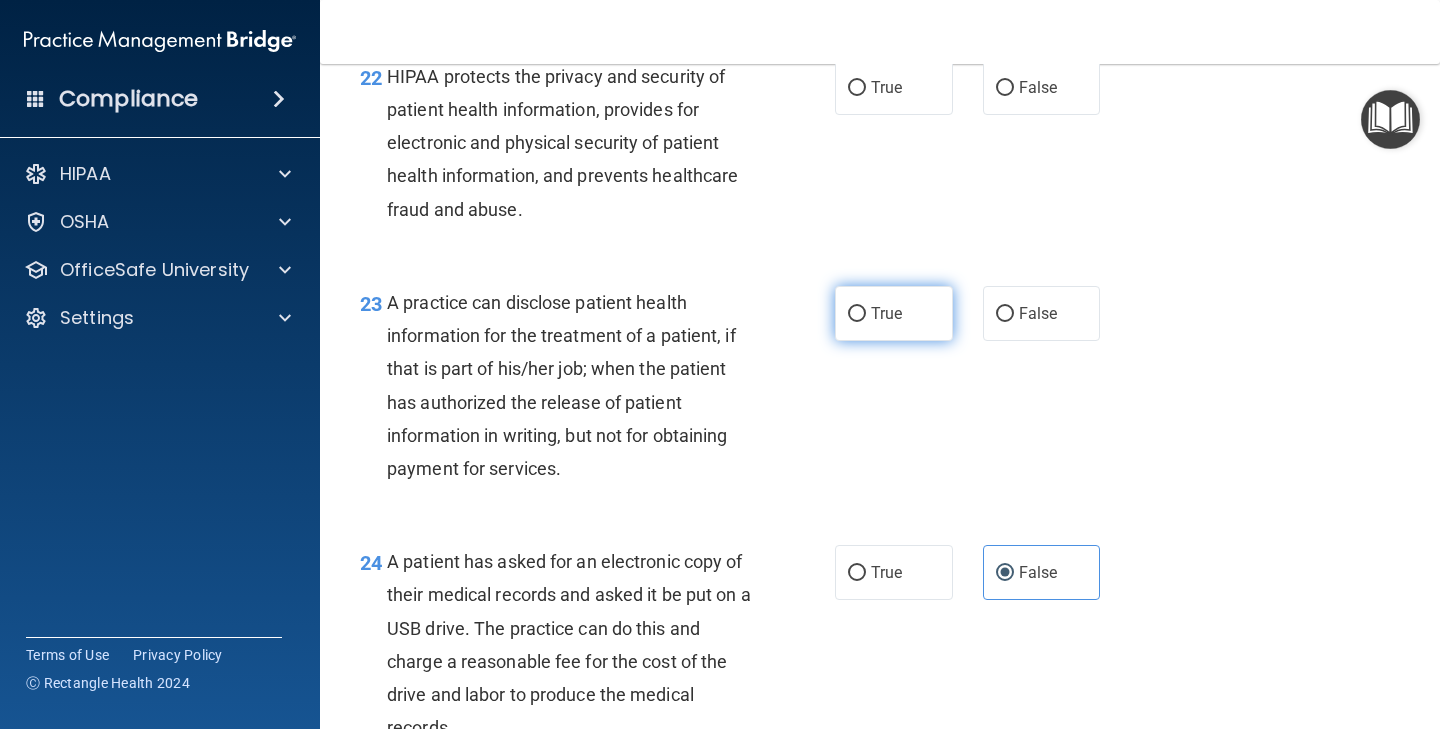 click on "True" at bounding box center [894, 313] 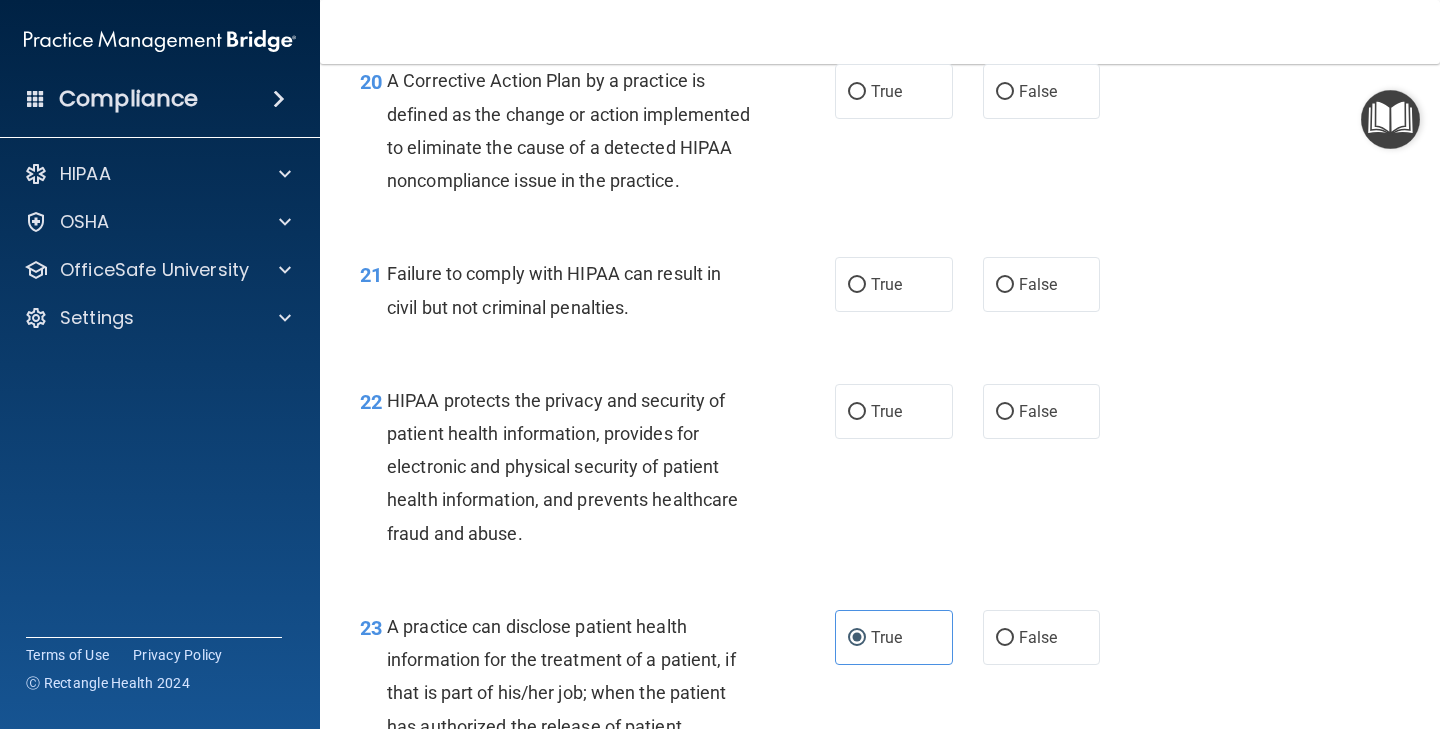 scroll, scrollTop: 3533, scrollLeft: 0, axis: vertical 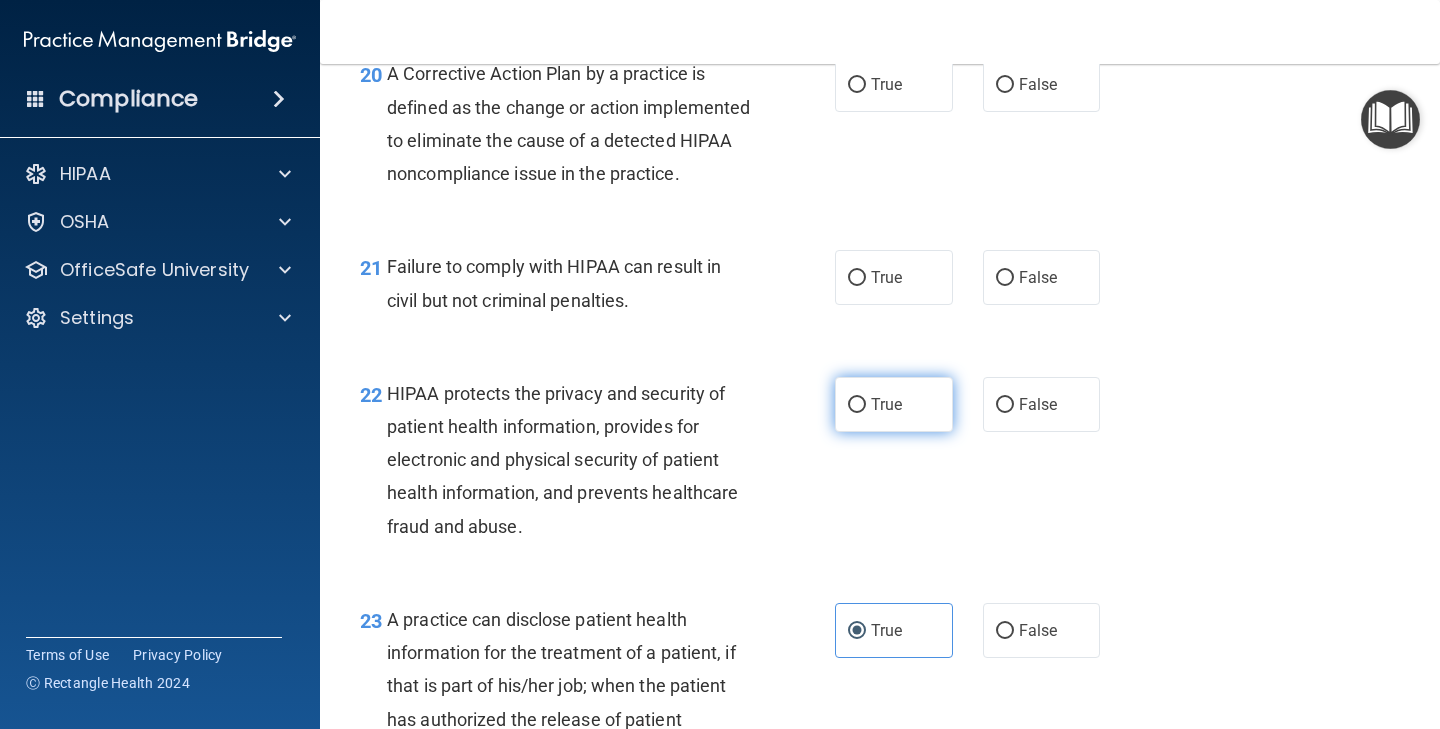 click on "True" at bounding box center [857, 405] 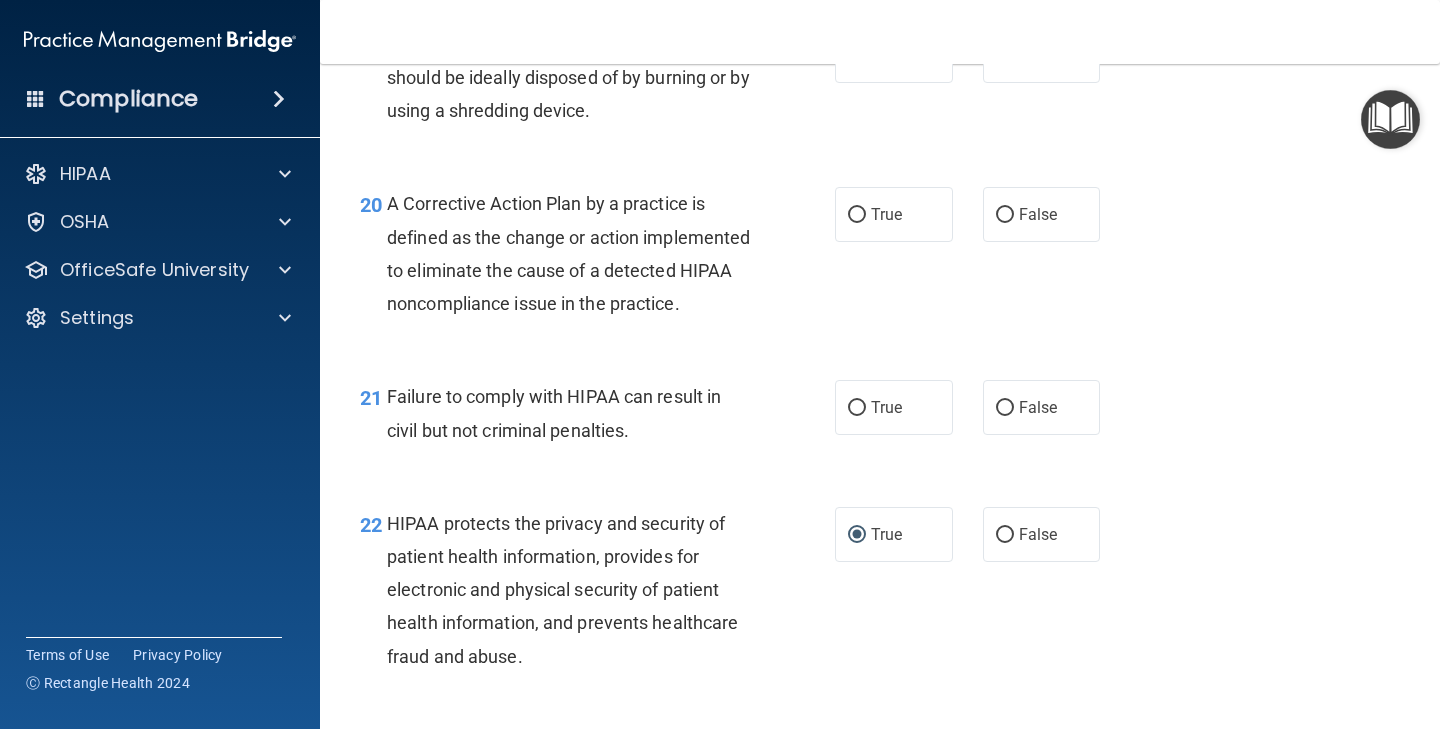 scroll, scrollTop: 3402, scrollLeft: 0, axis: vertical 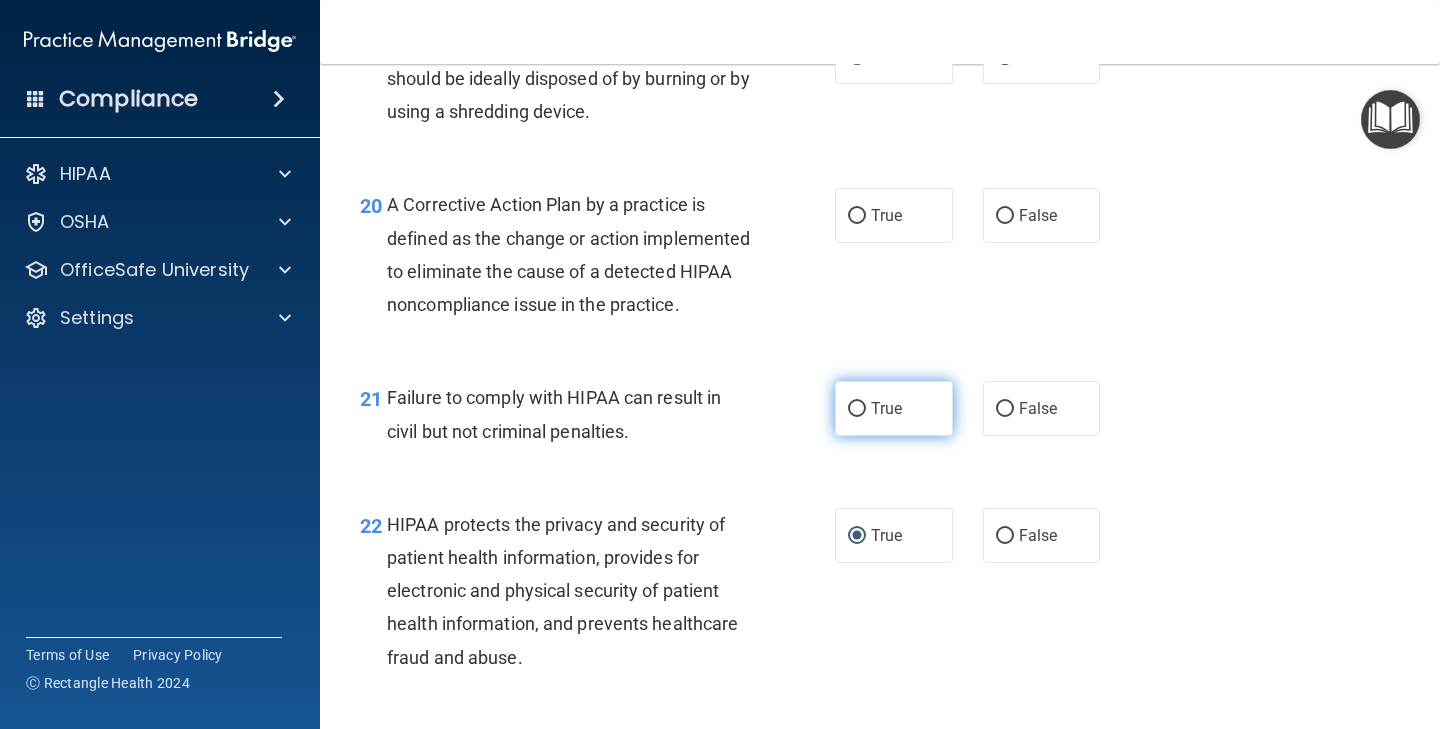 click on "True" at bounding box center (857, 409) 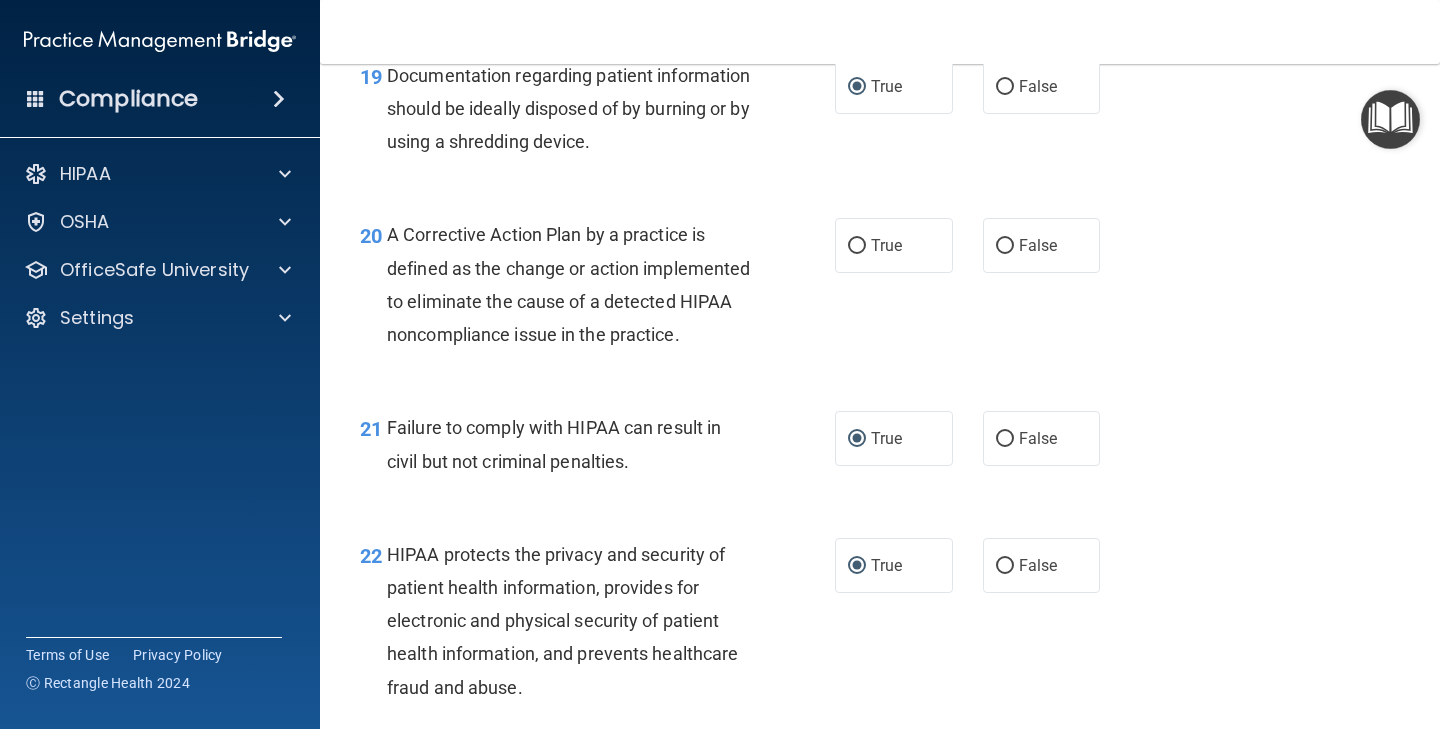 scroll, scrollTop: 3377, scrollLeft: 0, axis: vertical 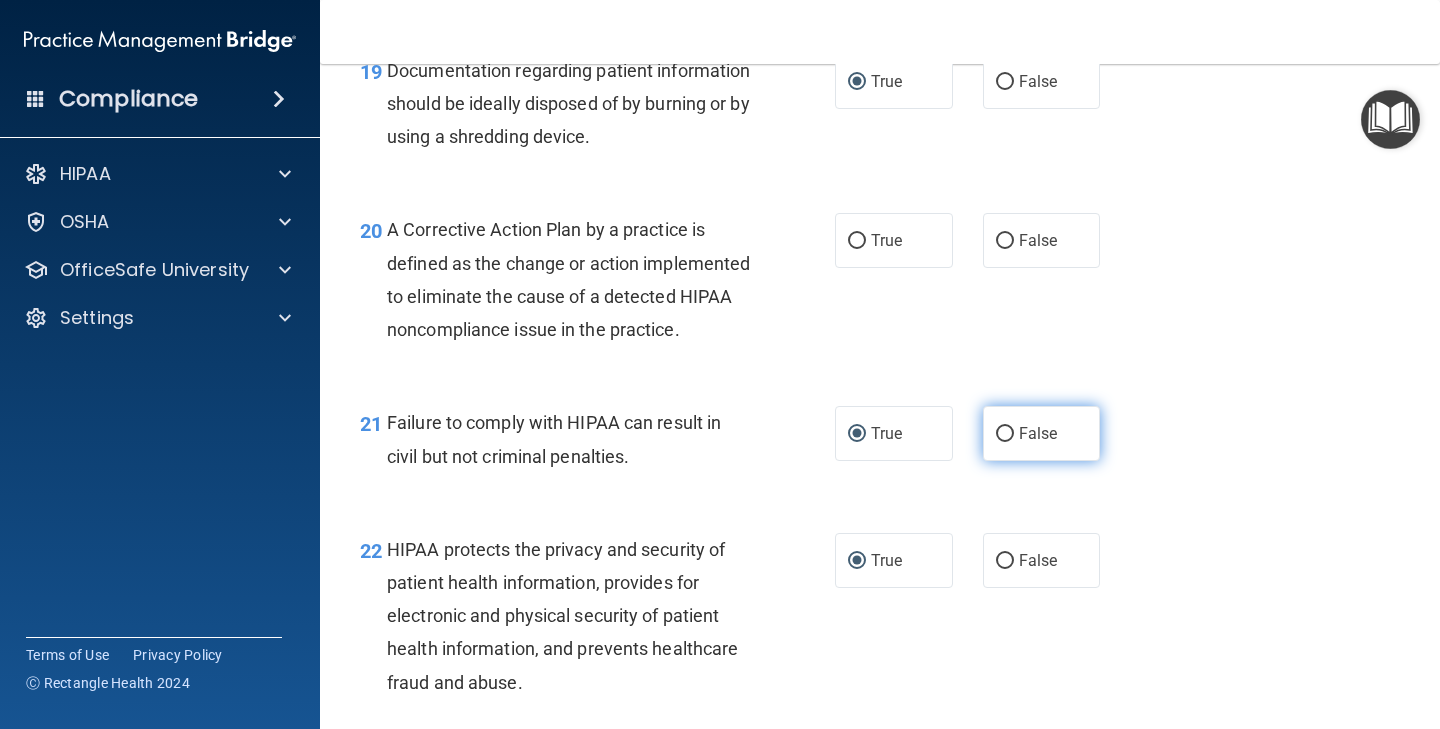 click on "False" at bounding box center (1042, 433) 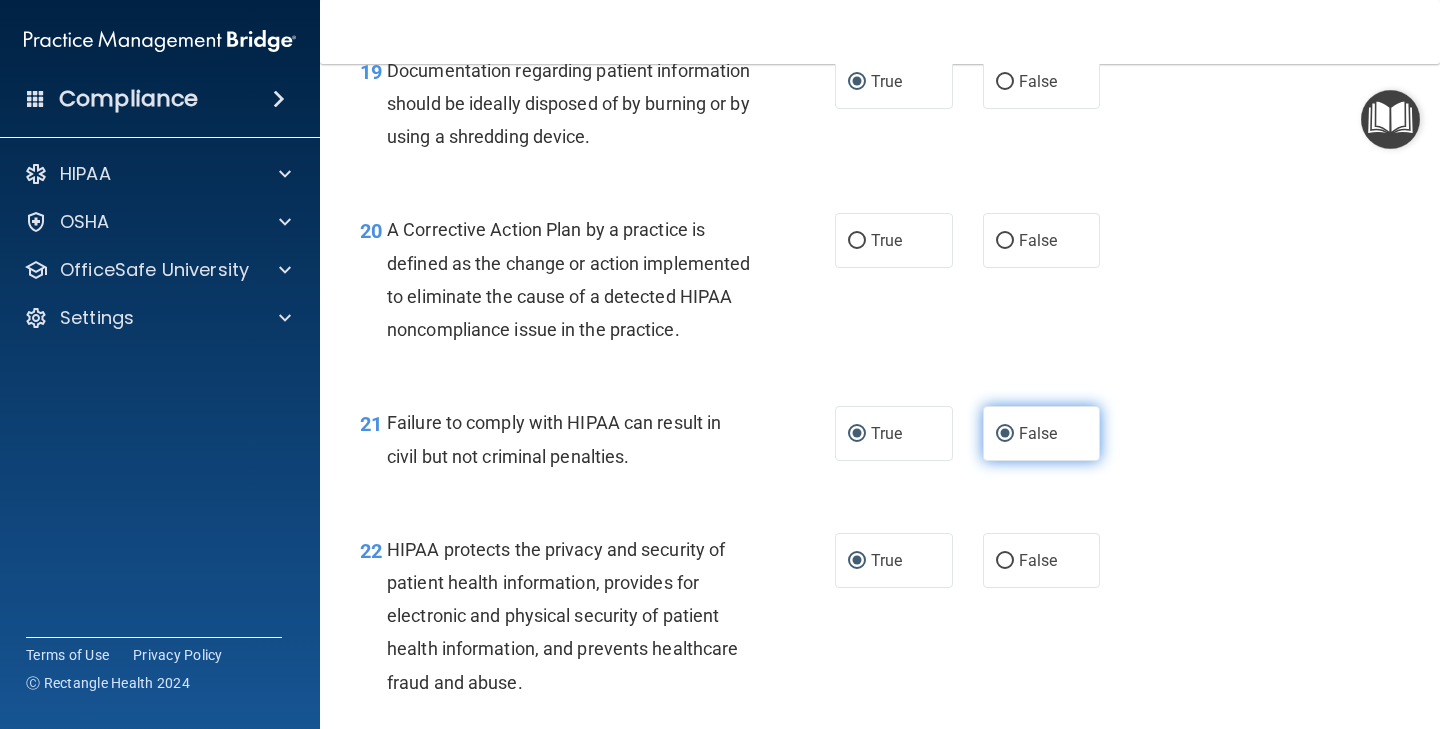 radio on "false" 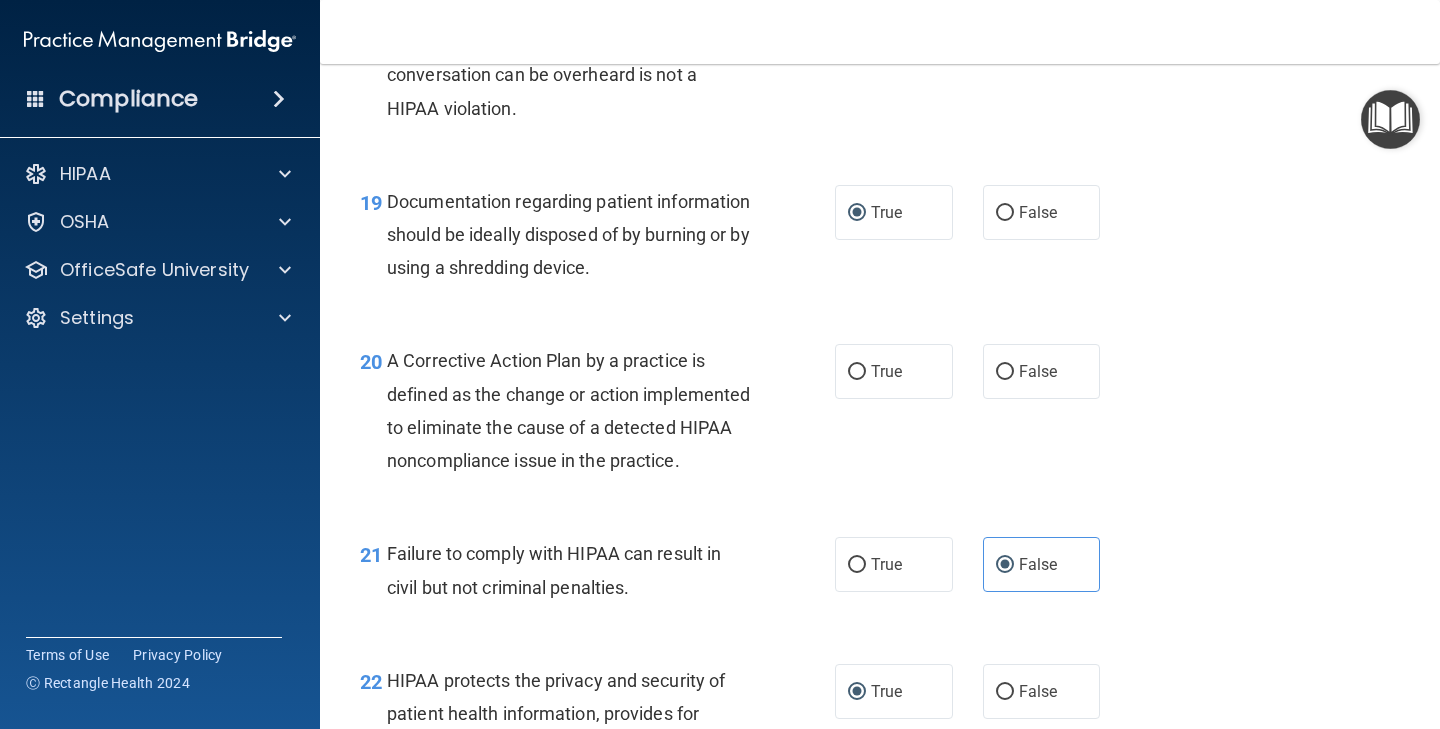 scroll, scrollTop: 3236, scrollLeft: 0, axis: vertical 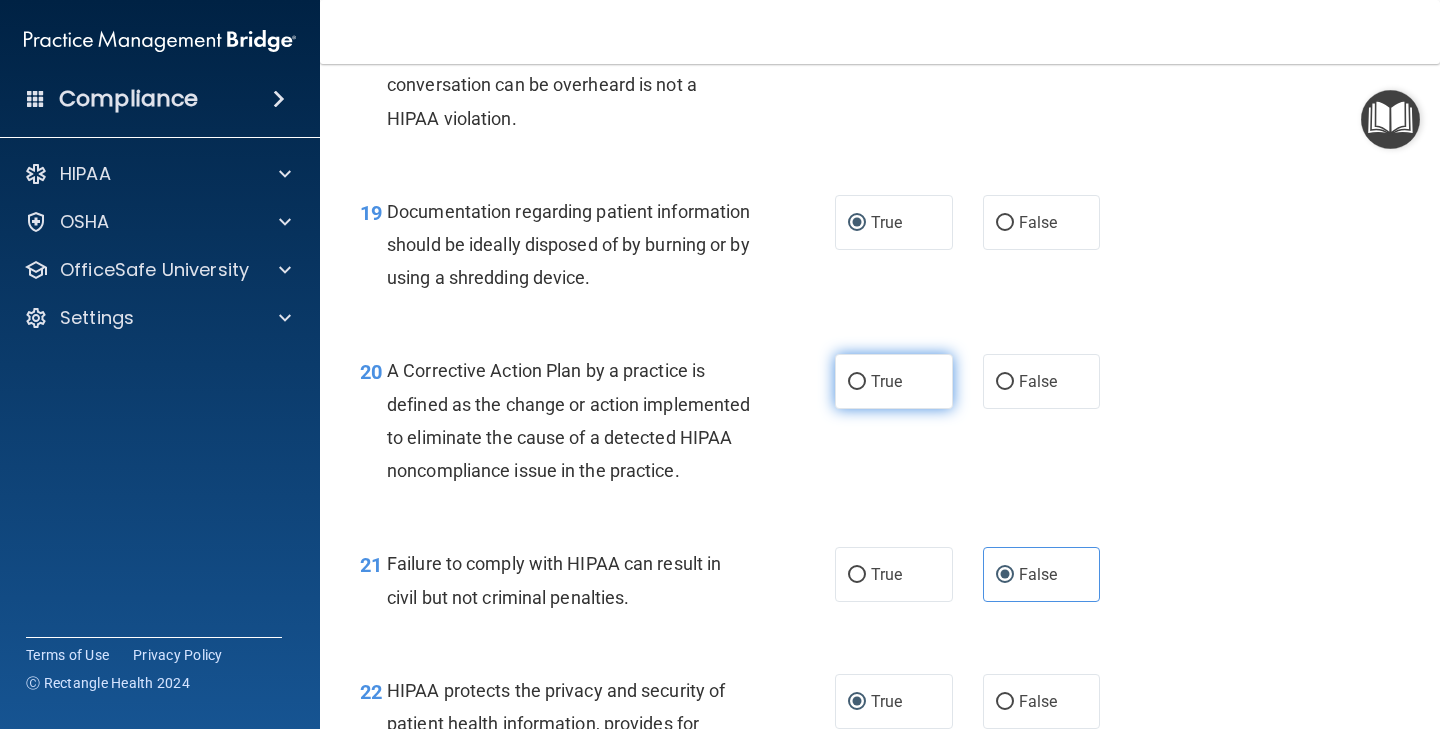 click on "True" at bounding box center [886, 381] 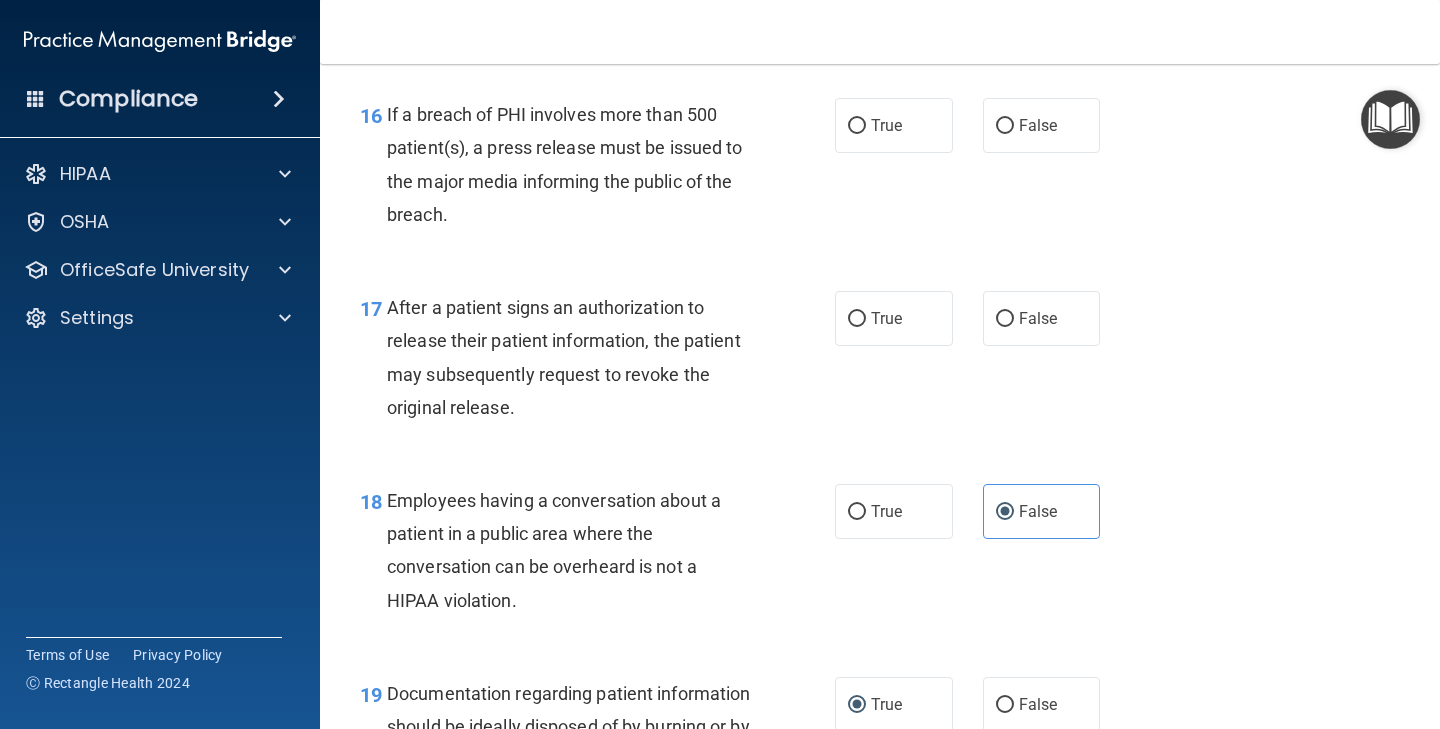 scroll, scrollTop: 2736, scrollLeft: 0, axis: vertical 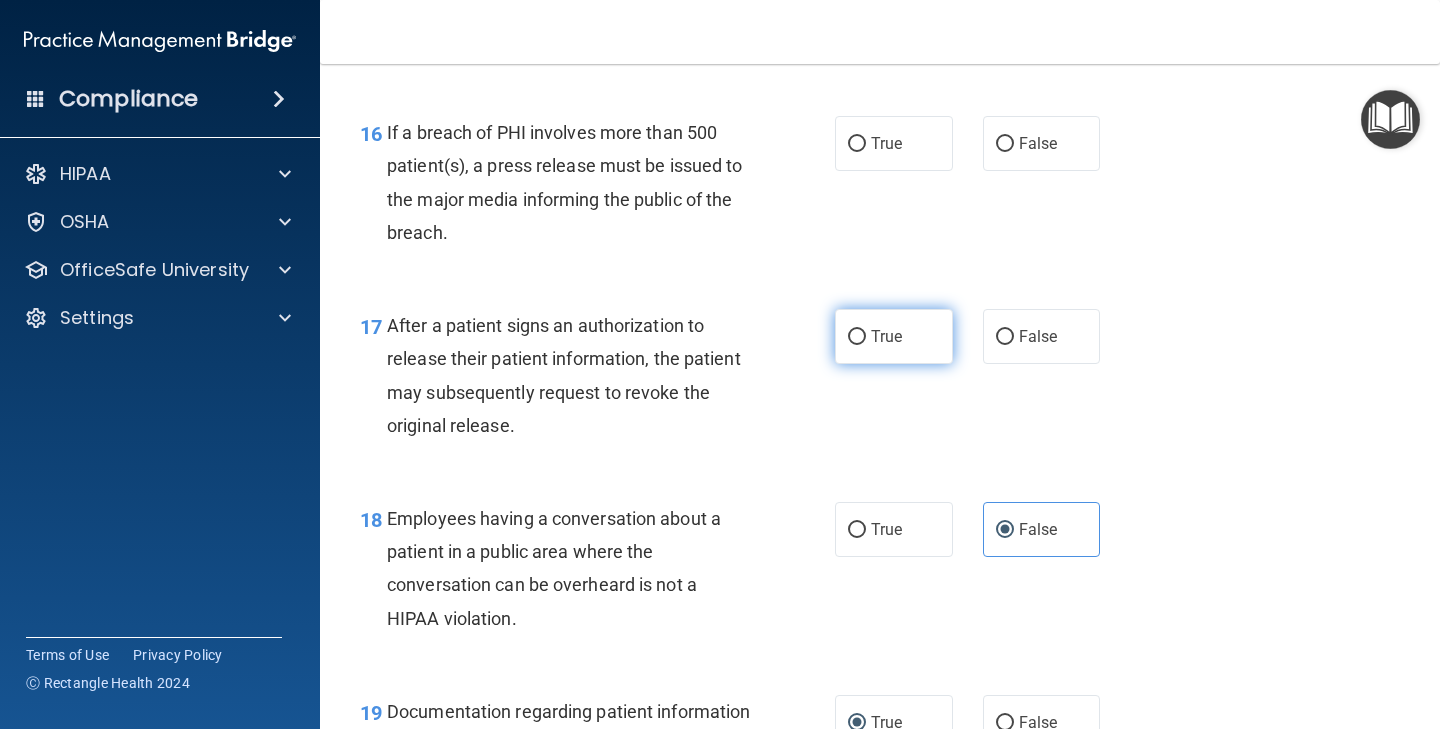 click on "True" at bounding box center (894, 336) 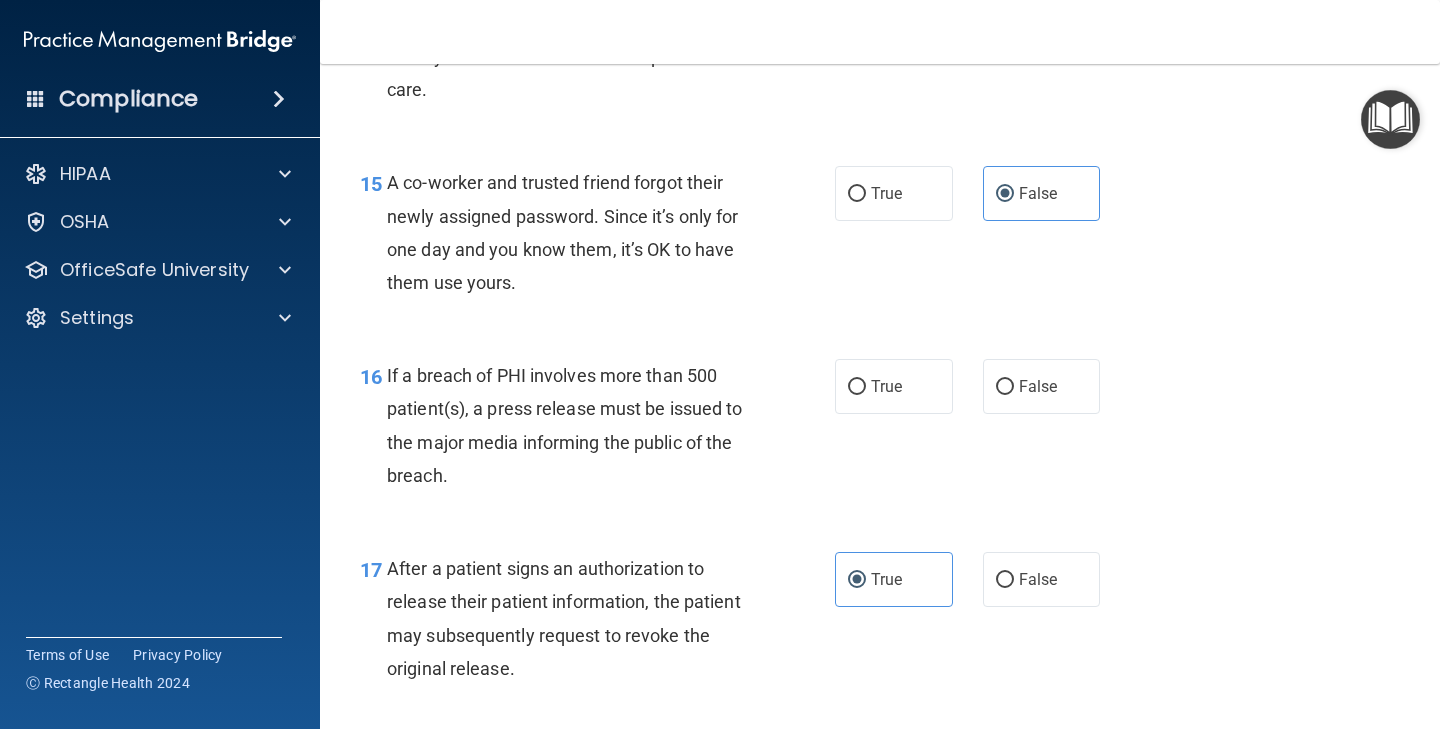 scroll, scrollTop: 2492, scrollLeft: 0, axis: vertical 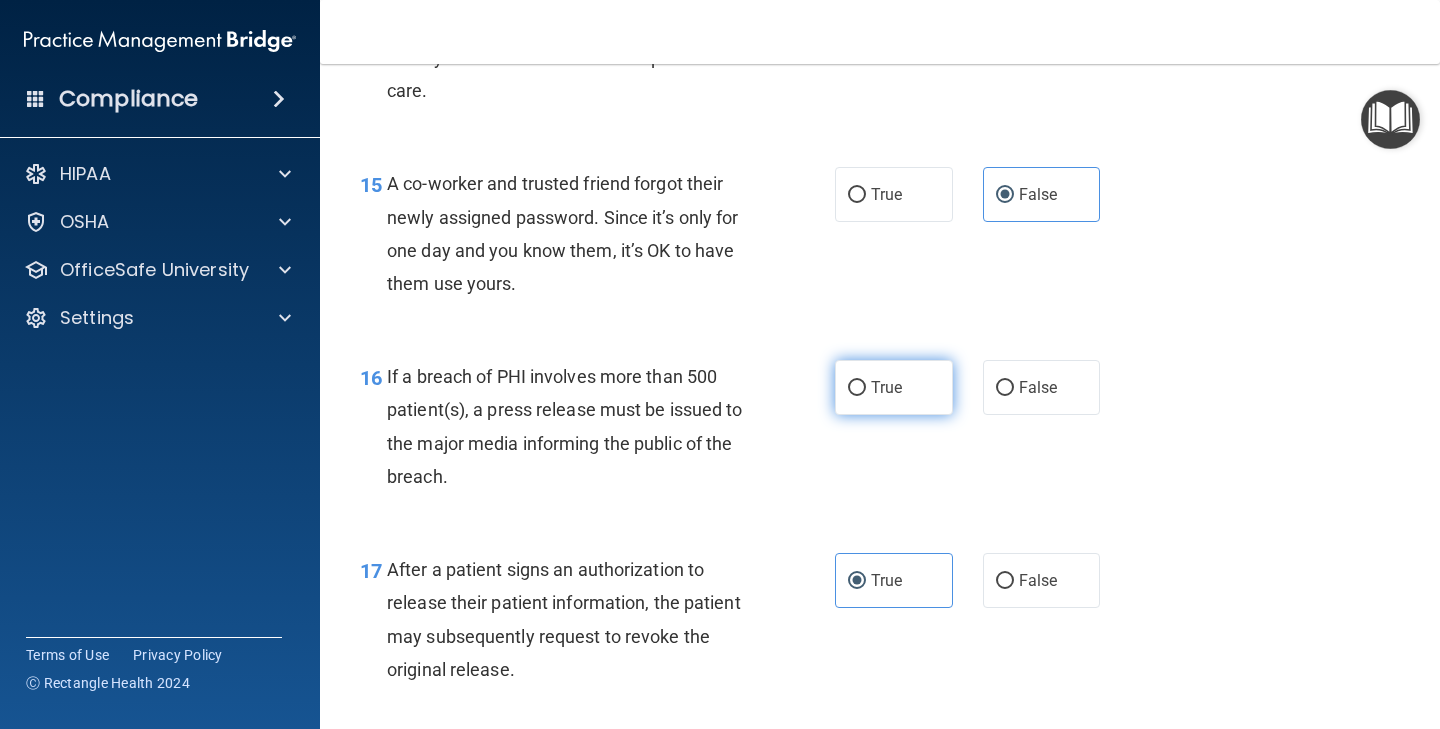 click on "True" at bounding box center [857, 388] 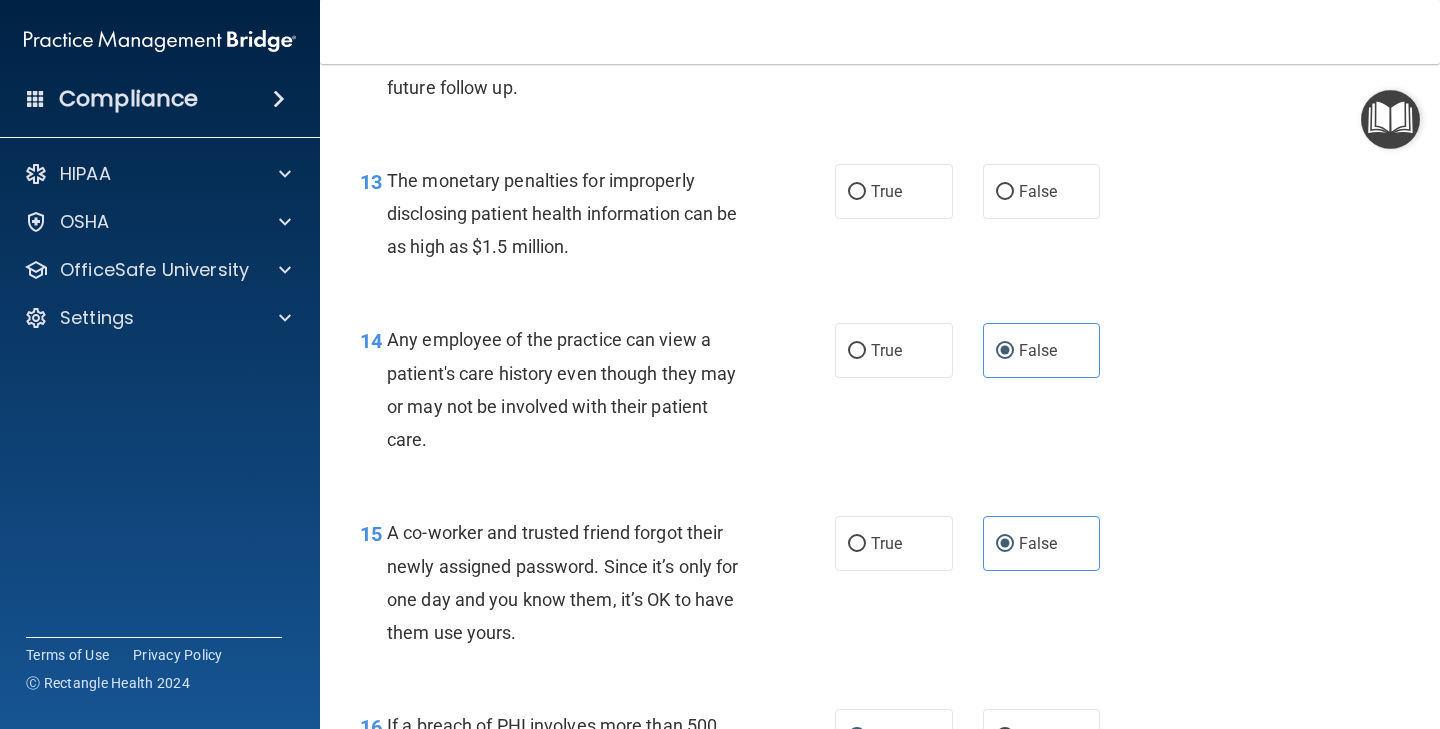 scroll, scrollTop: 2138, scrollLeft: 0, axis: vertical 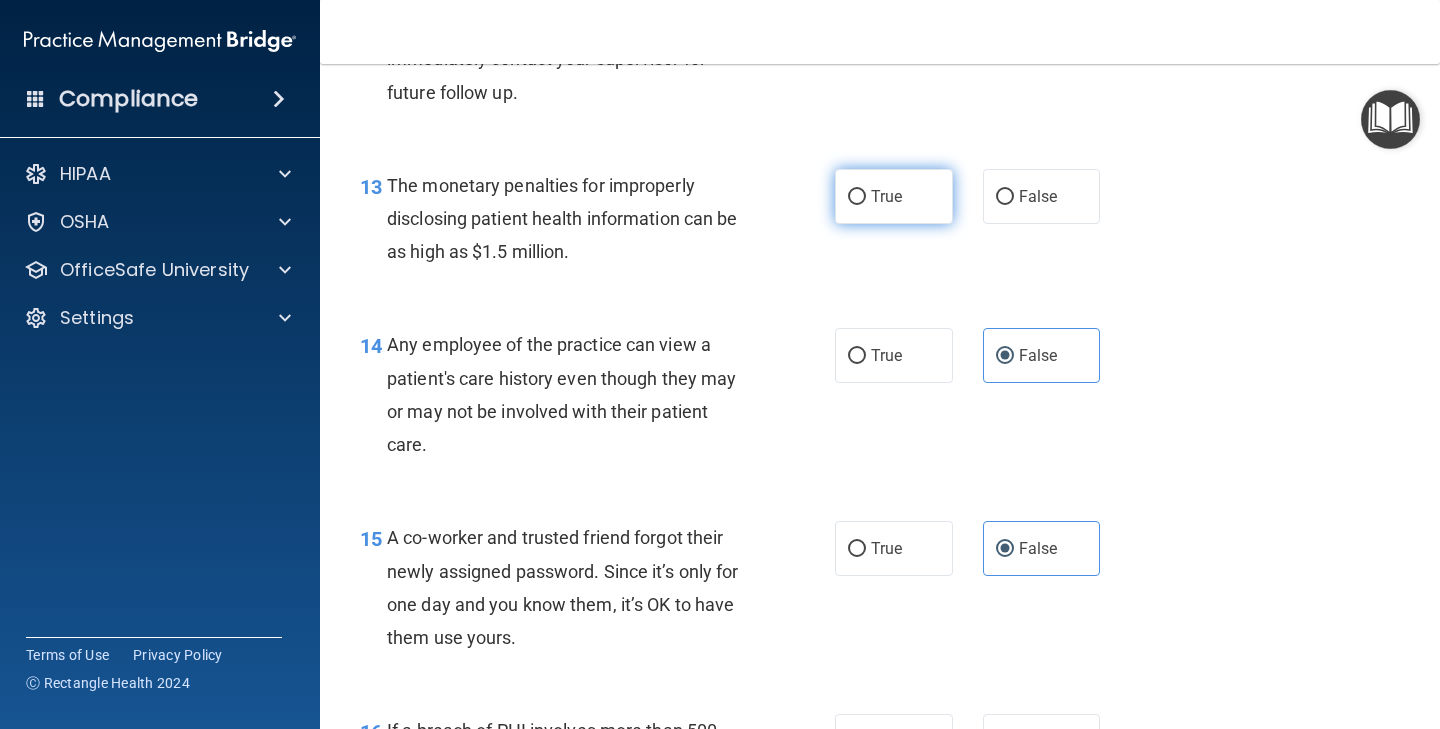 click on "True" at bounding box center (894, 196) 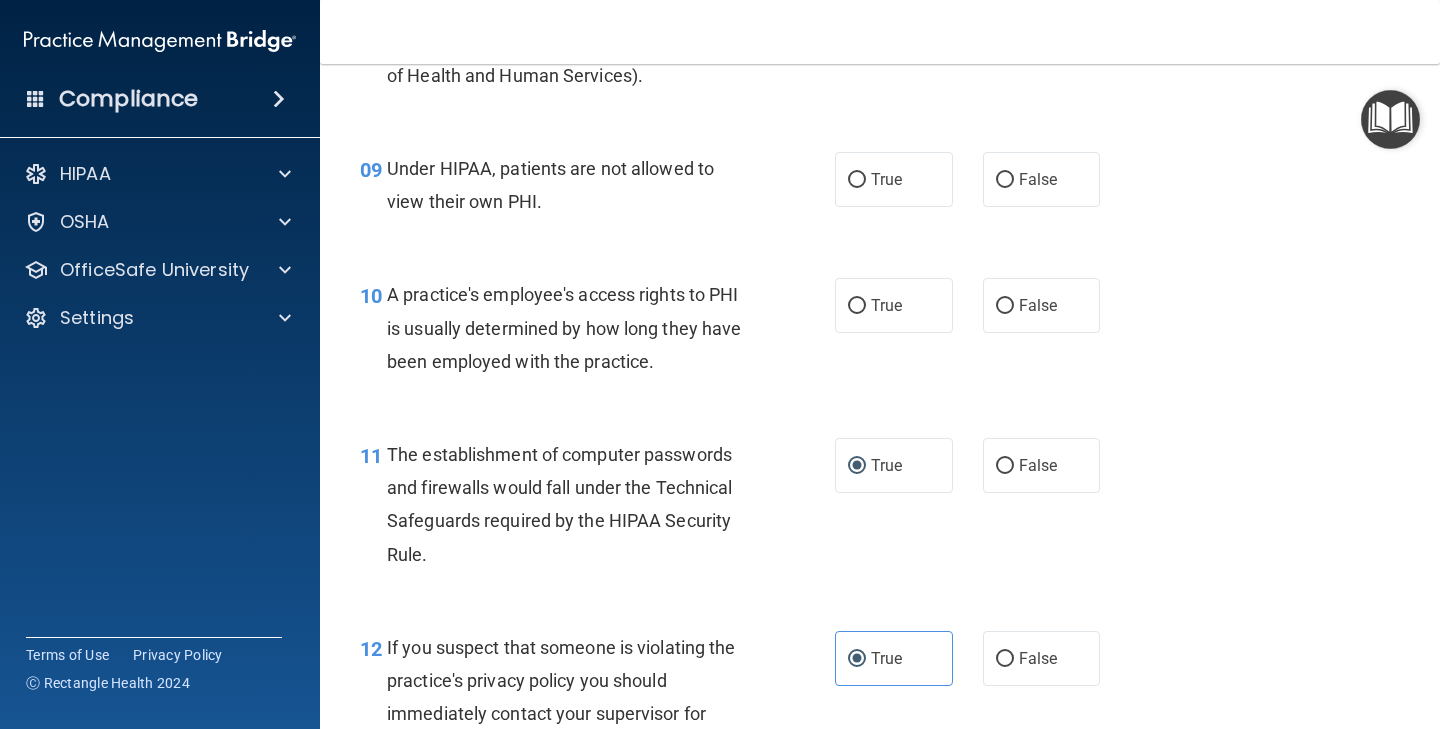scroll, scrollTop: 1484, scrollLeft: 0, axis: vertical 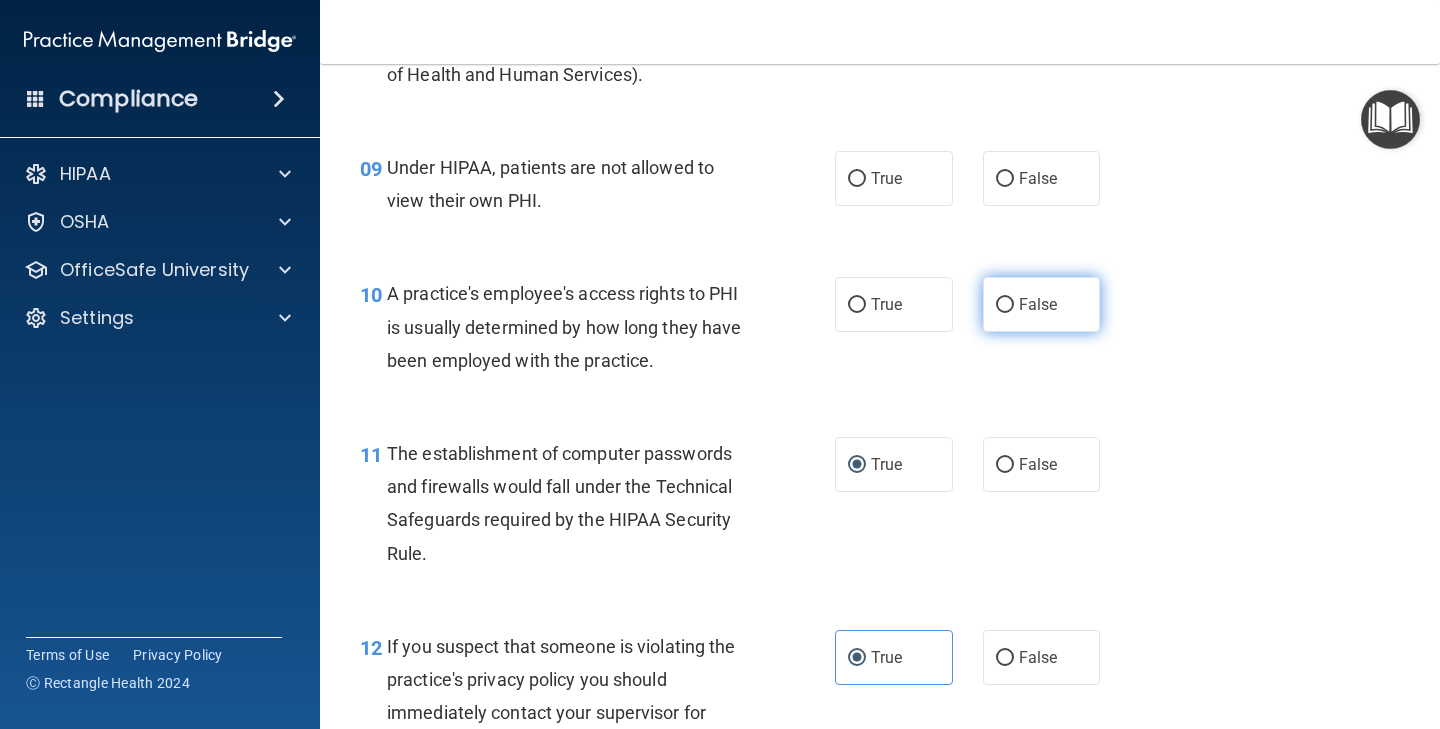 click on "False" at bounding box center (1042, 304) 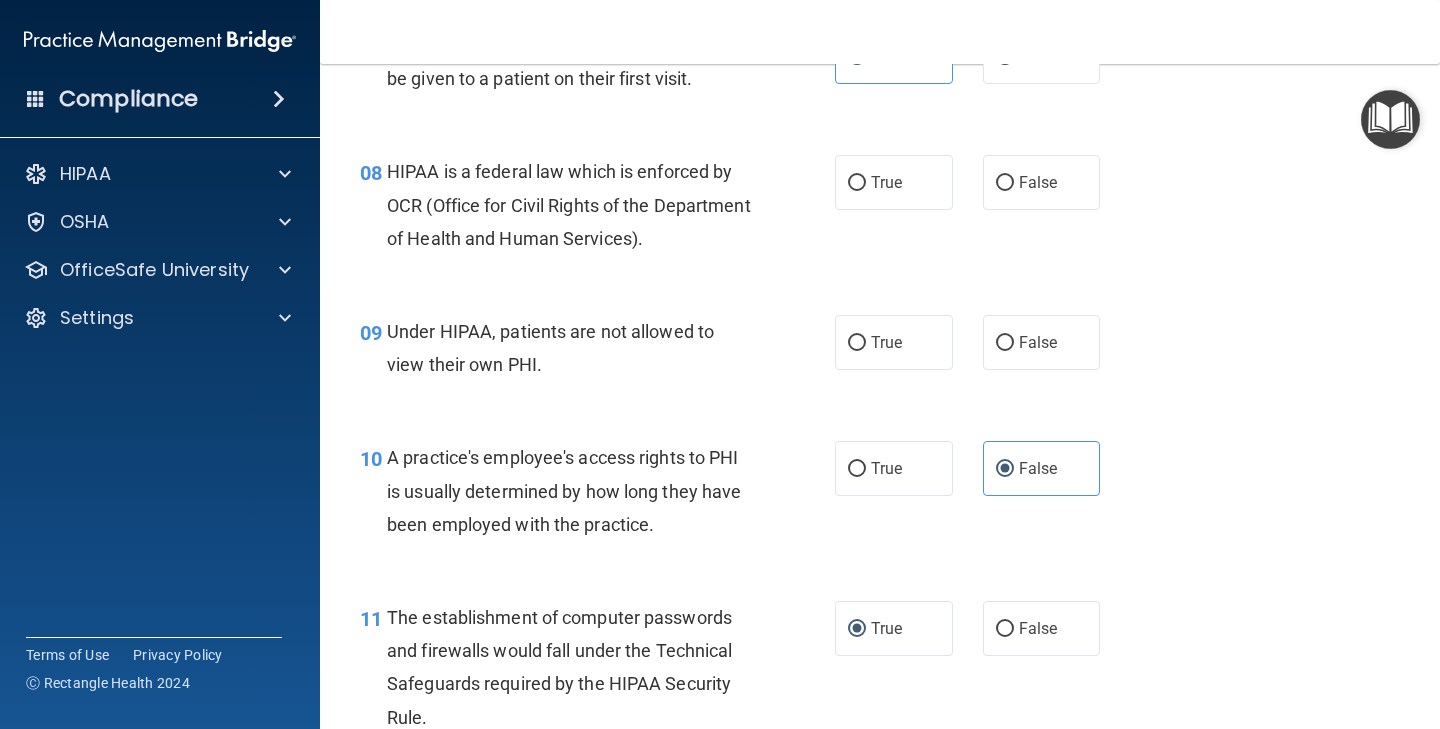 scroll, scrollTop: 1314, scrollLeft: 0, axis: vertical 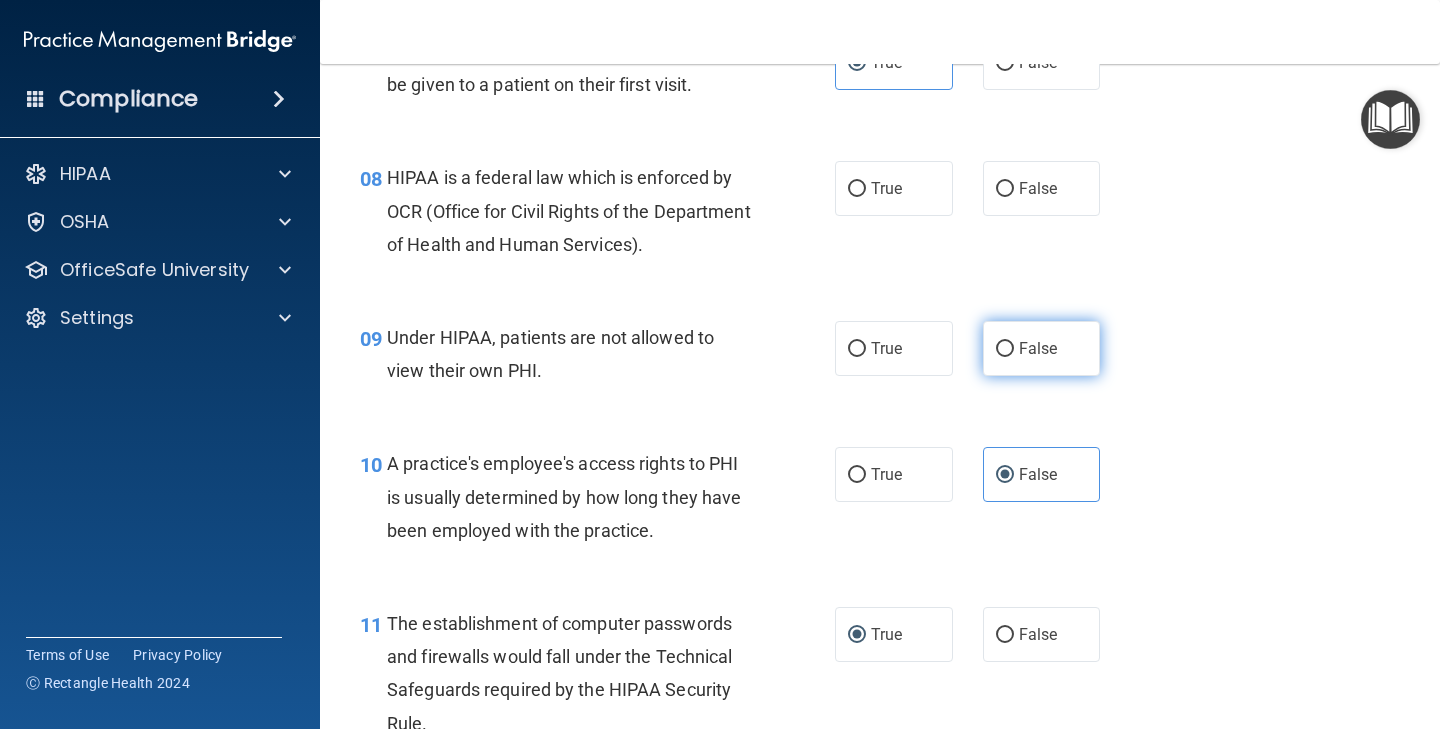 click on "False" at bounding box center (1042, 348) 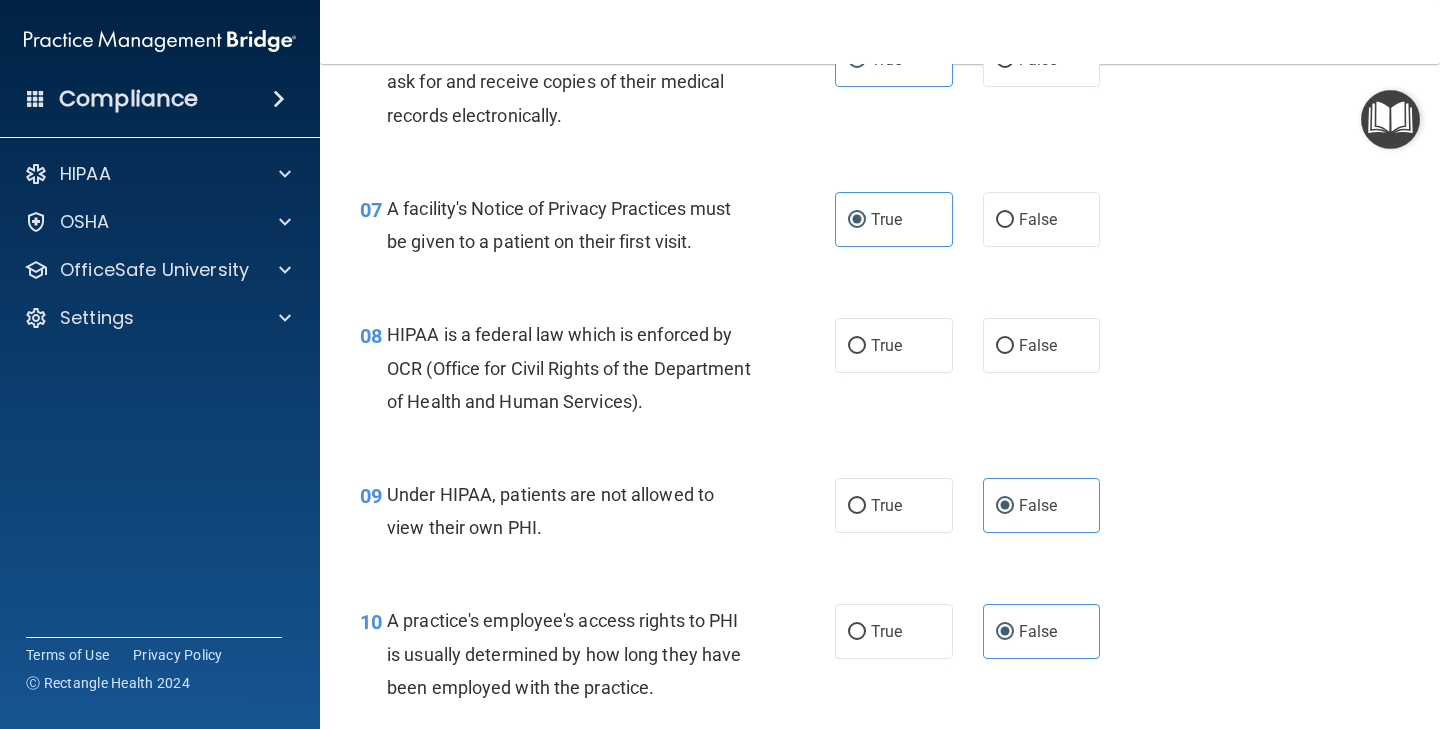 scroll, scrollTop: 1149, scrollLeft: 0, axis: vertical 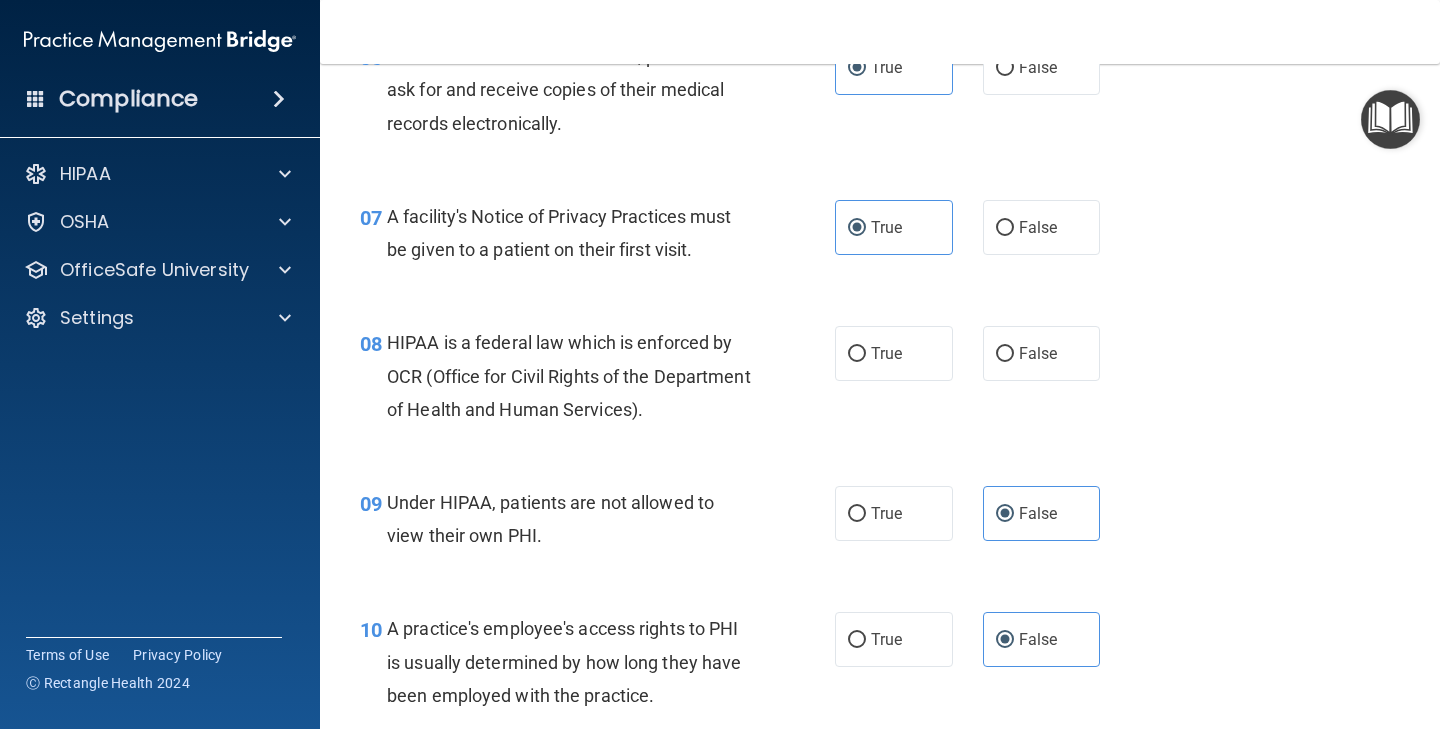 click on "08       HIPAA is a federal law which is enforced by OCR (Office for Civil Rights of the Department of Health and Human Services)." at bounding box center (597, 381) 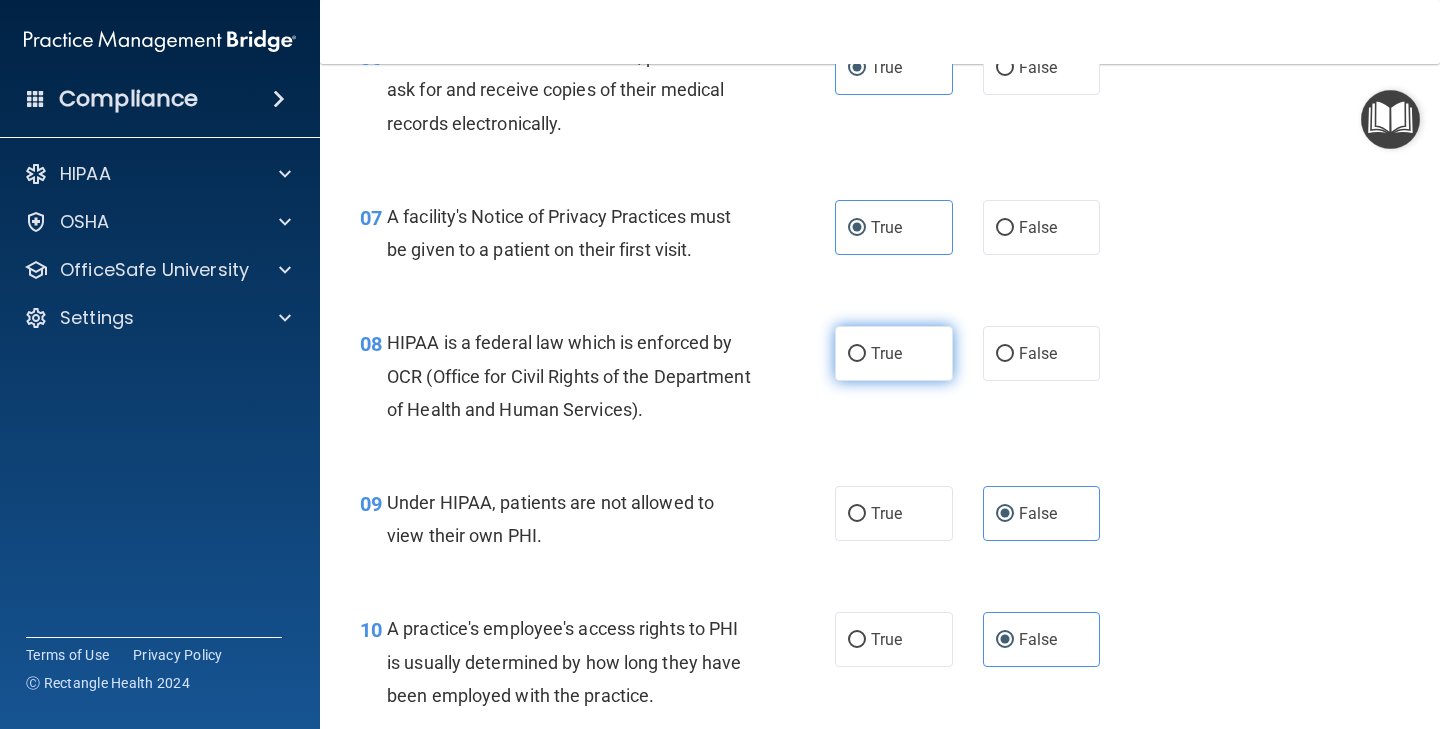 click on "True" at bounding box center [894, 353] 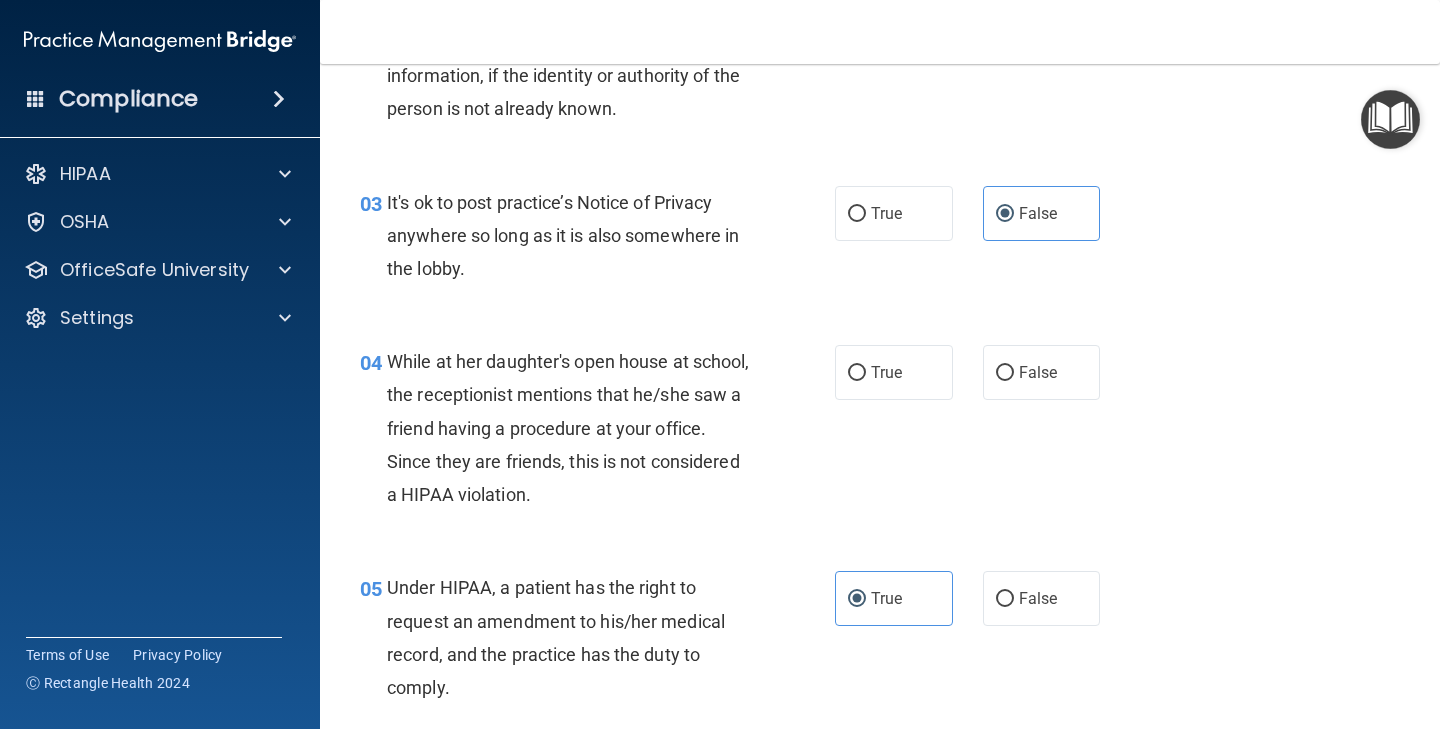 scroll, scrollTop: 422, scrollLeft: 0, axis: vertical 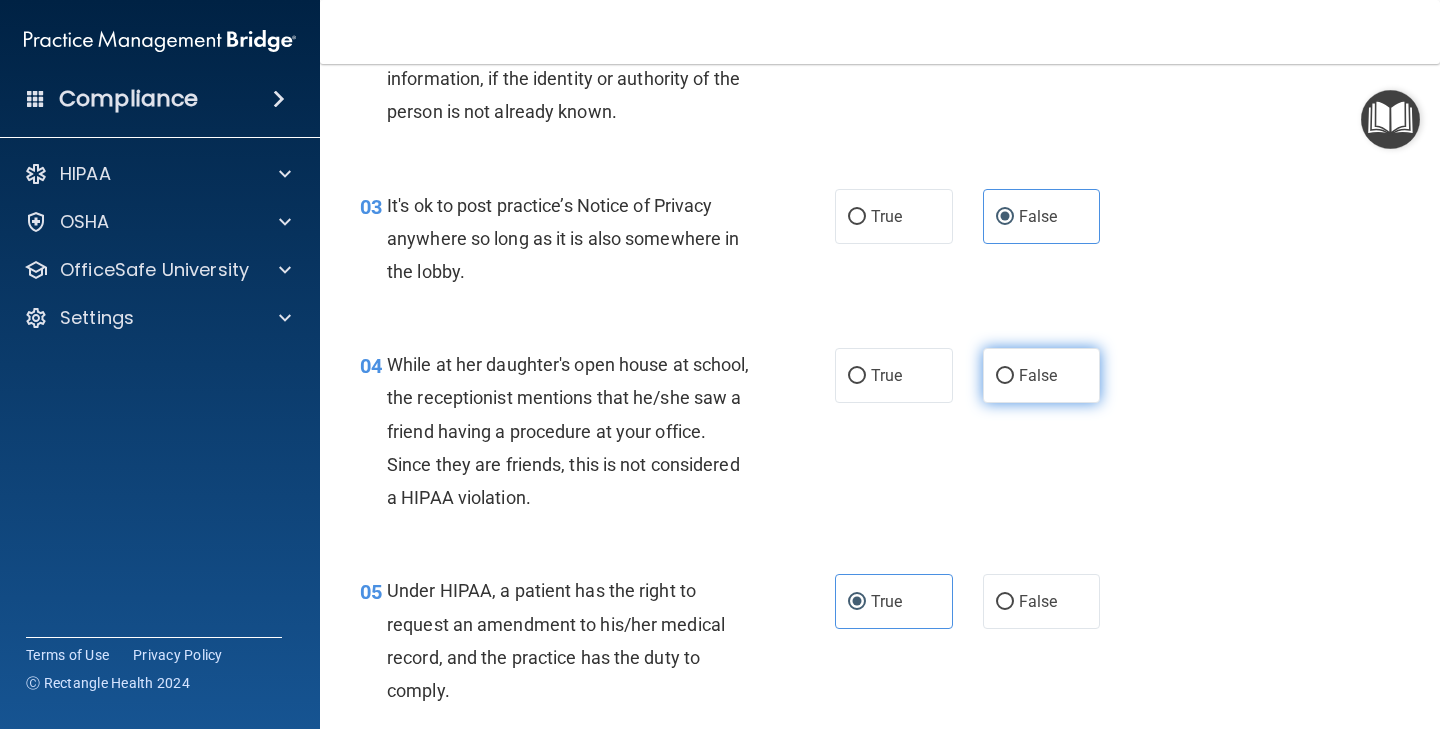 click on "False" at bounding box center [1042, 375] 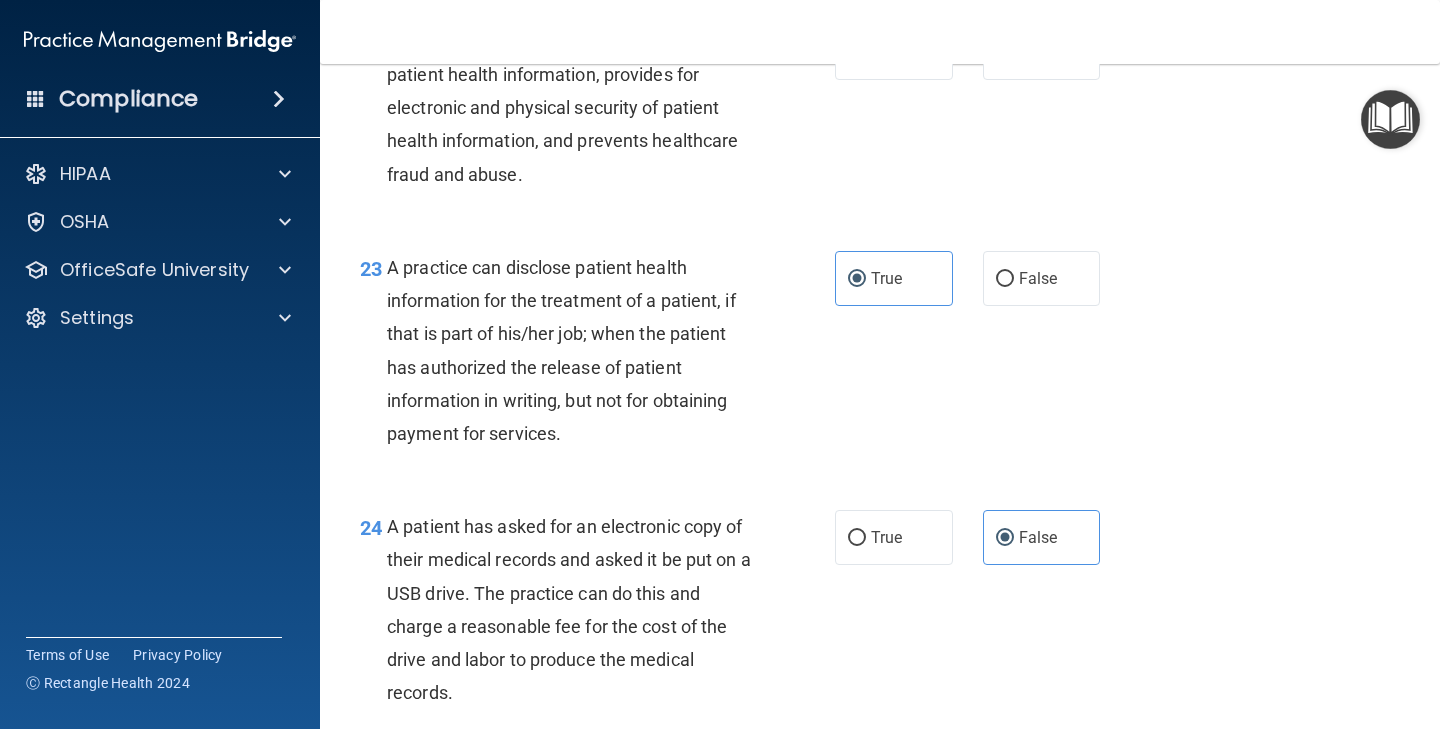 scroll, scrollTop: 5123, scrollLeft: 0, axis: vertical 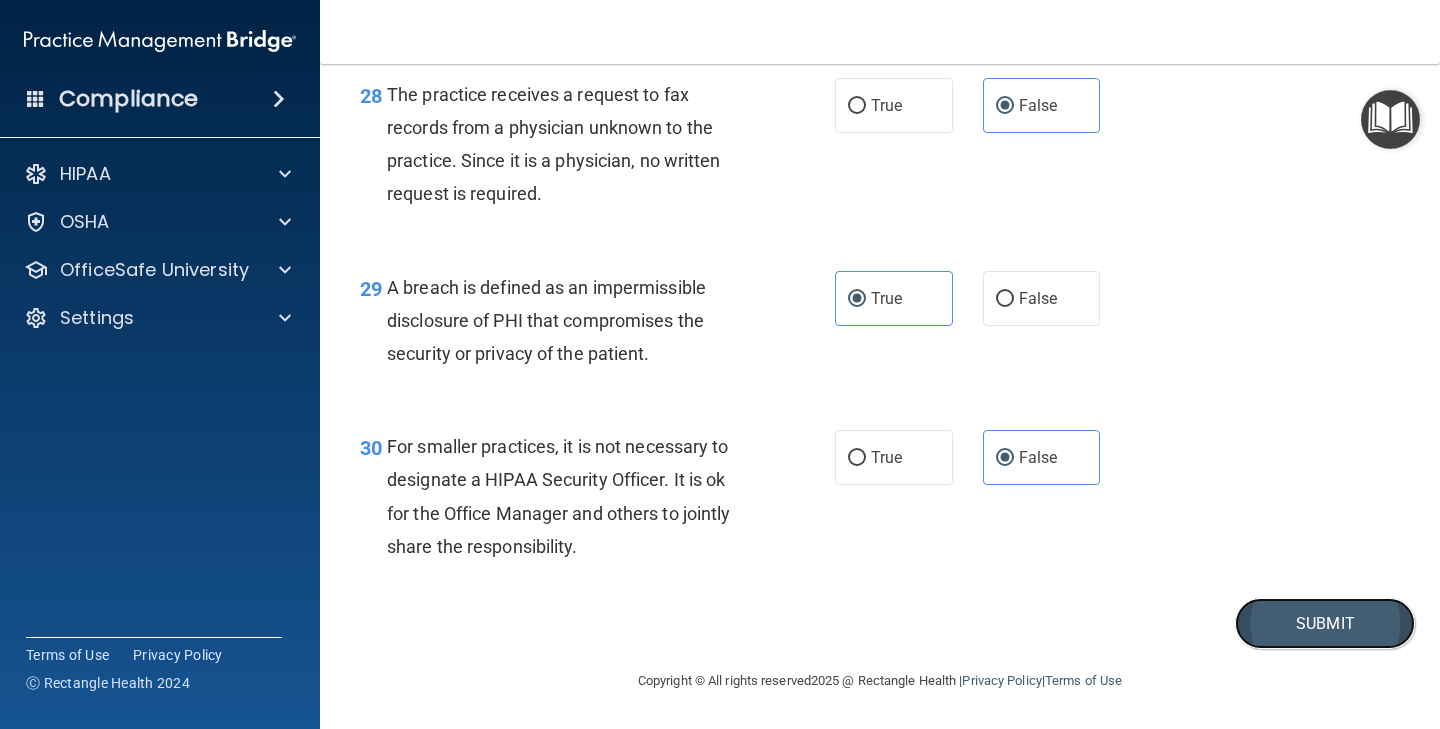 click on "Submit" at bounding box center (1325, 623) 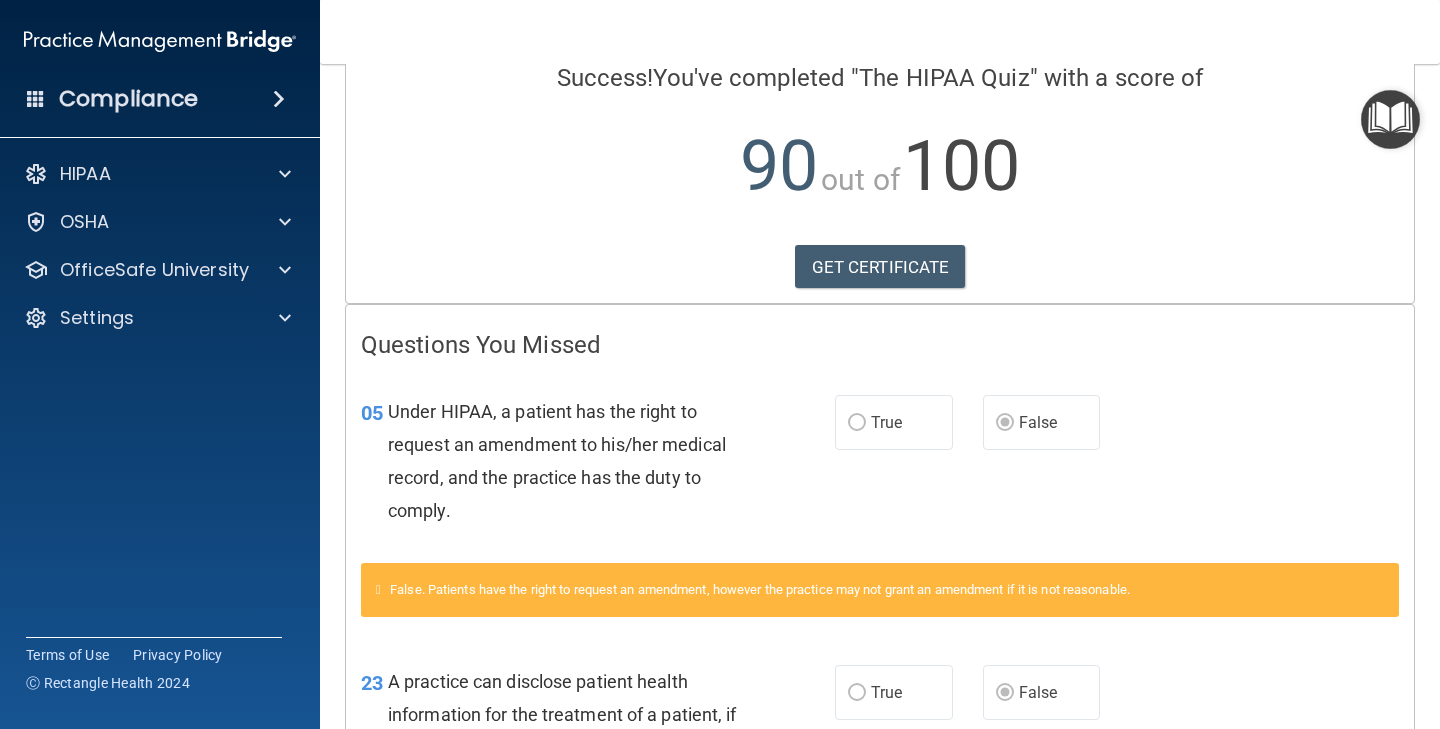 scroll, scrollTop: 0, scrollLeft: 0, axis: both 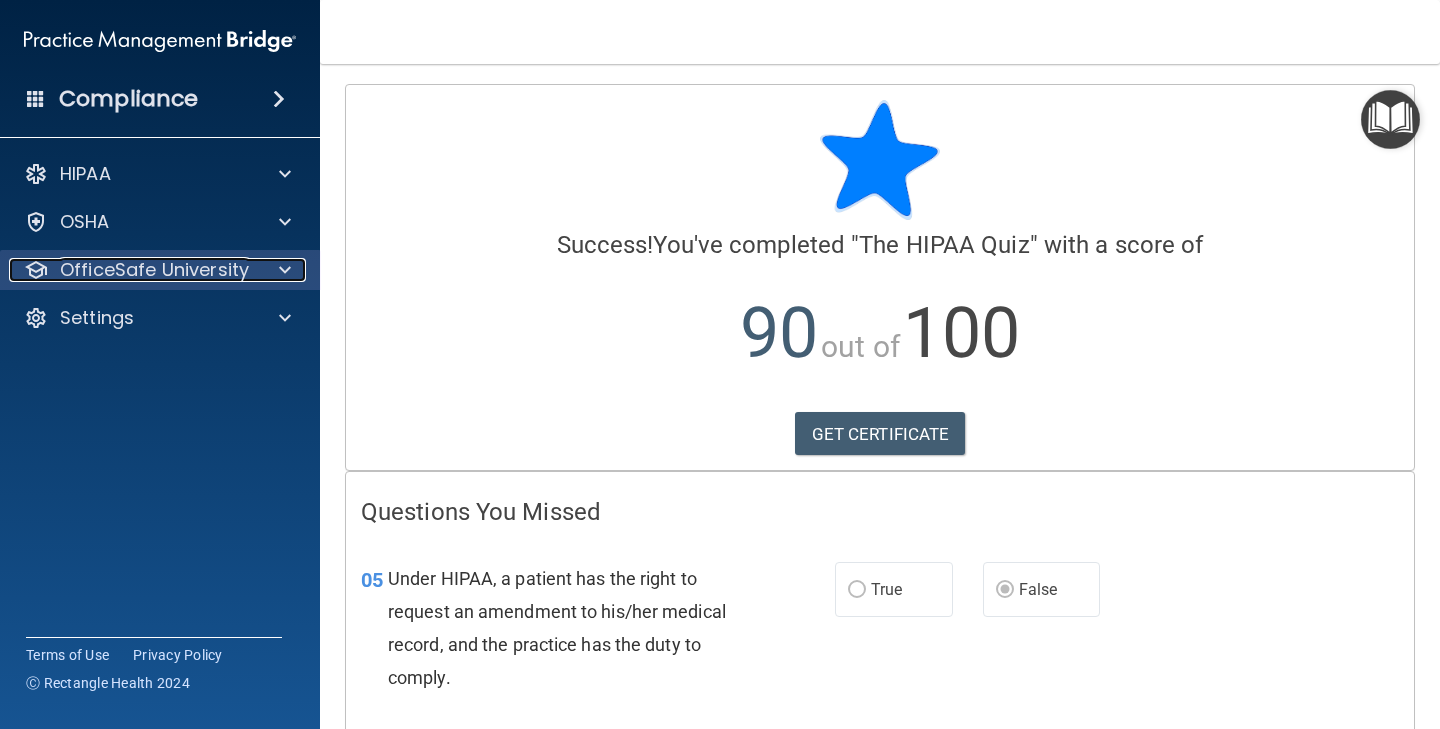 click at bounding box center [285, 270] 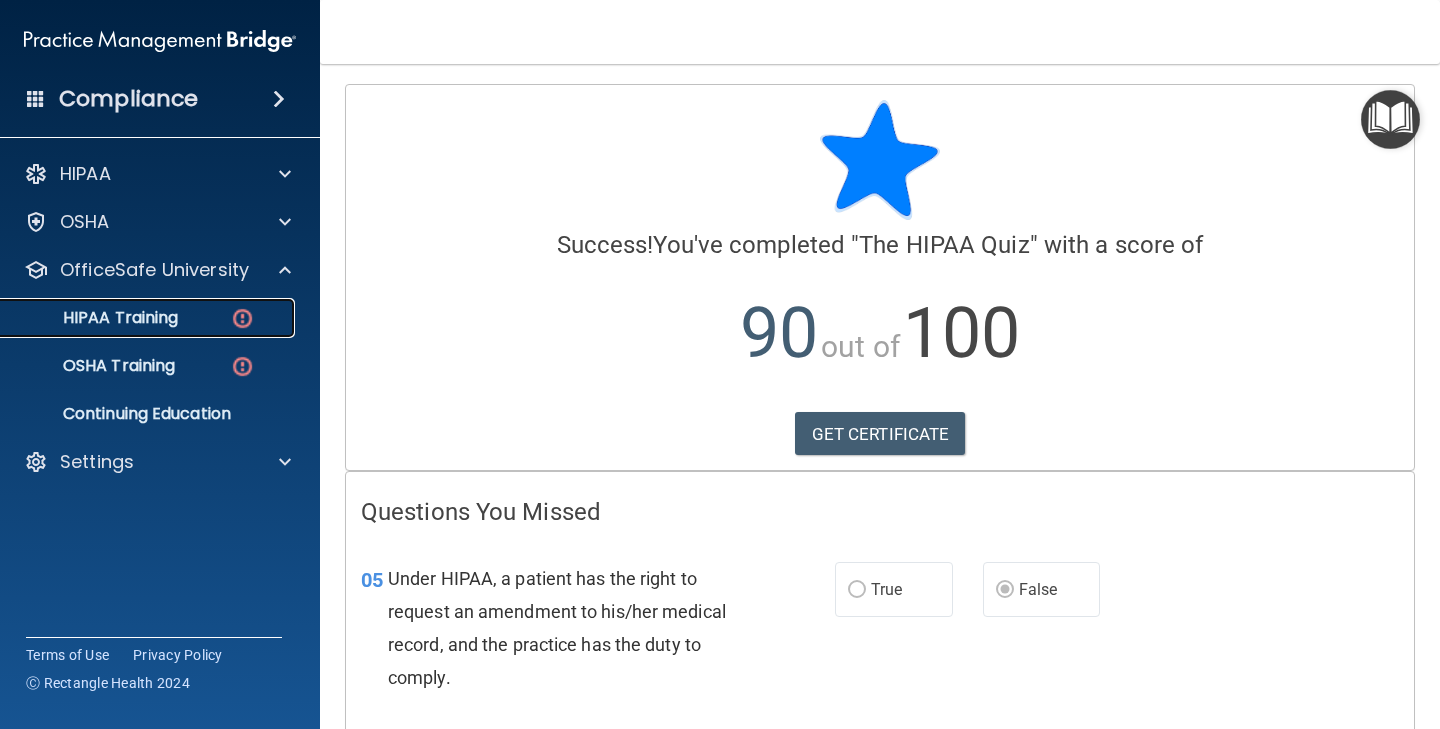 click on "HIPAA Training" at bounding box center [137, 318] 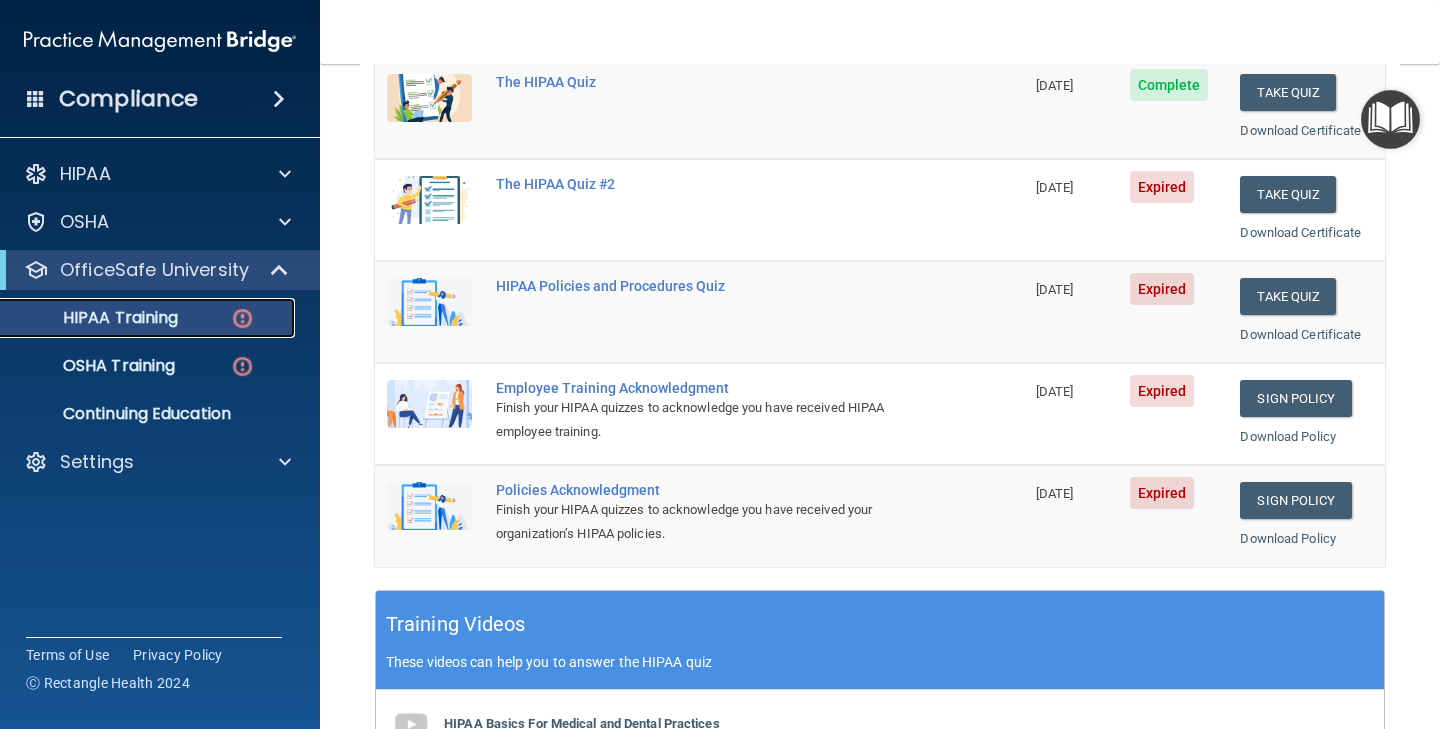 scroll, scrollTop: 297, scrollLeft: 0, axis: vertical 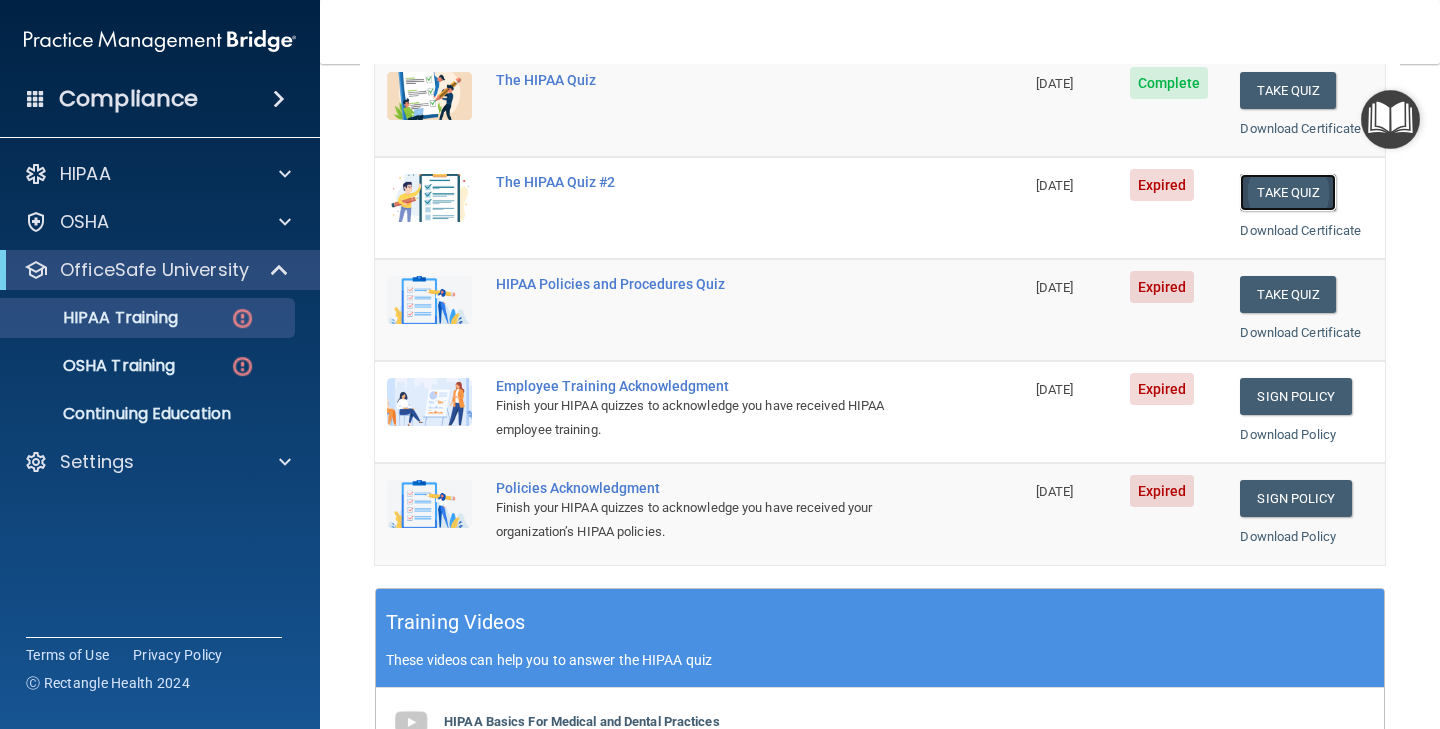 click on "Take Quiz" at bounding box center (1288, 192) 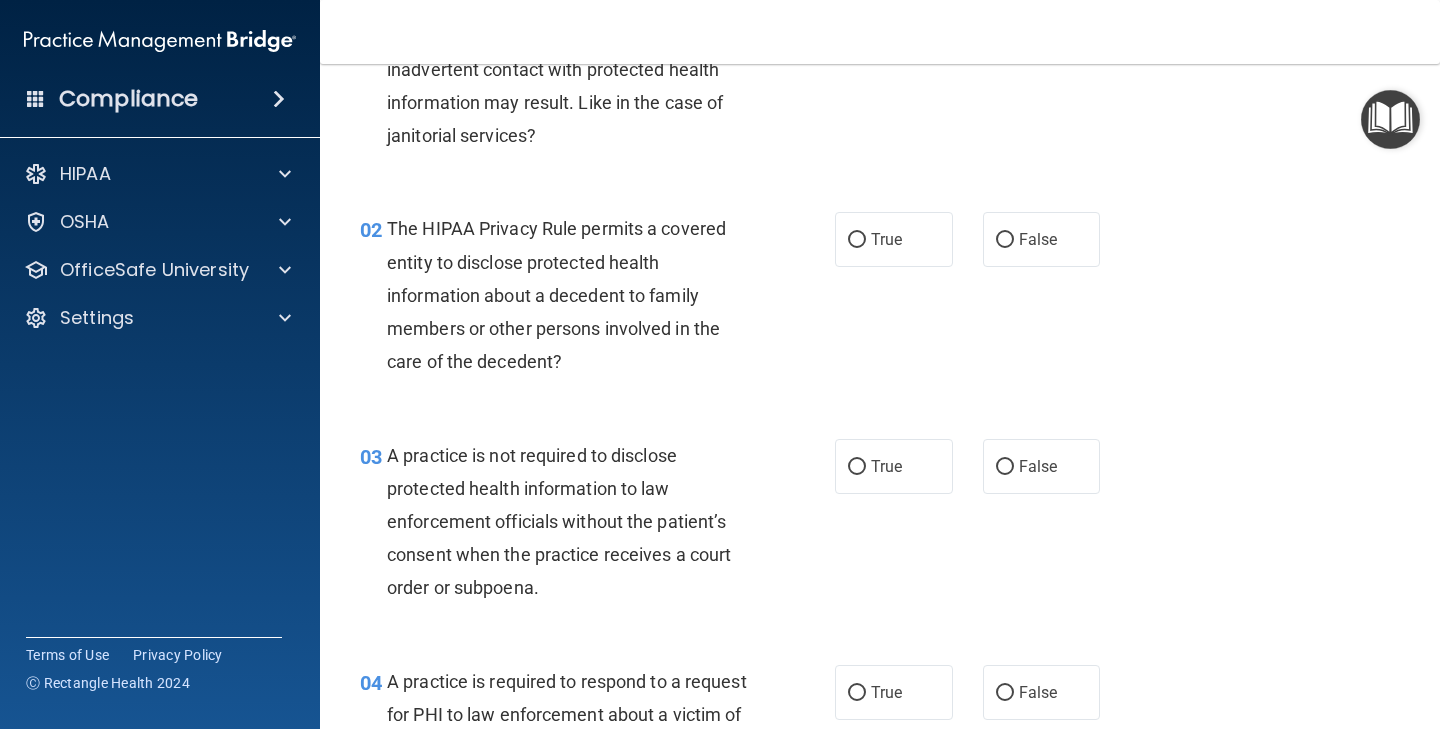 scroll, scrollTop: 0, scrollLeft: 0, axis: both 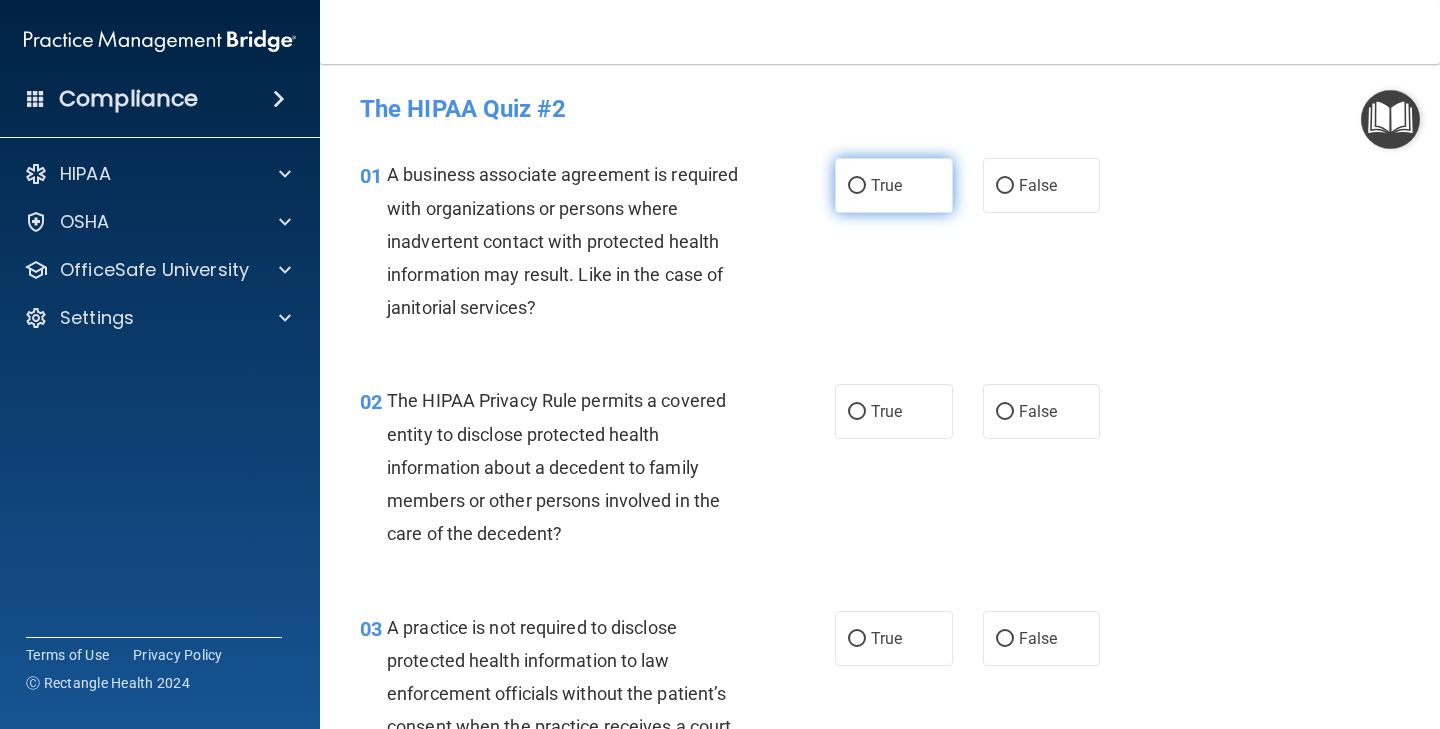 click on "True" at bounding box center [886, 185] 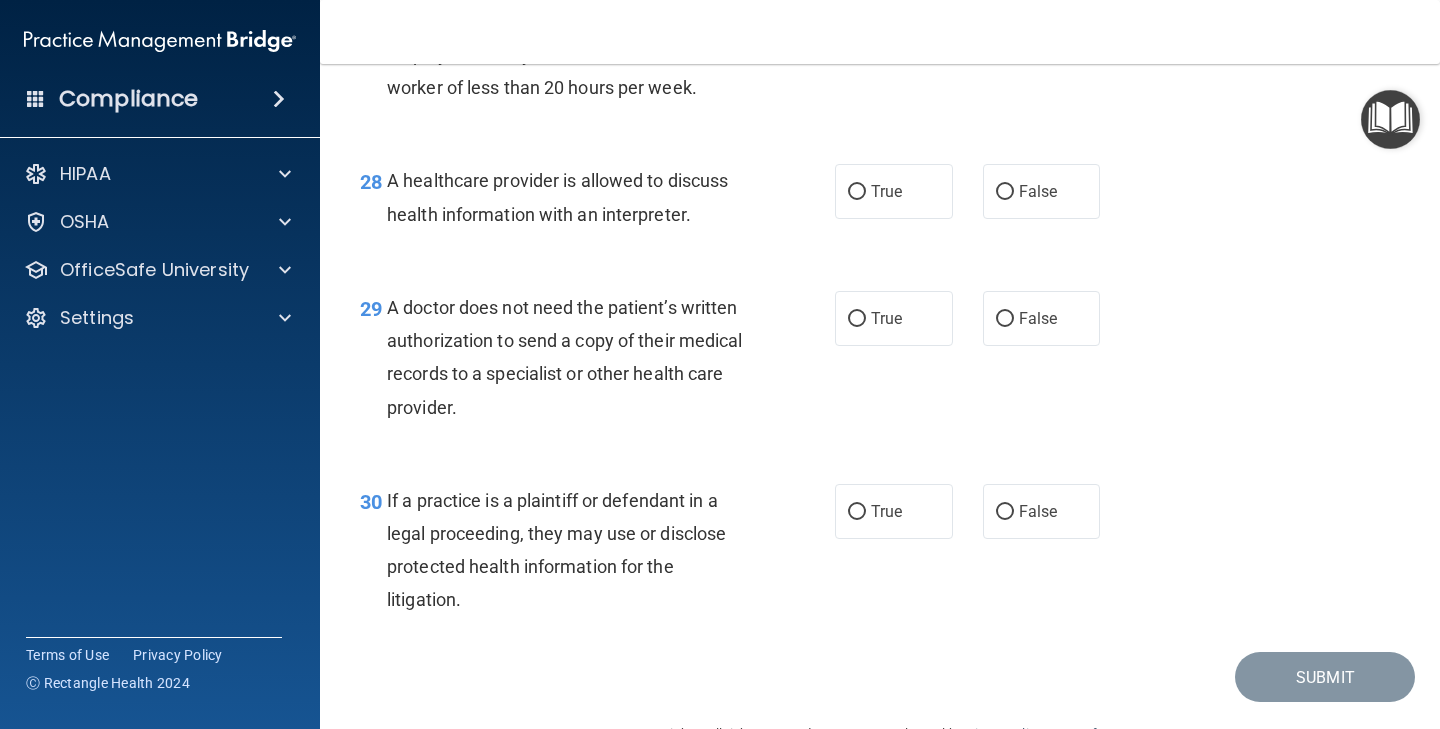scroll, scrollTop: 5056, scrollLeft: 0, axis: vertical 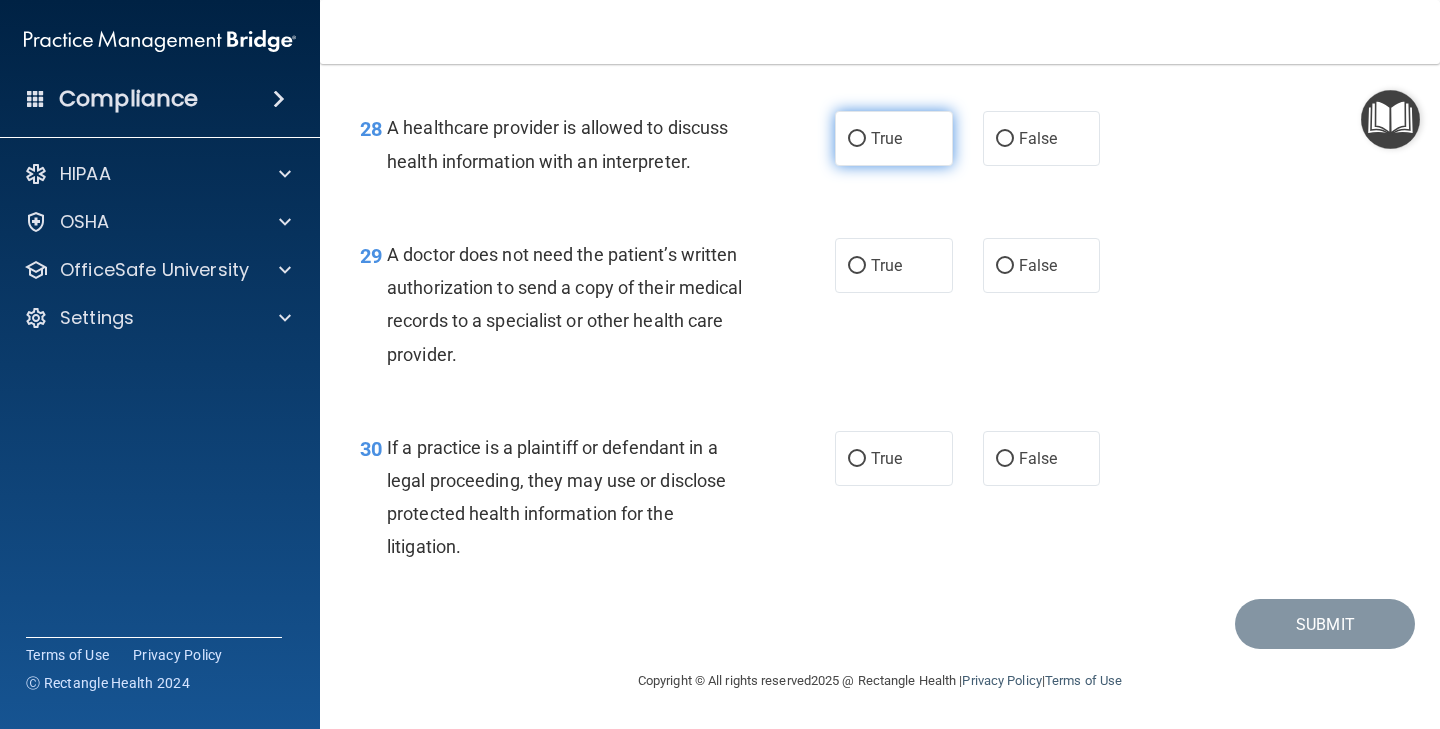 click on "True" at bounding box center [894, 138] 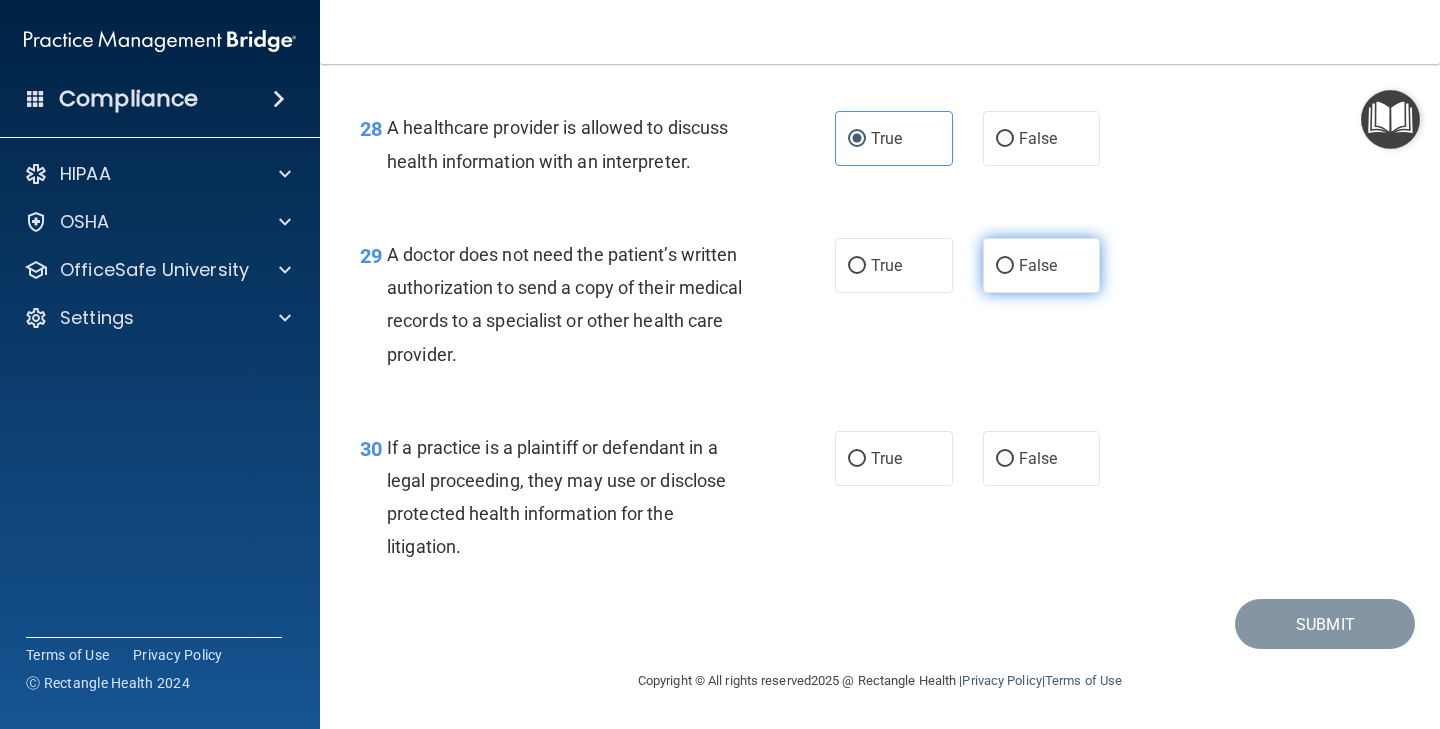 click on "False" at bounding box center (1005, 266) 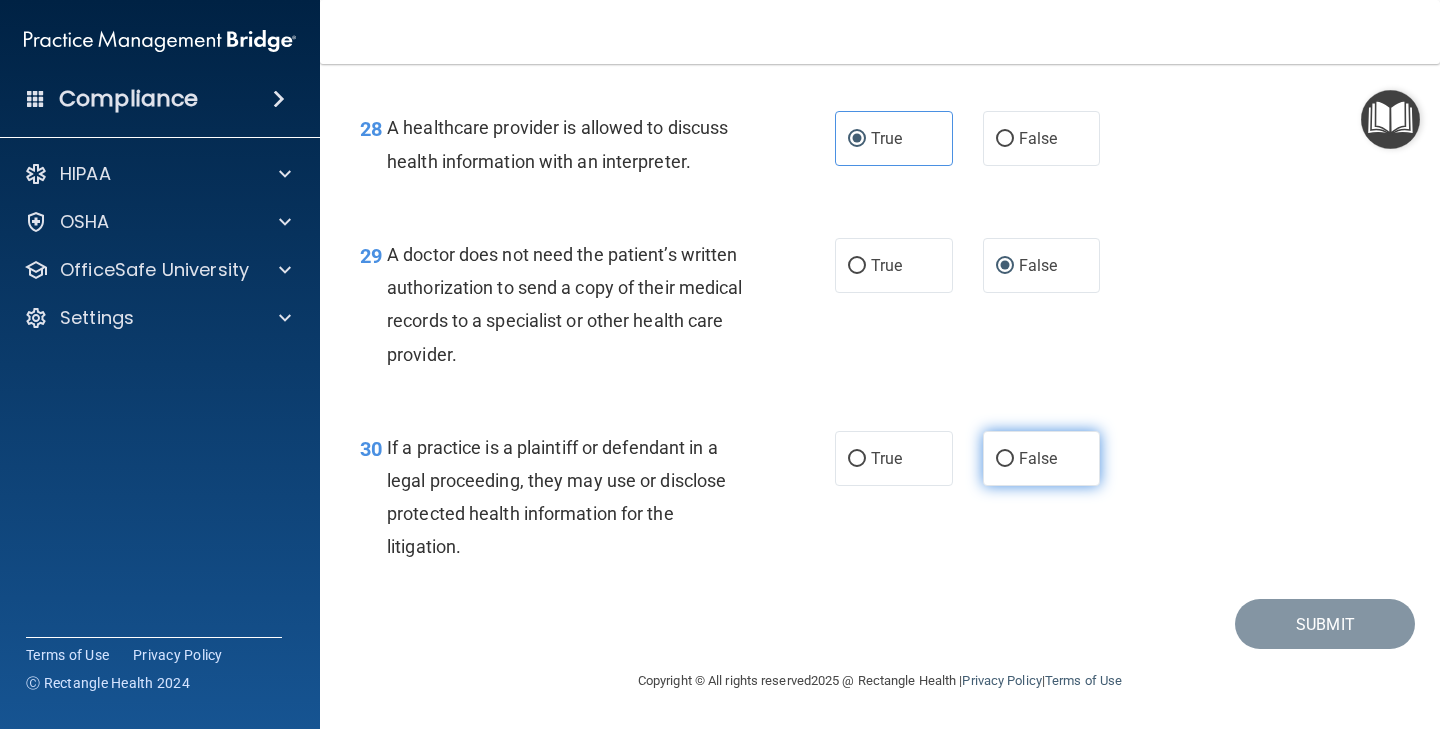 click on "False" at bounding box center [1042, 458] 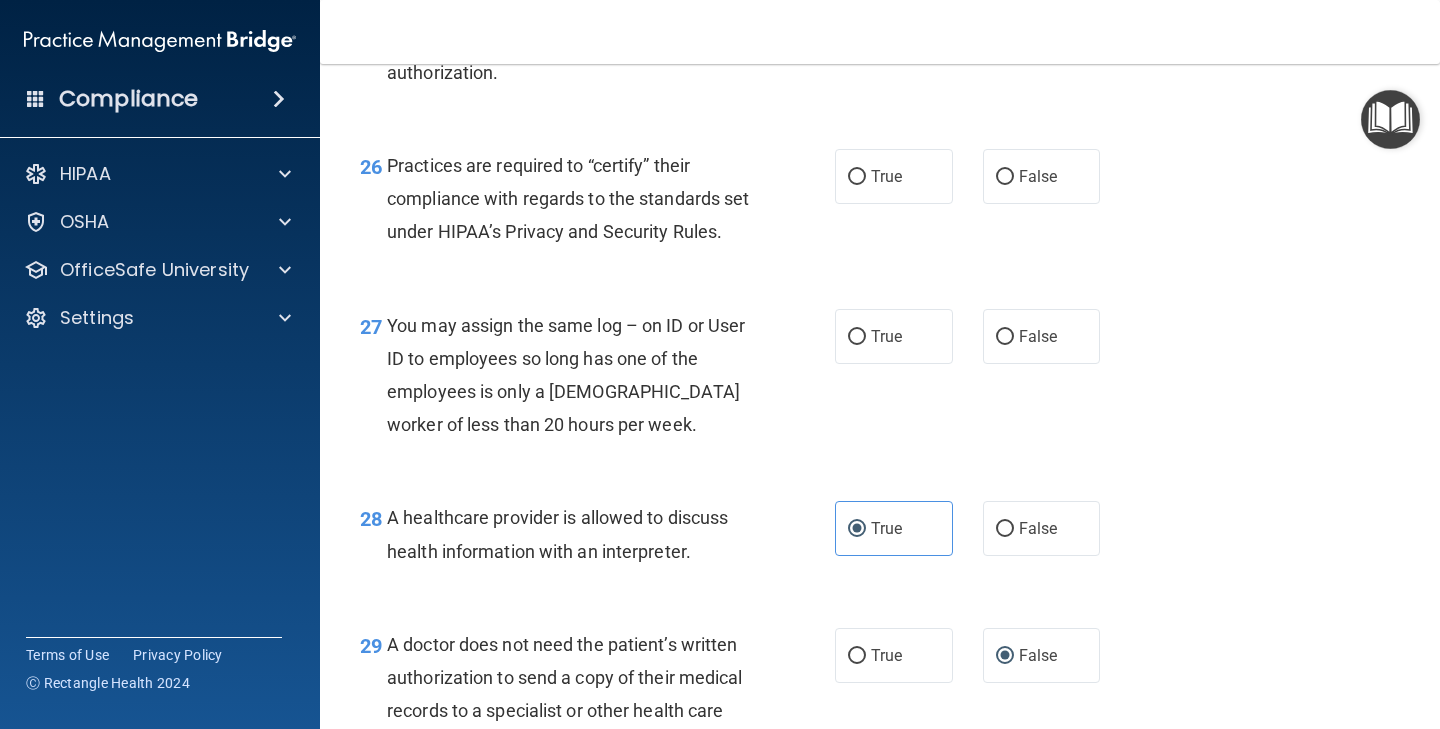 scroll, scrollTop: 4613, scrollLeft: 0, axis: vertical 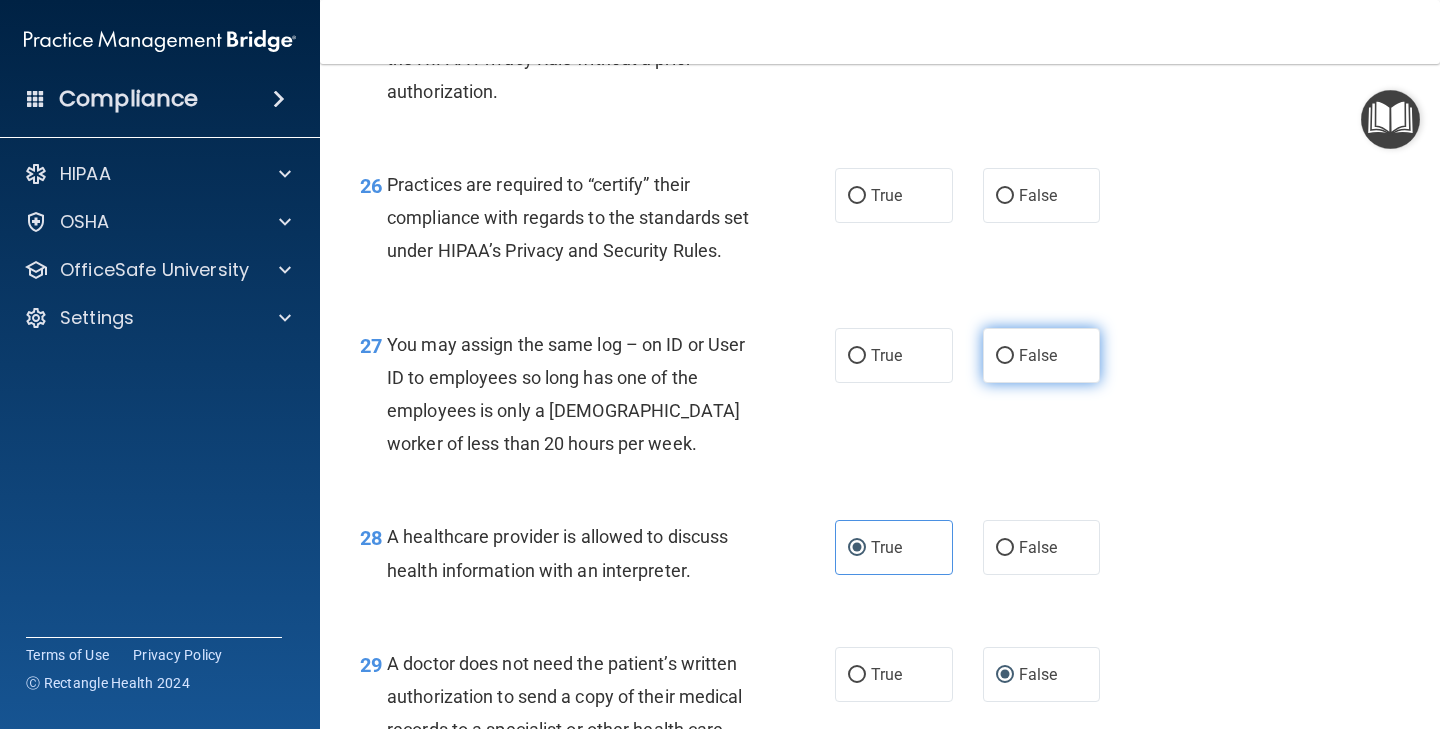 click on "False" at bounding box center (1042, 355) 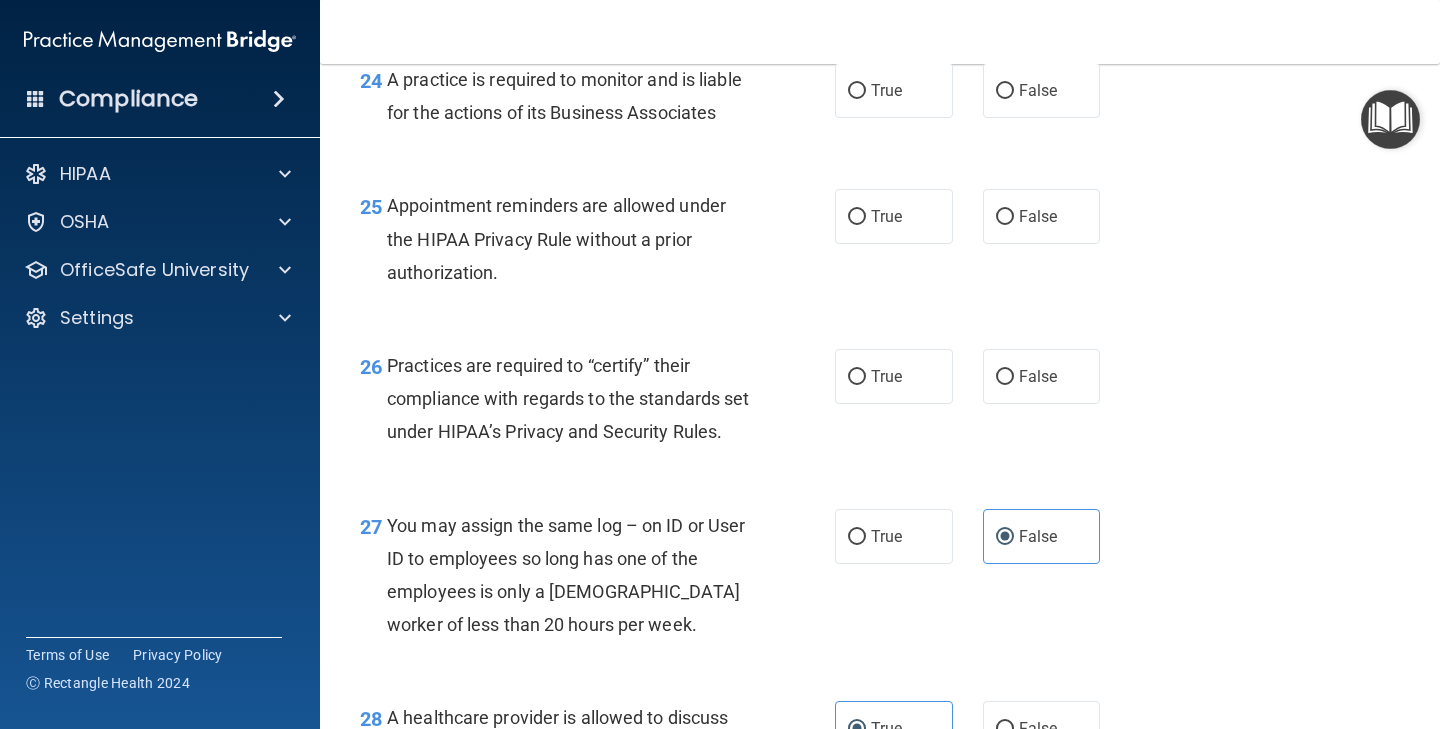 scroll, scrollTop: 4428, scrollLeft: 0, axis: vertical 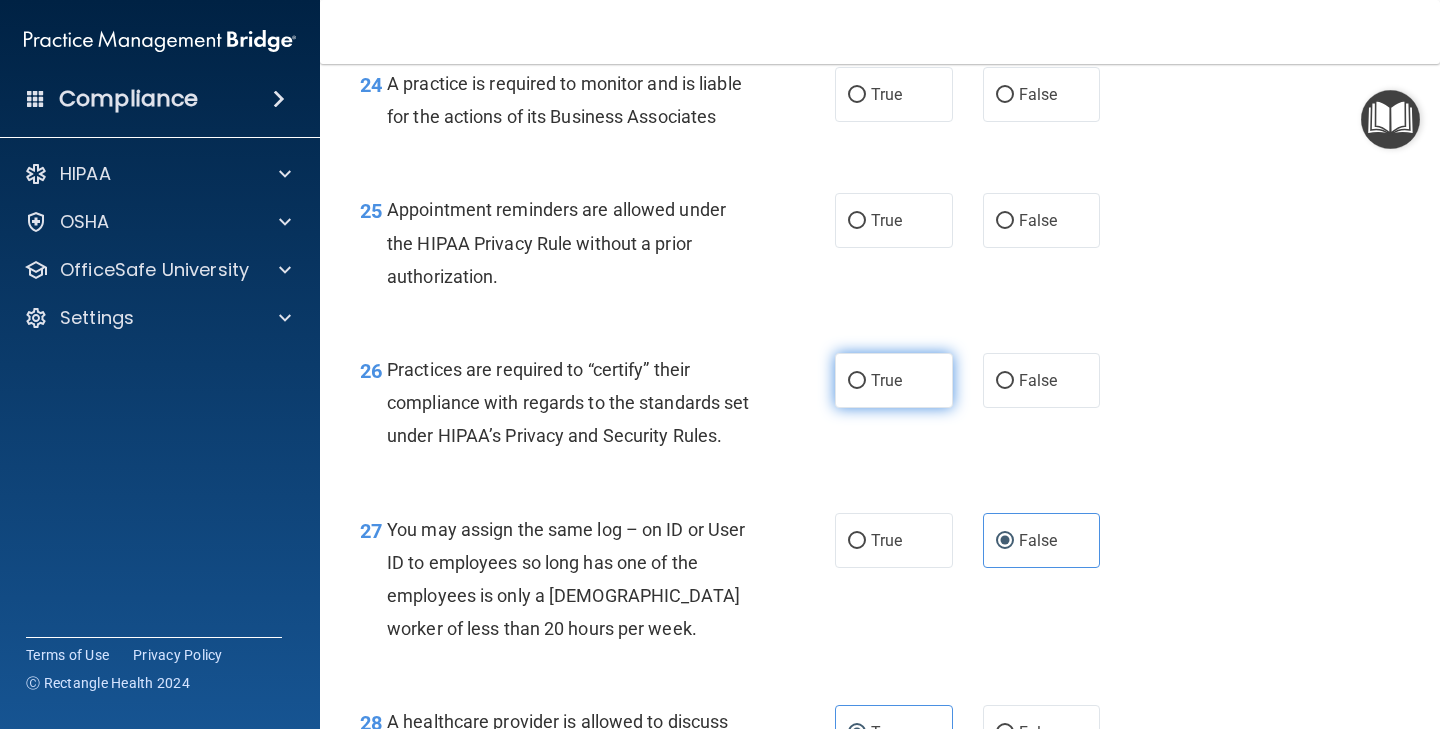 click on "True" at bounding box center [894, 380] 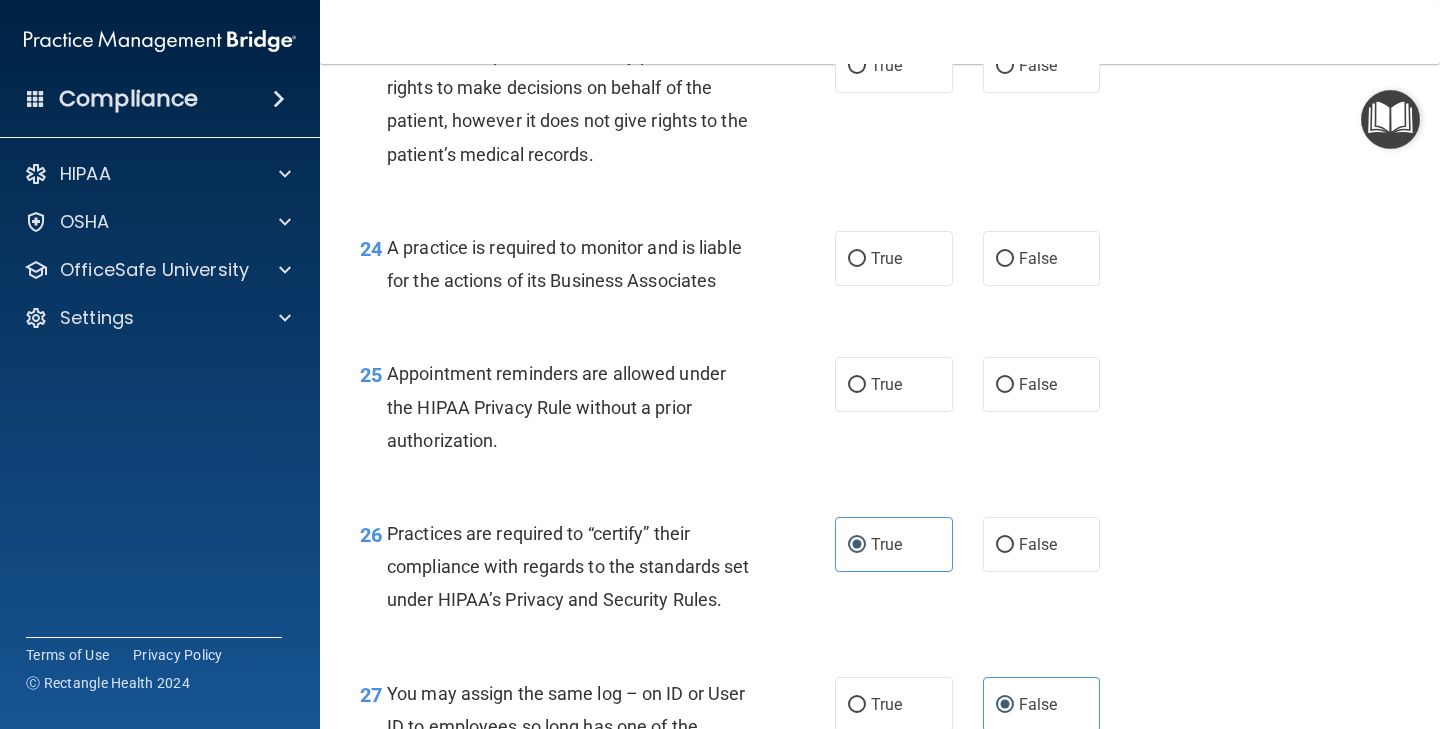 scroll, scrollTop: 4263, scrollLeft: 0, axis: vertical 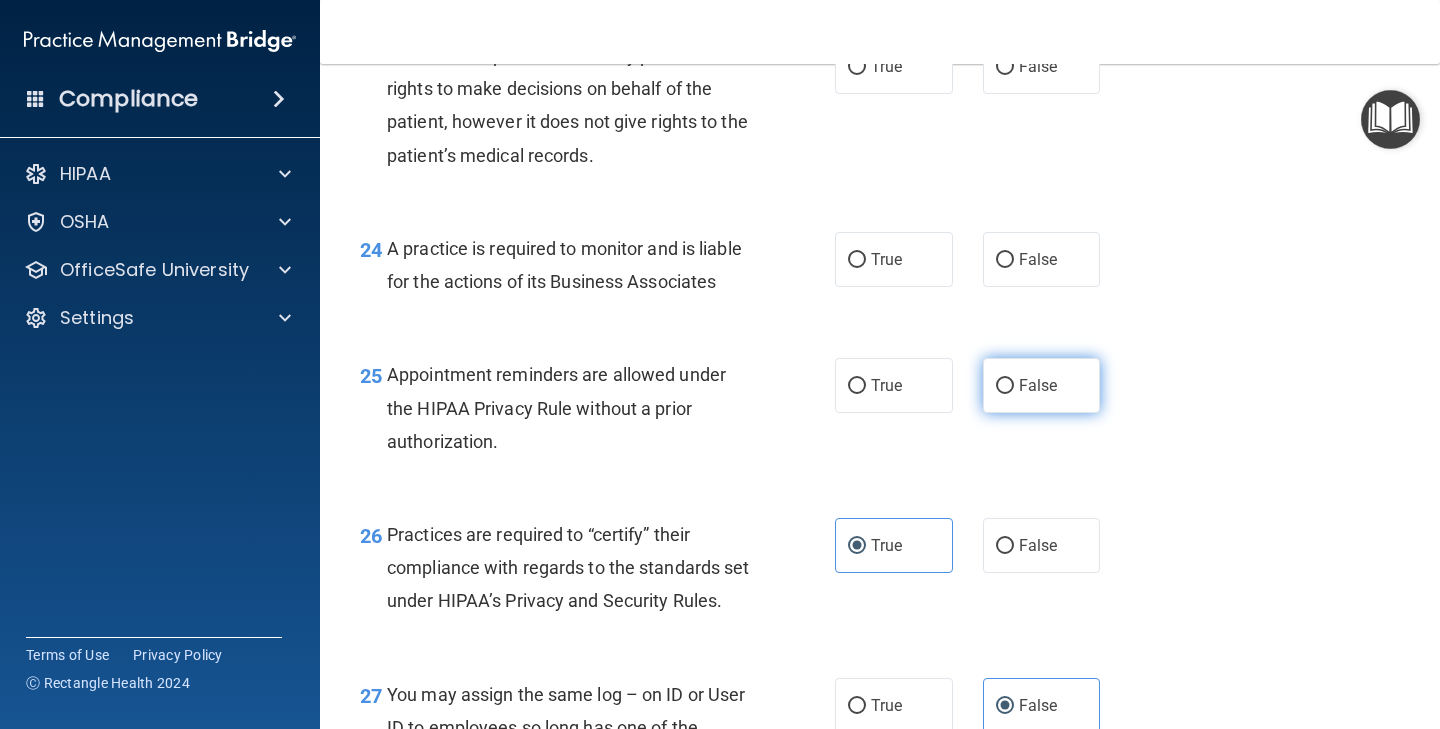 click on "False" at bounding box center [1005, 386] 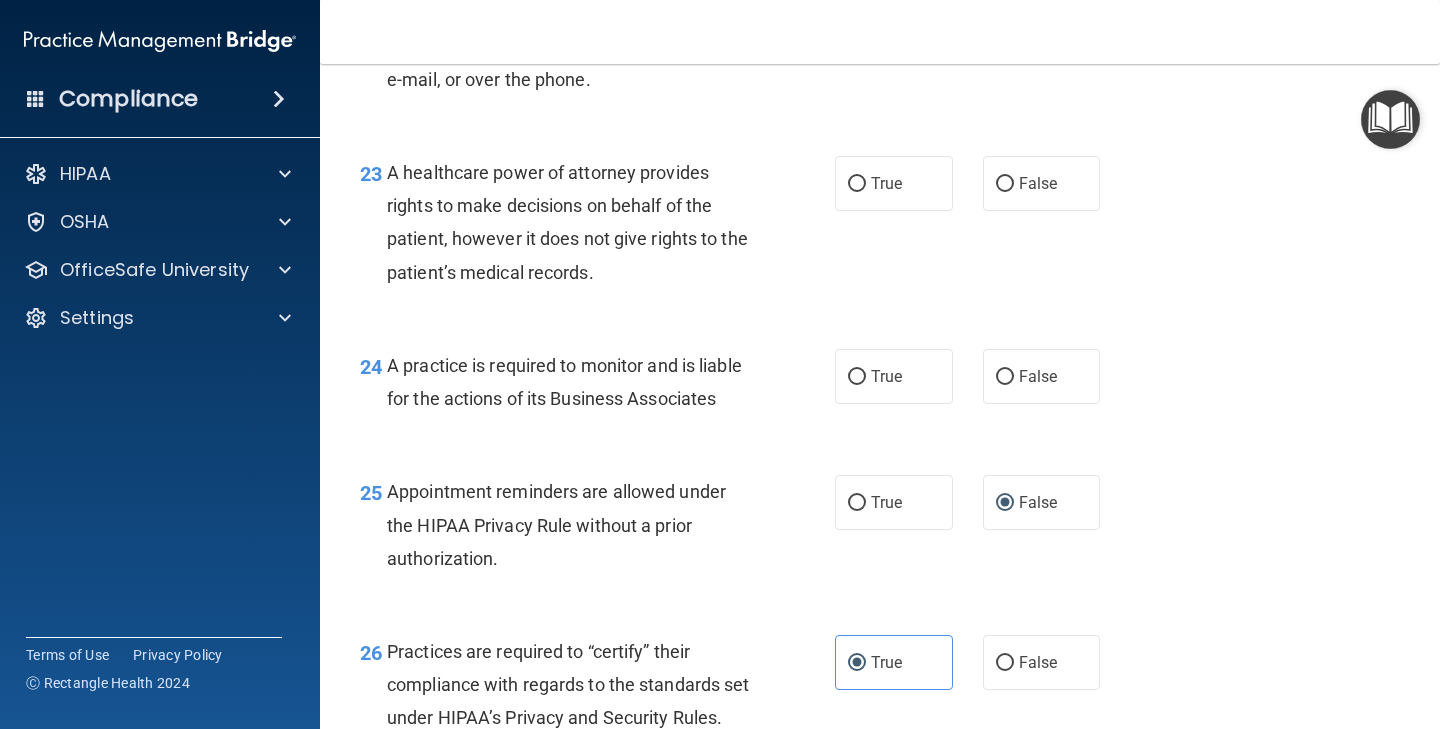 scroll, scrollTop: 4110, scrollLeft: 0, axis: vertical 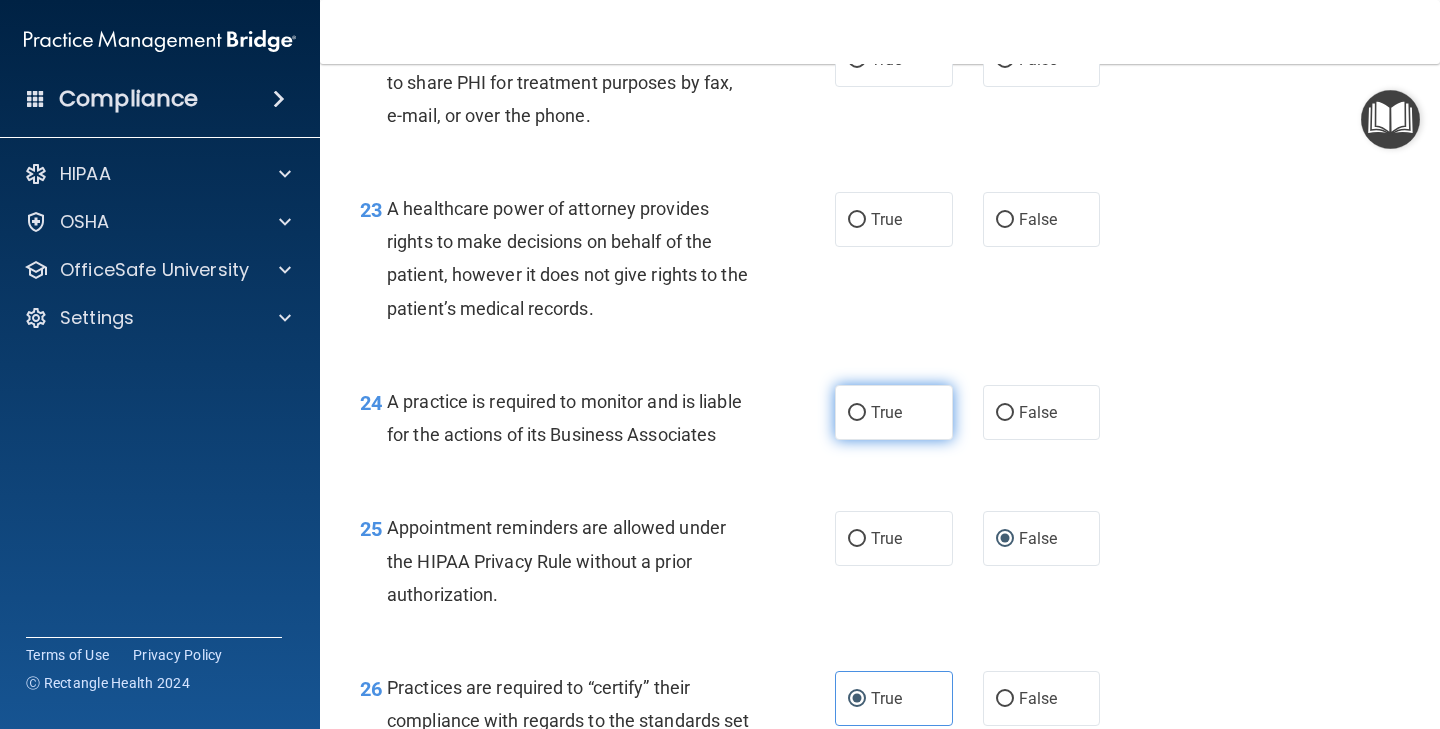 click on "True" at bounding box center [894, 412] 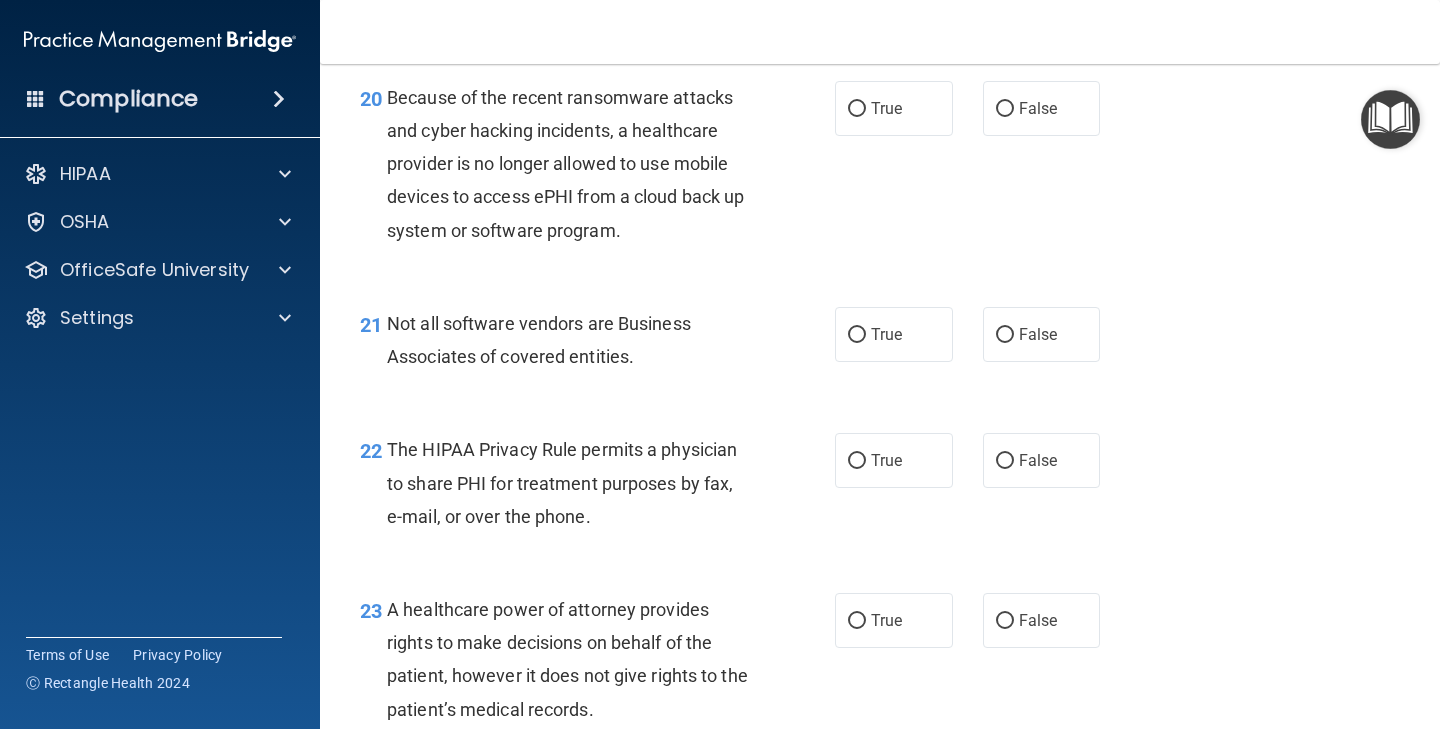 scroll, scrollTop: 3685, scrollLeft: 0, axis: vertical 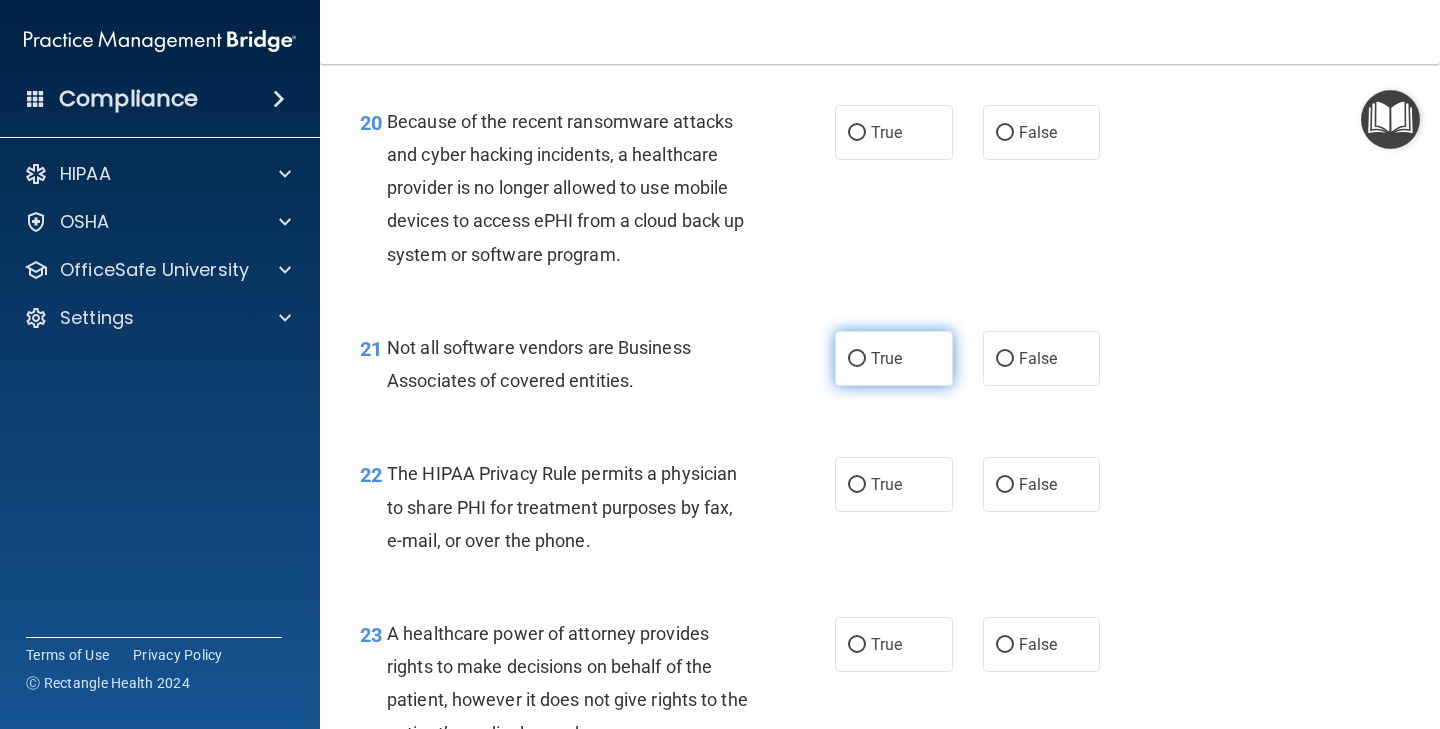 click on "True" at bounding box center (857, 359) 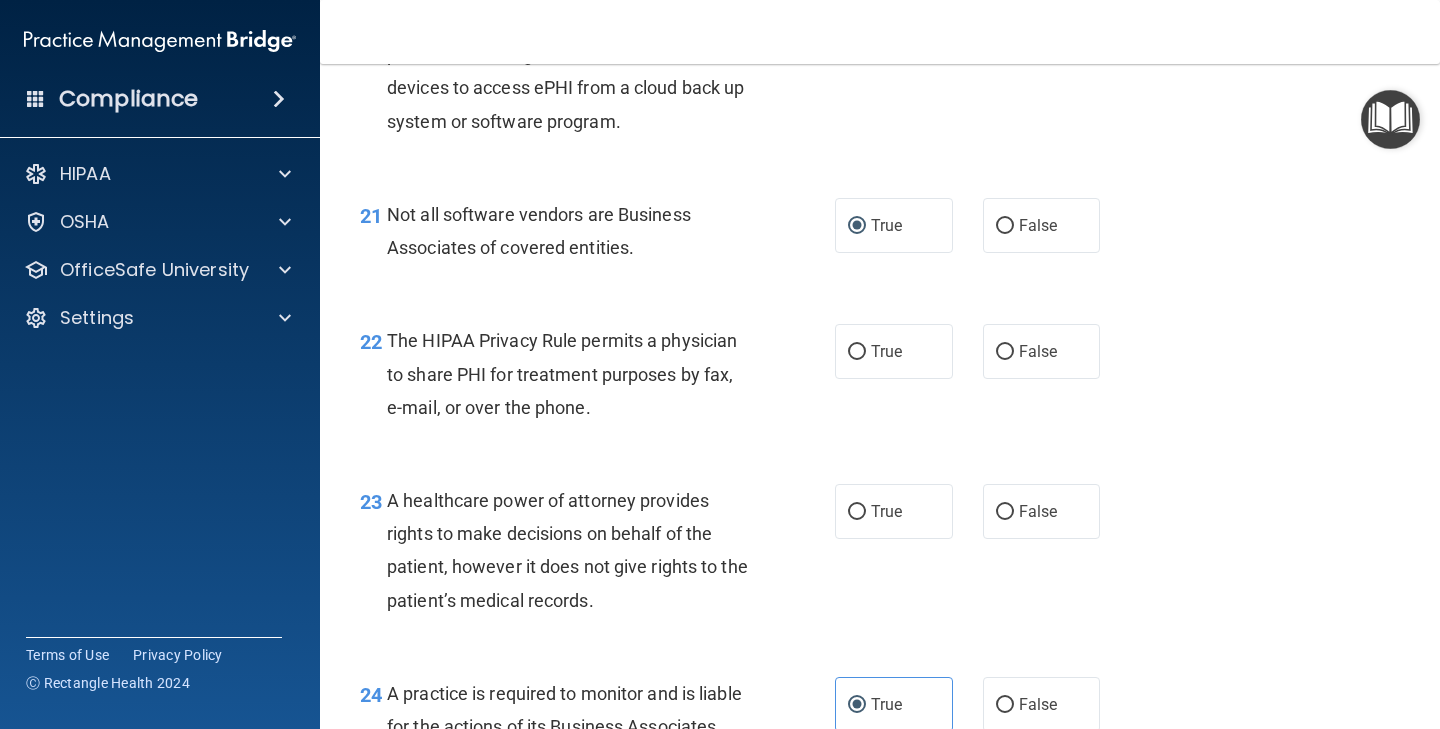 scroll, scrollTop: 3819, scrollLeft: 0, axis: vertical 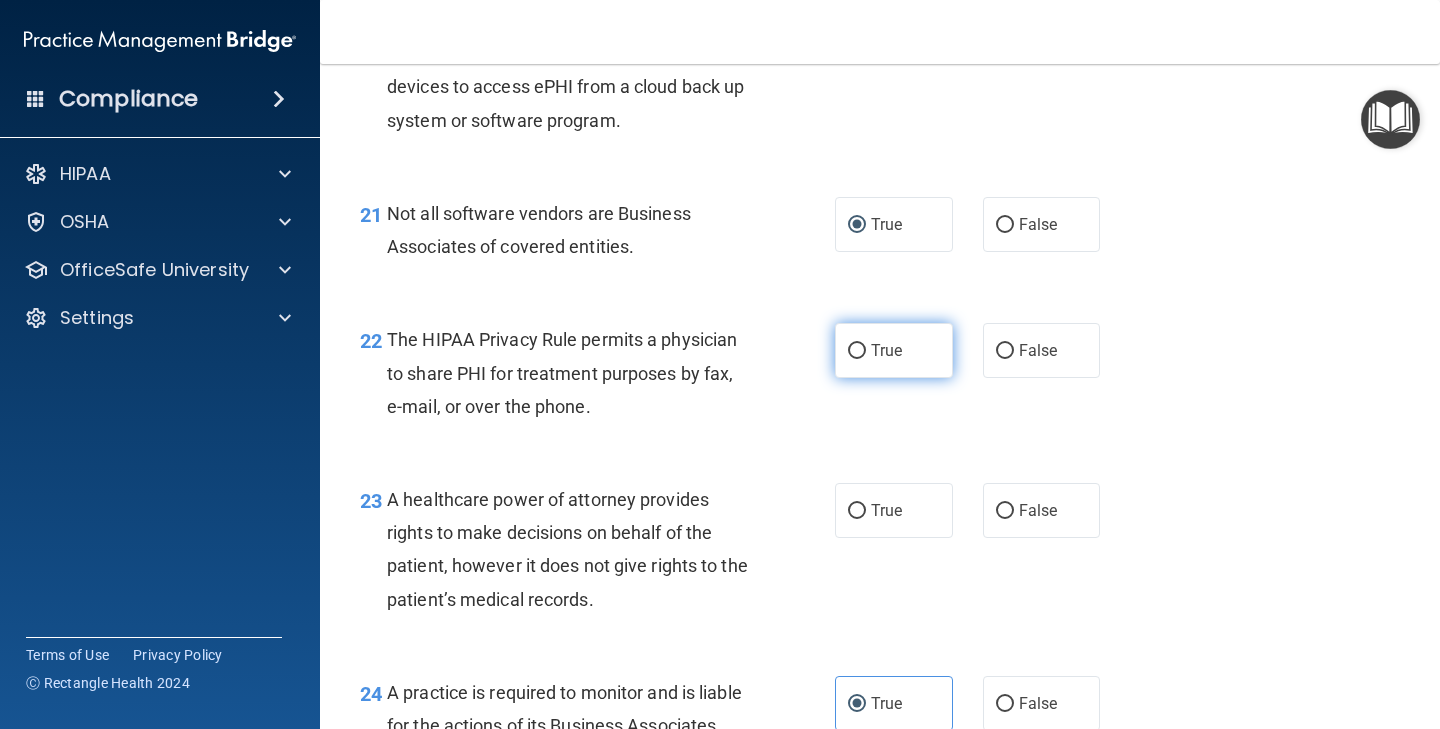 click on "True" at bounding box center (886, 350) 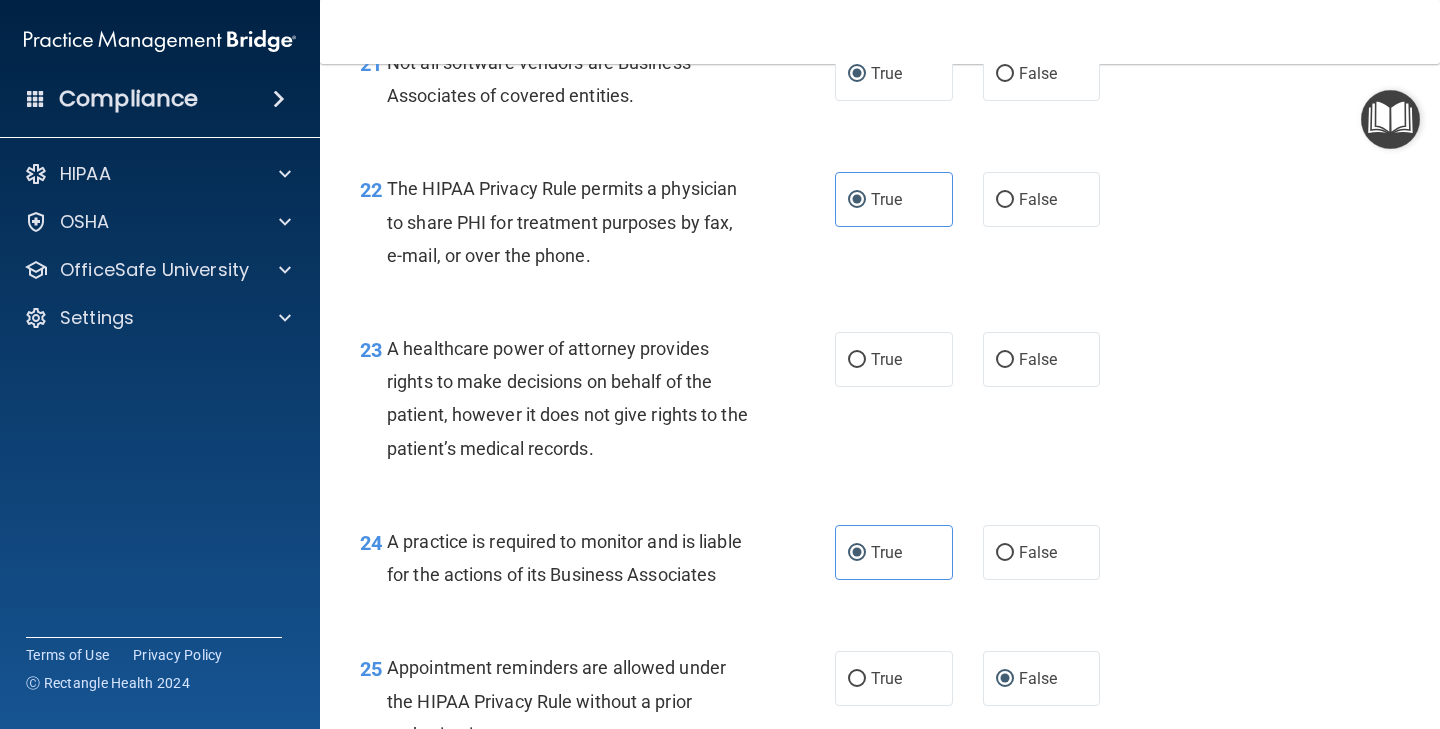 scroll, scrollTop: 3974, scrollLeft: 0, axis: vertical 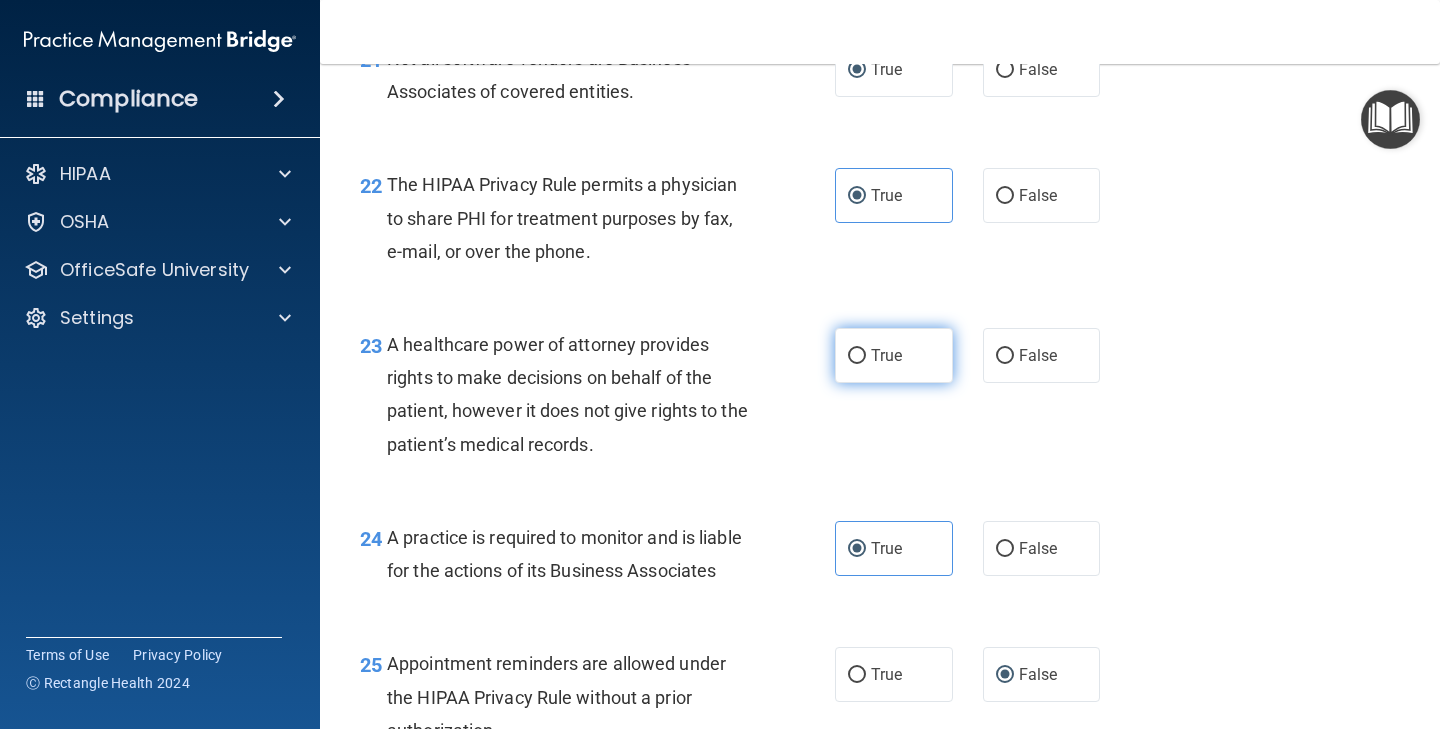 click on "True" at bounding box center (894, 355) 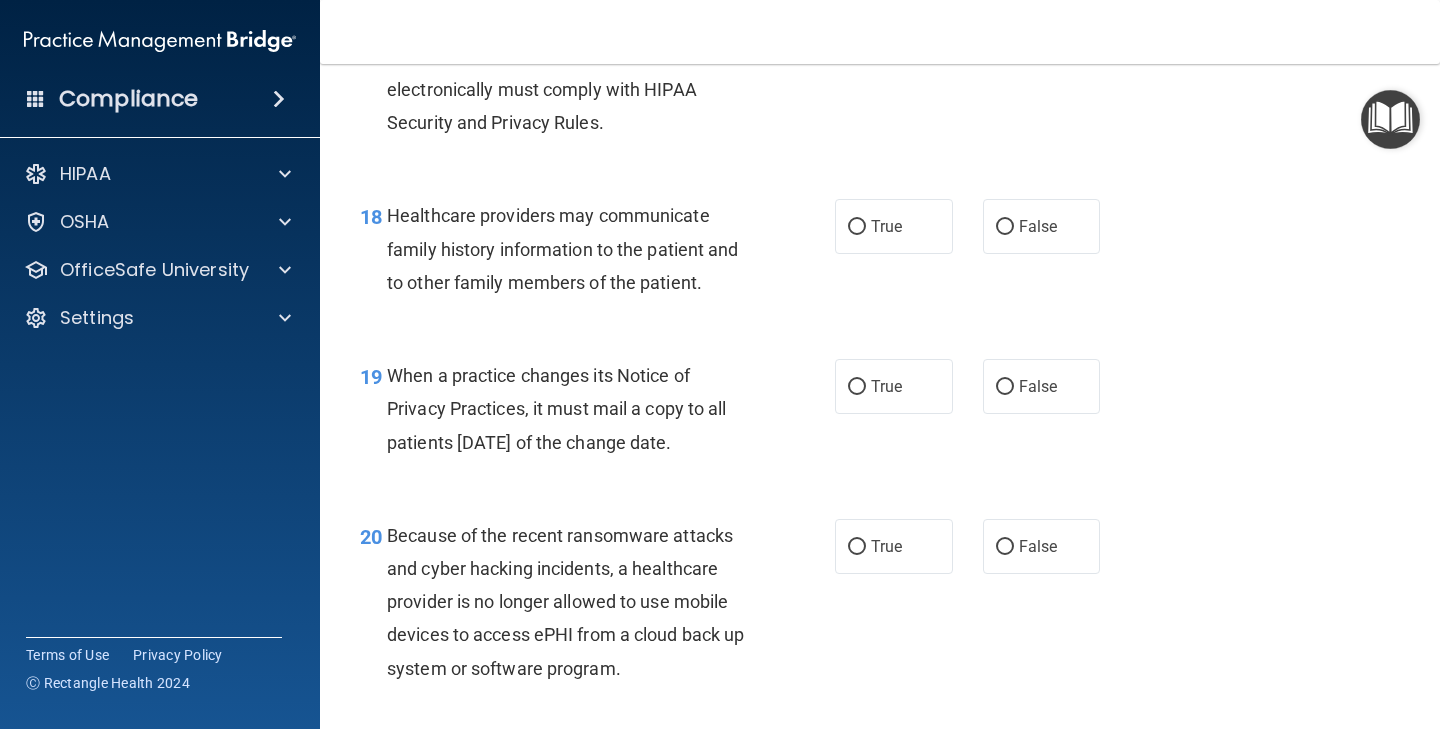 scroll, scrollTop: 3259, scrollLeft: 0, axis: vertical 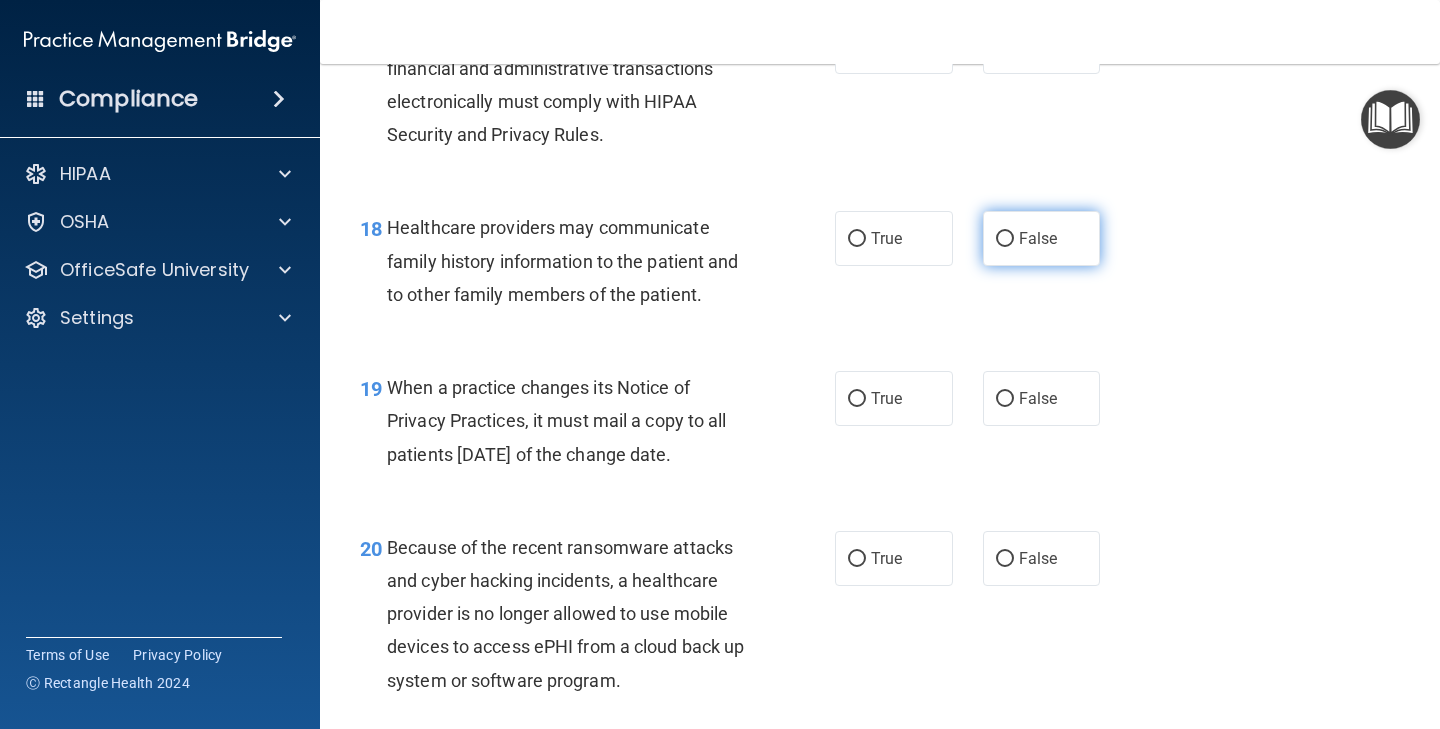 click on "False" at bounding box center (1042, 238) 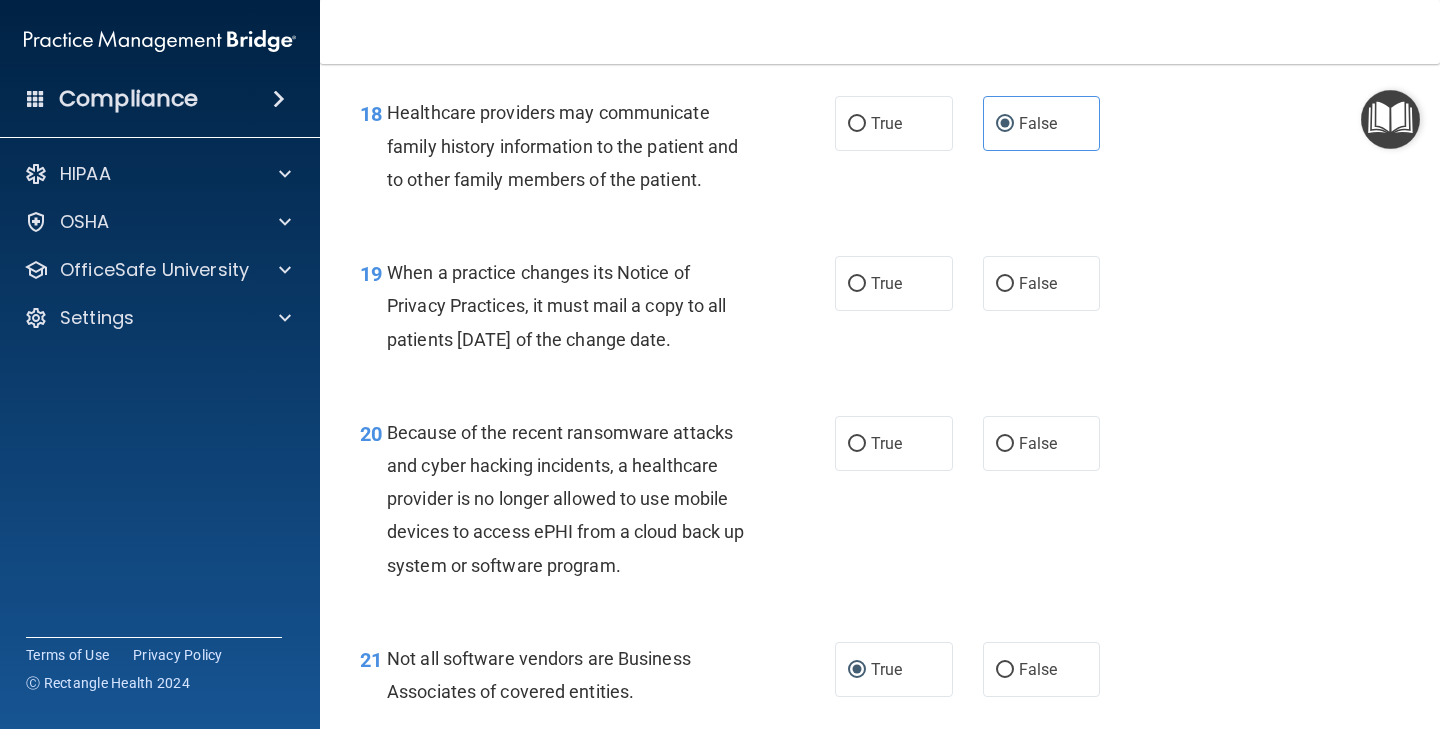 scroll, scrollTop: 3378, scrollLeft: 0, axis: vertical 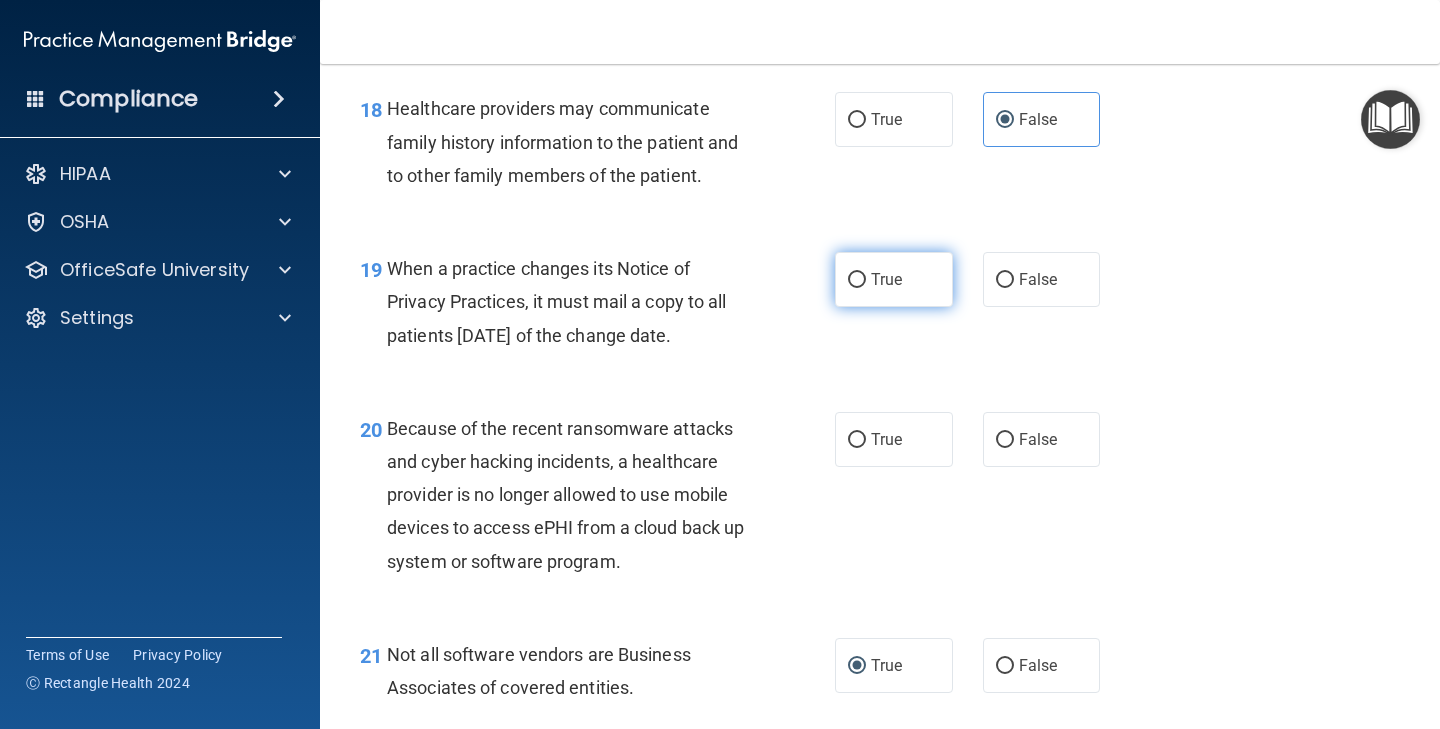 click on "True" at bounding box center [886, 279] 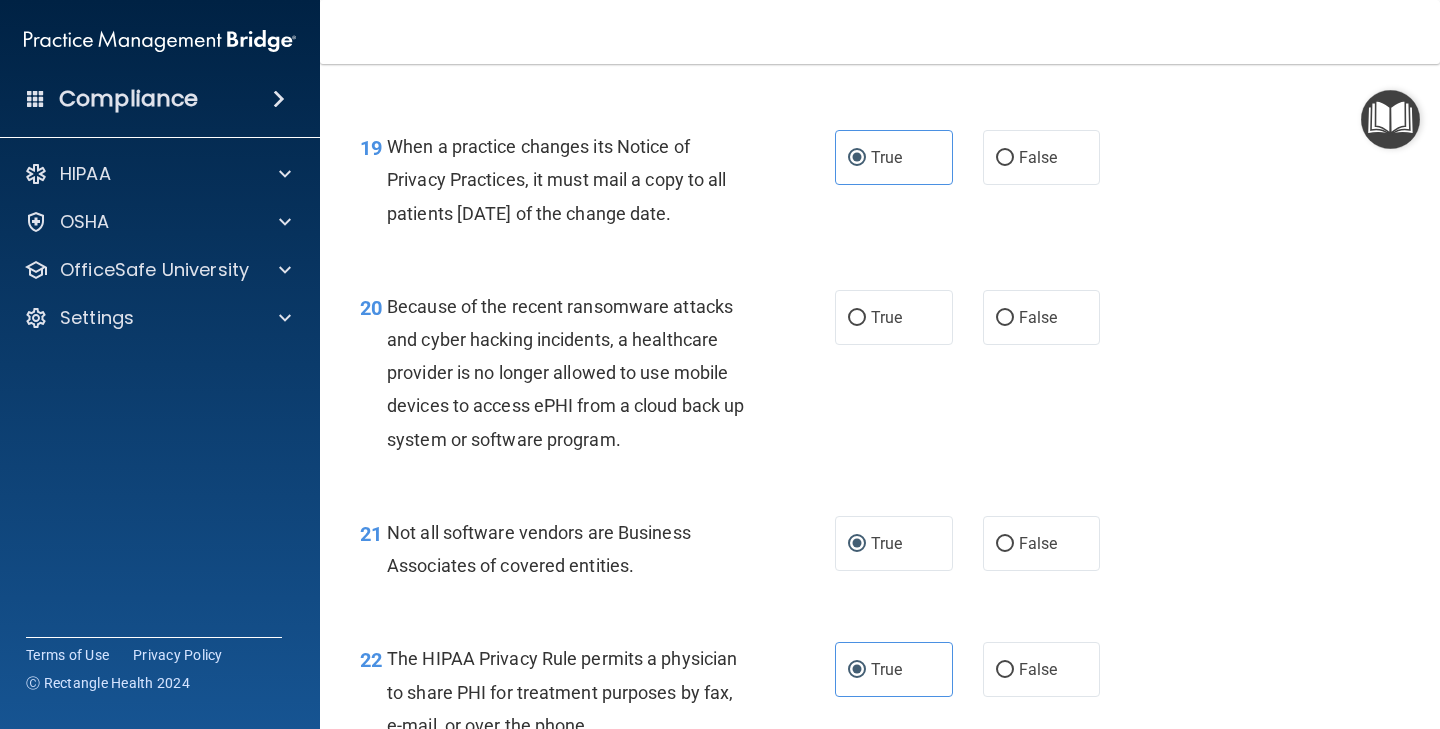 scroll, scrollTop: 3508, scrollLeft: 0, axis: vertical 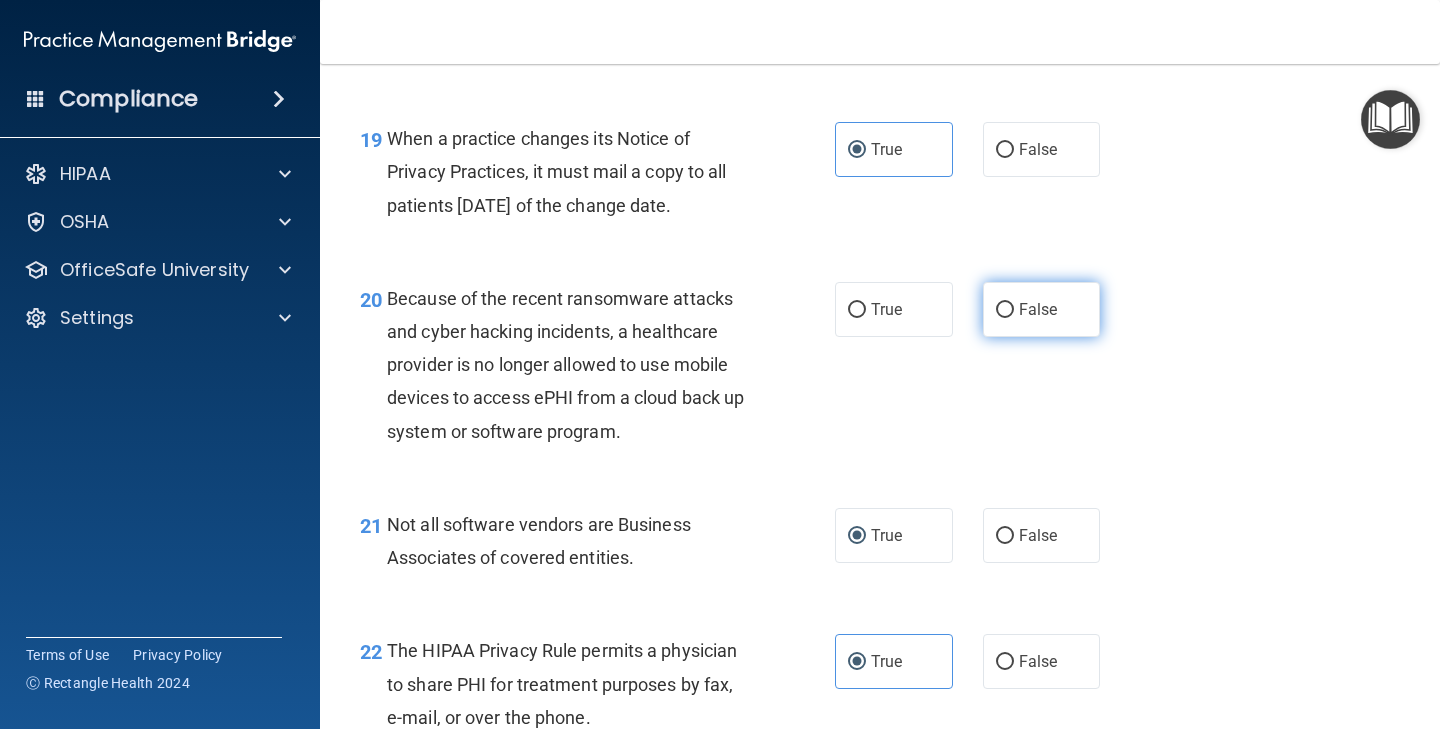 click on "False" at bounding box center [1042, 309] 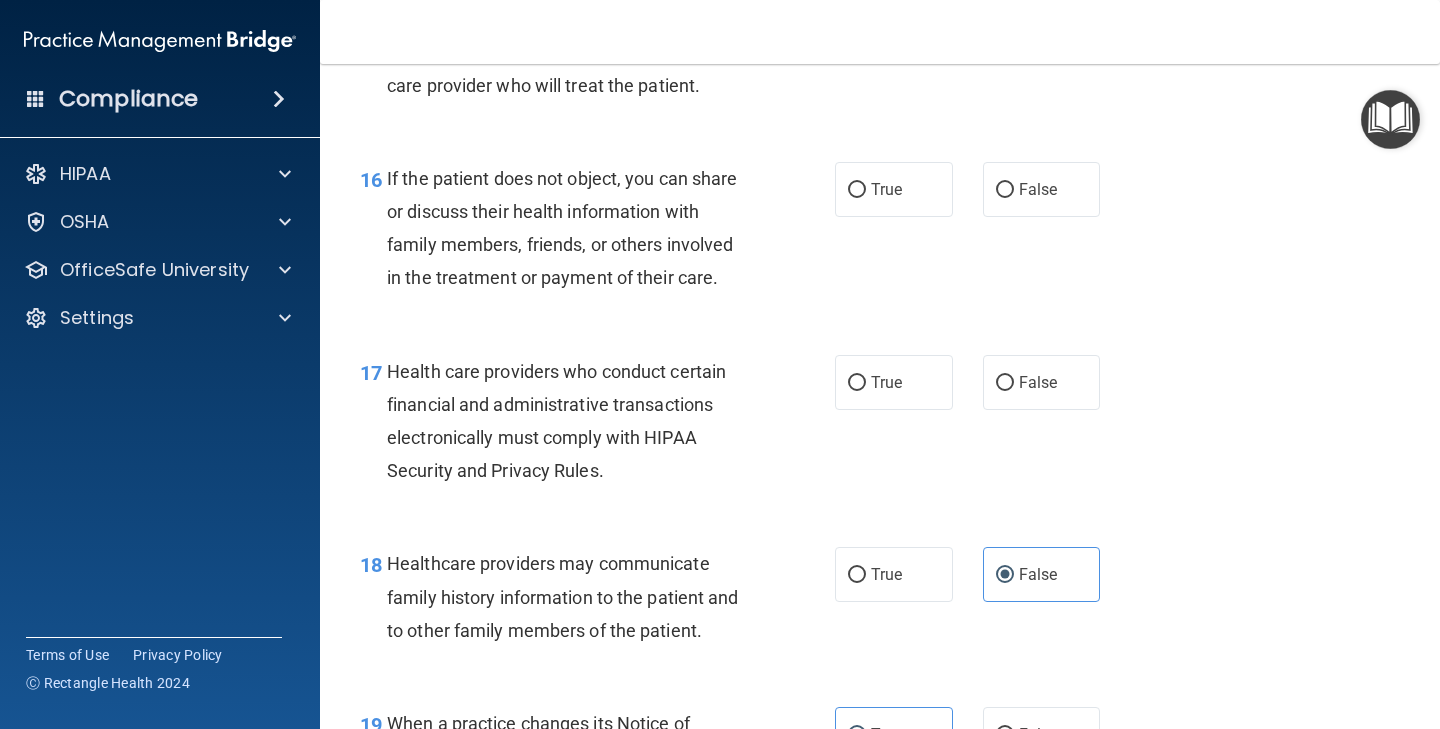scroll, scrollTop: 2921, scrollLeft: 0, axis: vertical 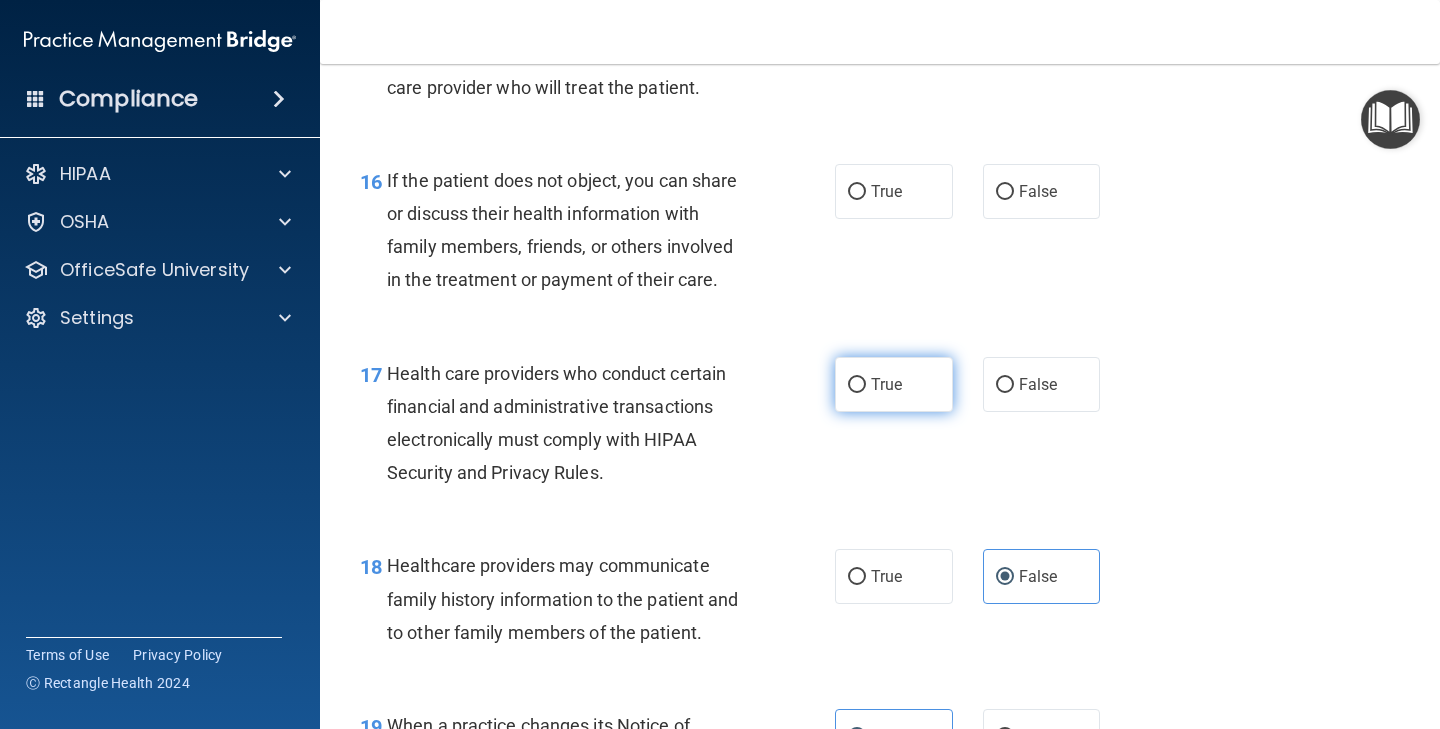 click on "True" at bounding box center (886, 384) 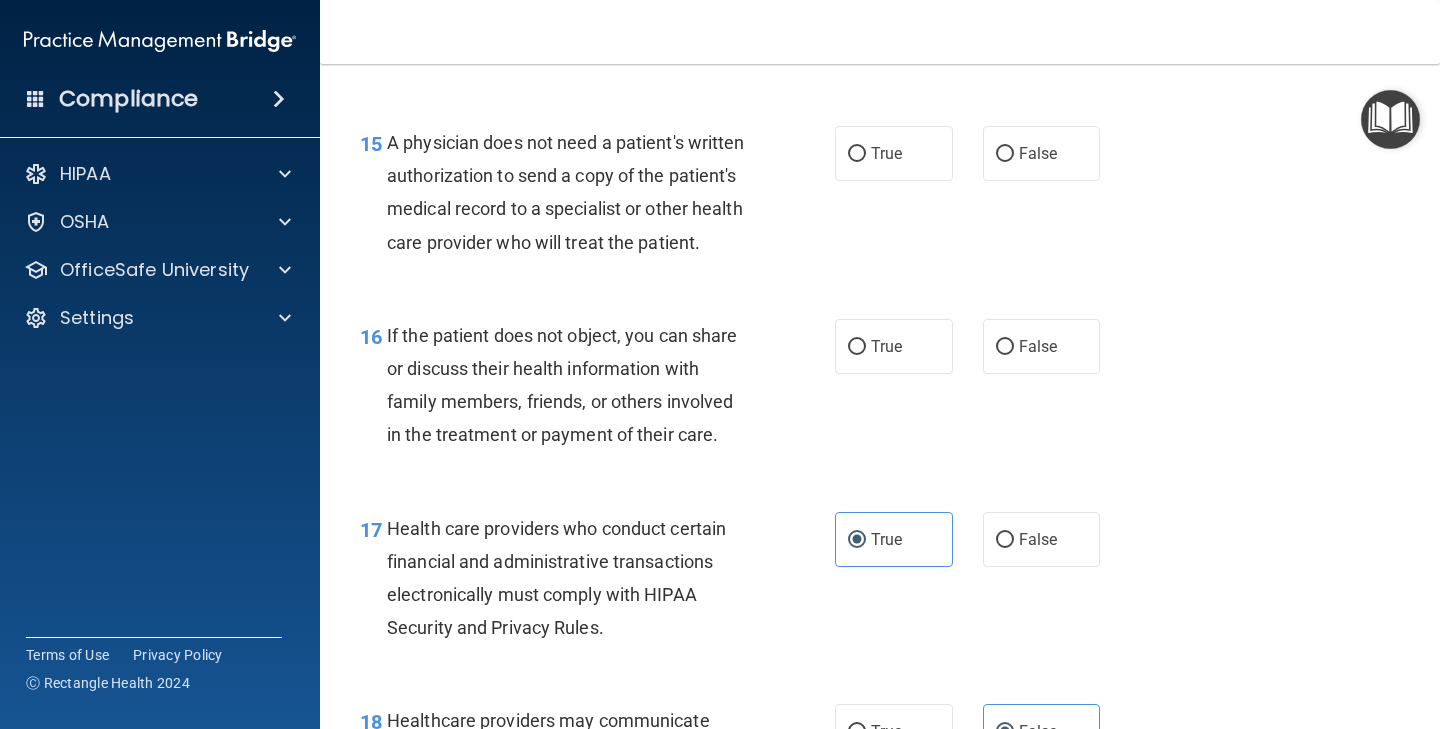 scroll, scrollTop: 2748, scrollLeft: 0, axis: vertical 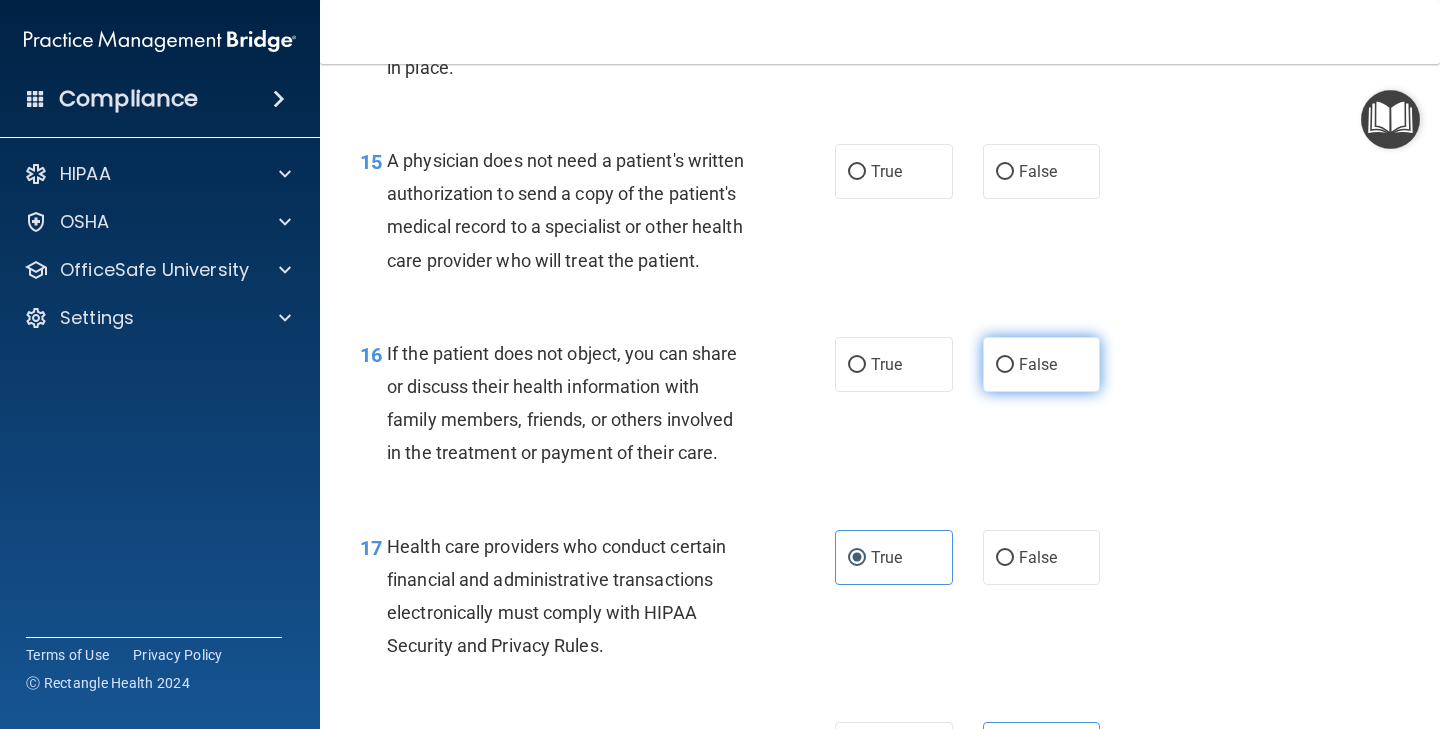 click on "False" at bounding box center (1042, 364) 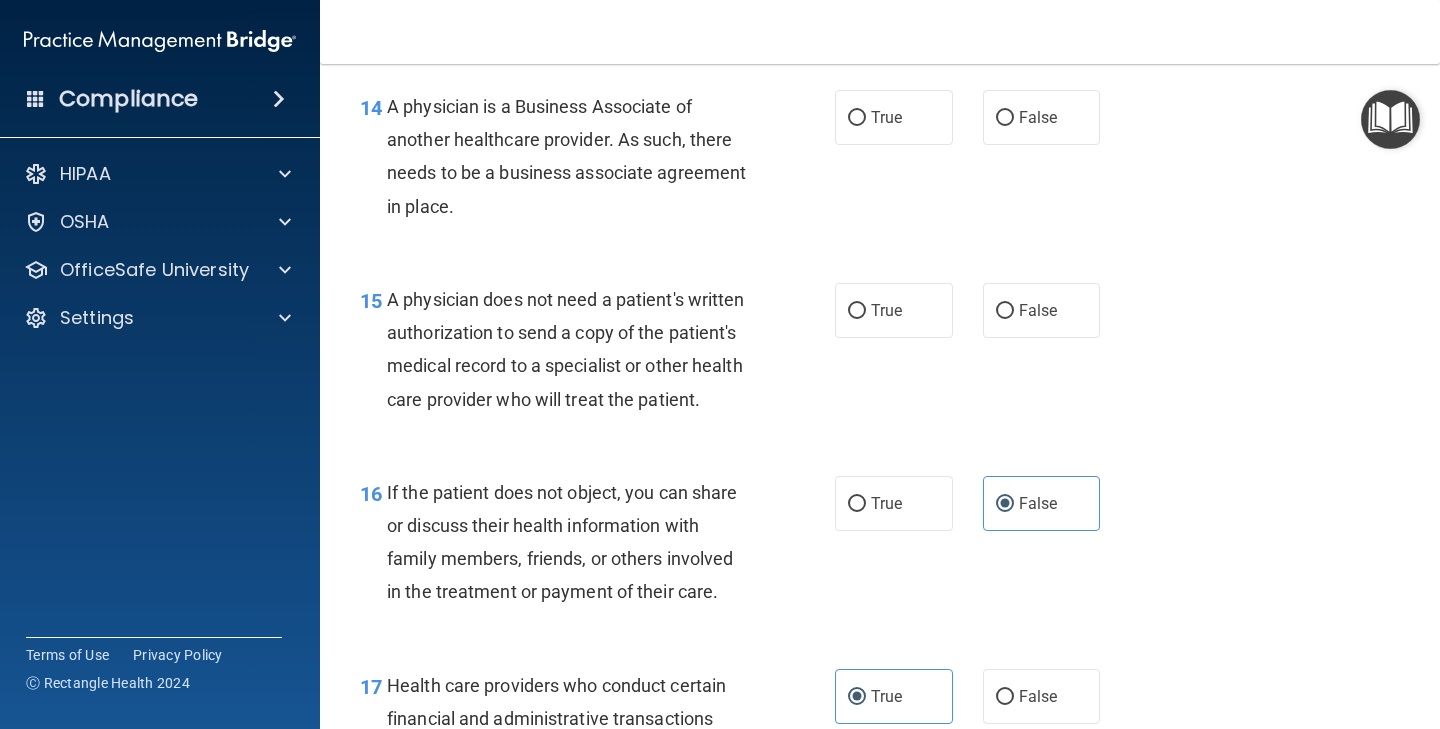 scroll, scrollTop: 2574, scrollLeft: 0, axis: vertical 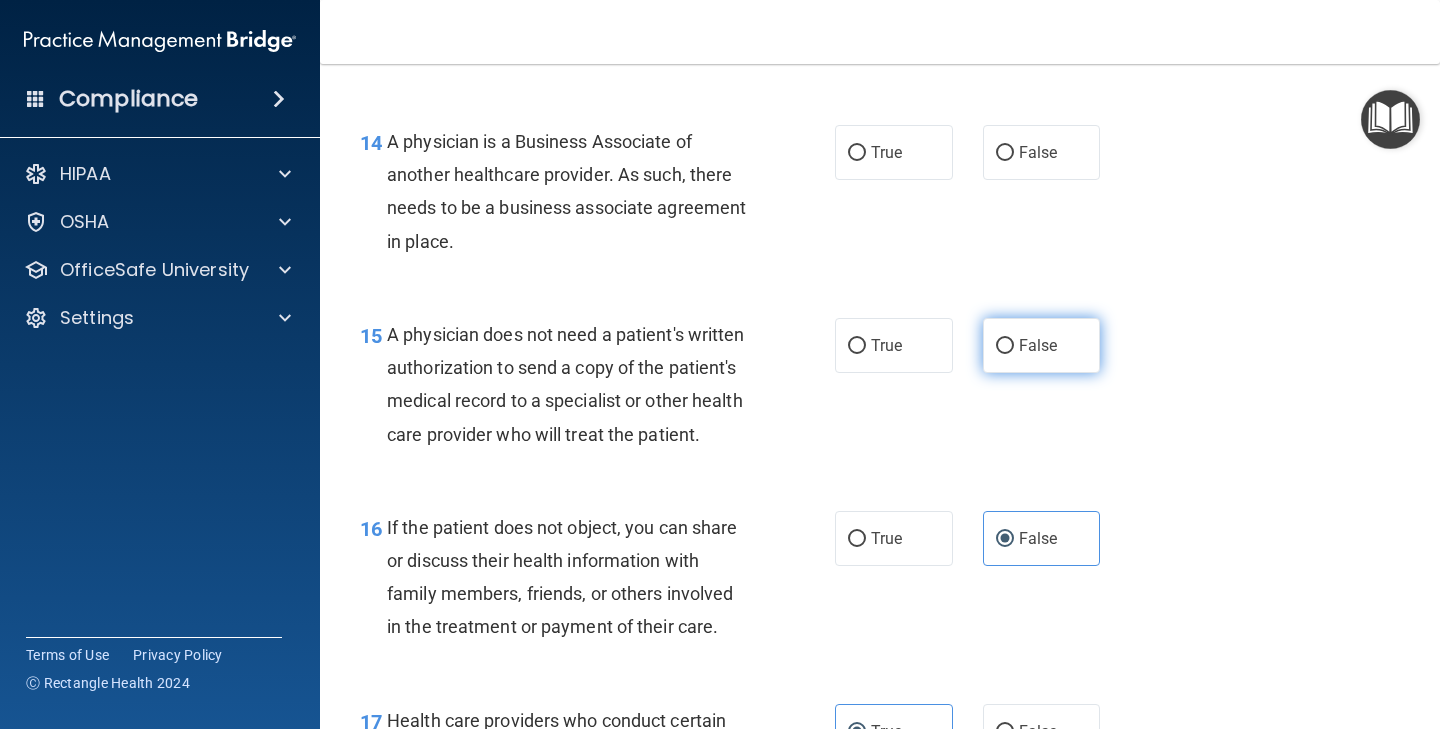 click on "False" at bounding box center [1038, 345] 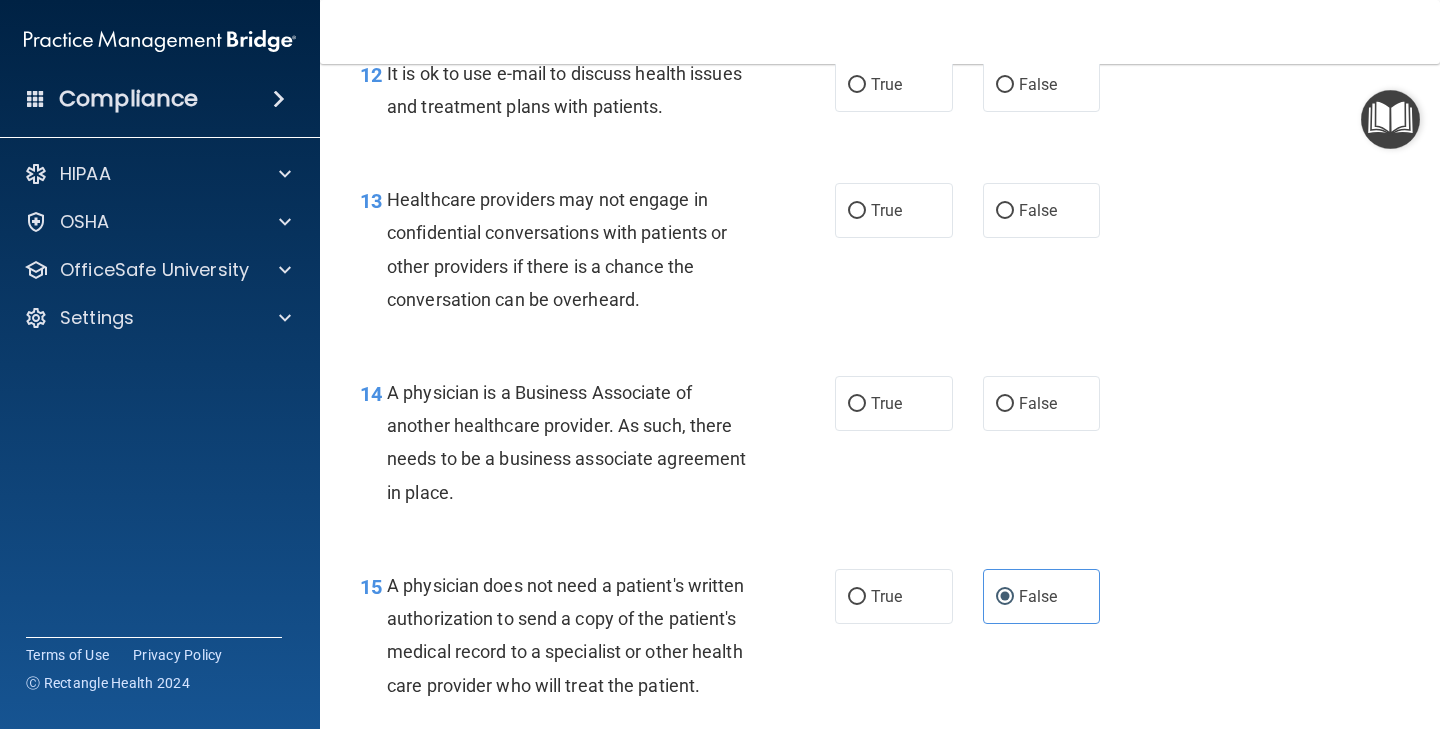 scroll, scrollTop: 2300, scrollLeft: 0, axis: vertical 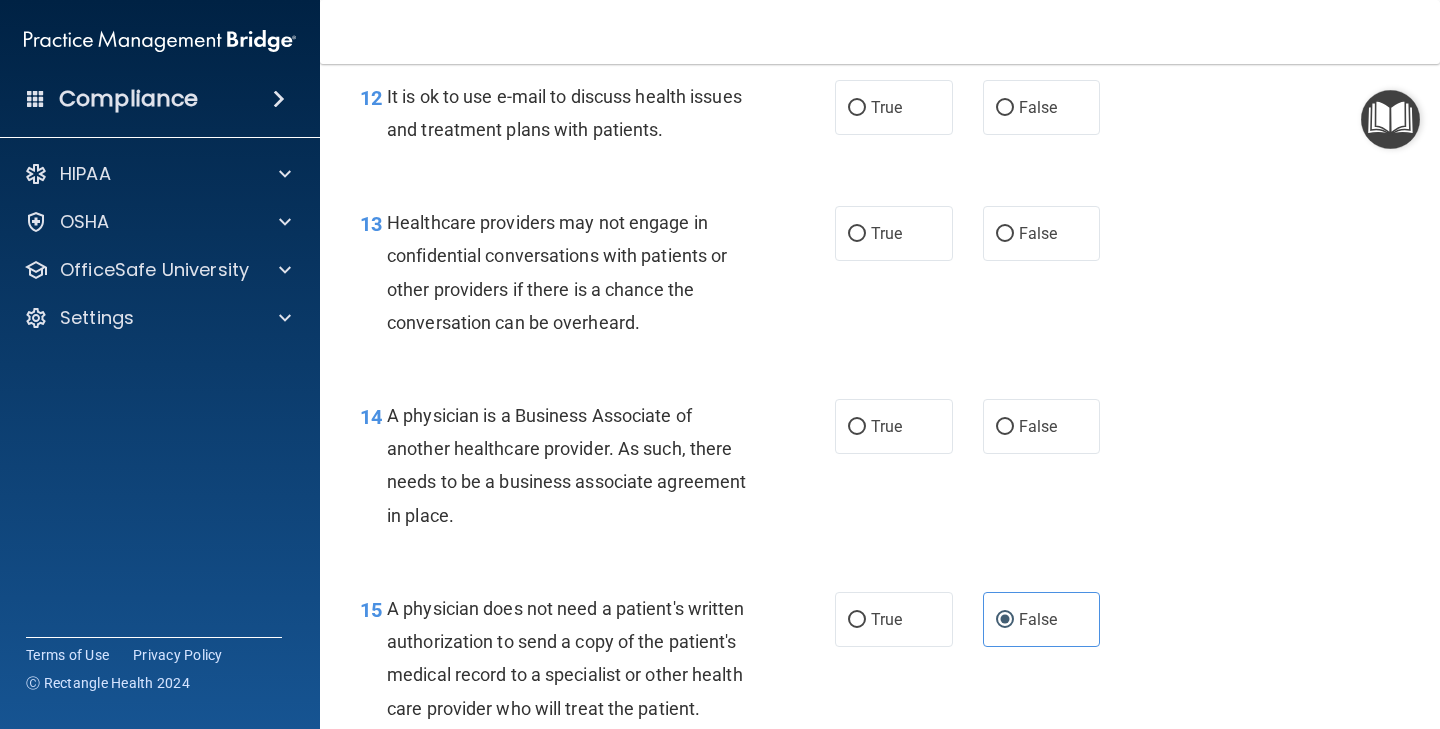 click on "14        A physician is a Business Associate of another healthcare provider.  As such, there needs to be a business associate agreement in place.                 True           False" at bounding box center [880, 470] 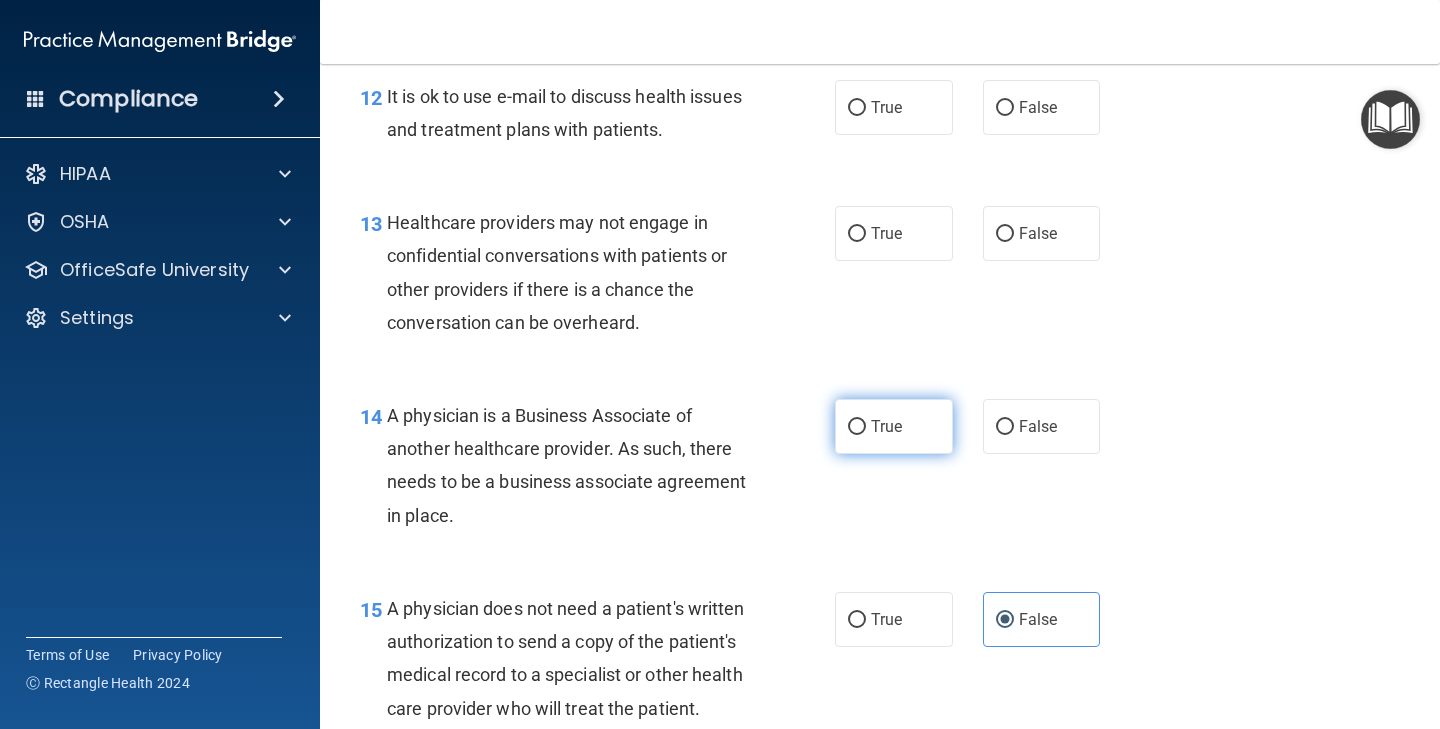 click on "True" at bounding box center (886, 426) 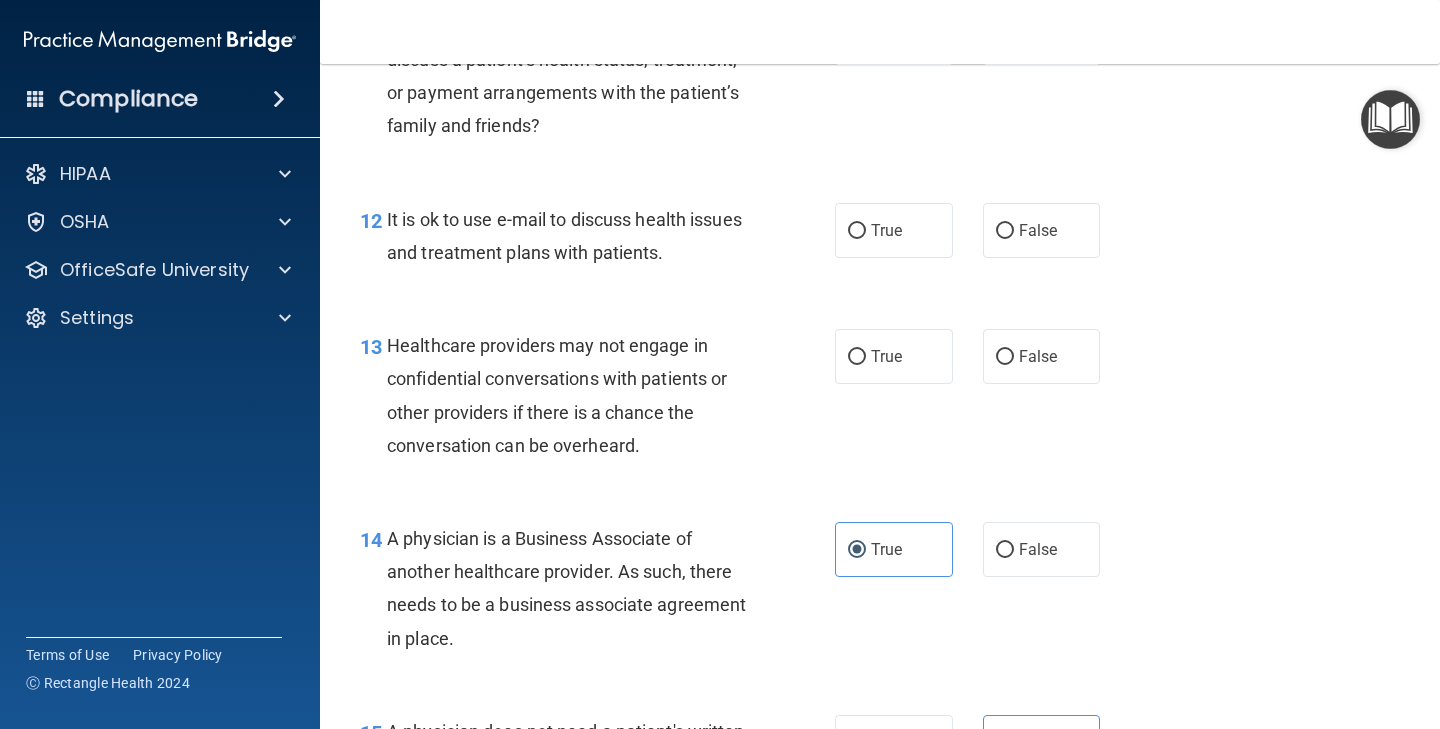 scroll, scrollTop: 2137, scrollLeft: 0, axis: vertical 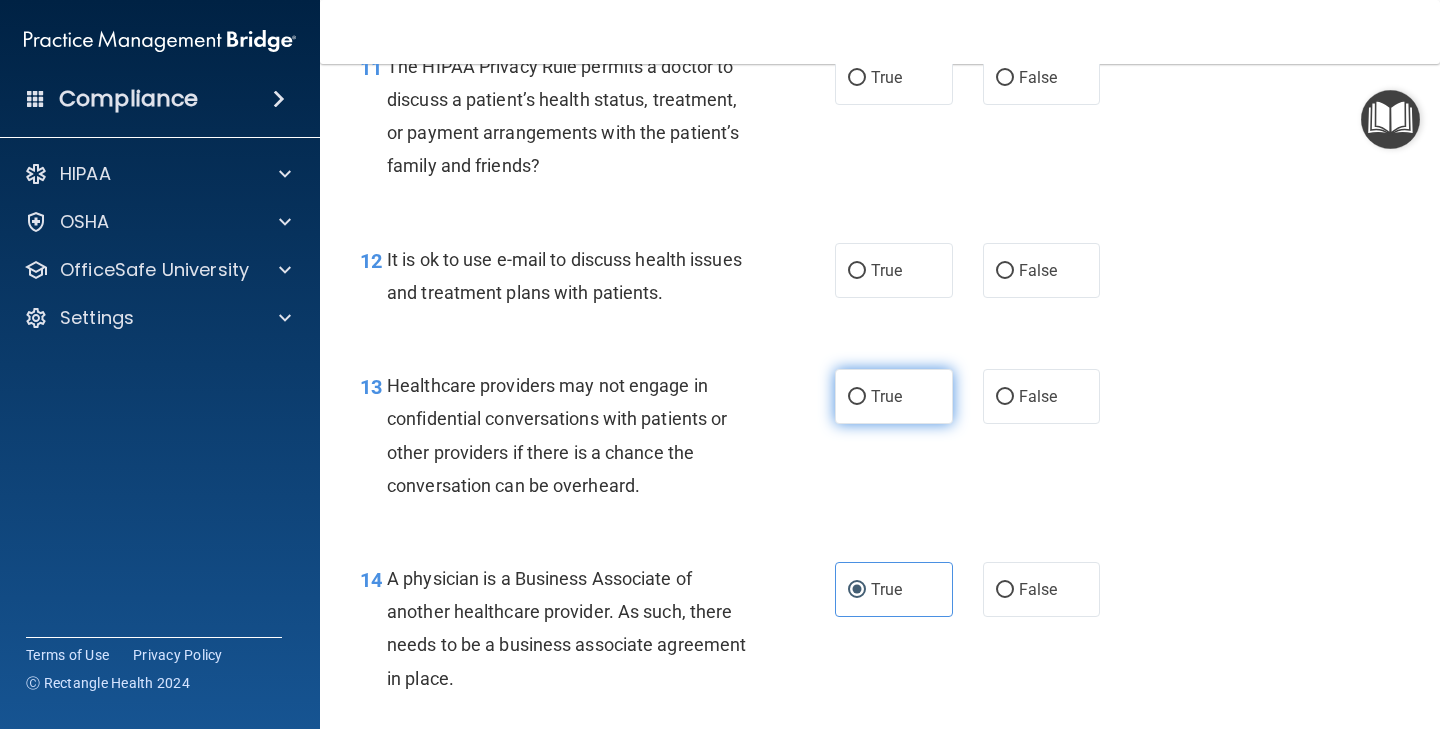 click on "True" at bounding box center [886, 396] 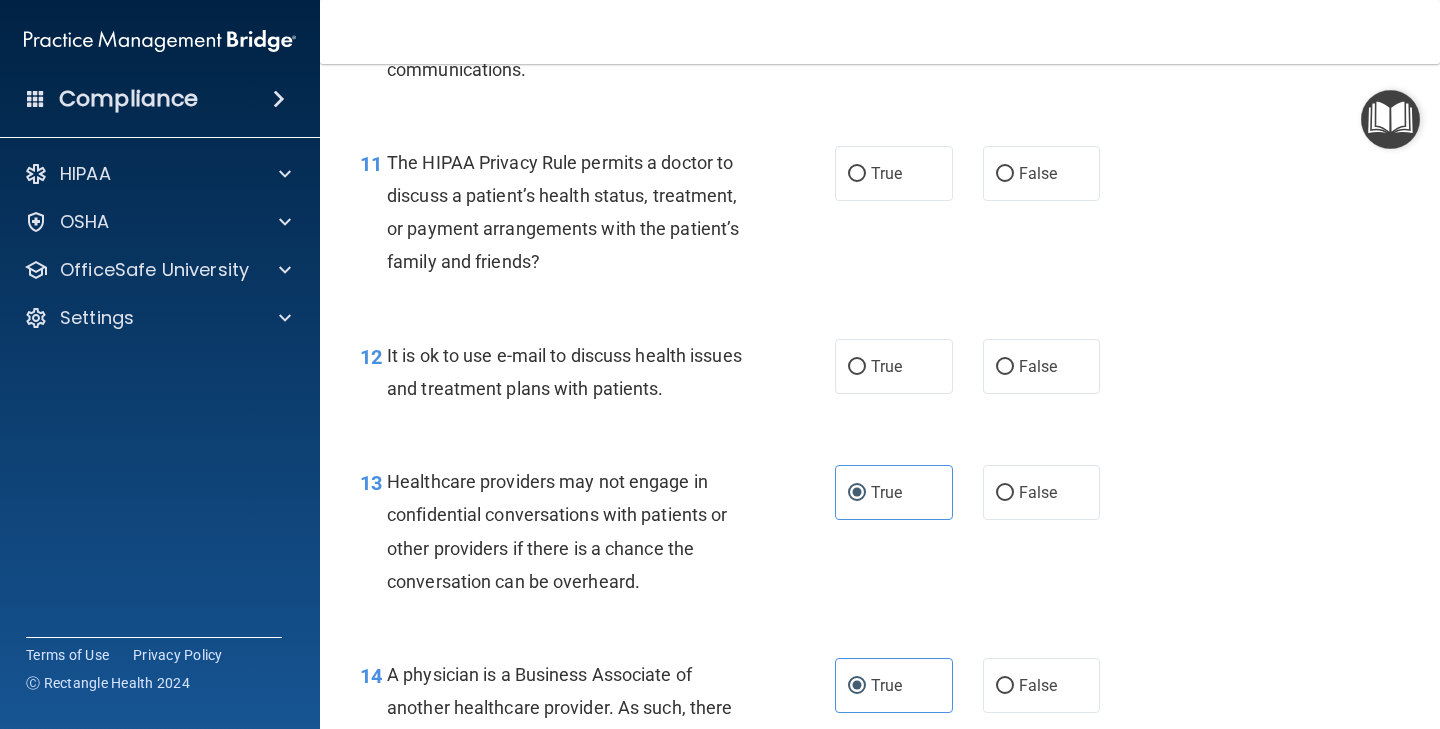scroll, scrollTop: 2017, scrollLeft: 0, axis: vertical 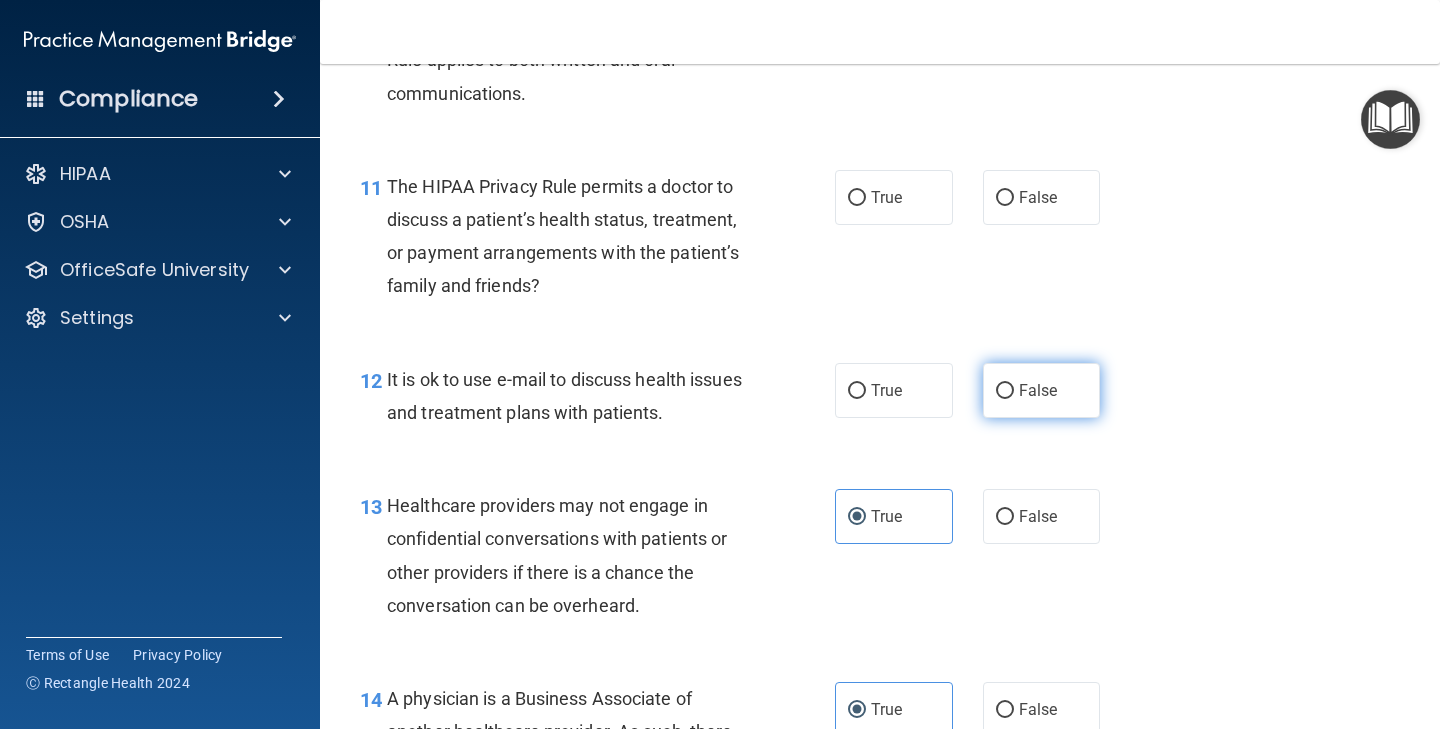 click on "False" at bounding box center [1038, 390] 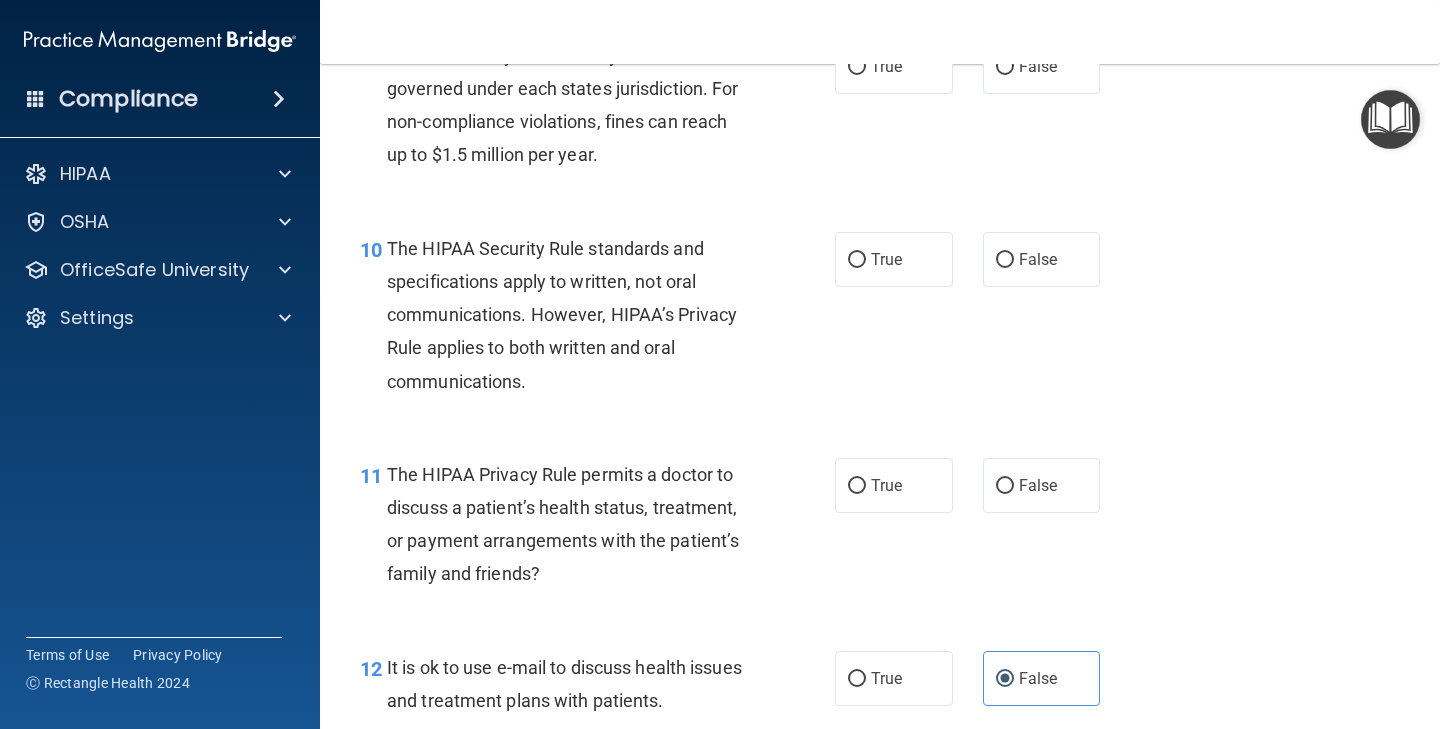 scroll, scrollTop: 1727, scrollLeft: 0, axis: vertical 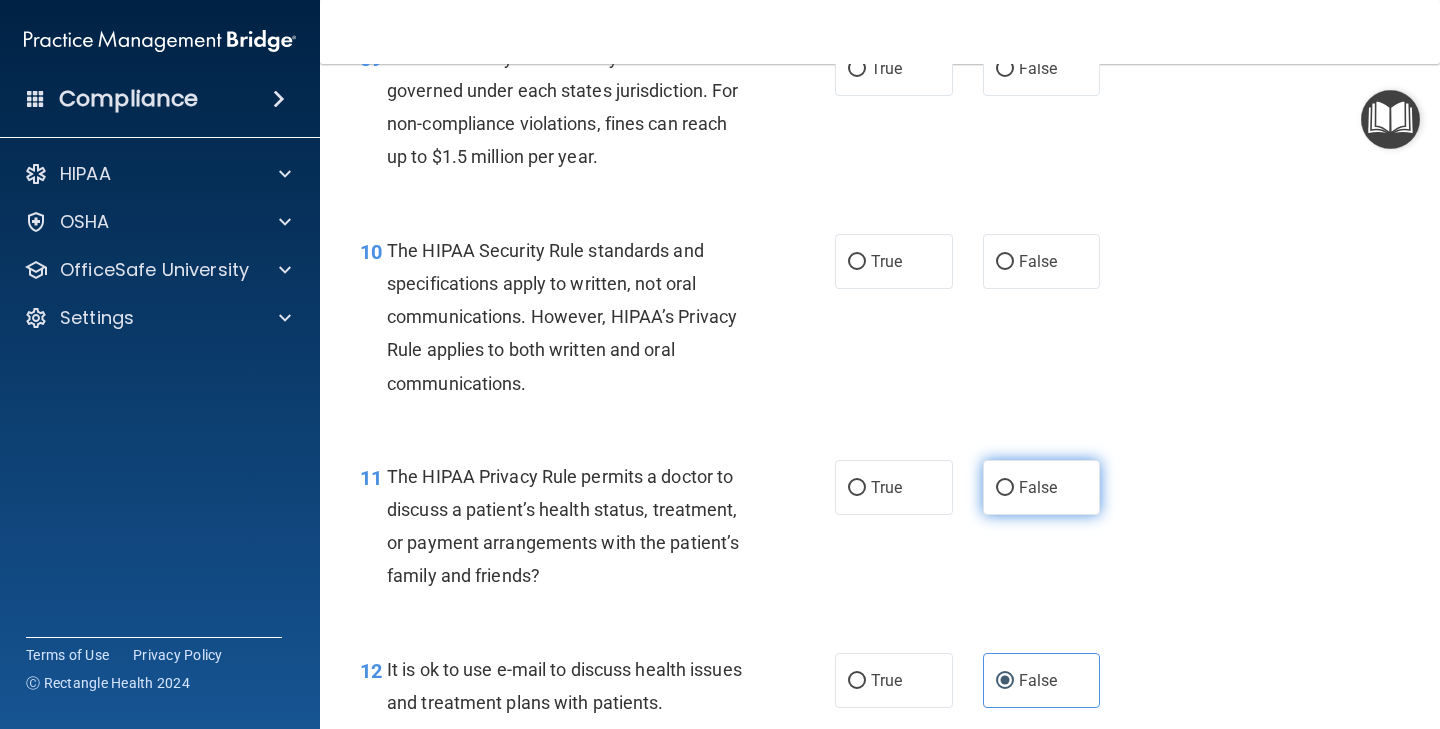 click on "False" at bounding box center (1042, 487) 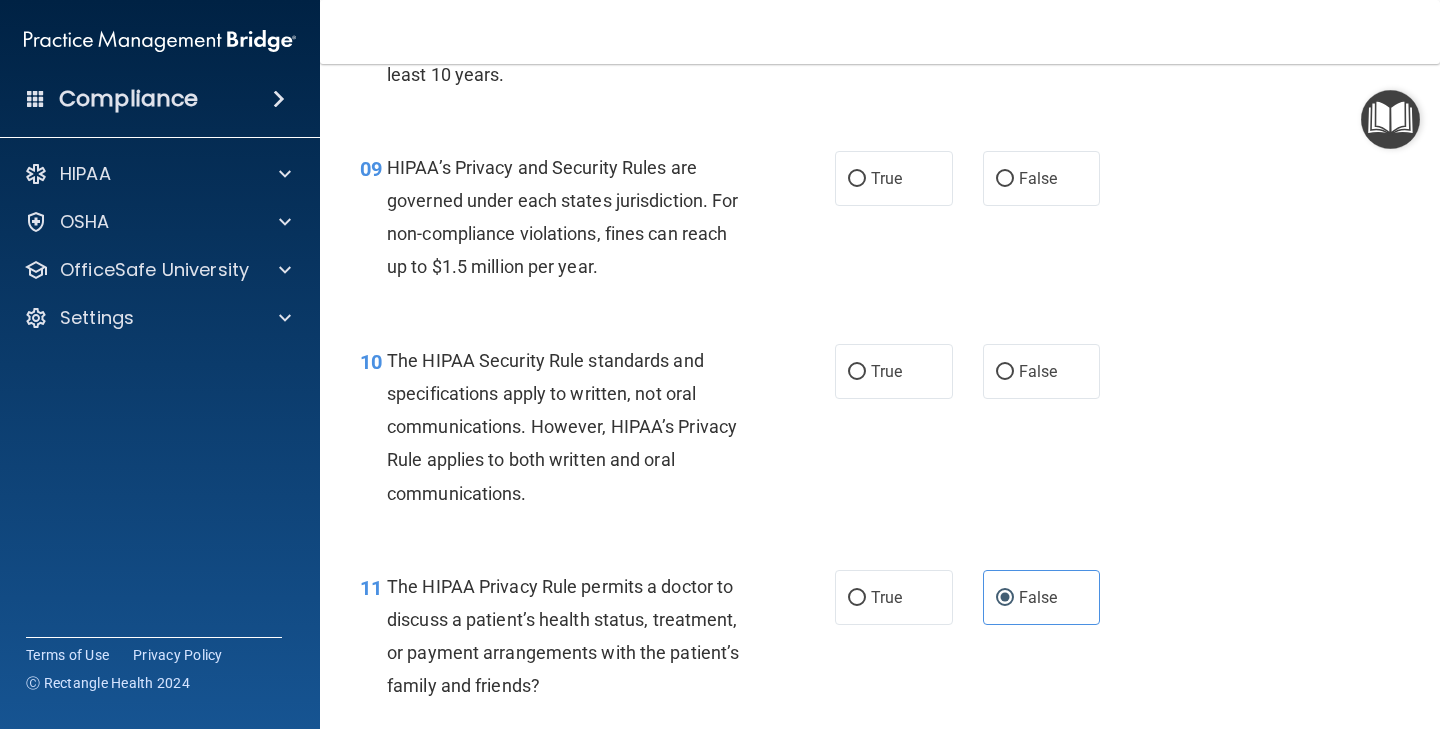 scroll, scrollTop: 1573, scrollLeft: 0, axis: vertical 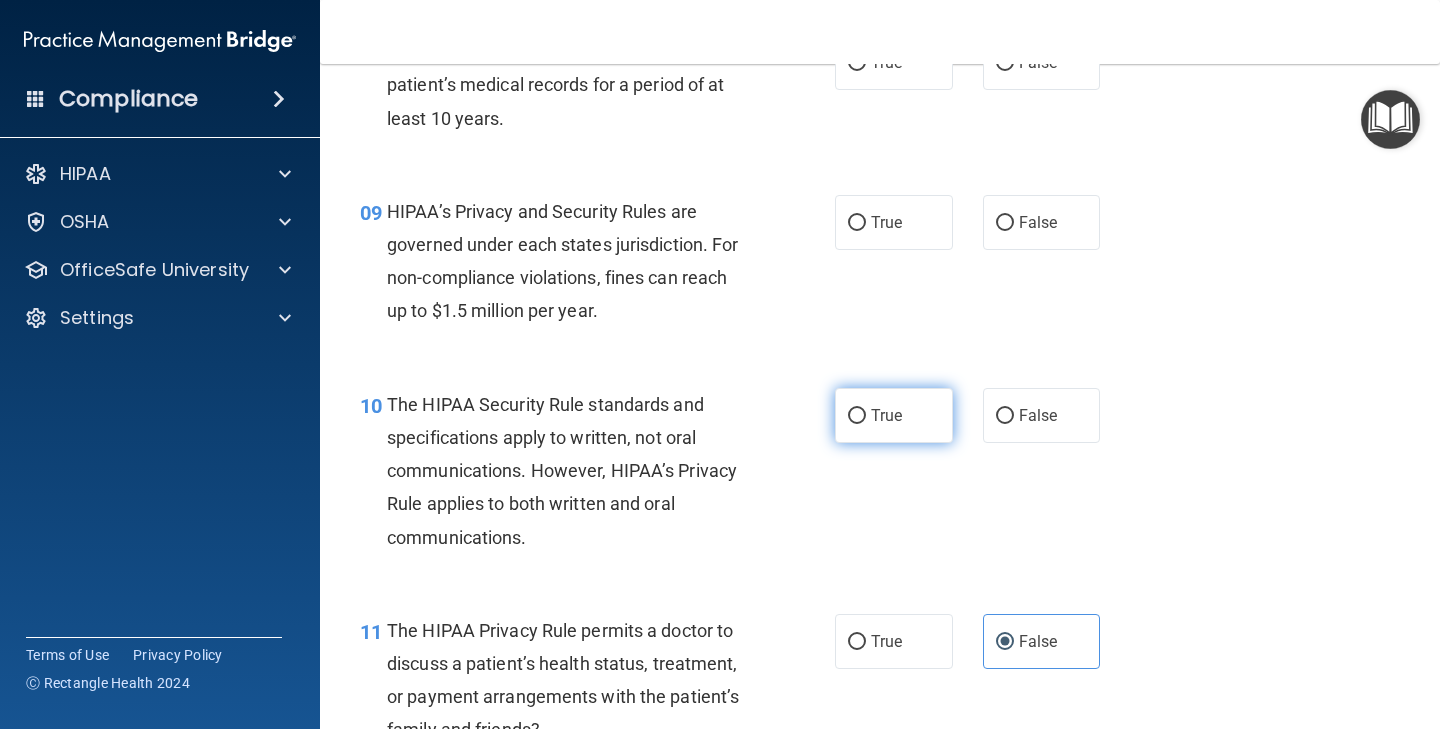 click on "True" at bounding box center [886, 415] 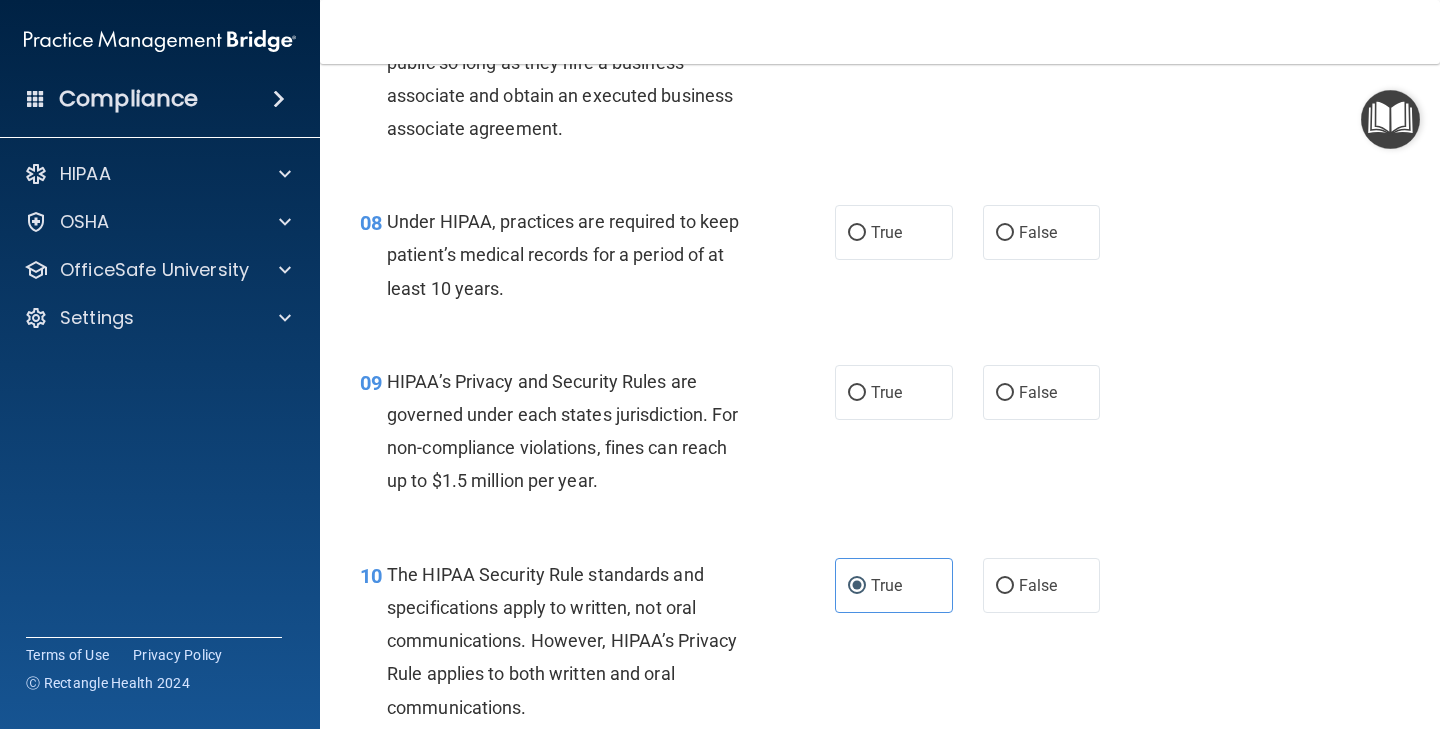scroll, scrollTop: 1395, scrollLeft: 0, axis: vertical 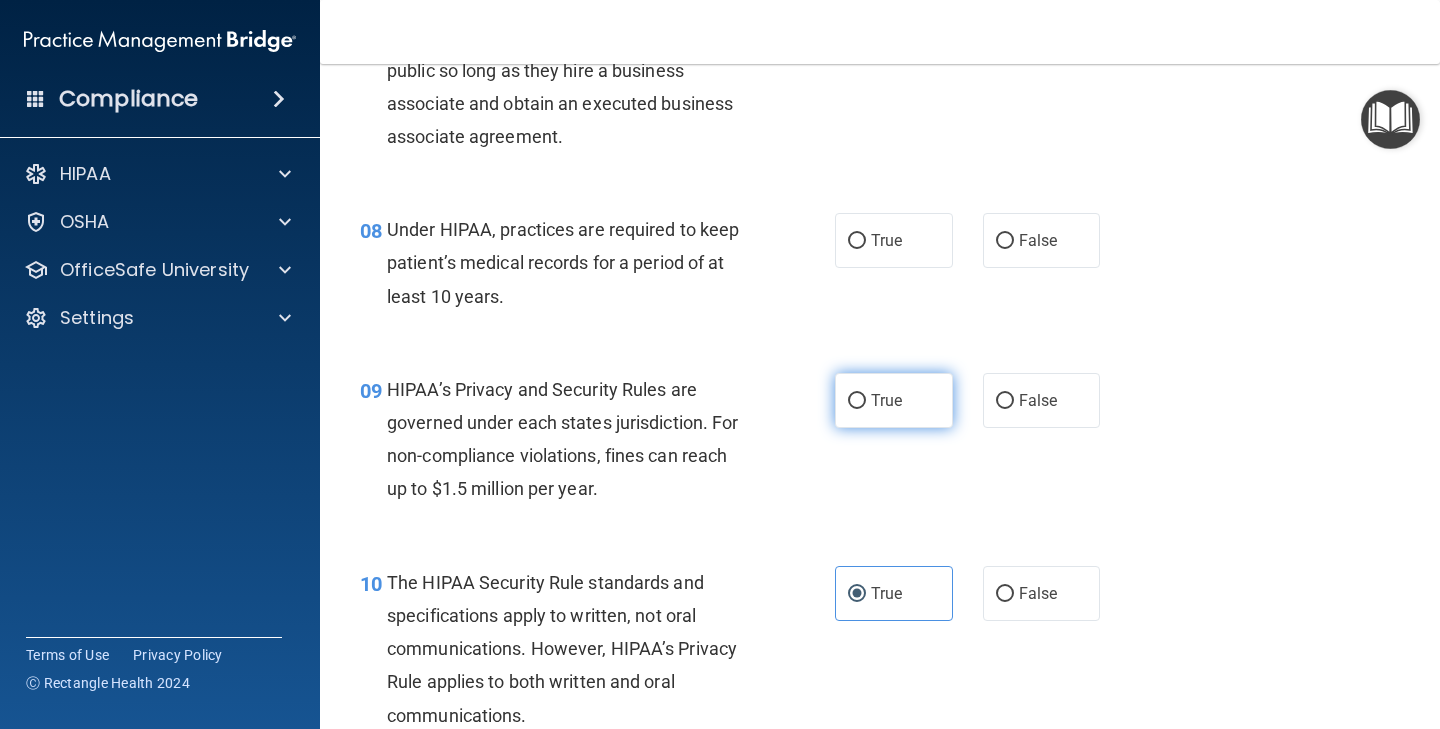 click on "True" at bounding box center [894, 400] 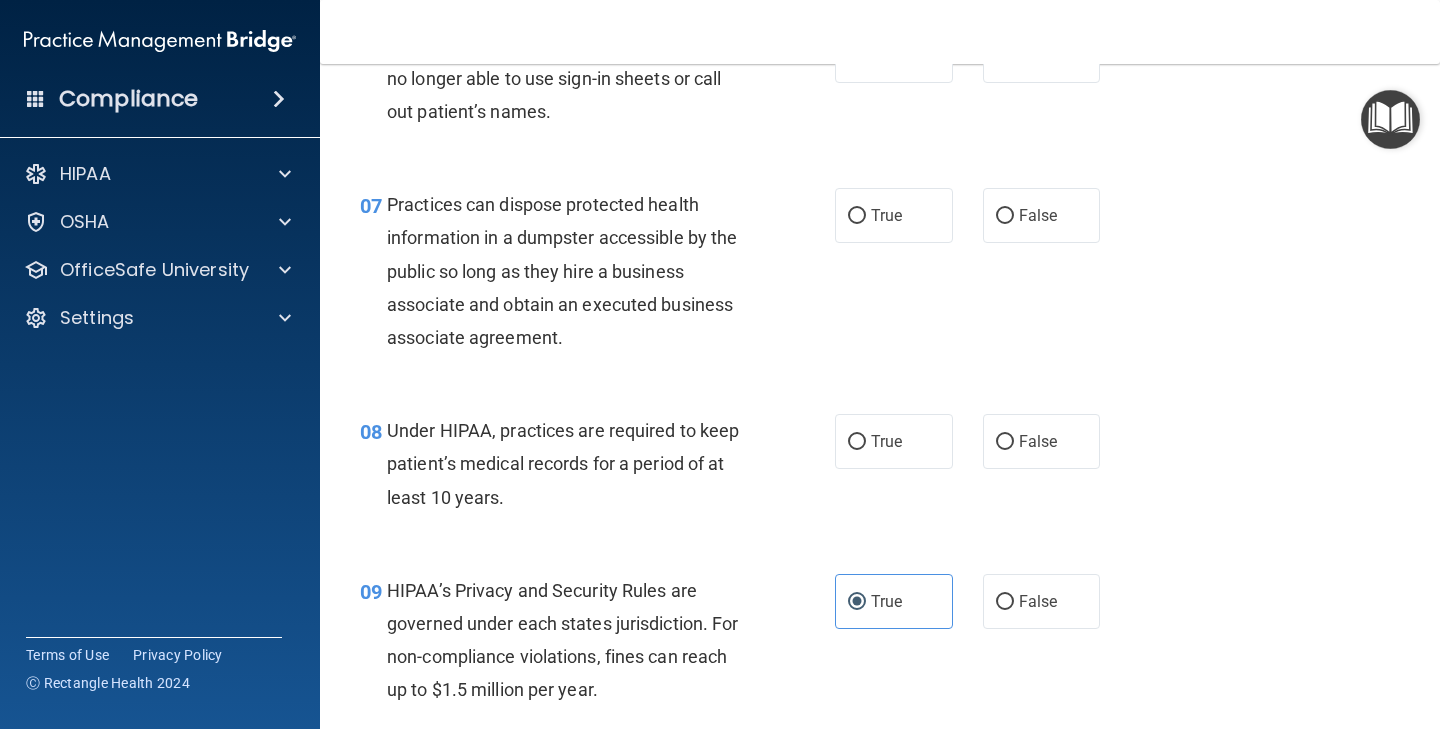 scroll, scrollTop: 1192, scrollLeft: 0, axis: vertical 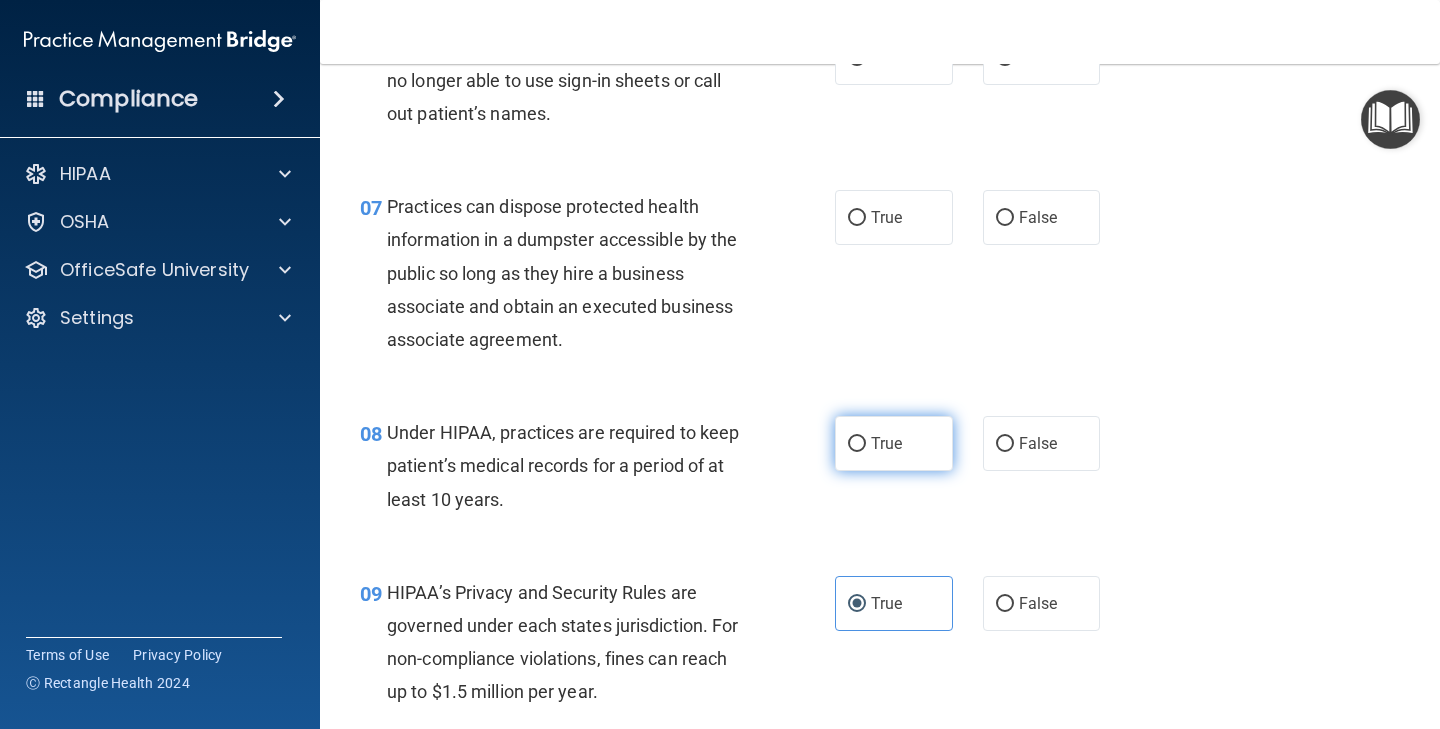 click on "True" at bounding box center [886, 443] 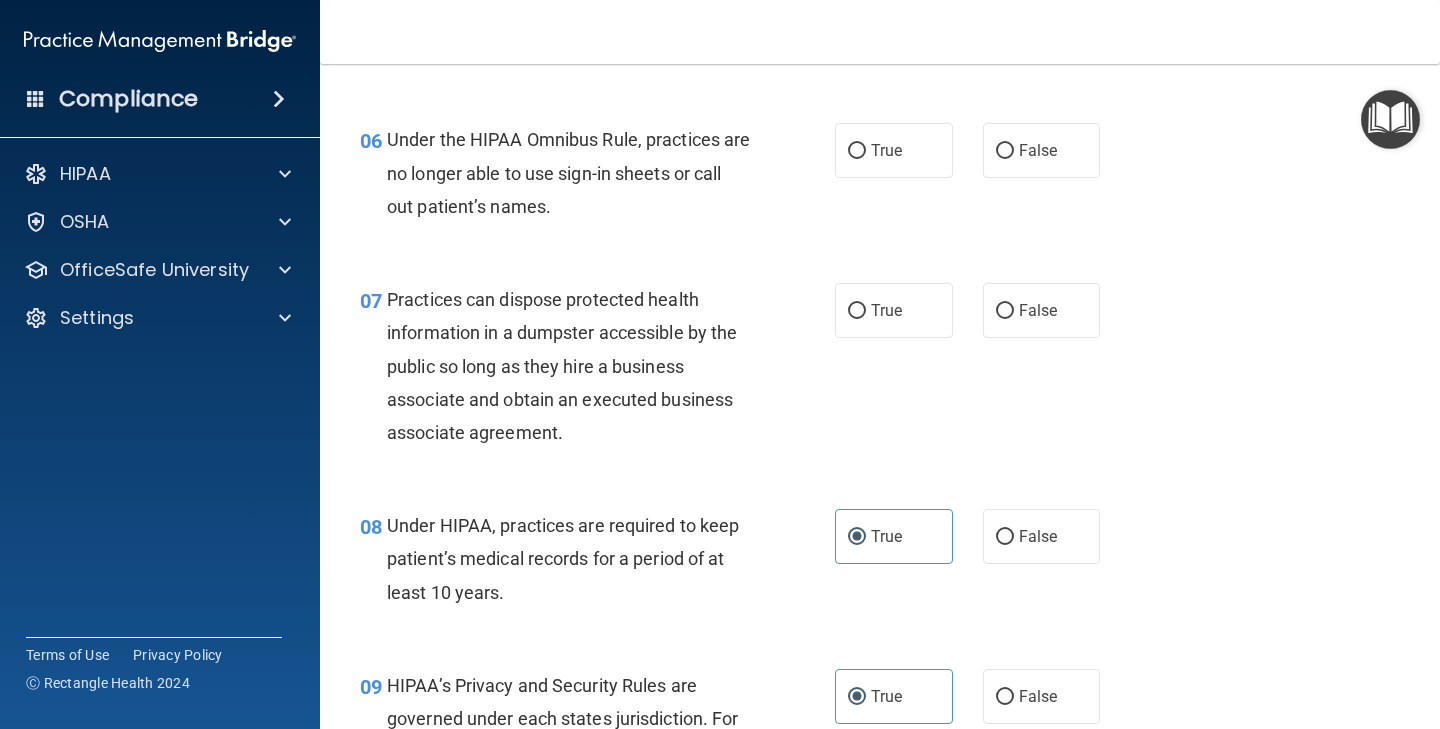 scroll, scrollTop: 1050, scrollLeft: 0, axis: vertical 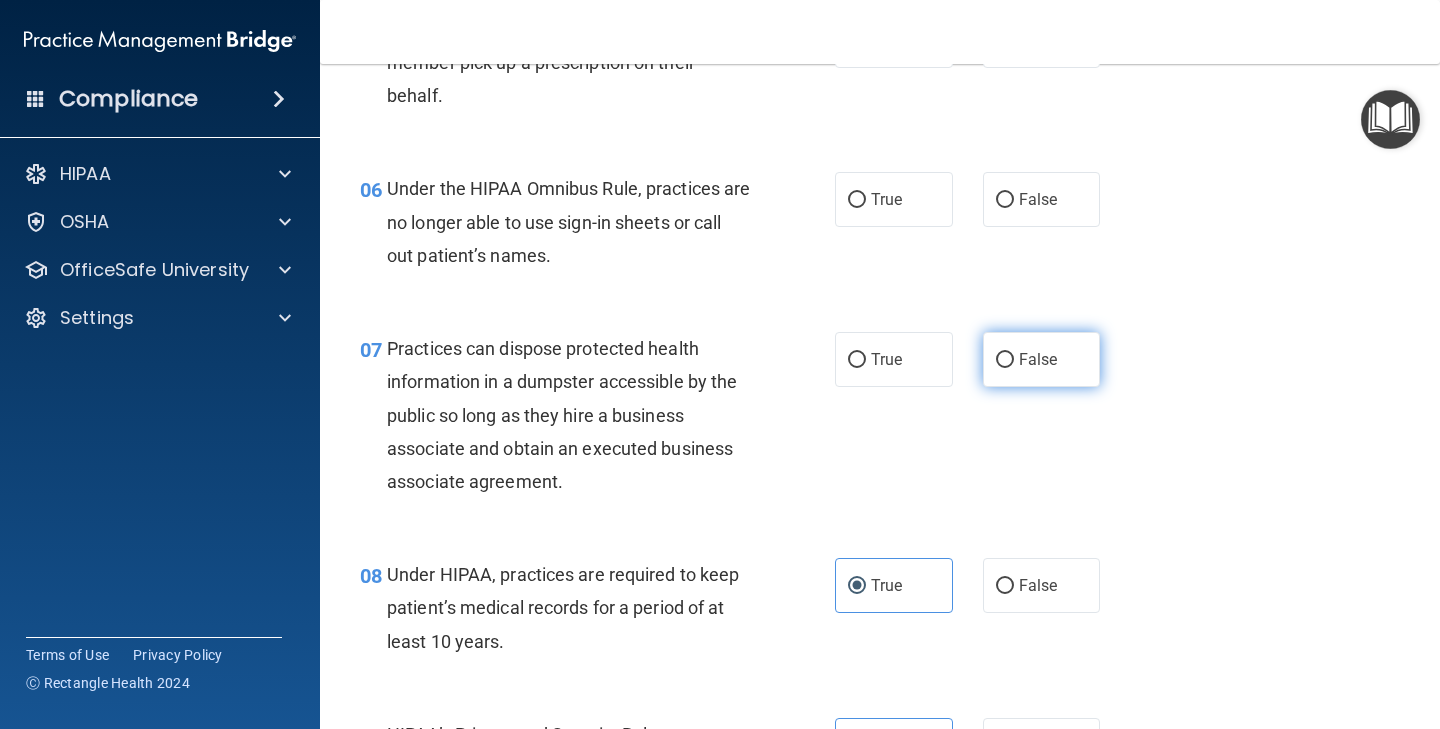 click on "False" at bounding box center [1038, 359] 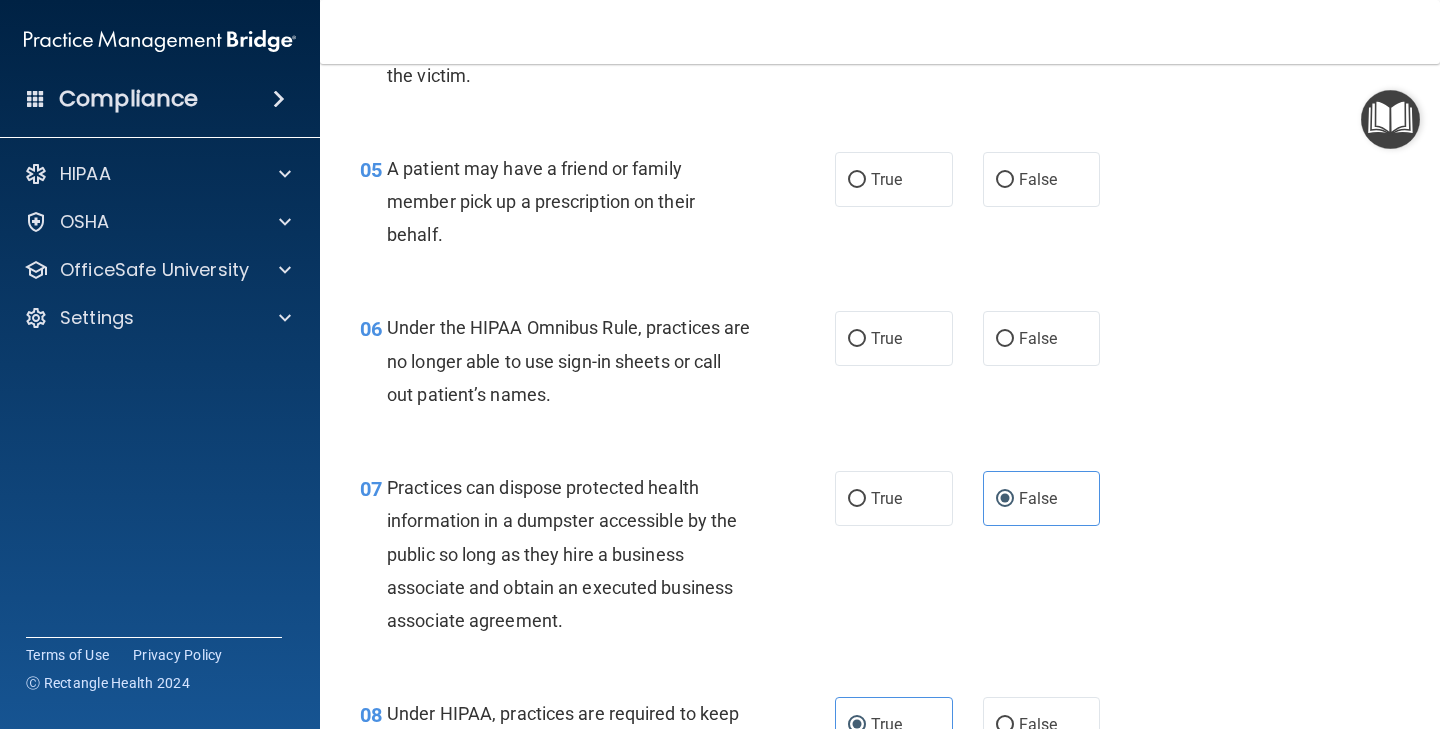scroll, scrollTop: 882, scrollLeft: 0, axis: vertical 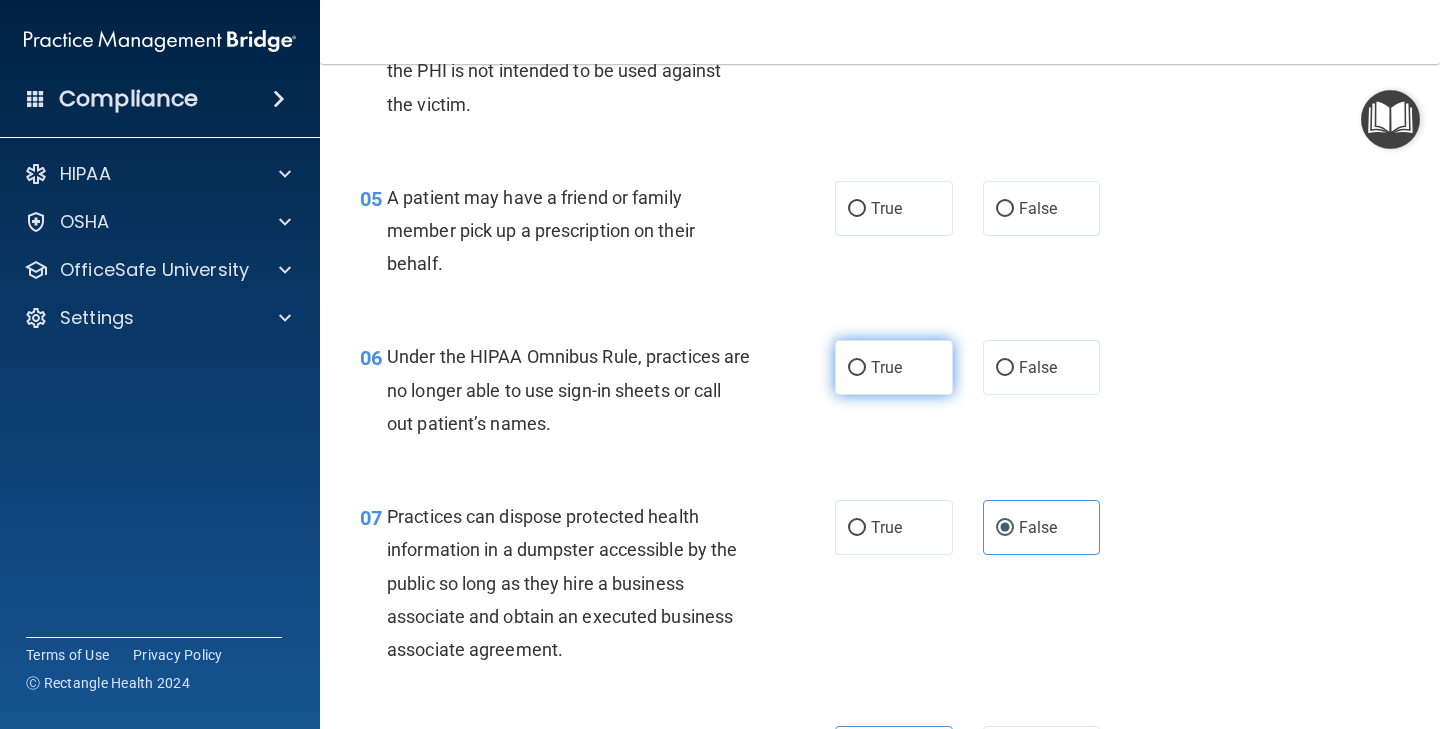 click on "True" at bounding box center [886, 367] 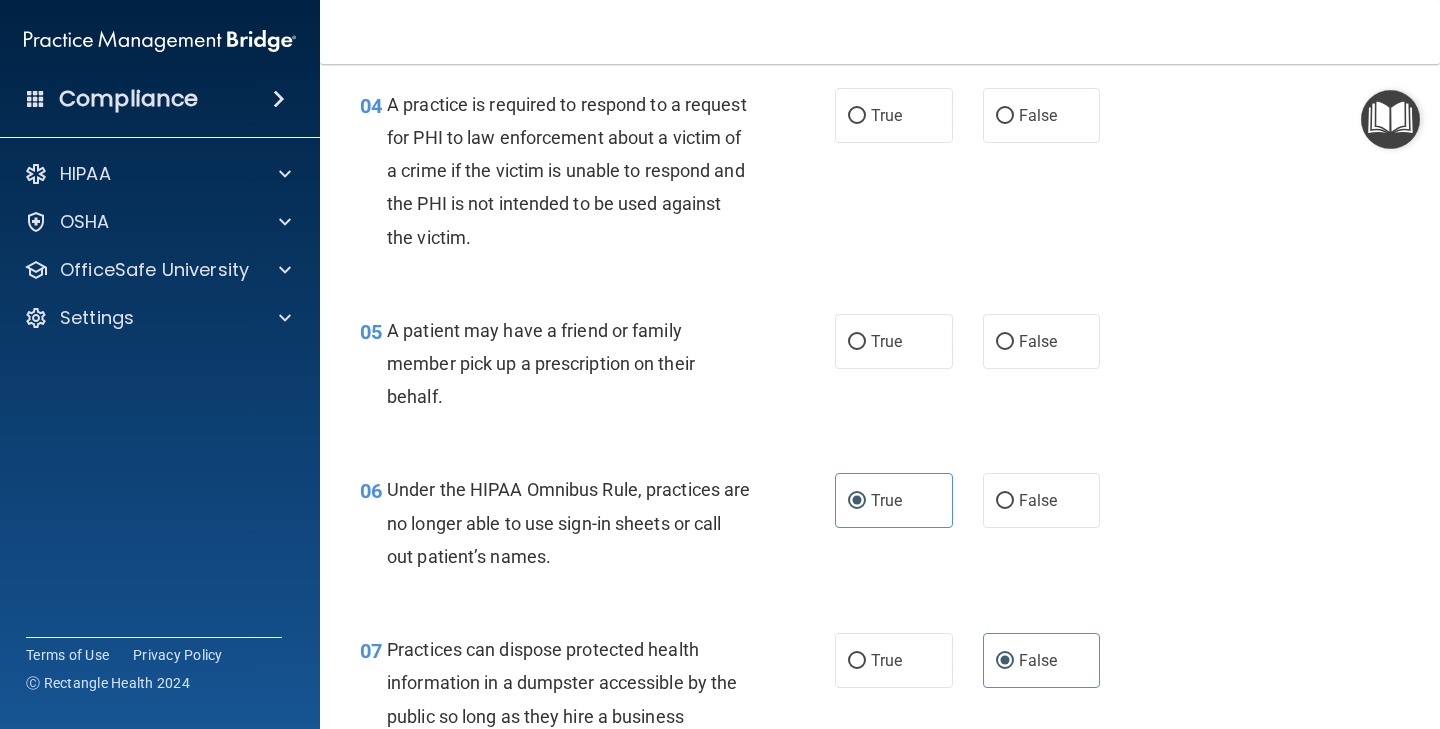 scroll, scrollTop: 707, scrollLeft: 0, axis: vertical 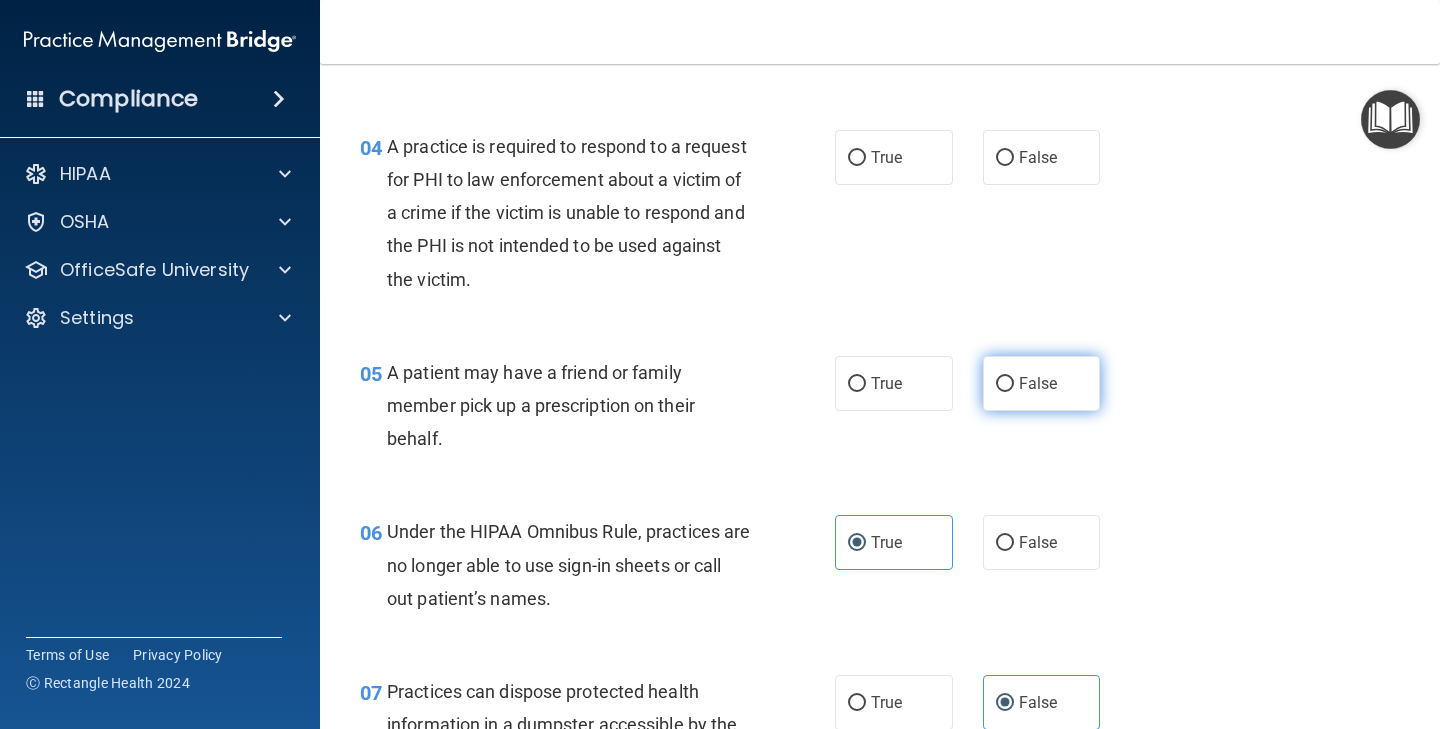 click on "False" at bounding box center (1038, 383) 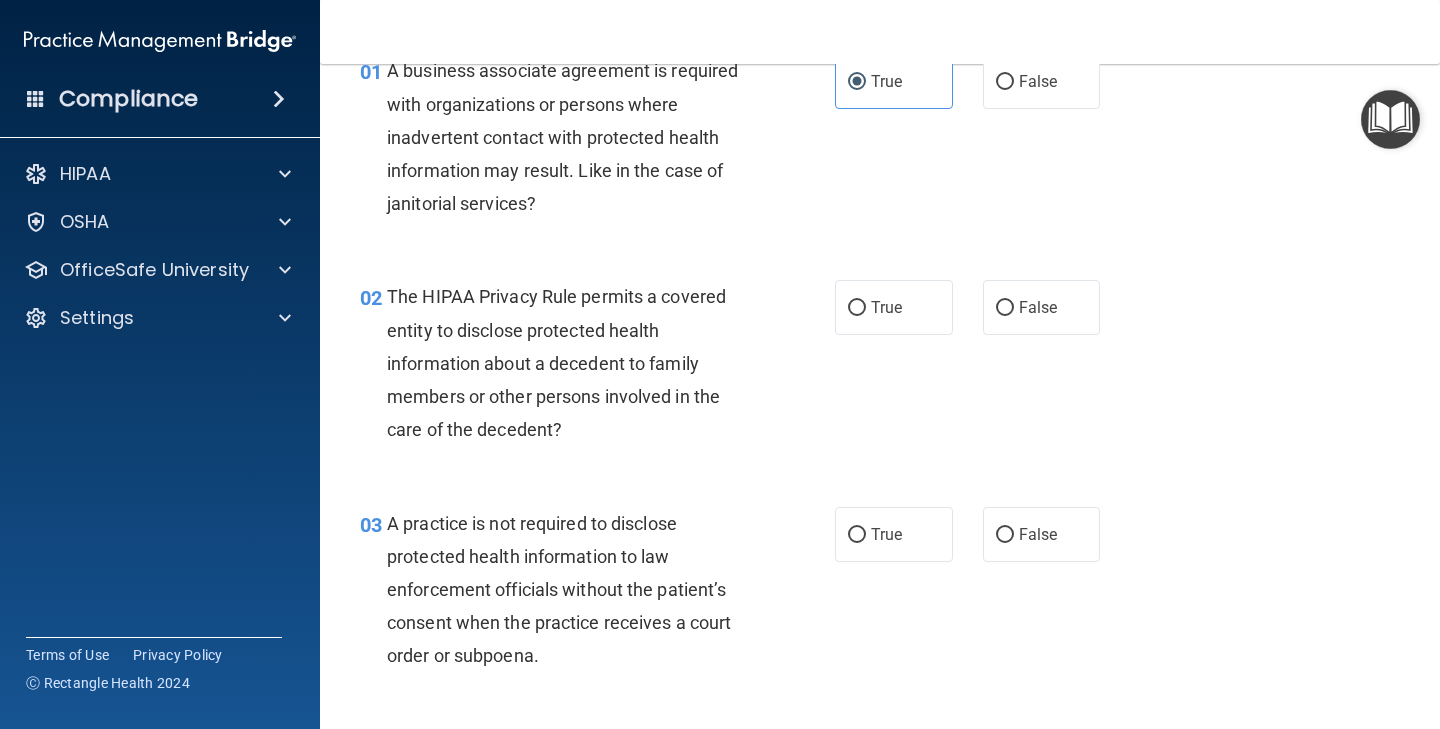 scroll, scrollTop: 106, scrollLeft: 0, axis: vertical 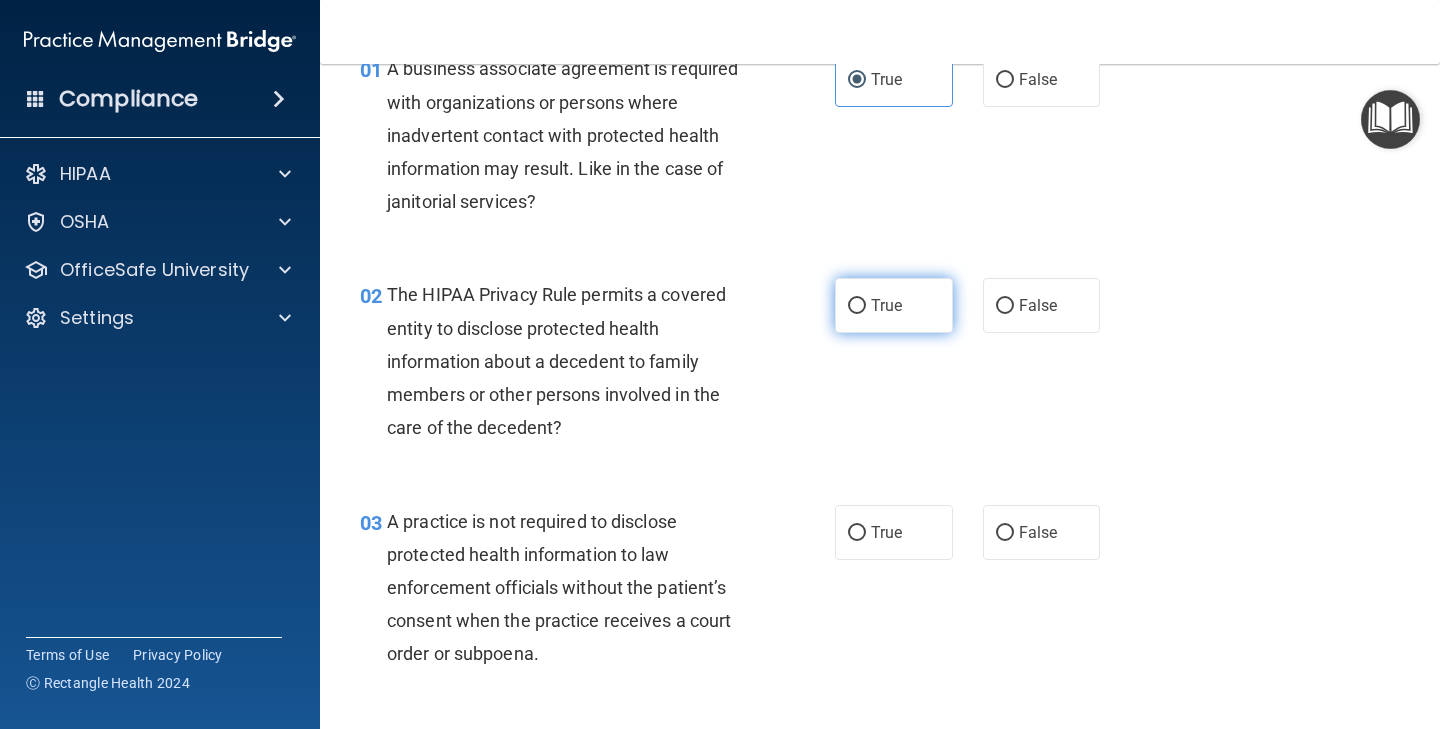 click on "True" at bounding box center [894, 305] 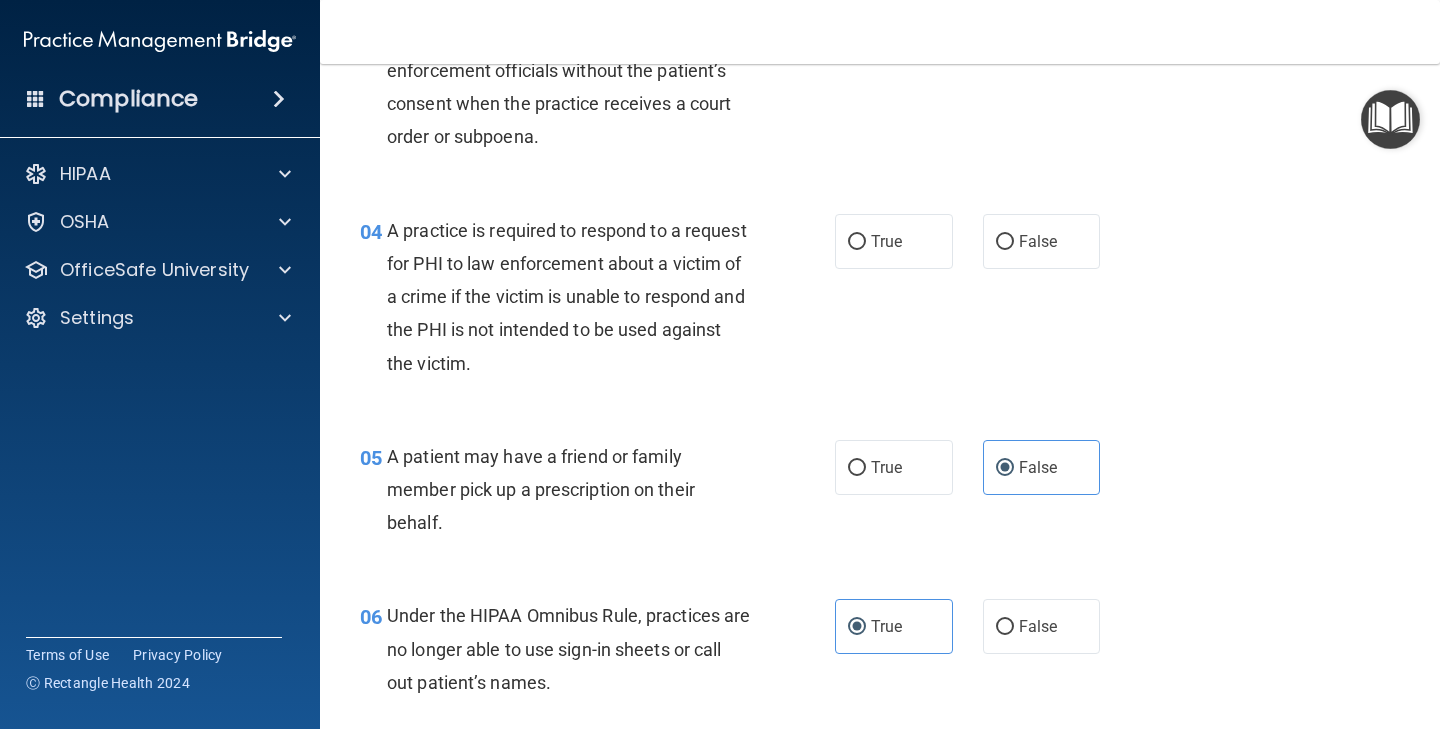 scroll, scrollTop: 624, scrollLeft: 0, axis: vertical 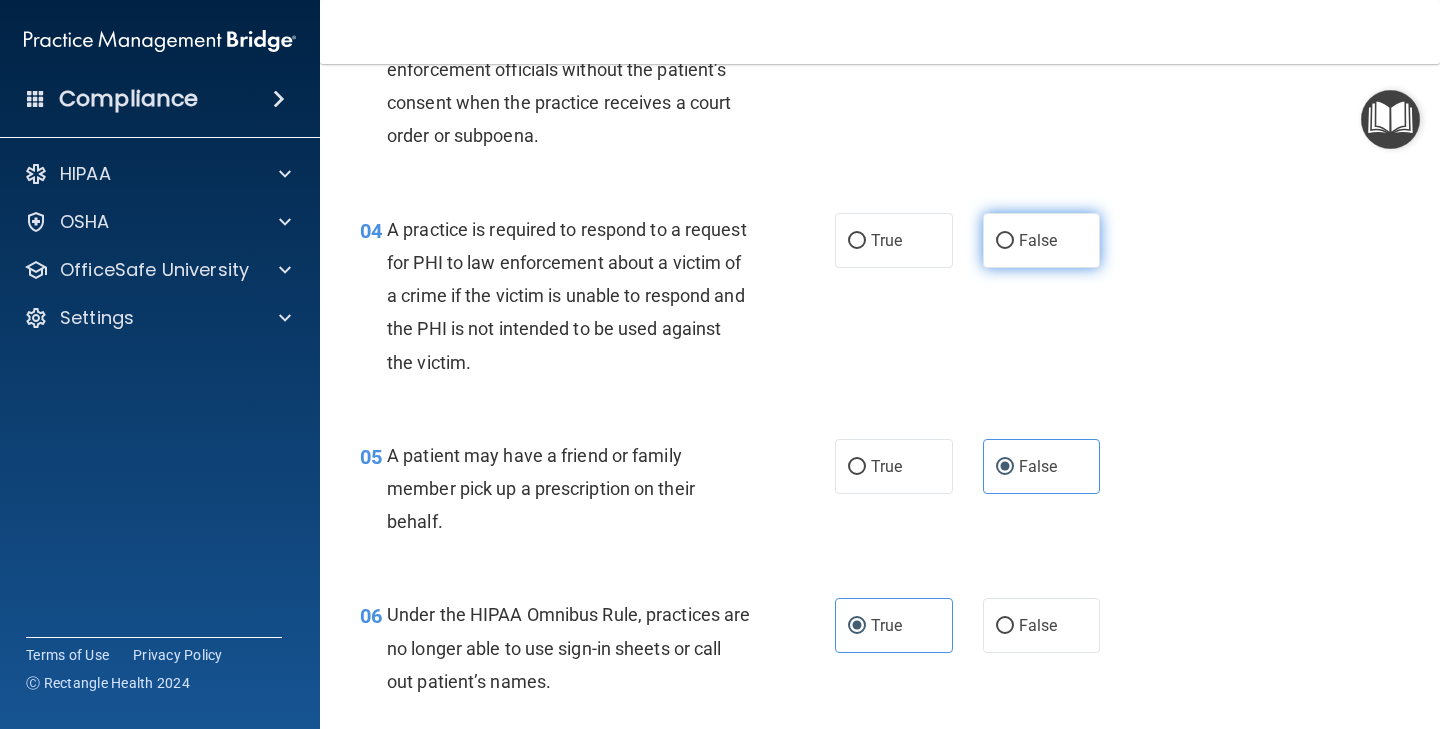 click on "False" at bounding box center (1038, 240) 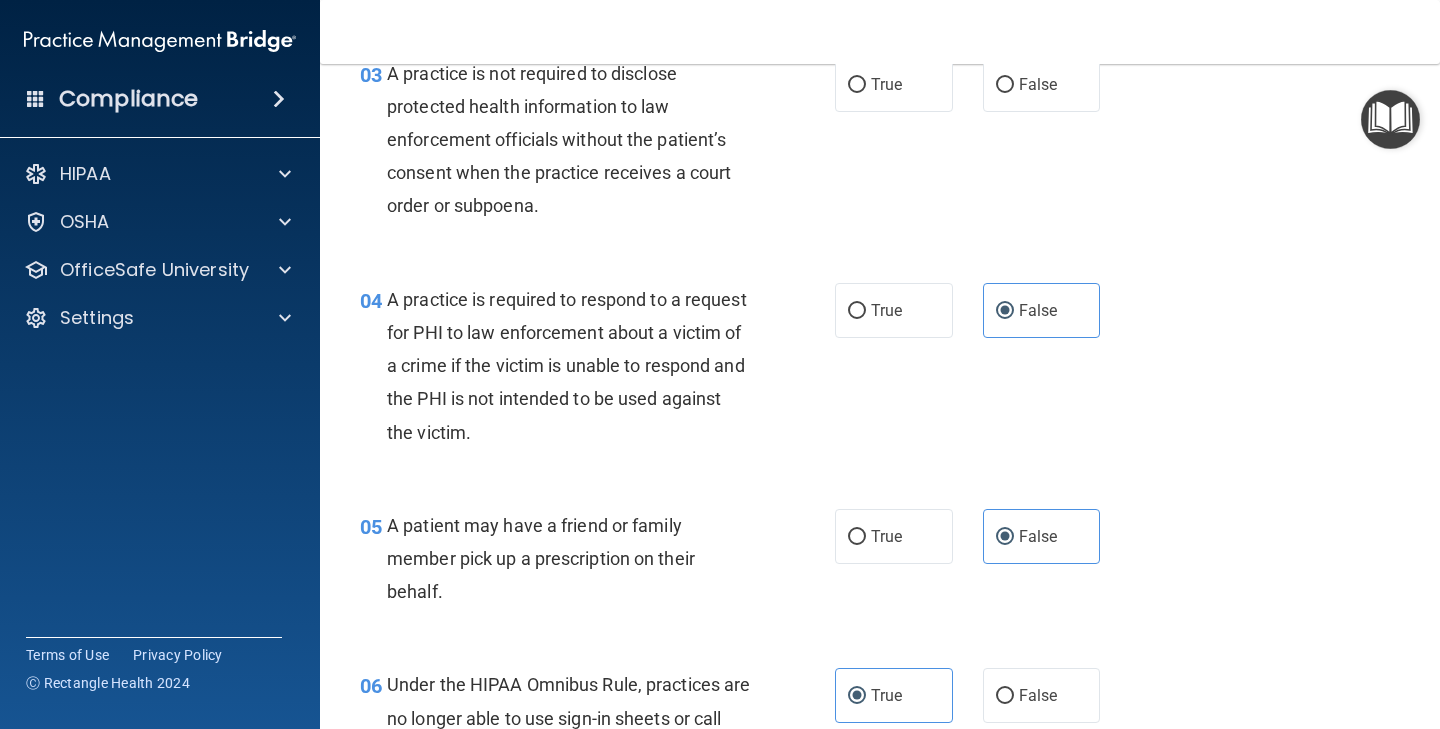 scroll, scrollTop: 549, scrollLeft: 0, axis: vertical 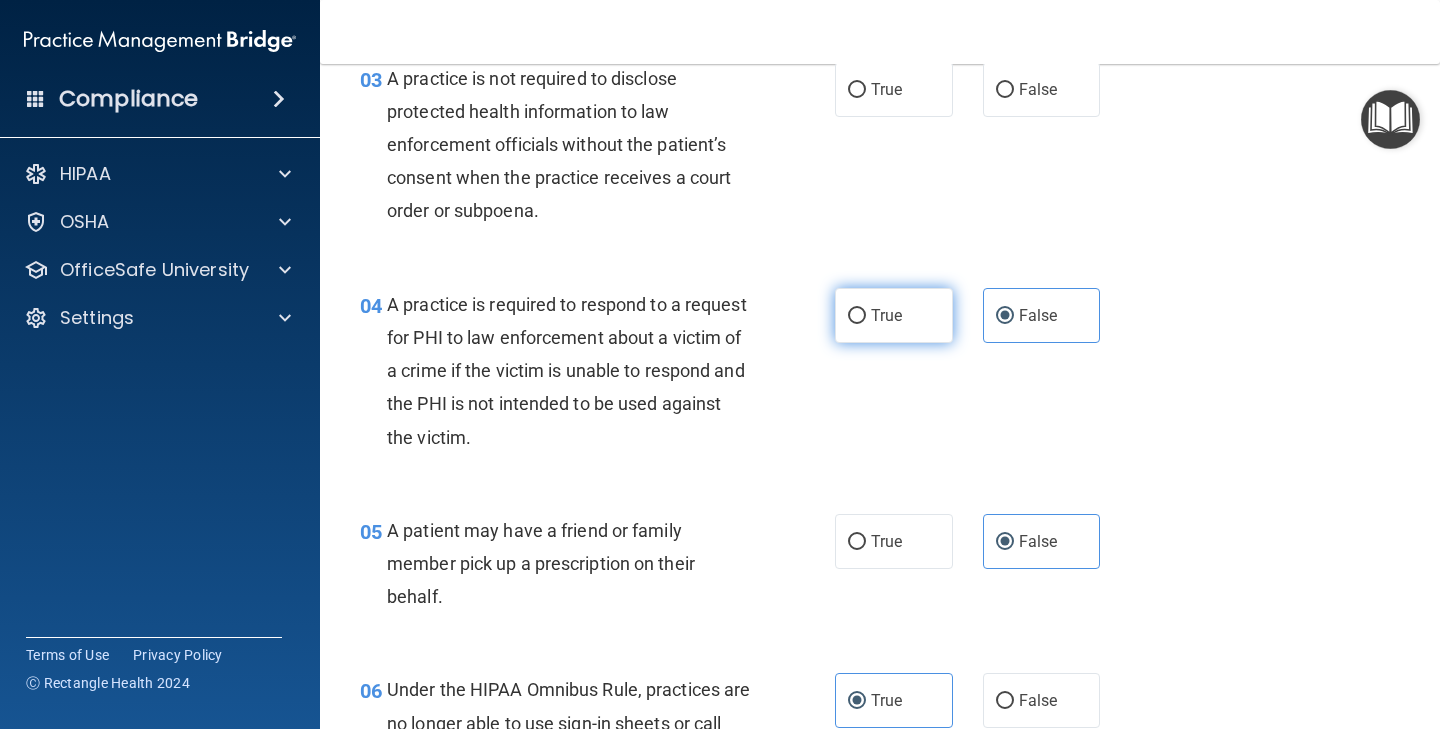 click on "True" at bounding box center (894, 315) 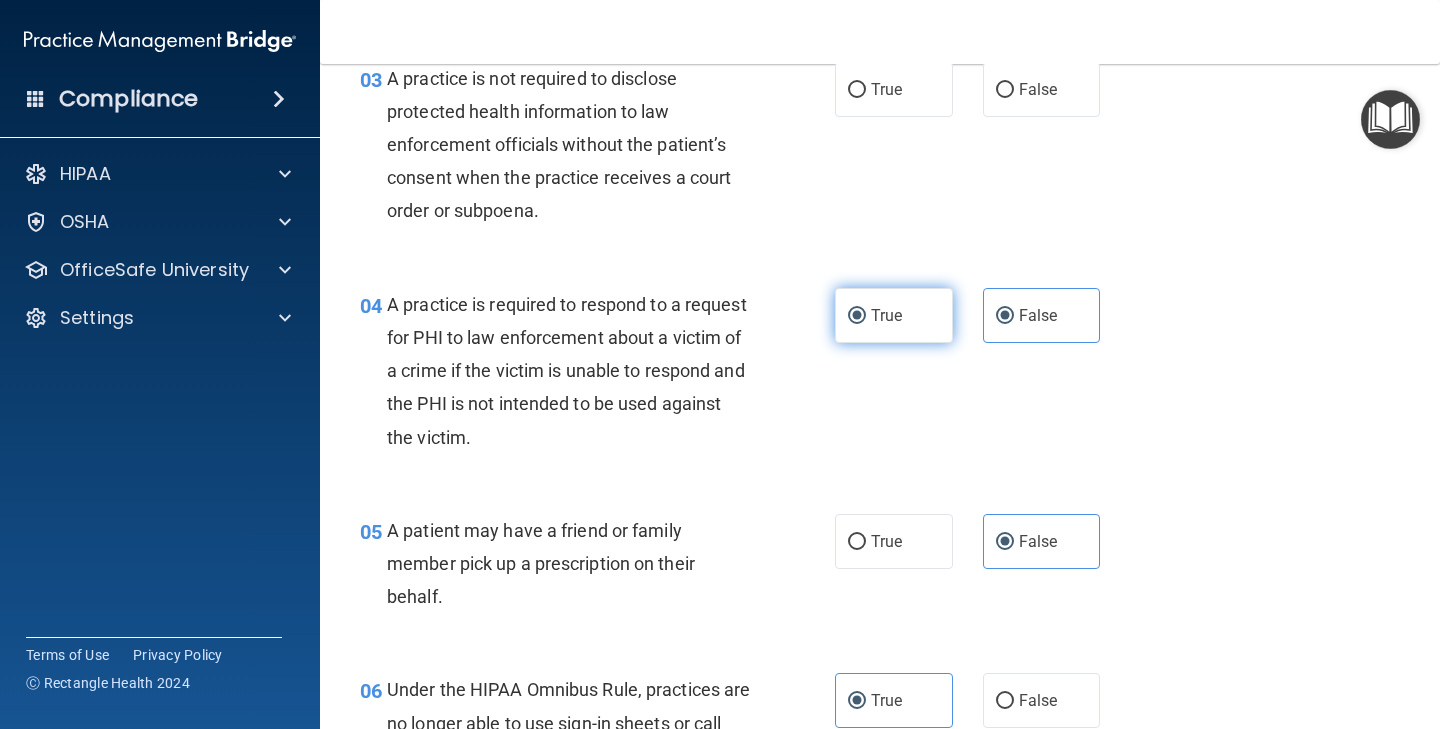 radio on "false" 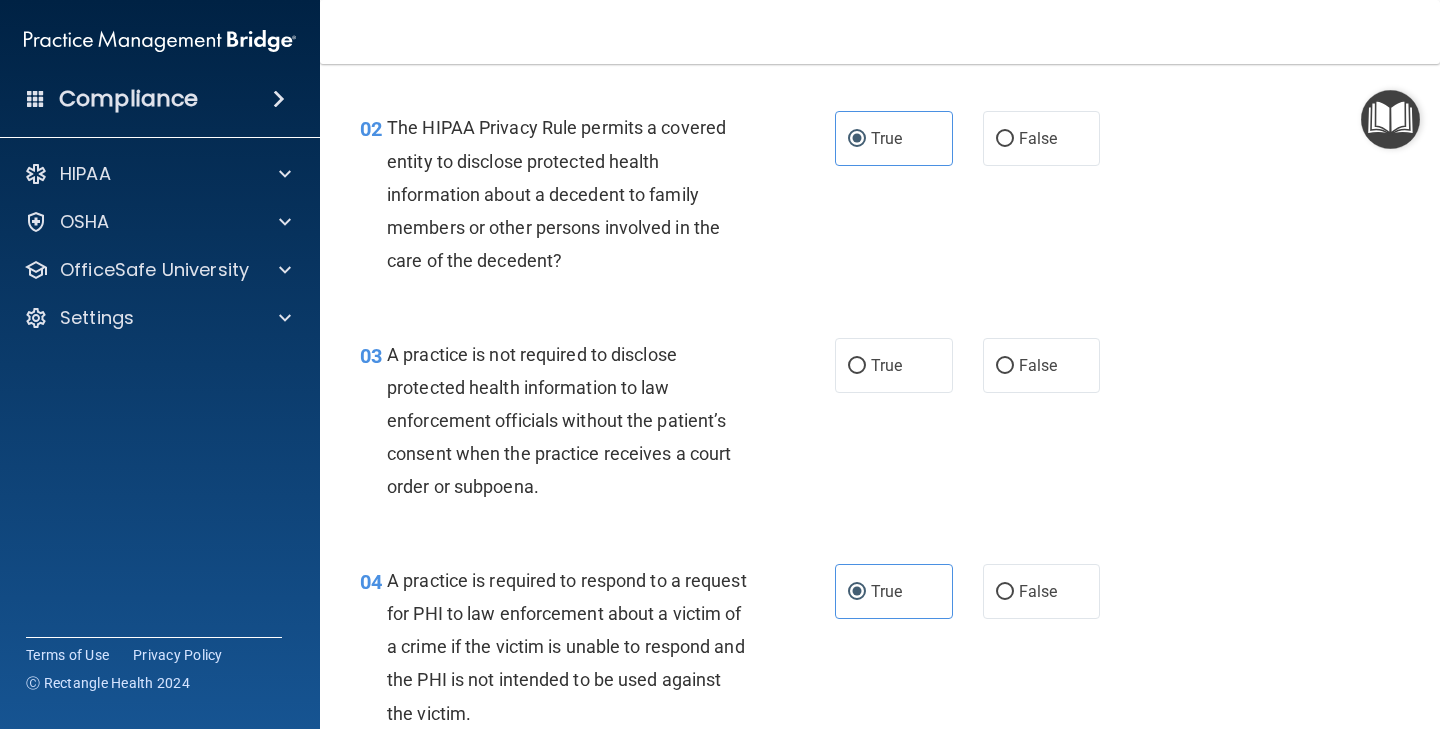scroll, scrollTop: 282, scrollLeft: 0, axis: vertical 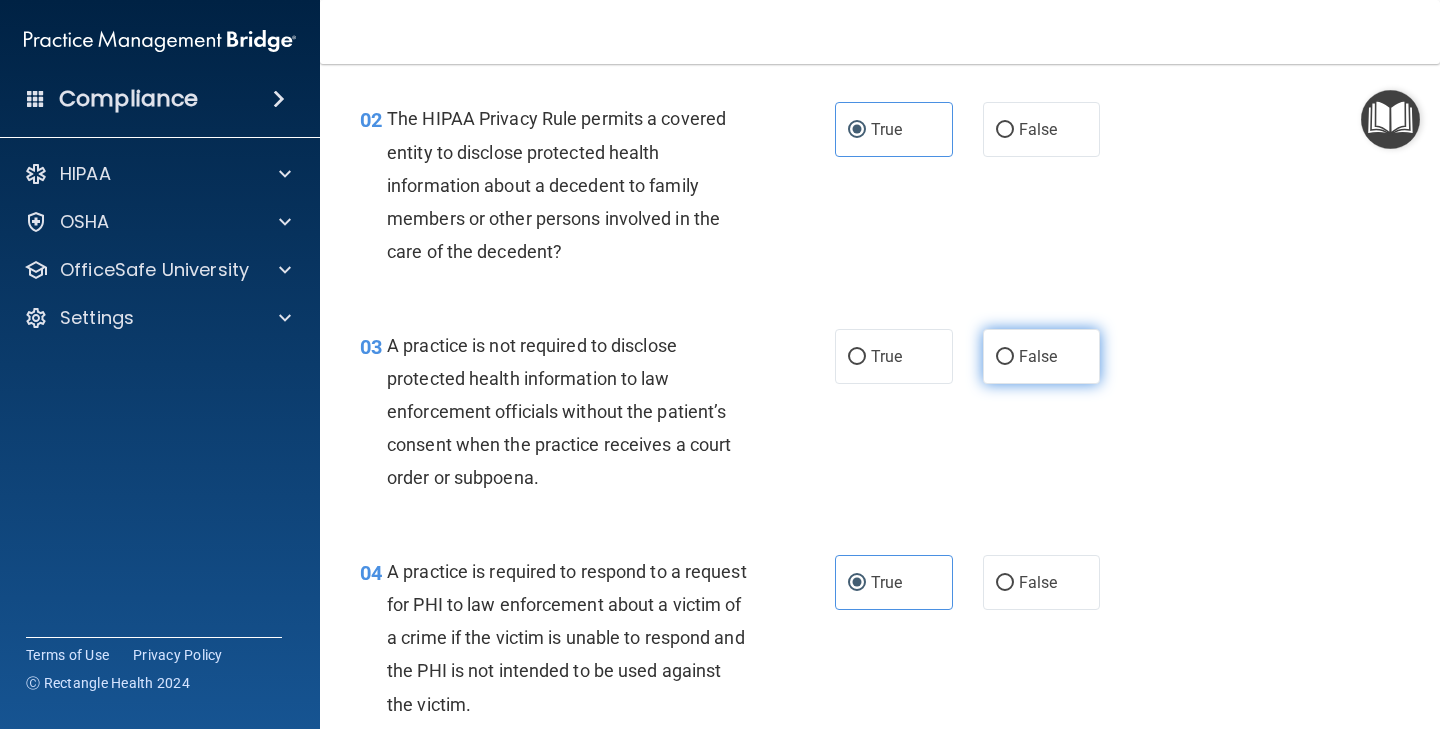 click on "False" at bounding box center (1042, 356) 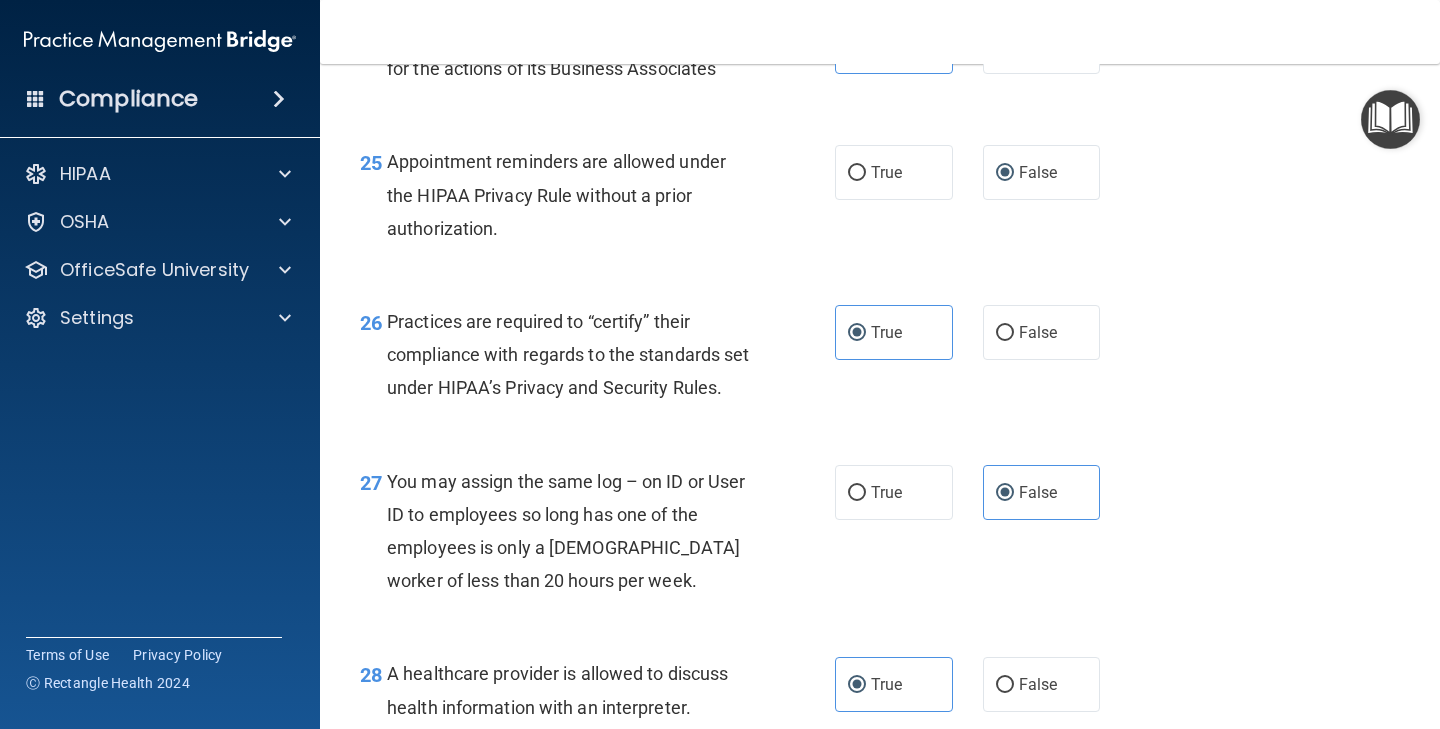 scroll, scrollTop: 5056, scrollLeft: 0, axis: vertical 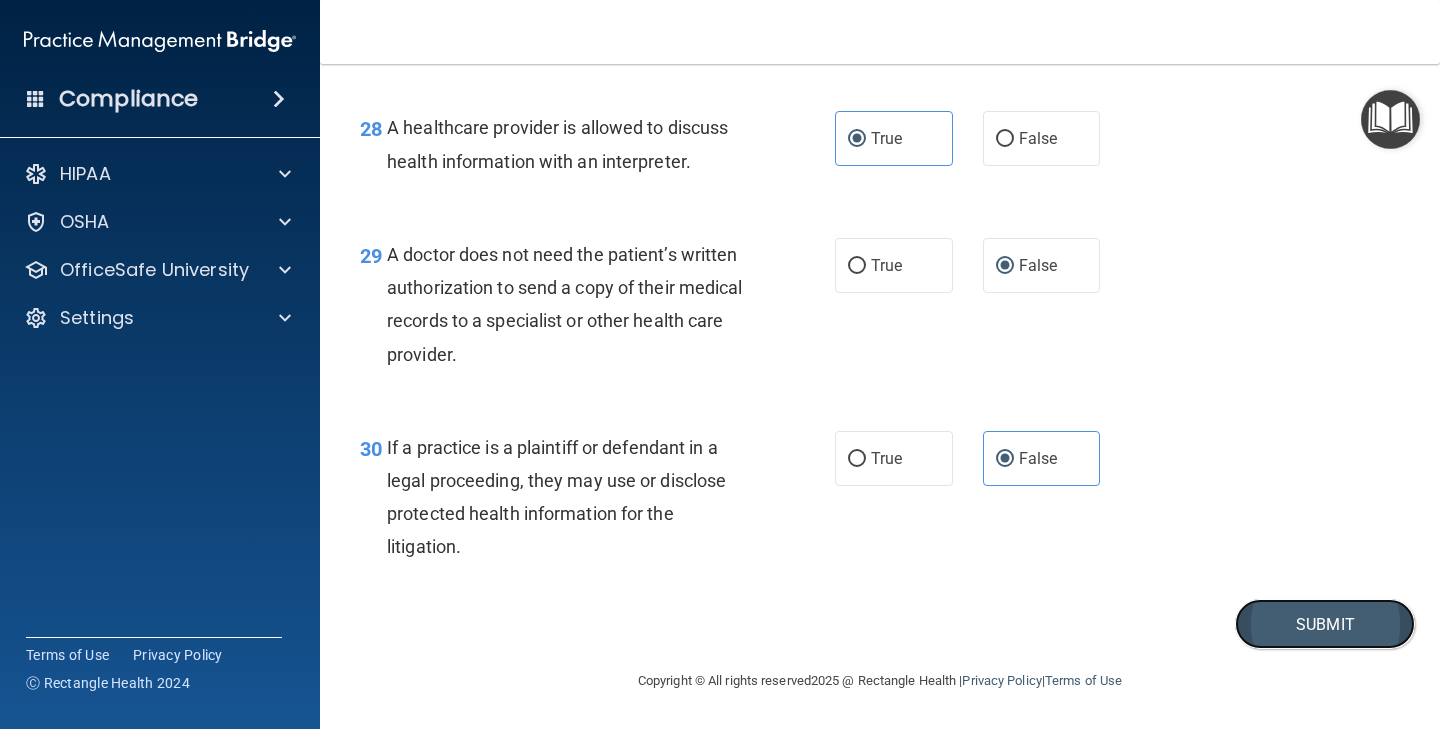 click on "Submit" at bounding box center (1325, 624) 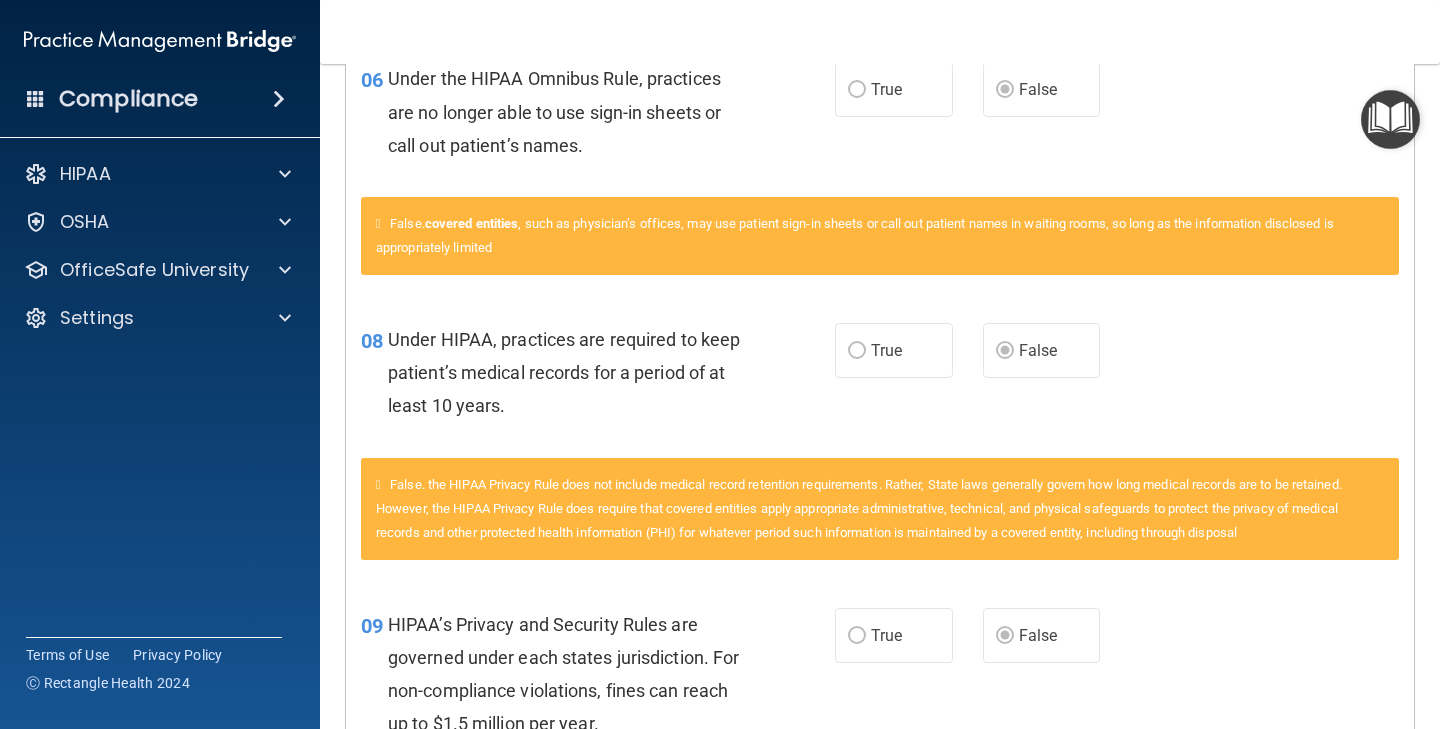 scroll, scrollTop: 0, scrollLeft: 0, axis: both 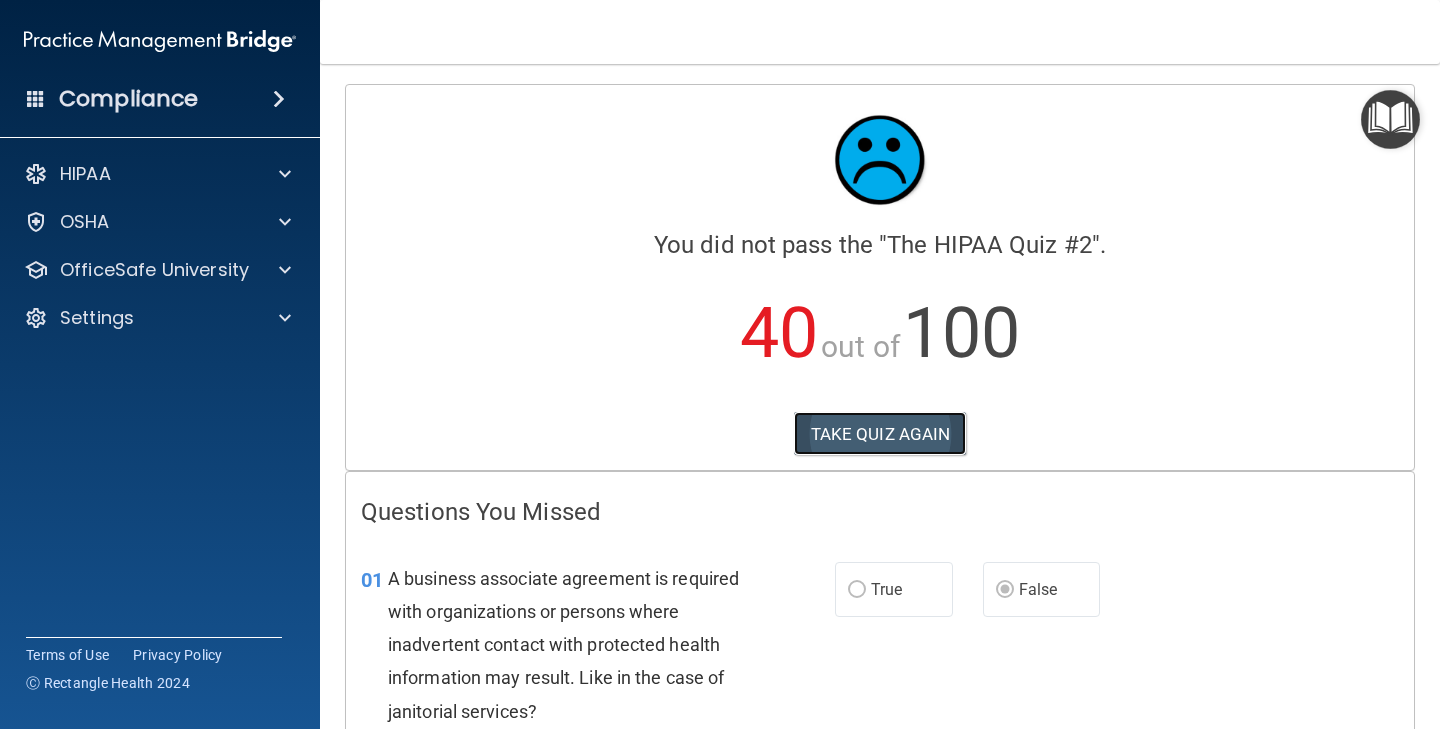click on "TAKE QUIZ AGAIN" at bounding box center (880, 434) 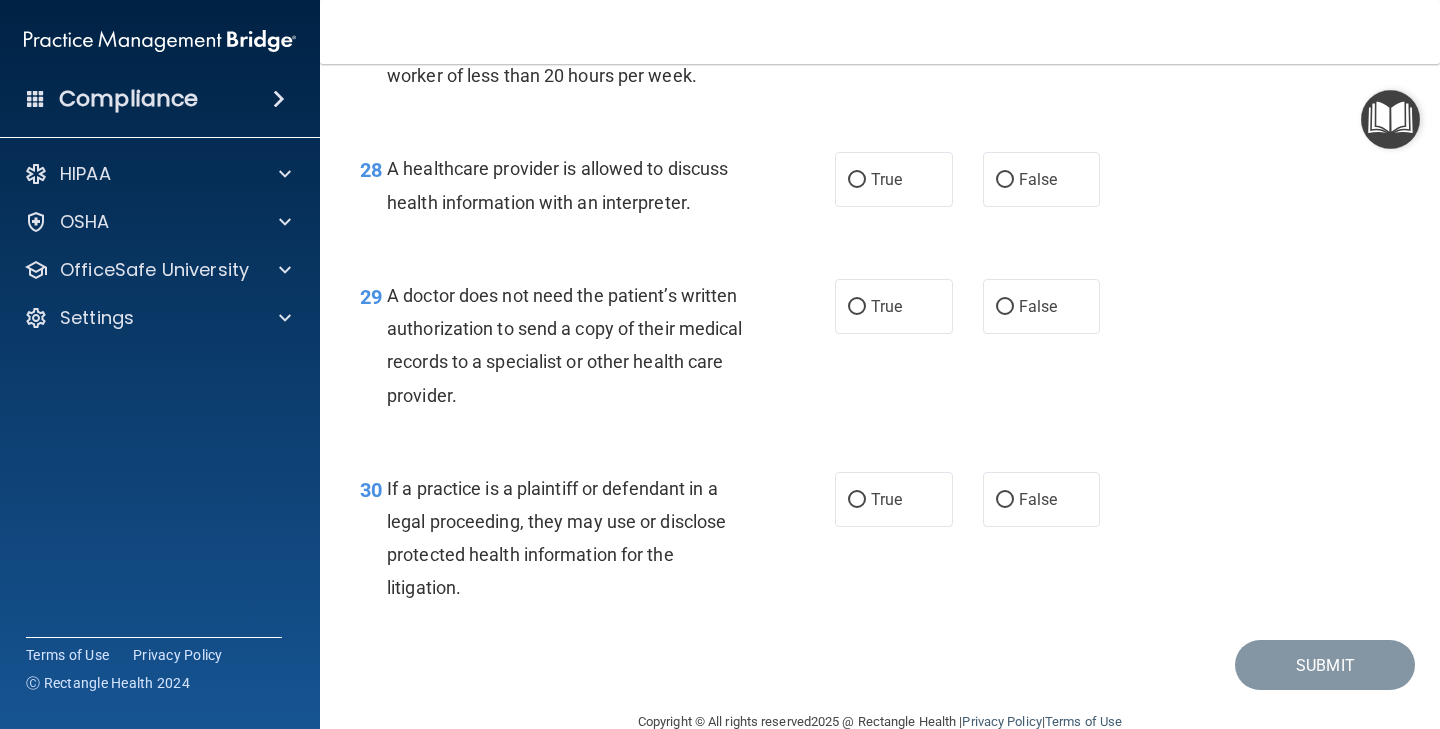 scroll, scrollTop: 5056, scrollLeft: 0, axis: vertical 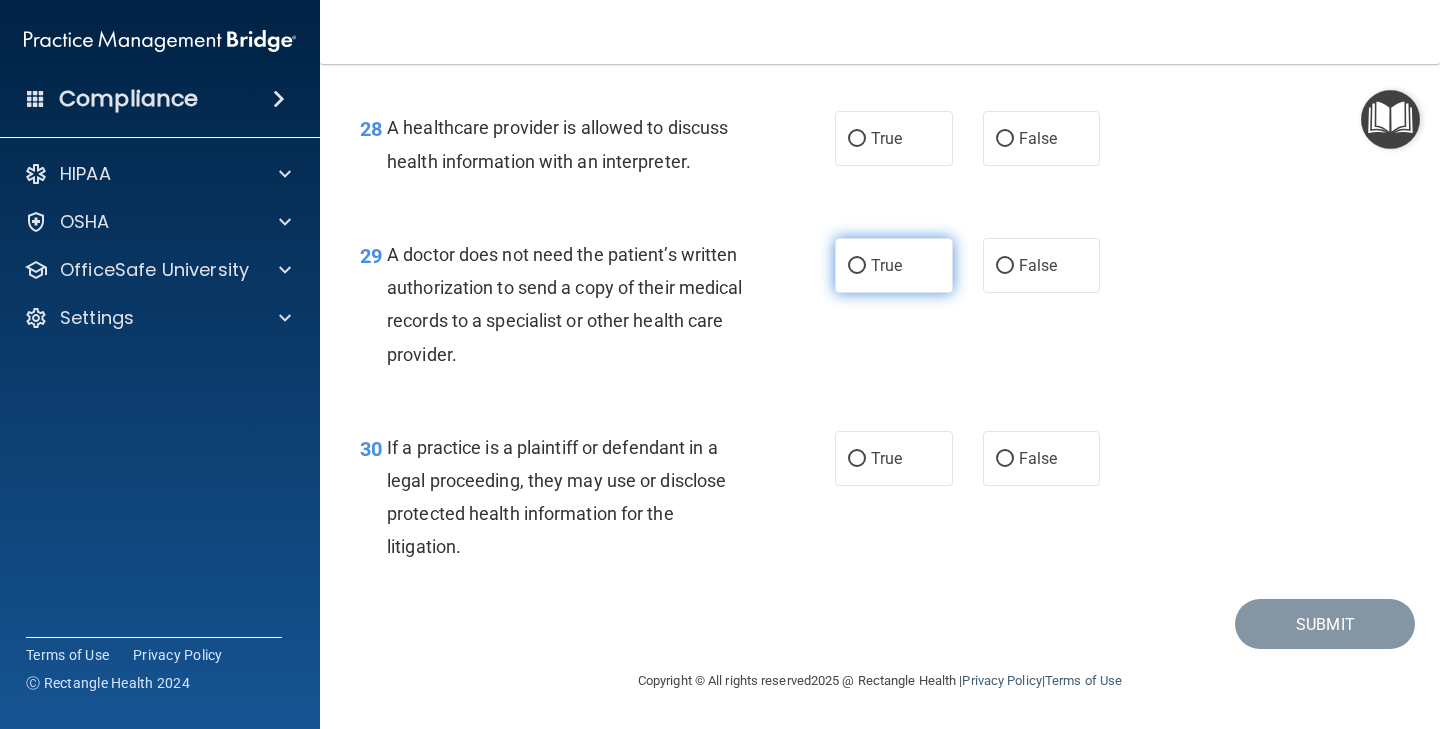 click on "True" at bounding box center (857, 266) 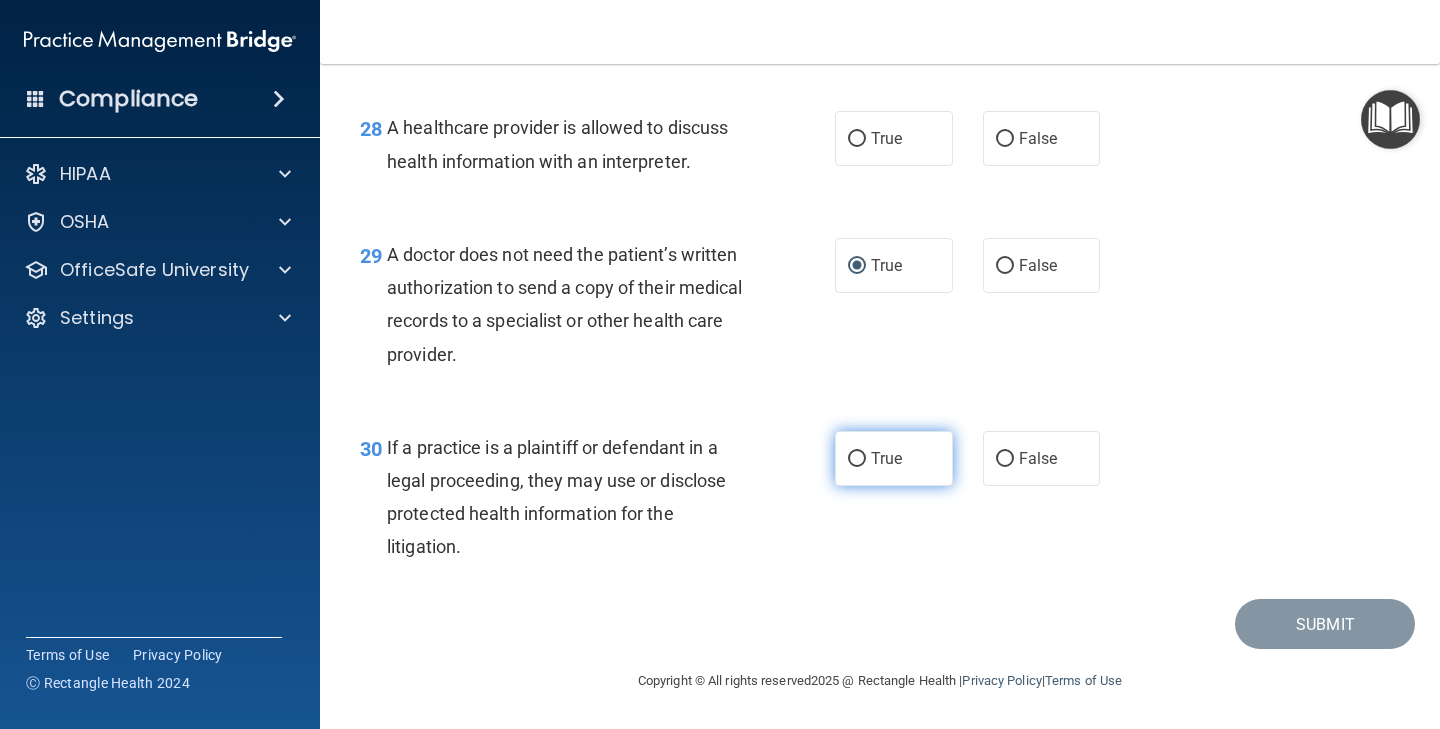 click on "True" at bounding box center (886, 458) 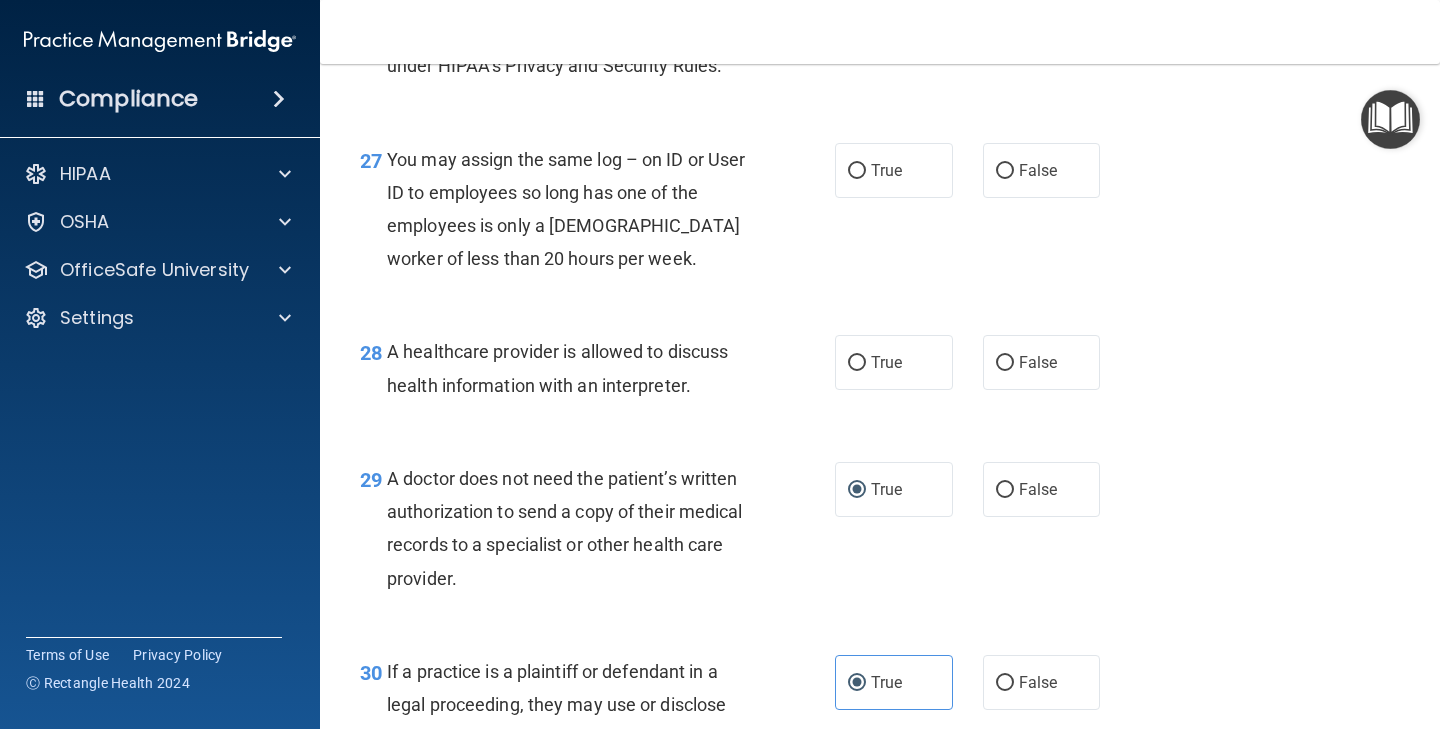 scroll, scrollTop: 4796, scrollLeft: 0, axis: vertical 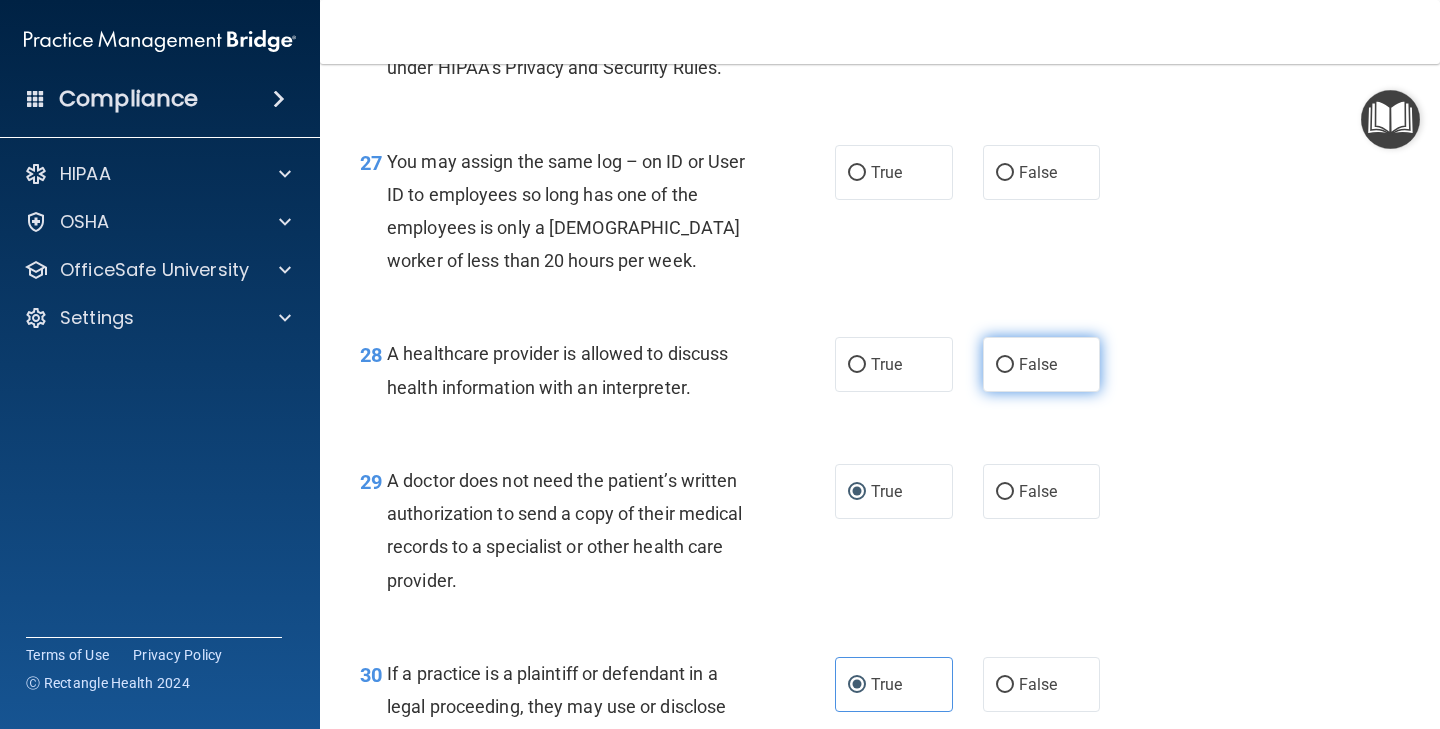 click on "False" at bounding box center (1005, 365) 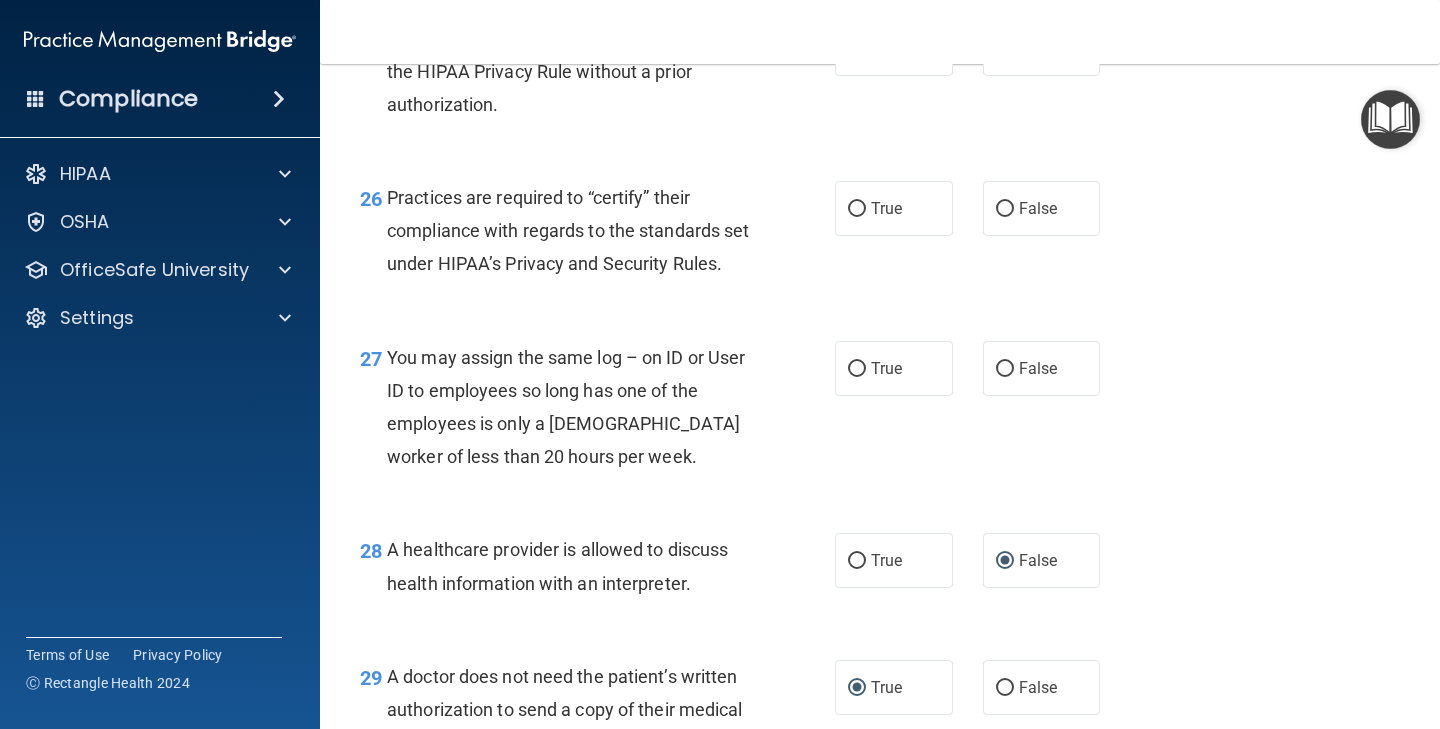 scroll, scrollTop: 4598, scrollLeft: 0, axis: vertical 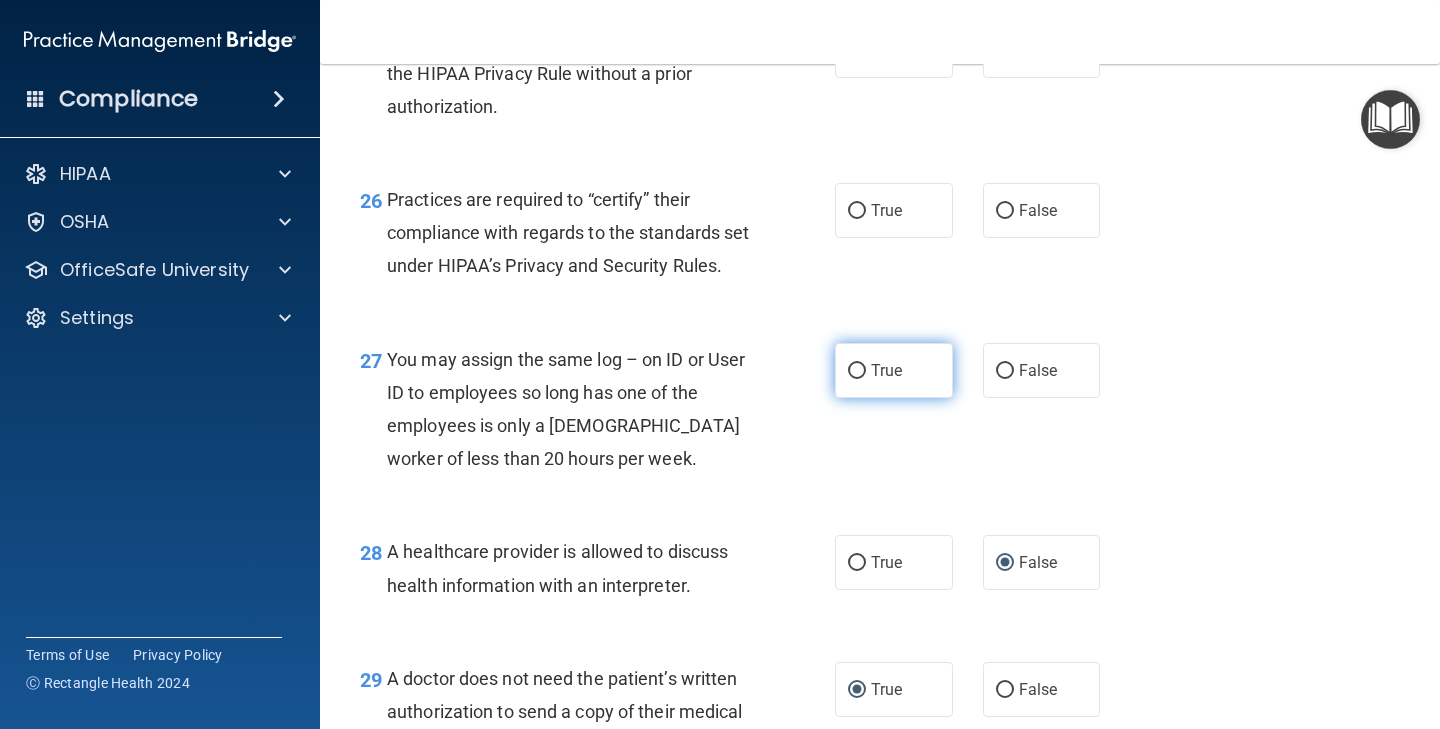 click on "True" at bounding box center [894, 370] 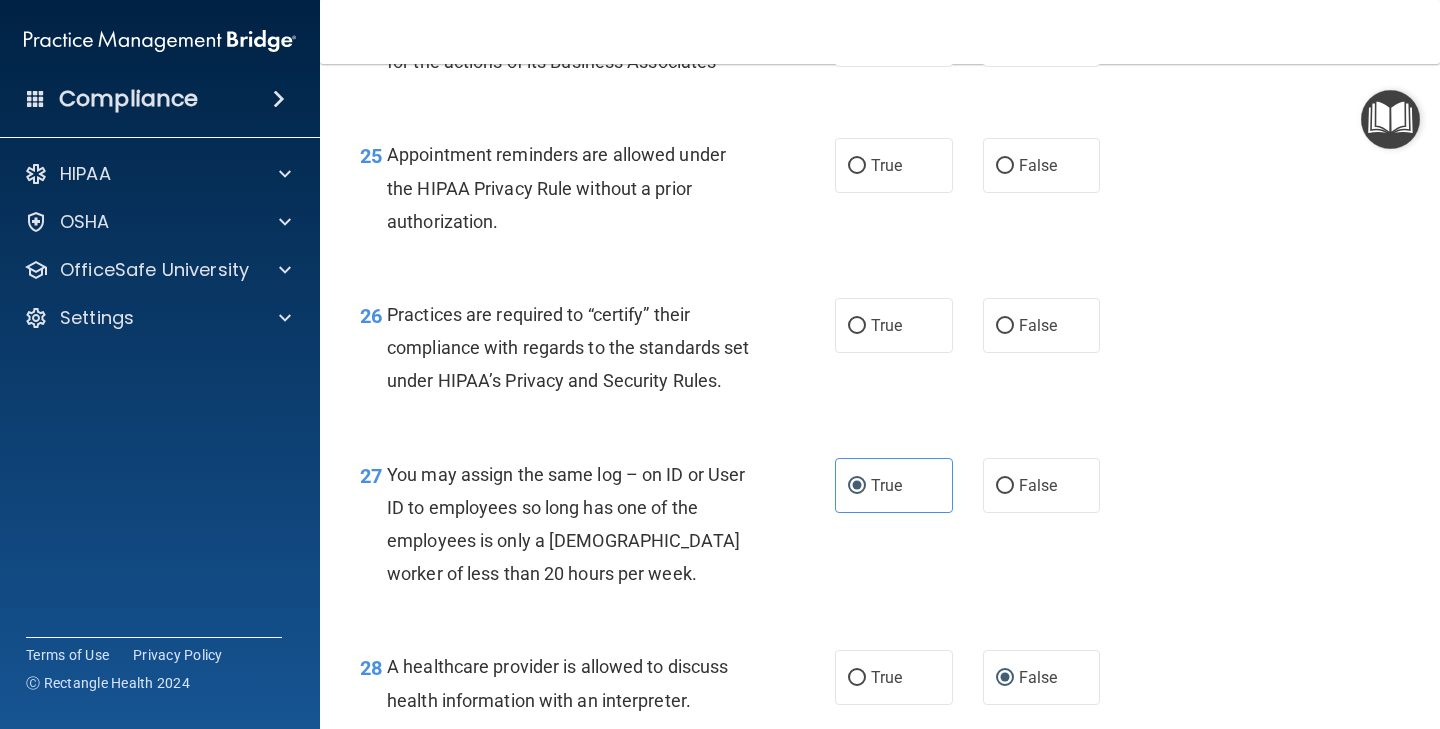 scroll, scrollTop: 4481, scrollLeft: 0, axis: vertical 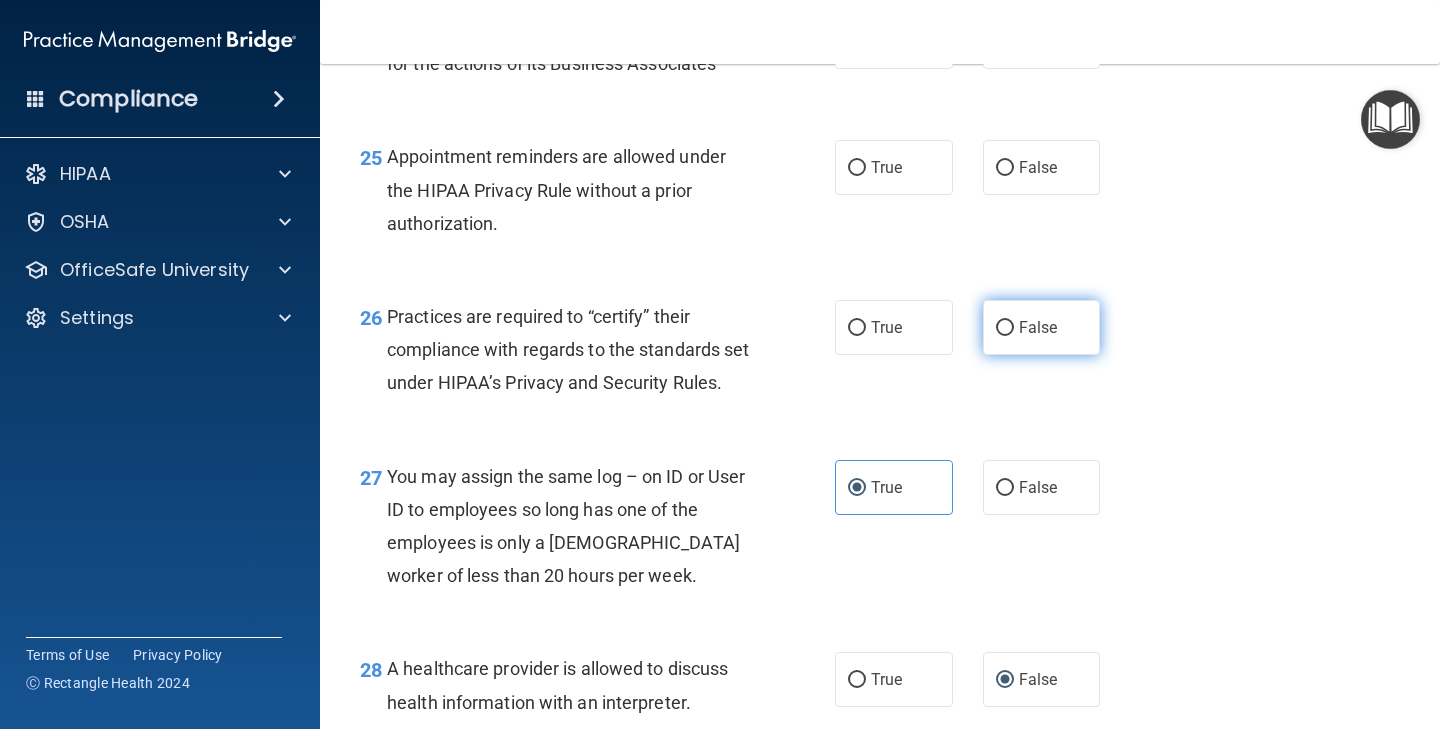 click on "False" at bounding box center [1042, 327] 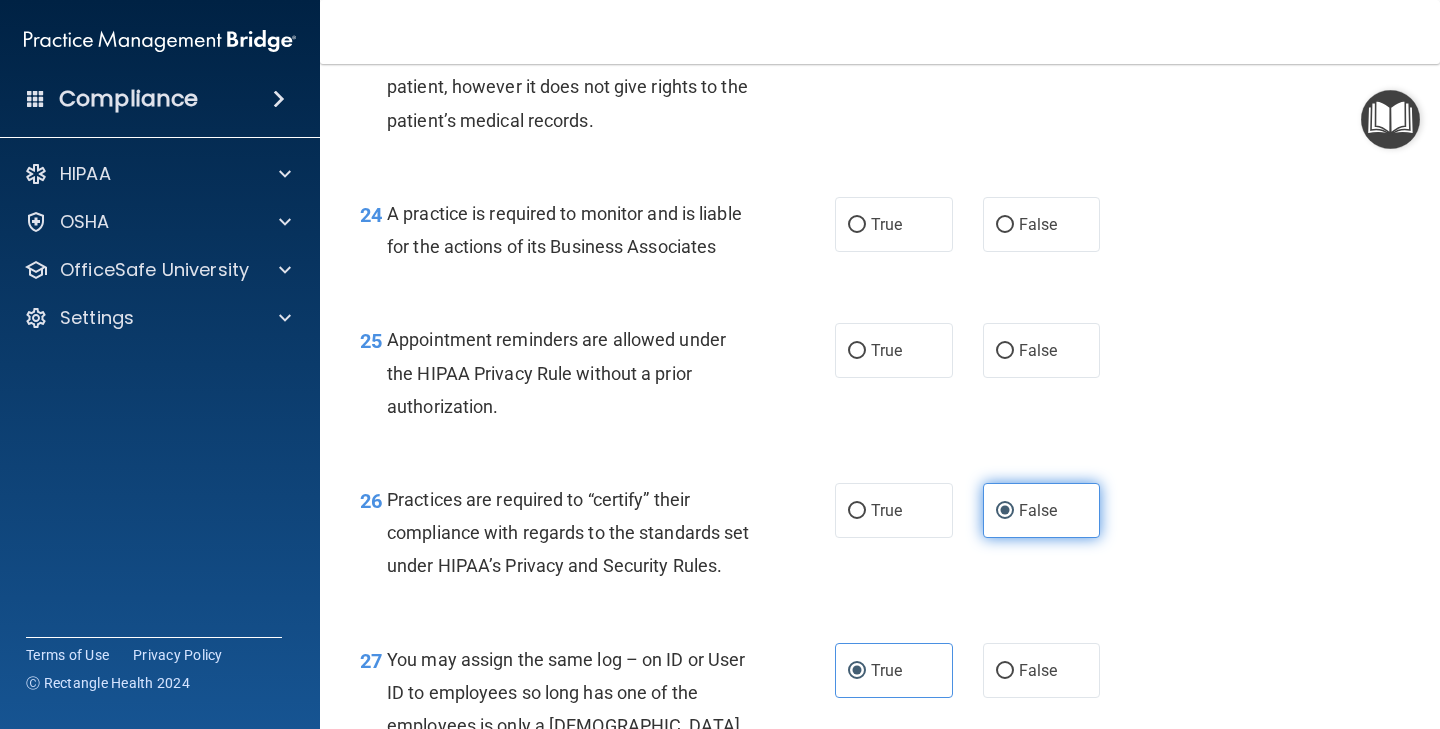 scroll, scrollTop: 4287, scrollLeft: 0, axis: vertical 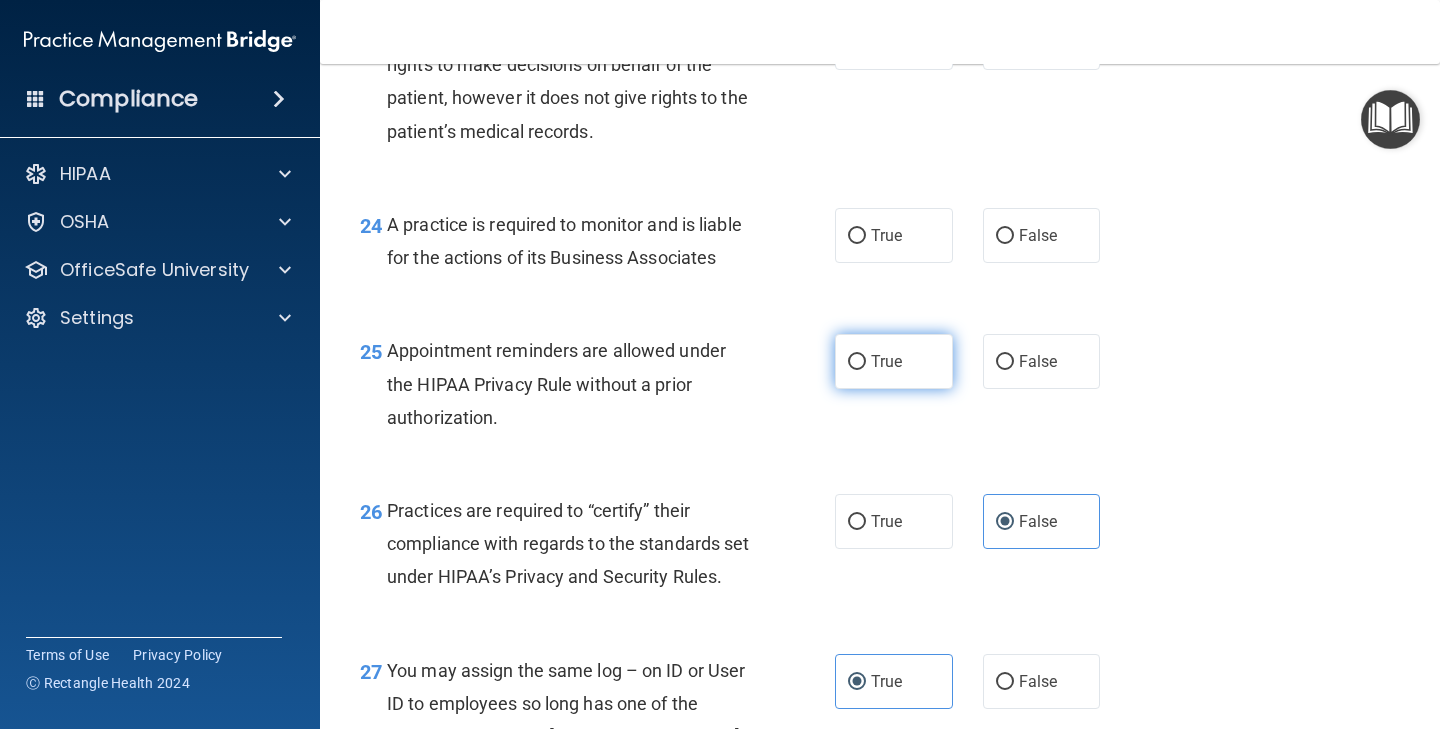 click on "True" at bounding box center (886, 361) 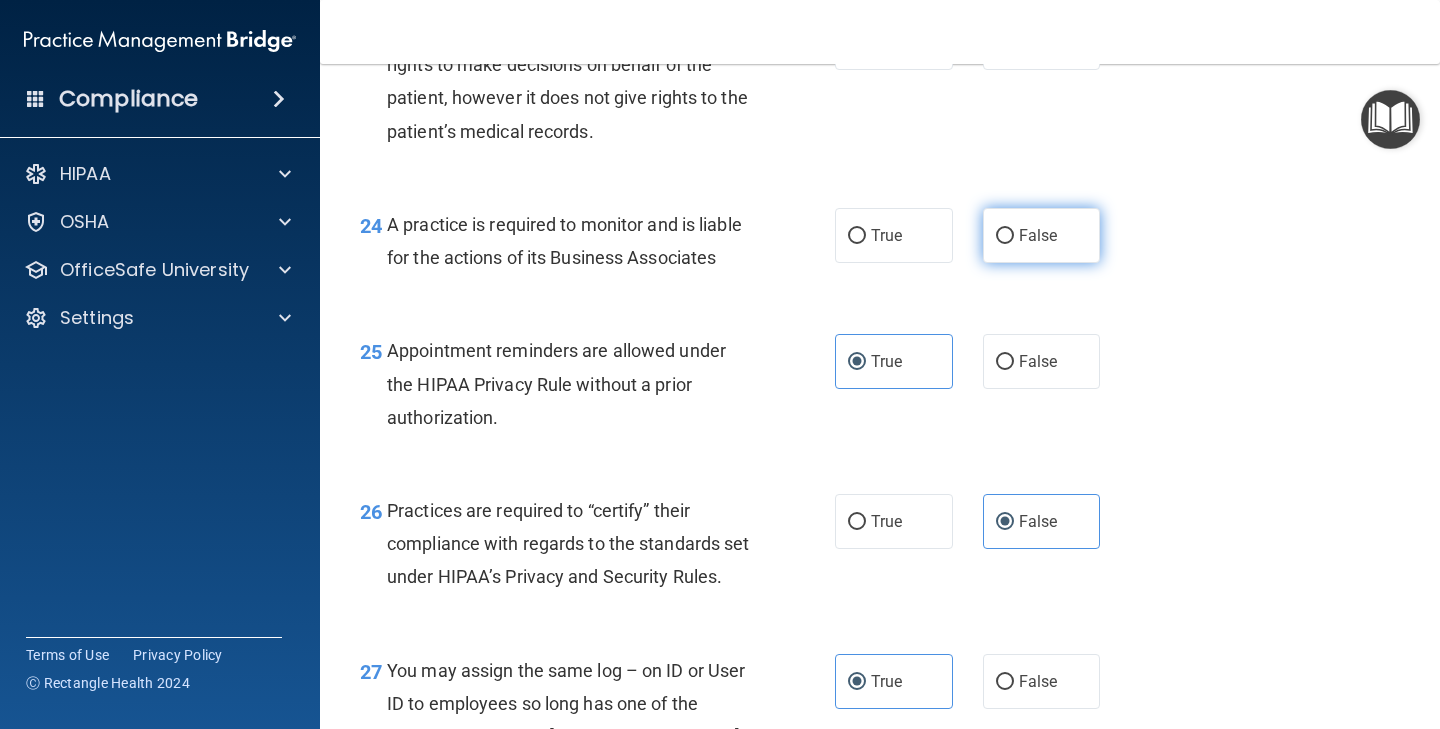 click on "False" at bounding box center [1042, 235] 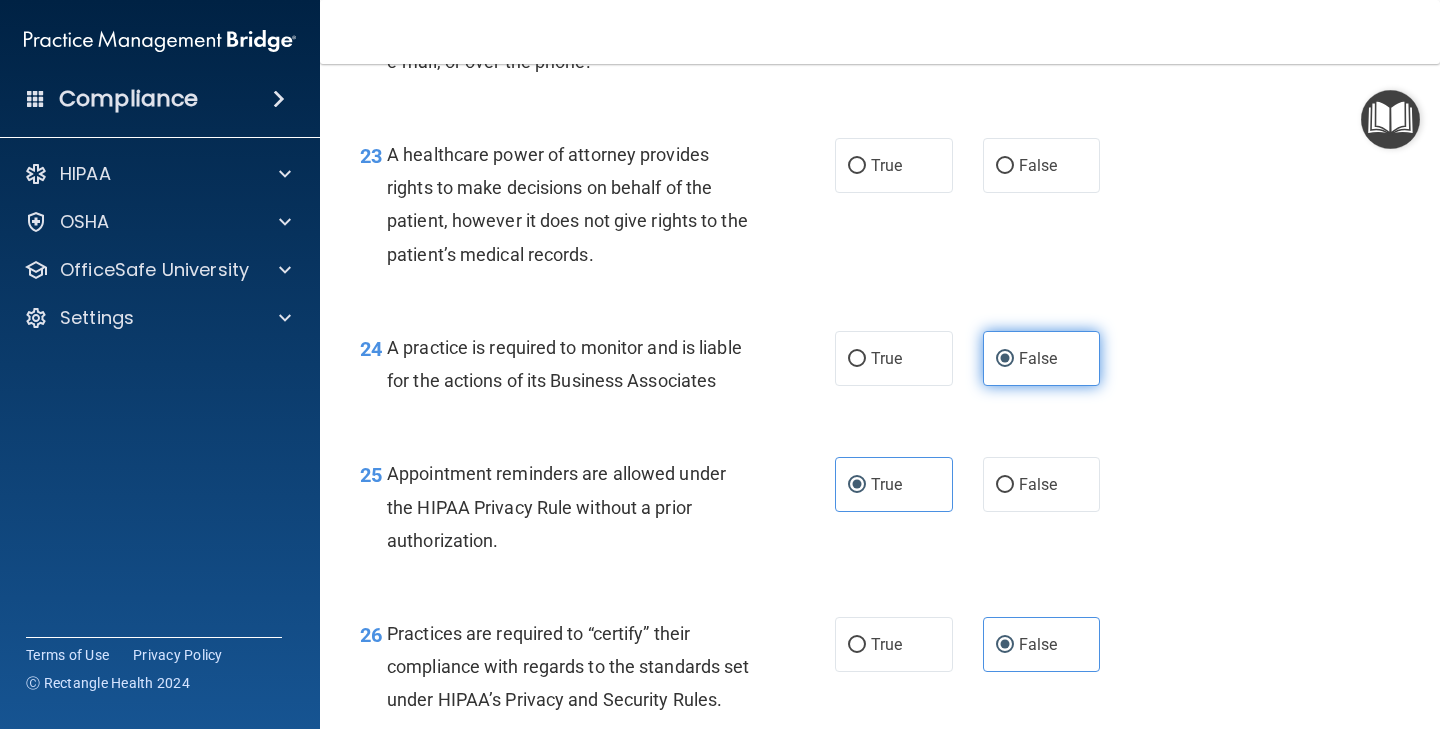scroll, scrollTop: 4131, scrollLeft: 0, axis: vertical 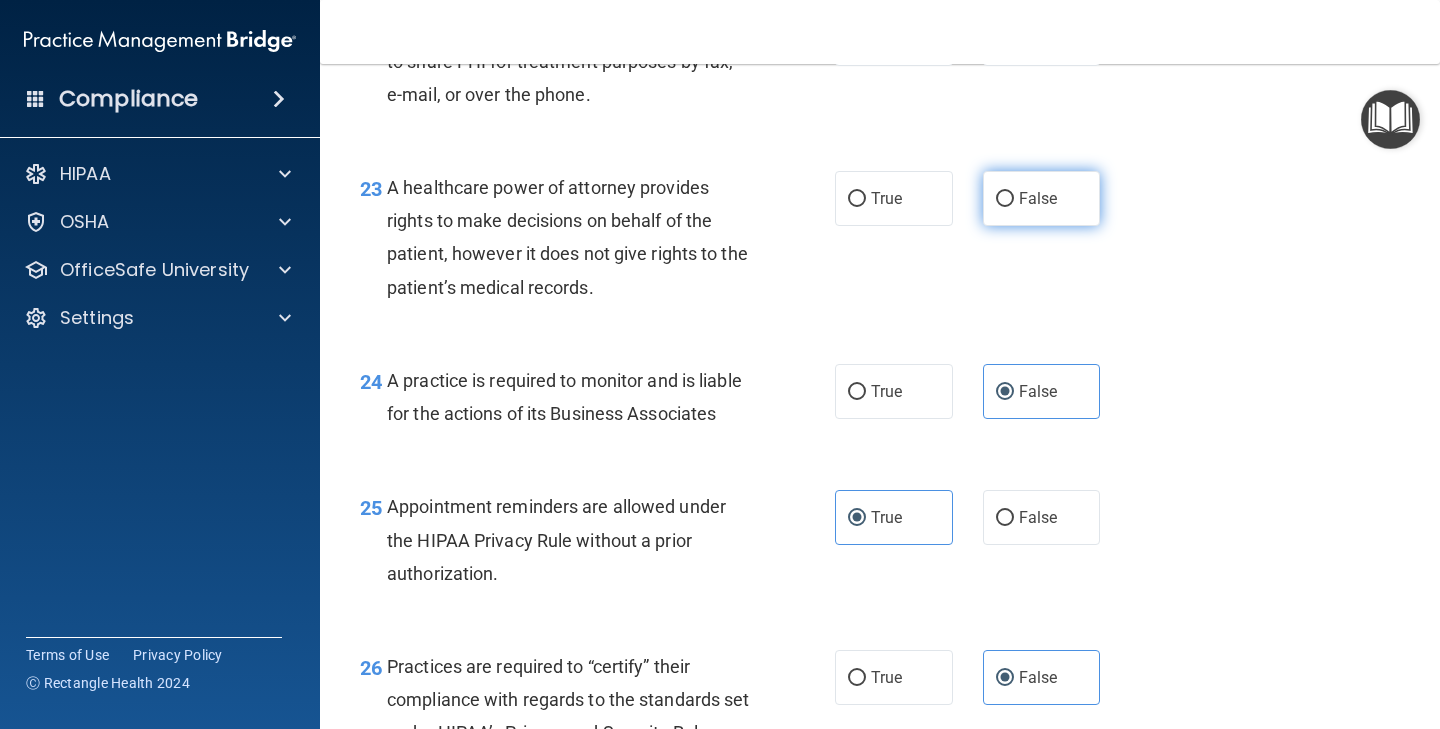 click on "False" at bounding box center (1042, 198) 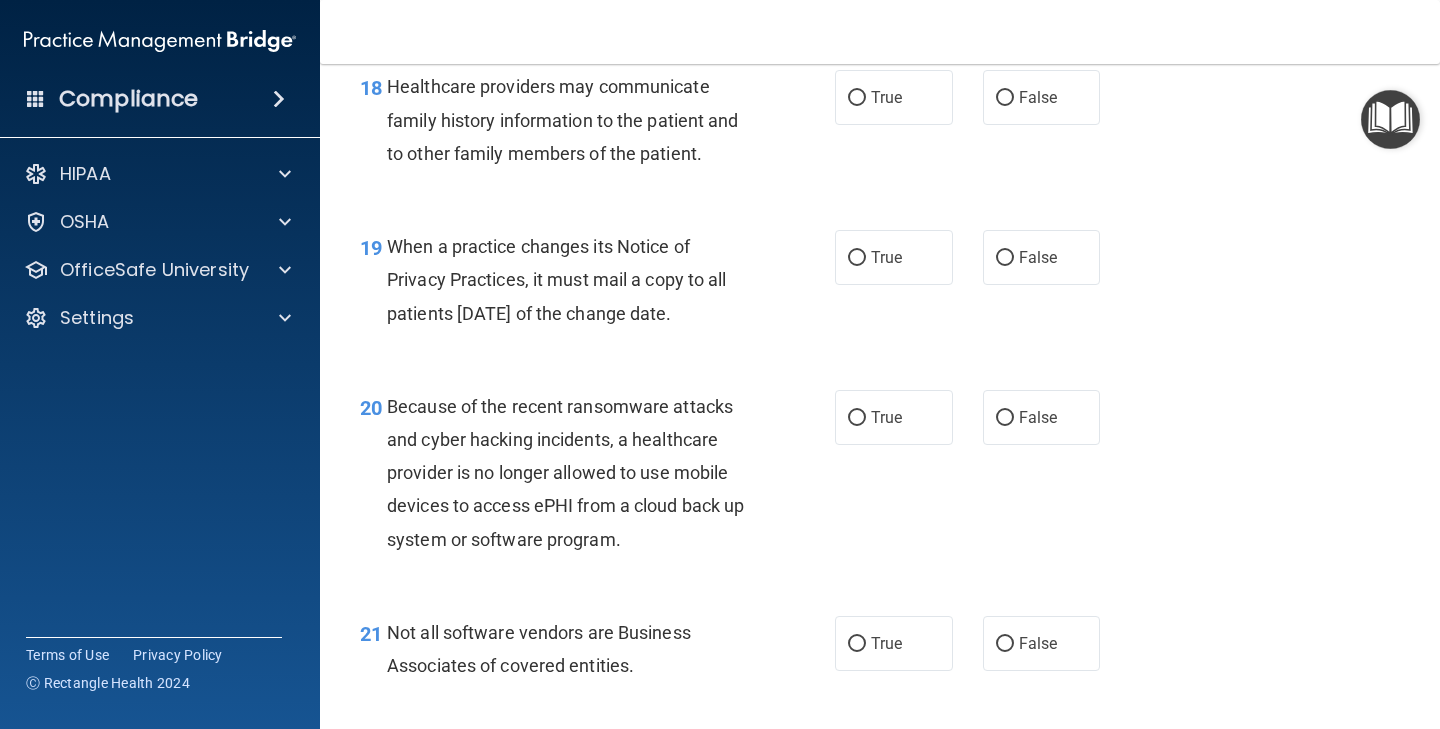 scroll, scrollTop: 3392, scrollLeft: 0, axis: vertical 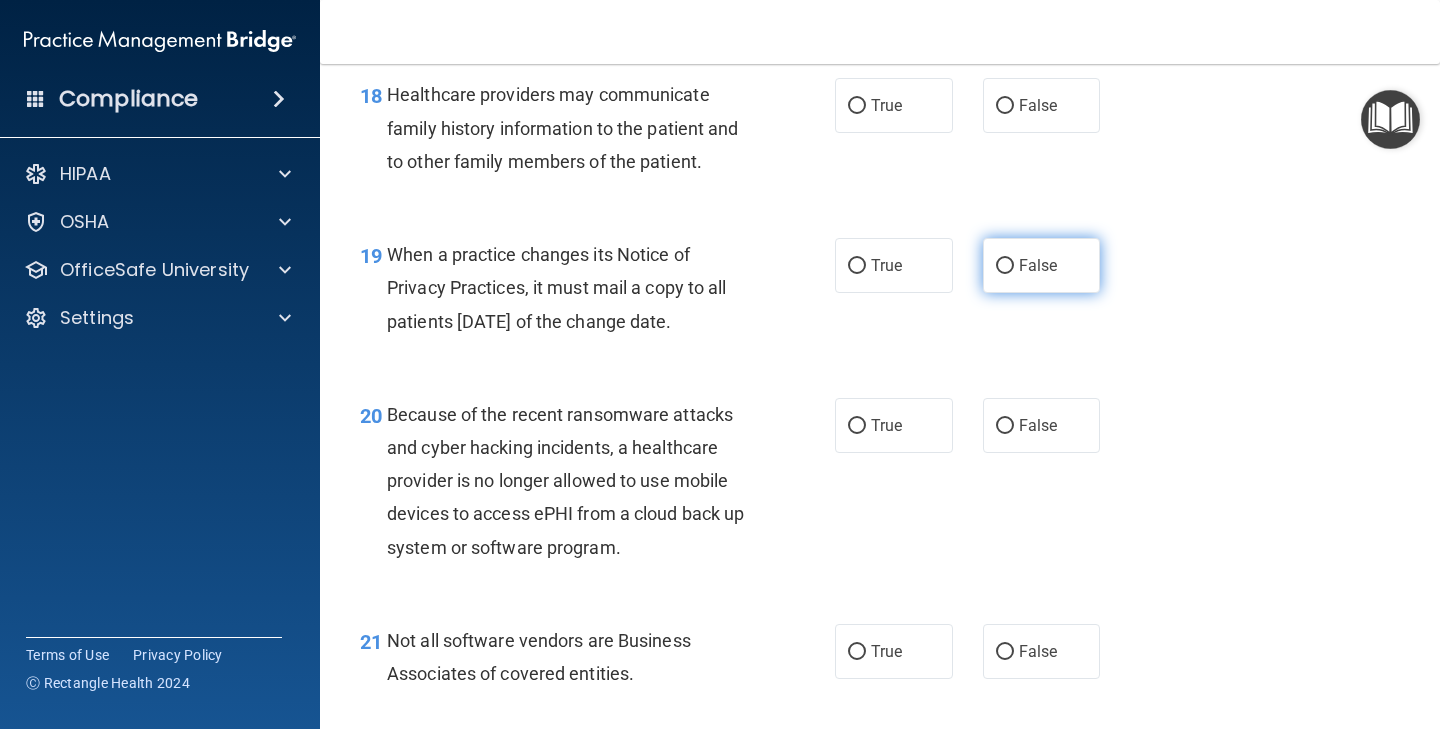 click on "False" at bounding box center [1038, 265] 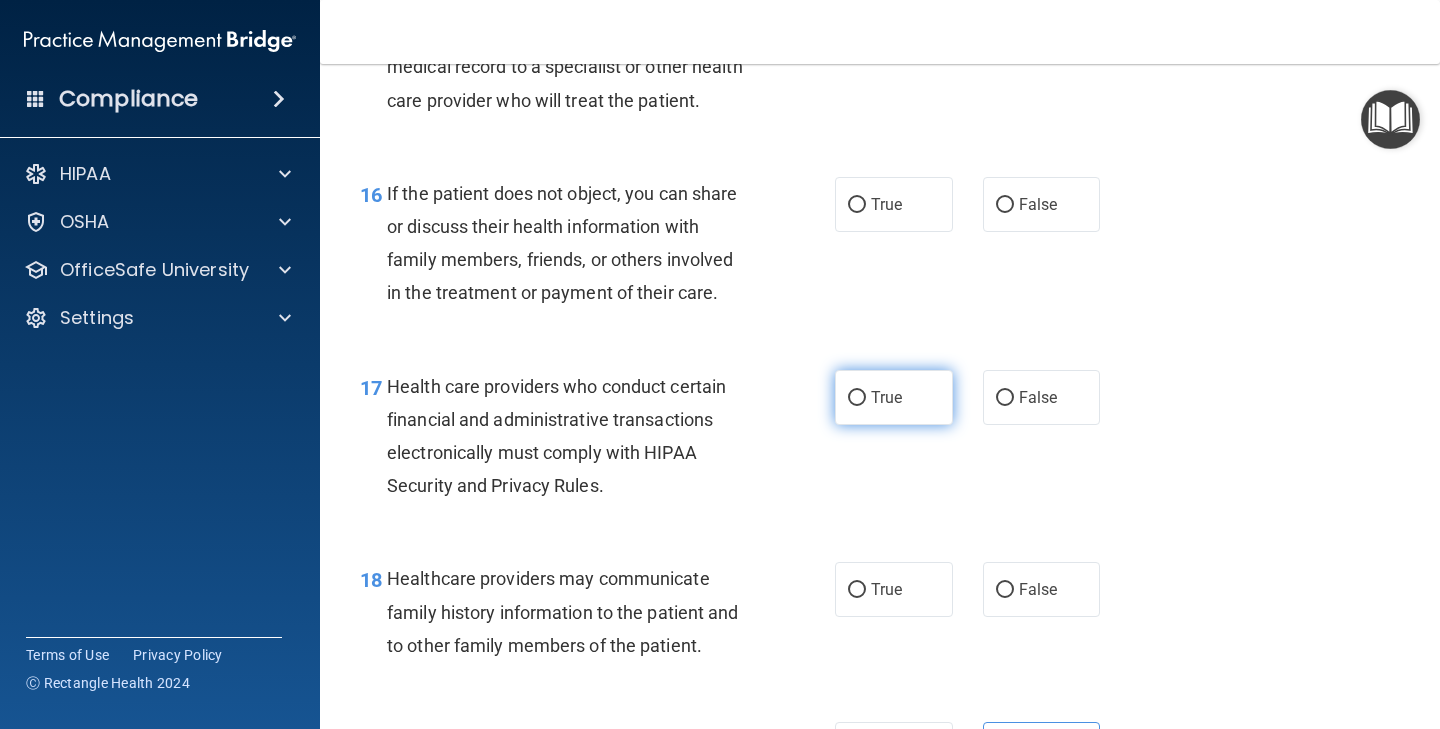 scroll, scrollTop: 2827, scrollLeft: 0, axis: vertical 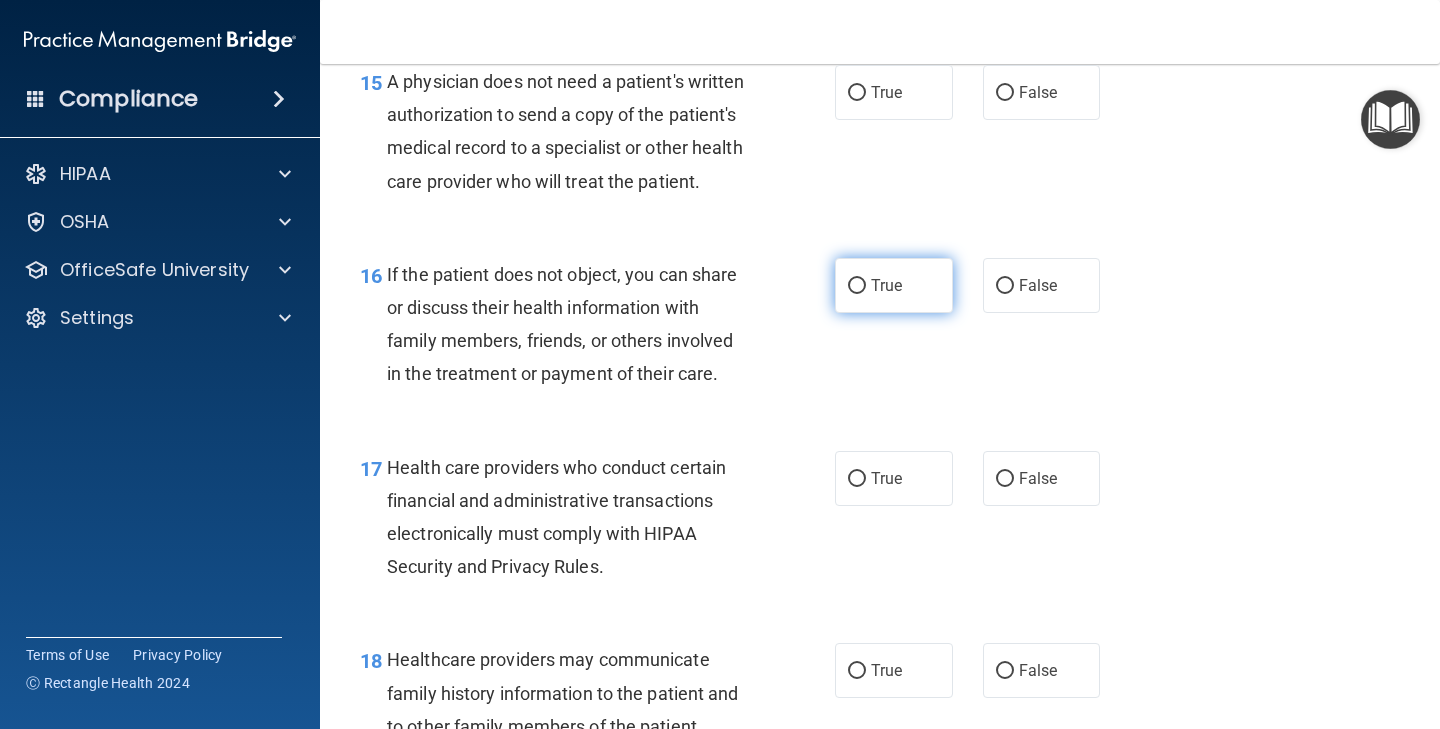click on "True" at bounding box center [857, 286] 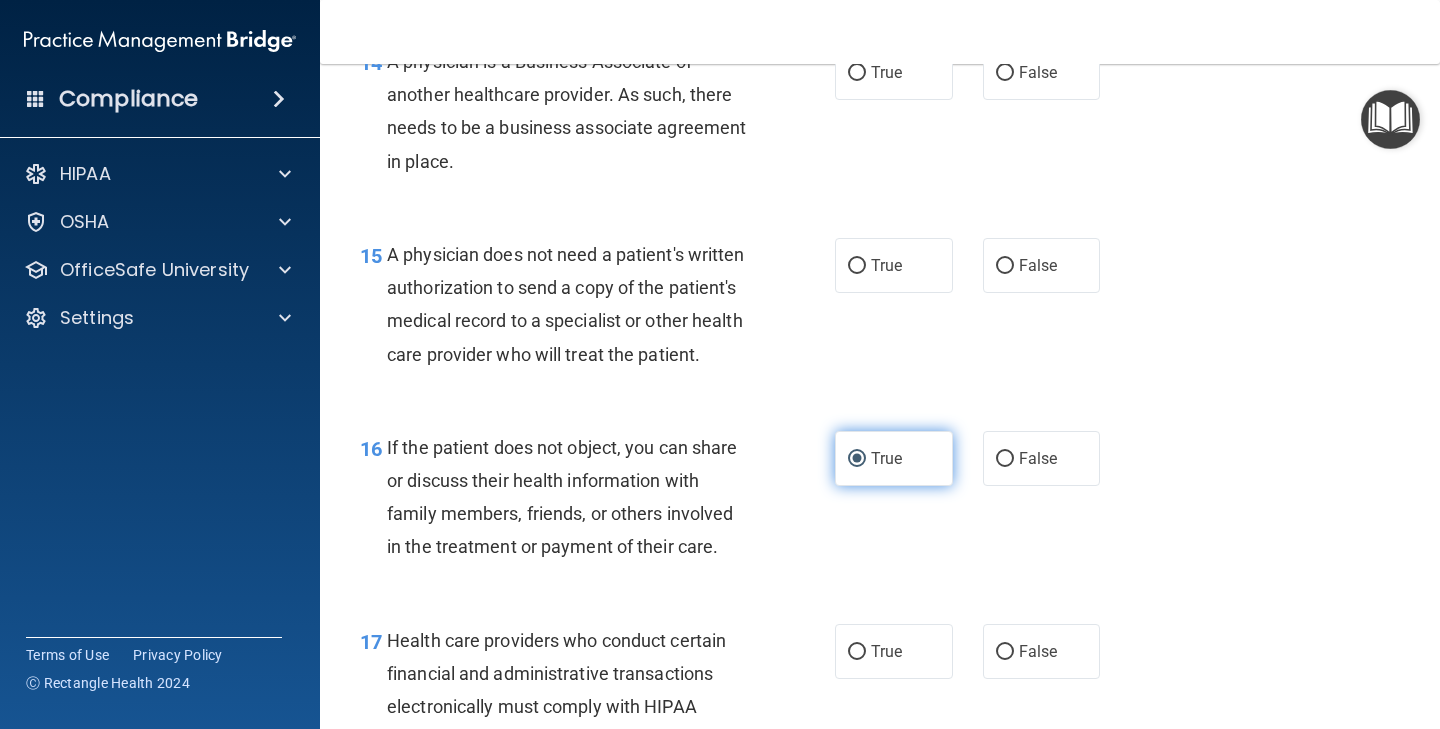 scroll, scrollTop: 2645, scrollLeft: 0, axis: vertical 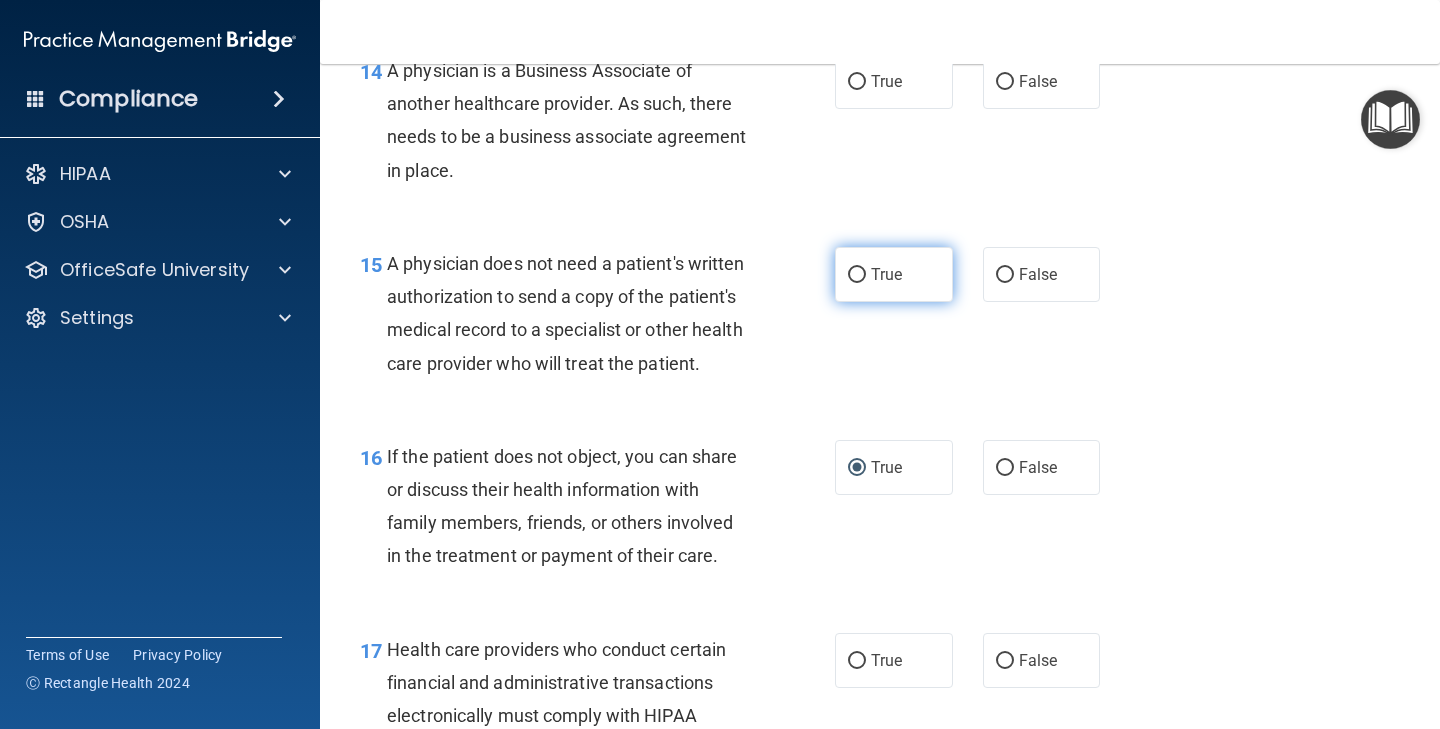 click on "True" at bounding box center (886, 274) 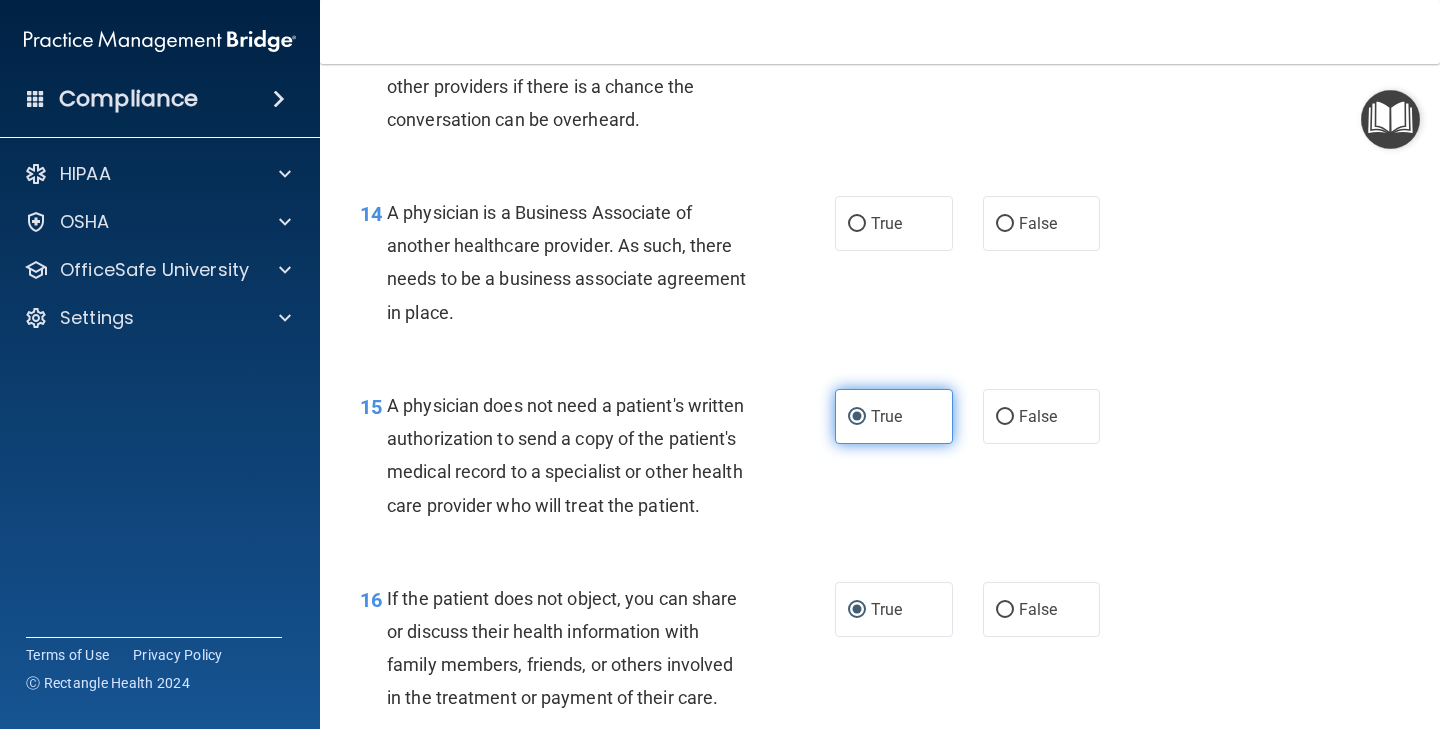 scroll, scrollTop: 2467, scrollLeft: 0, axis: vertical 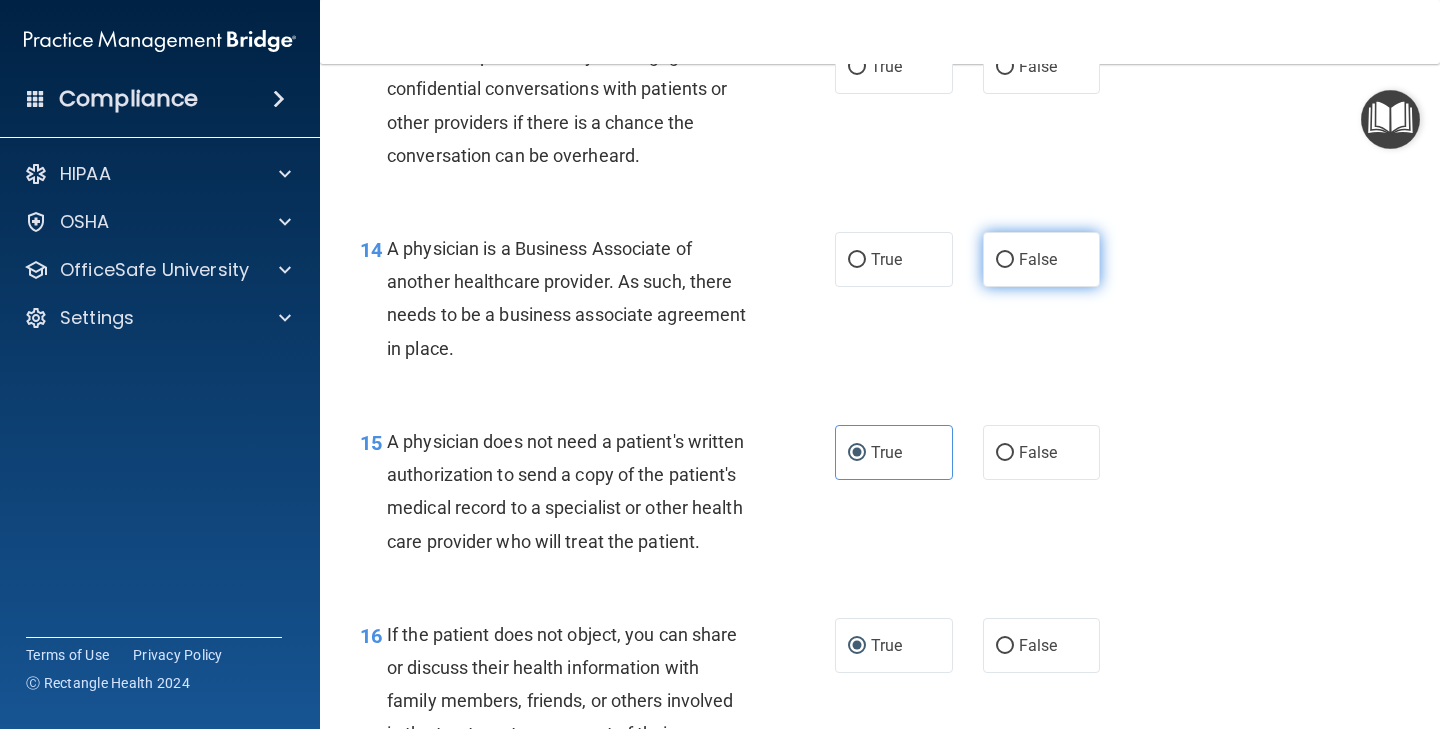 click on "False" at bounding box center [1005, 260] 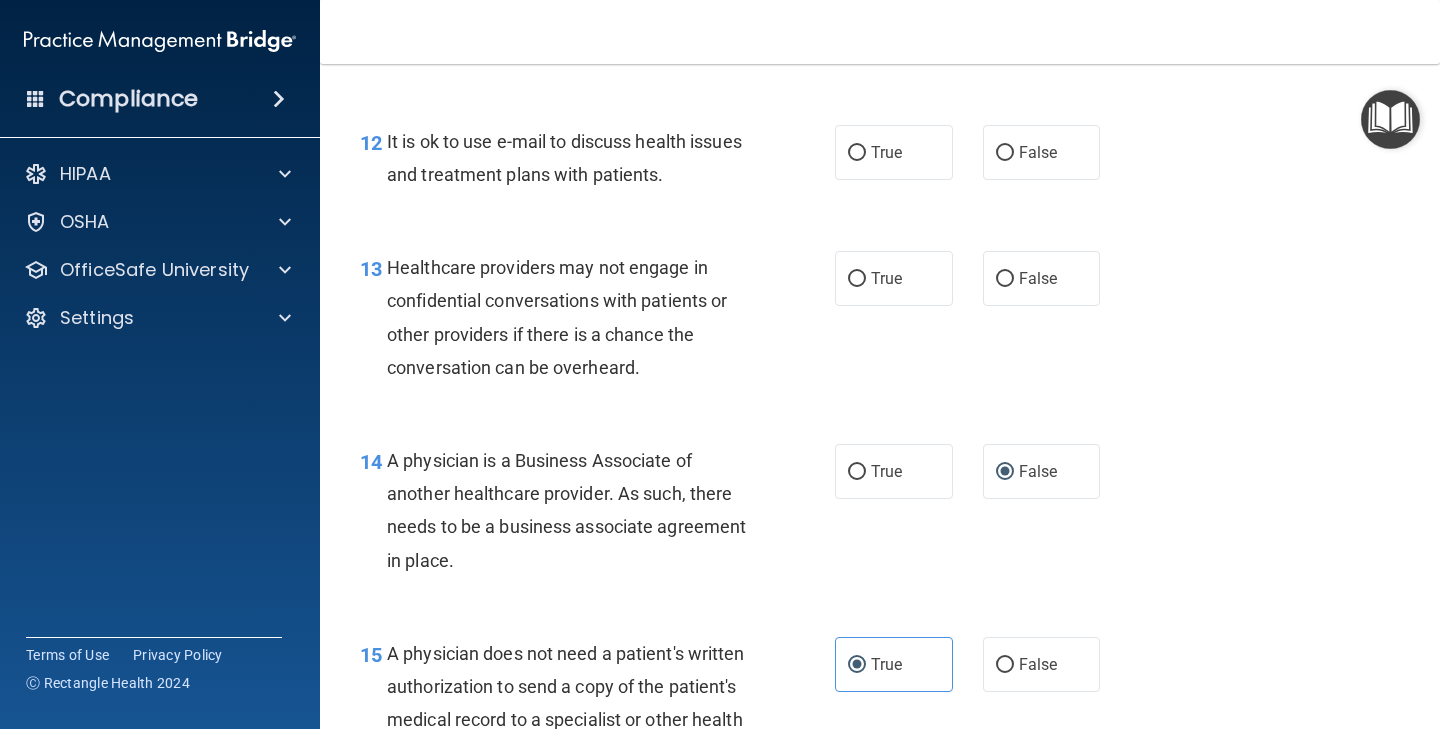scroll, scrollTop: 2253, scrollLeft: 0, axis: vertical 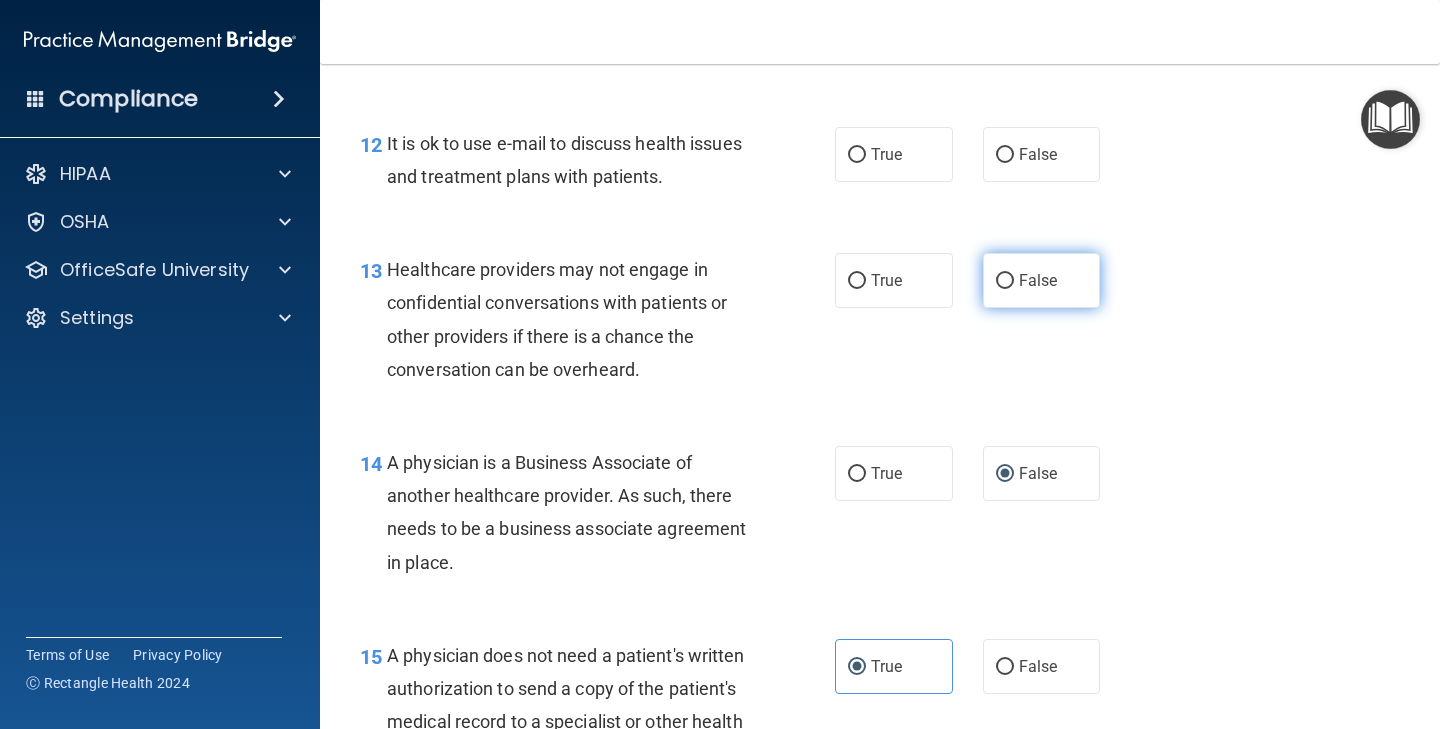 click on "False" at bounding box center [1038, 280] 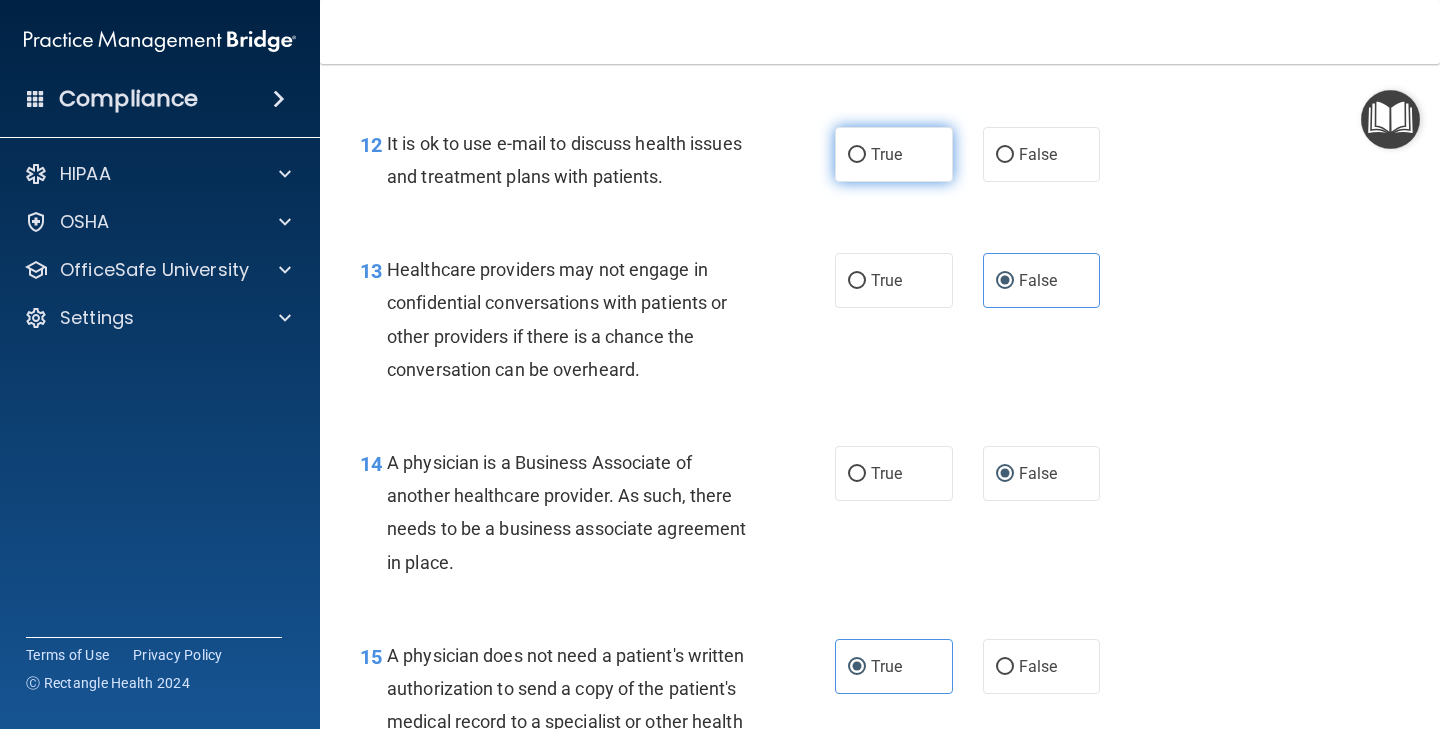 click on "True" at bounding box center [894, 154] 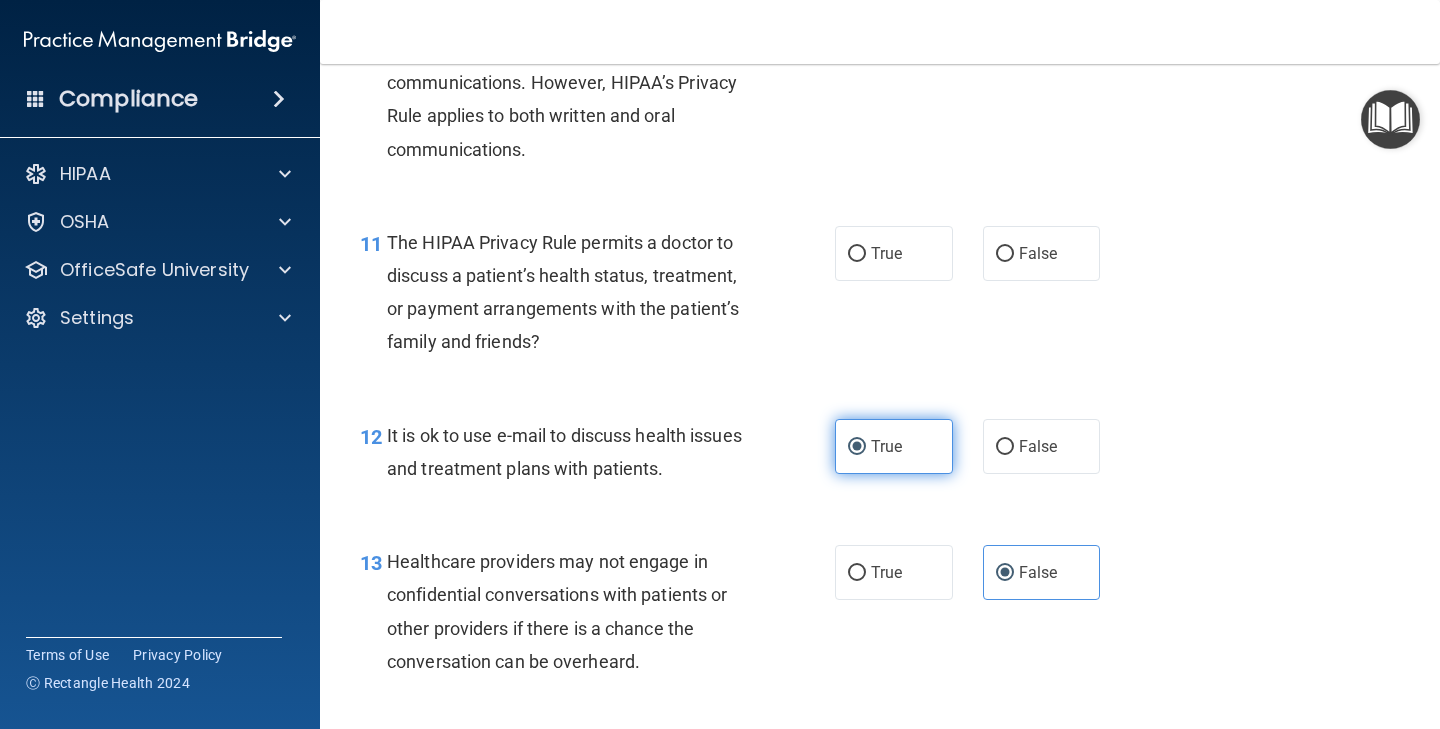 scroll, scrollTop: 1901, scrollLeft: 0, axis: vertical 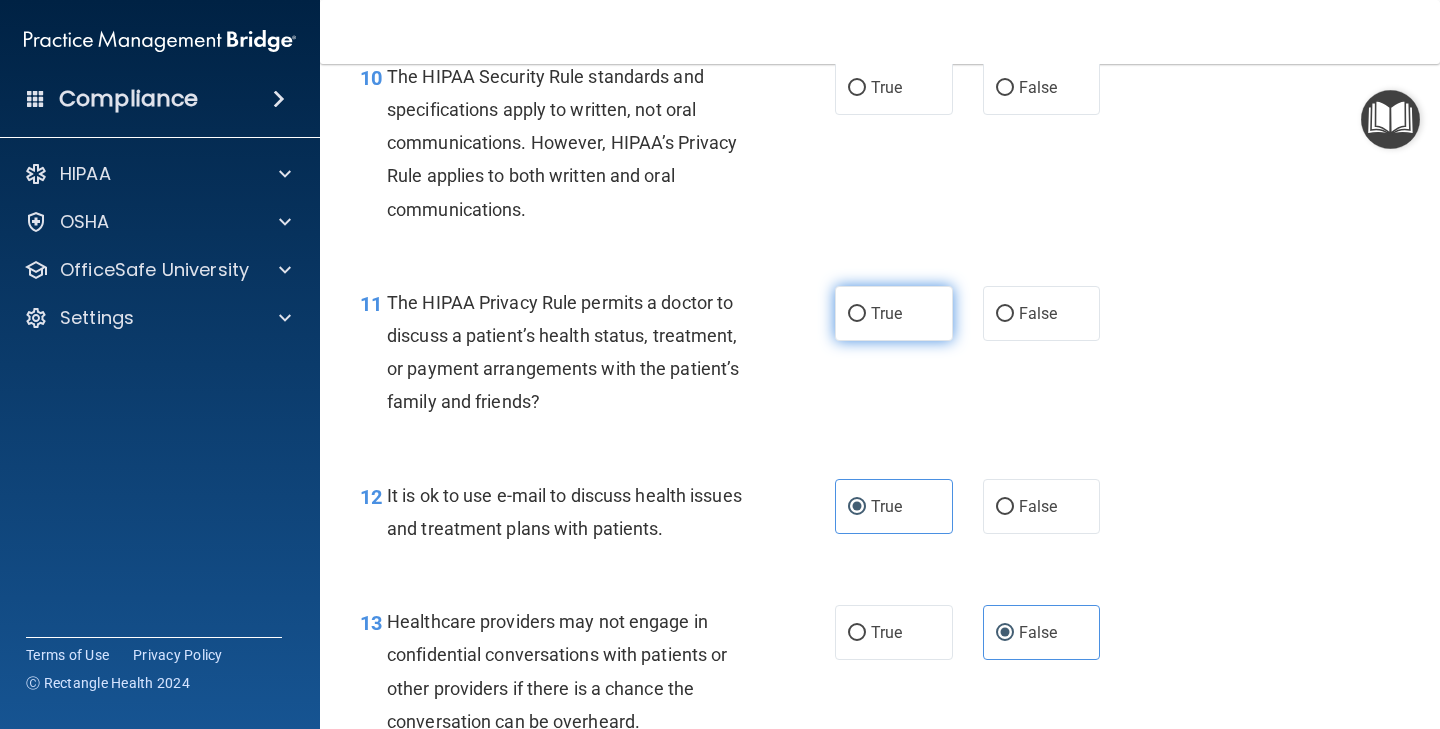 click on "True" at bounding box center (886, 313) 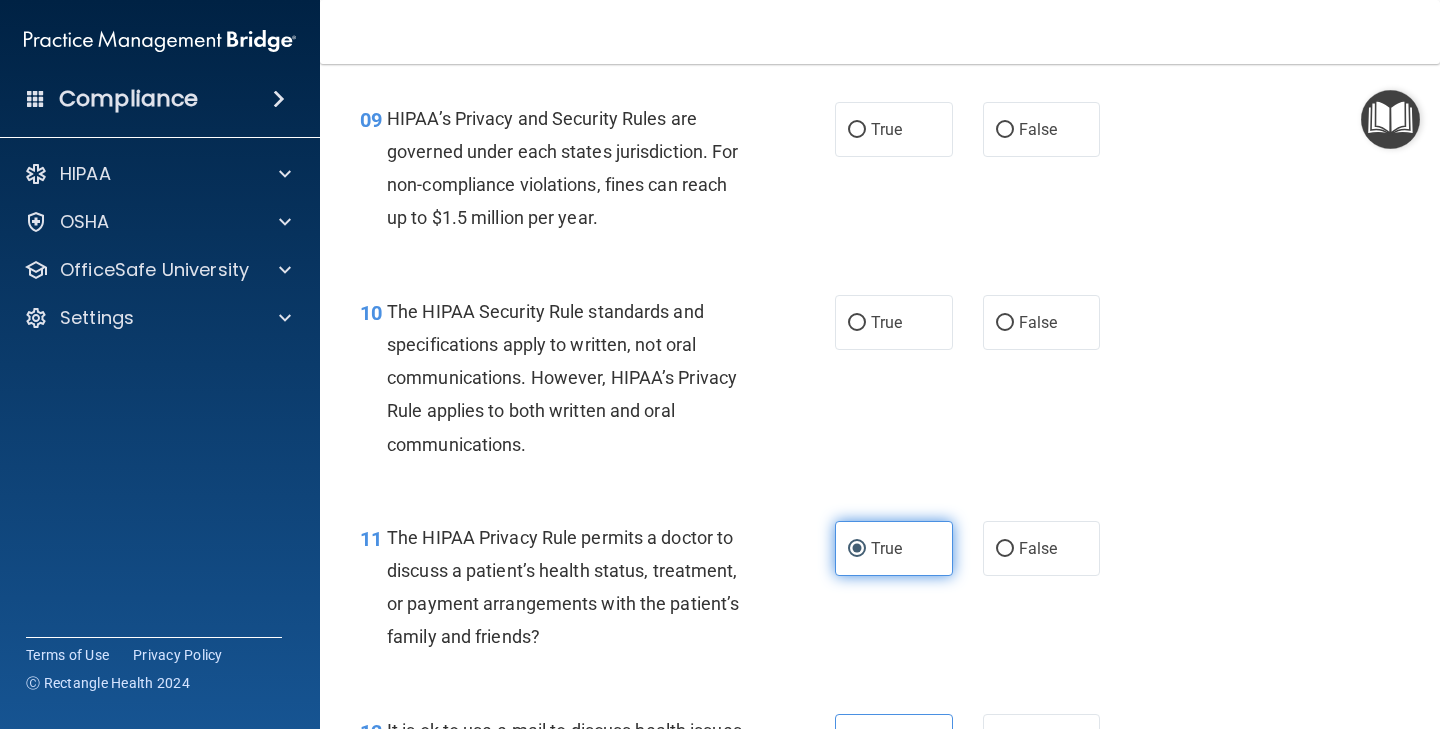 scroll, scrollTop: 1657, scrollLeft: 0, axis: vertical 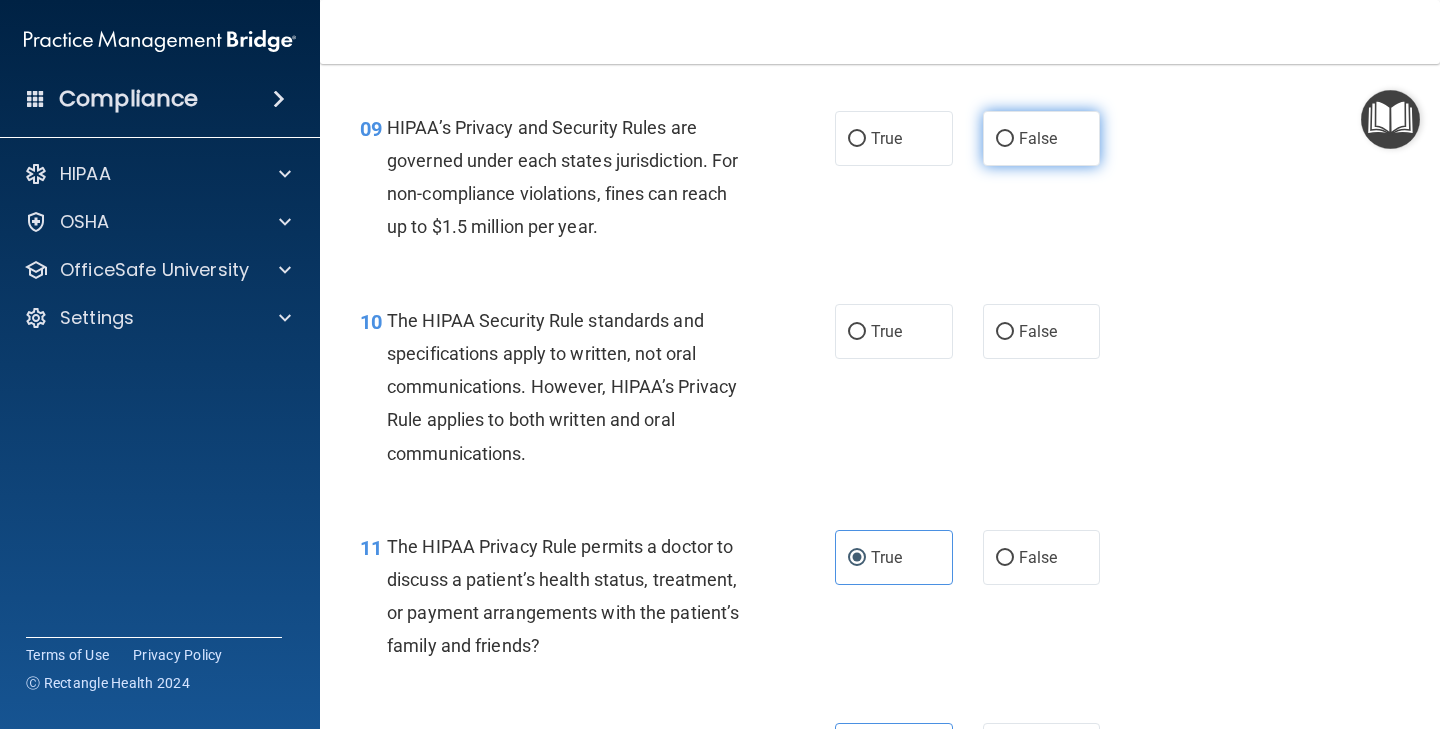 click on "False" at bounding box center (1042, 138) 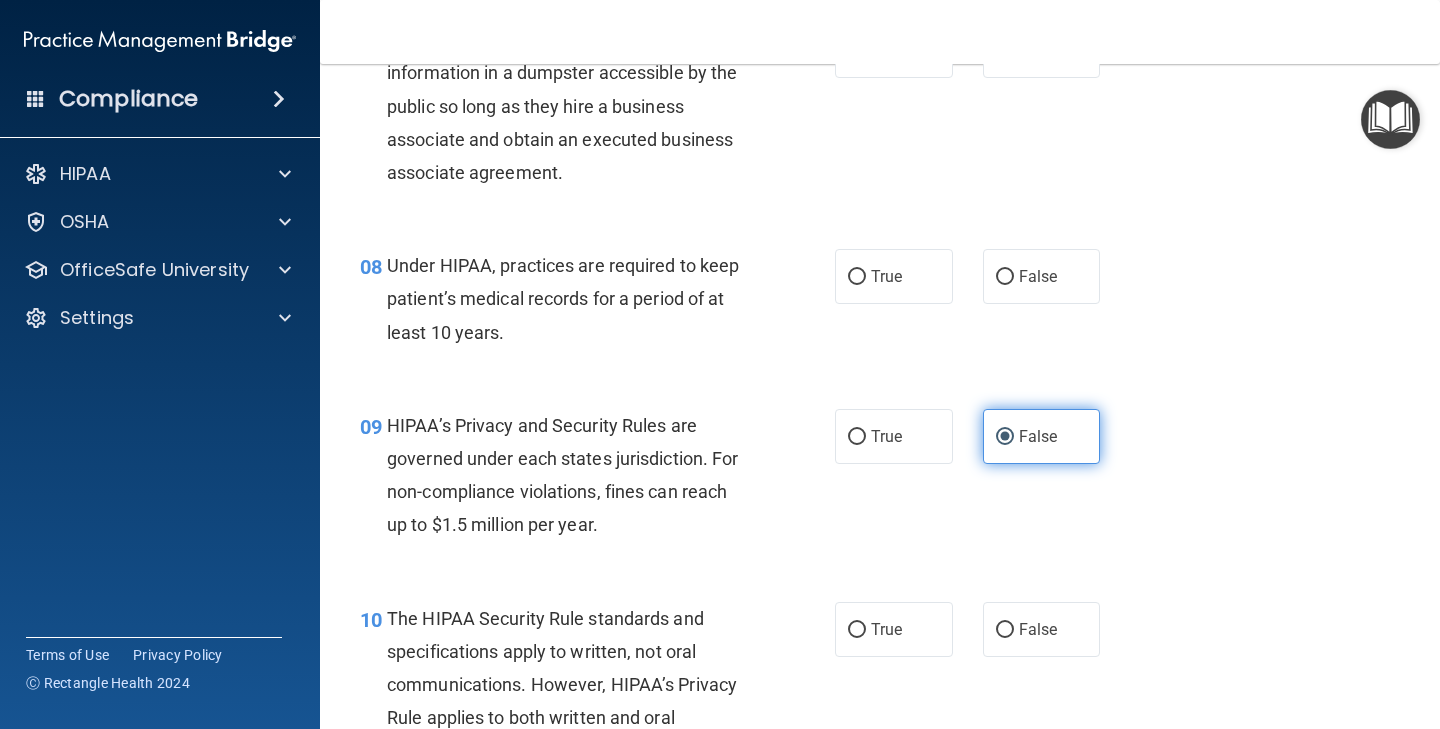 scroll, scrollTop: 1355, scrollLeft: 0, axis: vertical 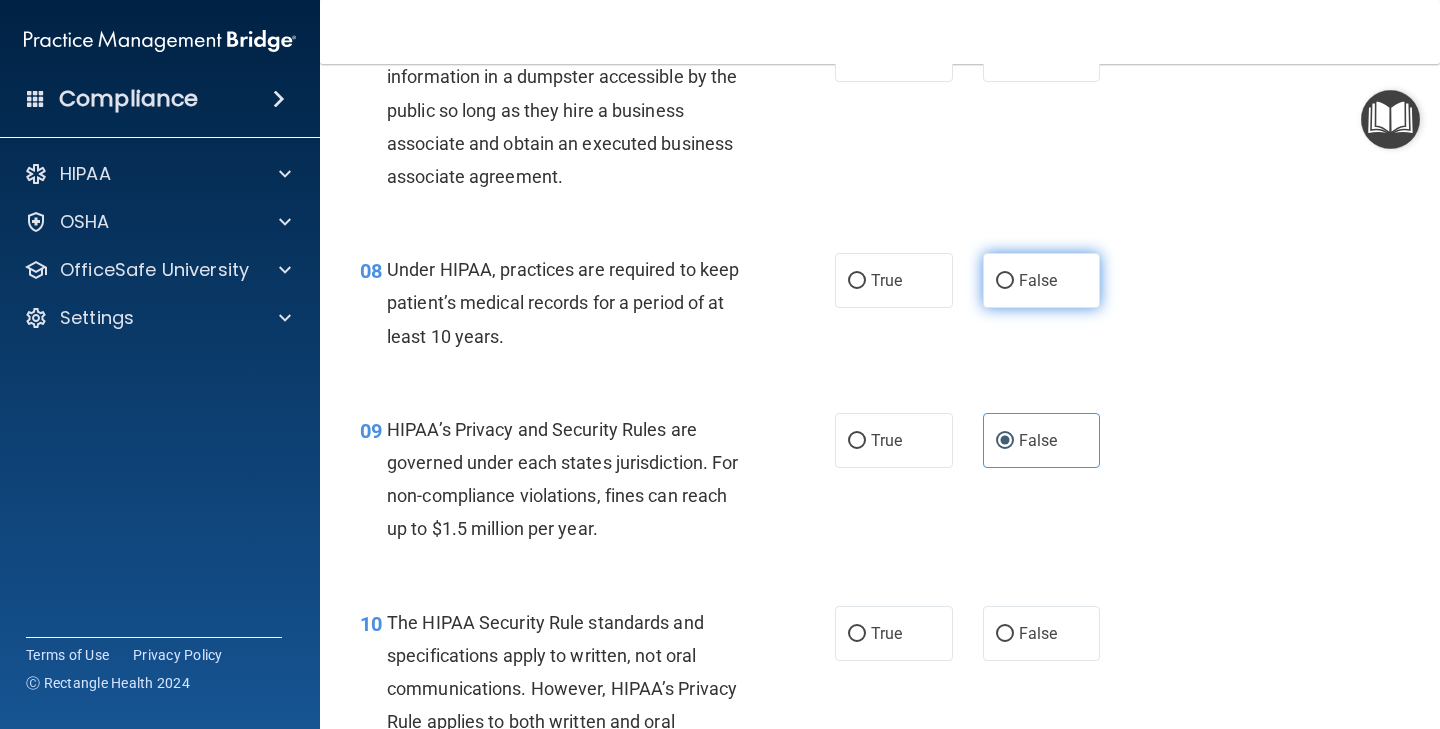 click on "False" at bounding box center (1038, 280) 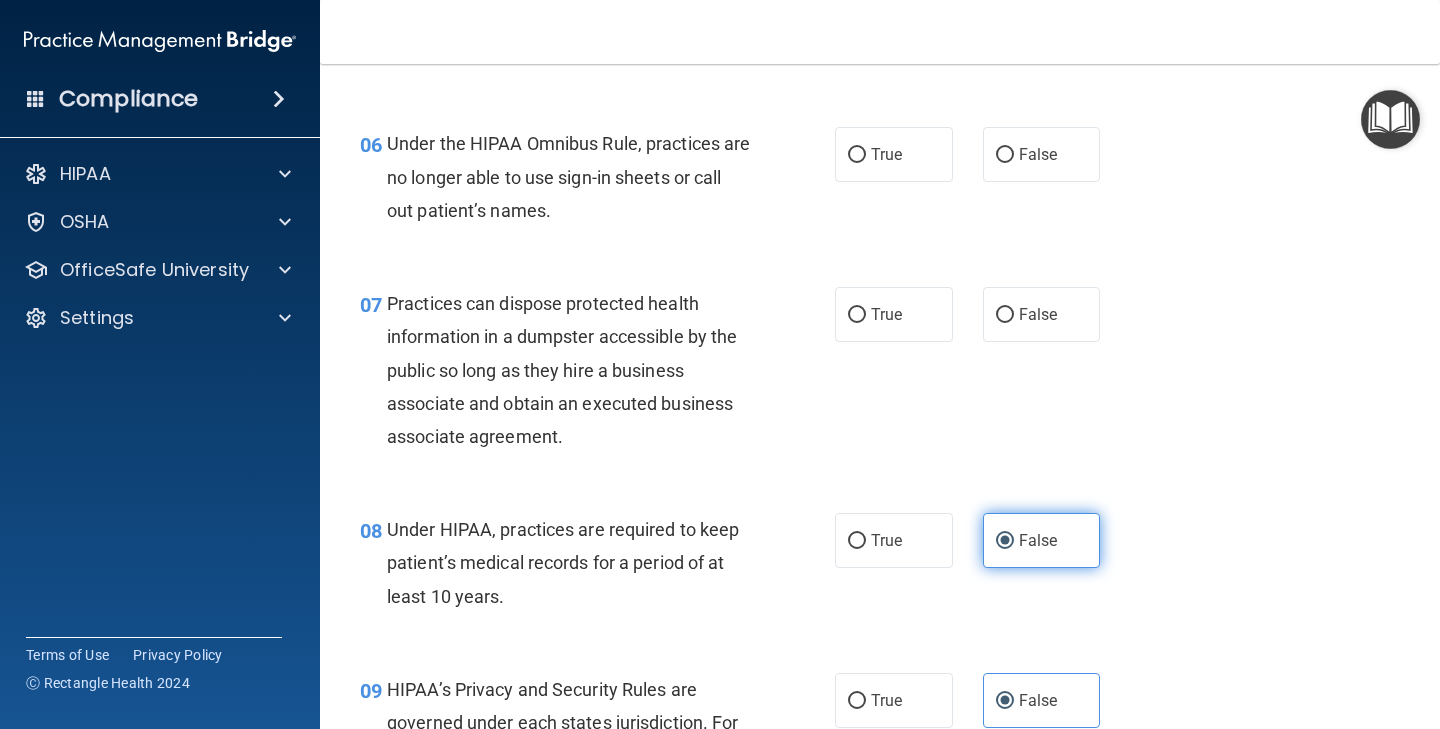 scroll, scrollTop: 1062, scrollLeft: 0, axis: vertical 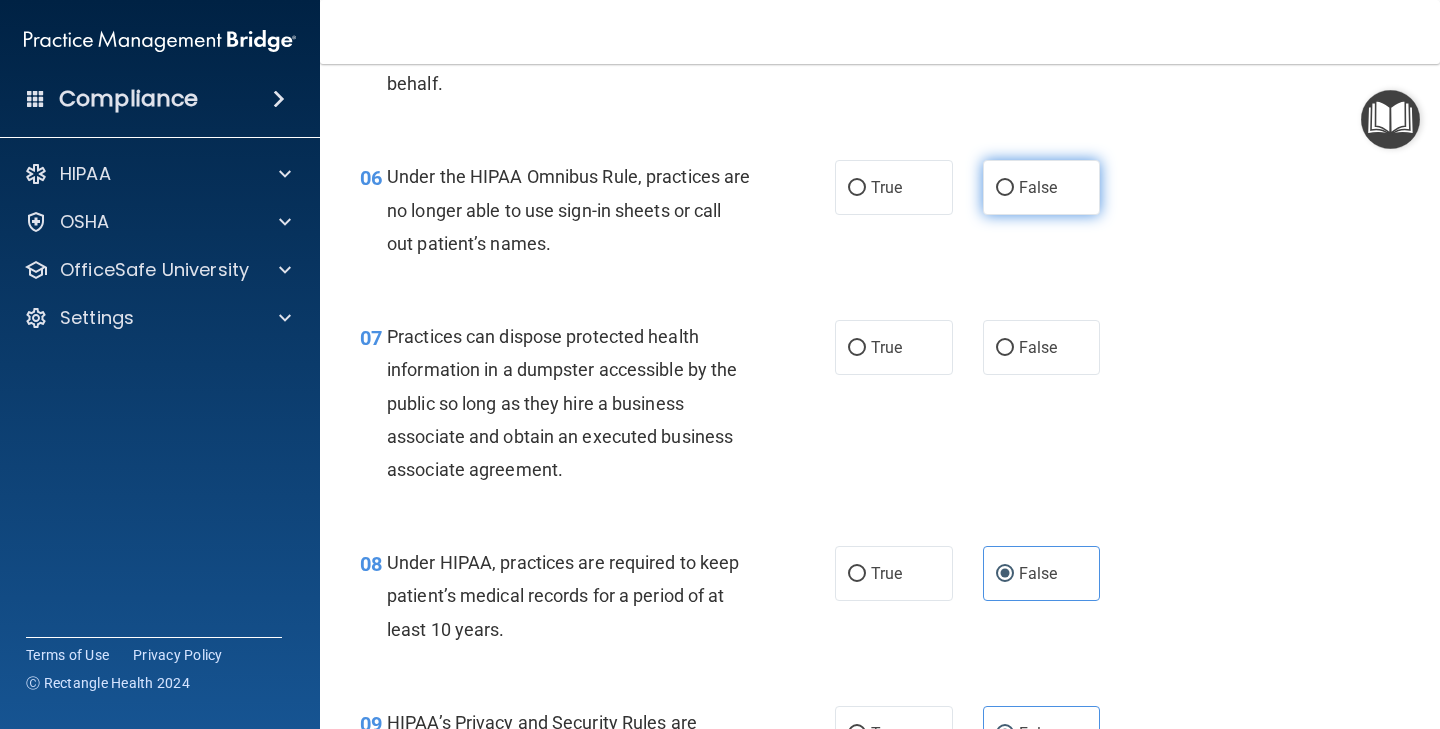 click on "False" at bounding box center [1038, 187] 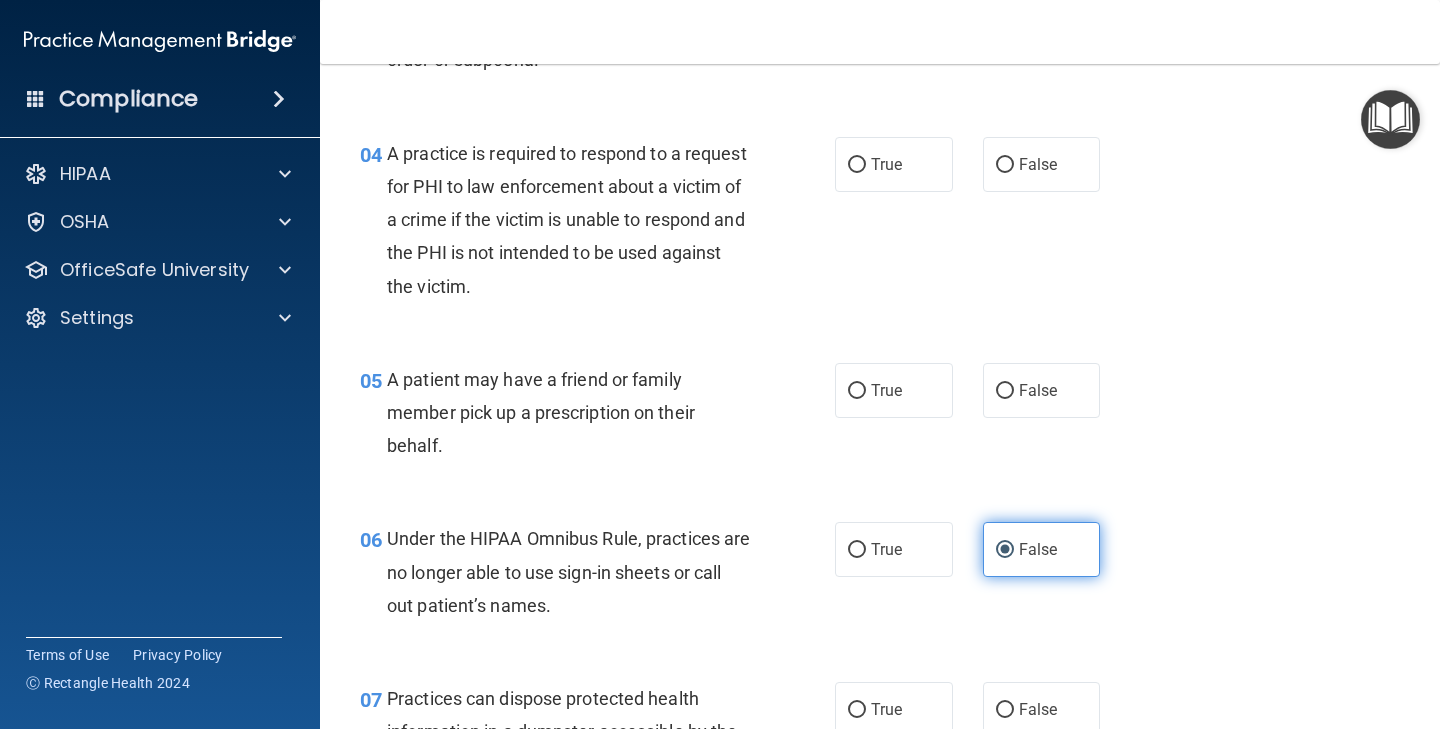 scroll, scrollTop: 686, scrollLeft: 0, axis: vertical 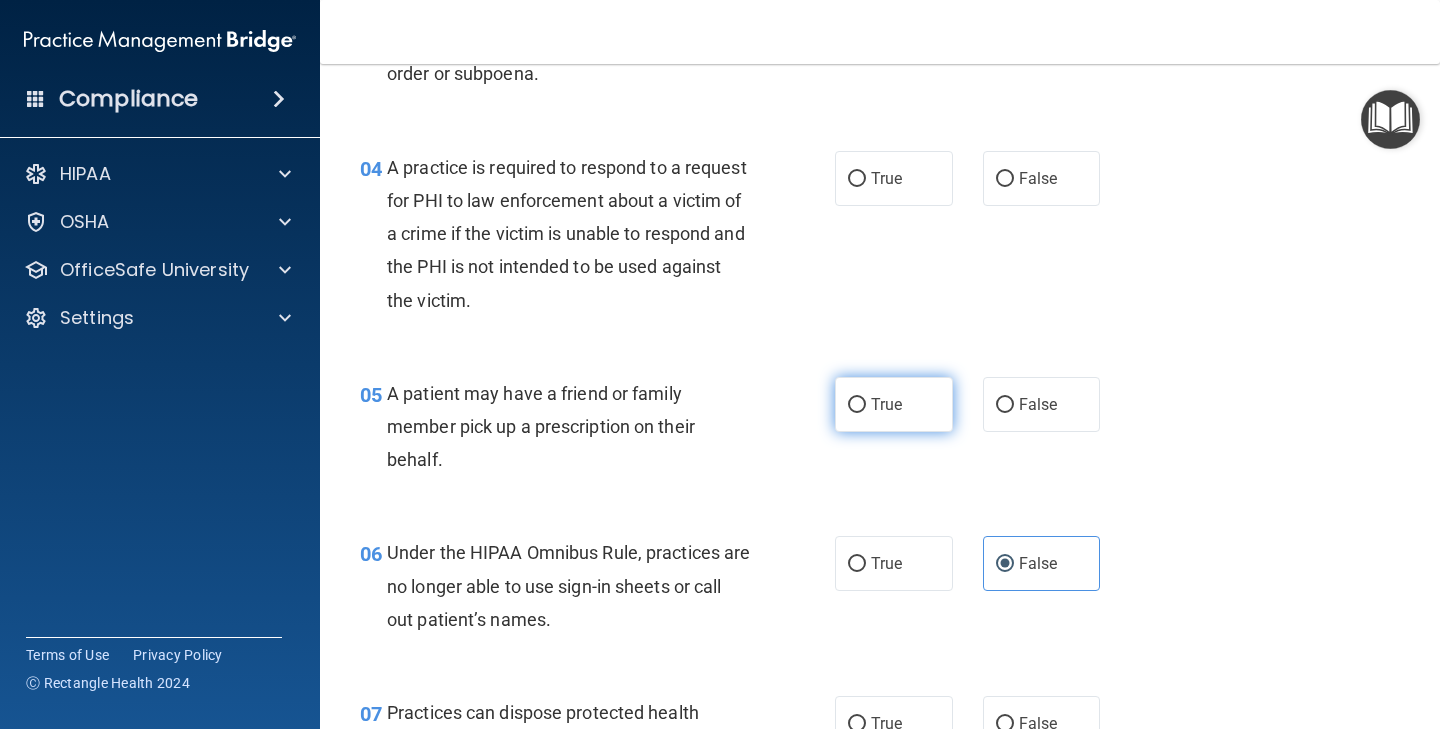 click on "True" at bounding box center (886, 404) 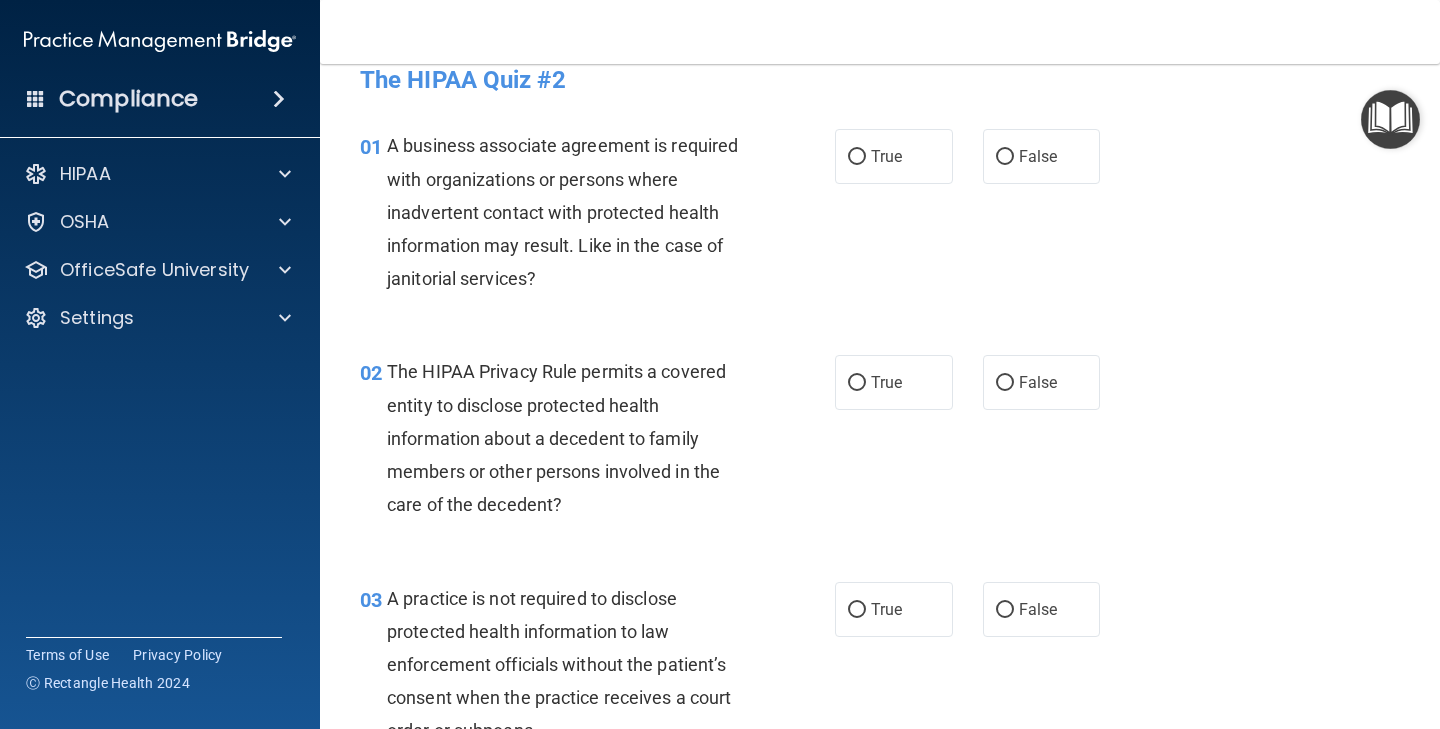 scroll, scrollTop: 0, scrollLeft: 0, axis: both 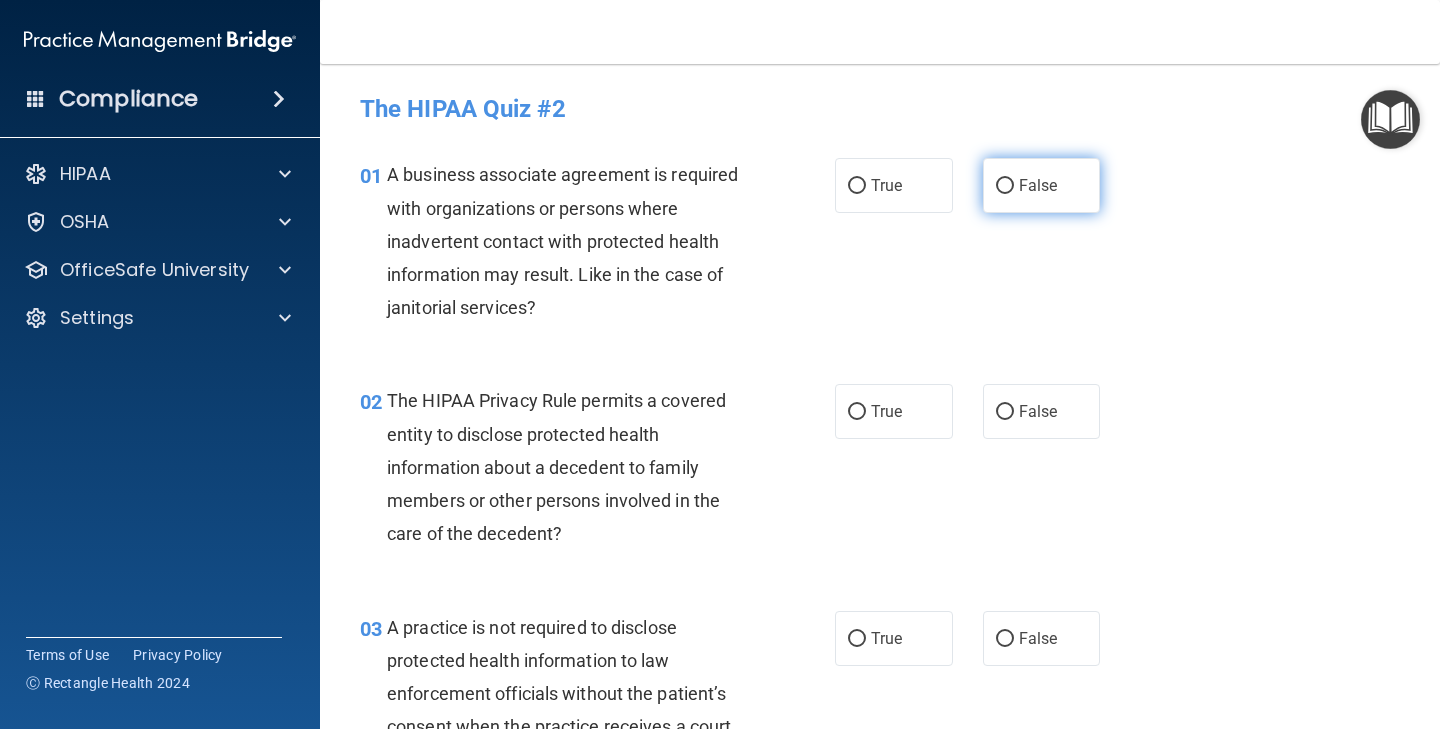 click on "False" at bounding box center [1038, 185] 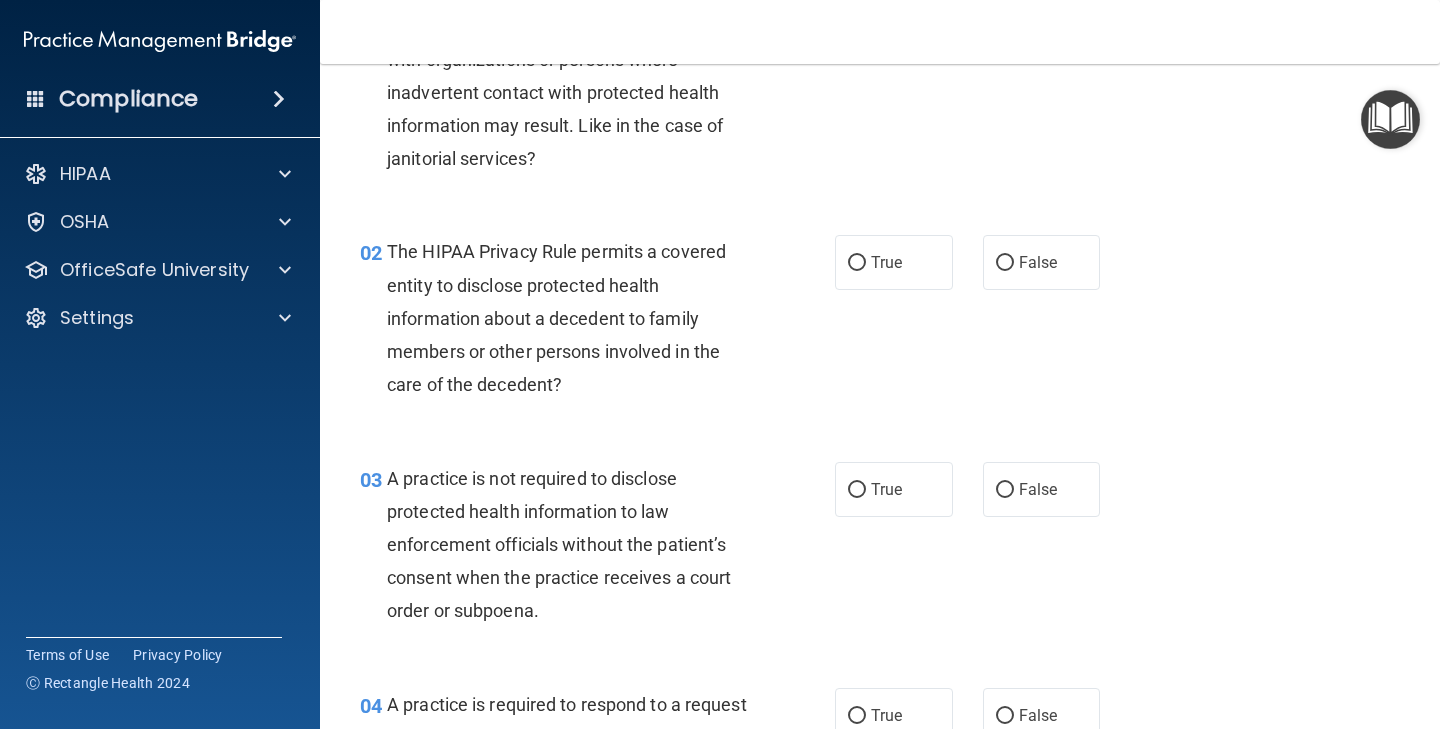 scroll, scrollTop: 165, scrollLeft: 0, axis: vertical 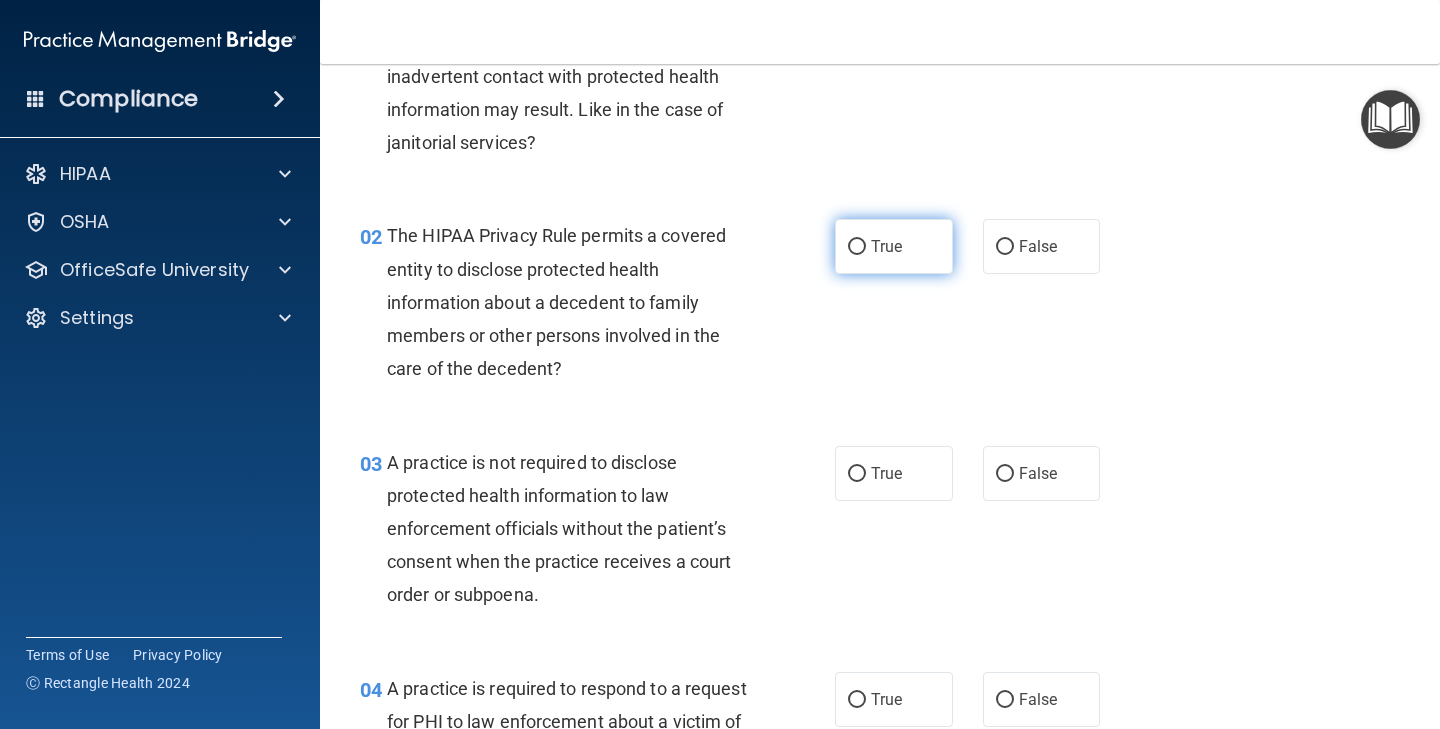 click on "True" at bounding box center [894, 246] 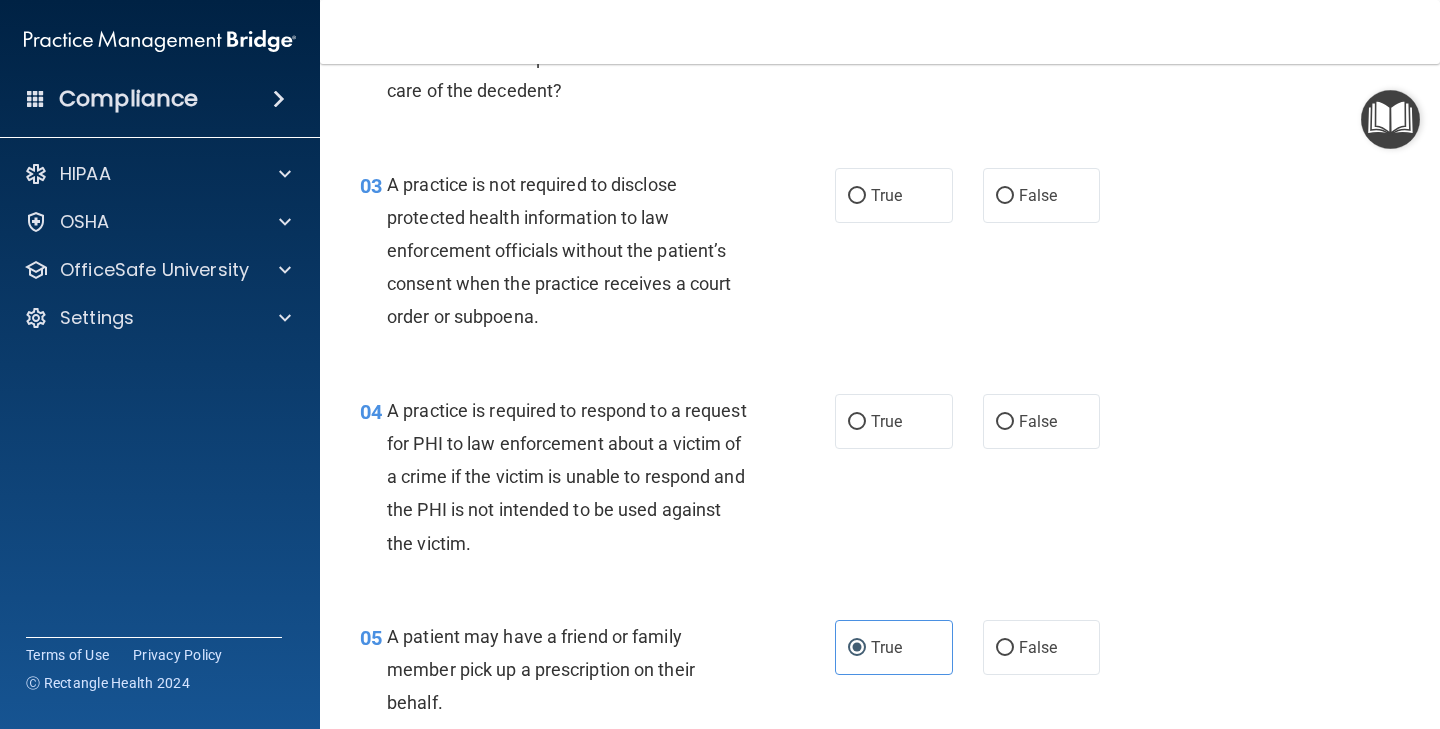 scroll, scrollTop: 451, scrollLeft: 0, axis: vertical 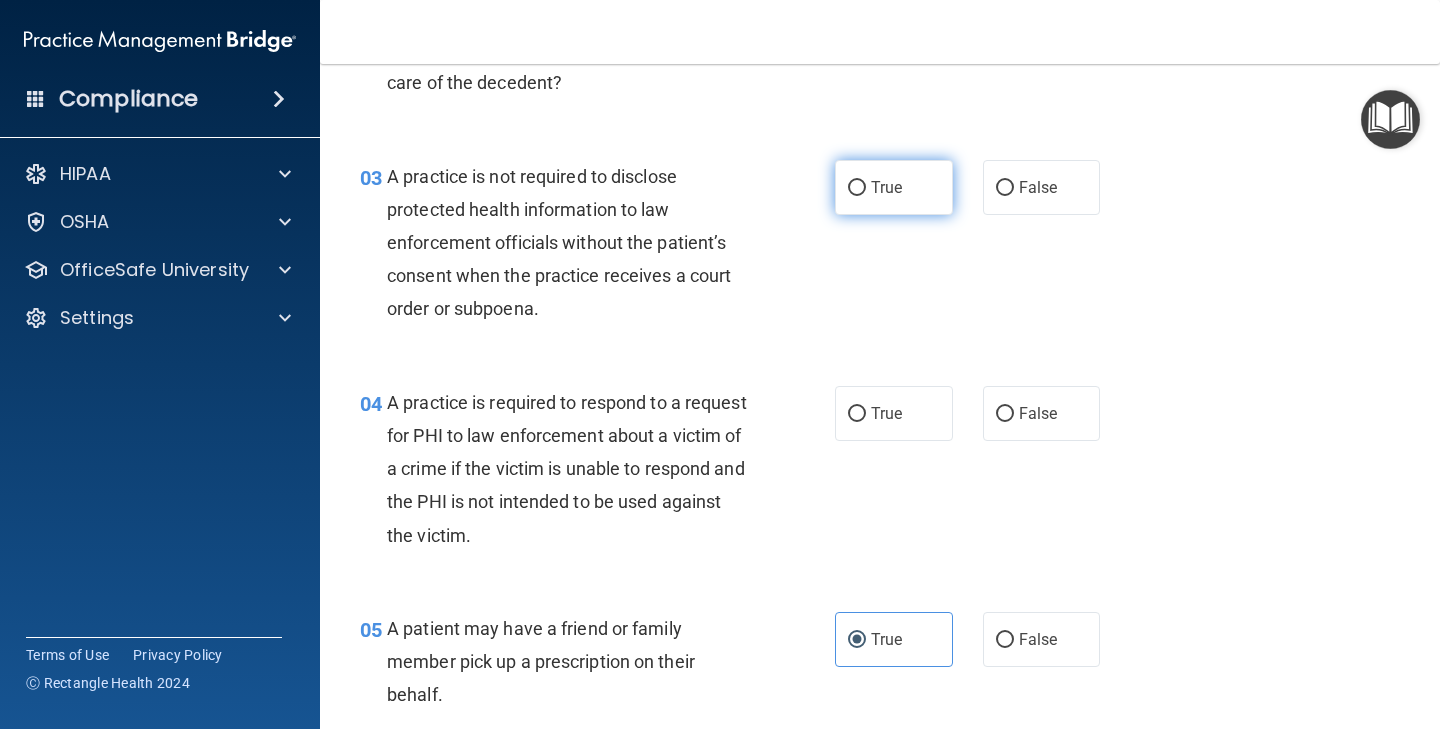 click on "True" at bounding box center (886, 187) 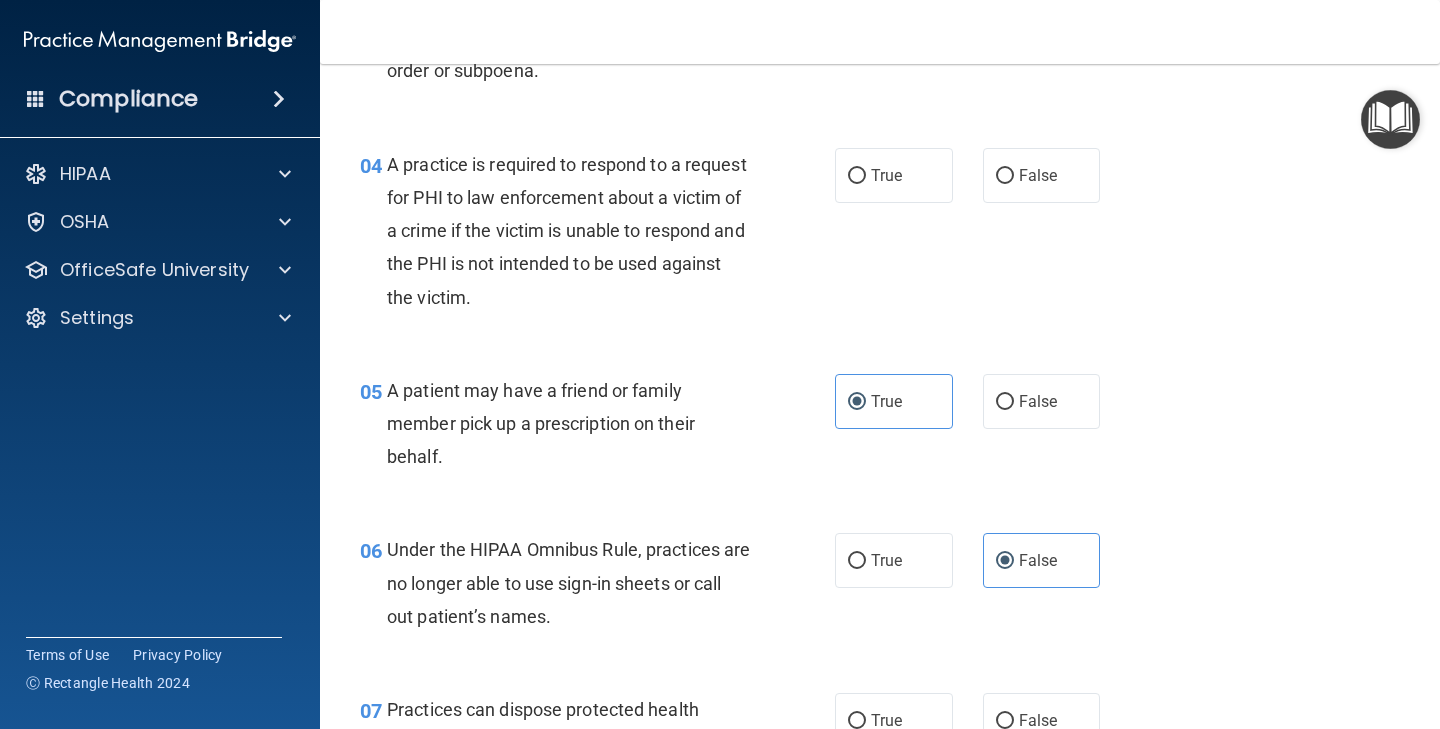 scroll, scrollTop: 691, scrollLeft: 0, axis: vertical 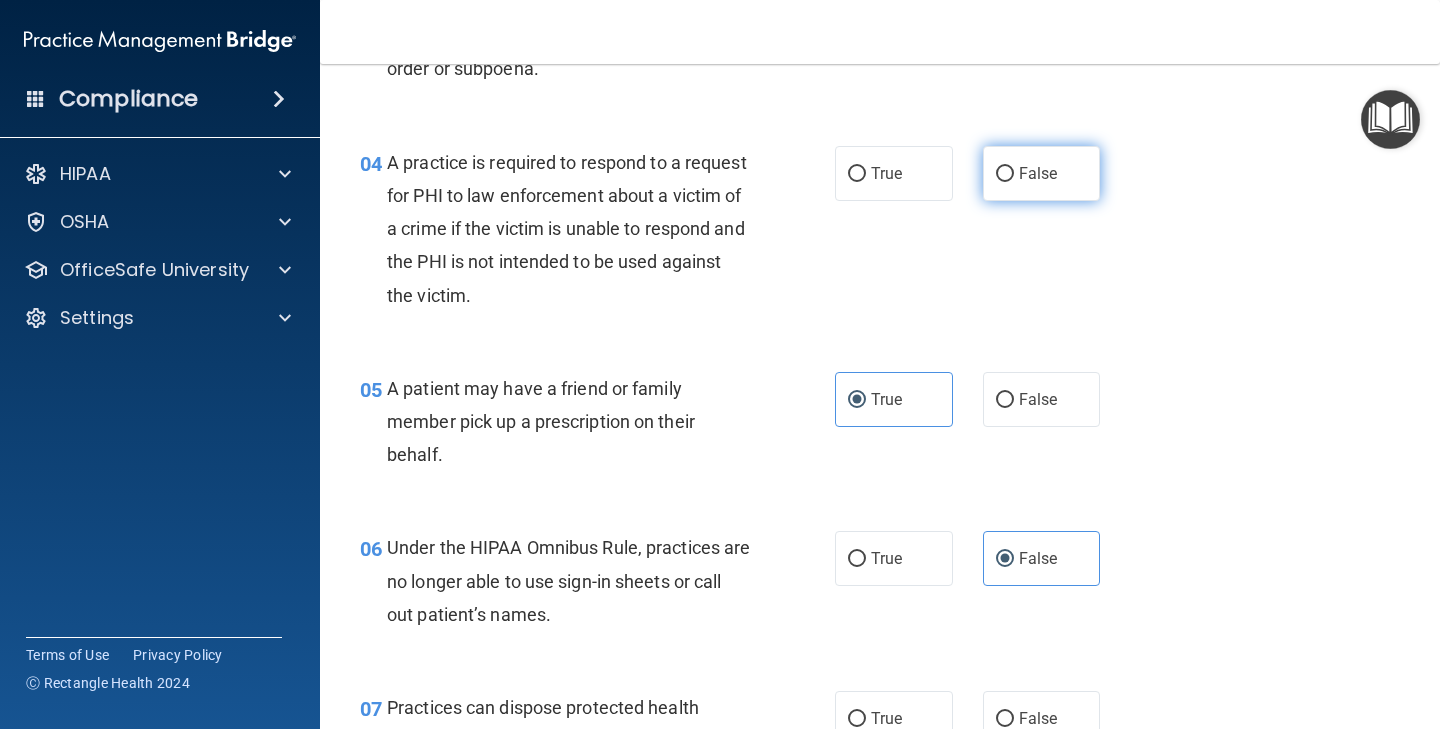 click on "False" at bounding box center [1038, 173] 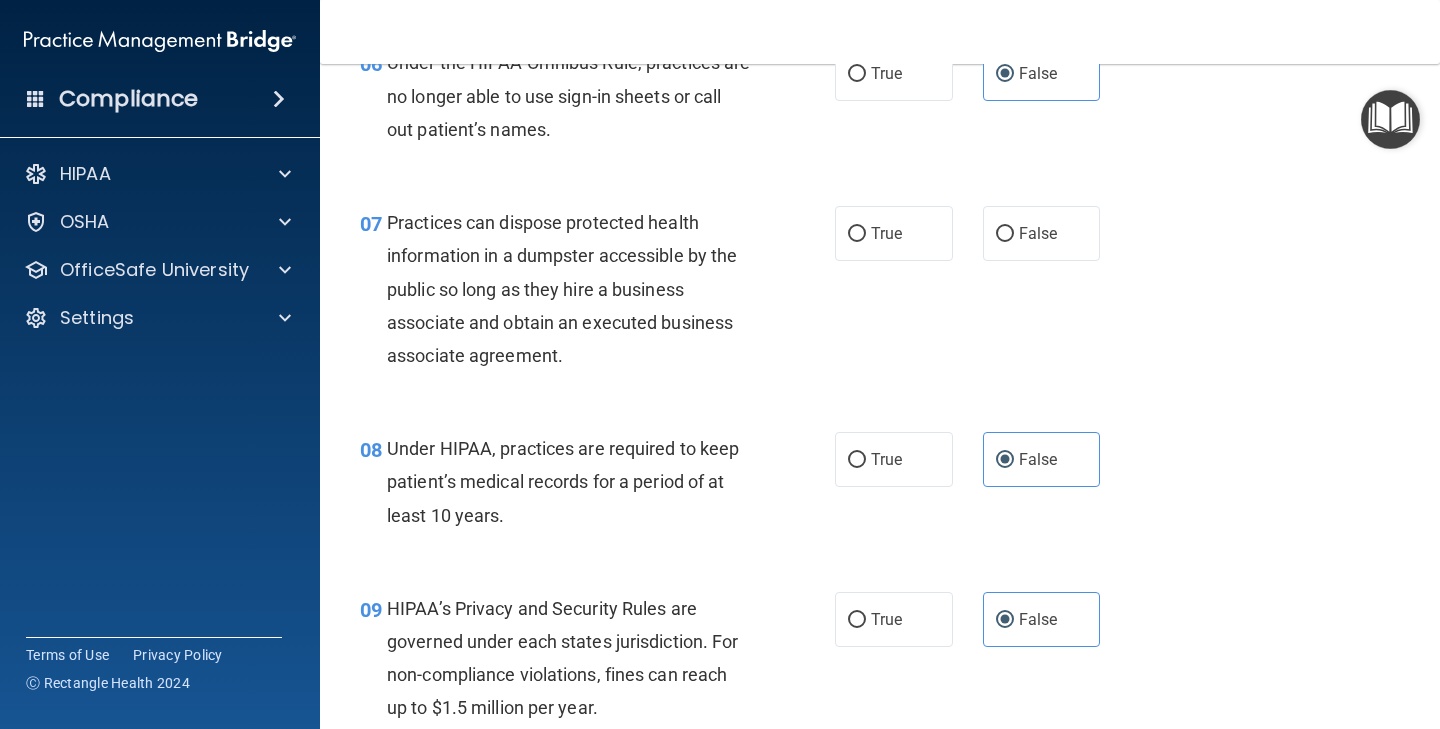 scroll, scrollTop: 1184, scrollLeft: 0, axis: vertical 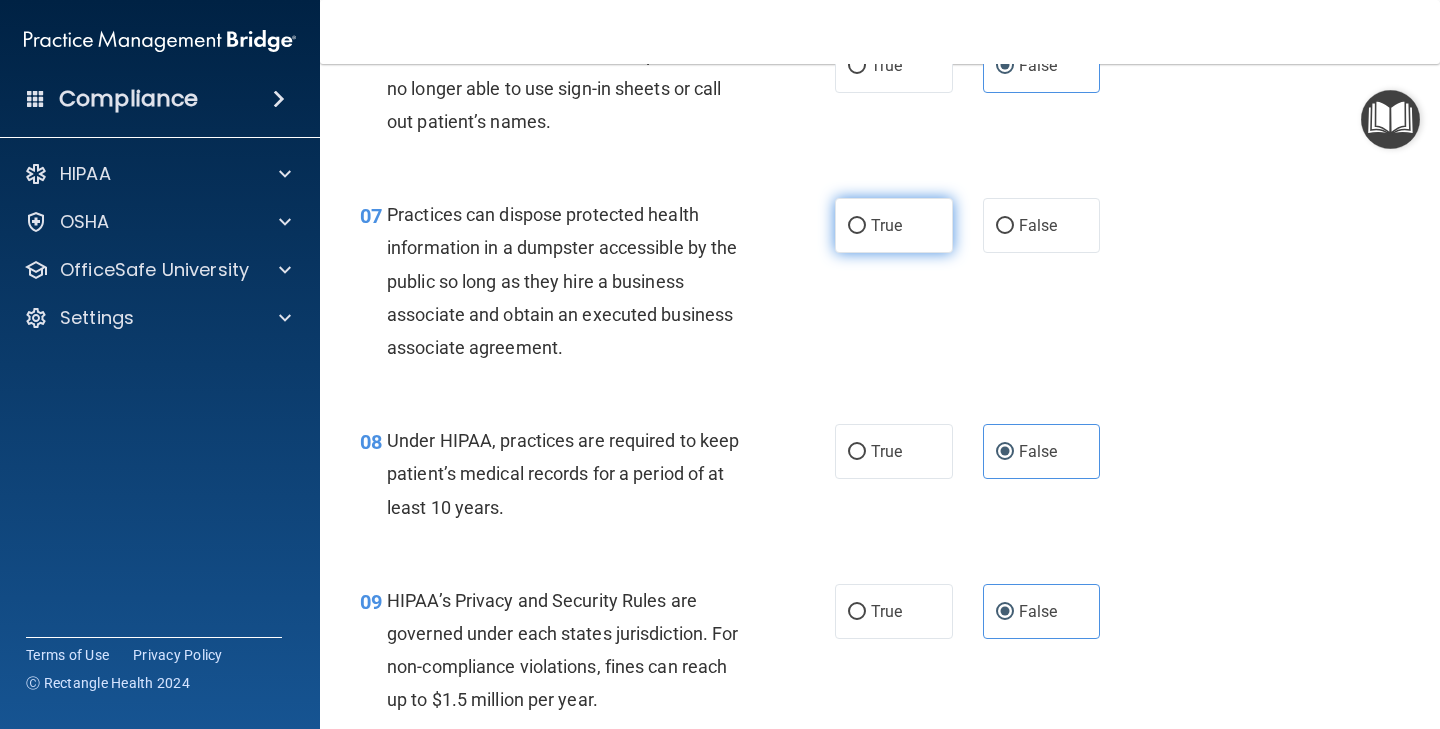 click on "True" at bounding box center [894, 225] 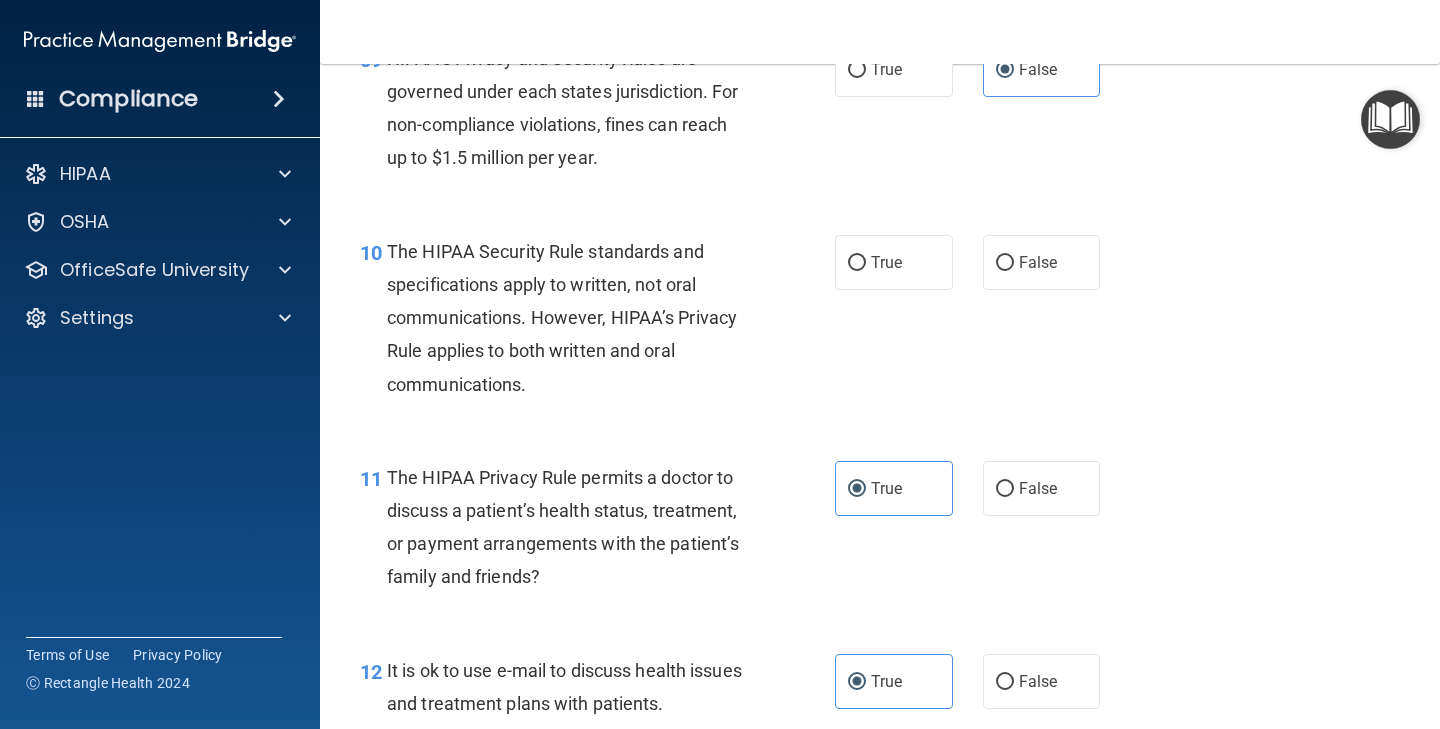 scroll, scrollTop: 1727, scrollLeft: 0, axis: vertical 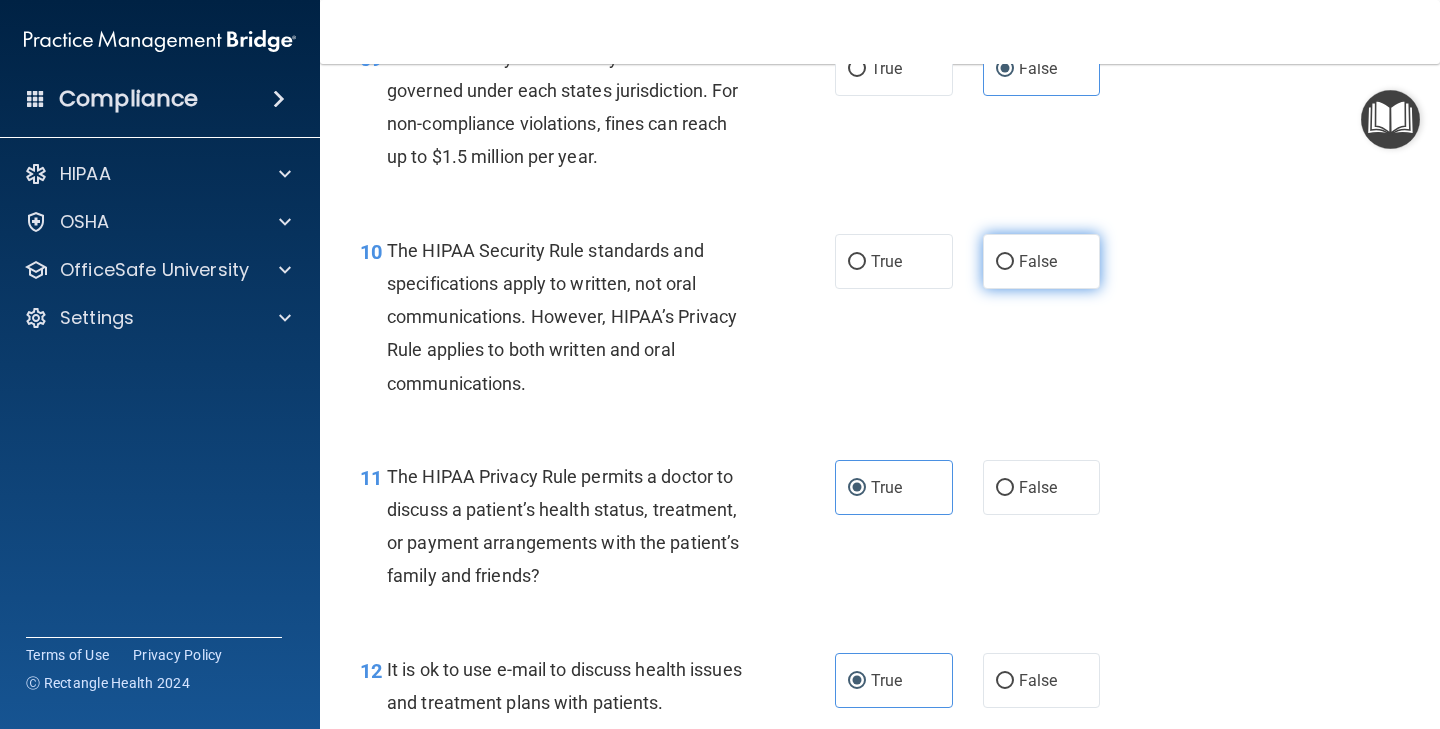 click on "False" at bounding box center [1038, 261] 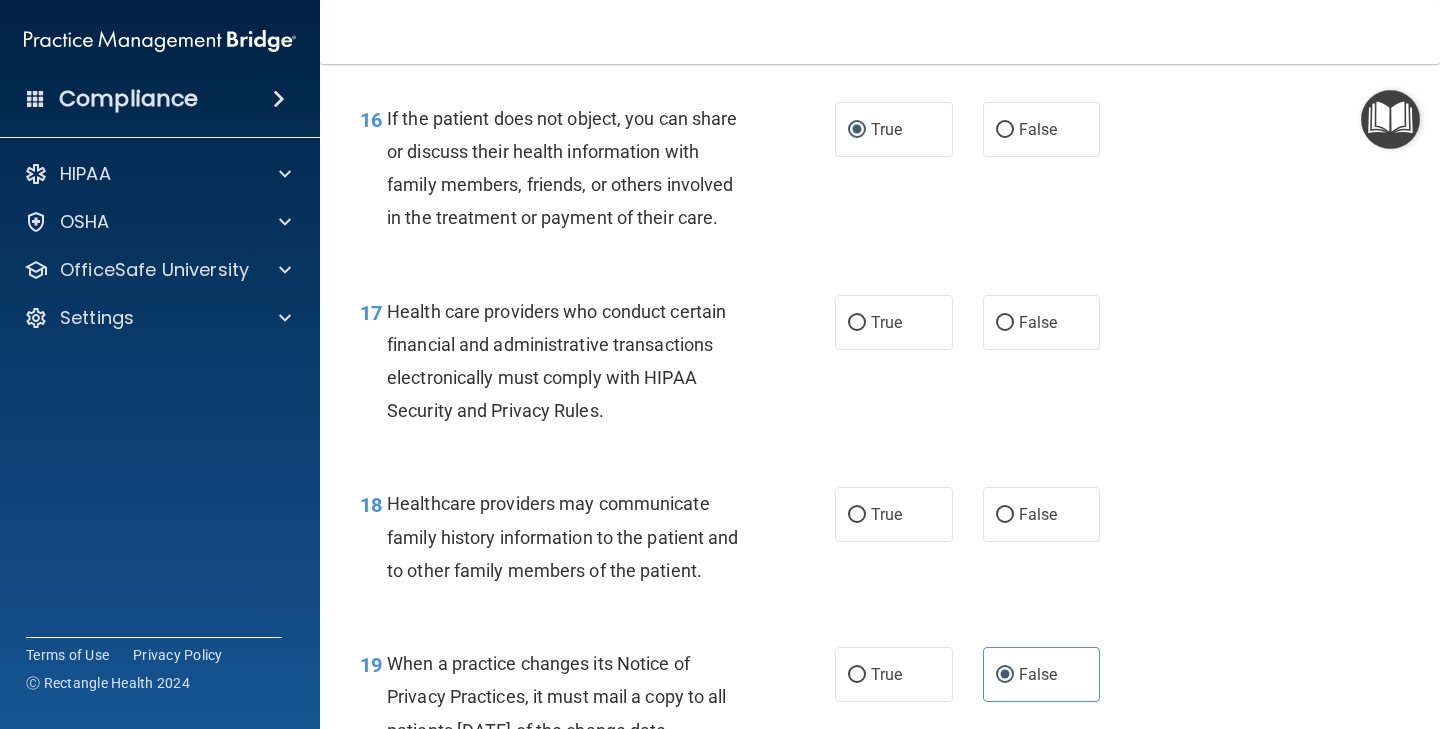 scroll, scrollTop: 2986, scrollLeft: 0, axis: vertical 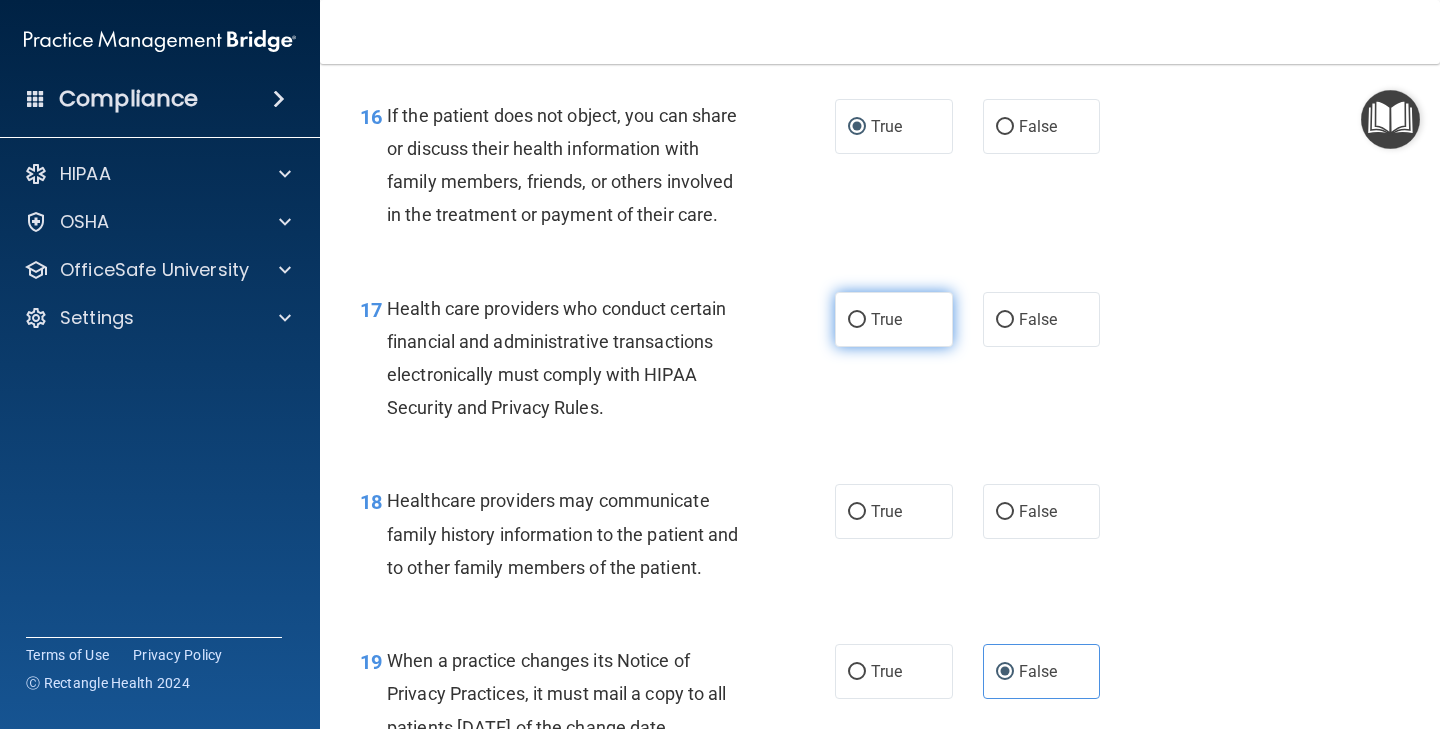 click on "True" at bounding box center (886, 319) 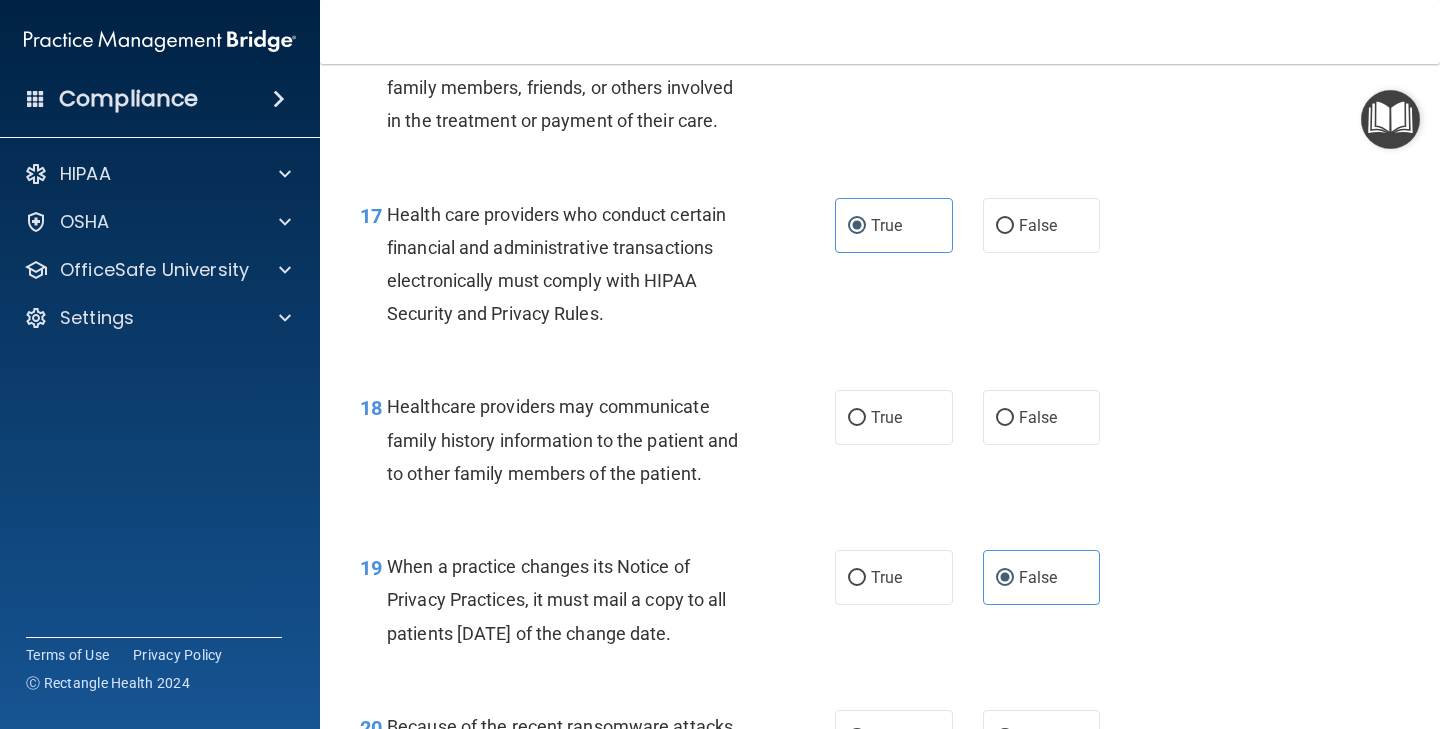 scroll, scrollTop: 3081, scrollLeft: 0, axis: vertical 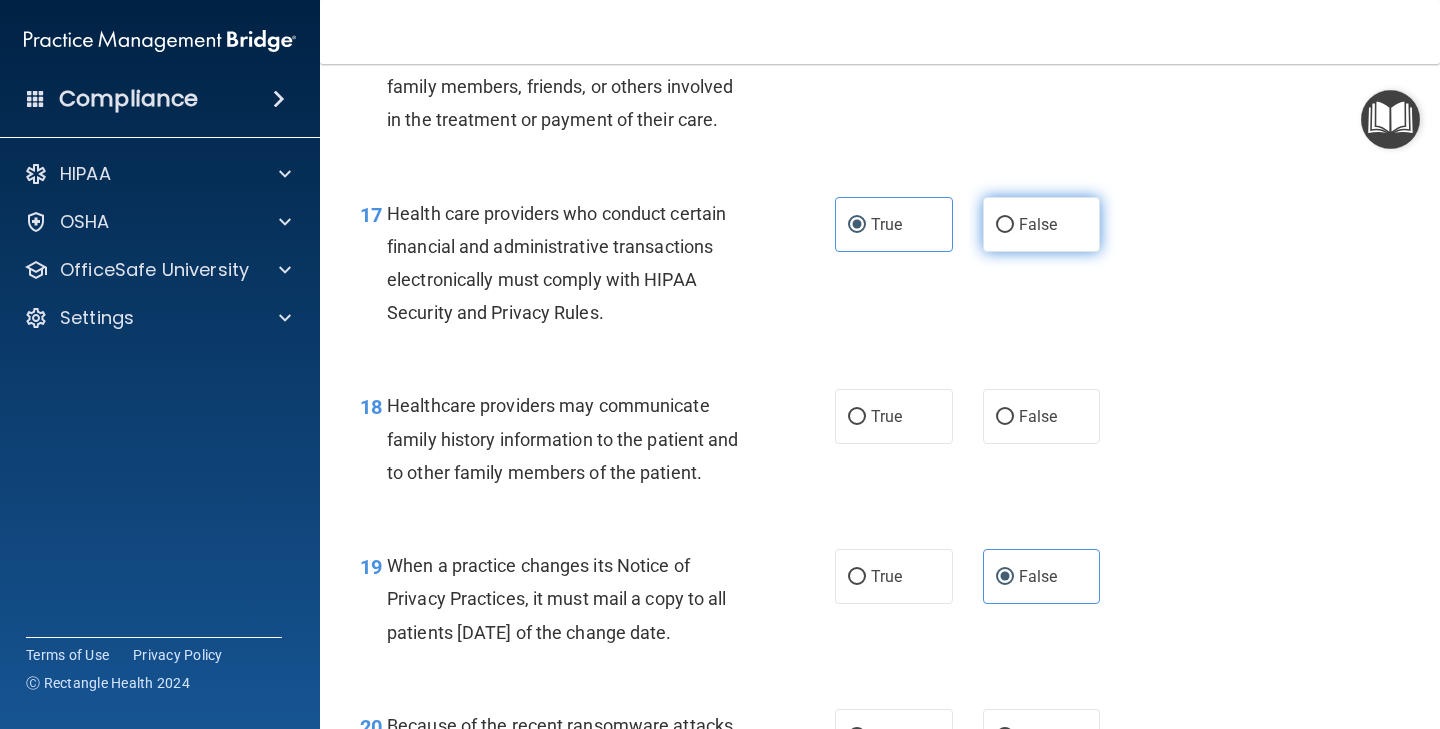 click on "False" at bounding box center (1038, 224) 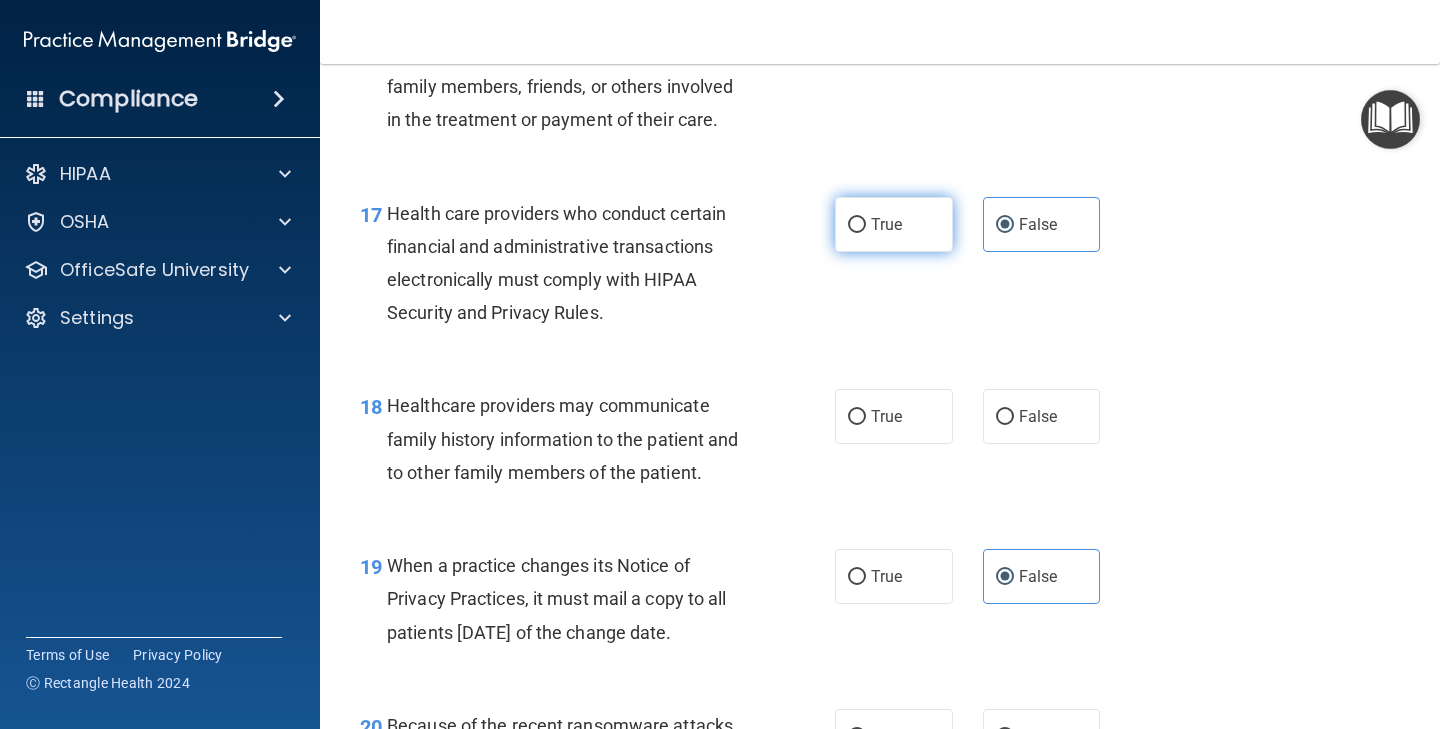 click on "True" at bounding box center [894, 224] 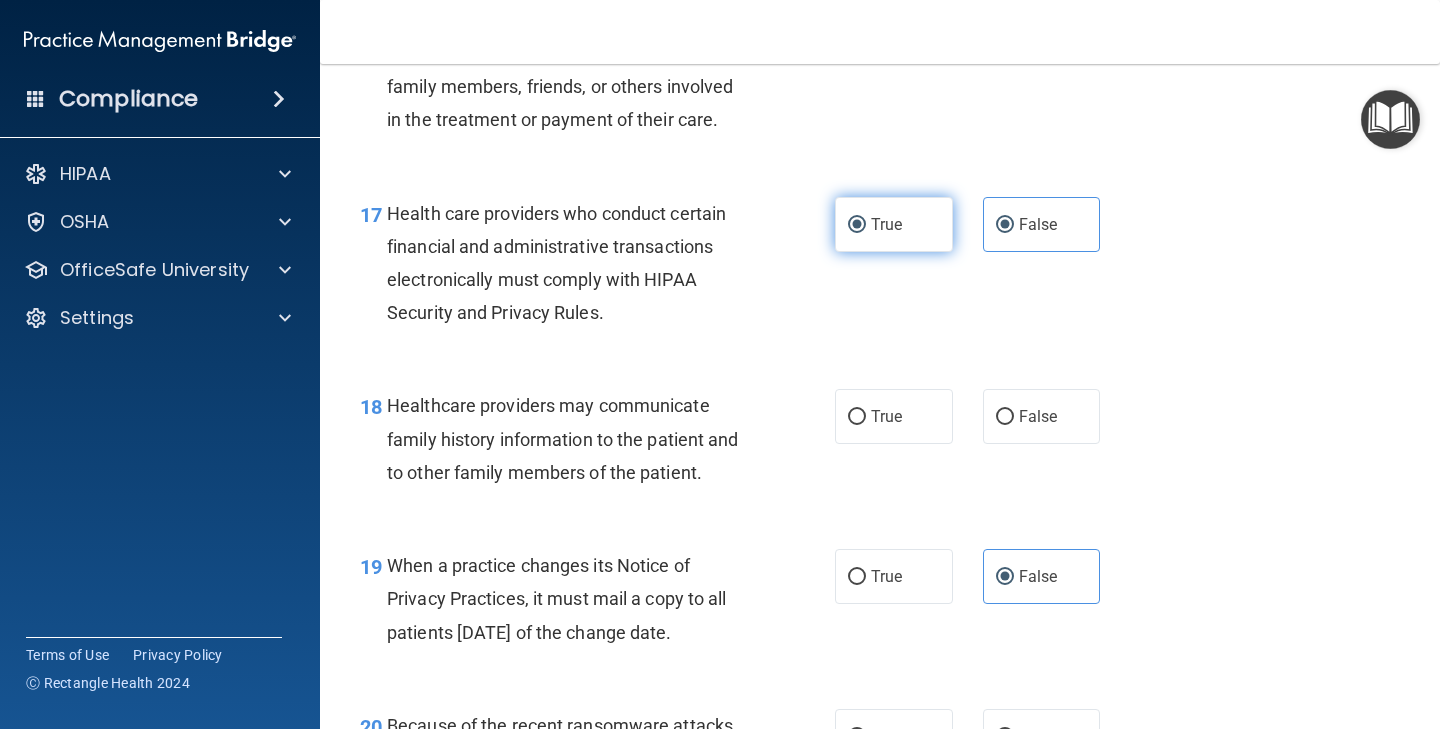 radio on "false" 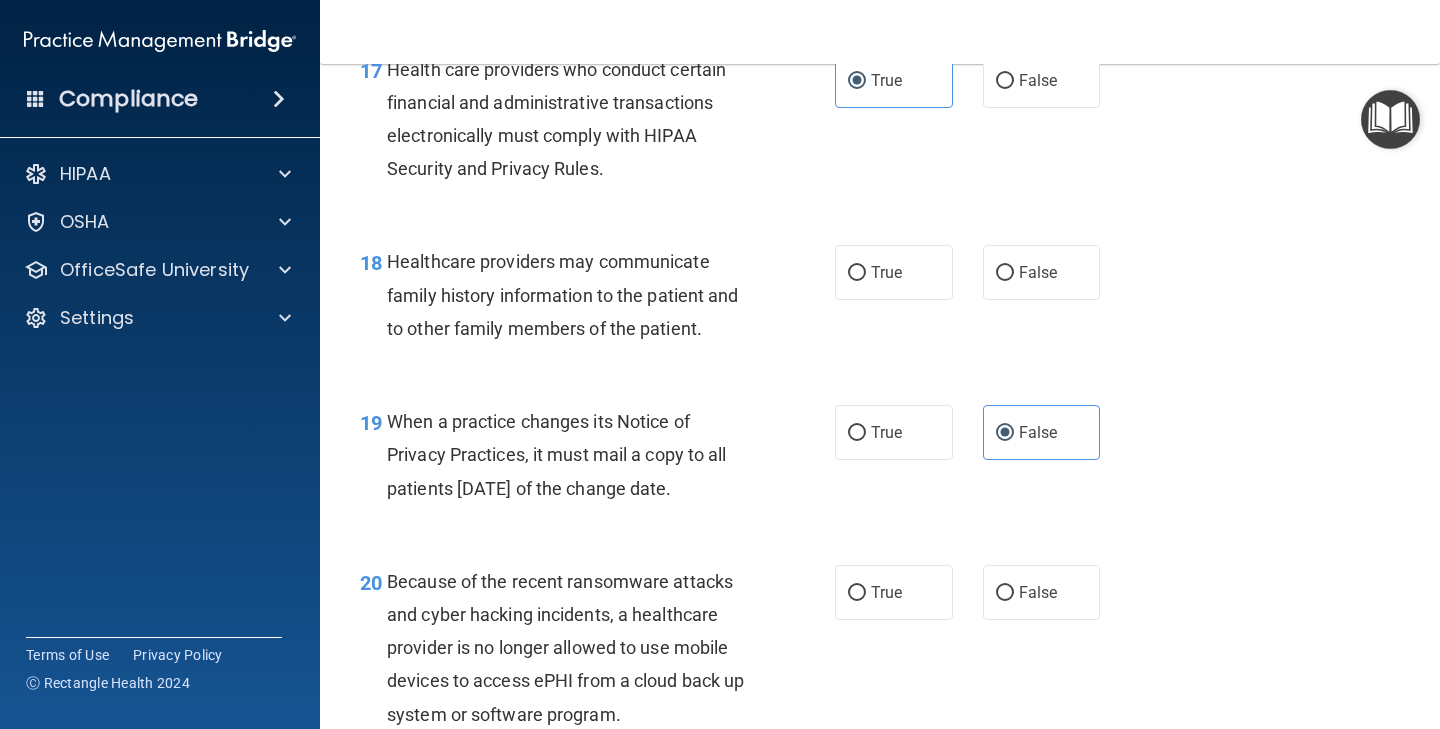scroll, scrollTop: 3240, scrollLeft: 0, axis: vertical 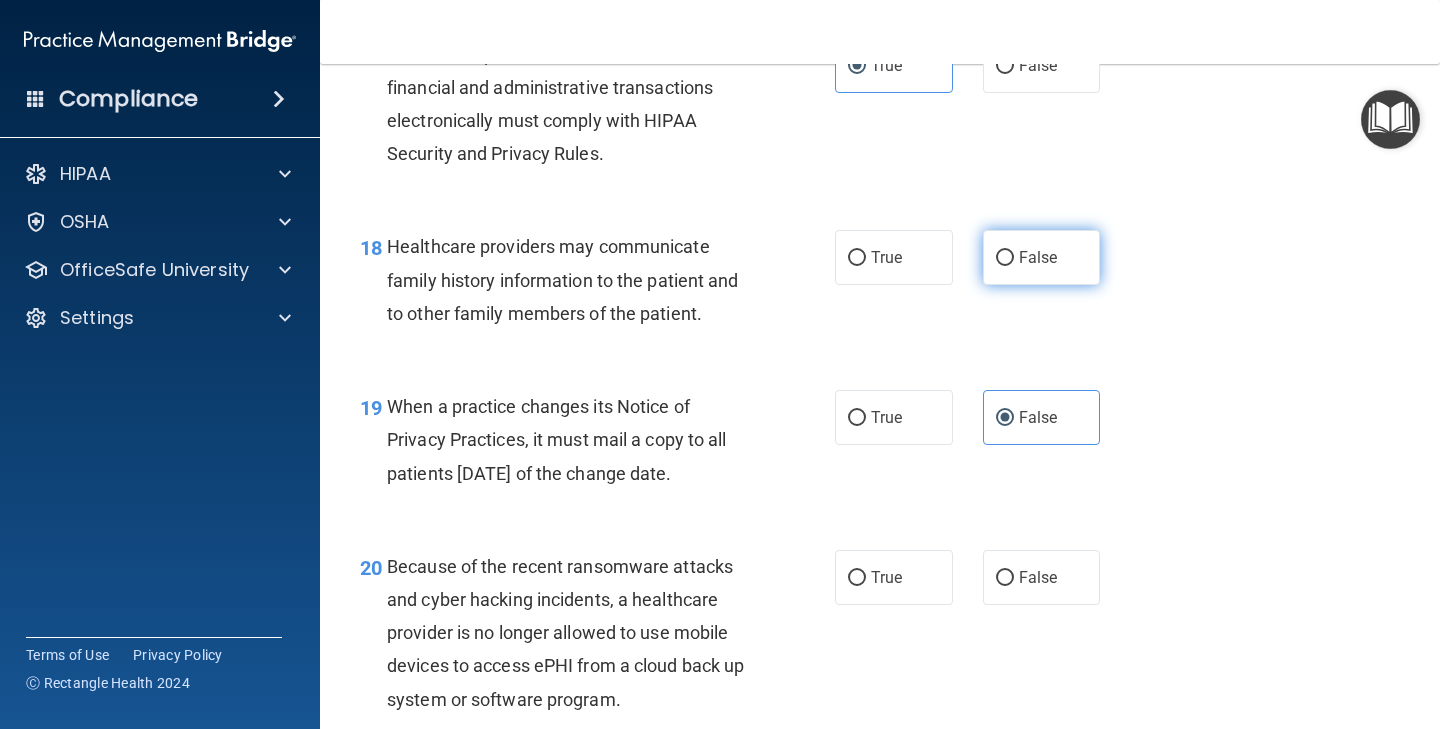 click on "False" at bounding box center [1005, 258] 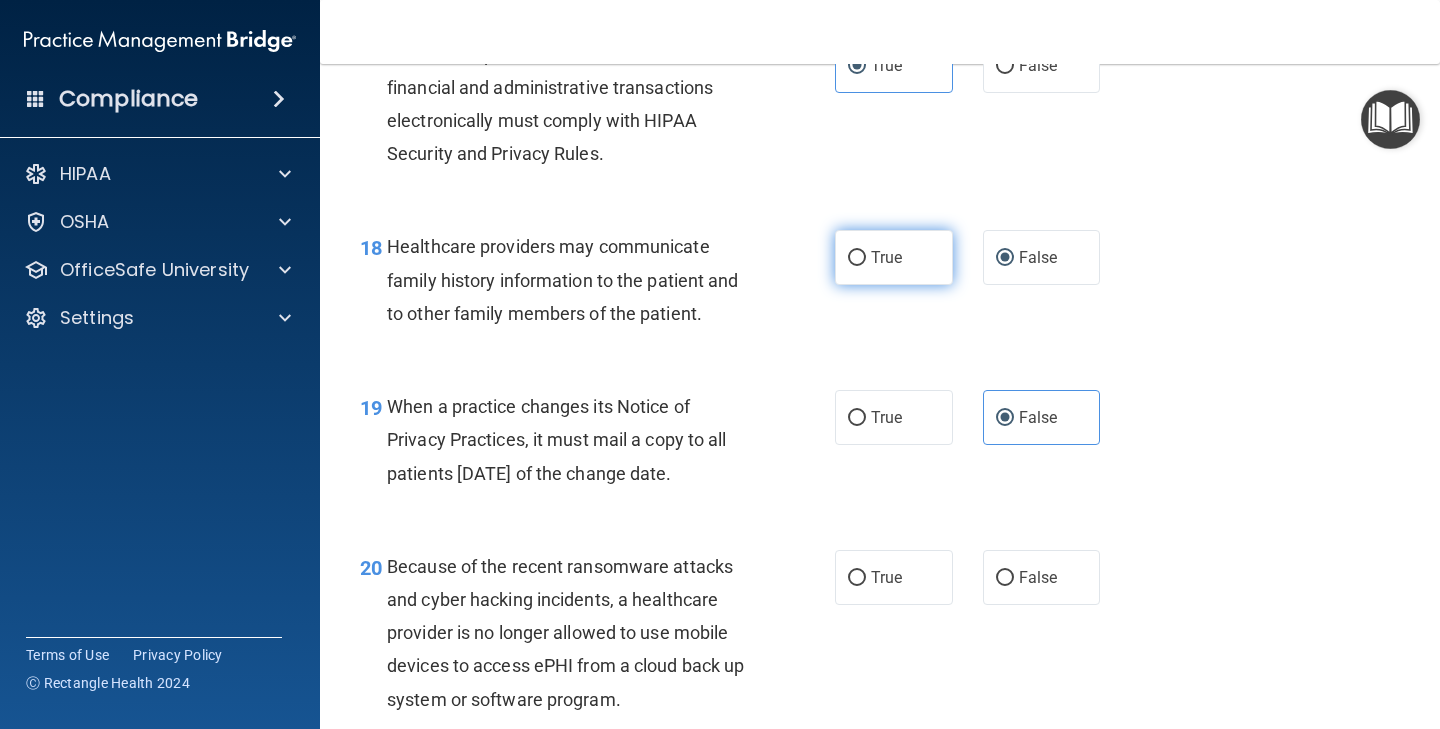 click on "True" at bounding box center (894, 257) 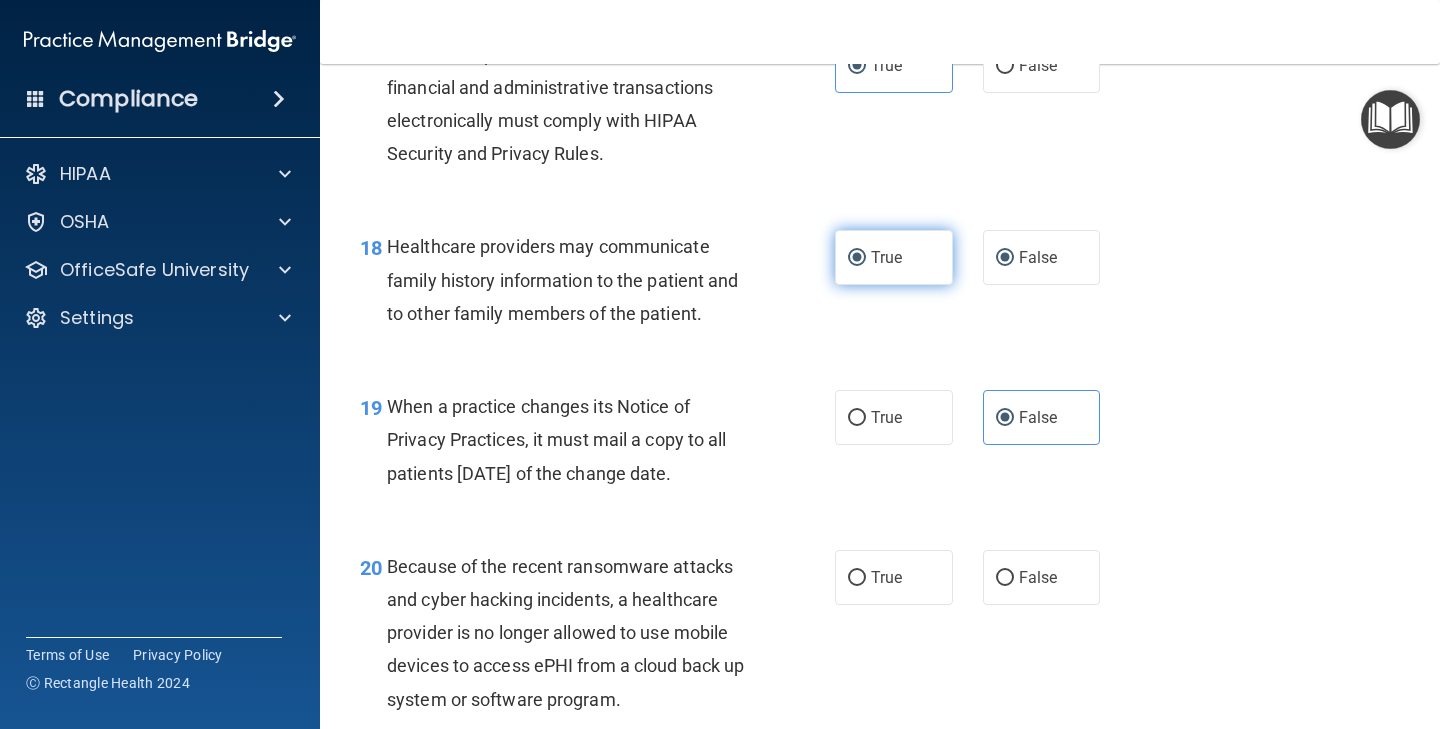 radio on "false" 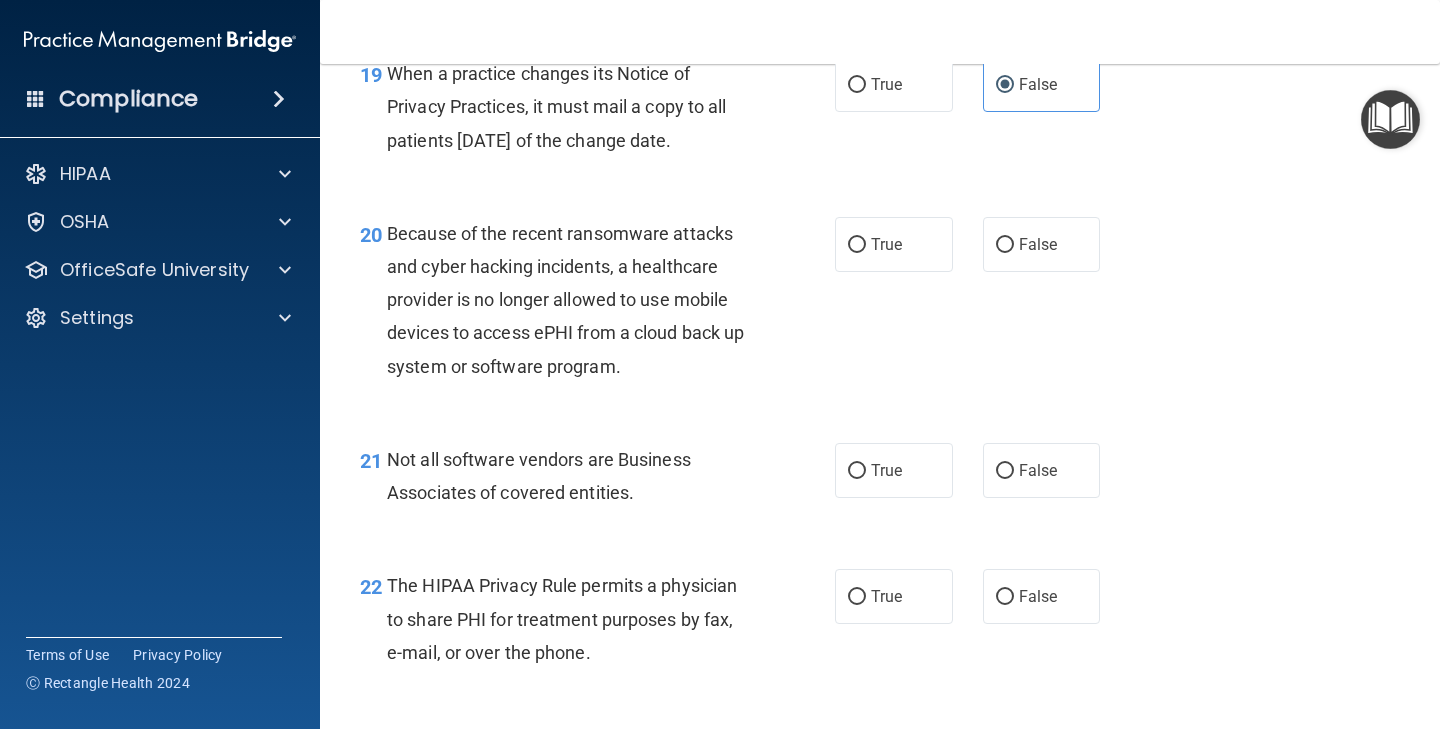 scroll, scrollTop: 3576, scrollLeft: 0, axis: vertical 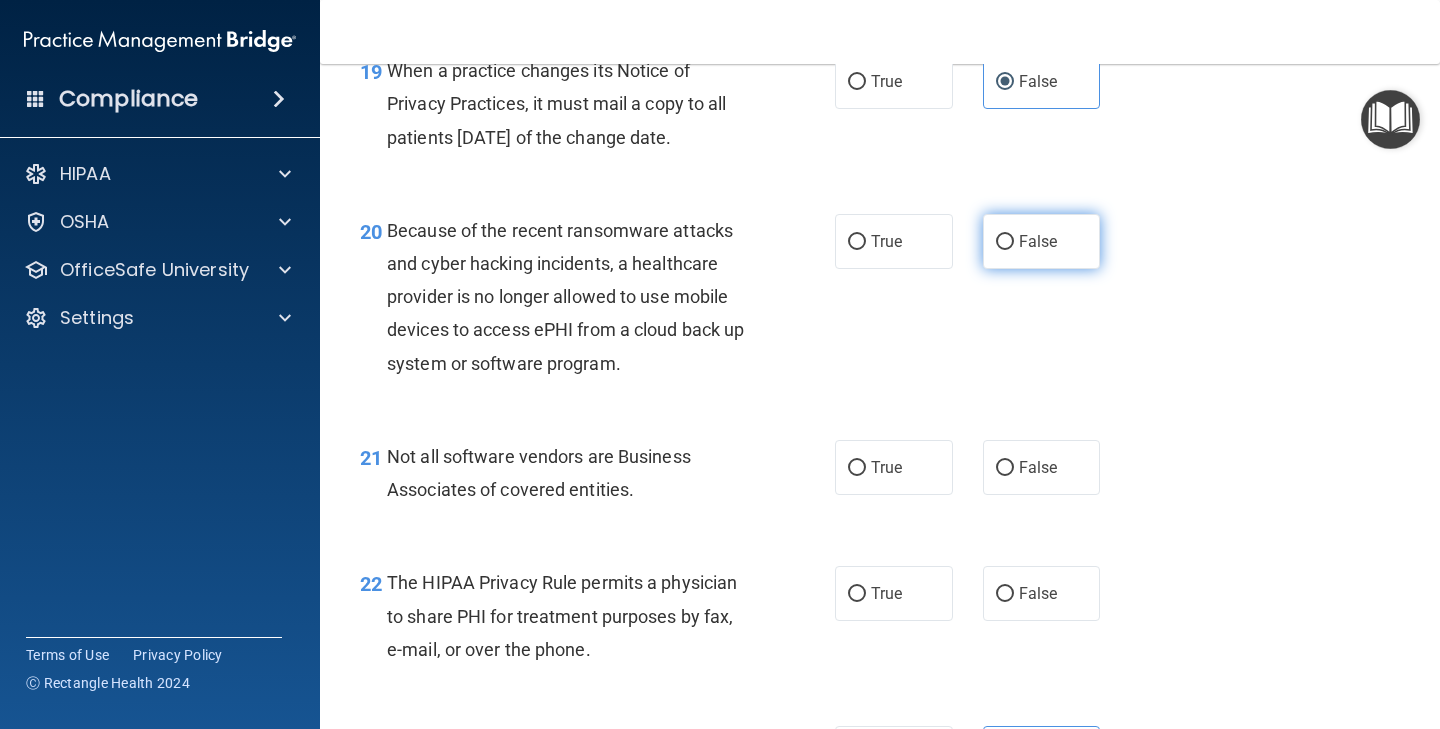 click on "False" at bounding box center [1005, 242] 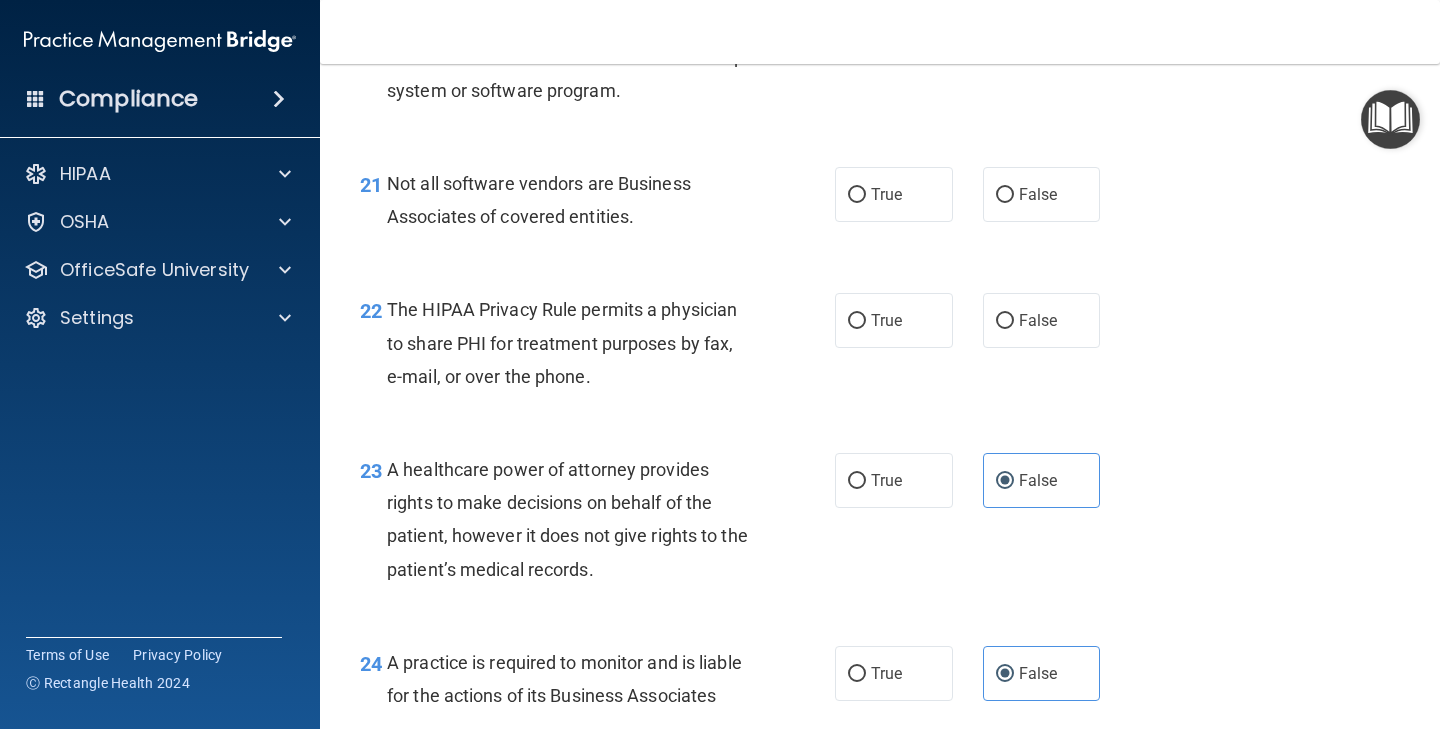 scroll, scrollTop: 3883, scrollLeft: 0, axis: vertical 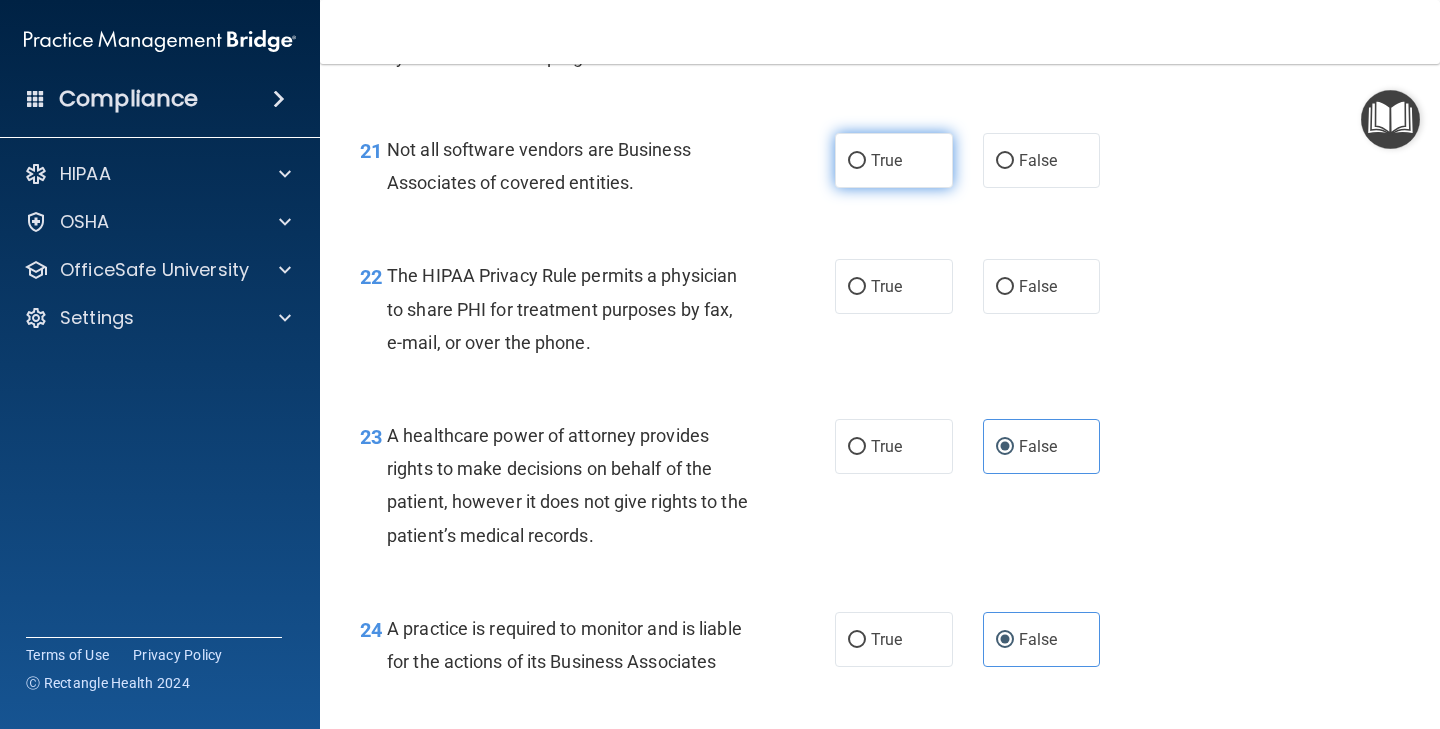 click on "True" at bounding box center (886, 160) 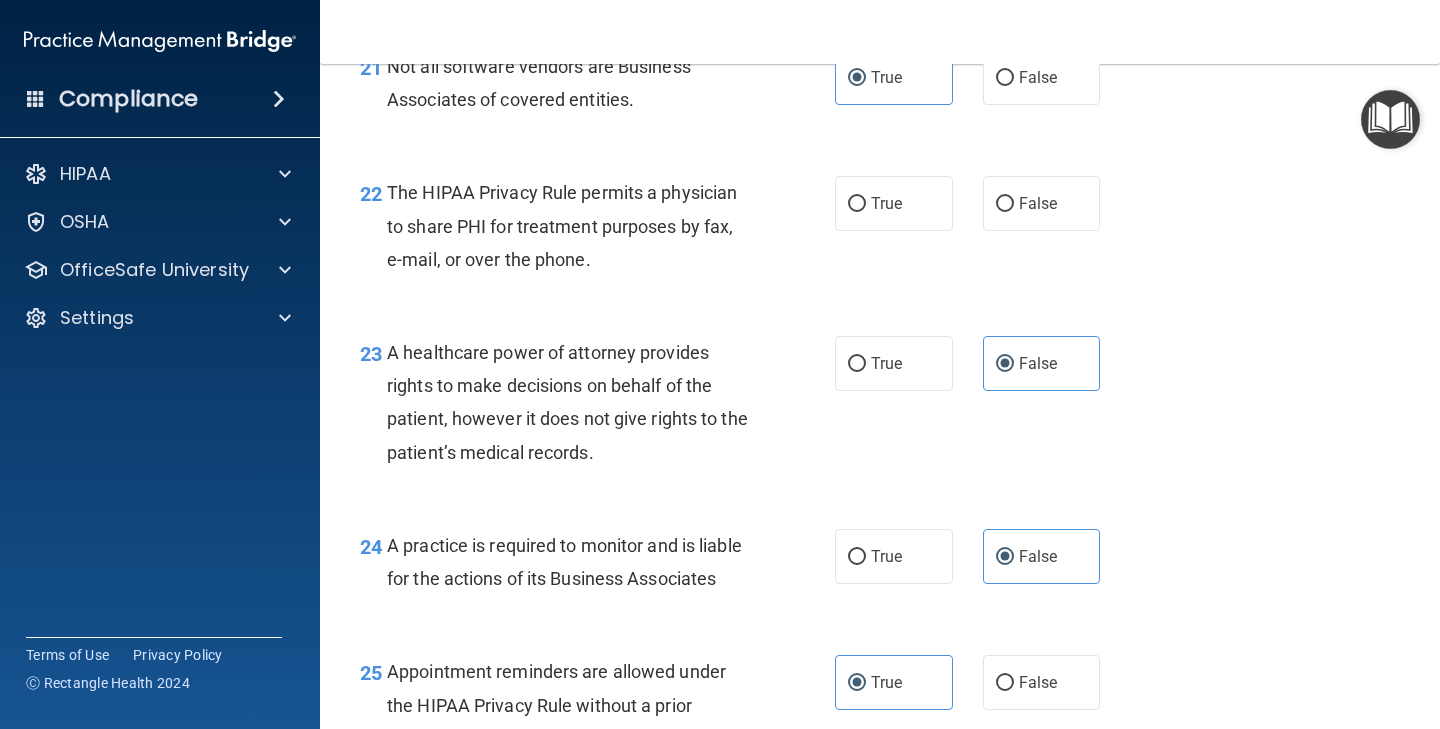 scroll, scrollTop: 3987, scrollLeft: 0, axis: vertical 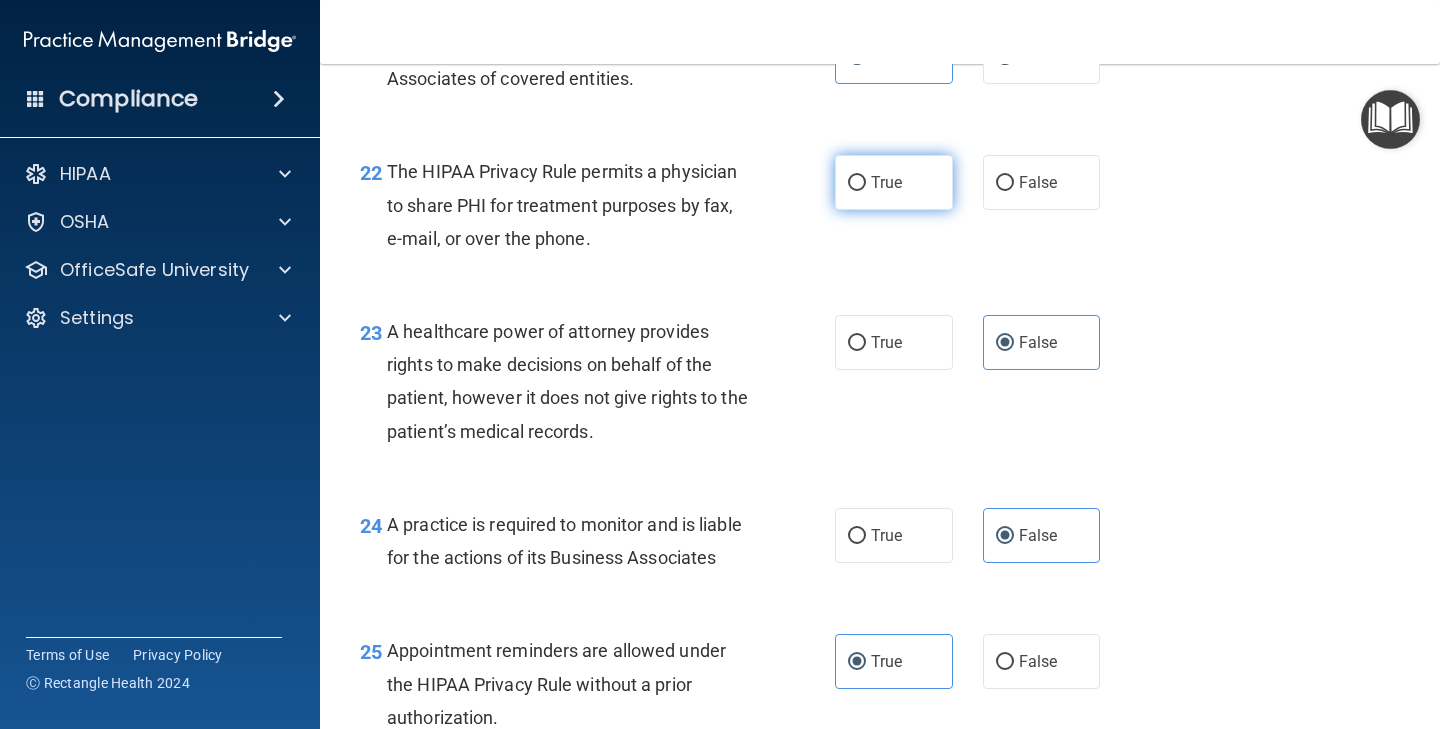 click on "True" at bounding box center (886, 182) 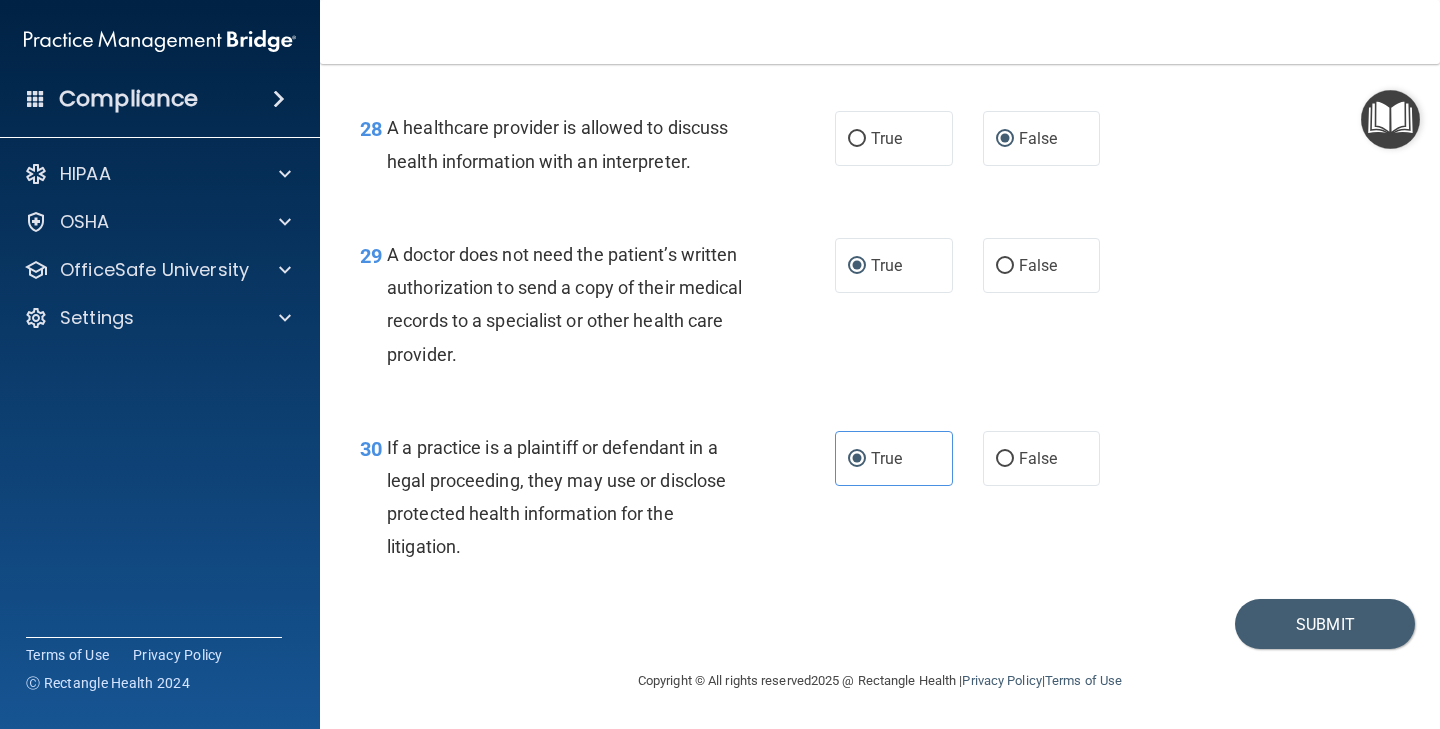 scroll, scrollTop: 5056, scrollLeft: 0, axis: vertical 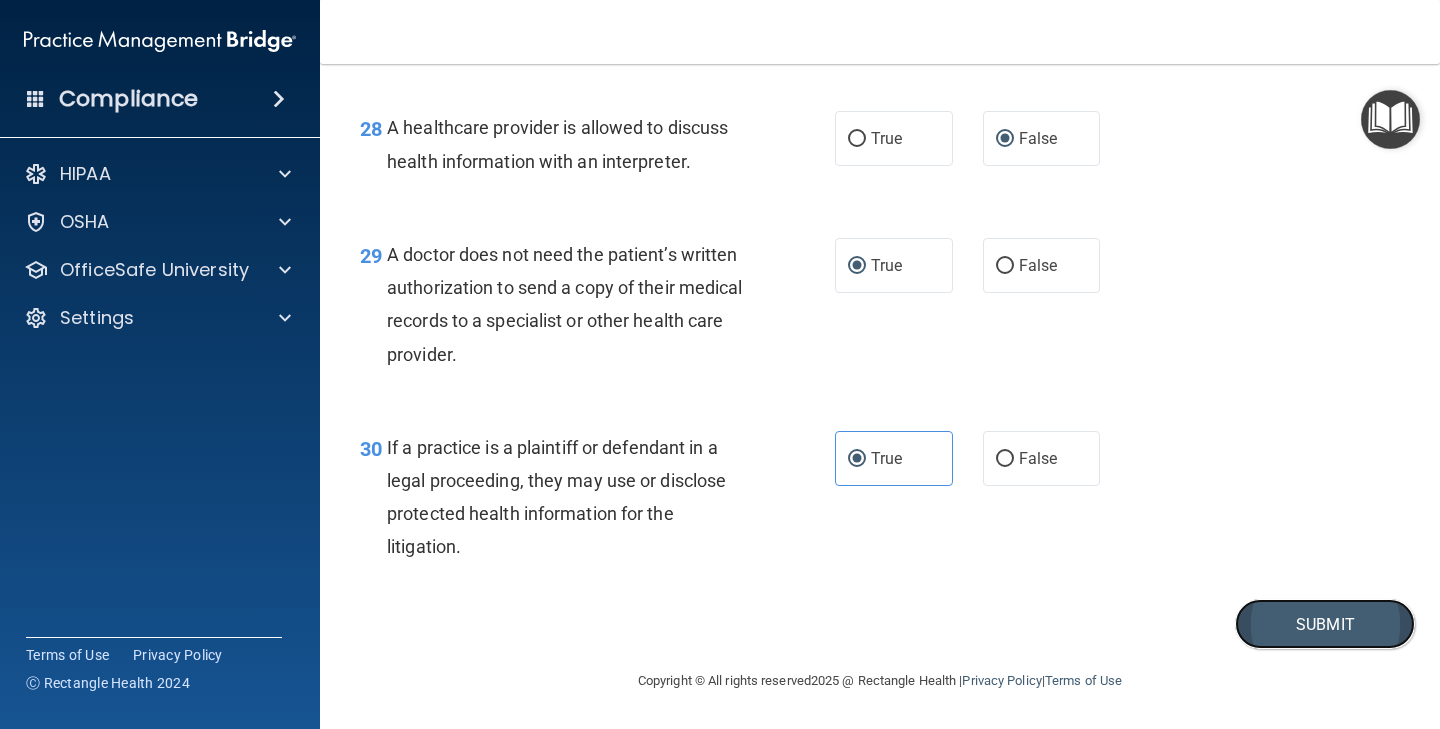 click on "Submit" at bounding box center [1325, 624] 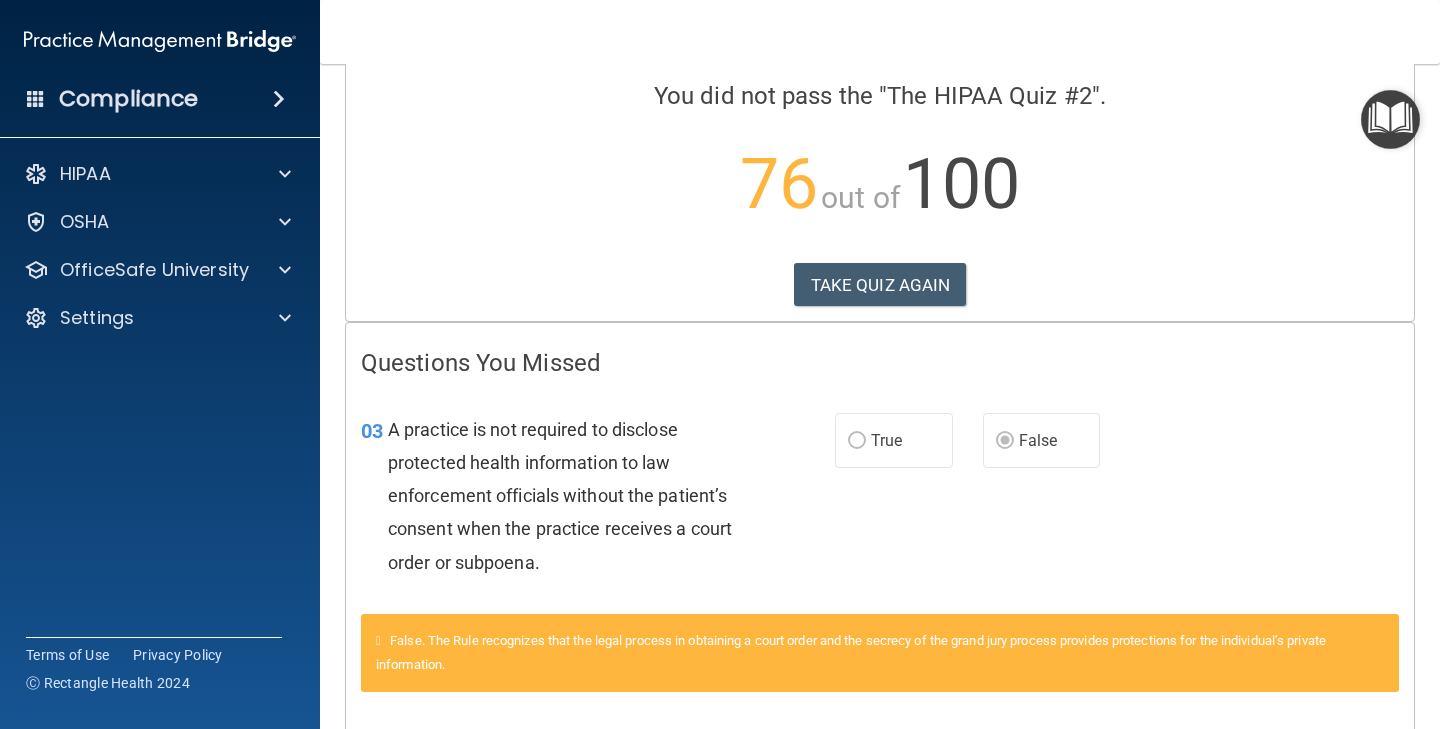 scroll, scrollTop: 0, scrollLeft: 0, axis: both 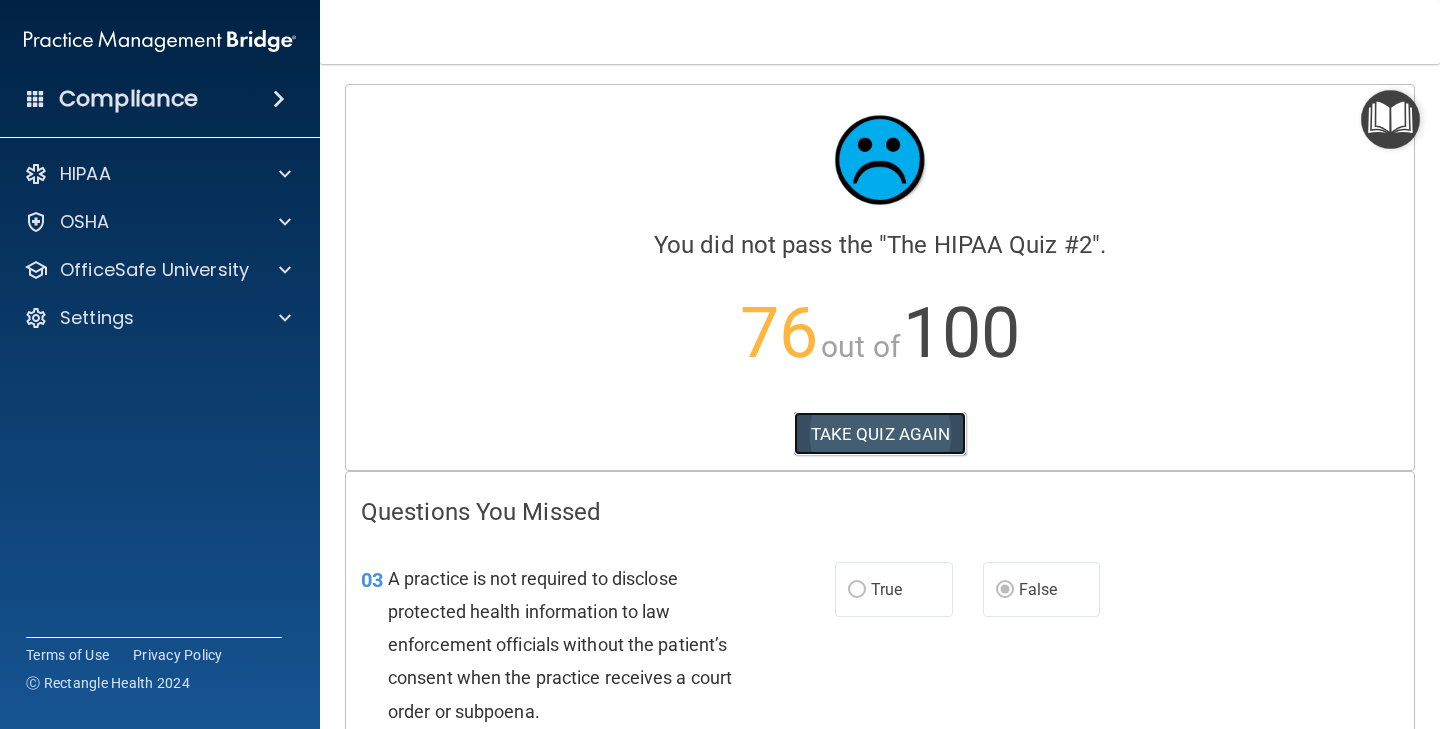 click on "TAKE QUIZ AGAIN" at bounding box center (880, 434) 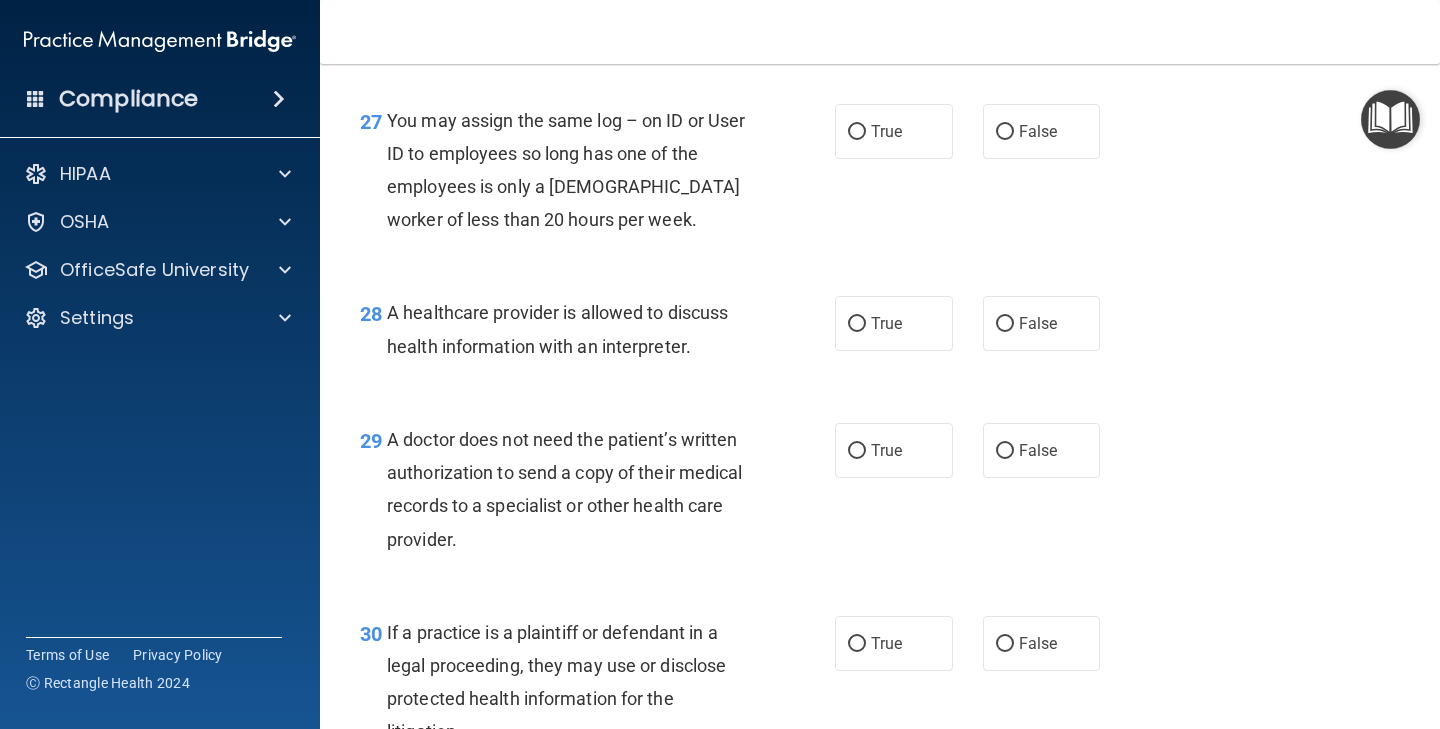 scroll, scrollTop: 5056, scrollLeft: 0, axis: vertical 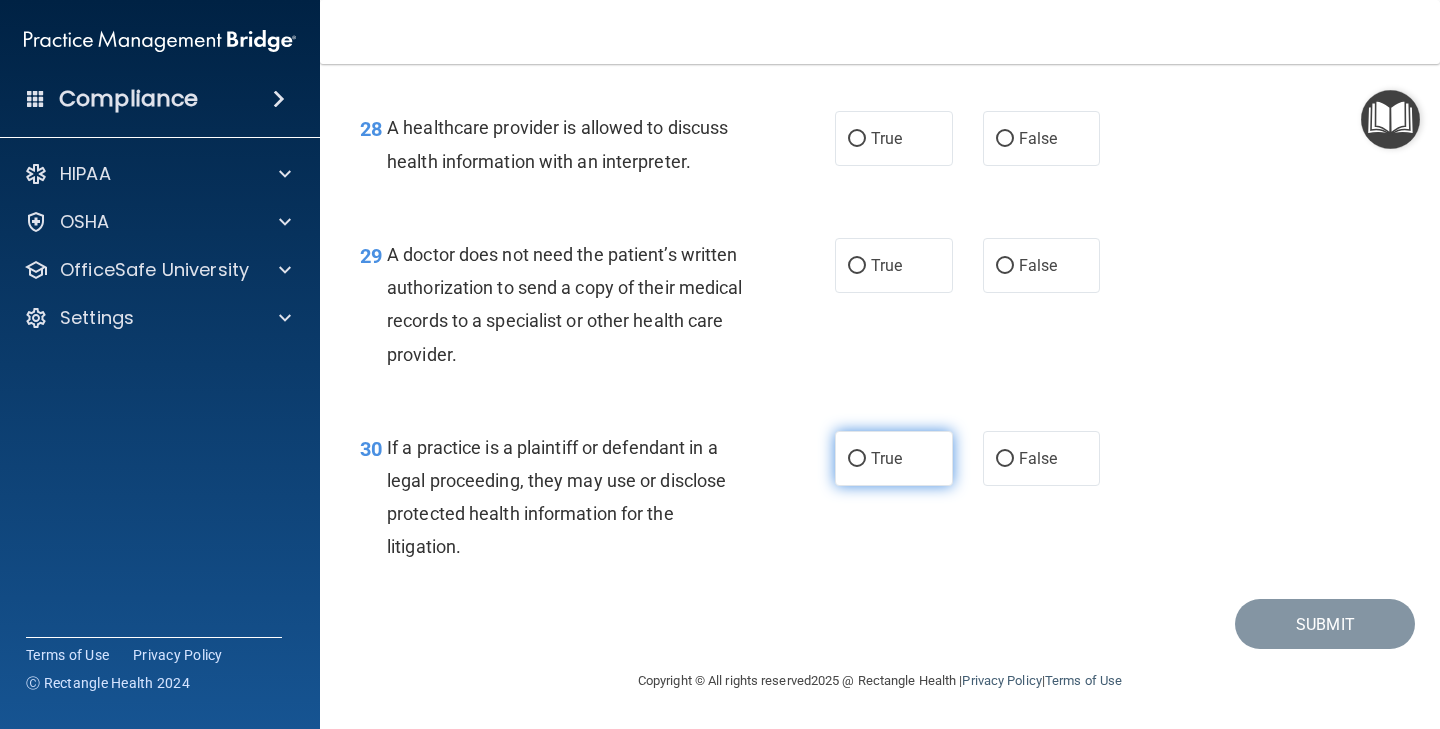 click on "True" at bounding box center [886, 458] 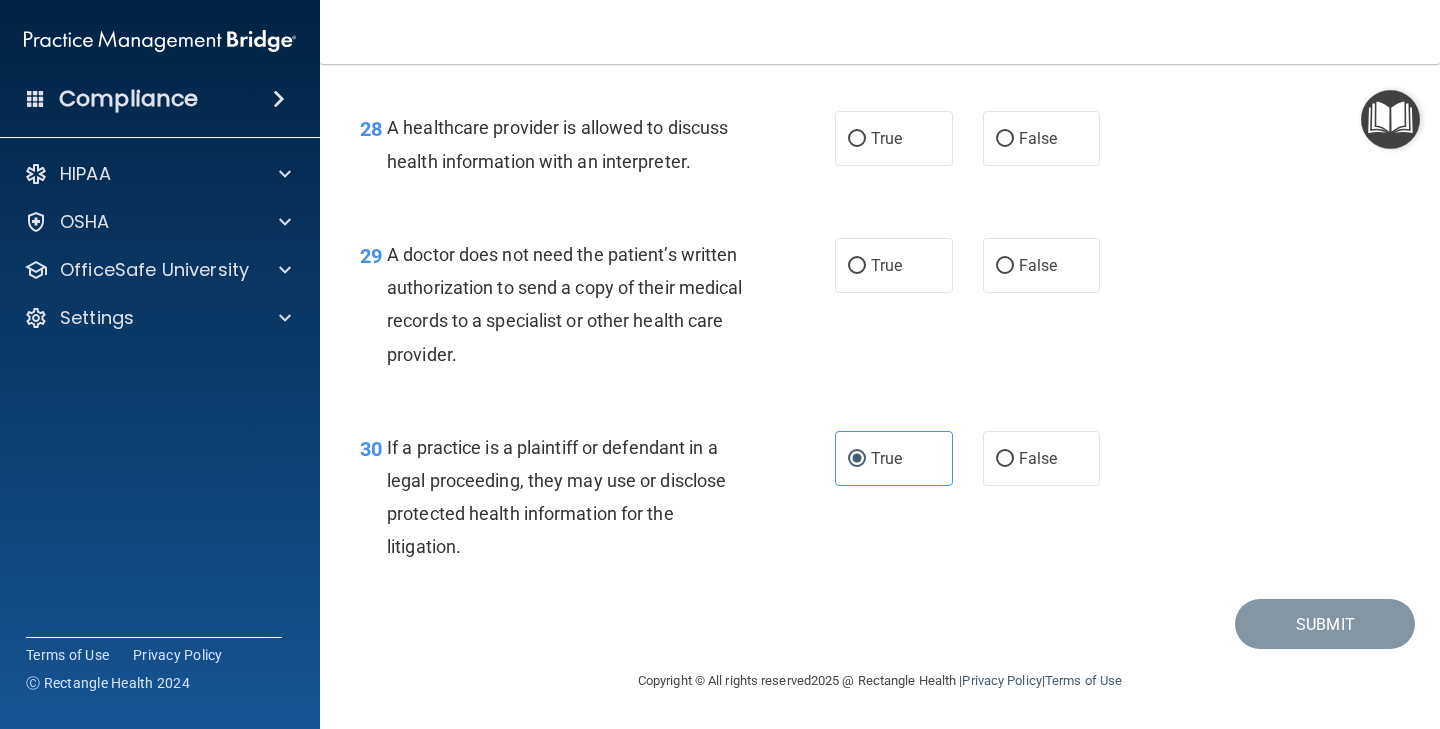 click on "29        A doctor does not need the patient’s written authorization to send a copy of their medical records to a specialist or other health care provider.                  True           False" at bounding box center [880, 309] 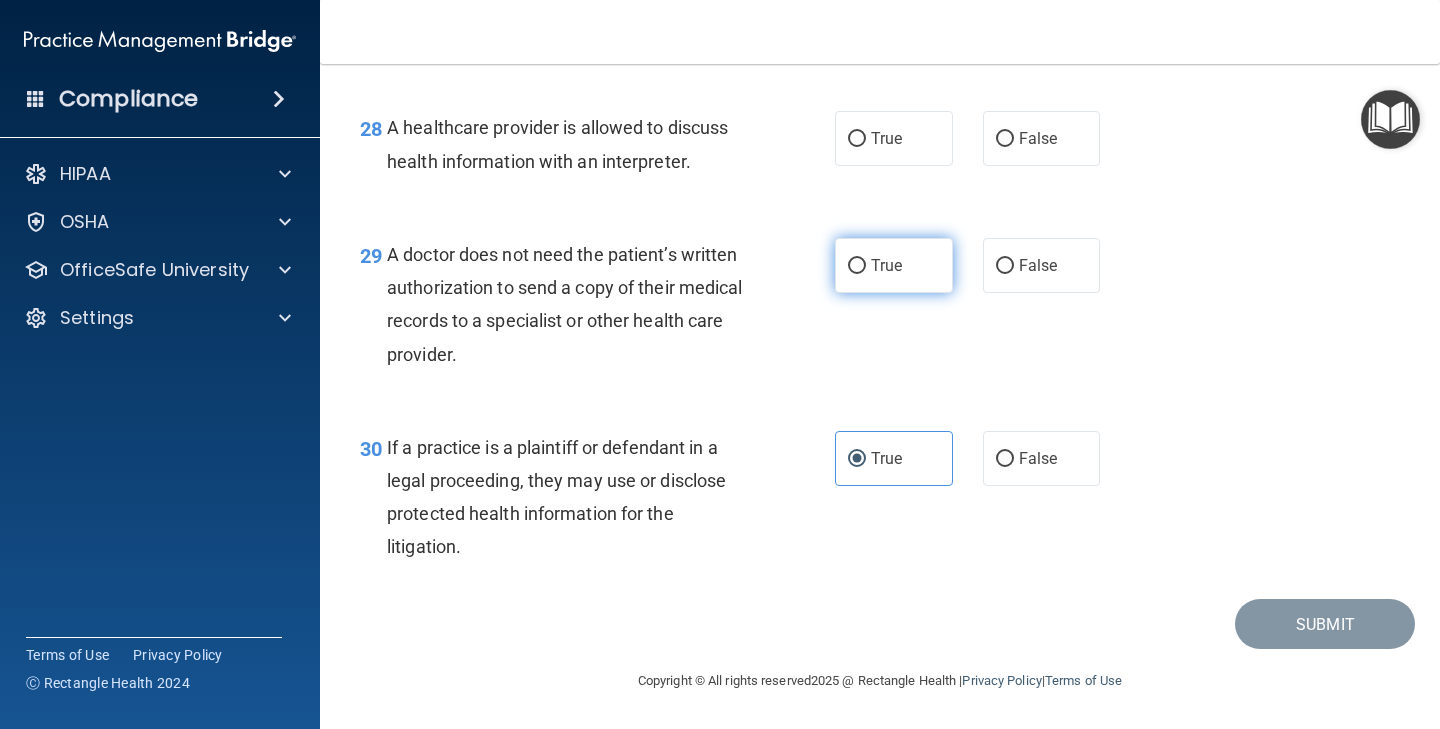 click on "True" at bounding box center [894, 265] 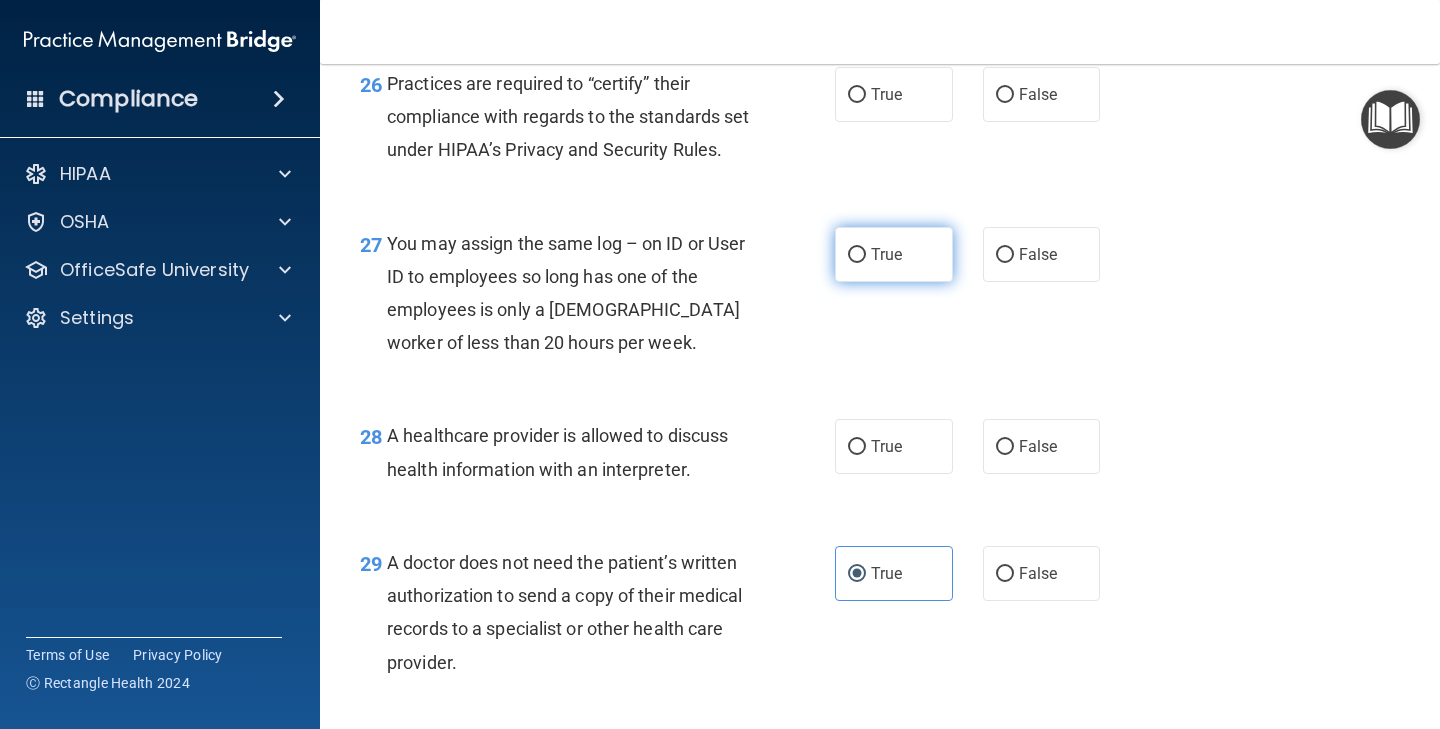 scroll, scrollTop: 4702, scrollLeft: 0, axis: vertical 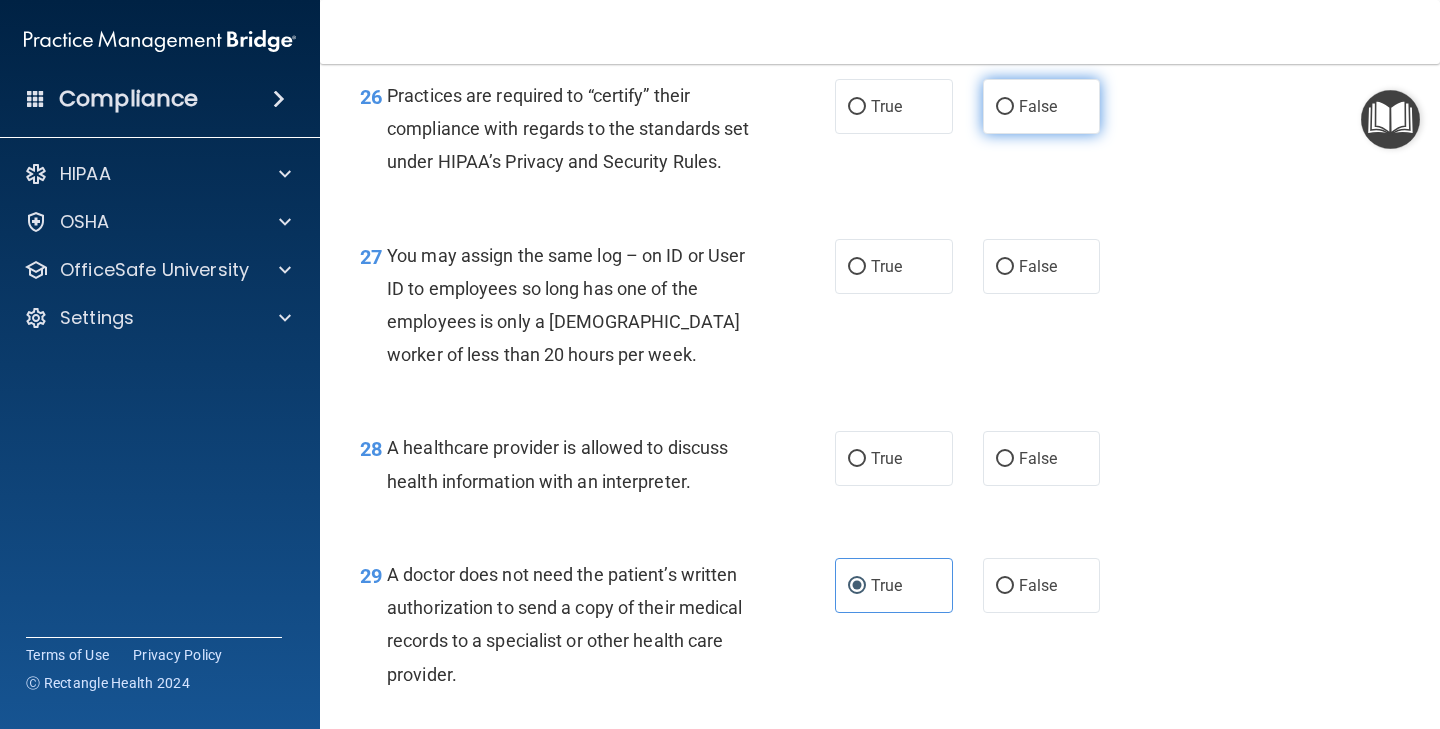 click on "False" at bounding box center (1042, 106) 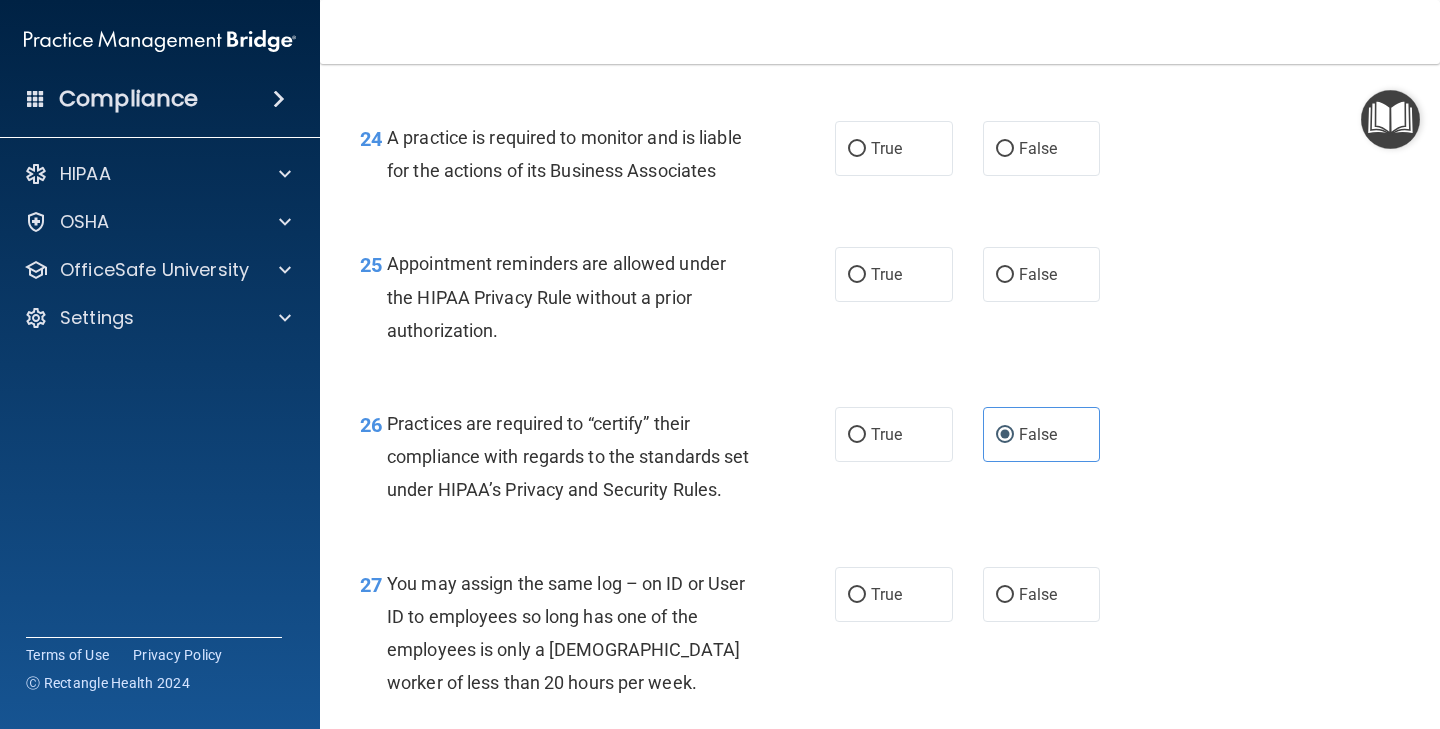 scroll, scrollTop: 4321, scrollLeft: 0, axis: vertical 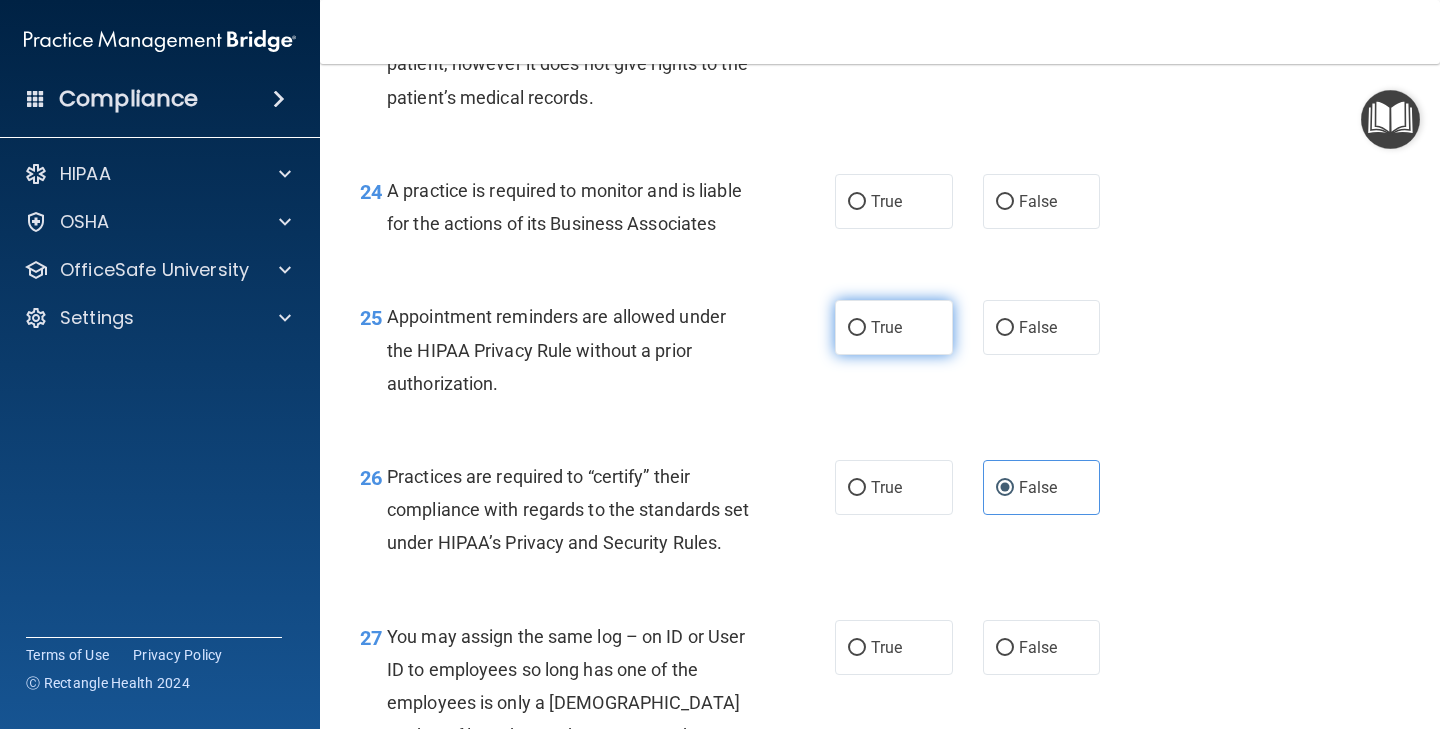 click on "True" at bounding box center (894, 327) 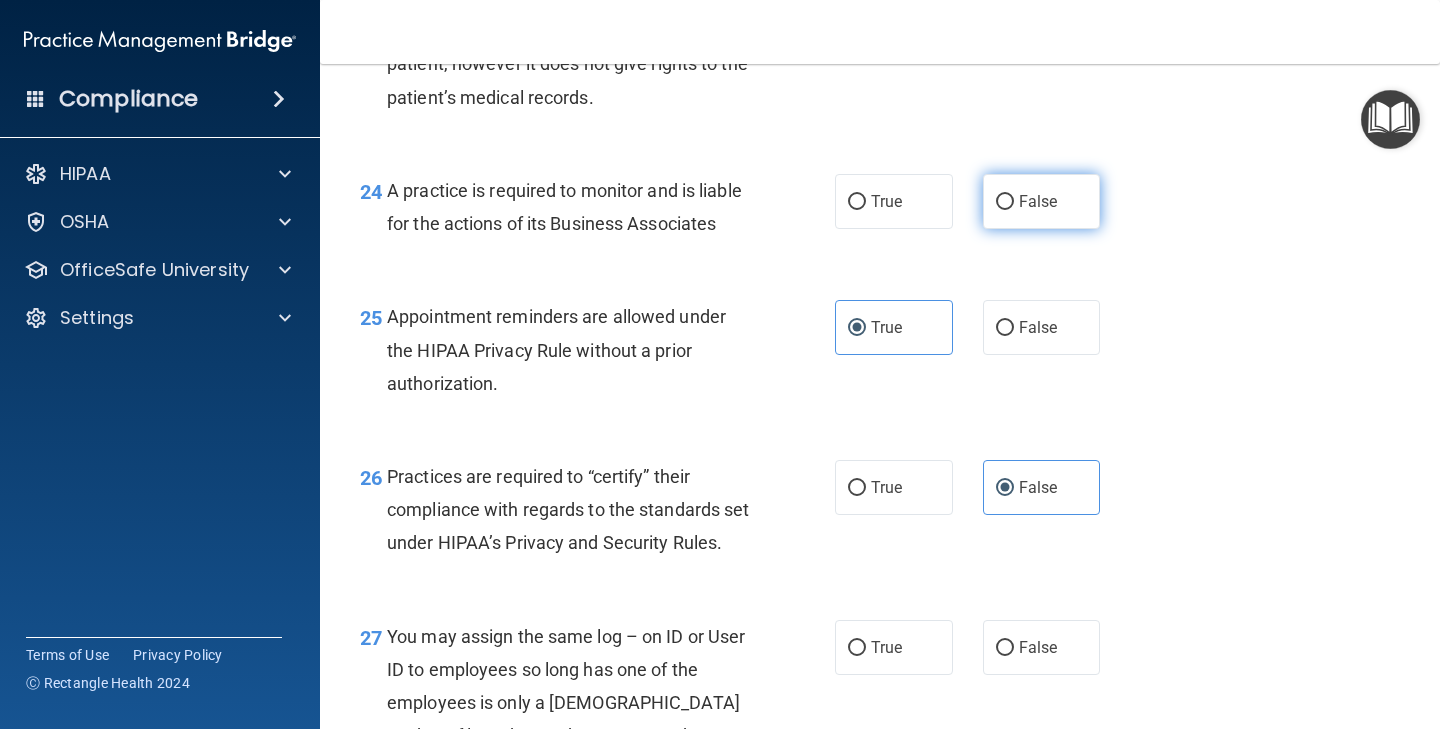 click on "False" at bounding box center [1038, 201] 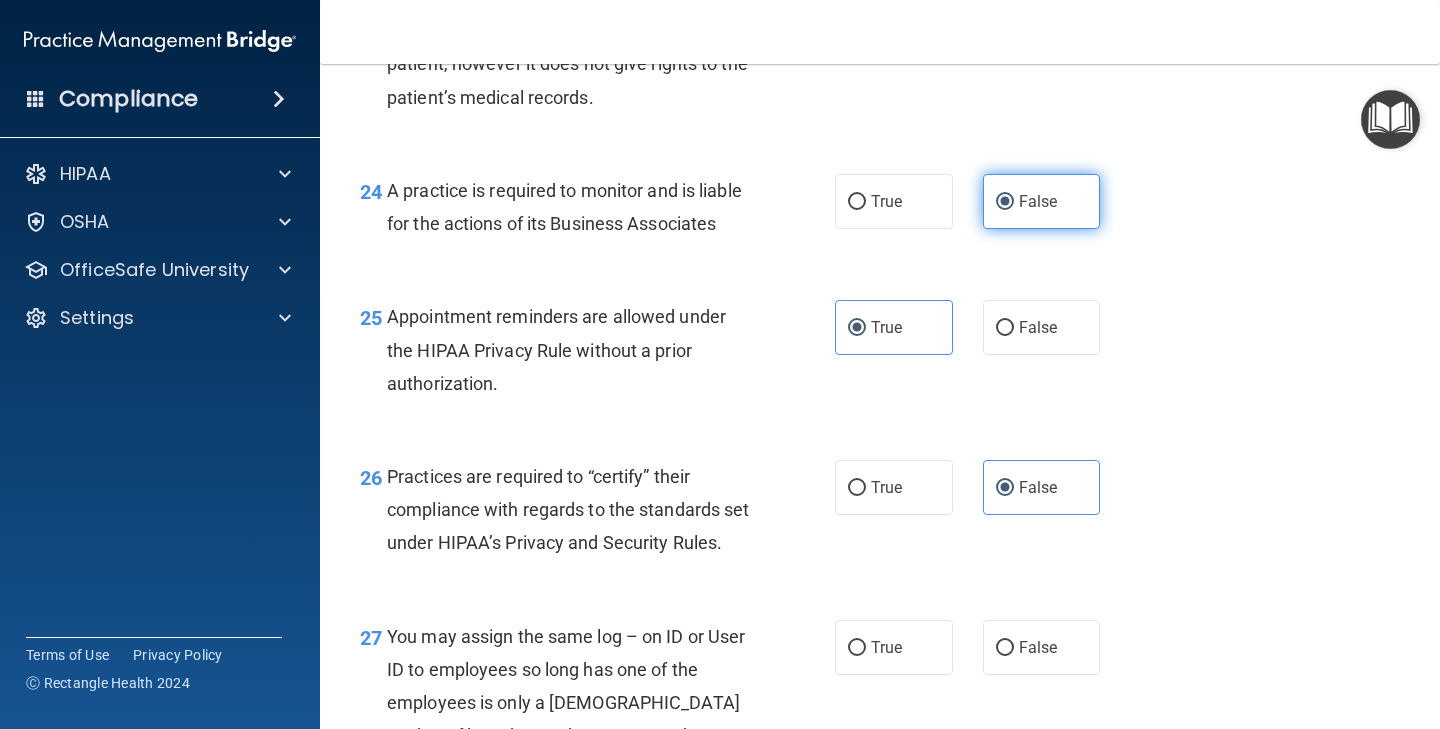 click on "False" at bounding box center (1038, 201) 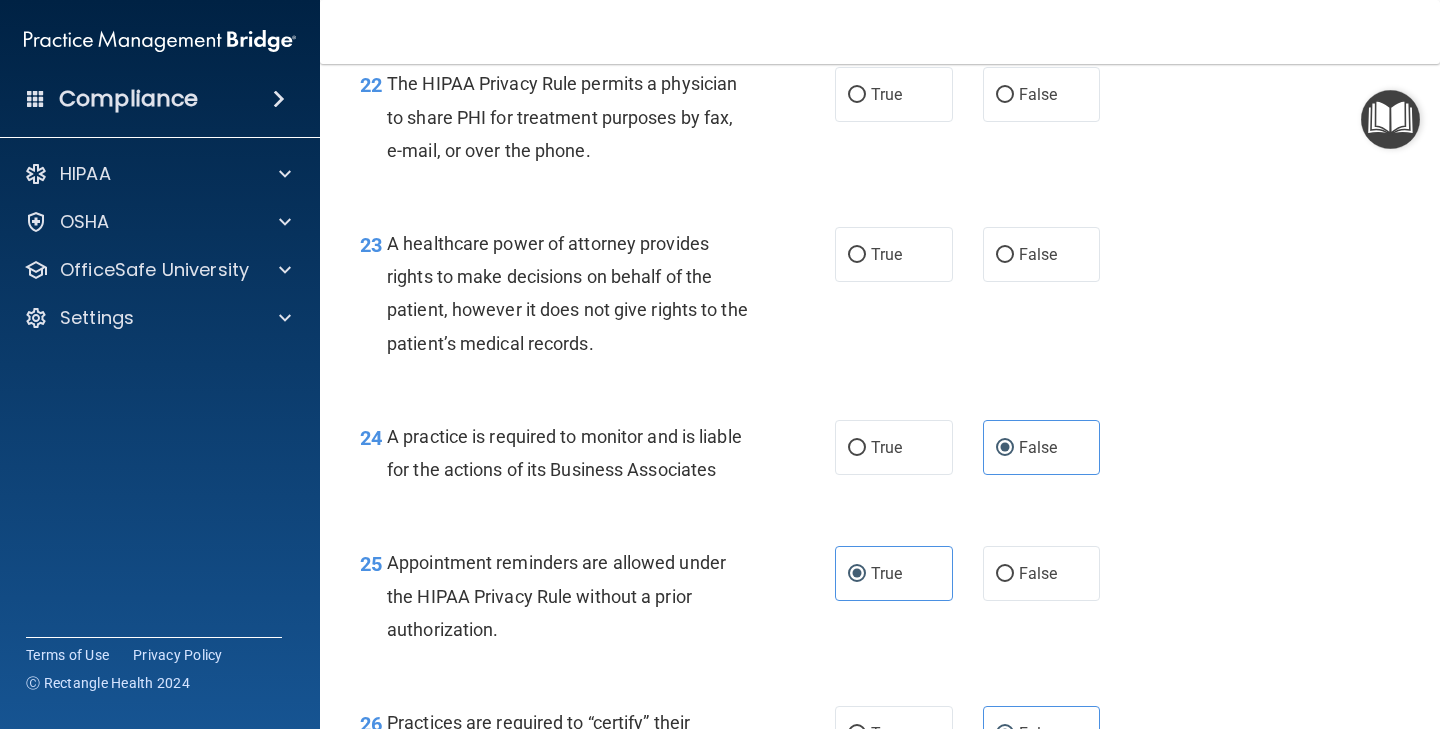 scroll, scrollTop: 4071, scrollLeft: 0, axis: vertical 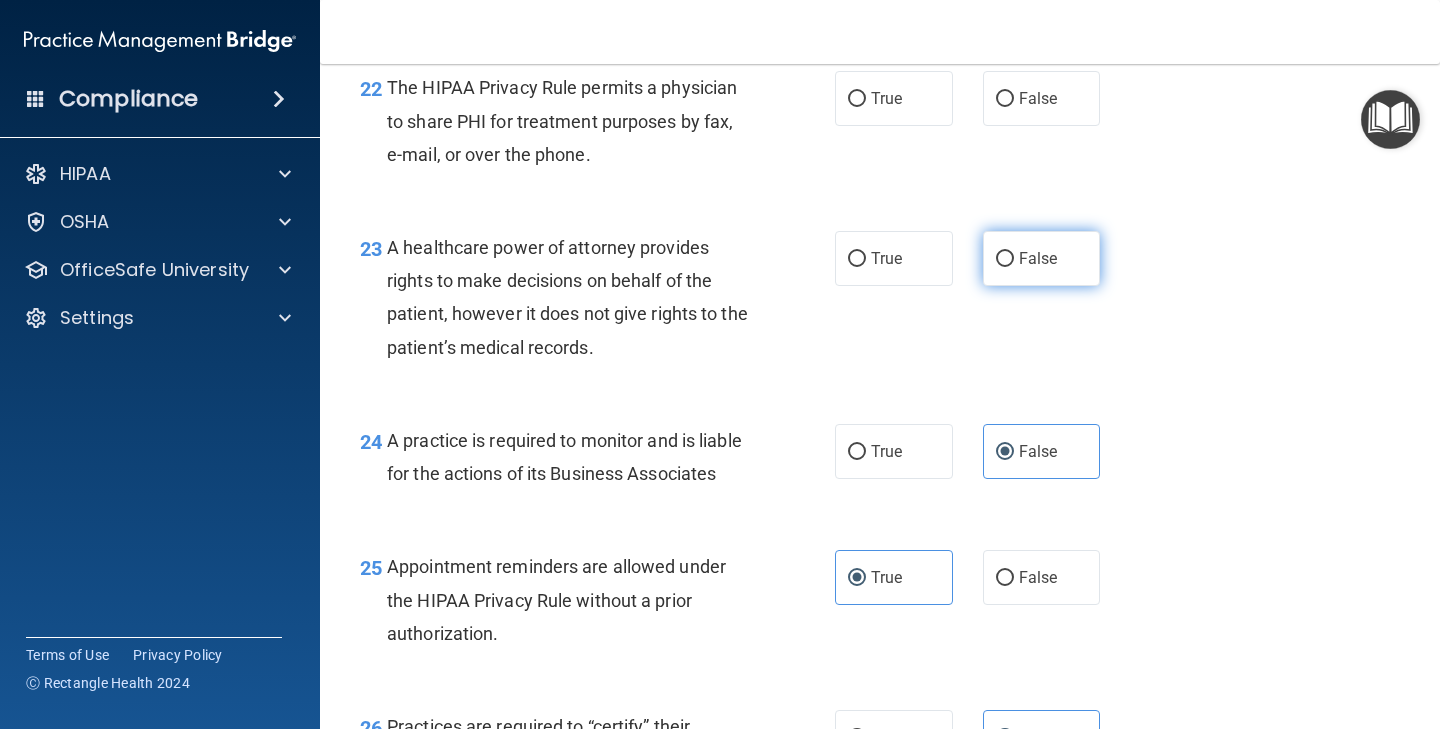 click on "False" at bounding box center [1042, 258] 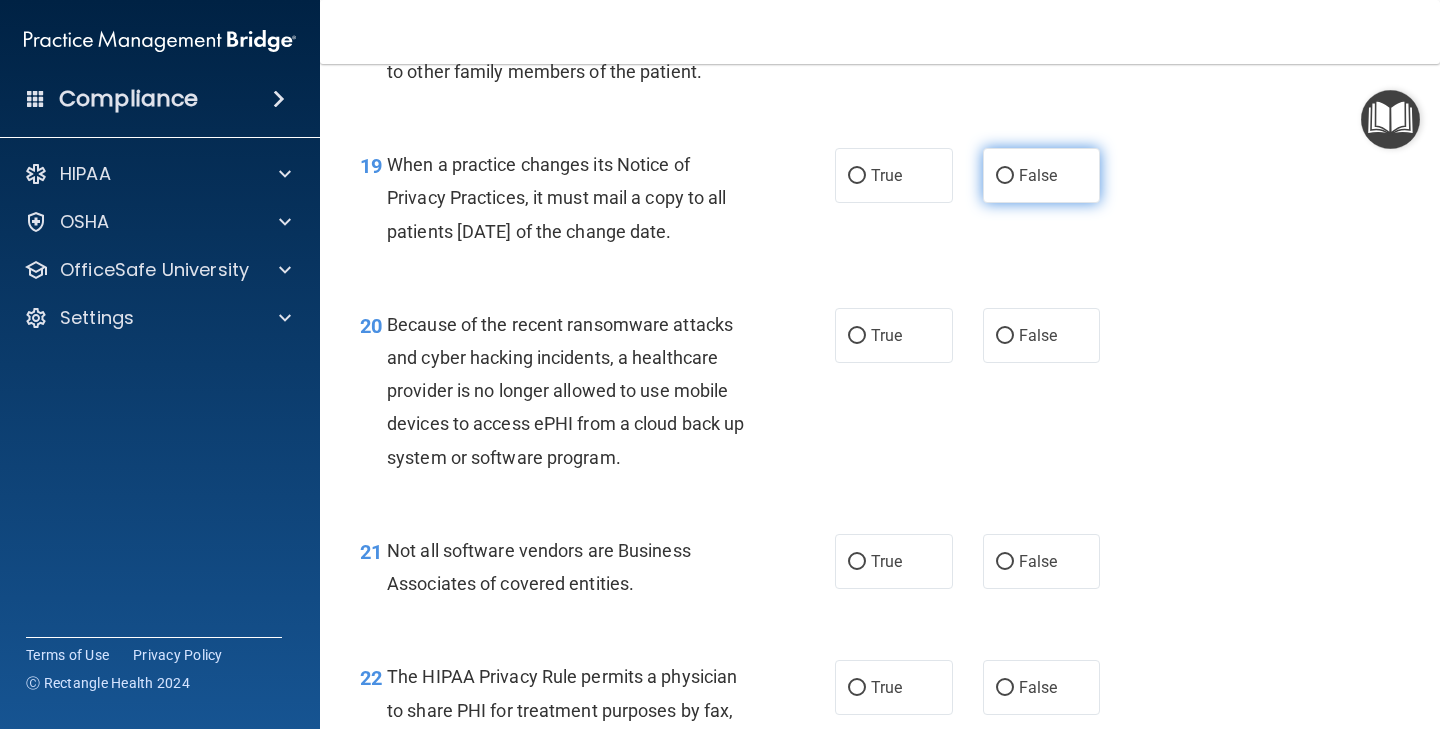 scroll, scrollTop: 3460, scrollLeft: 0, axis: vertical 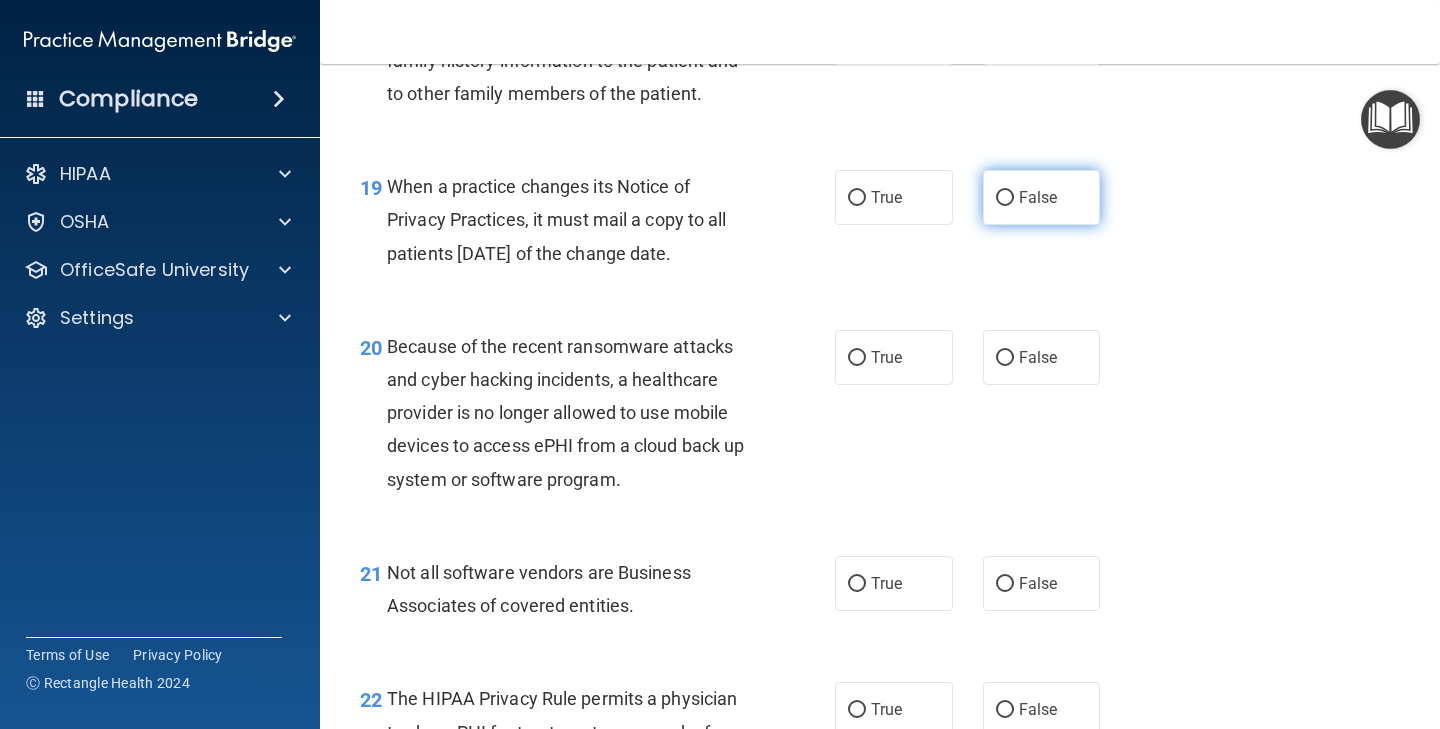 click on "False" at bounding box center (1042, 197) 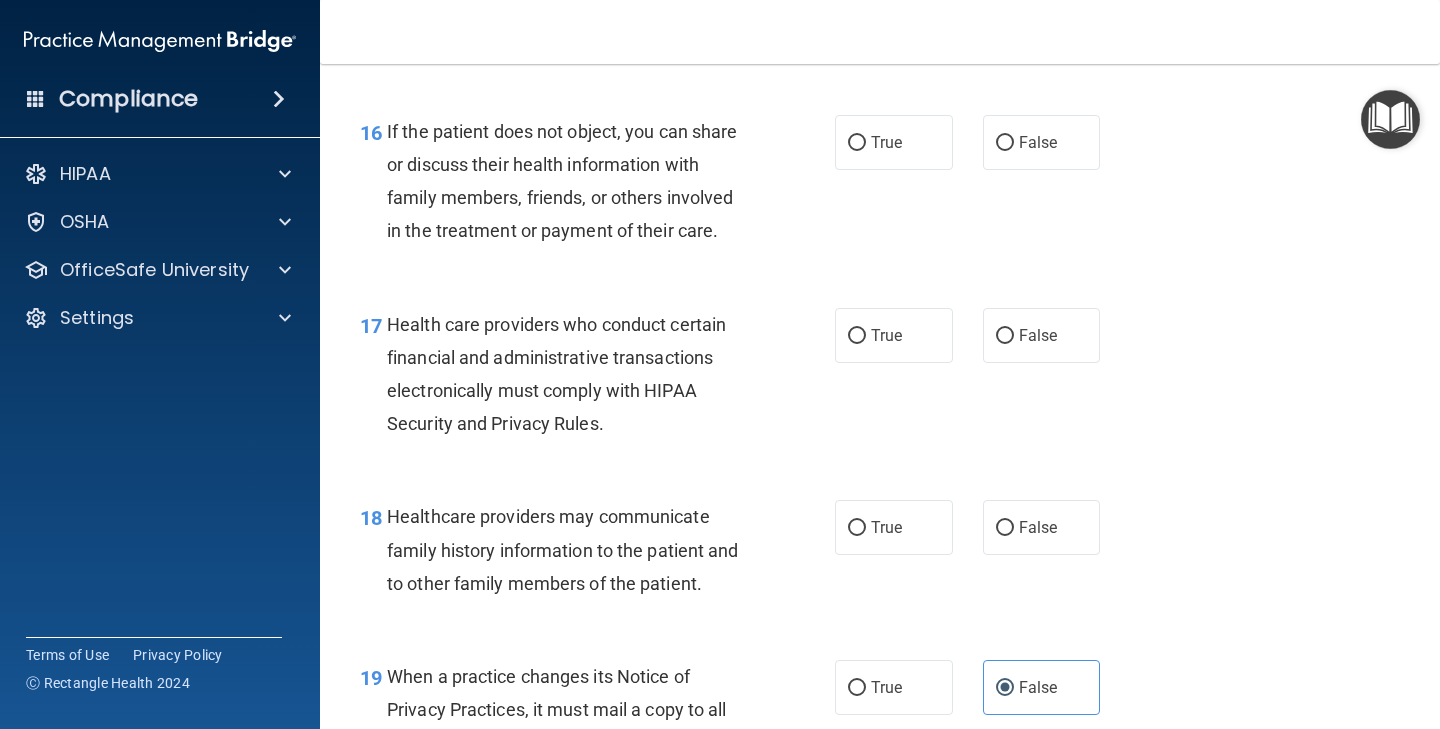 scroll, scrollTop: 2962, scrollLeft: 0, axis: vertical 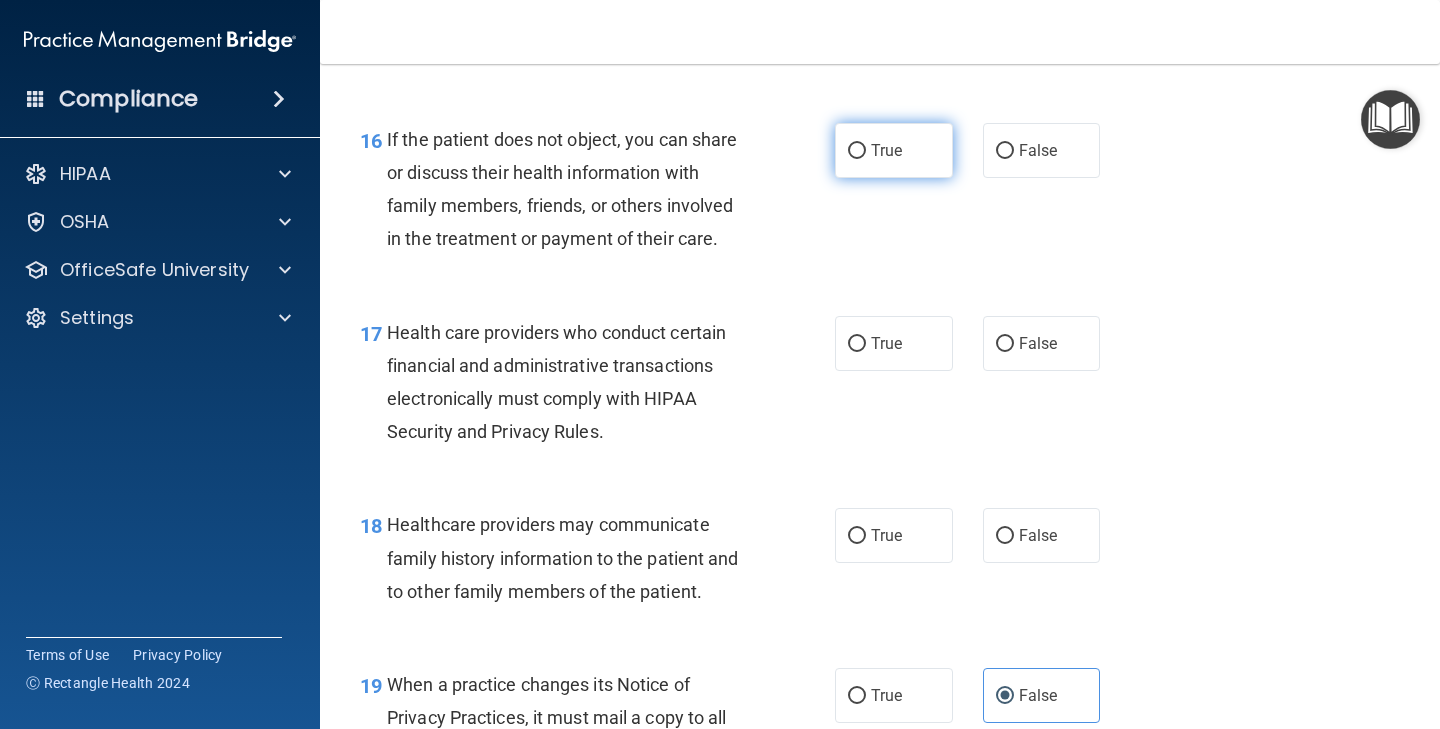 click on "True" at bounding box center (894, 150) 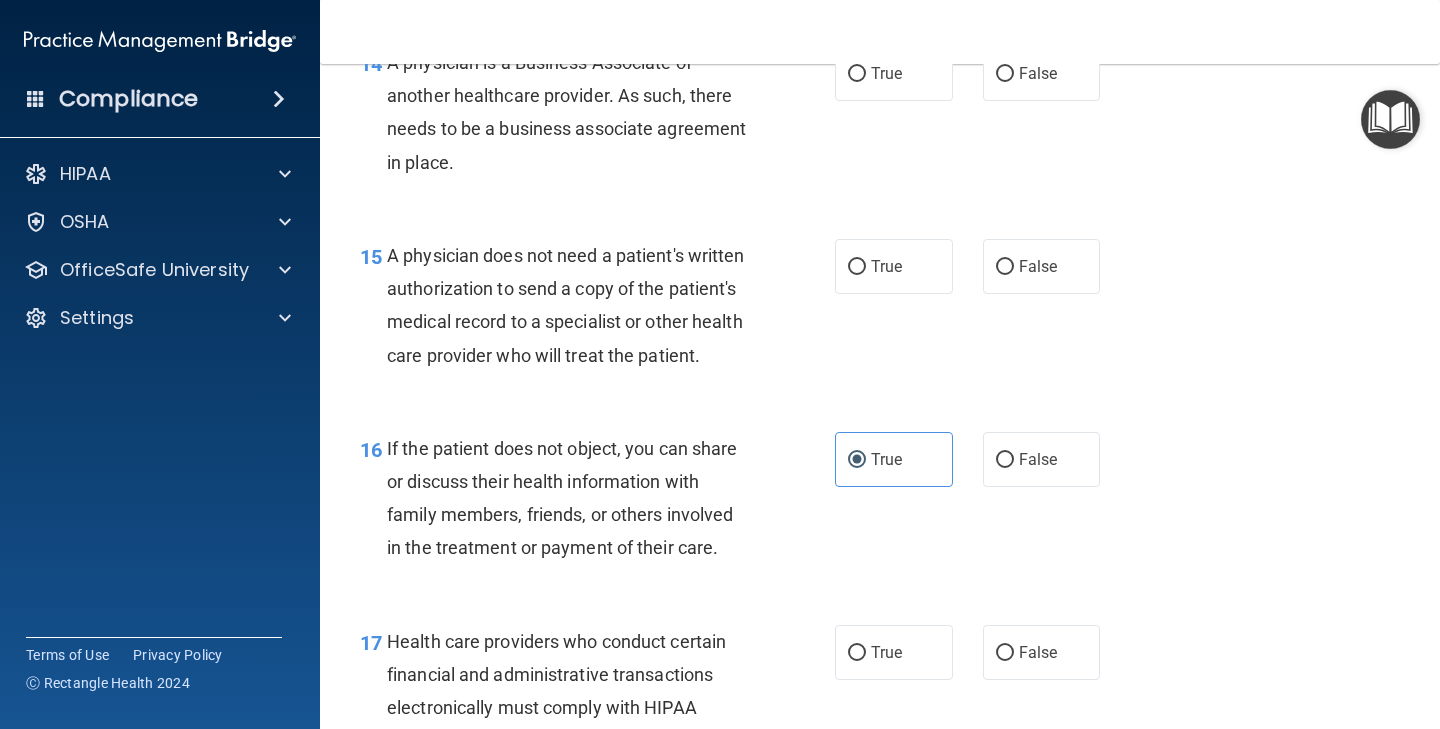 scroll, scrollTop: 2622, scrollLeft: 0, axis: vertical 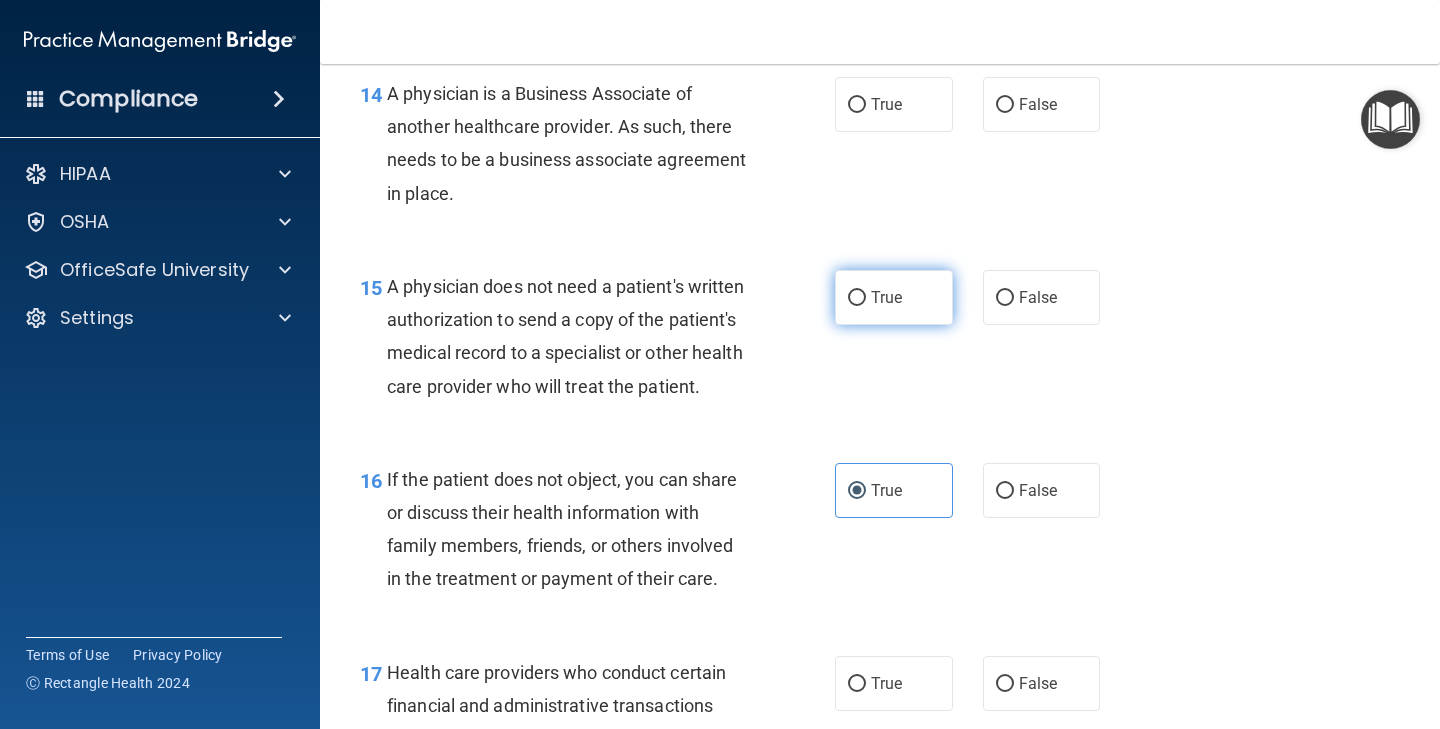click on "True" at bounding box center [886, 297] 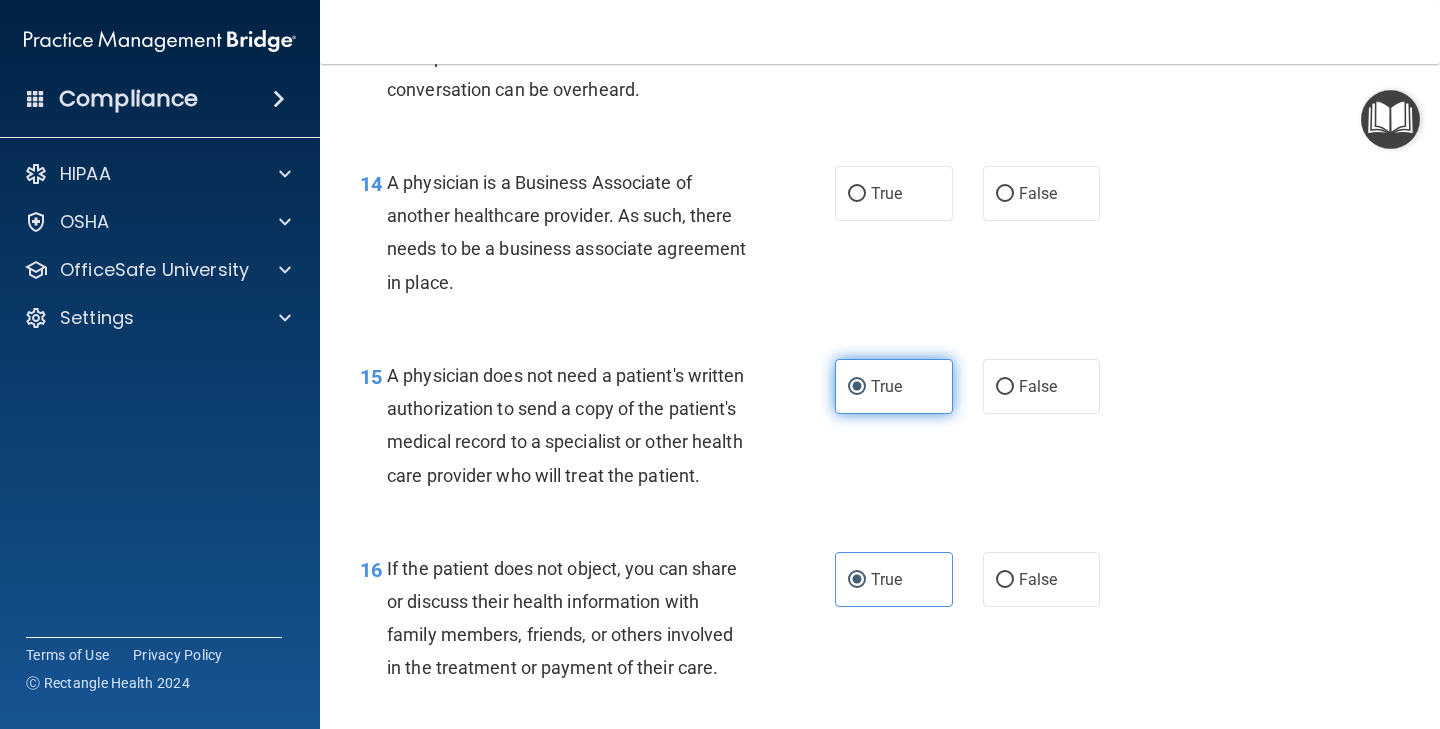 scroll, scrollTop: 2496, scrollLeft: 0, axis: vertical 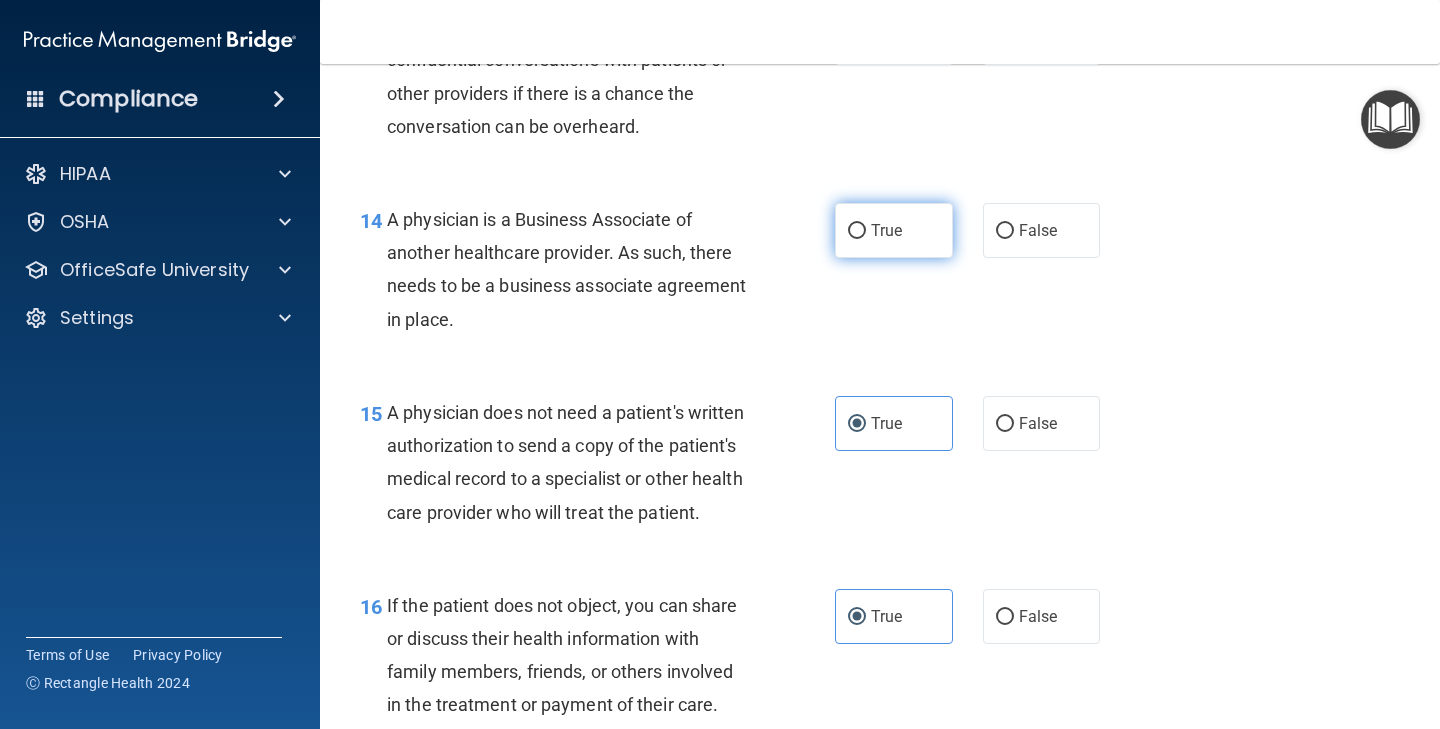 click on "True" at bounding box center (886, 230) 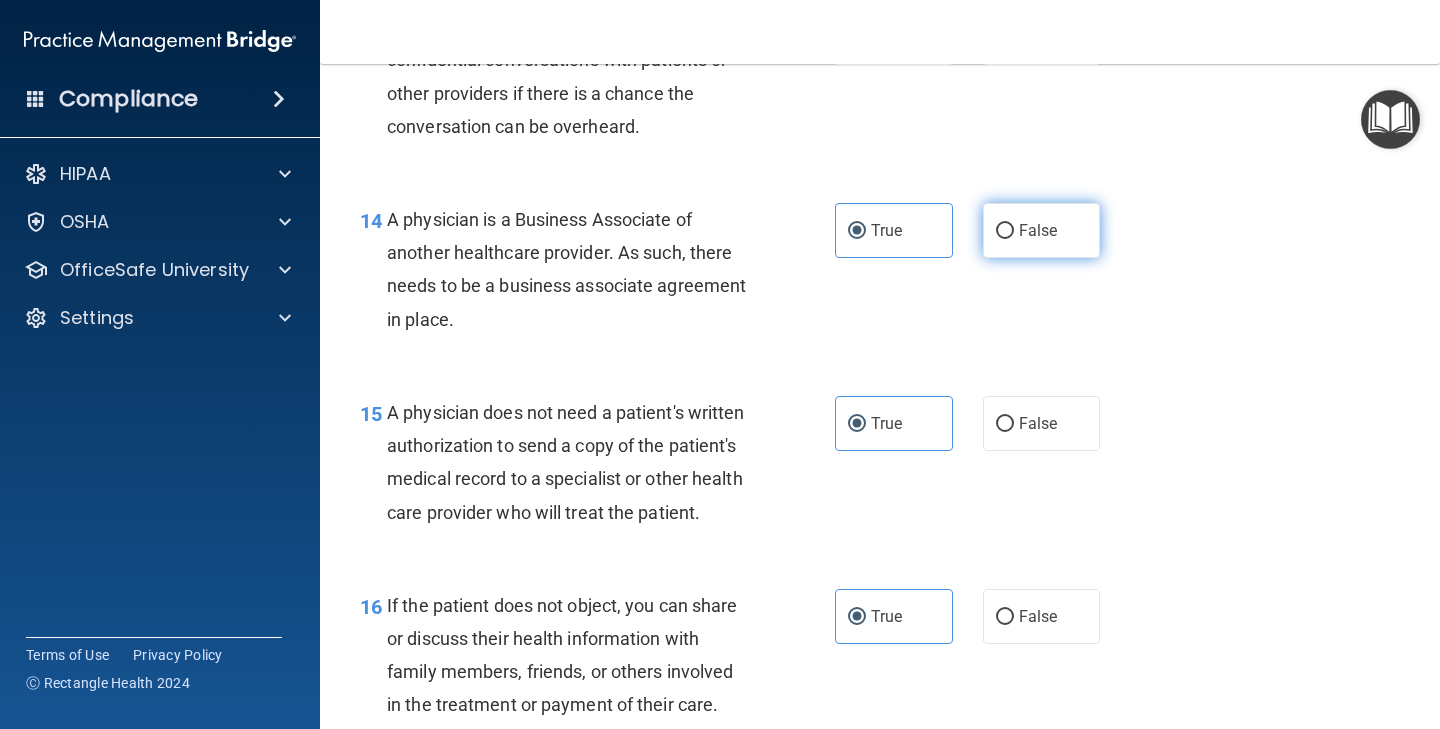 click on "False" at bounding box center (1005, 231) 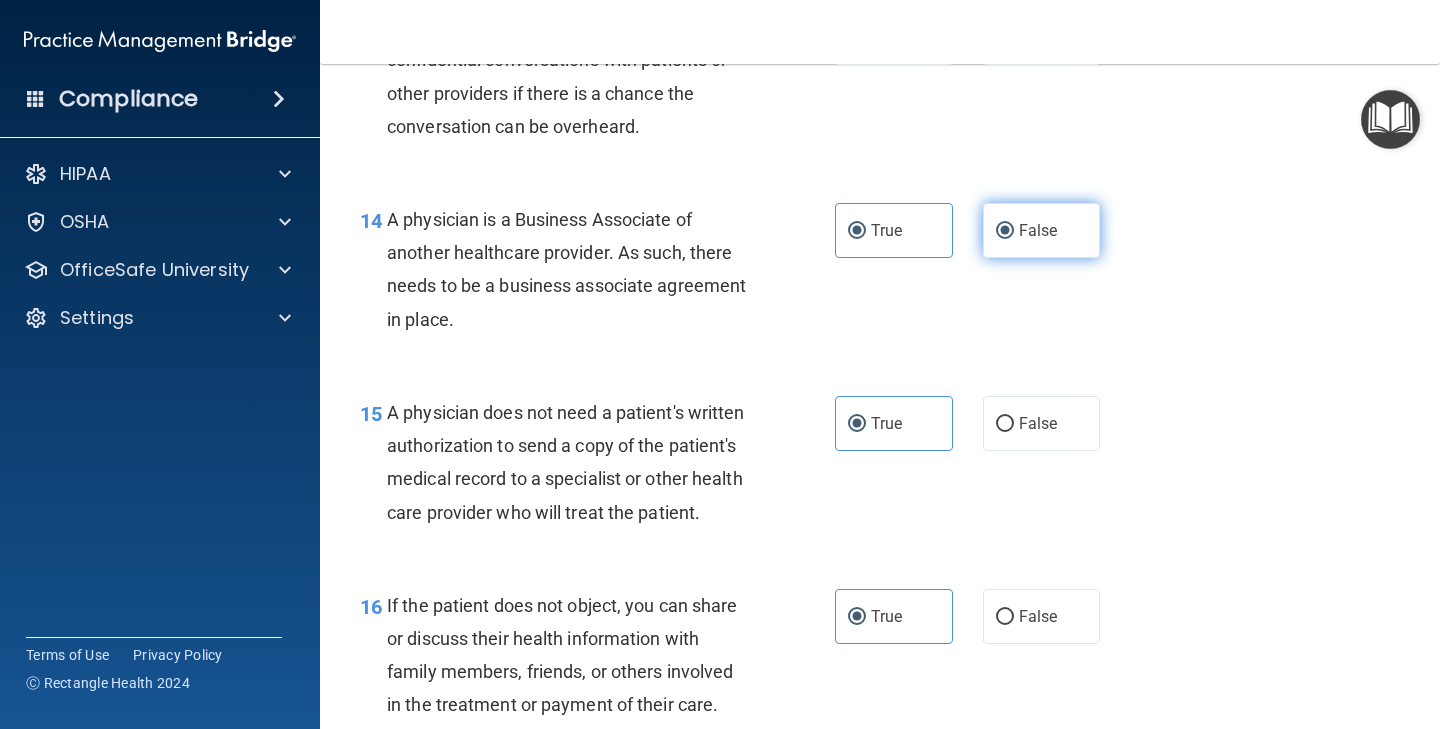 radio on "false" 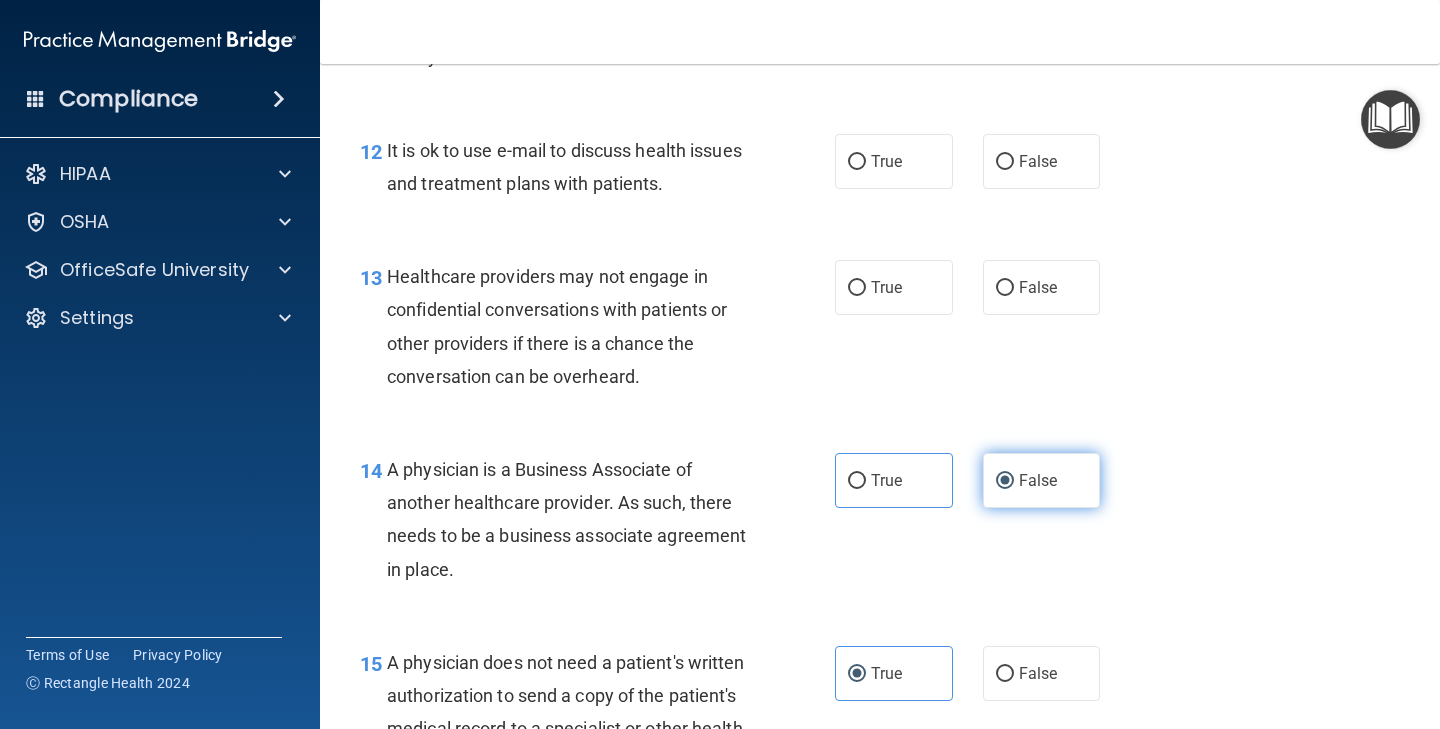 scroll, scrollTop: 2232, scrollLeft: 0, axis: vertical 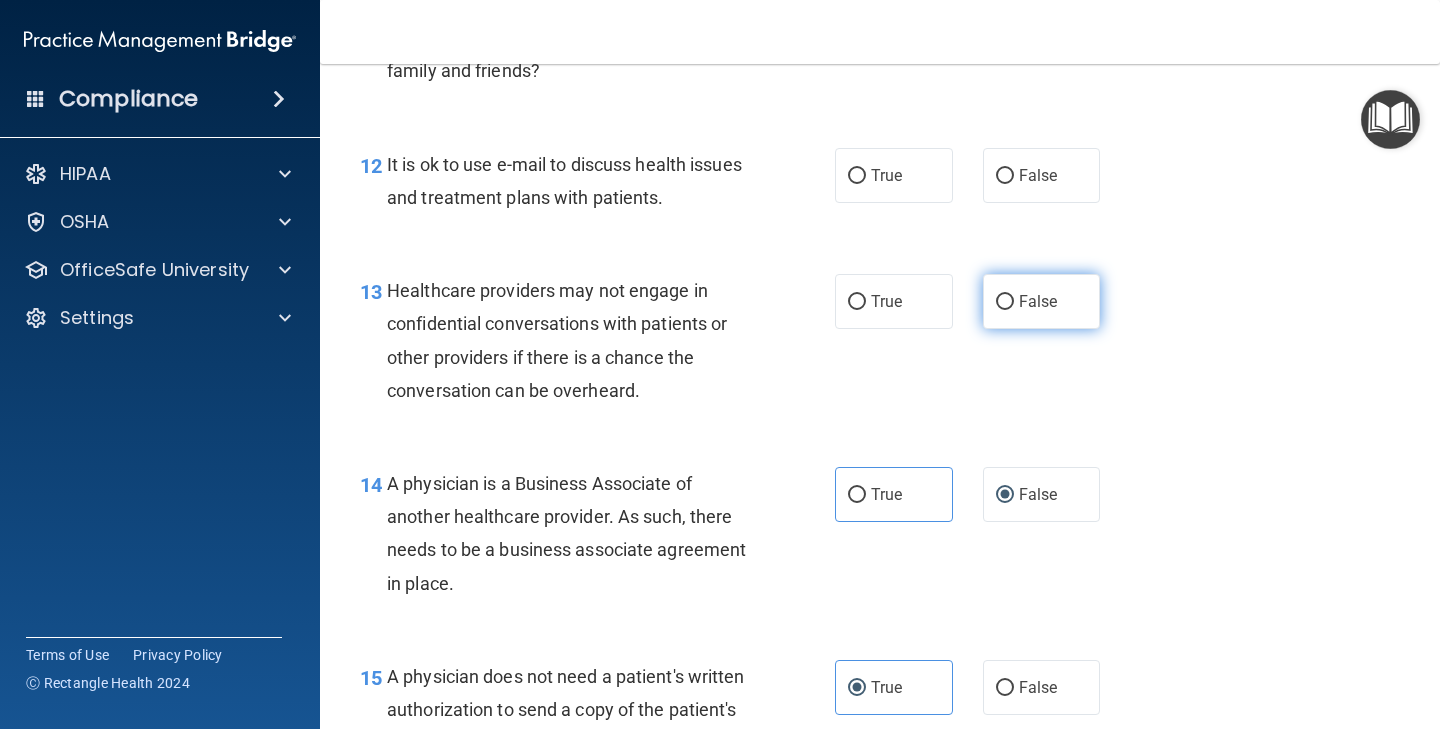 click on "False" at bounding box center (1042, 301) 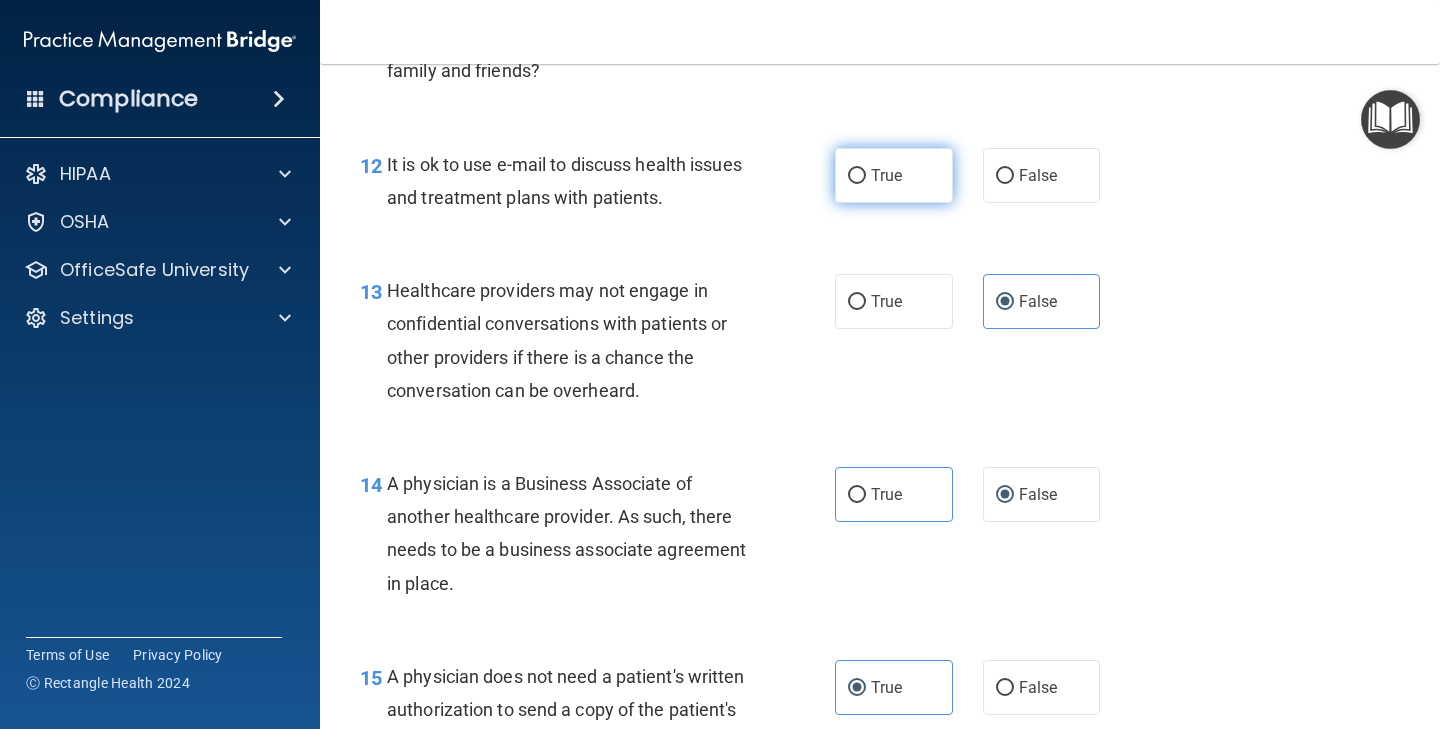 click on "True" at bounding box center [894, 175] 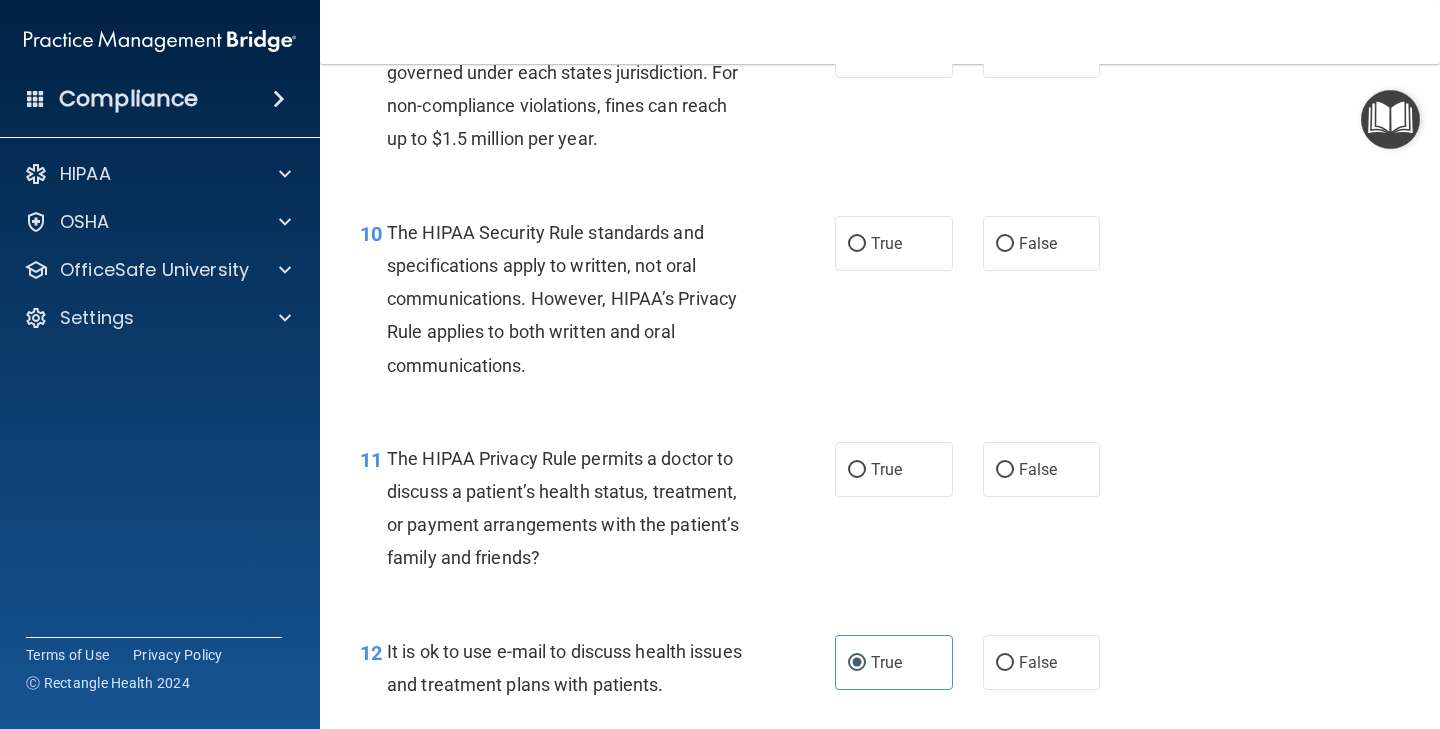 scroll, scrollTop: 1743, scrollLeft: 0, axis: vertical 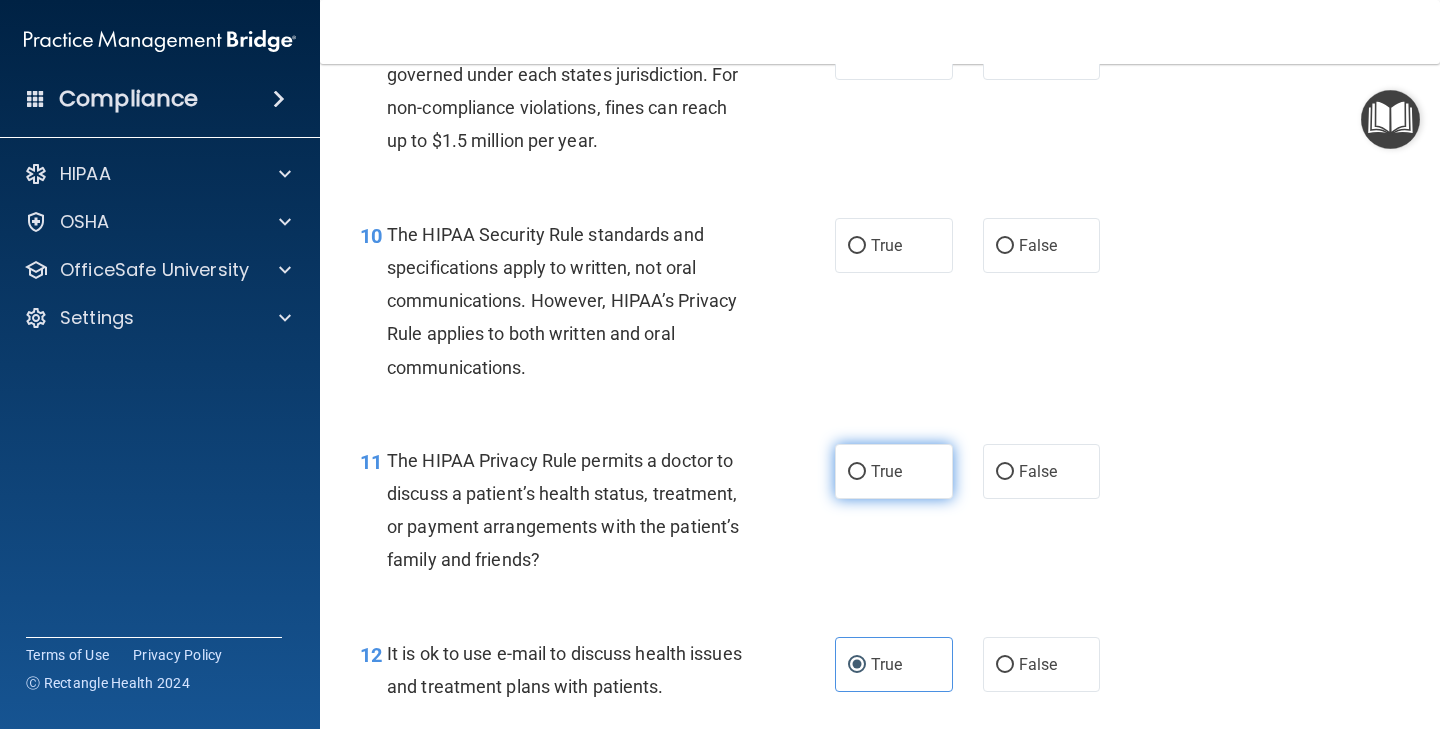click on "True" at bounding box center (886, 471) 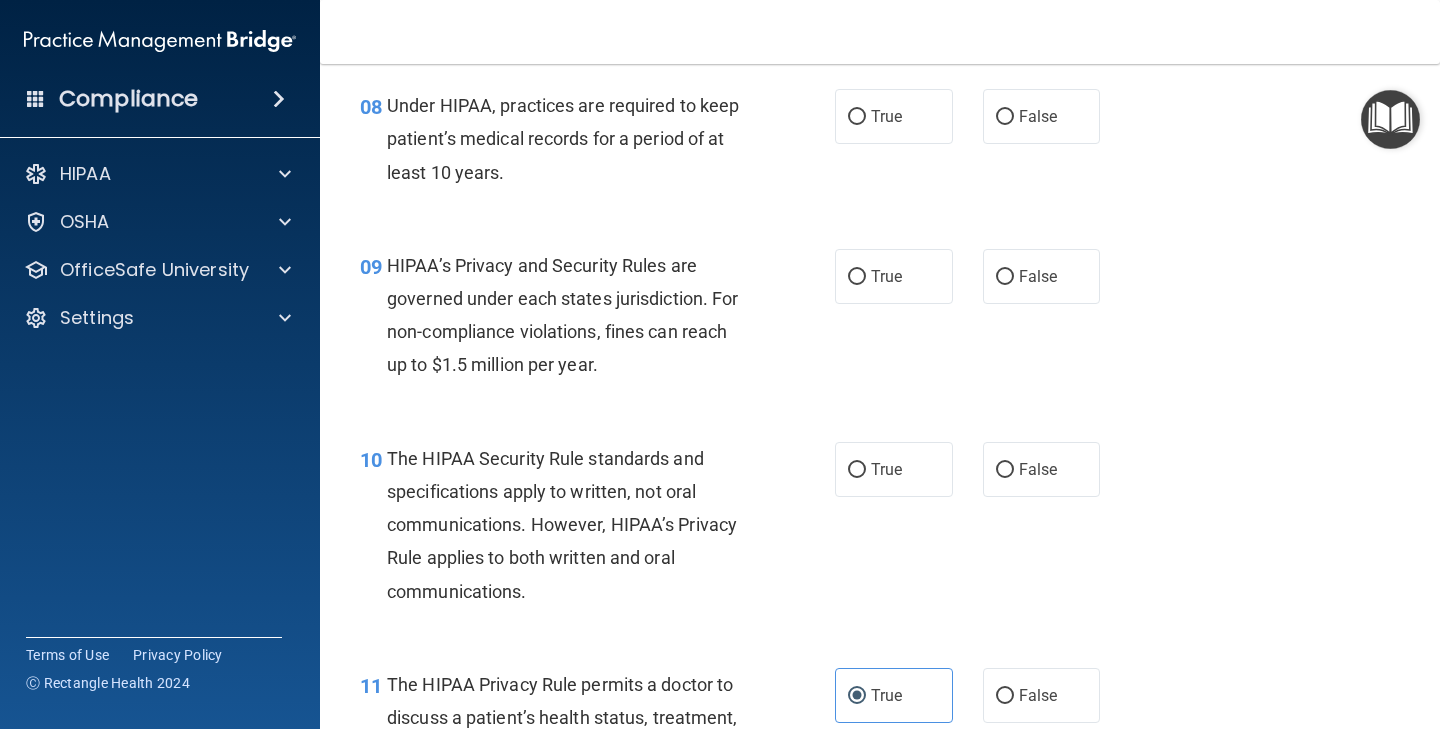 scroll, scrollTop: 1514, scrollLeft: 0, axis: vertical 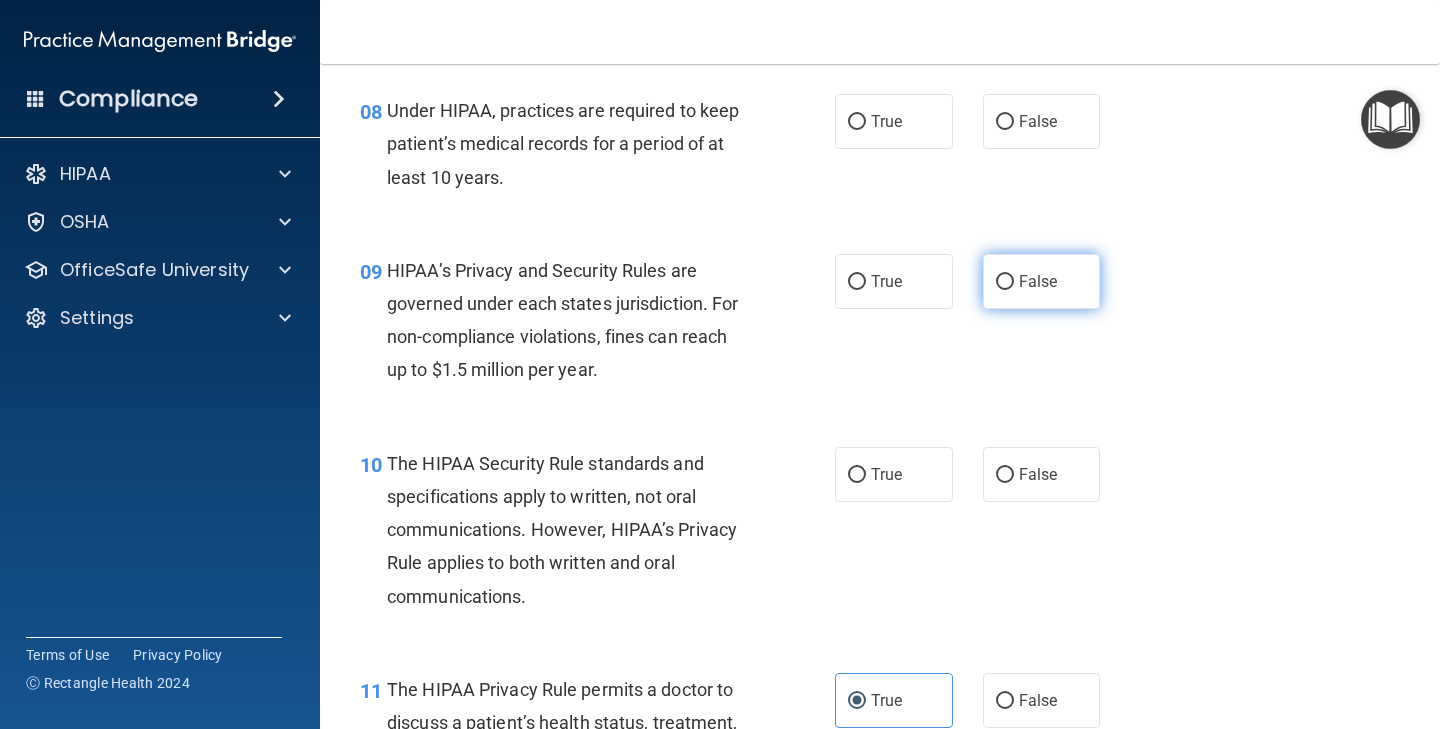 click on "False" at bounding box center [1038, 281] 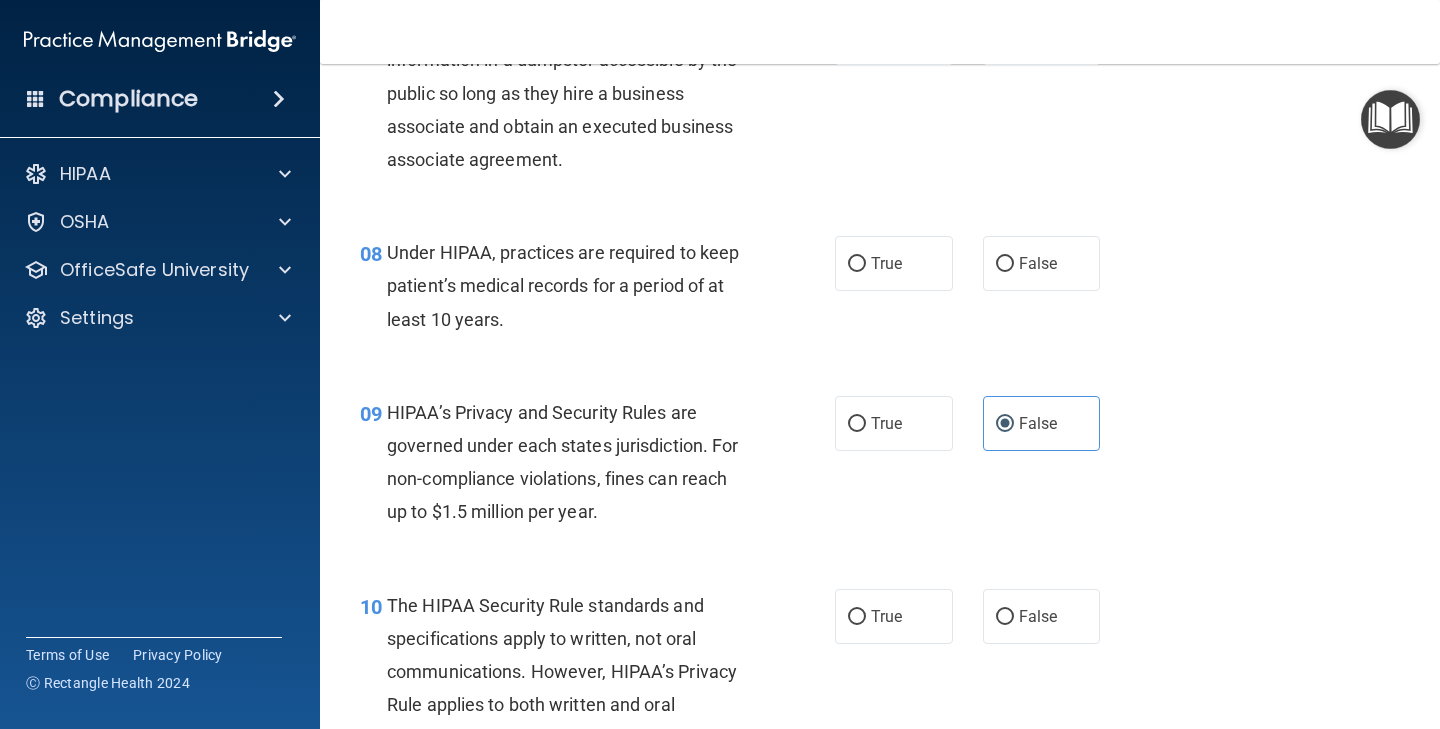 scroll, scrollTop: 1342, scrollLeft: 0, axis: vertical 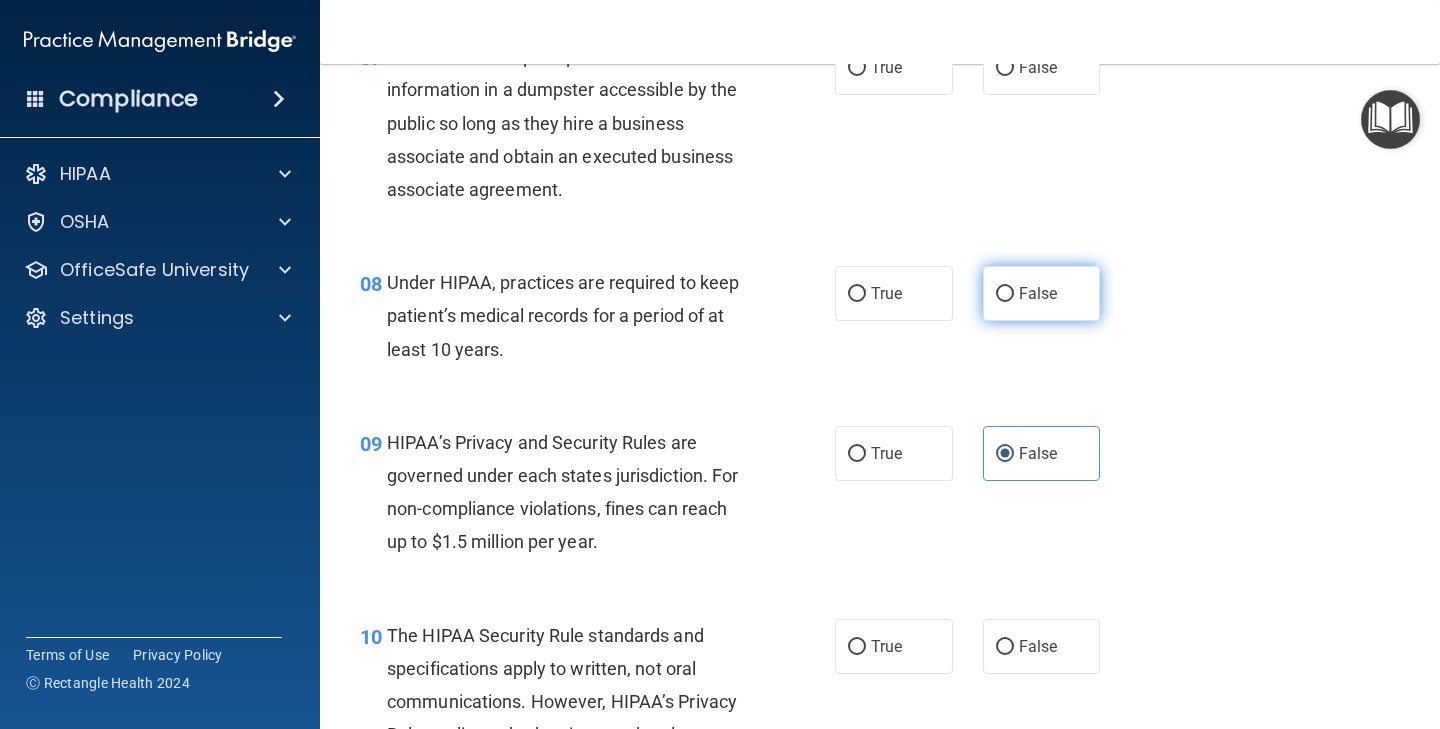 click on "False" at bounding box center [1038, 293] 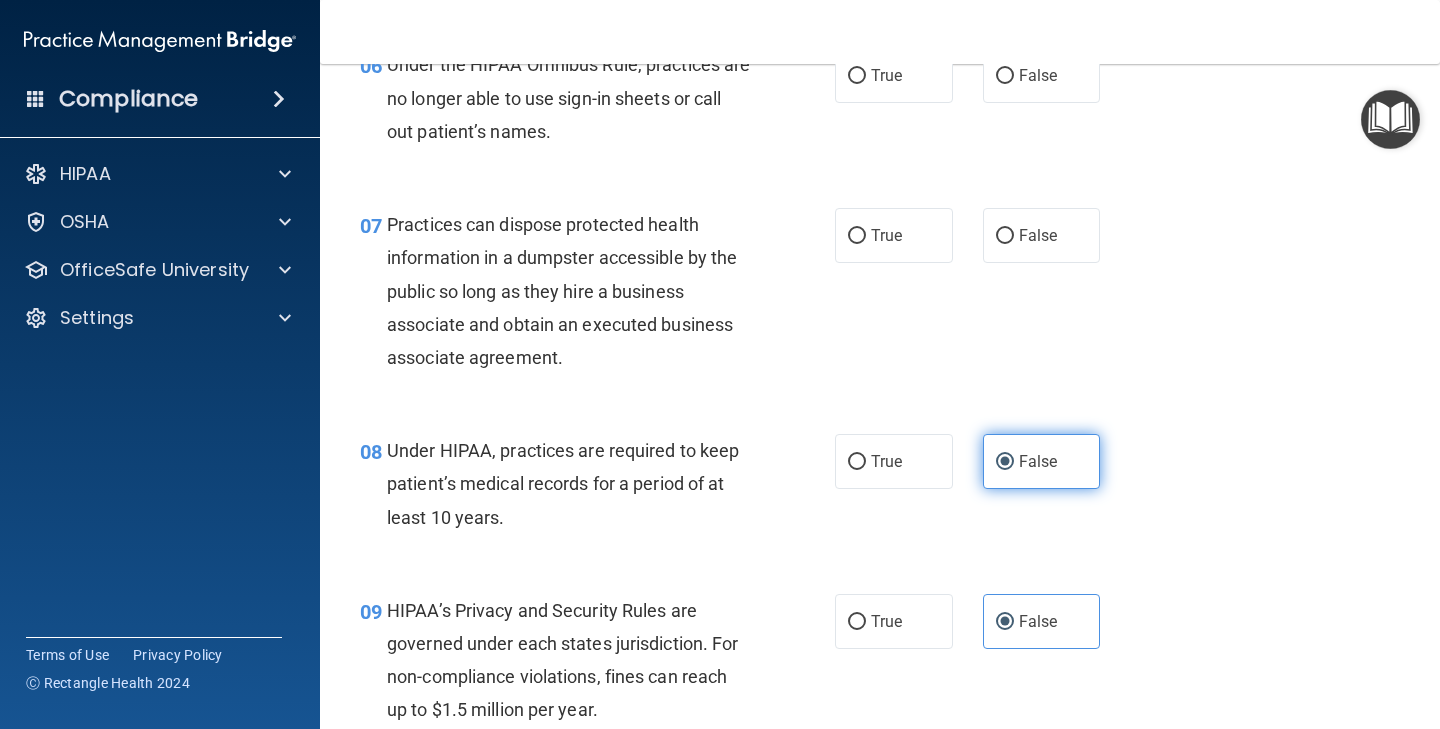 scroll, scrollTop: 1130, scrollLeft: 0, axis: vertical 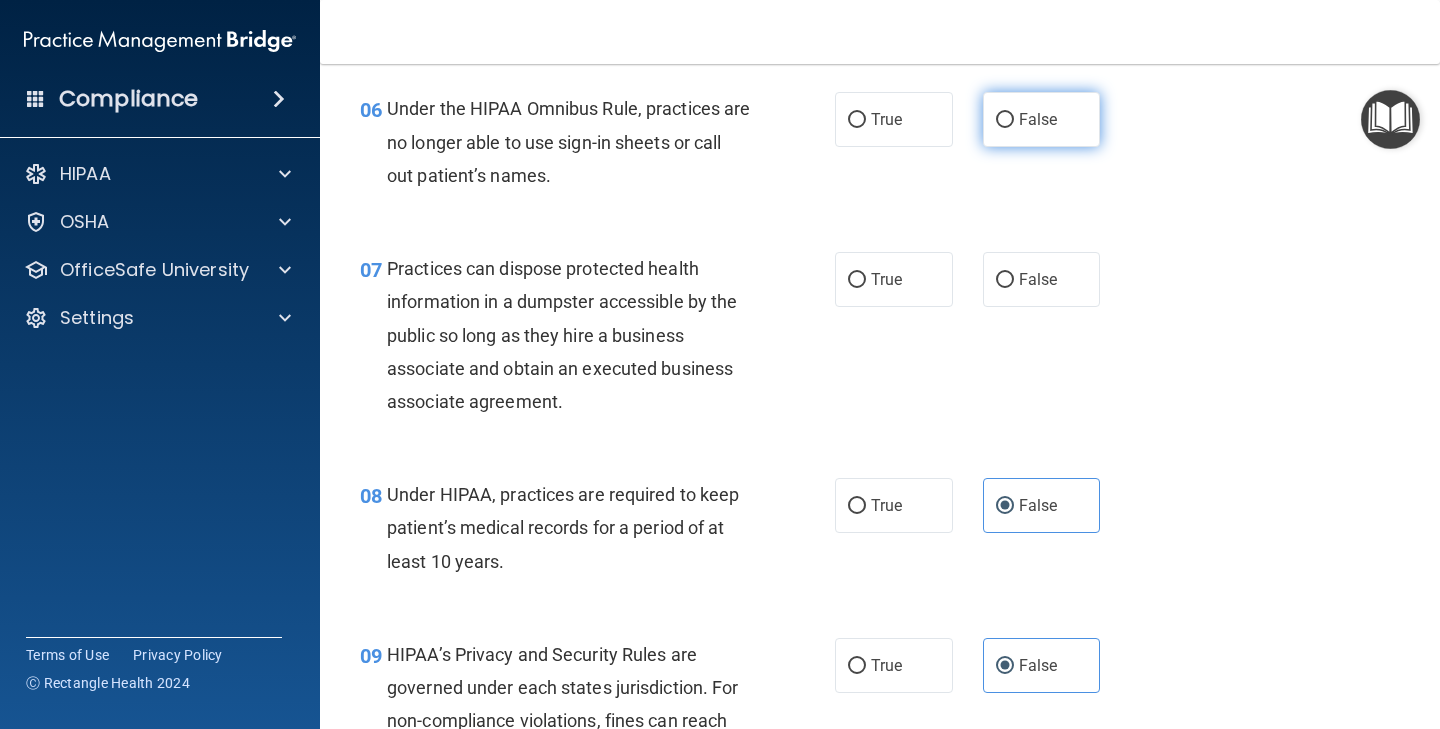 click on "False" at bounding box center [1042, 119] 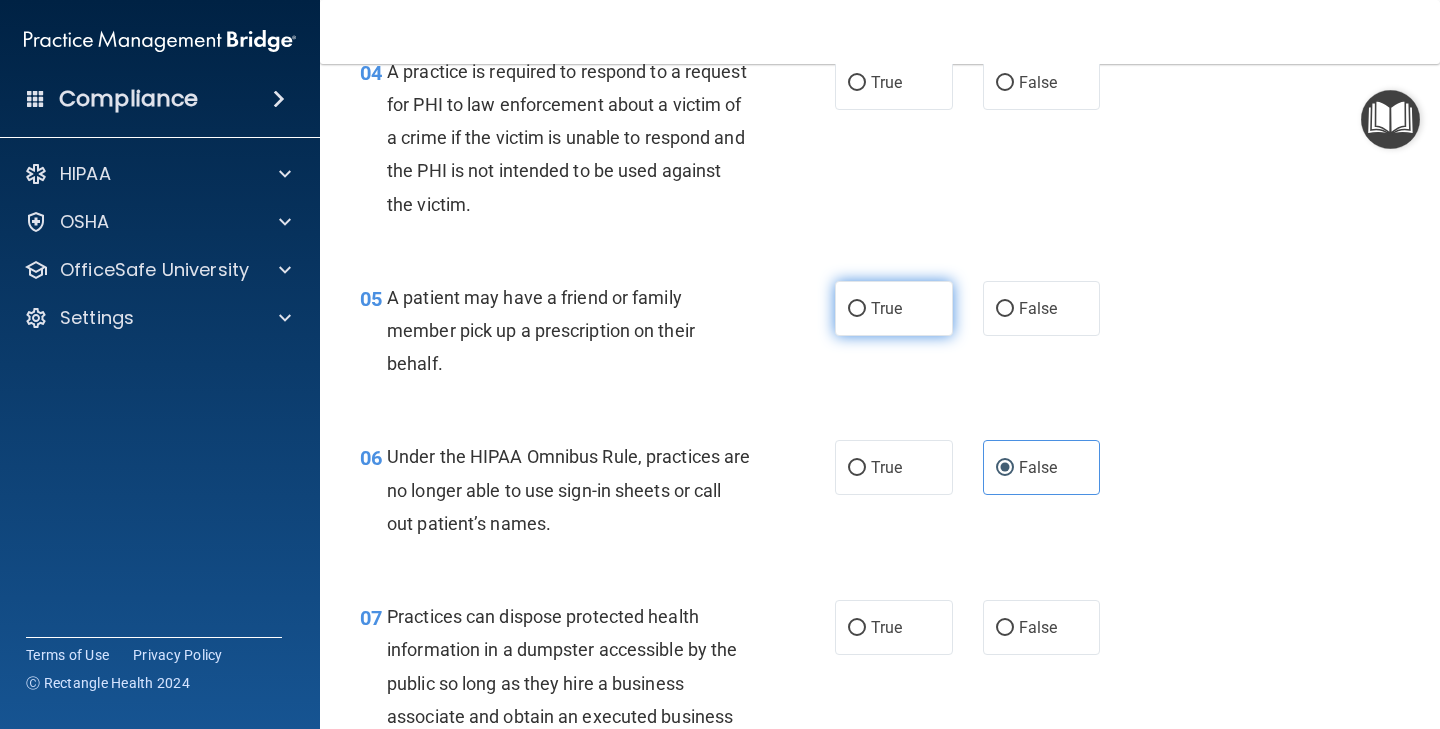 click on "True" at bounding box center [894, 308] 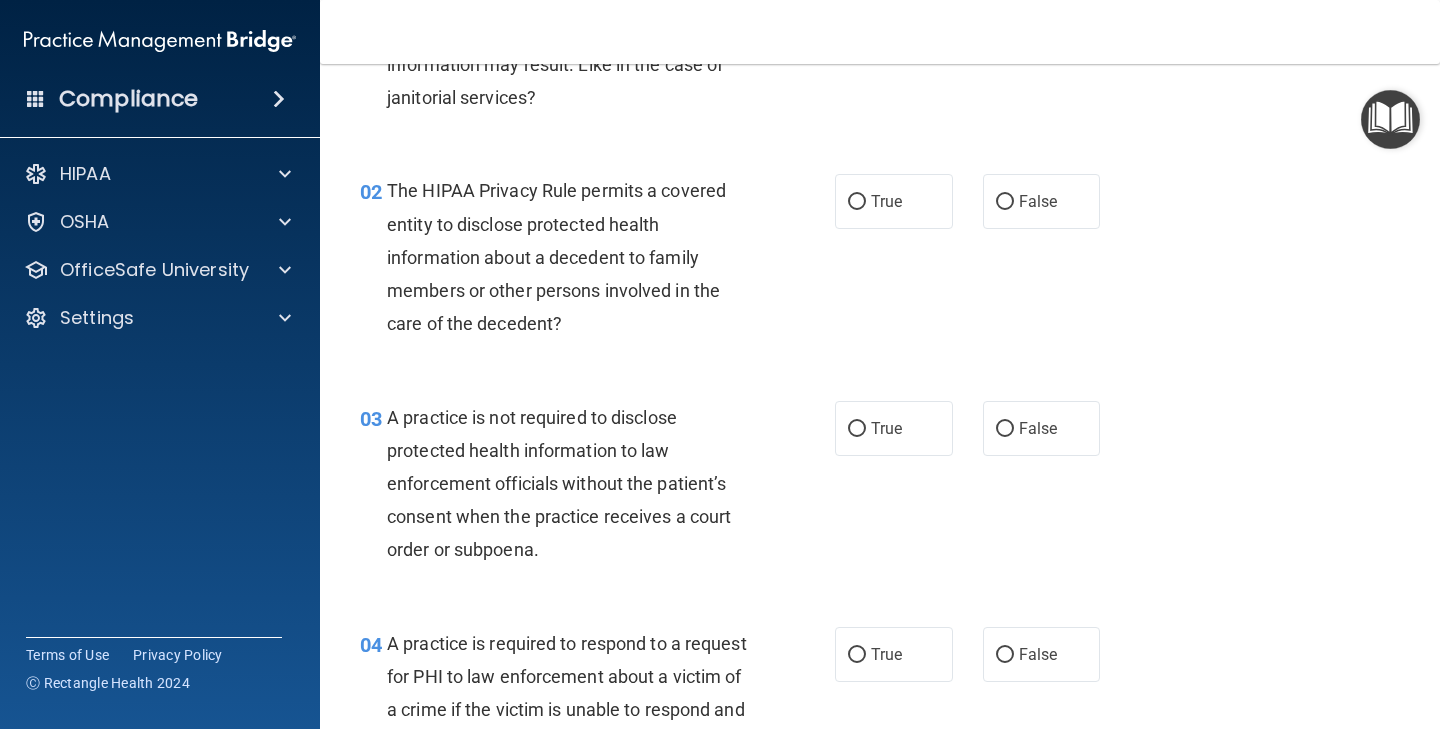 scroll, scrollTop: 70, scrollLeft: 0, axis: vertical 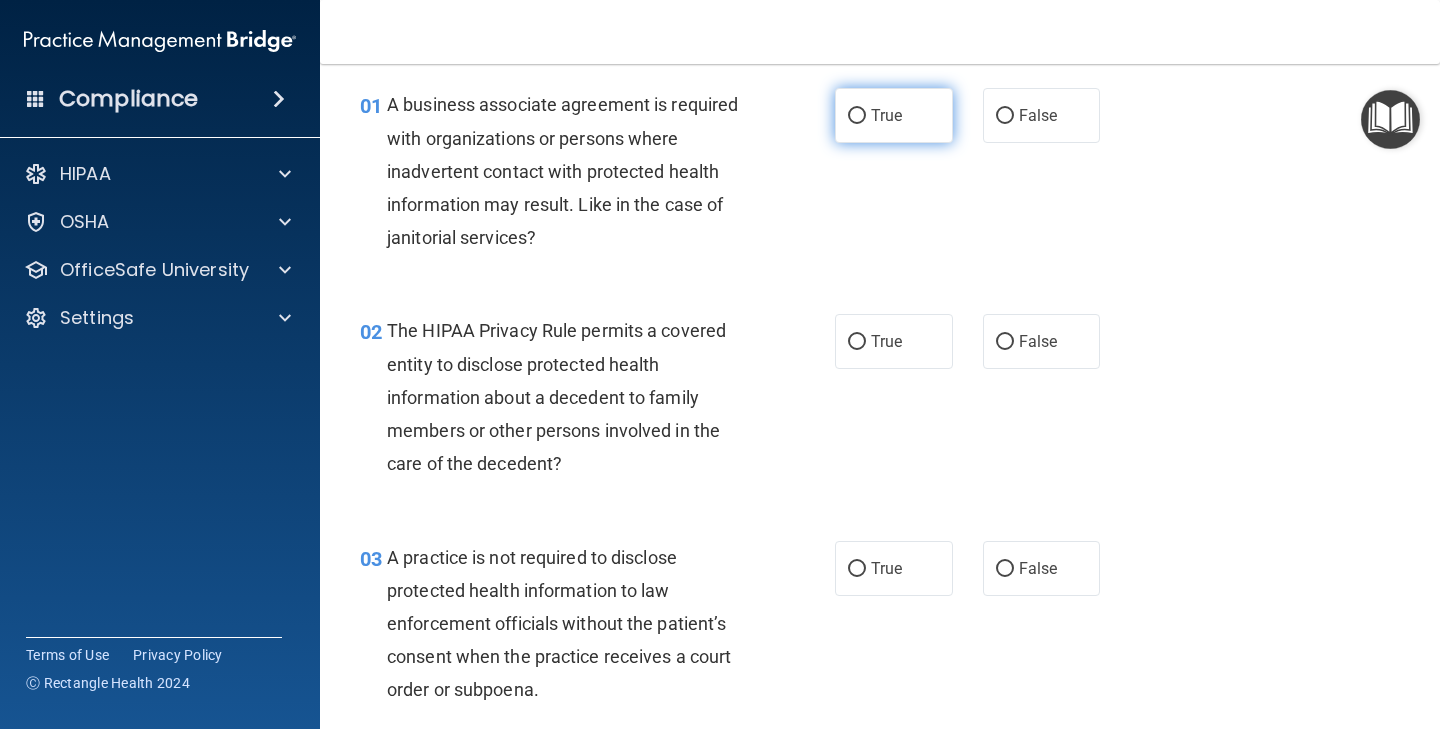 click on "True" at bounding box center (886, 115) 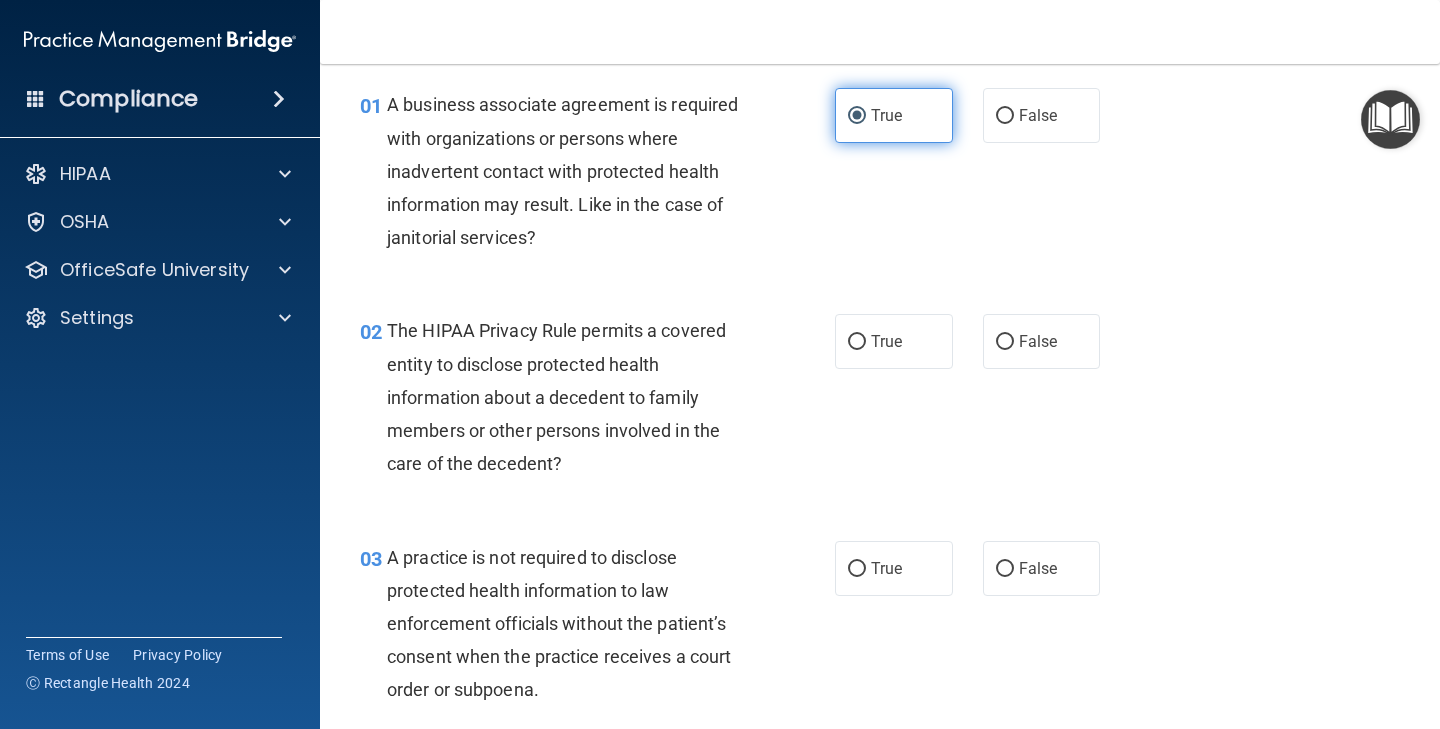 scroll, scrollTop: 0, scrollLeft: 0, axis: both 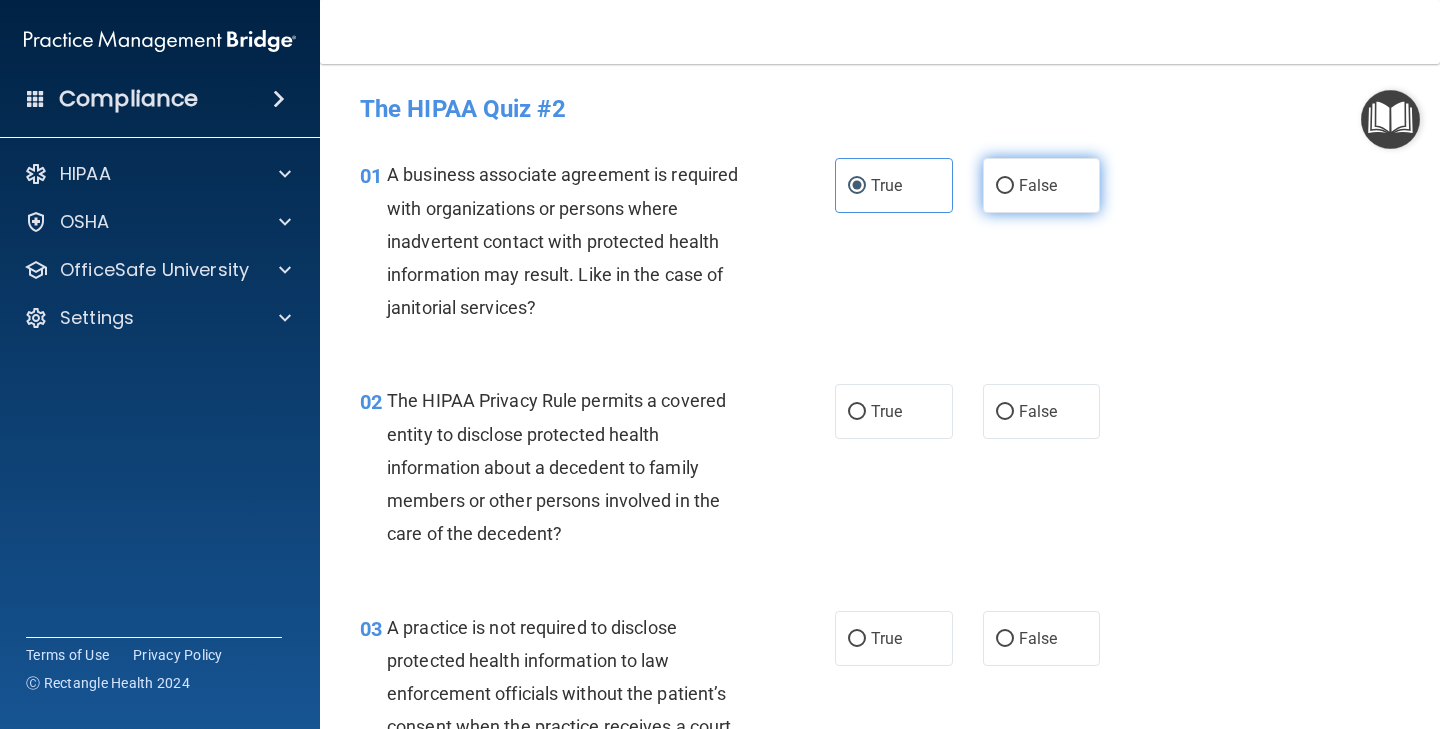 click on "False" at bounding box center [1042, 185] 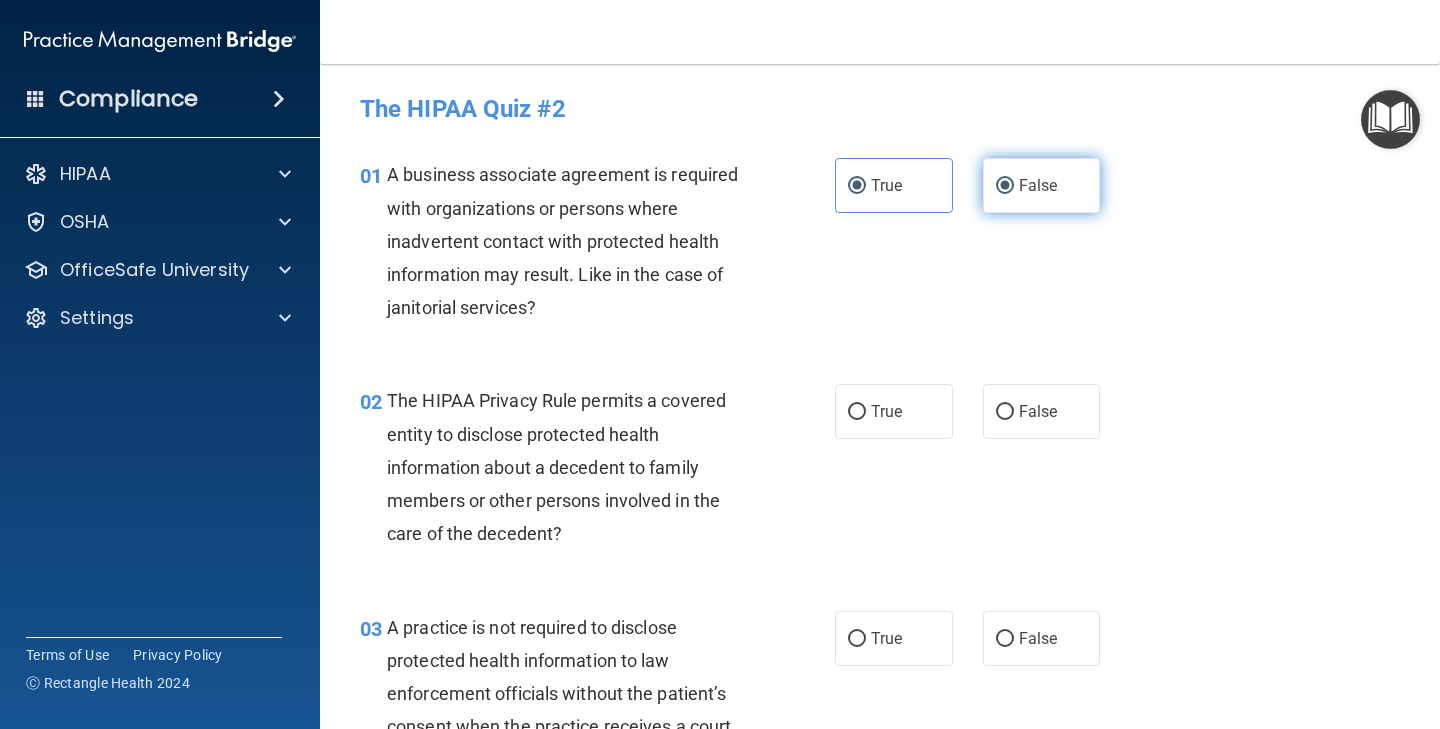 radio on "false" 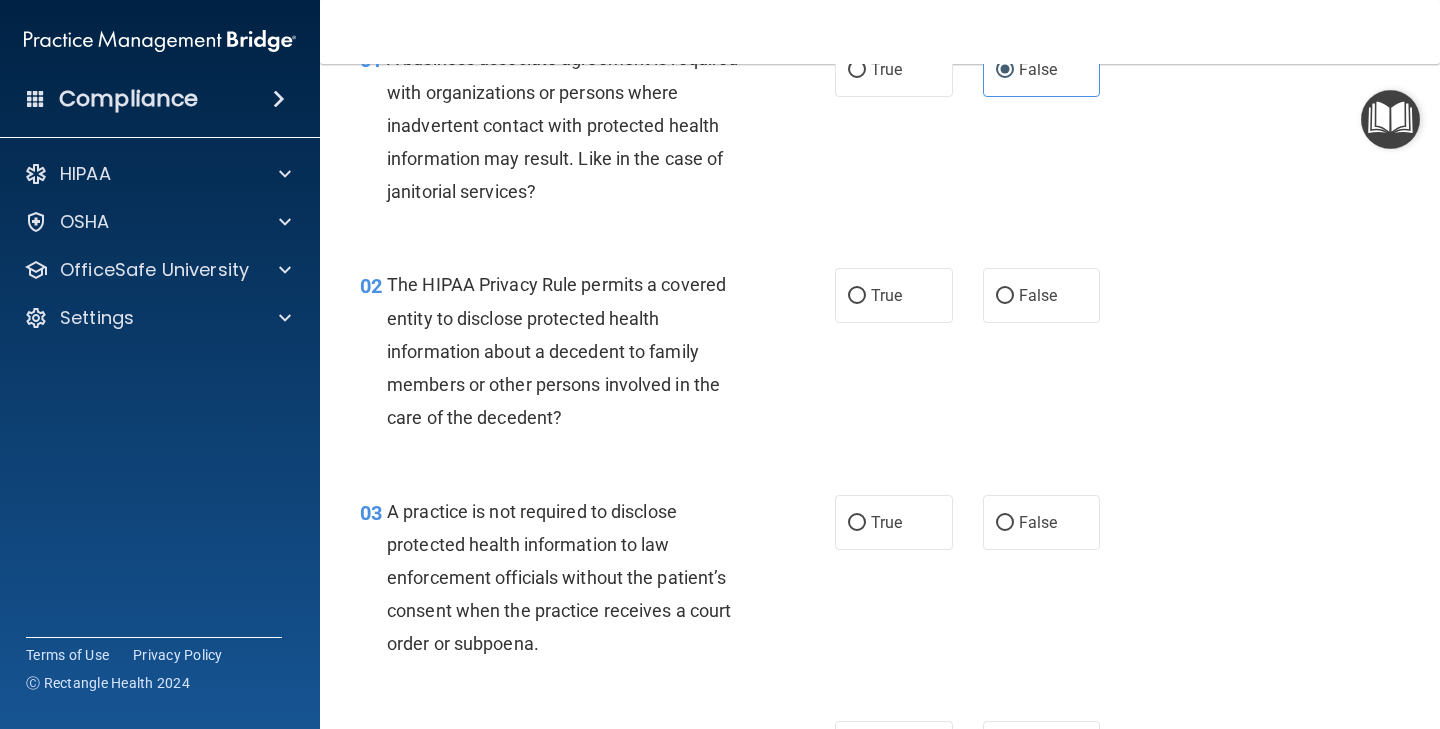 scroll, scrollTop: 141, scrollLeft: 0, axis: vertical 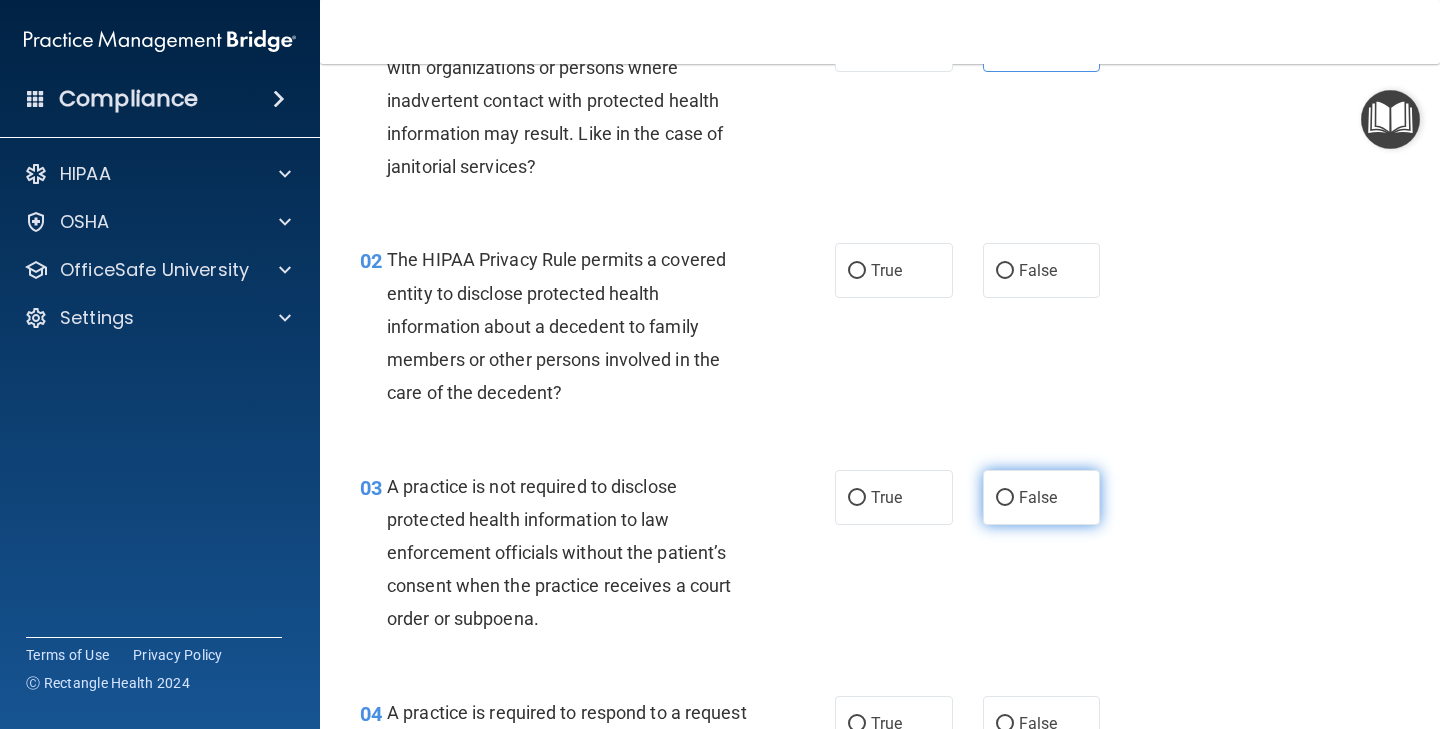 click on "False" at bounding box center [1038, 497] 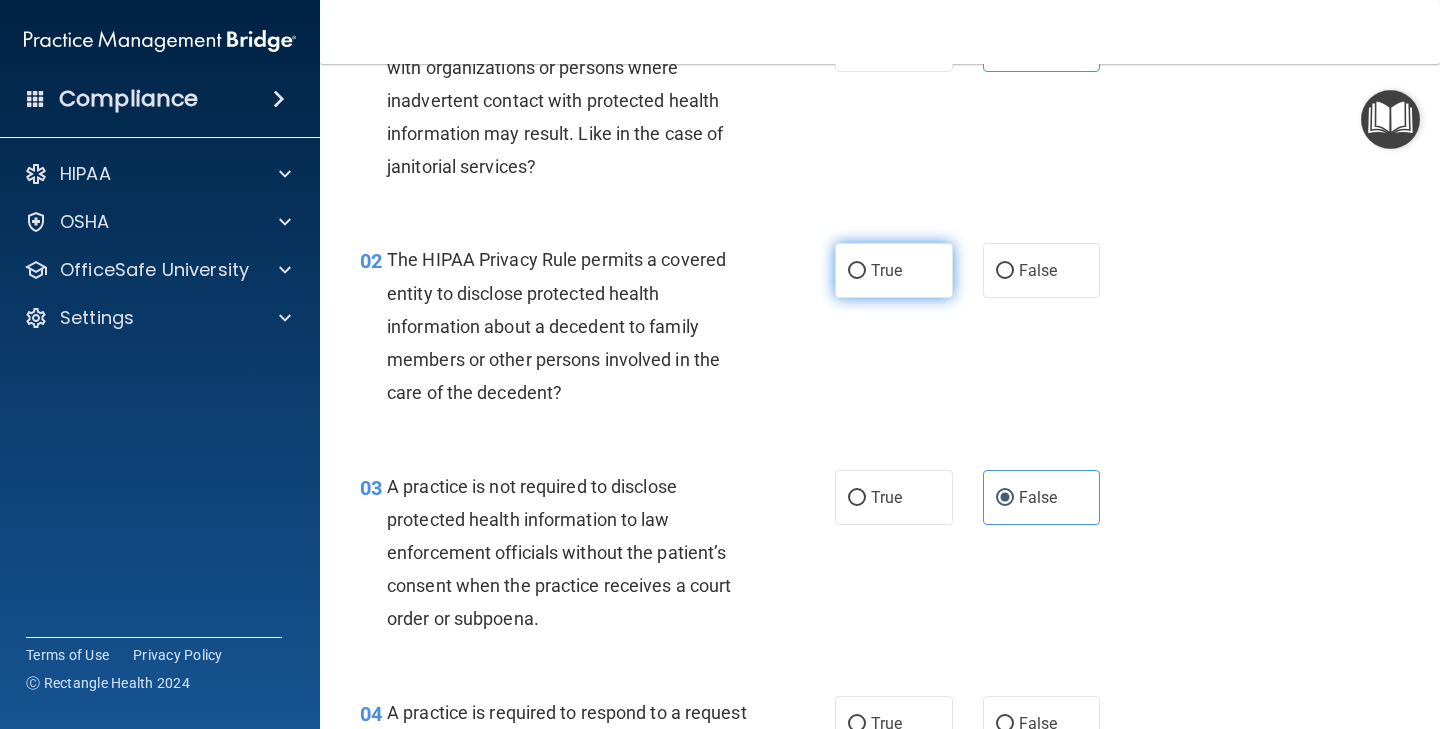 click on "True" at bounding box center (894, 270) 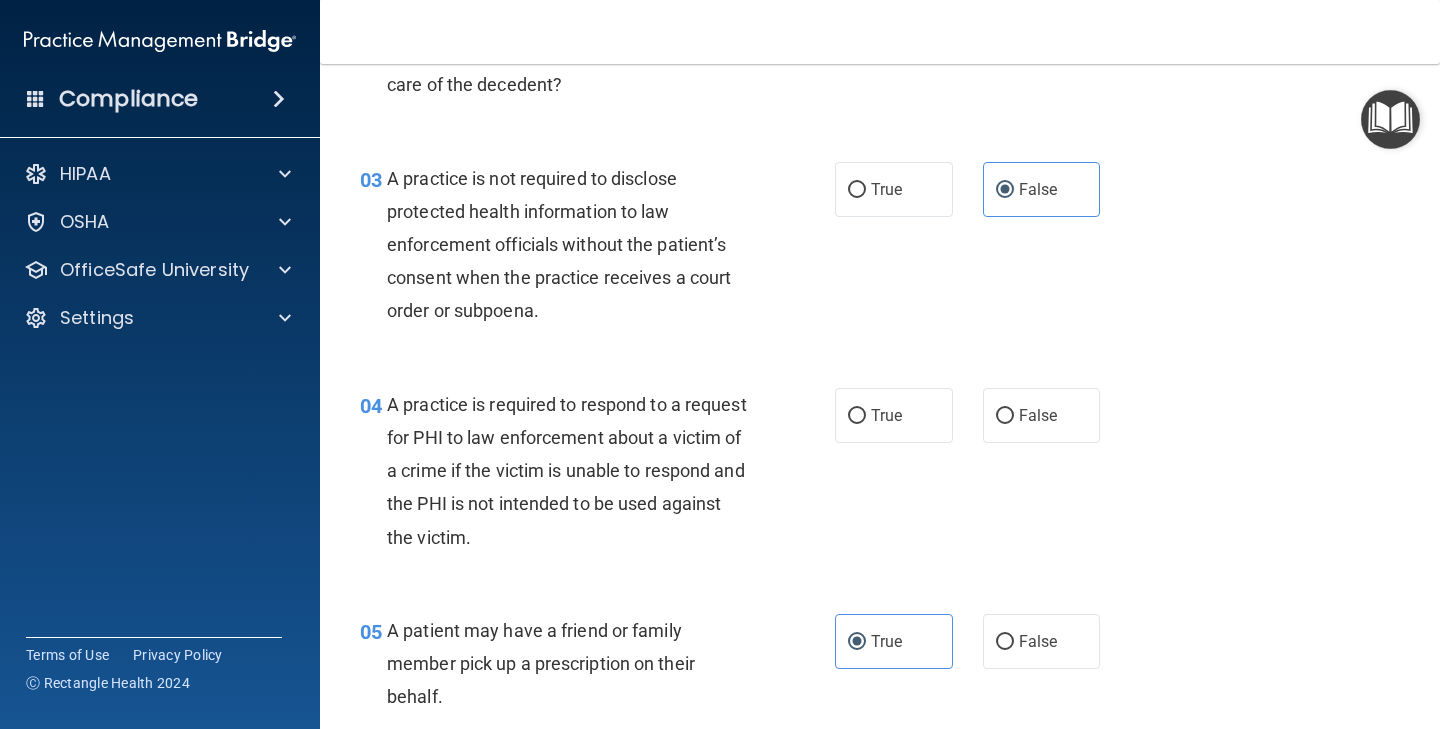 scroll, scrollTop: 455, scrollLeft: 0, axis: vertical 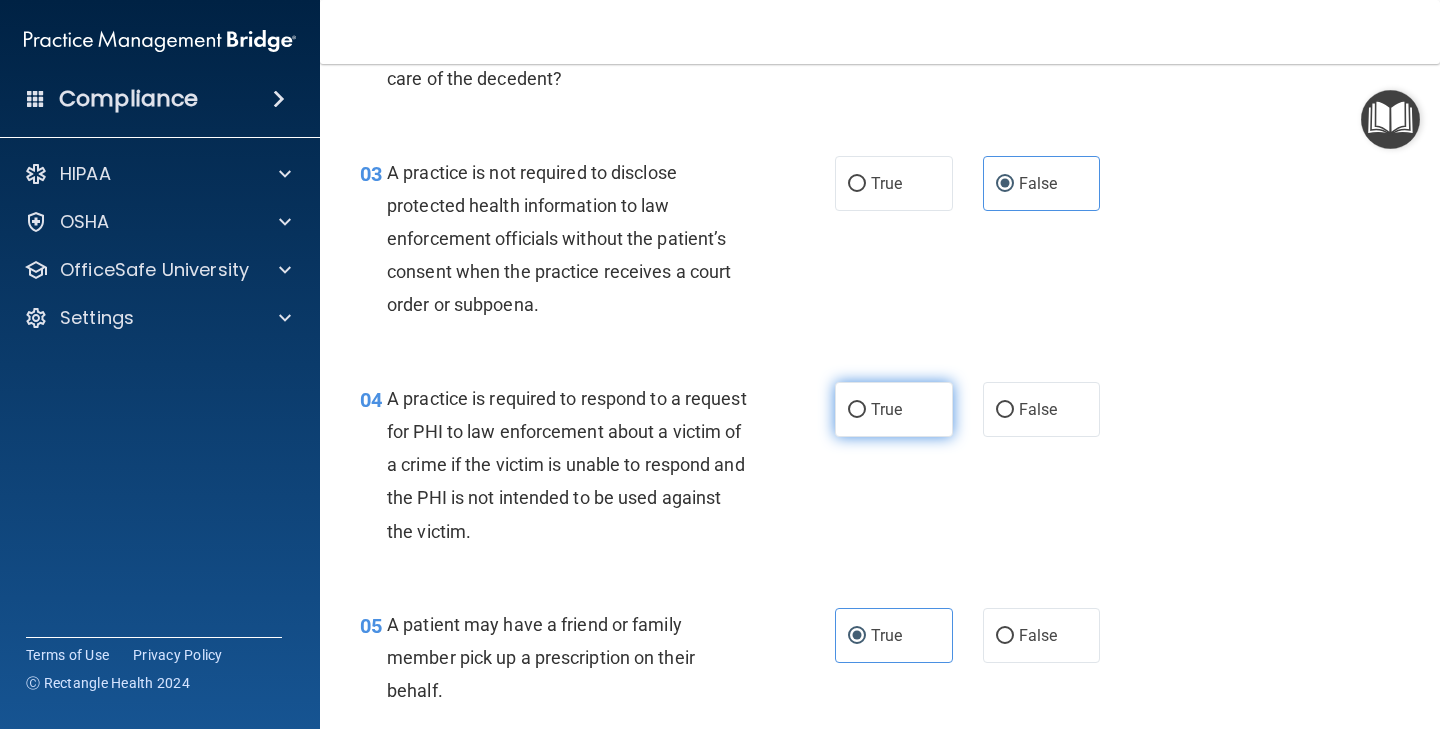 click on "True" at bounding box center (894, 409) 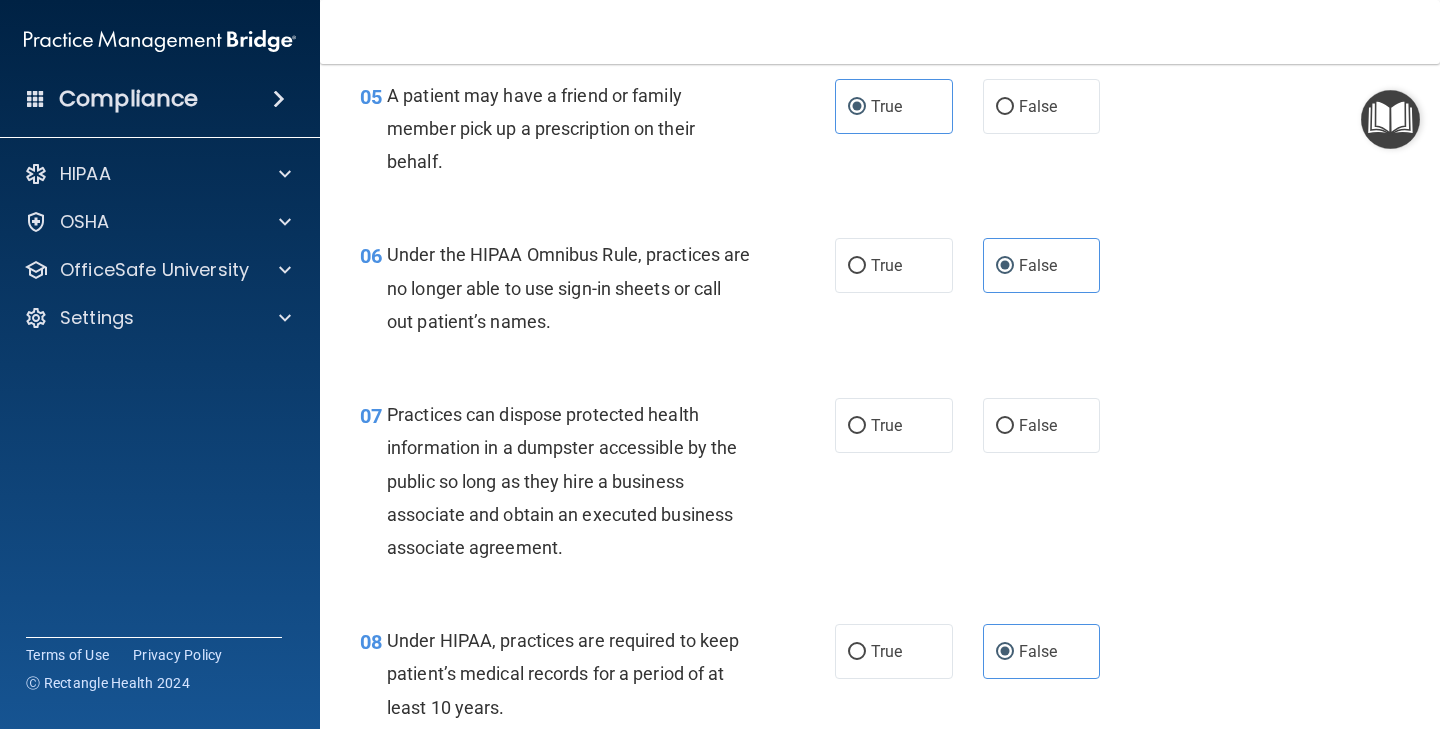 scroll, scrollTop: 991, scrollLeft: 0, axis: vertical 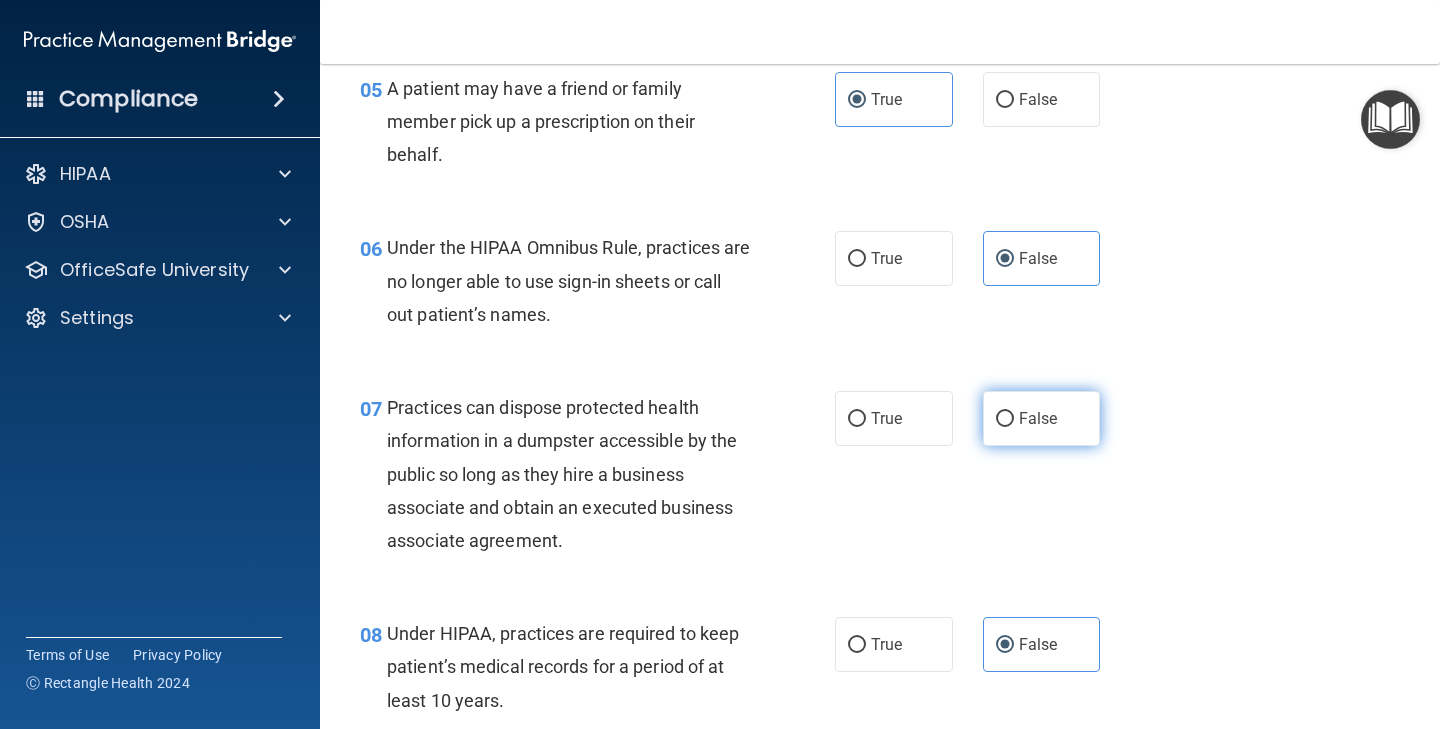 click on "False" at bounding box center [1042, 418] 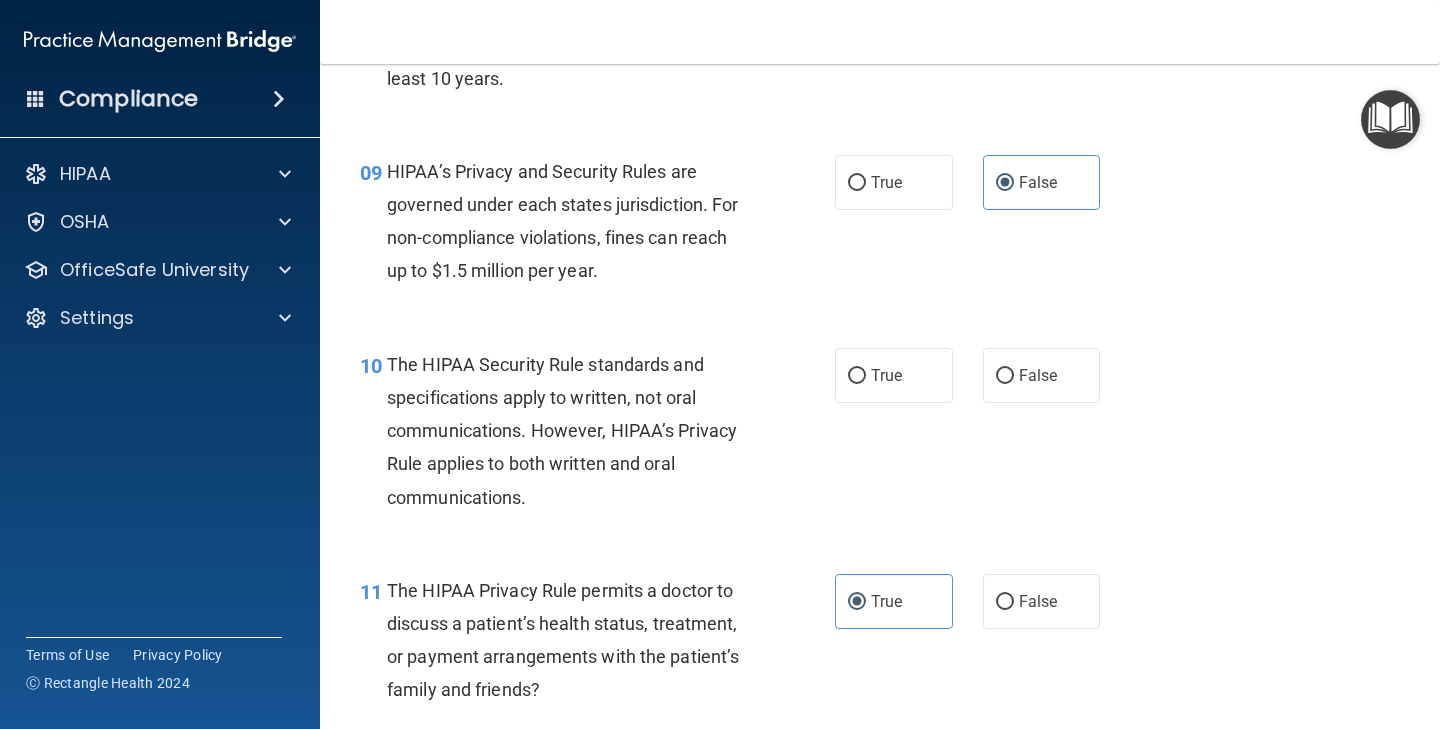 scroll, scrollTop: 1614, scrollLeft: 0, axis: vertical 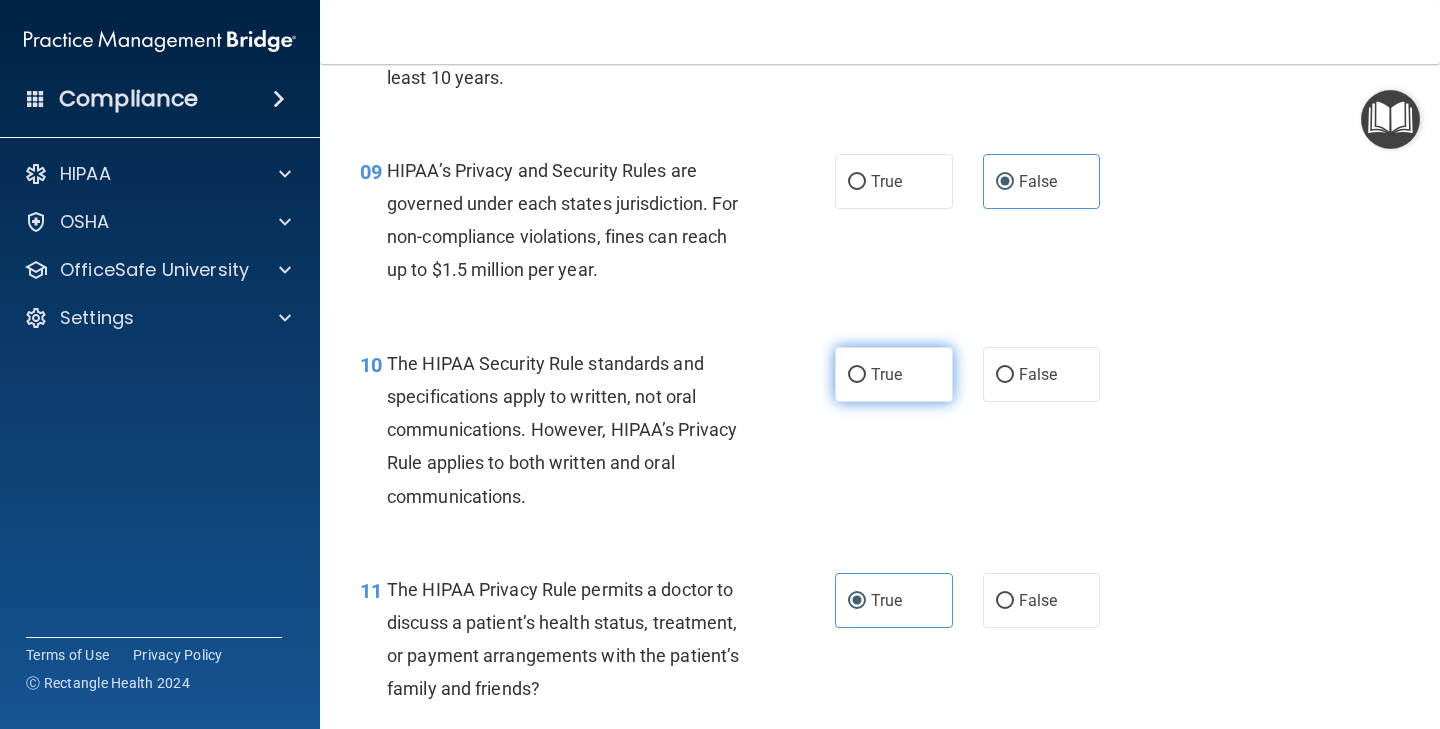 click on "True" at bounding box center (894, 374) 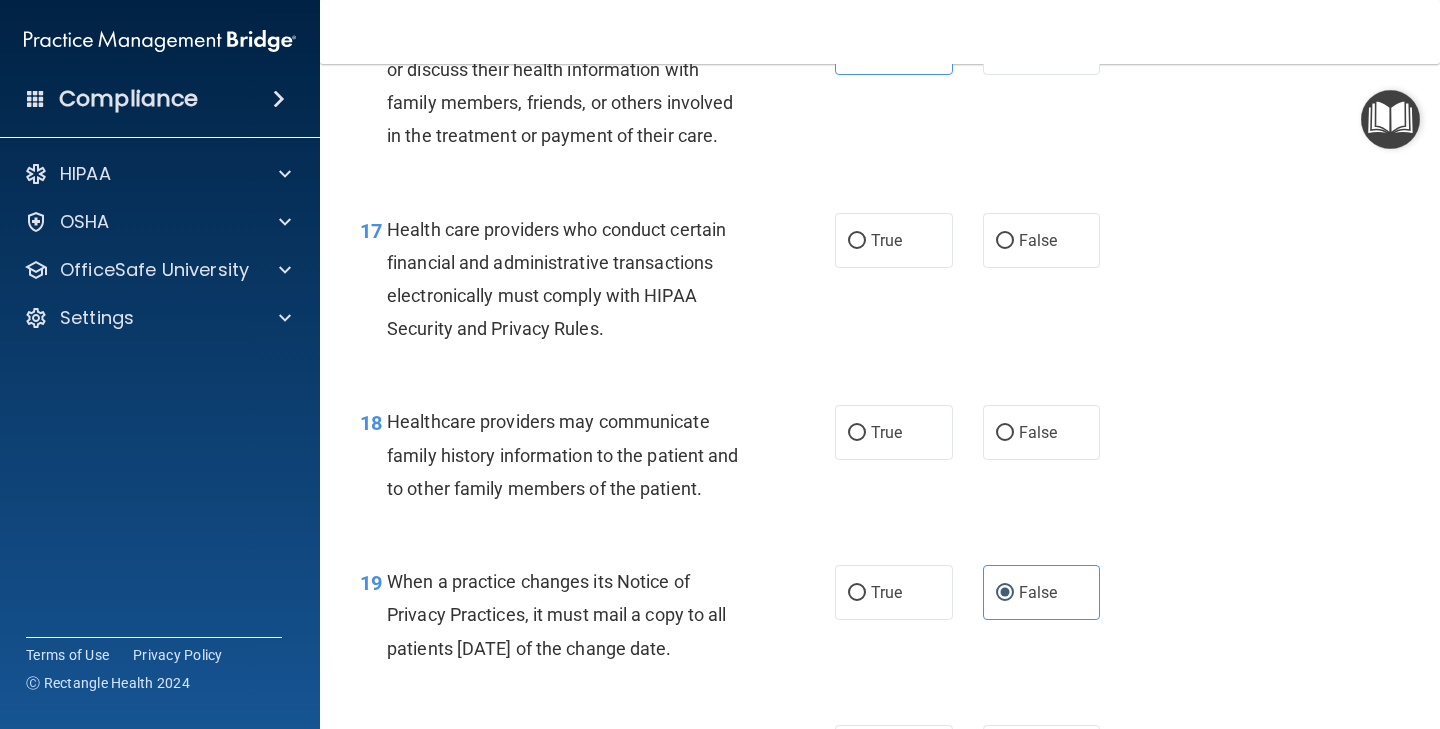 scroll, scrollTop: 3066, scrollLeft: 0, axis: vertical 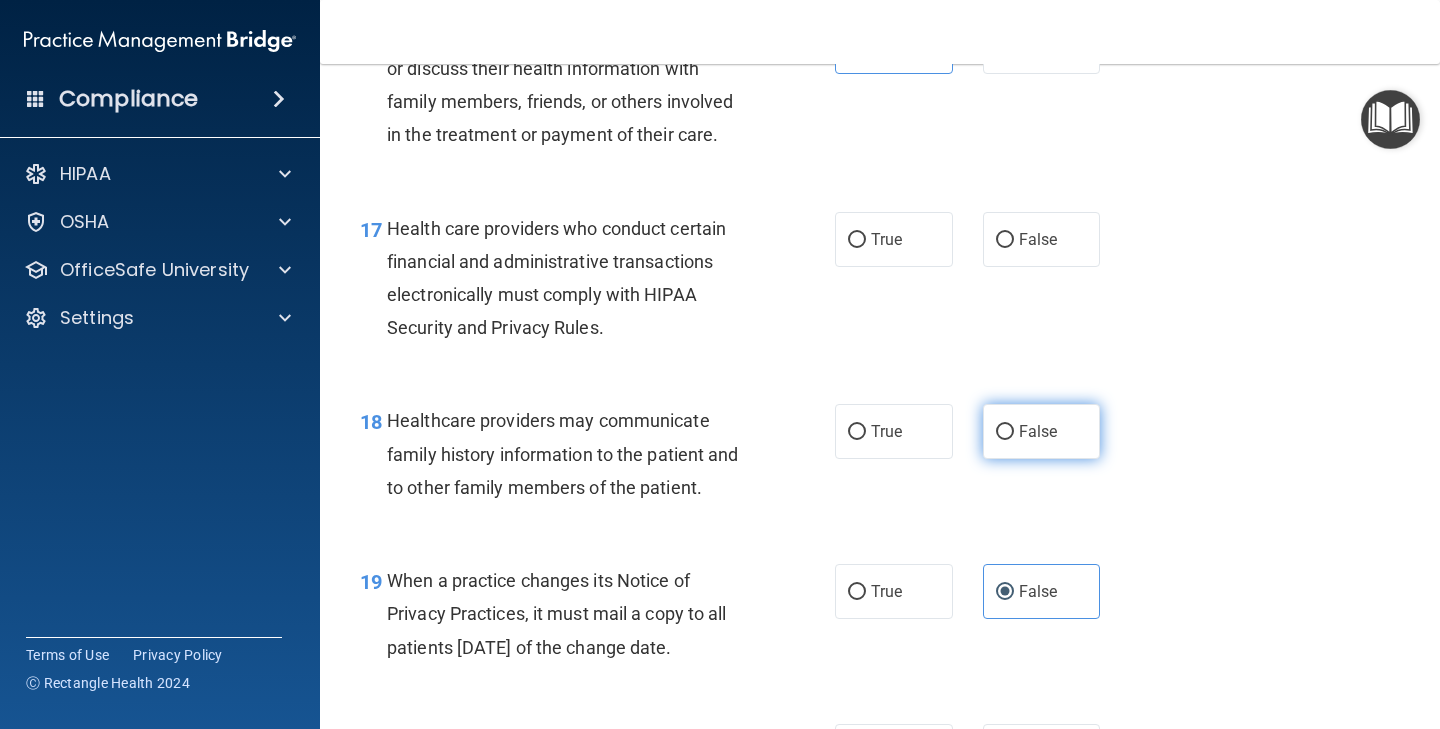 click on "False" at bounding box center [1038, 431] 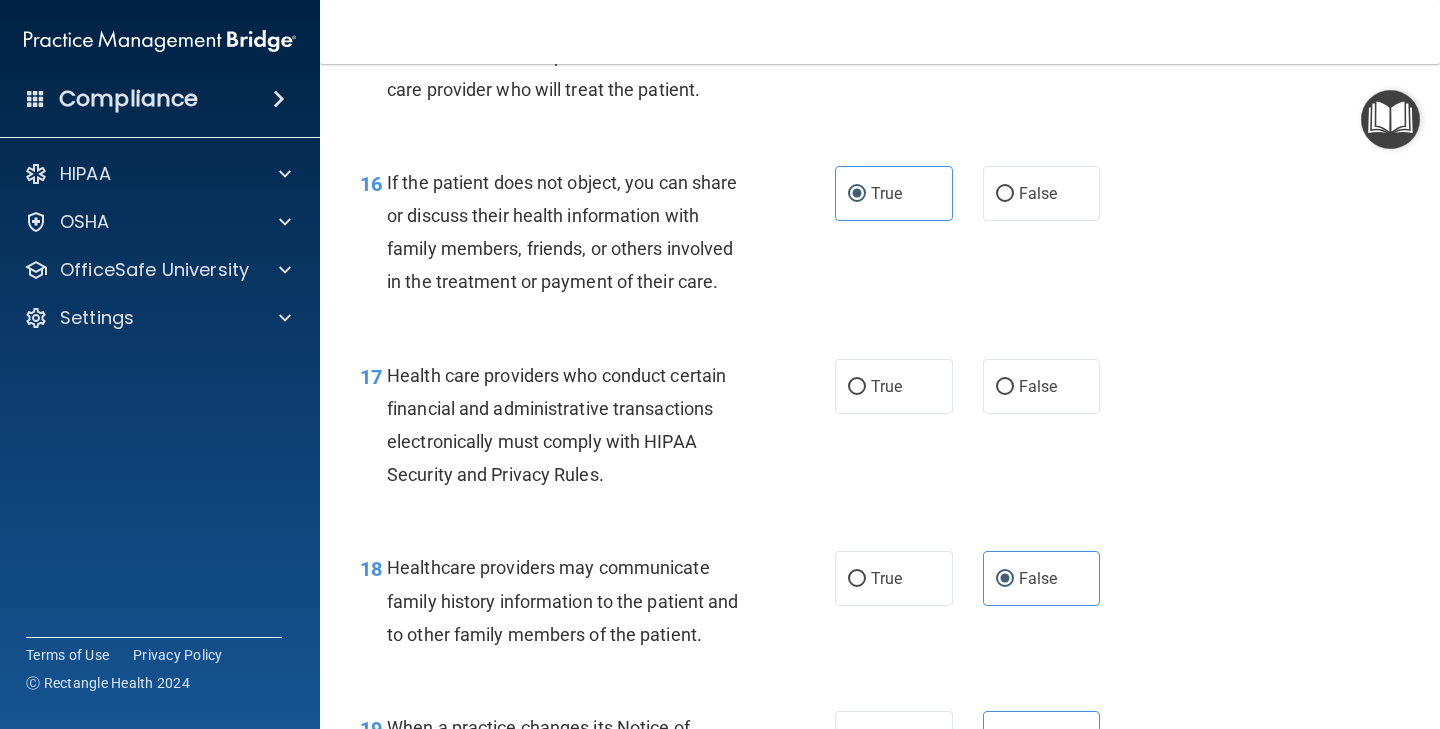scroll, scrollTop: 2918, scrollLeft: 0, axis: vertical 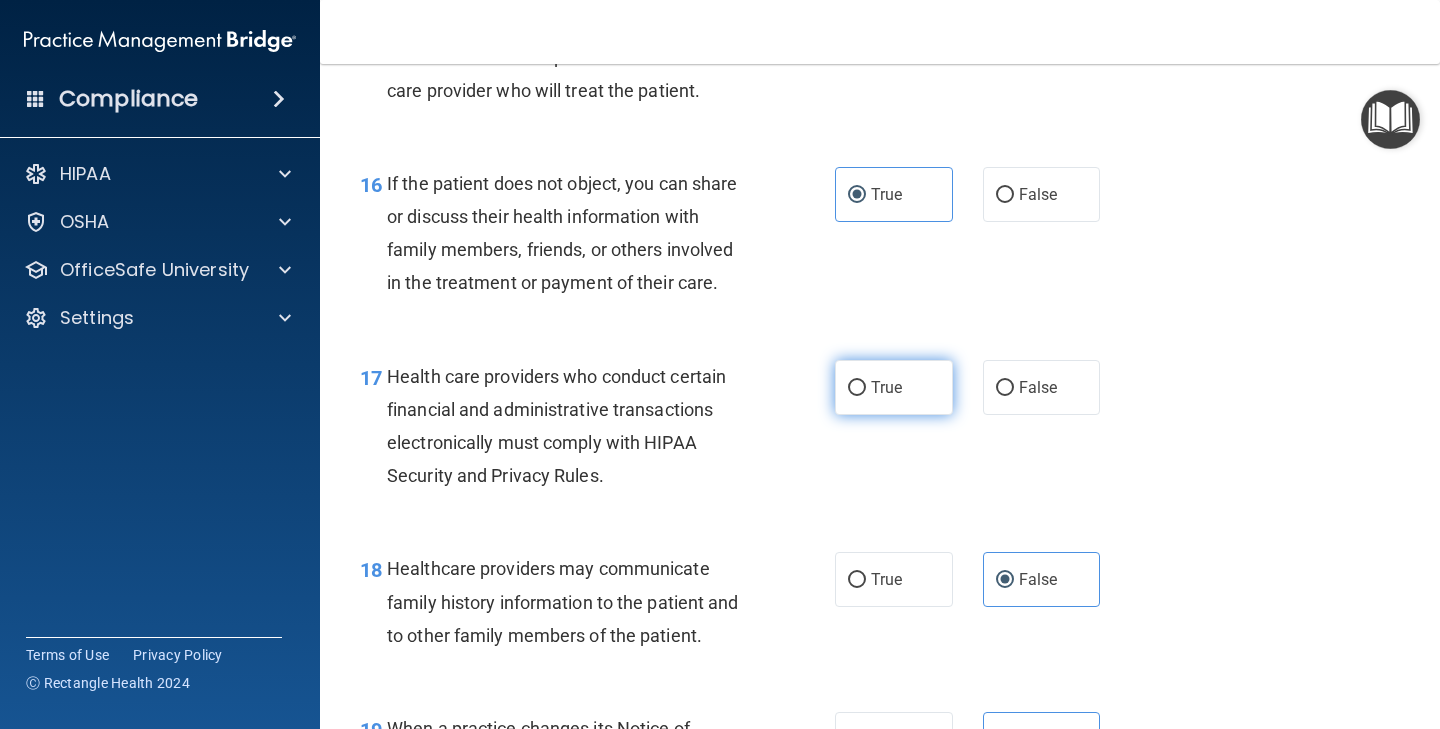 click on "True" at bounding box center [894, 387] 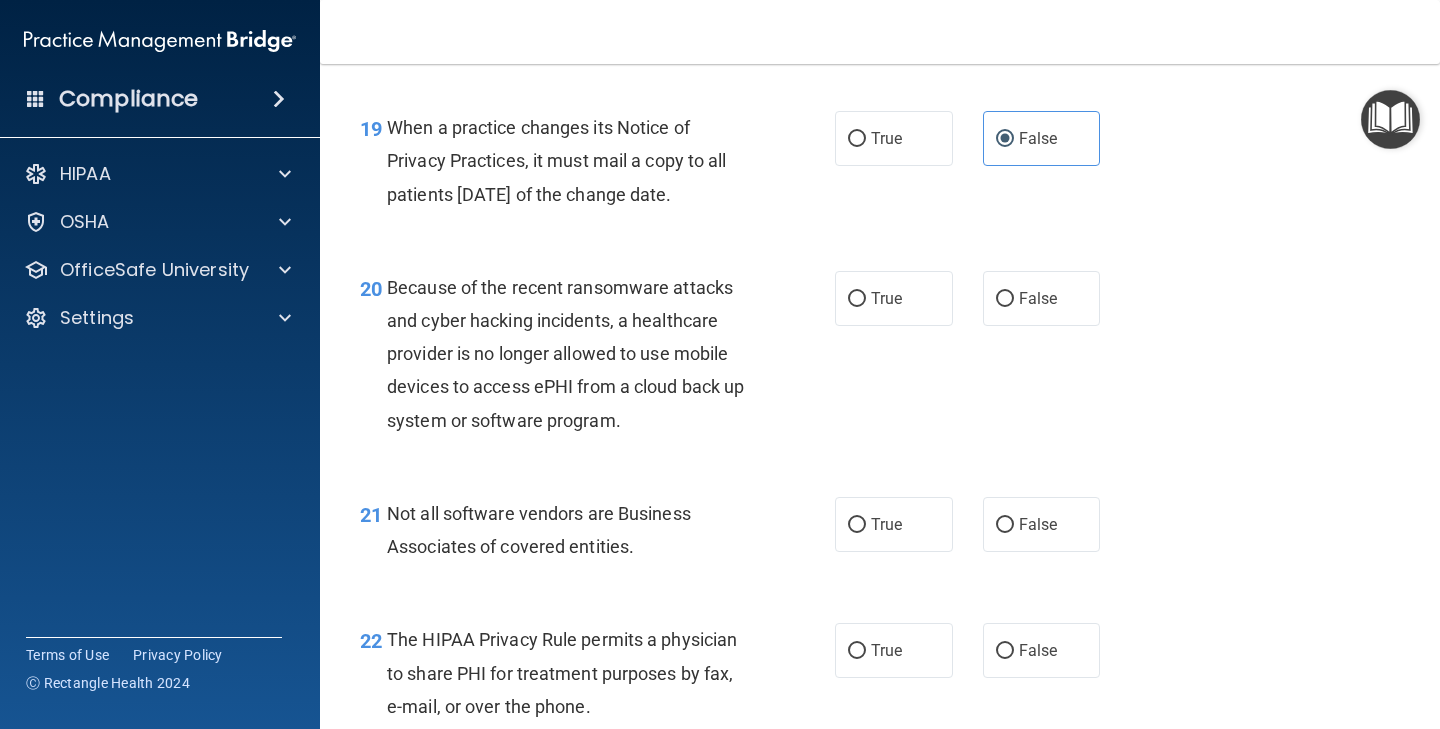 scroll, scrollTop: 3522, scrollLeft: 0, axis: vertical 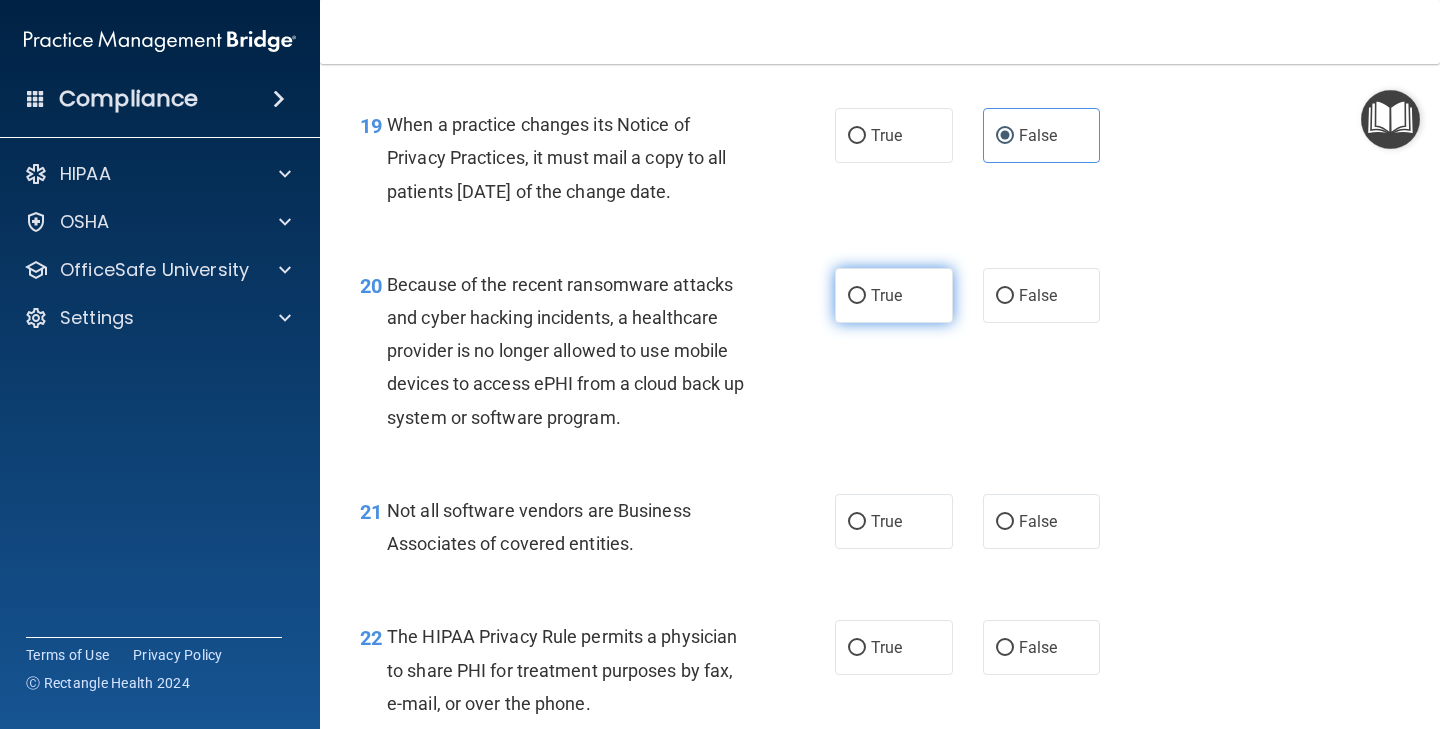 click on "True" at bounding box center [894, 295] 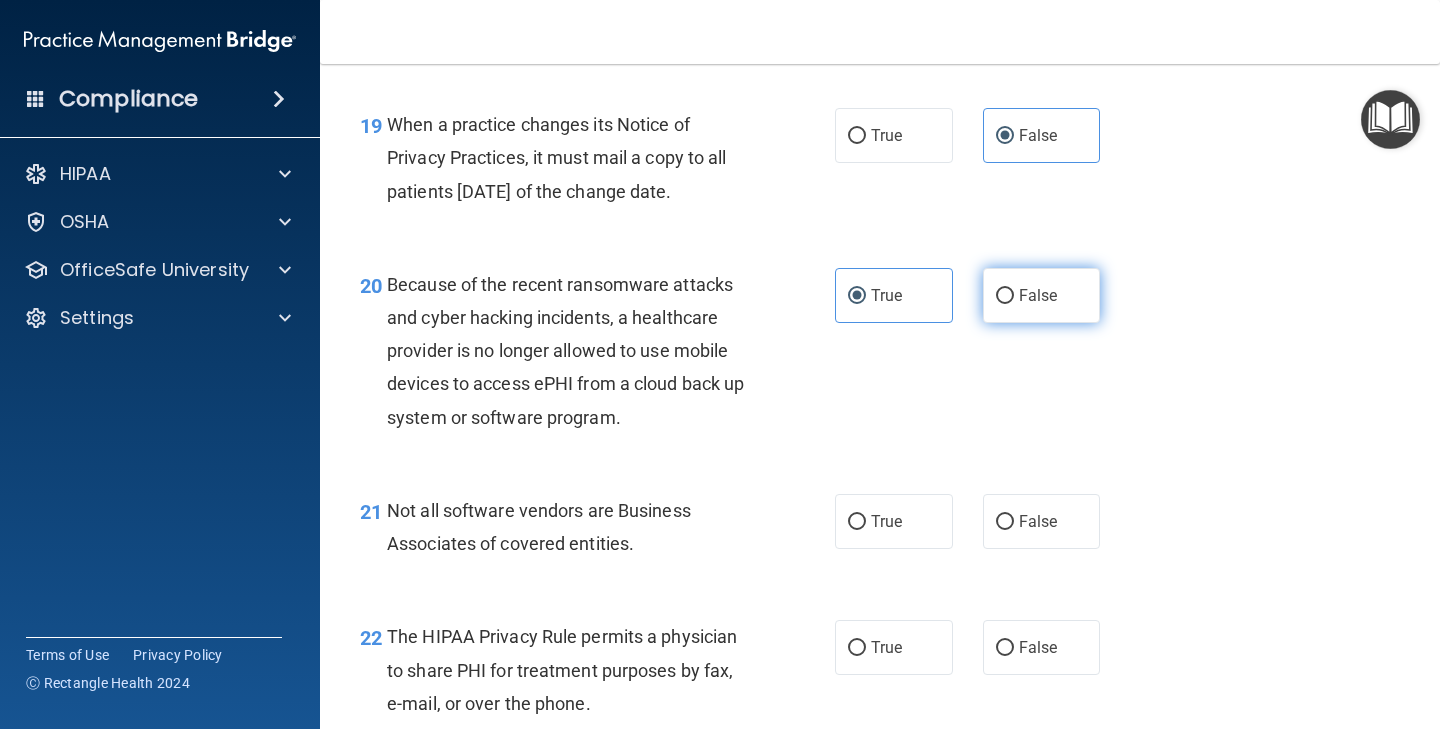 click on "False" at bounding box center (1005, 296) 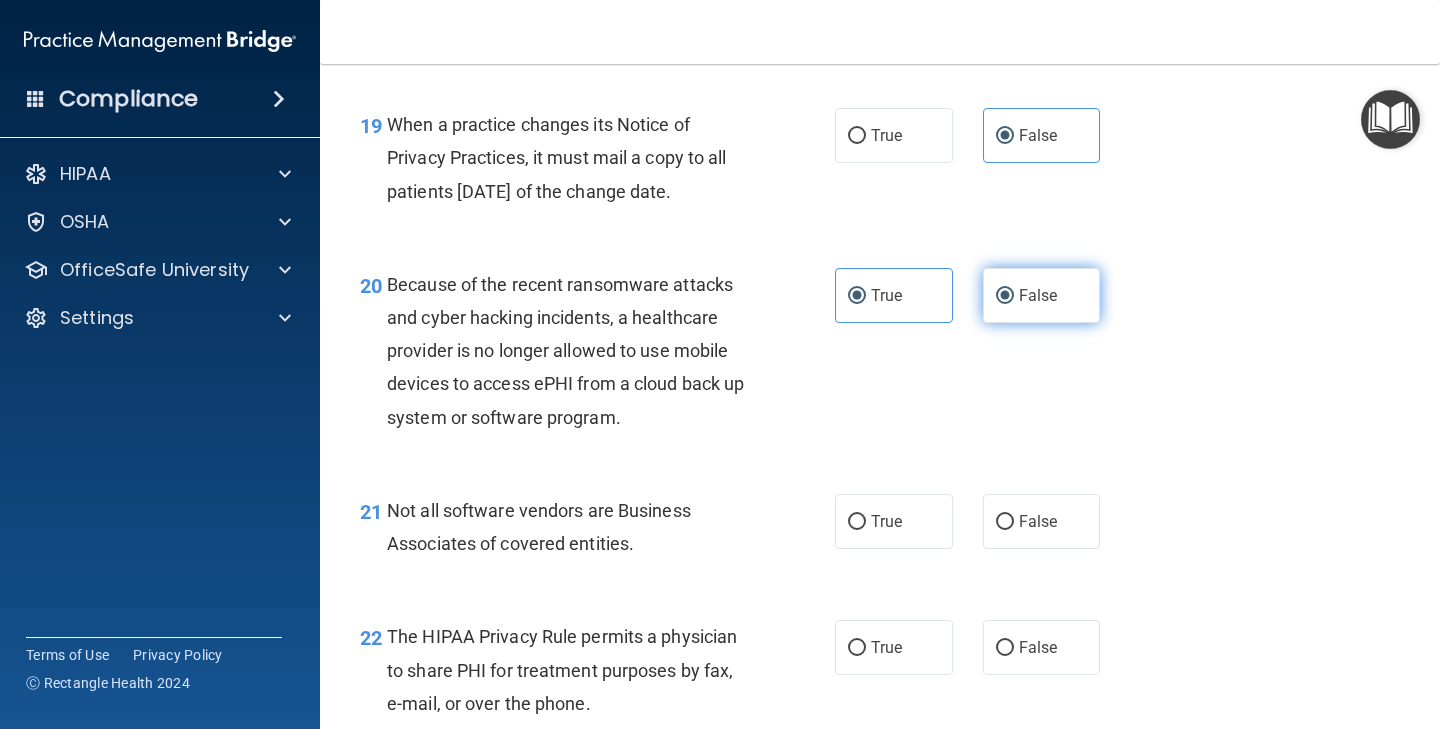 radio on "false" 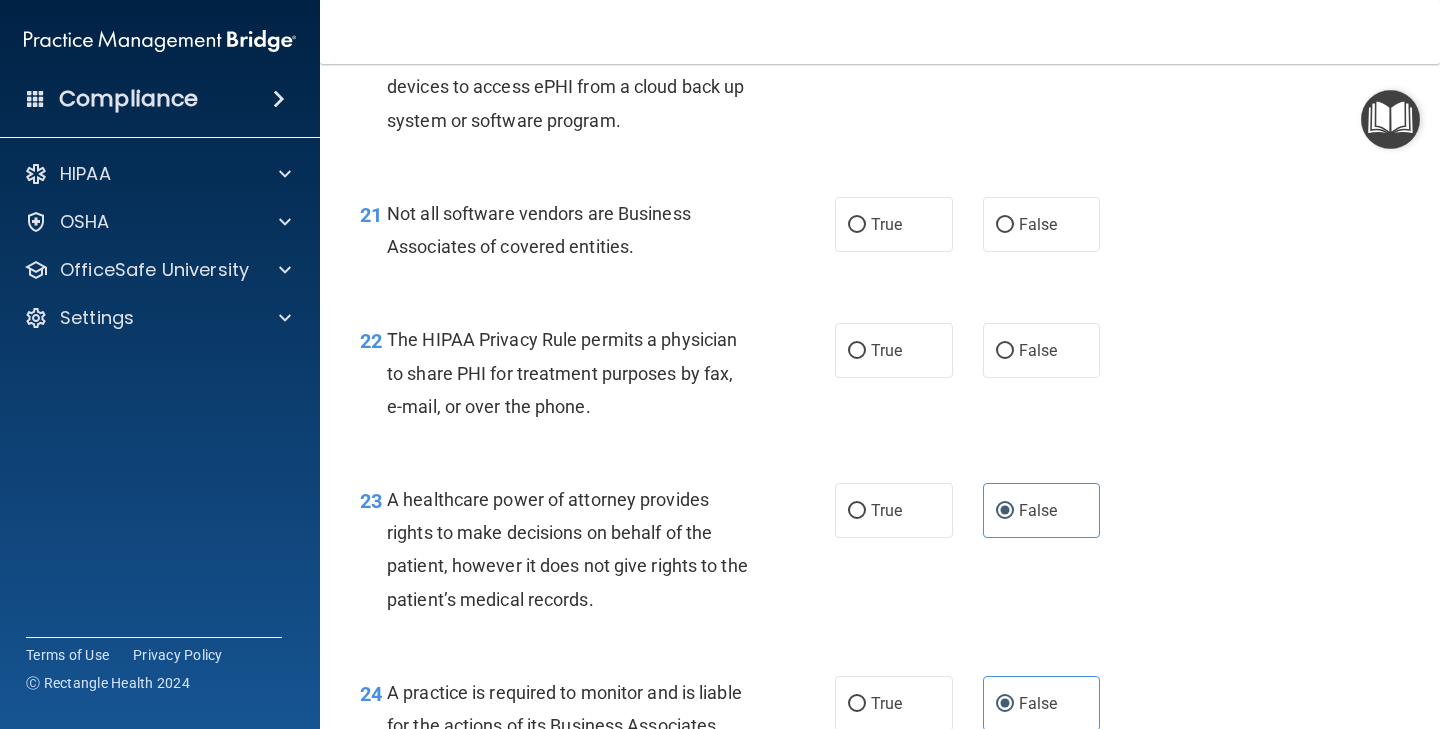 scroll, scrollTop: 3823, scrollLeft: 0, axis: vertical 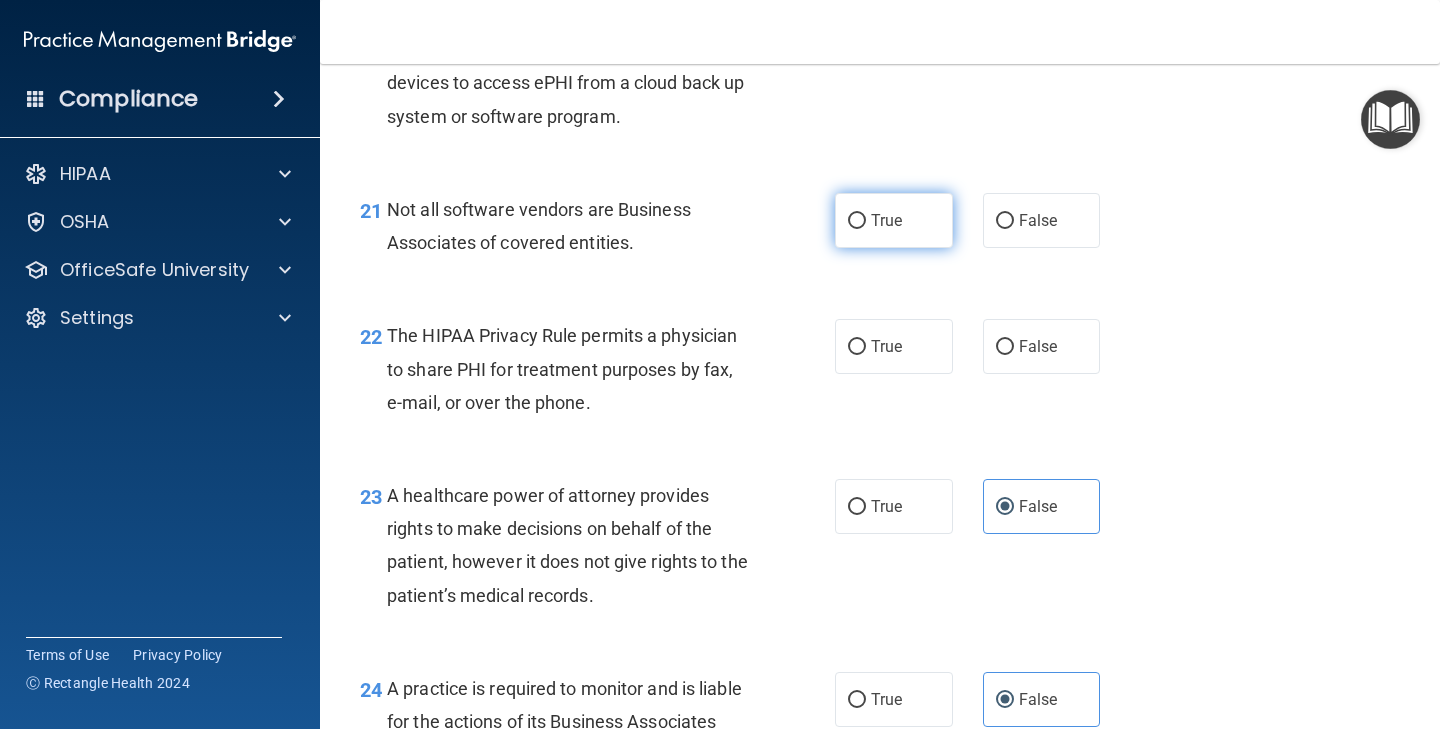 click on "True" at bounding box center [886, 220] 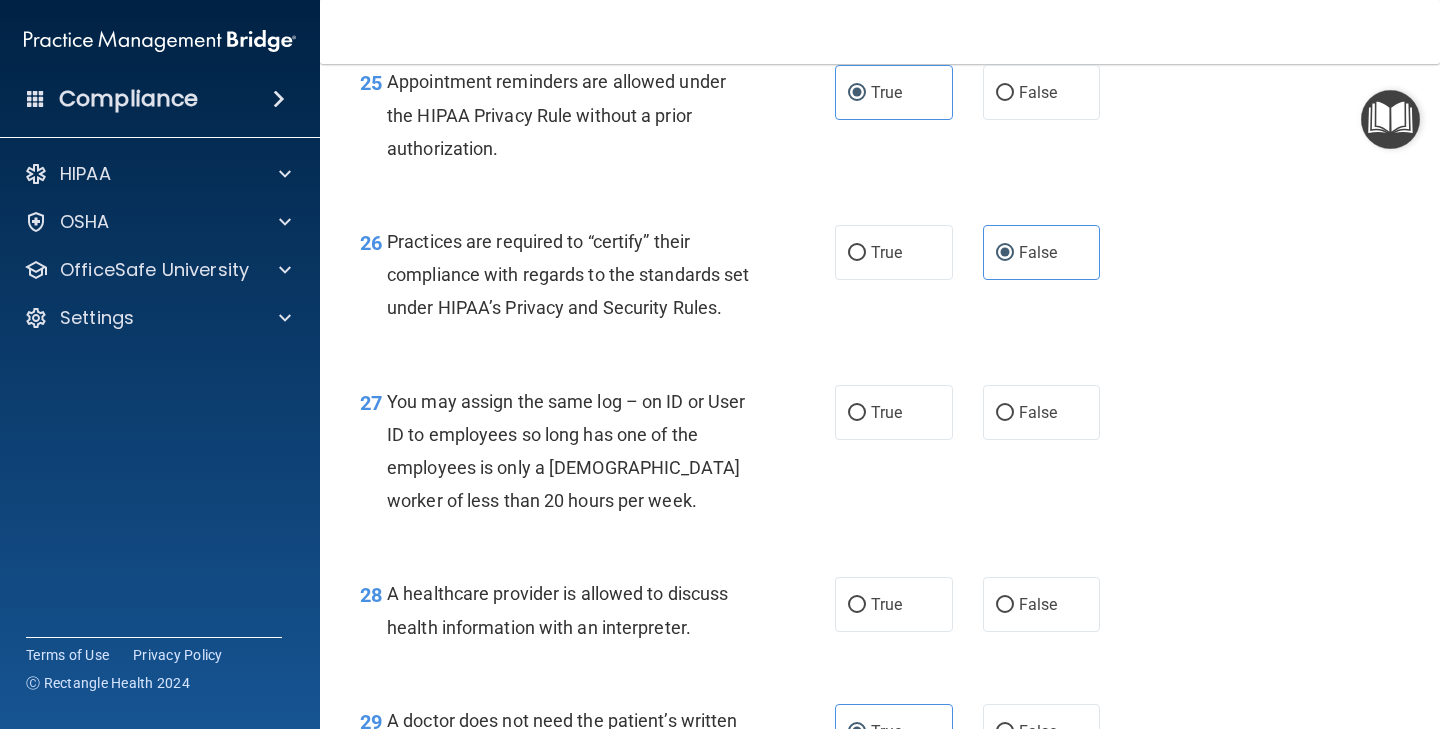 scroll, scrollTop: 4573, scrollLeft: 0, axis: vertical 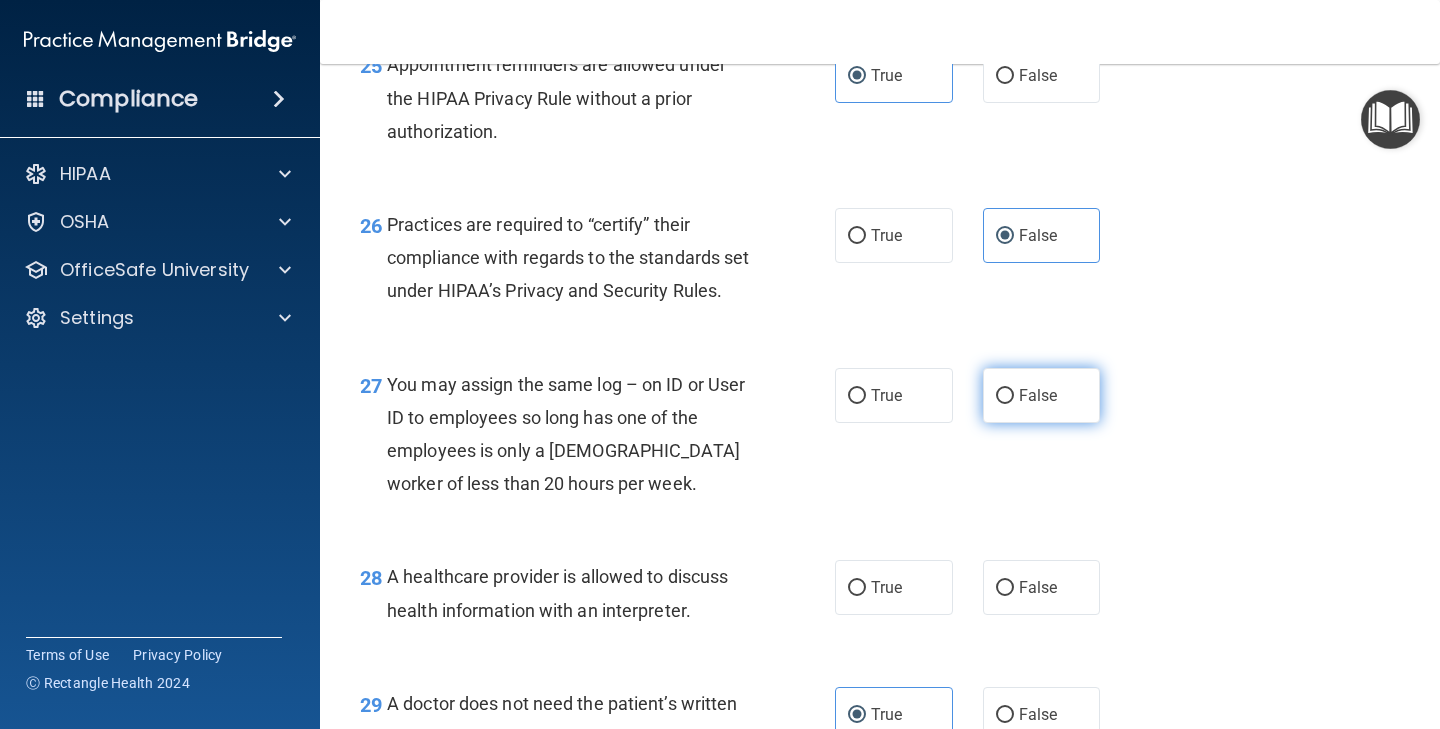 click on "False" at bounding box center [1038, 395] 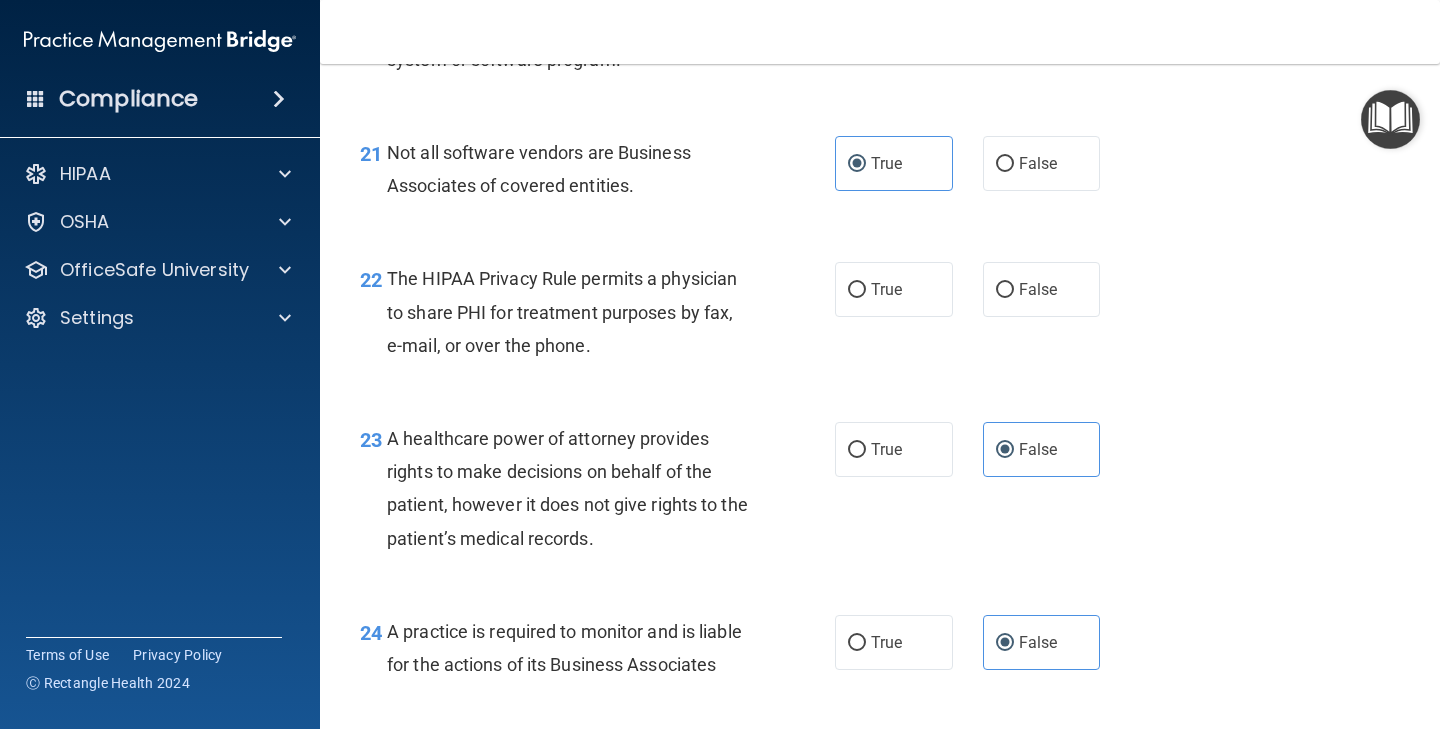 scroll, scrollTop: 3925, scrollLeft: 0, axis: vertical 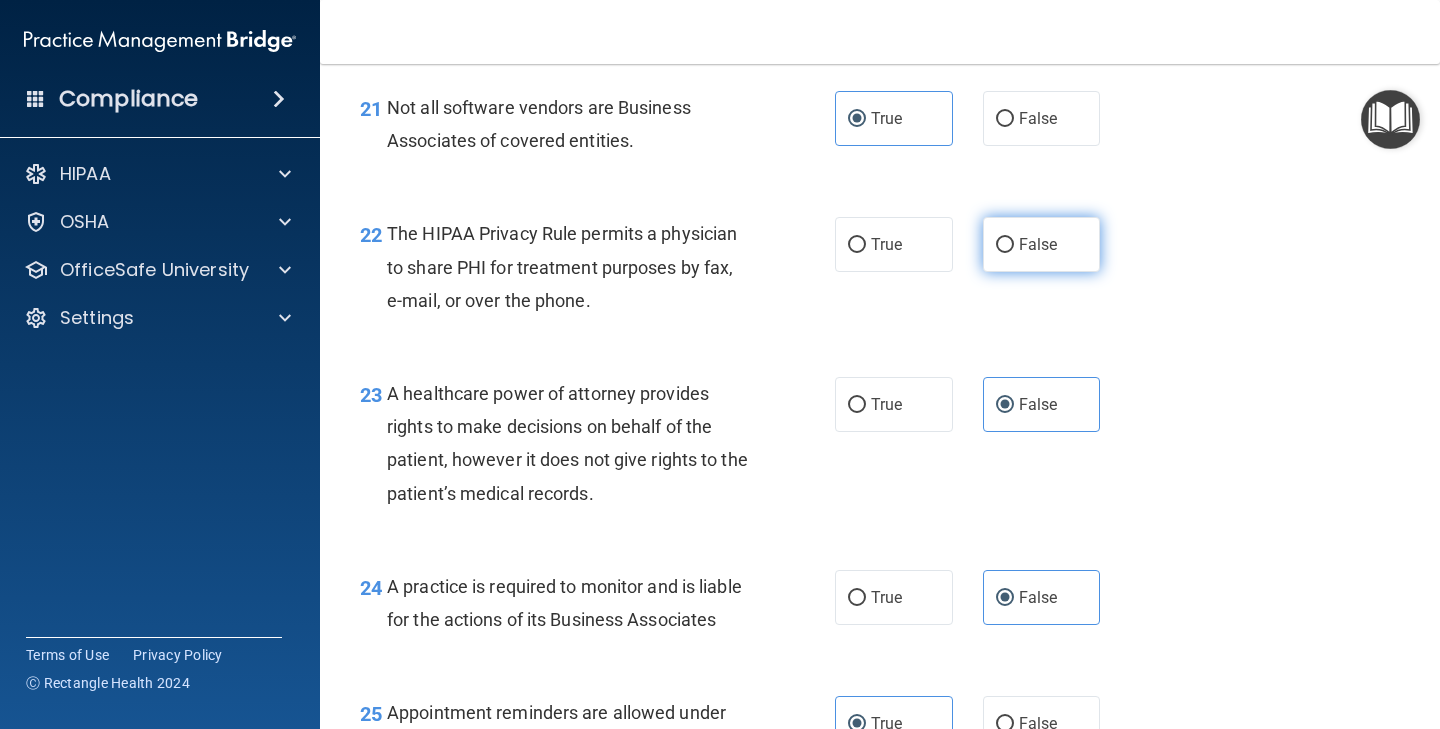 click on "False" at bounding box center [1038, 244] 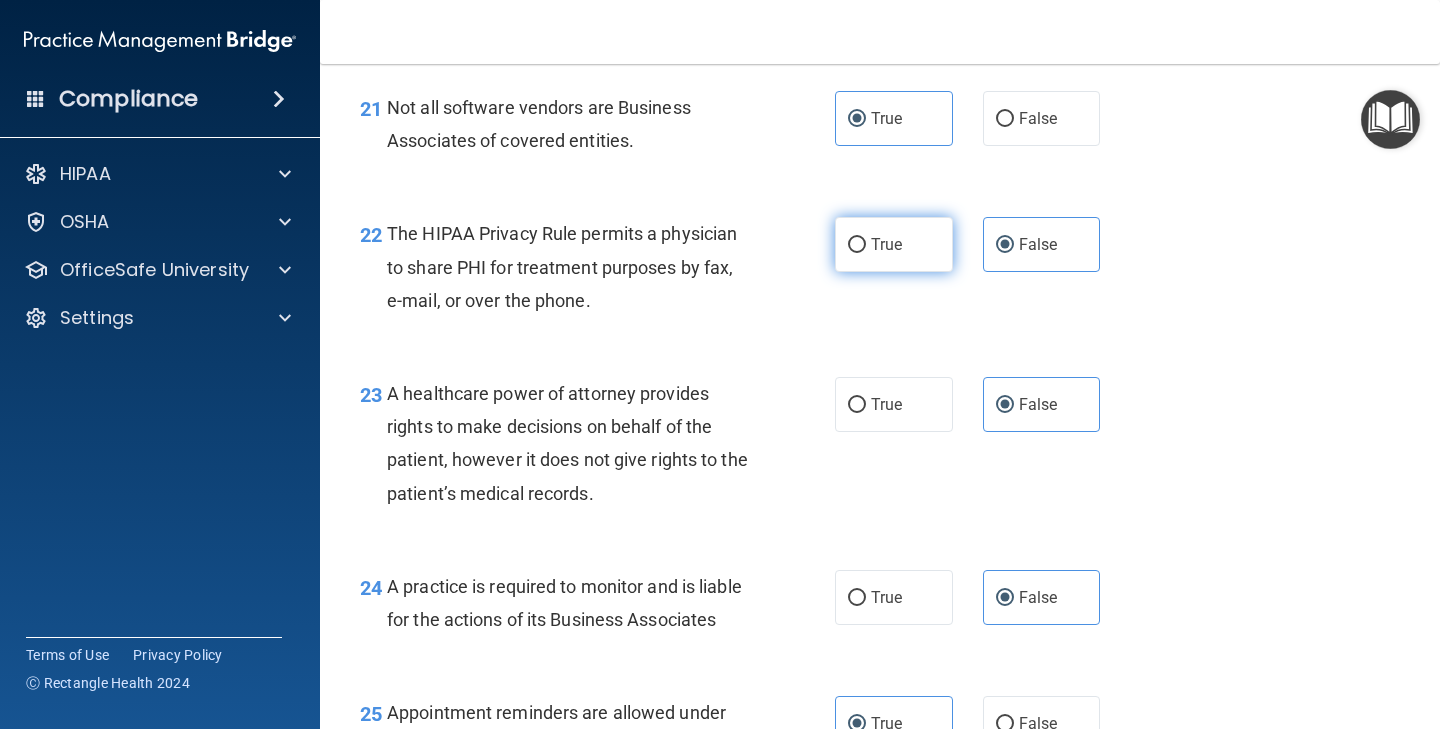click on "True" at bounding box center [894, 244] 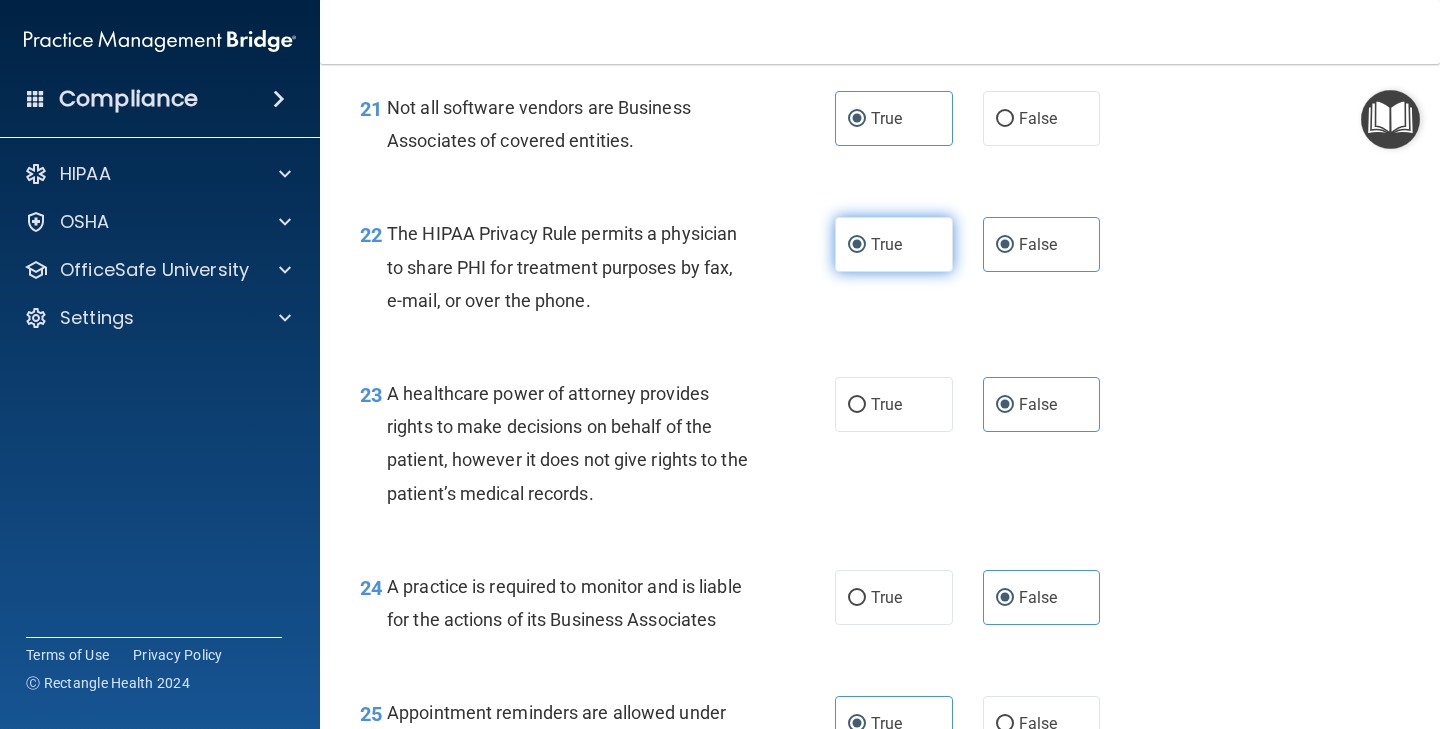 radio on "false" 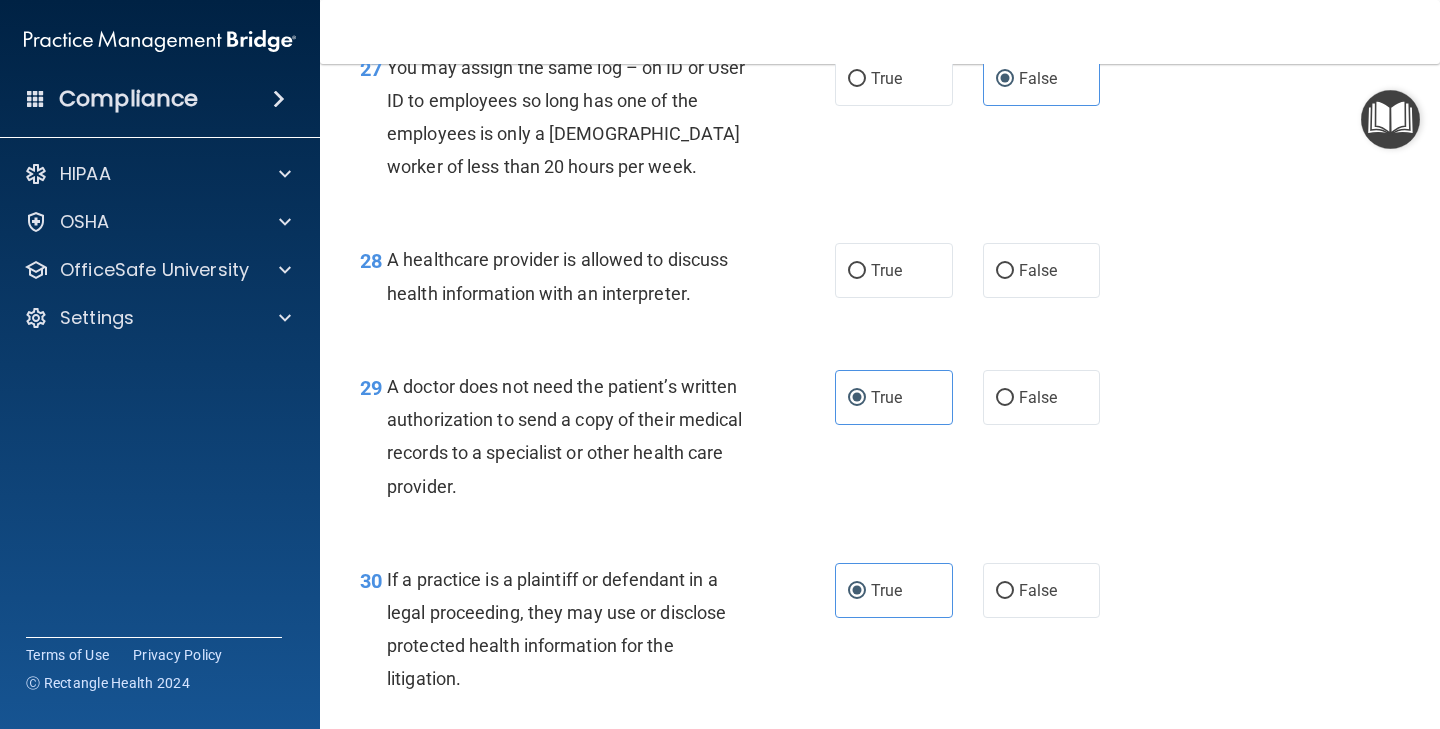 scroll, scrollTop: 4891, scrollLeft: 0, axis: vertical 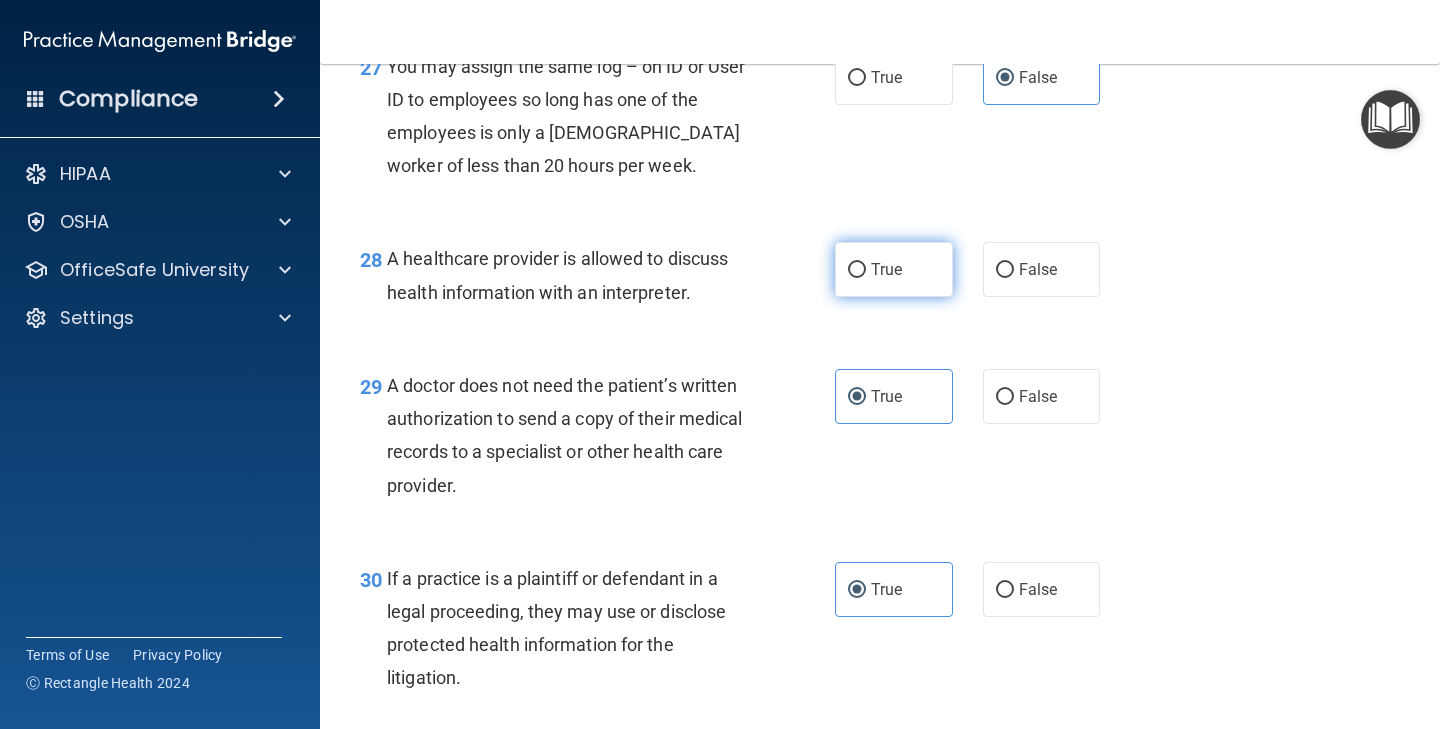 click on "True" at bounding box center (894, 269) 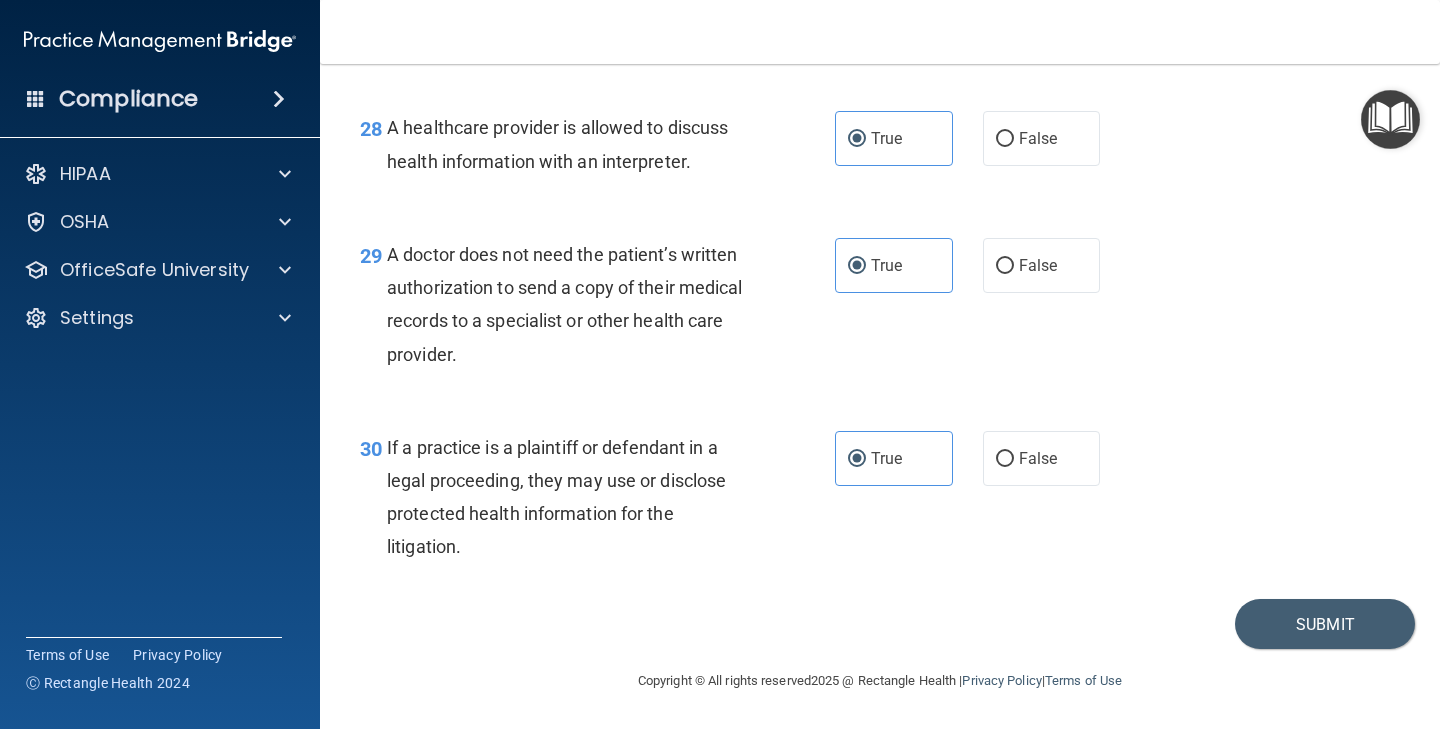scroll, scrollTop: 5056, scrollLeft: 0, axis: vertical 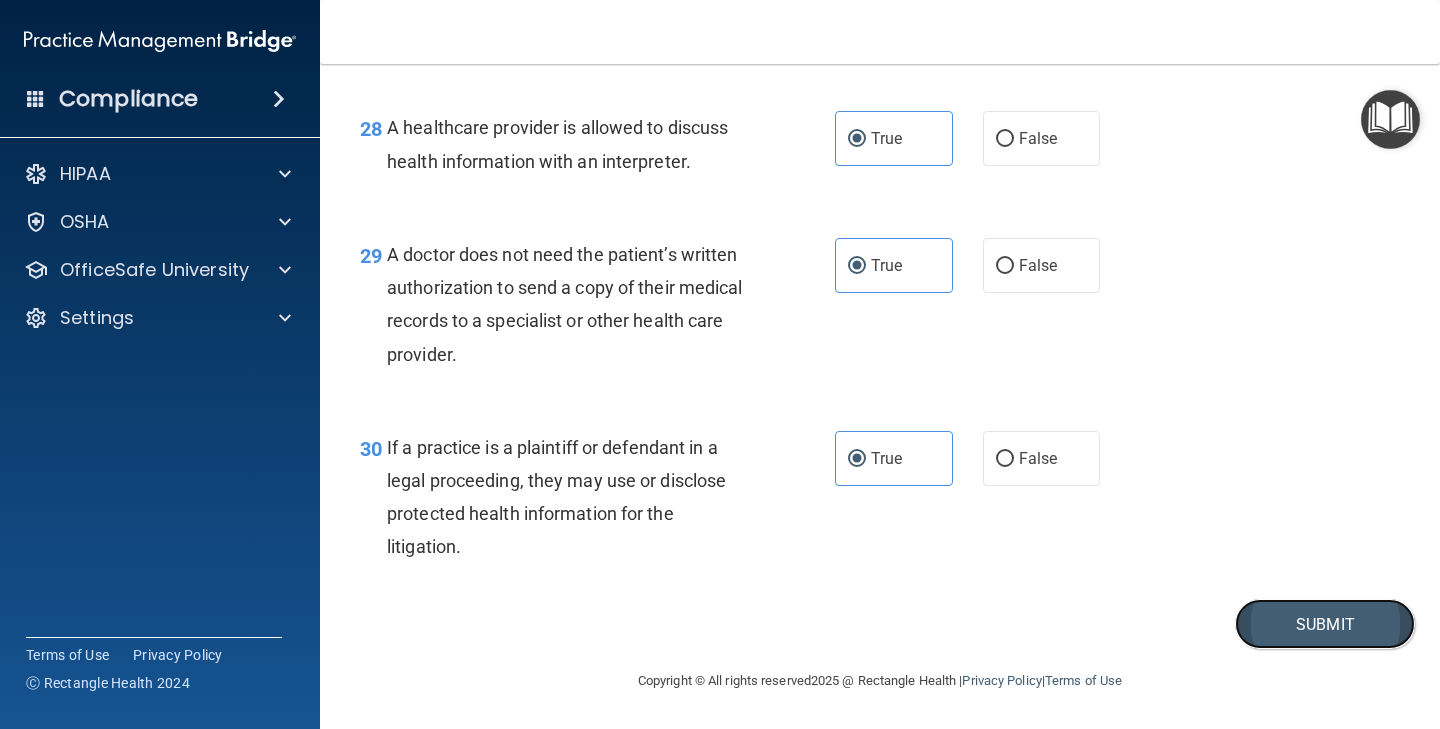 click on "Submit" at bounding box center (1325, 624) 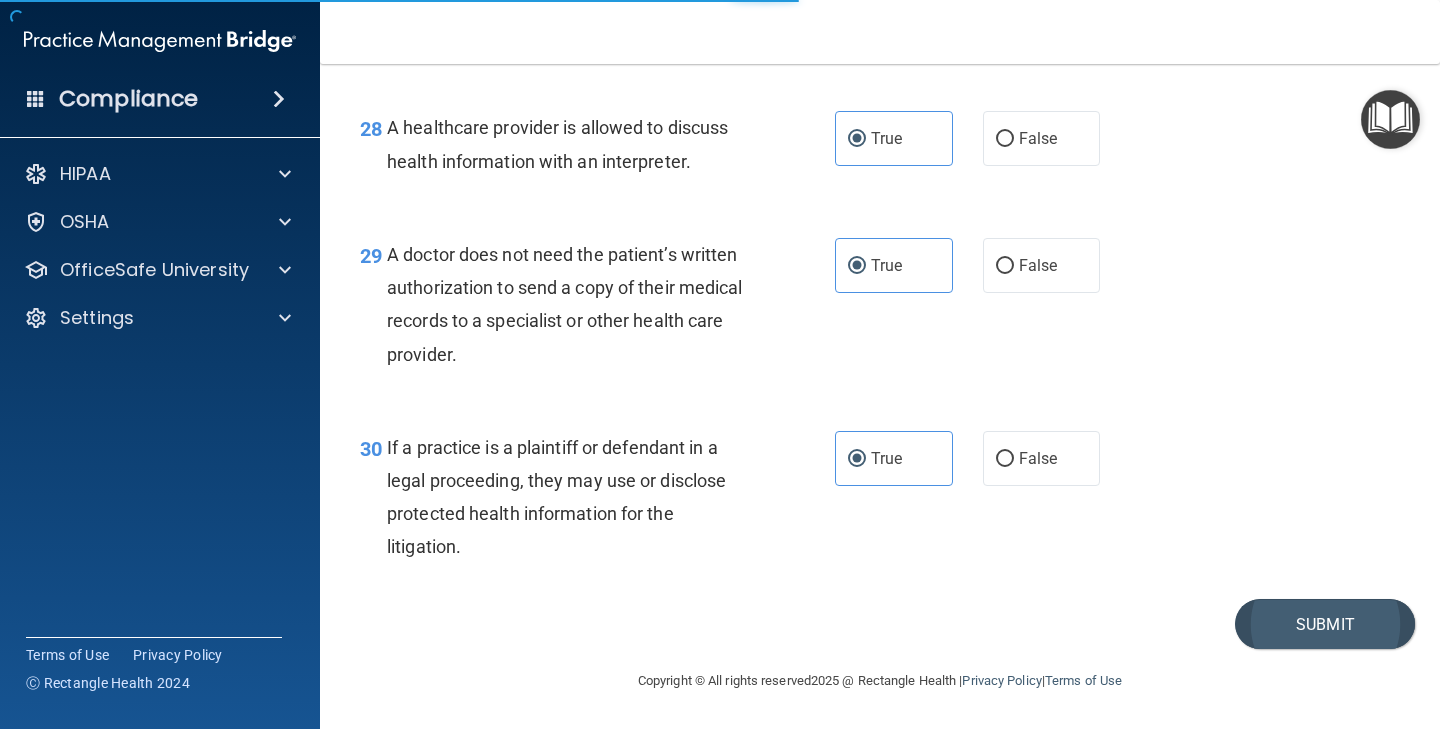 scroll, scrollTop: 0, scrollLeft: 0, axis: both 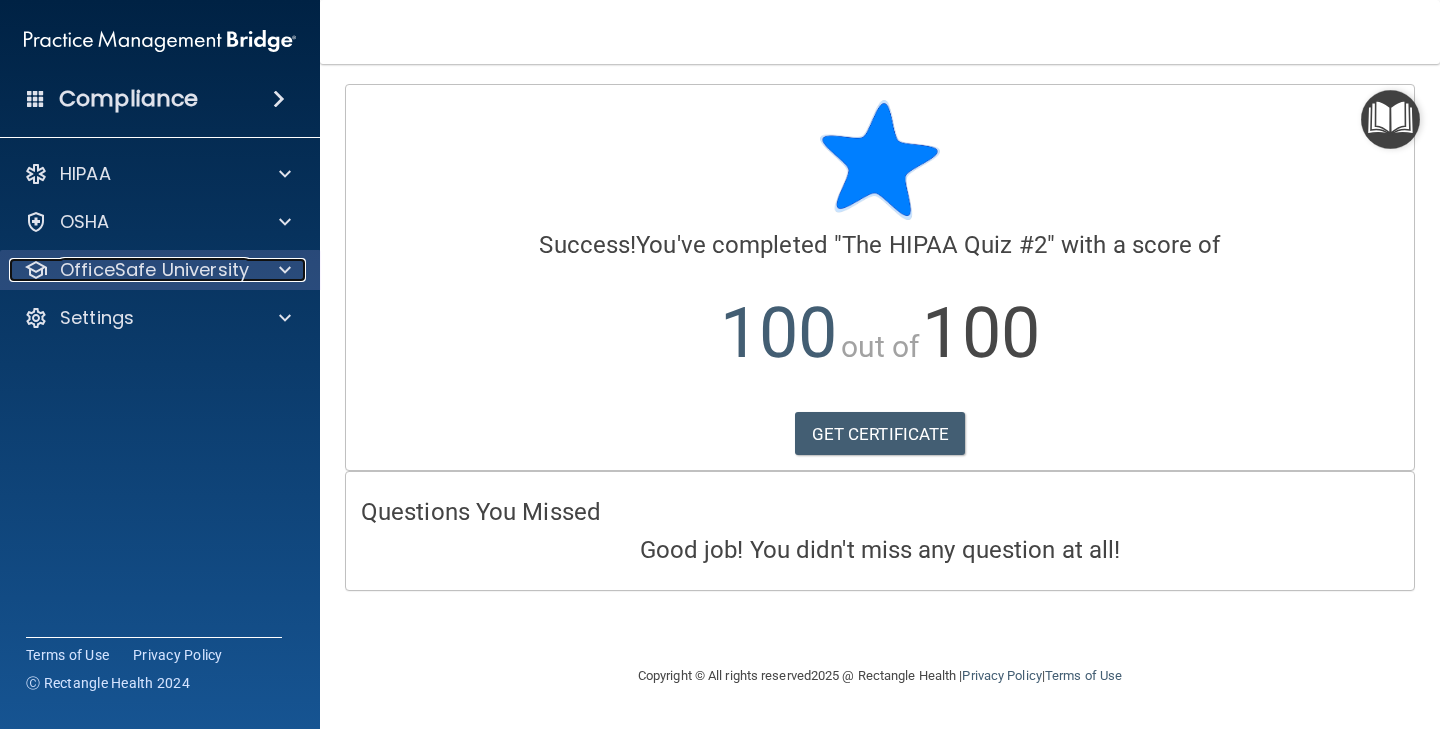 click at bounding box center [285, 270] 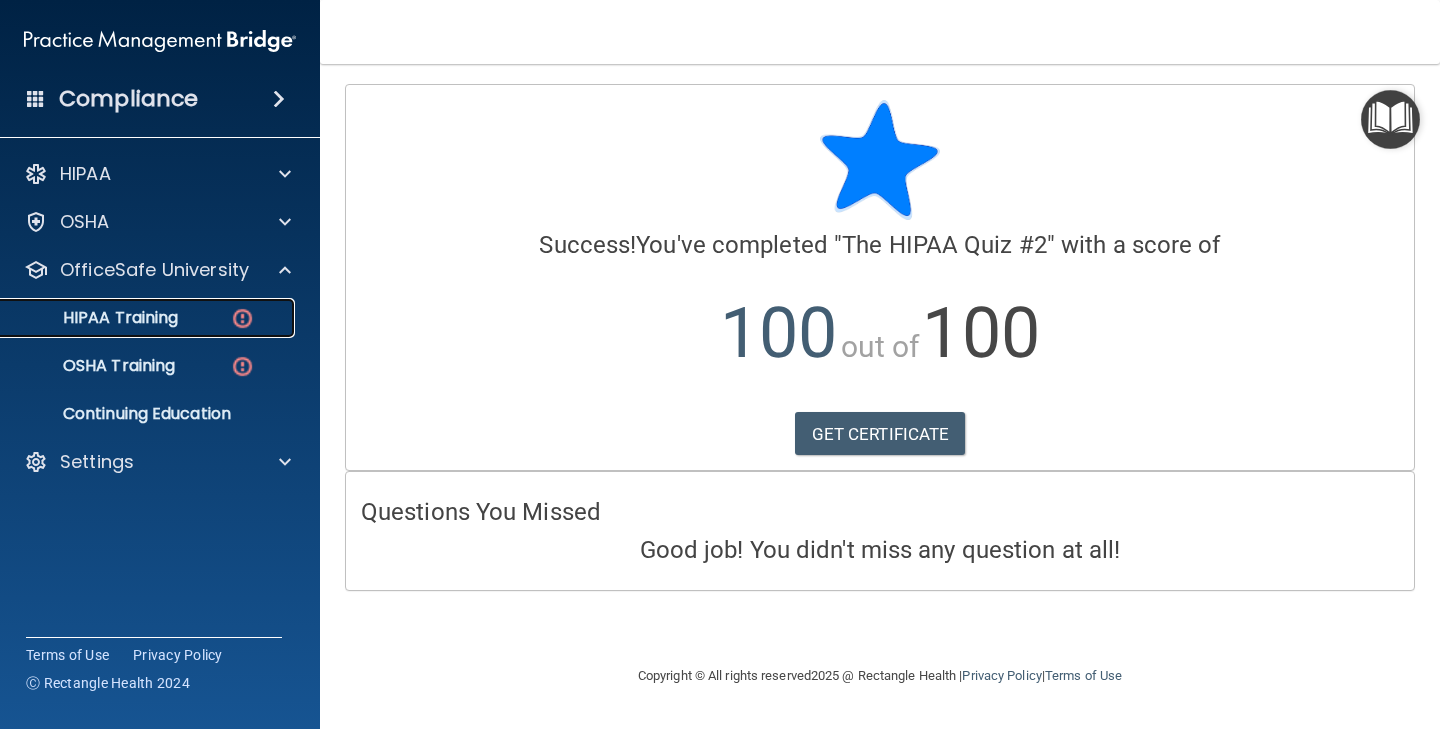 click on "HIPAA Training" at bounding box center (95, 318) 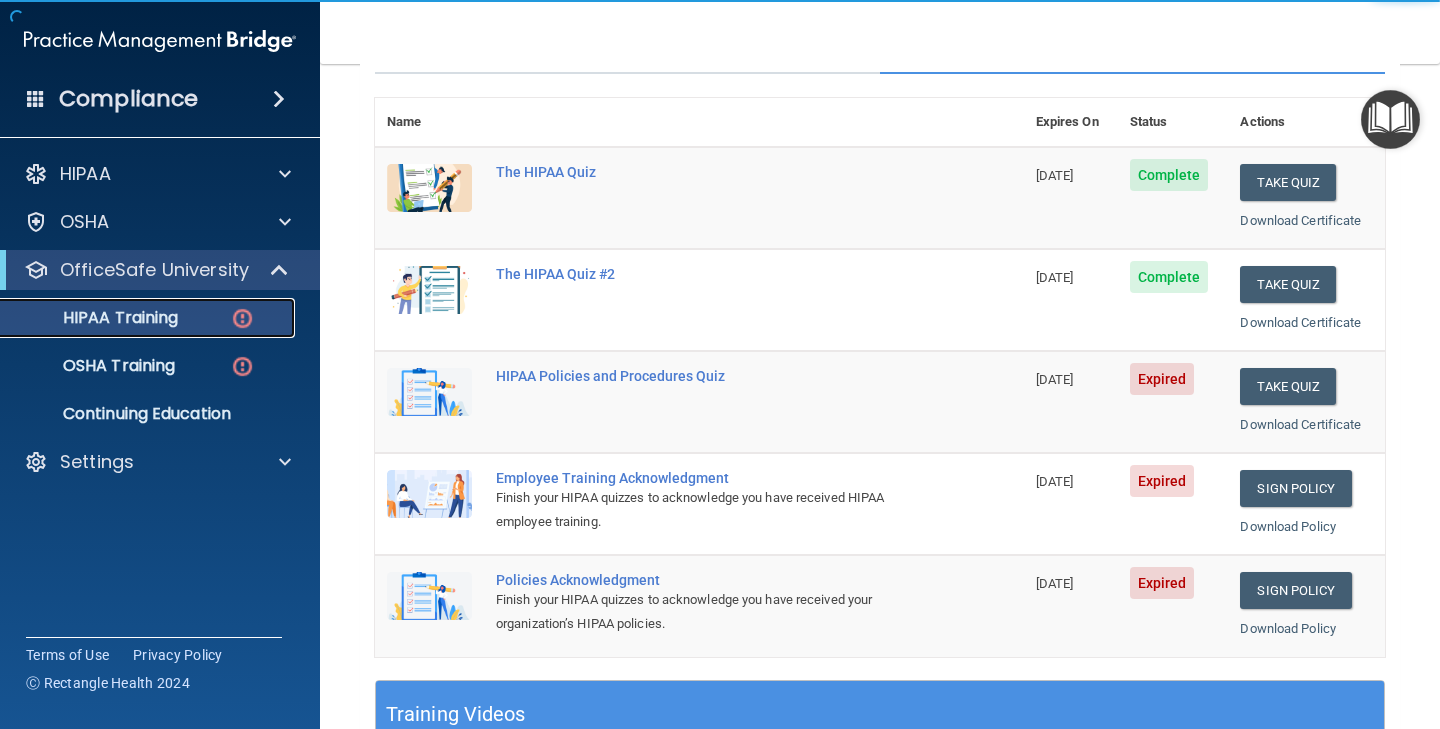 scroll, scrollTop: 216, scrollLeft: 0, axis: vertical 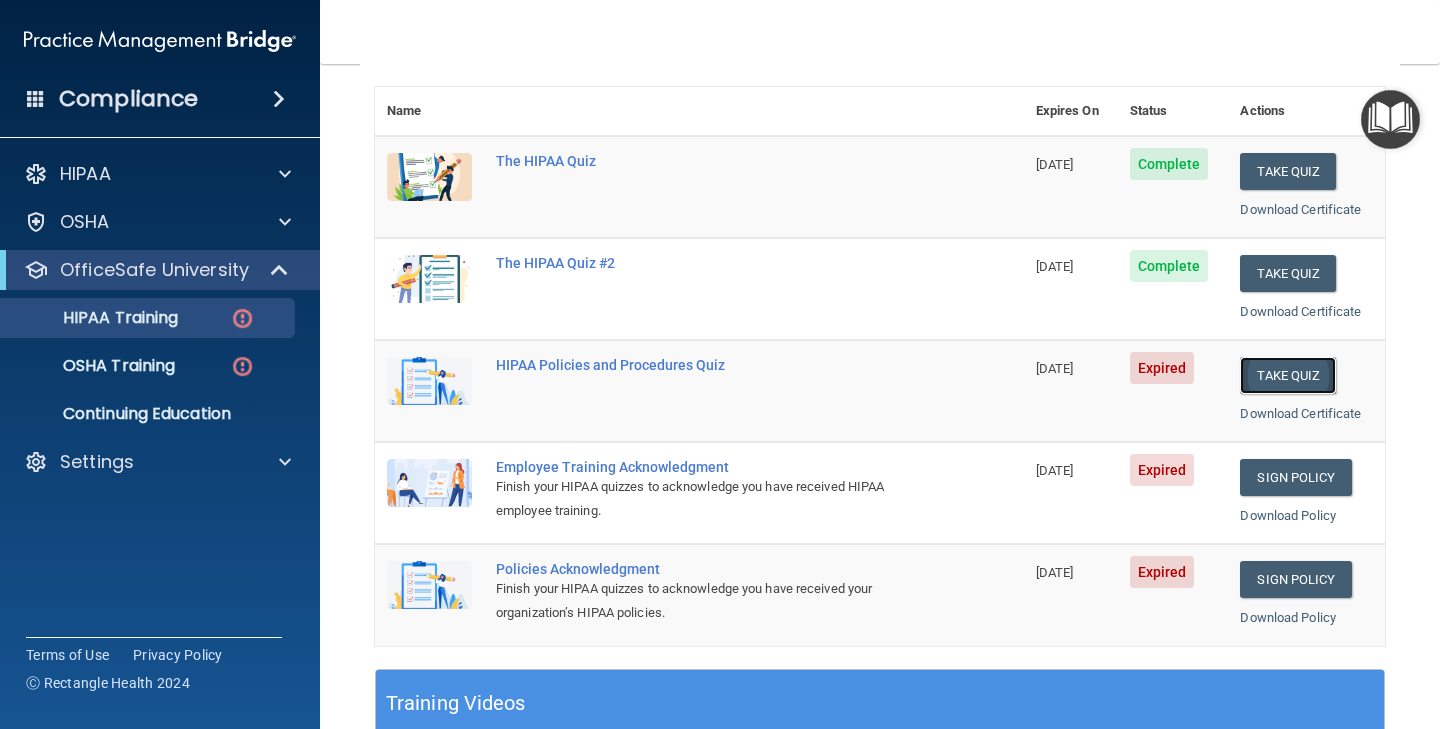 click on "Take Quiz" at bounding box center (1288, 375) 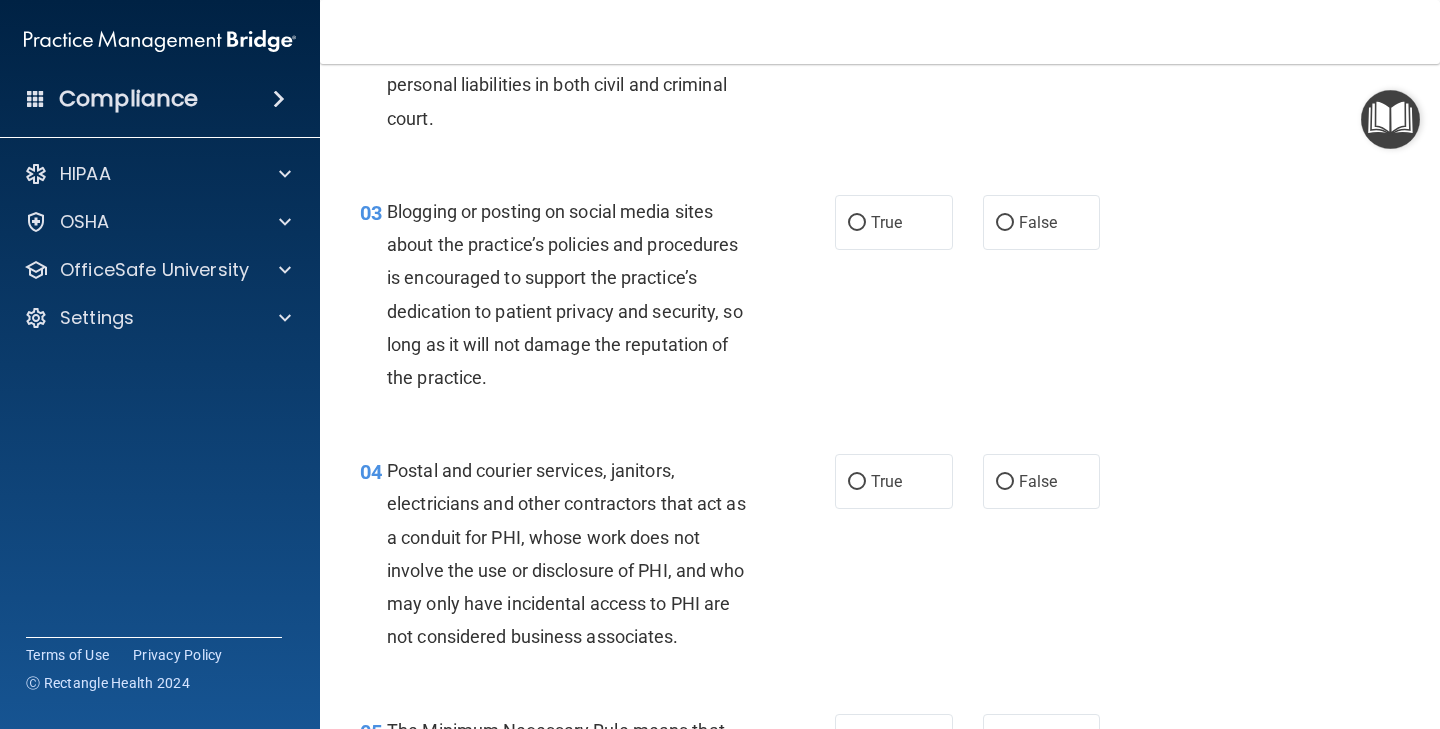 scroll, scrollTop: 0, scrollLeft: 0, axis: both 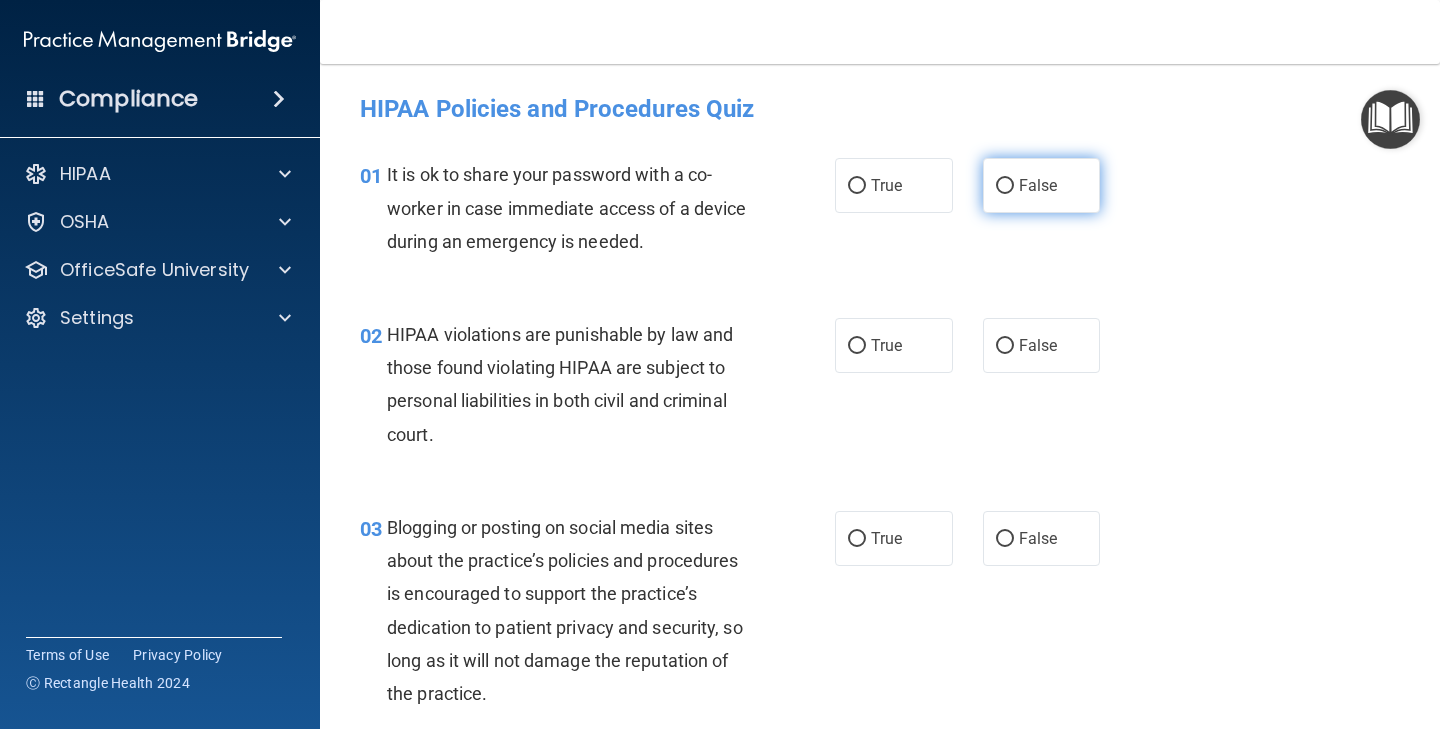 click on "False" at bounding box center (1038, 185) 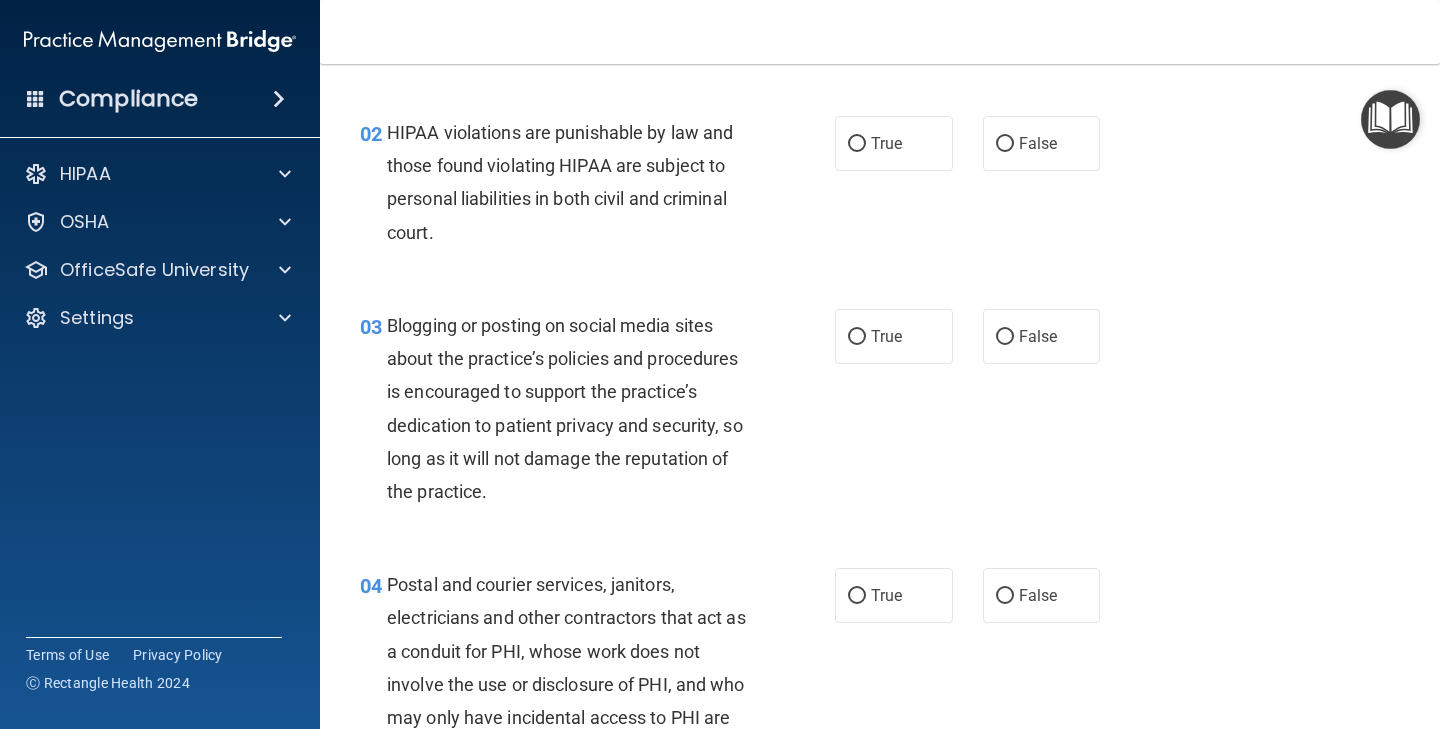 scroll, scrollTop: 215, scrollLeft: 0, axis: vertical 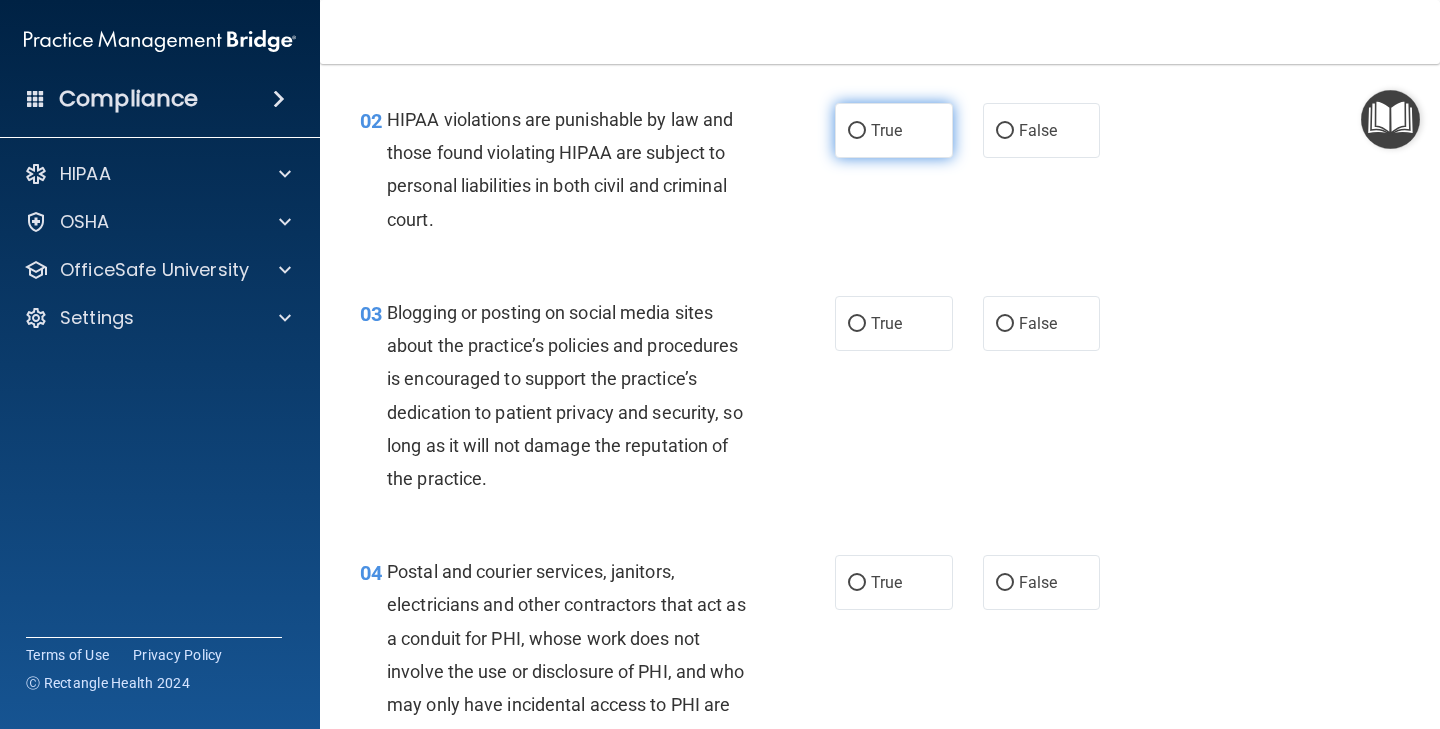 click on "True" at bounding box center [886, 130] 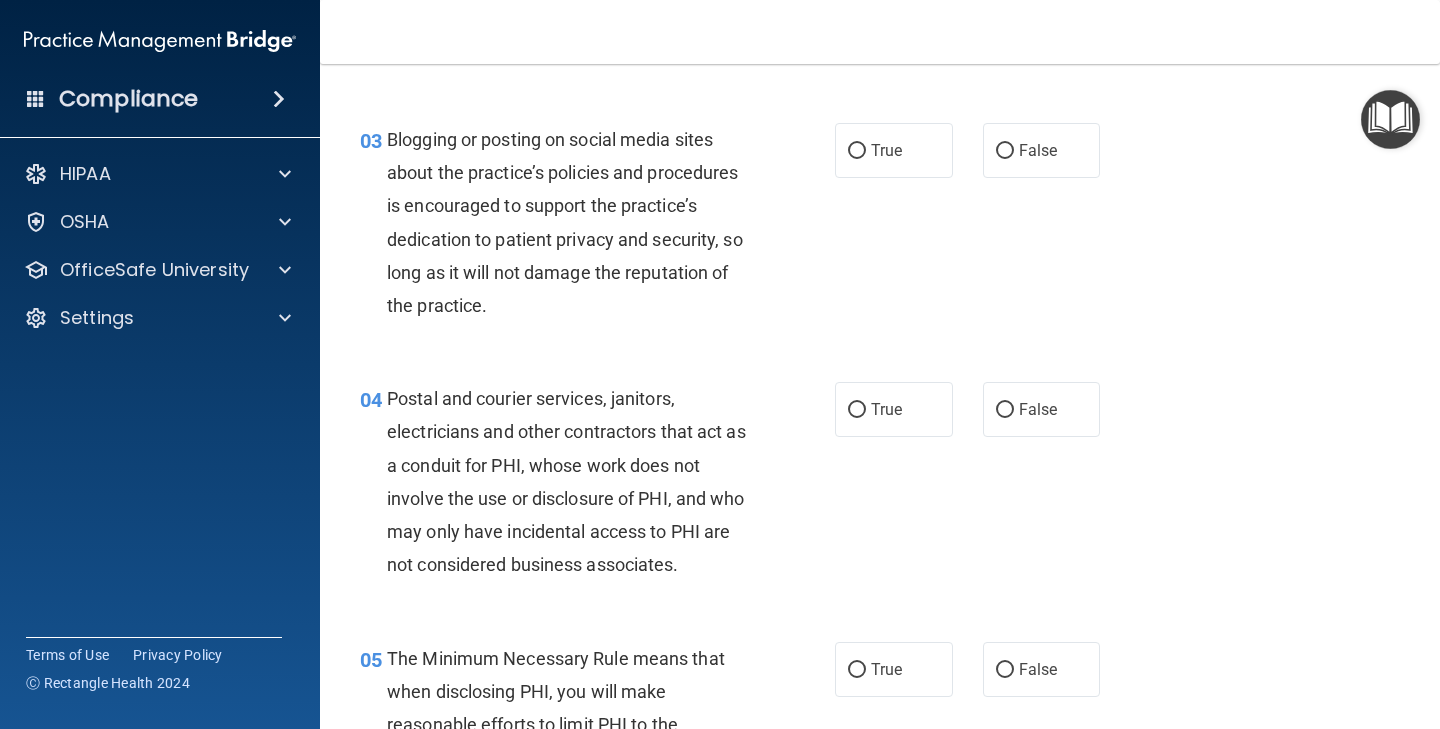 scroll, scrollTop: 396, scrollLeft: 0, axis: vertical 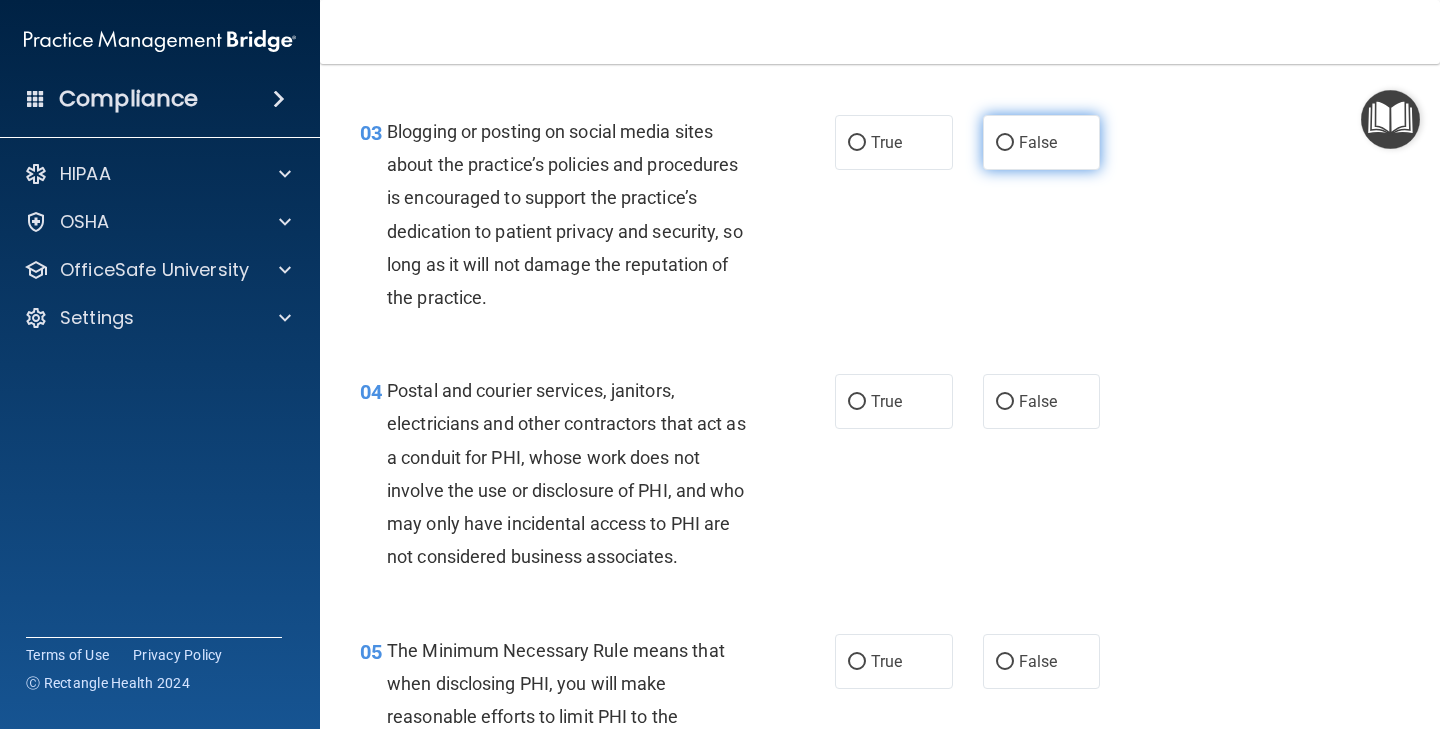 click on "False" at bounding box center (1005, 143) 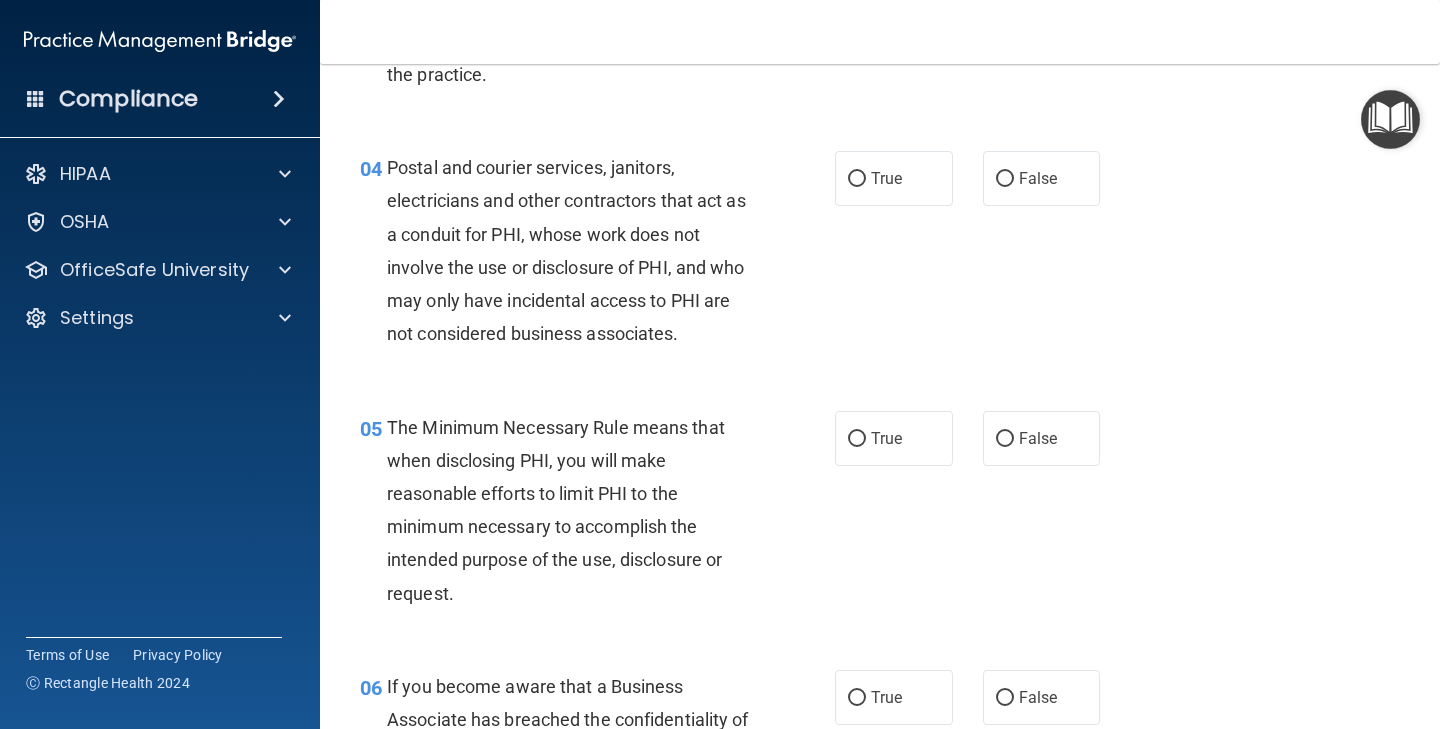 scroll, scrollTop: 632, scrollLeft: 0, axis: vertical 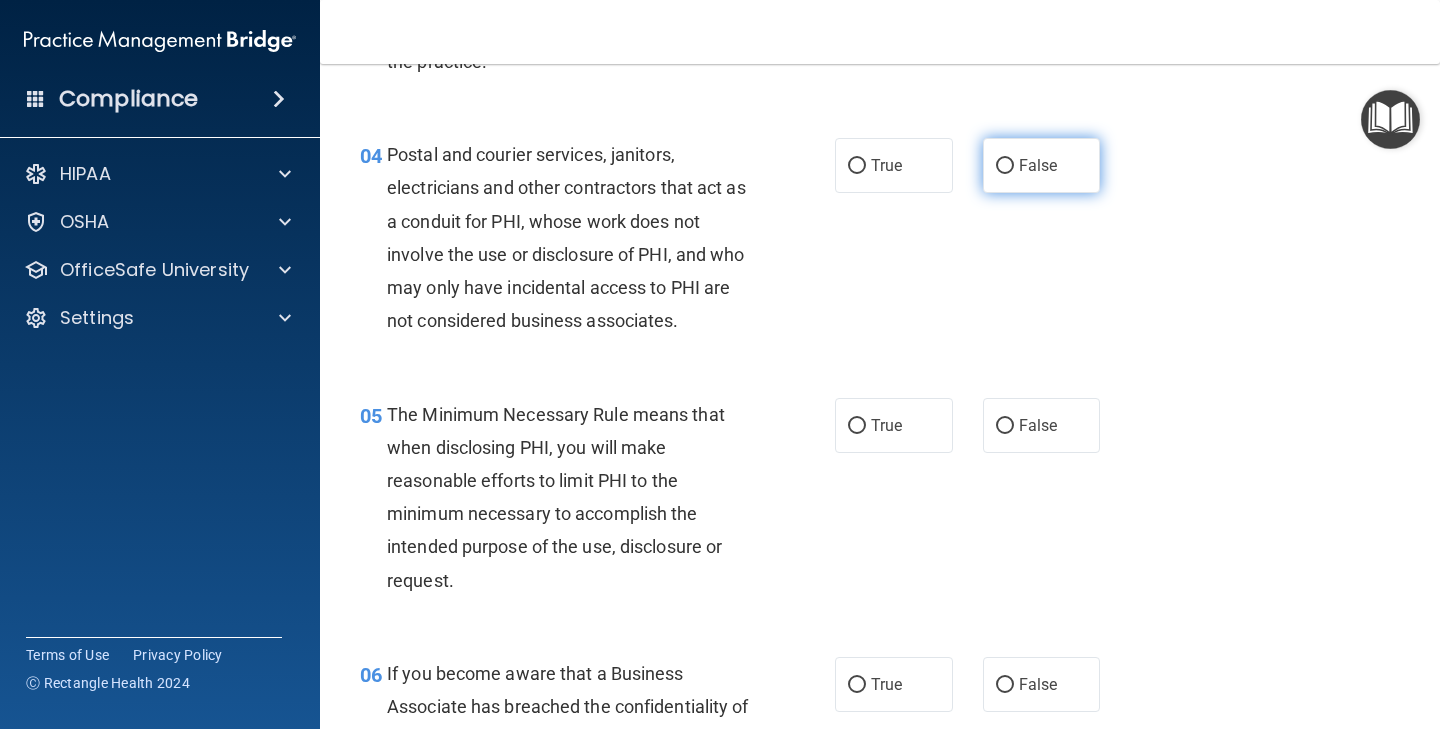 click on "False" at bounding box center [1042, 165] 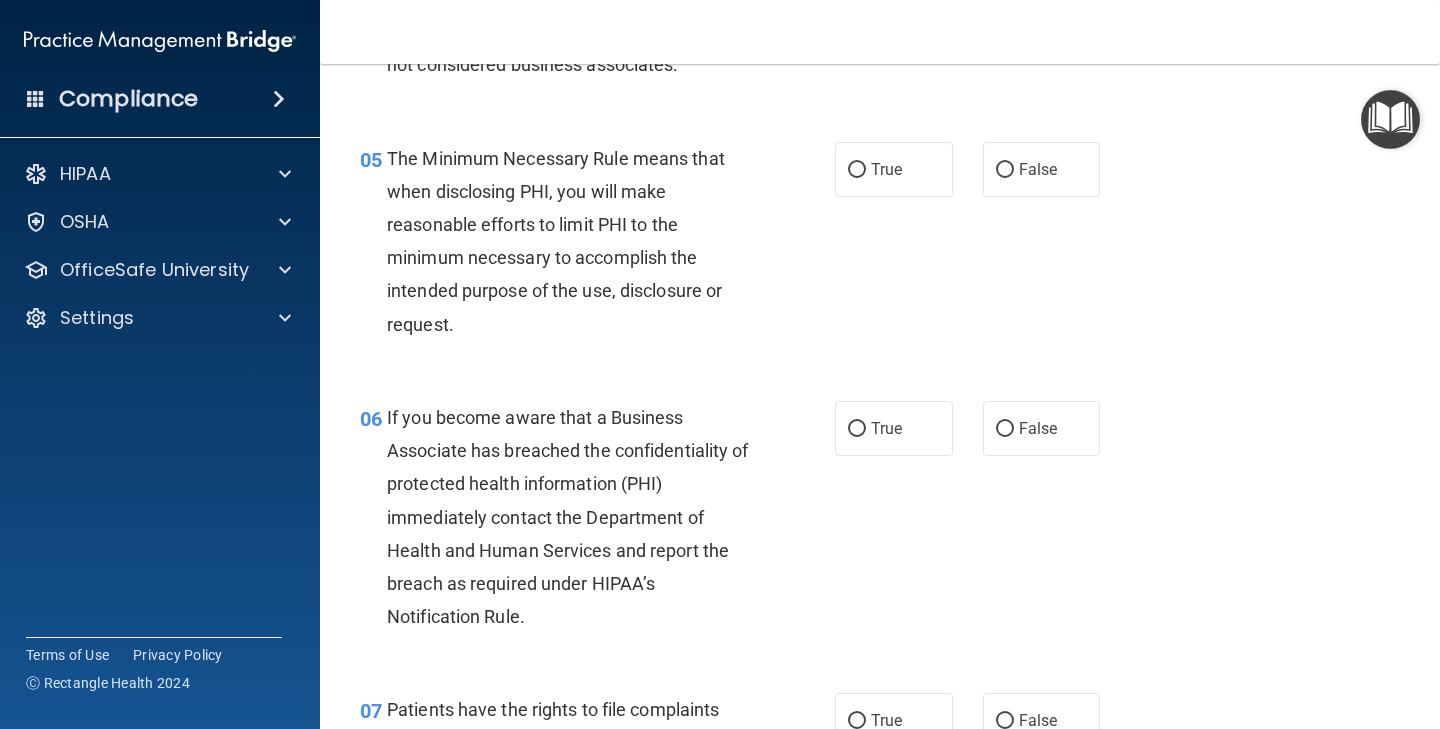 scroll, scrollTop: 890, scrollLeft: 0, axis: vertical 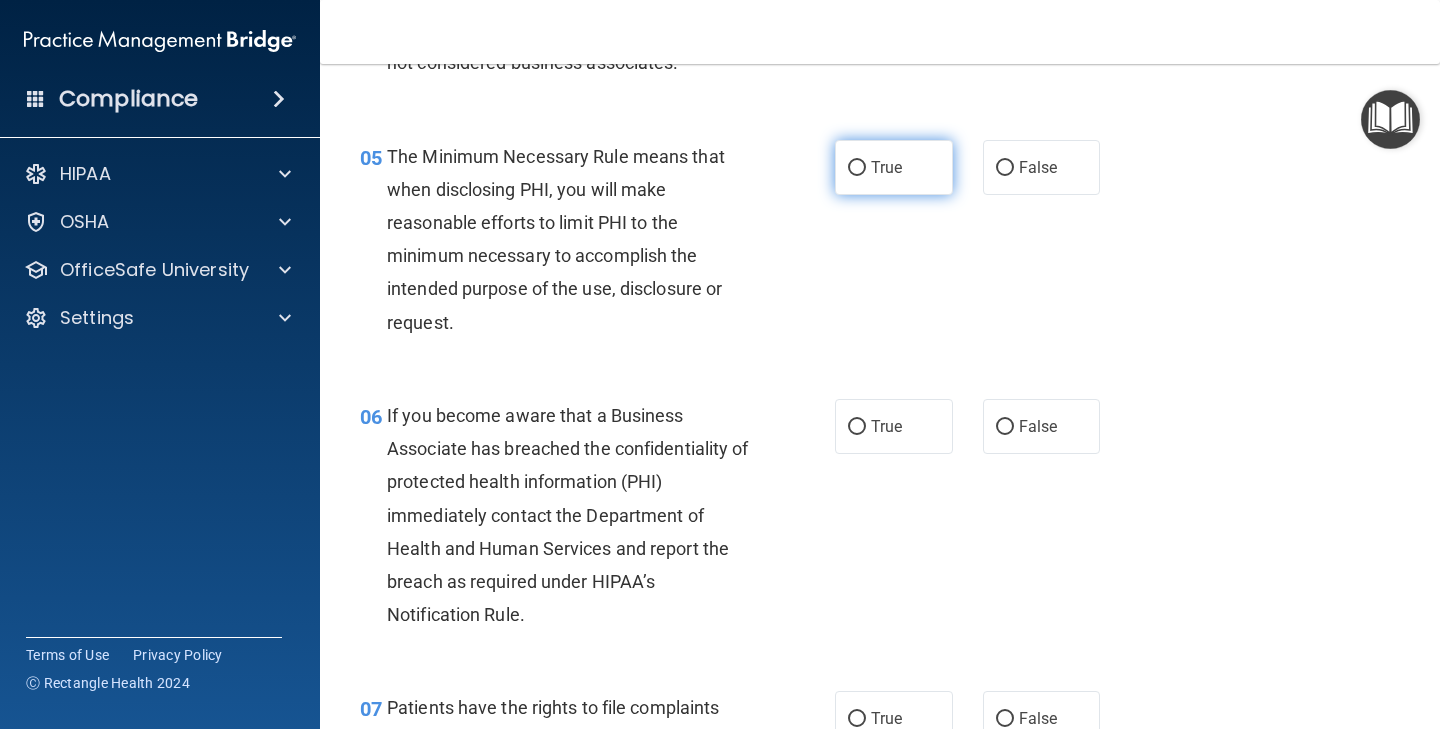 click on "True" at bounding box center (857, 168) 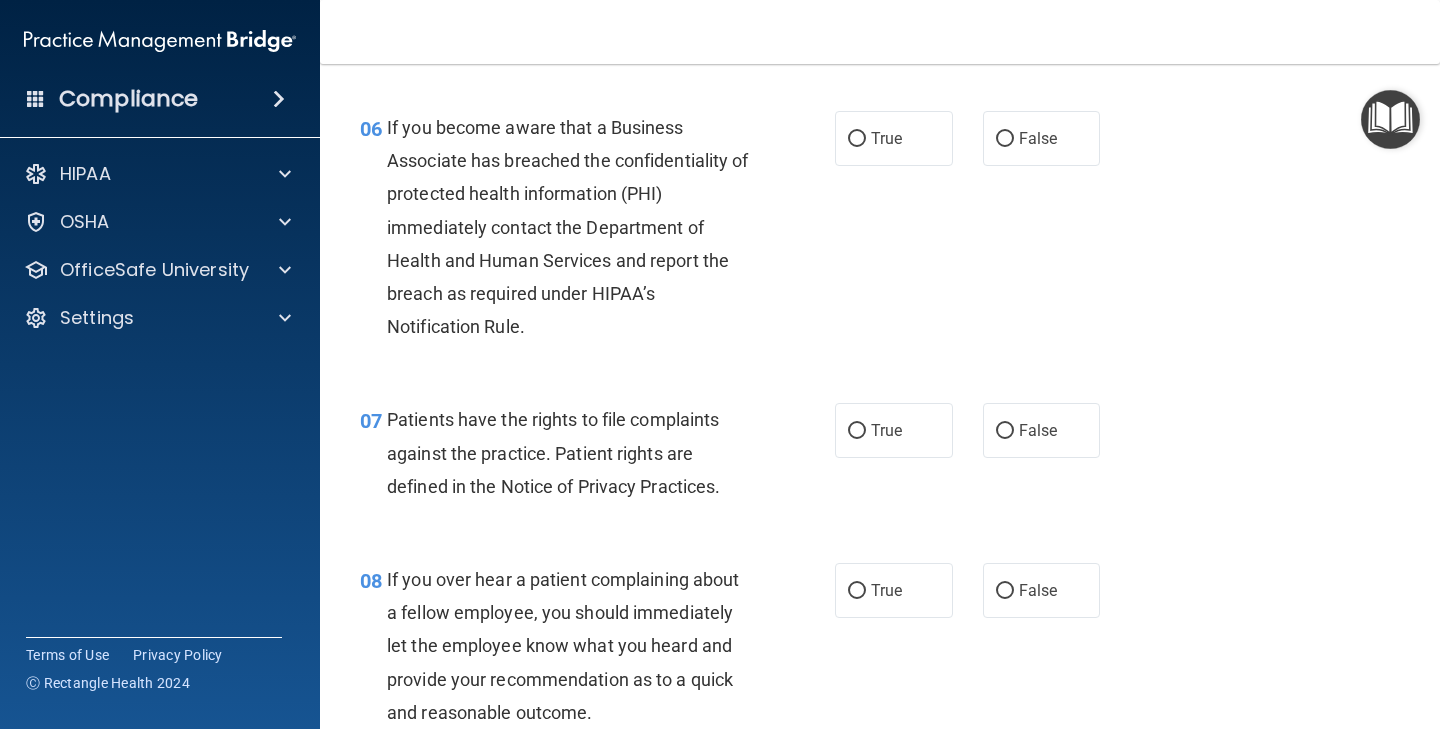 scroll, scrollTop: 1181, scrollLeft: 0, axis: vertical 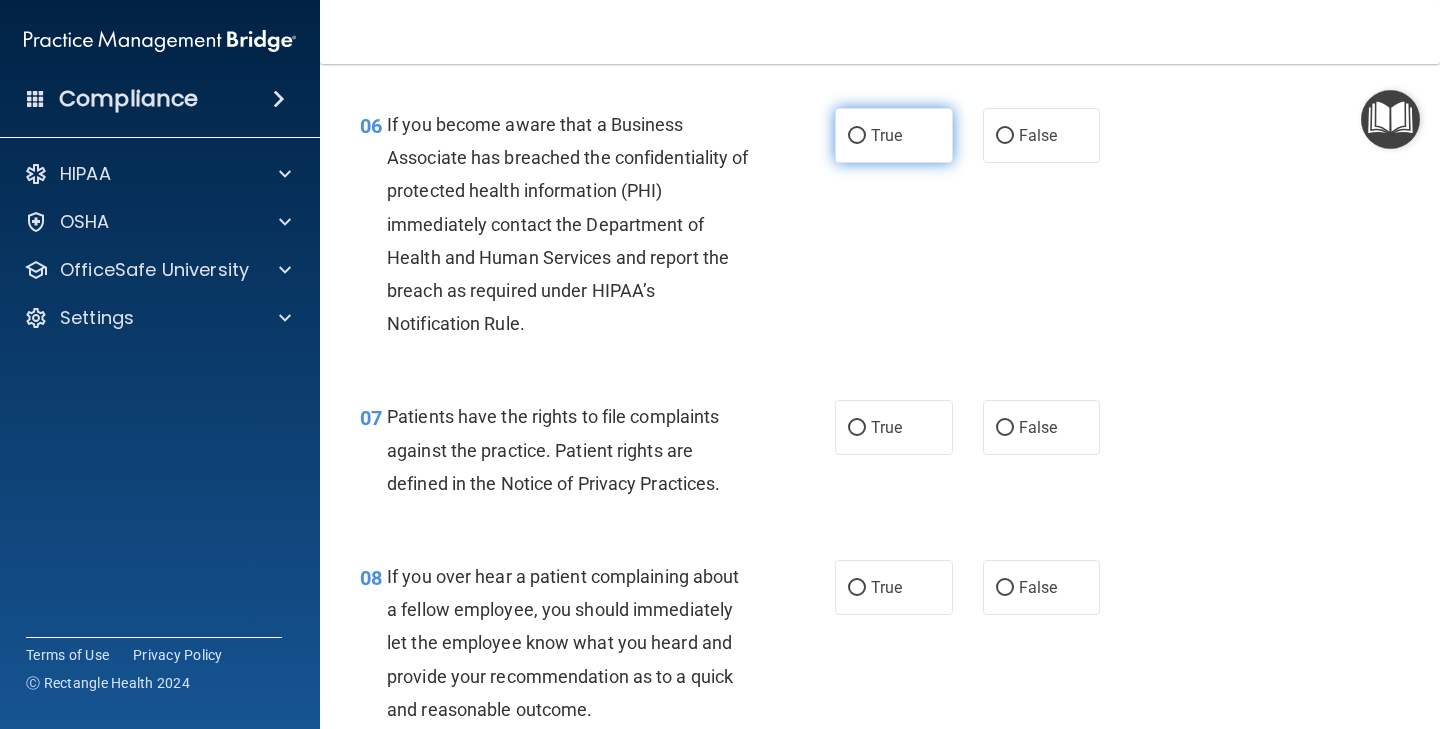 click on "True" at bounding box center (894, 135) 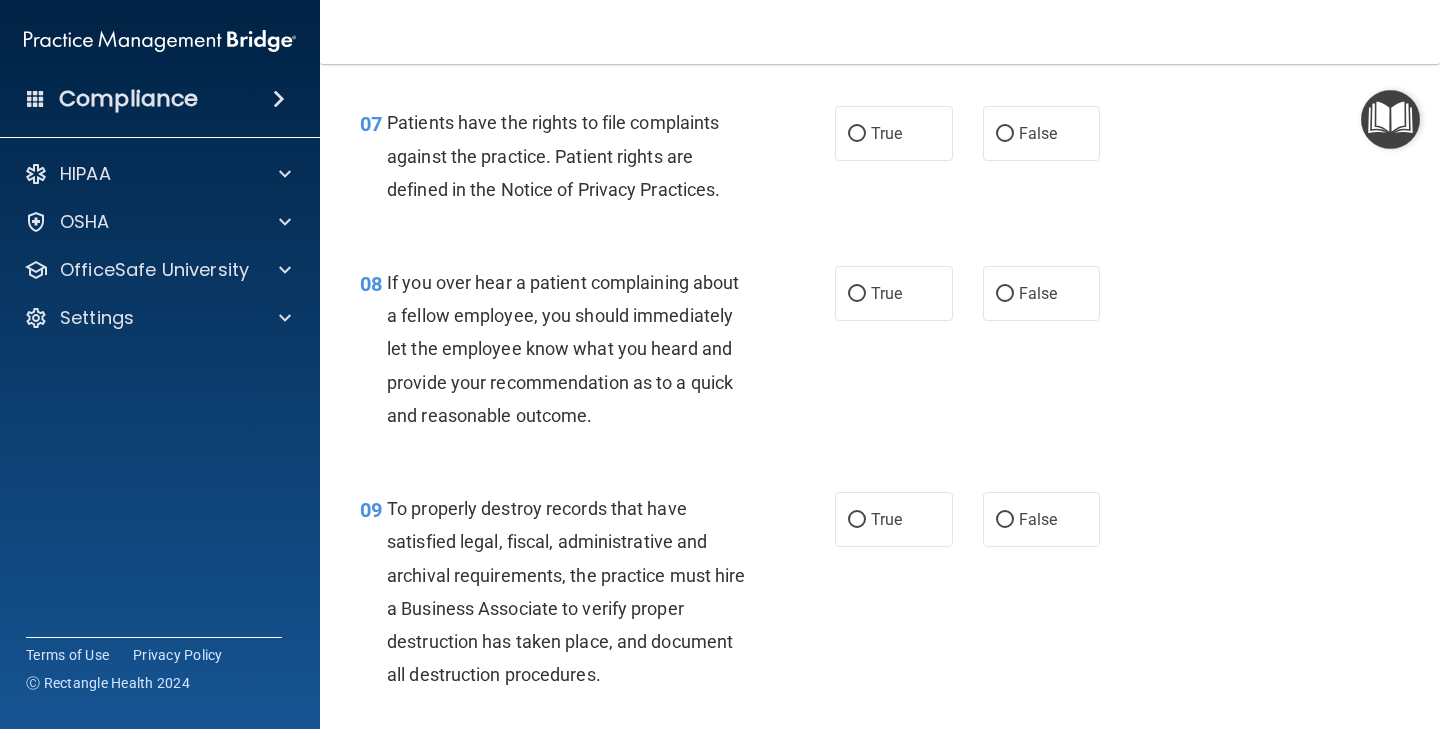 scroll, scrollTop: 1476, scrollLeft: 0, axis: vertical 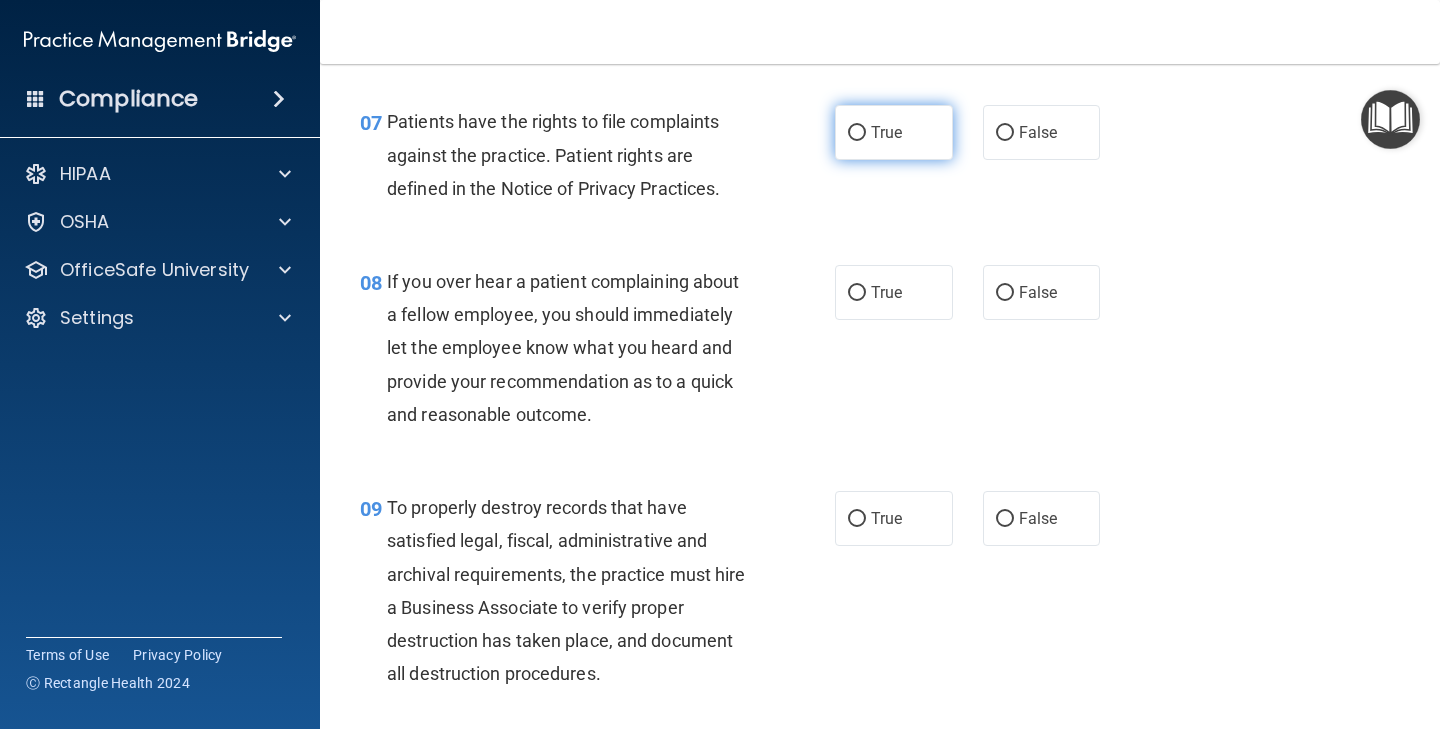 click on "True" at bounding box center (886, 132) 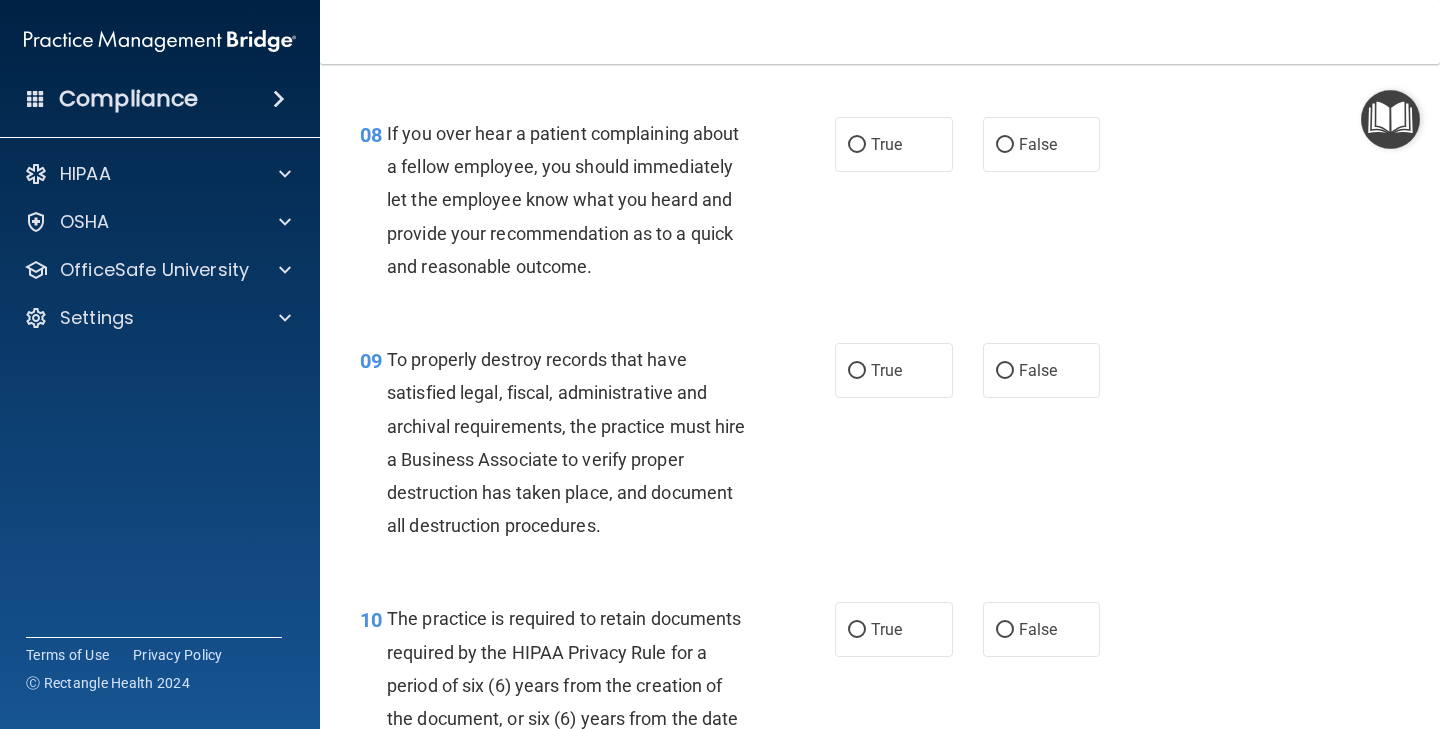 scroll, scrollTop: 1625, scrollLeft: 0, axis: vertical 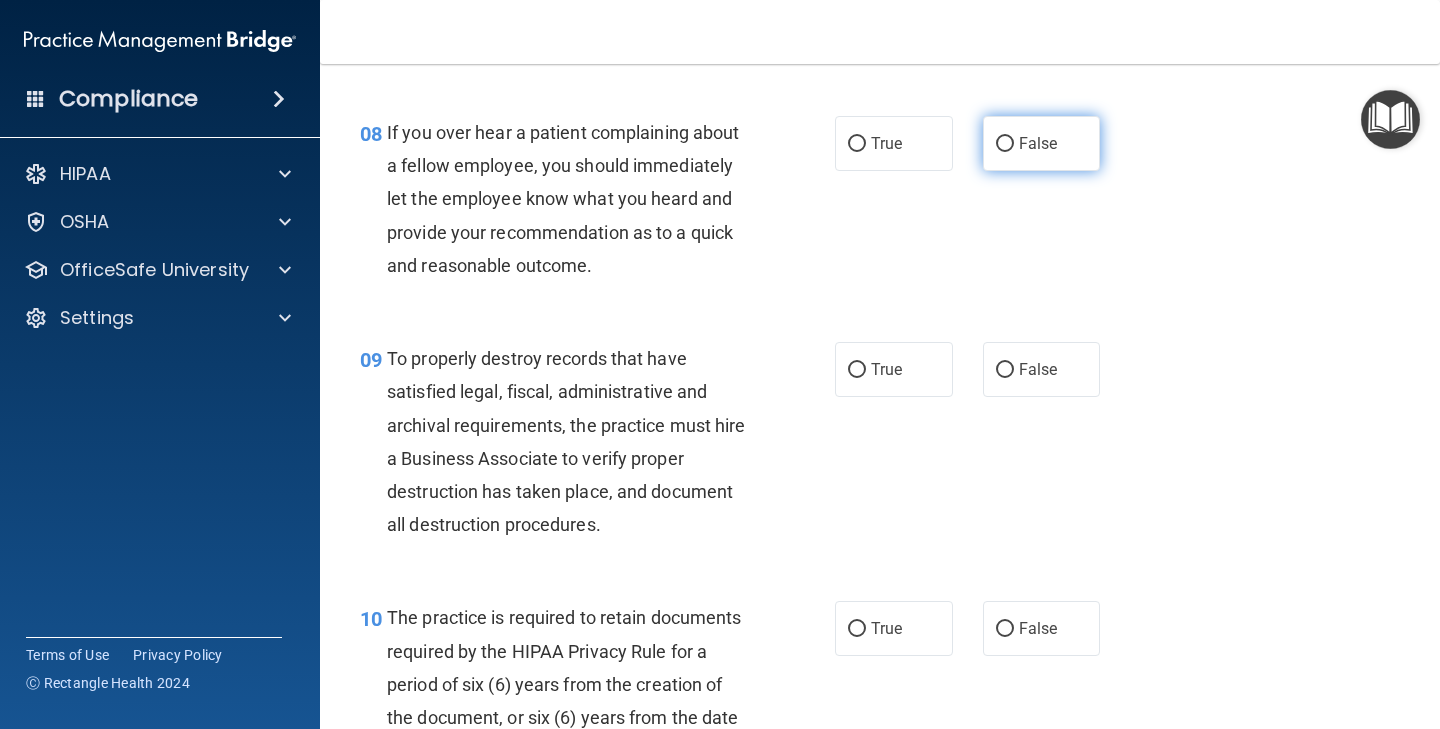 click on "False" at bounding box center (1038, 143) 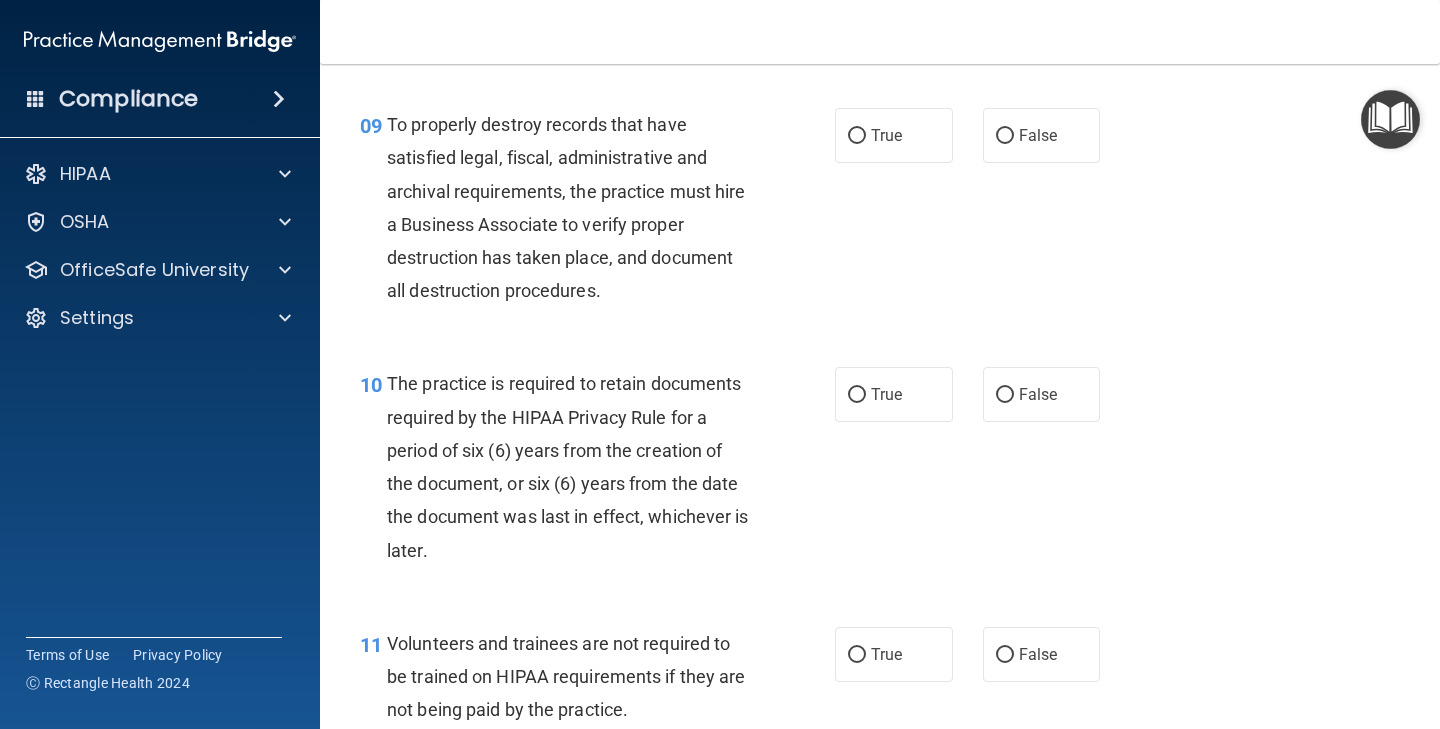 scroll, scrollTop: 1860, scrollLeft: 0, axis: vertical 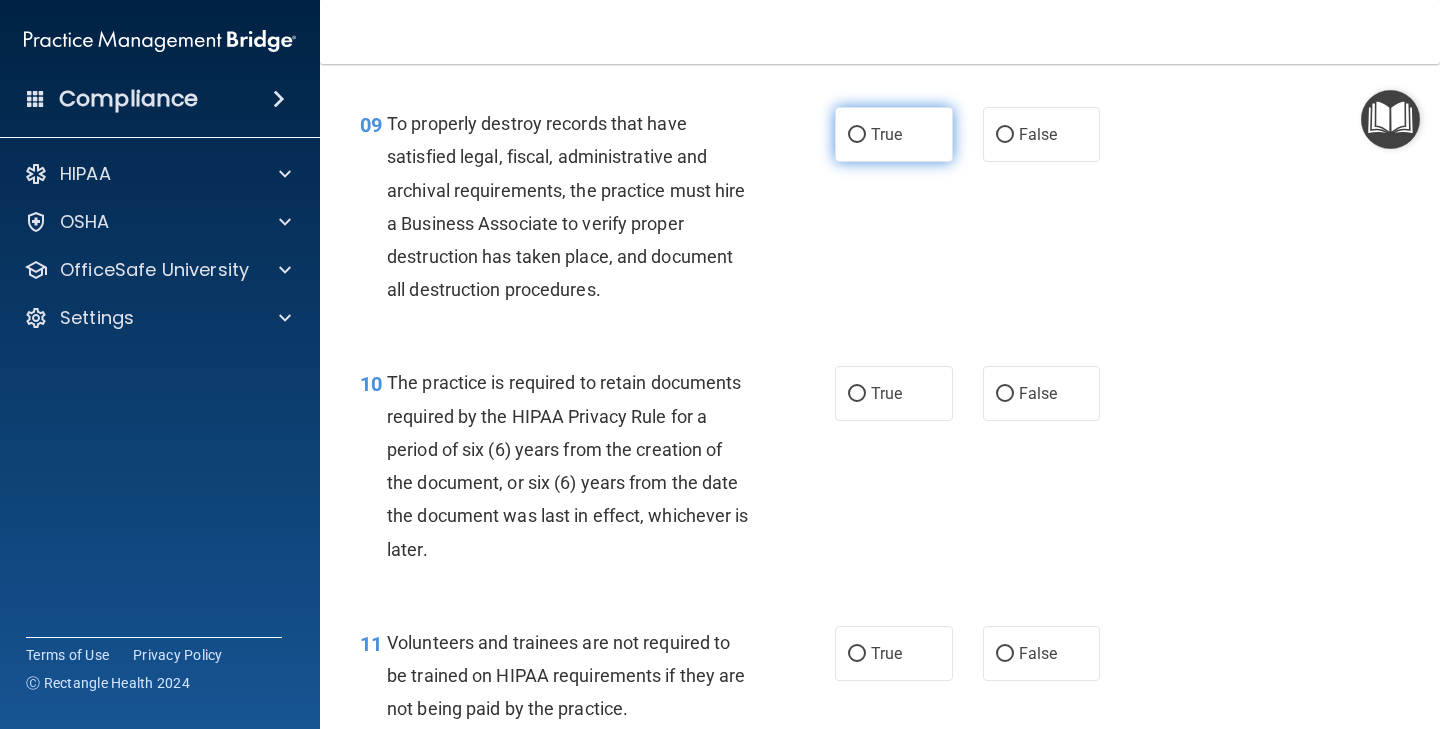 click on "True" at bounding box center [886, 134] 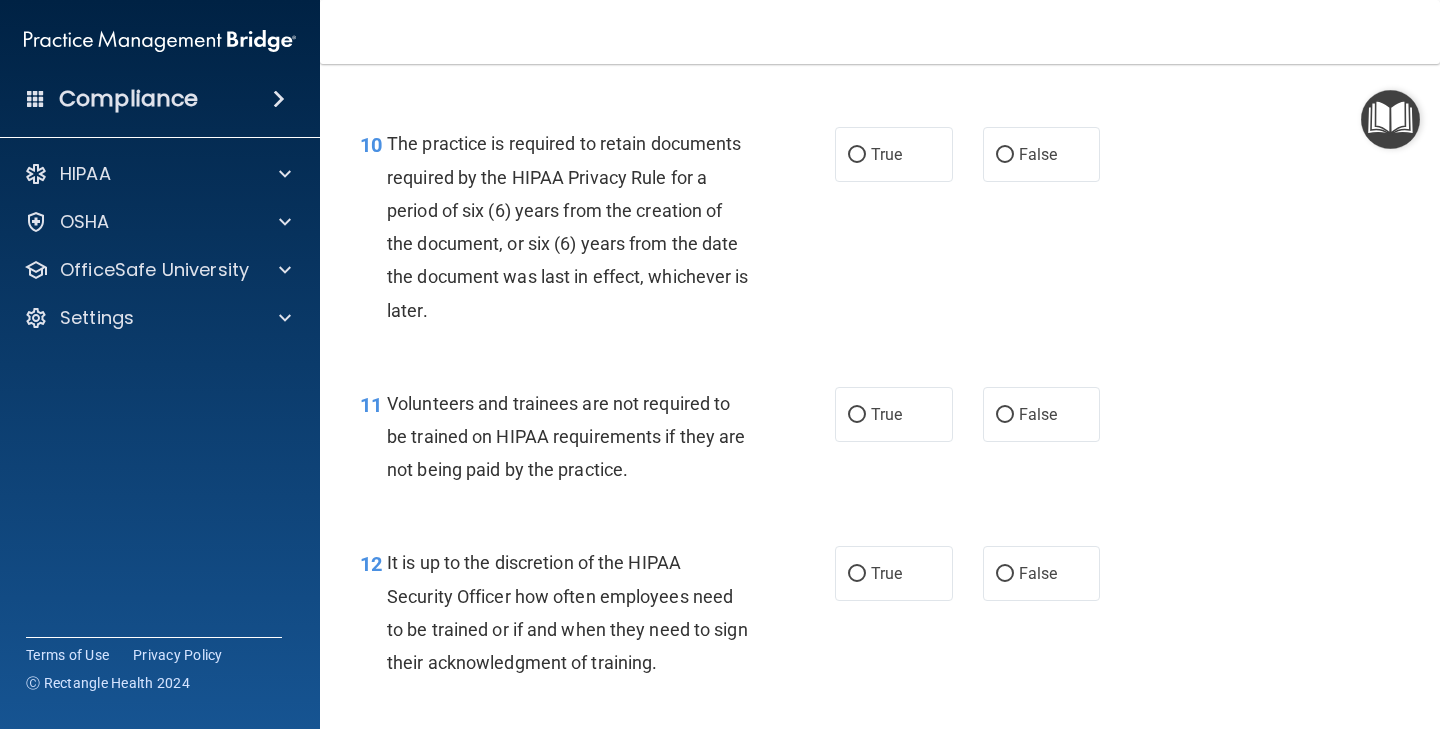 scroll, scrollTop: 2106, scrollLeft: 0, axis: vertical 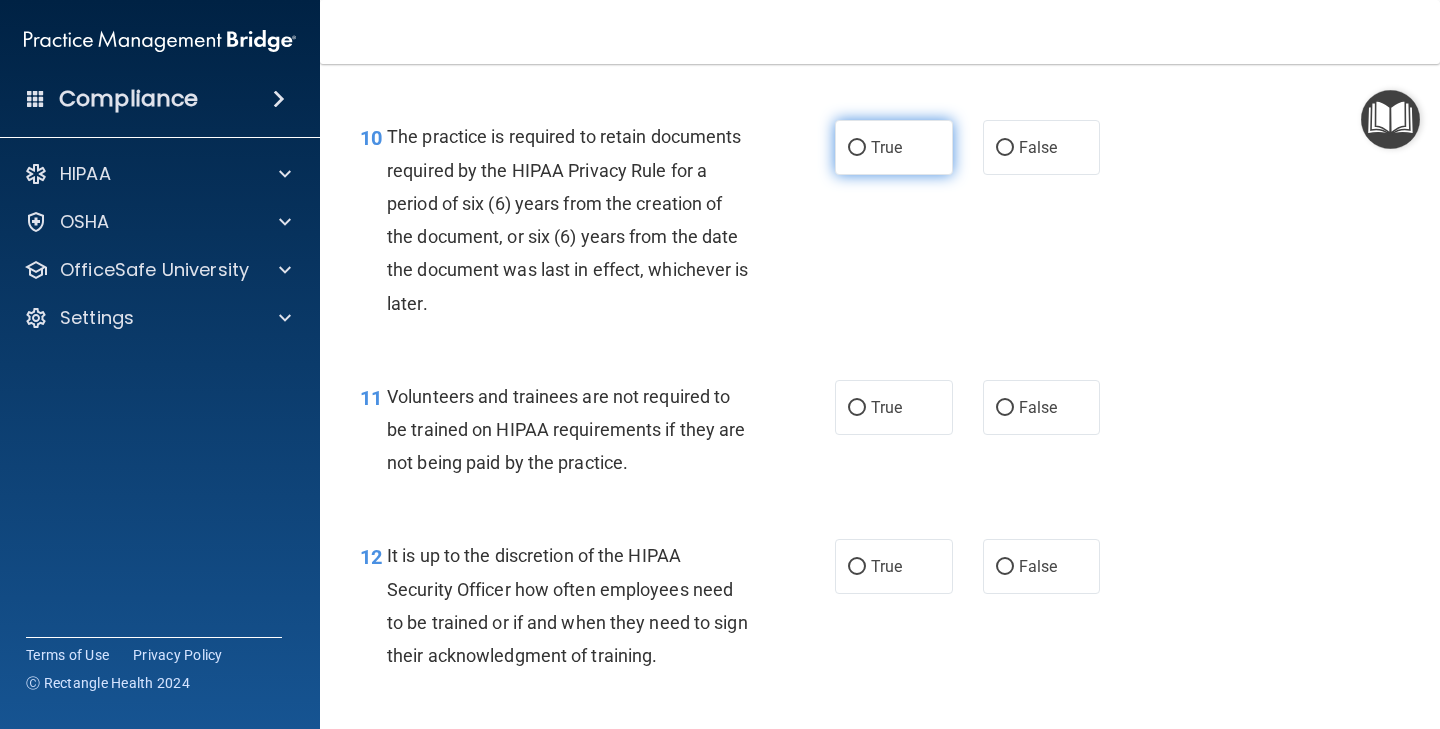 click on "True" at bounding box center (857, 148) 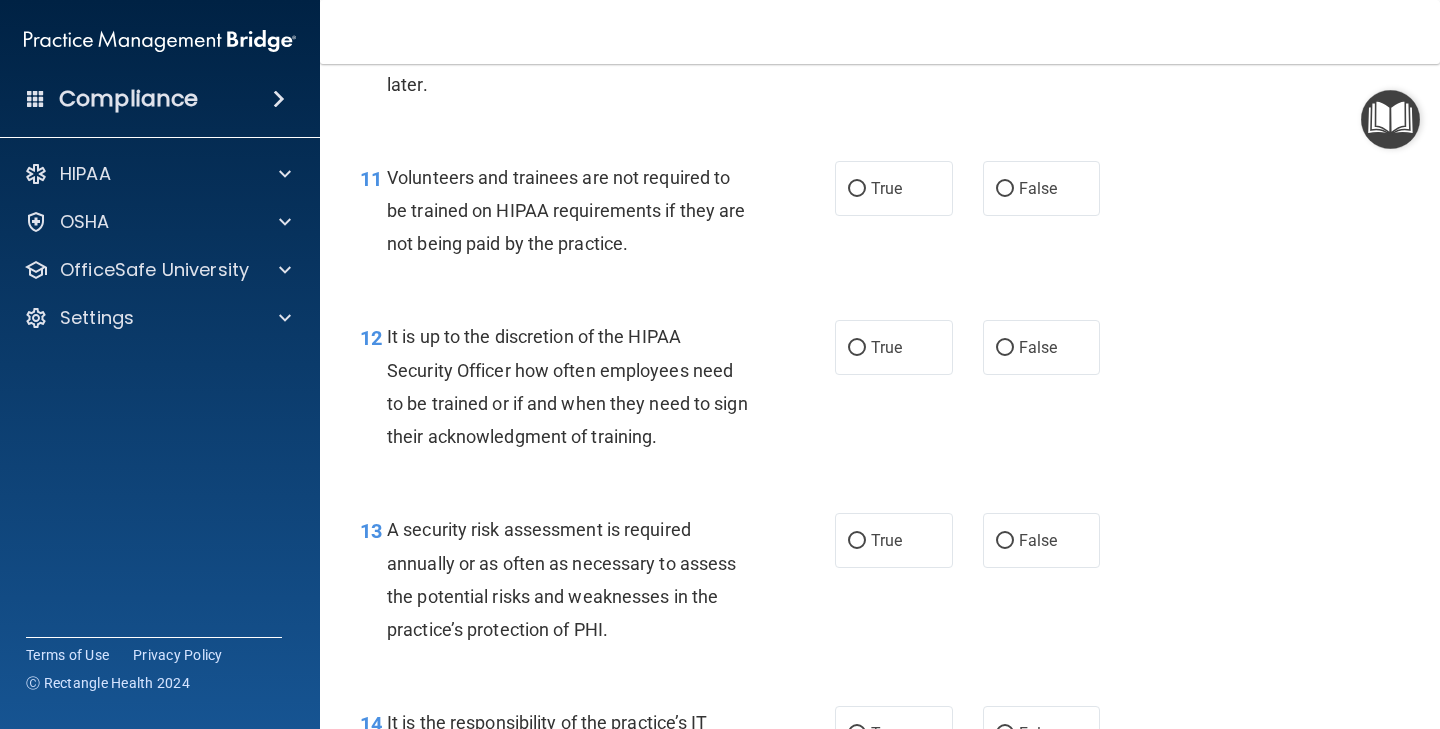 scroll, scrollTop: 2334, scrollLeft: 0, axis: vertical 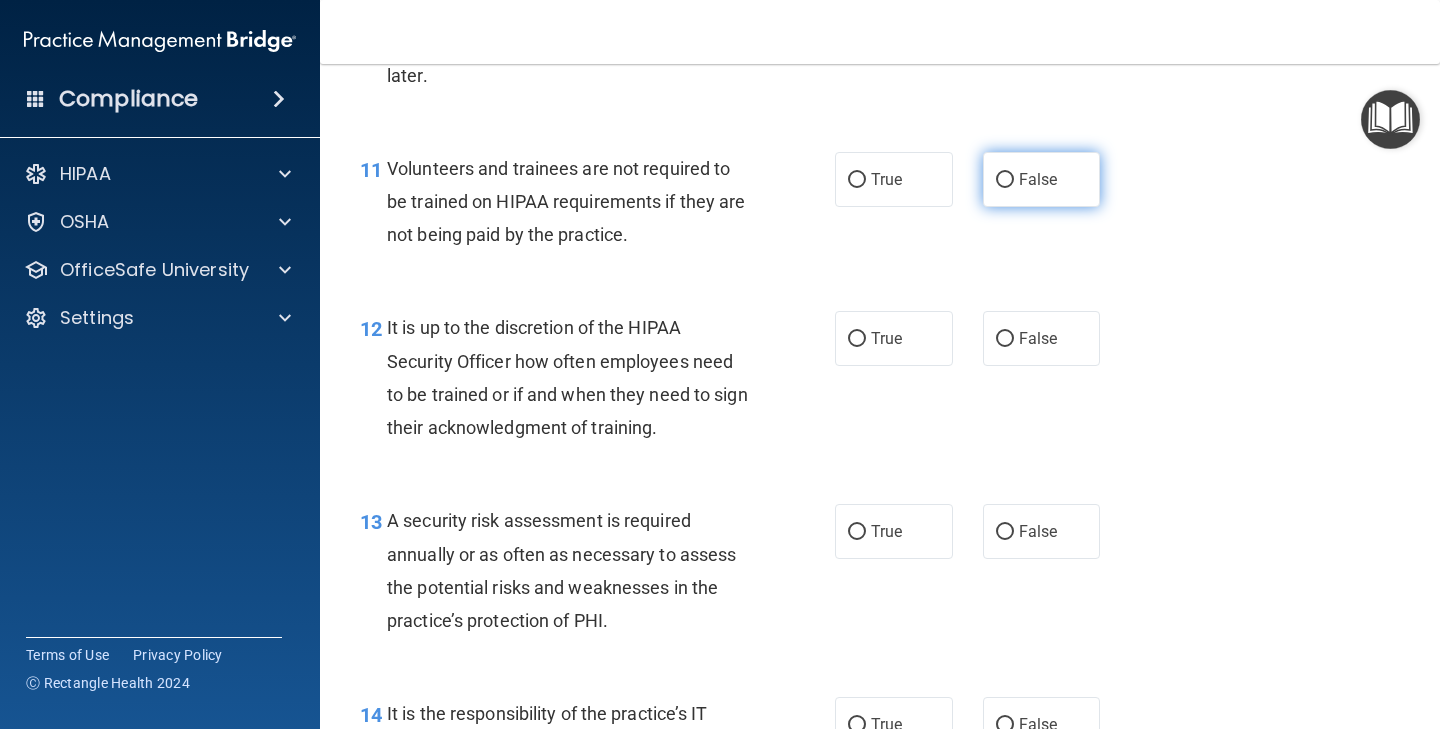 click on "False" at bounding box center (1005, 180) 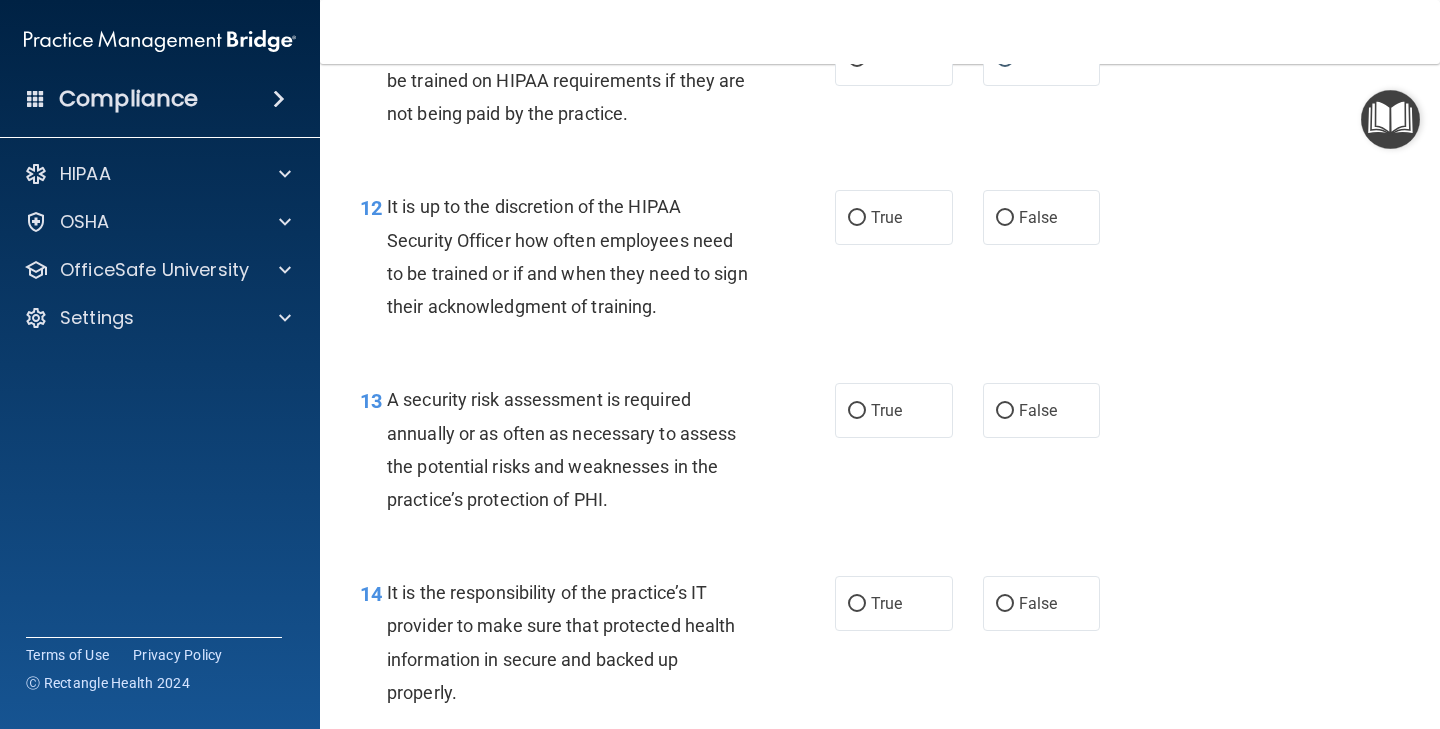 scroll, scrollTop: 2472, scrollLeft: 0, axis: vertical 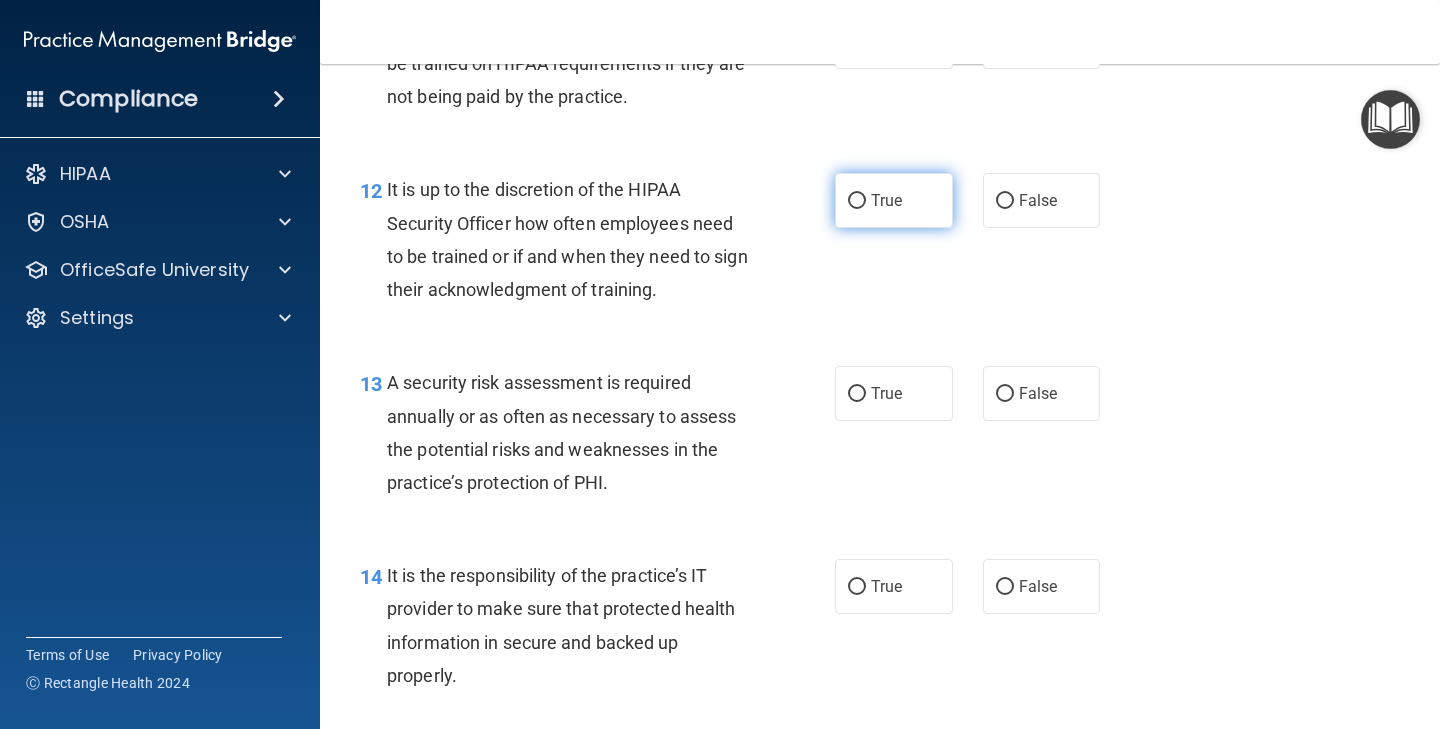 click on "True" at bounding box center [886, 200] 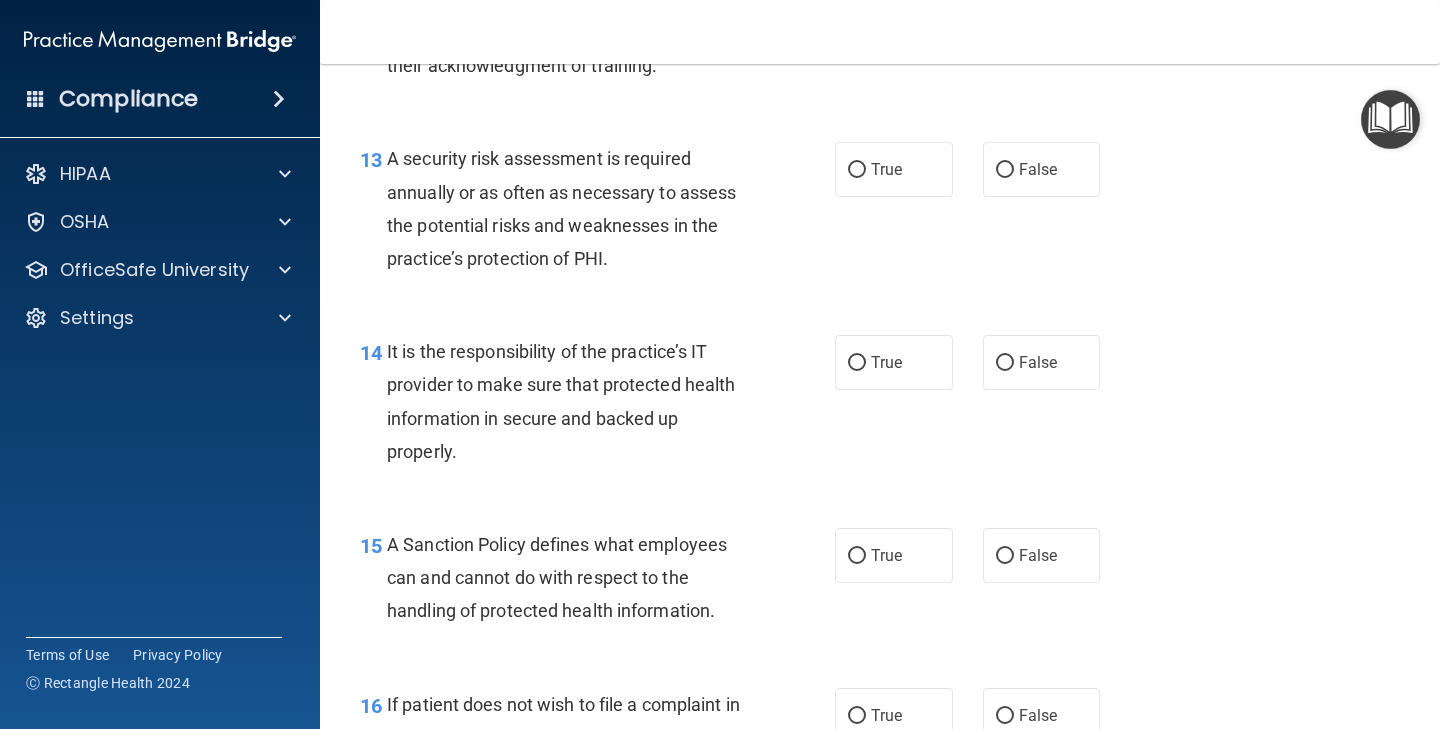 scroll, scrollTop: 2697, scrollLeft: 0, axis: vertical 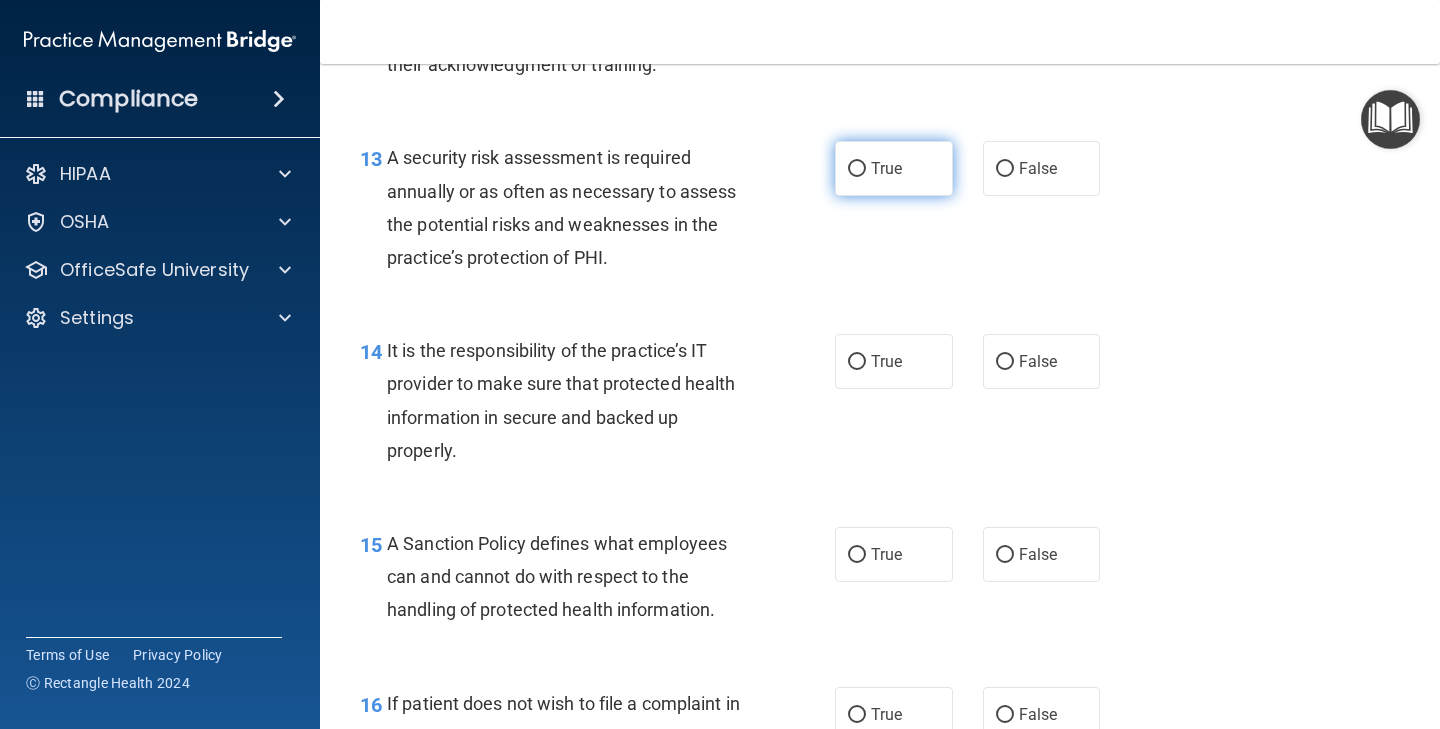 click on "True" at bounding box center [886, 168] 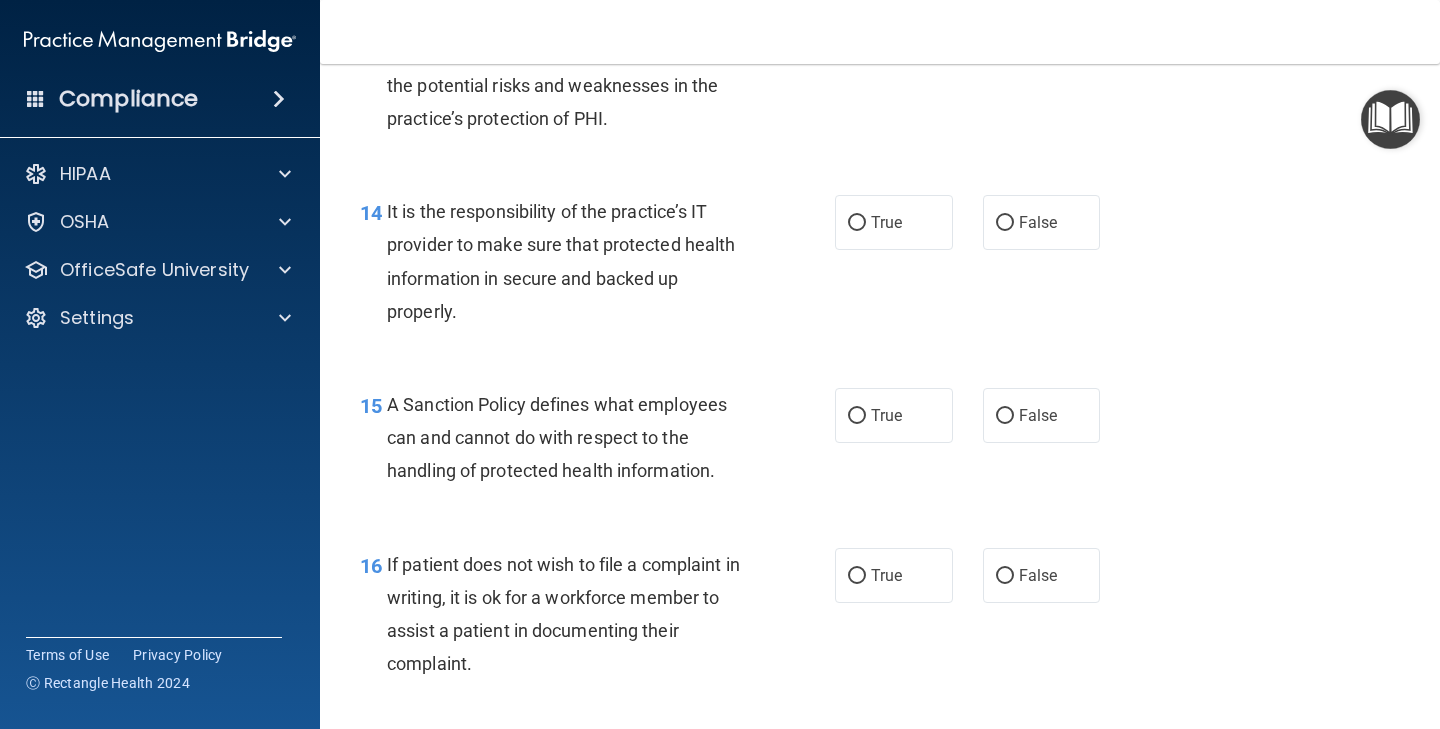 scroll, scrollTop: 2838, scrollLeft: 0, axis: vertical 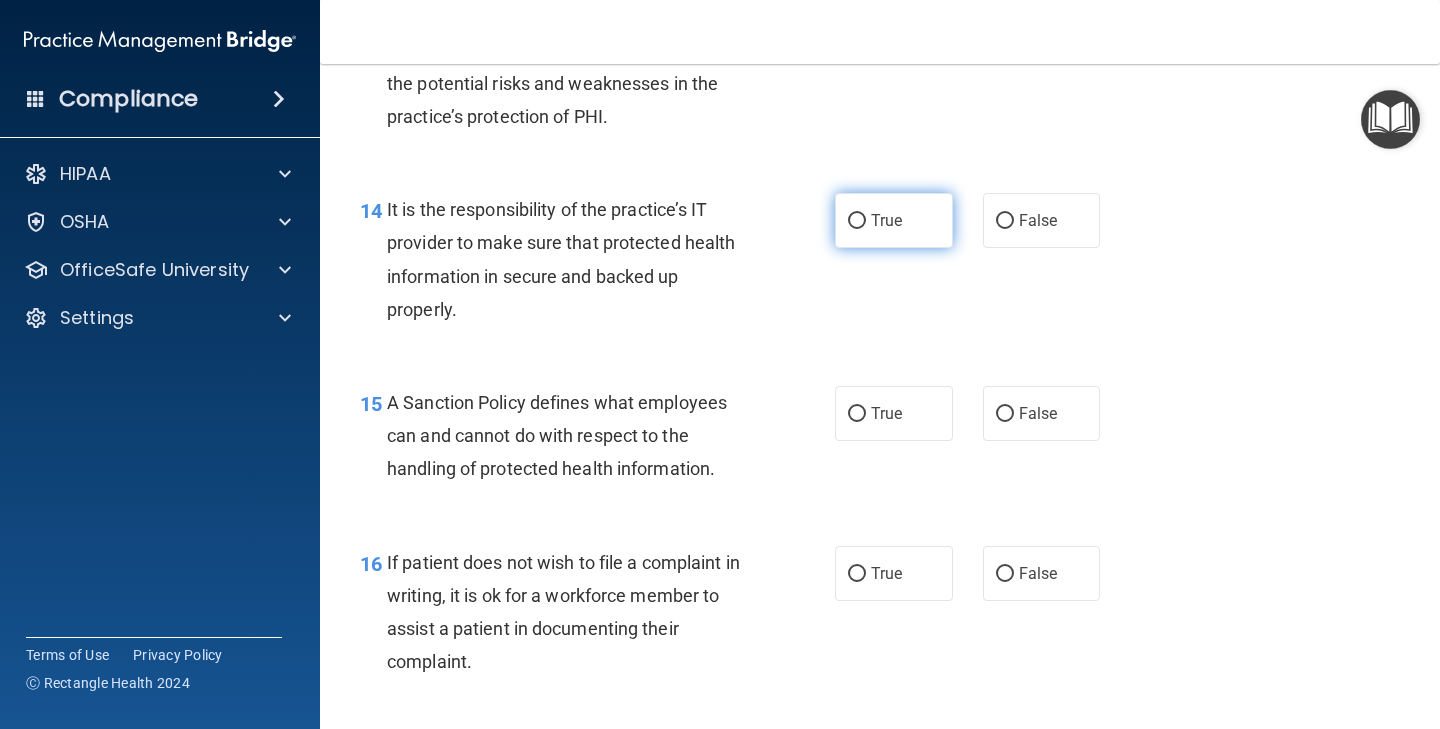 click on "True" at bounding box center [886, 220] 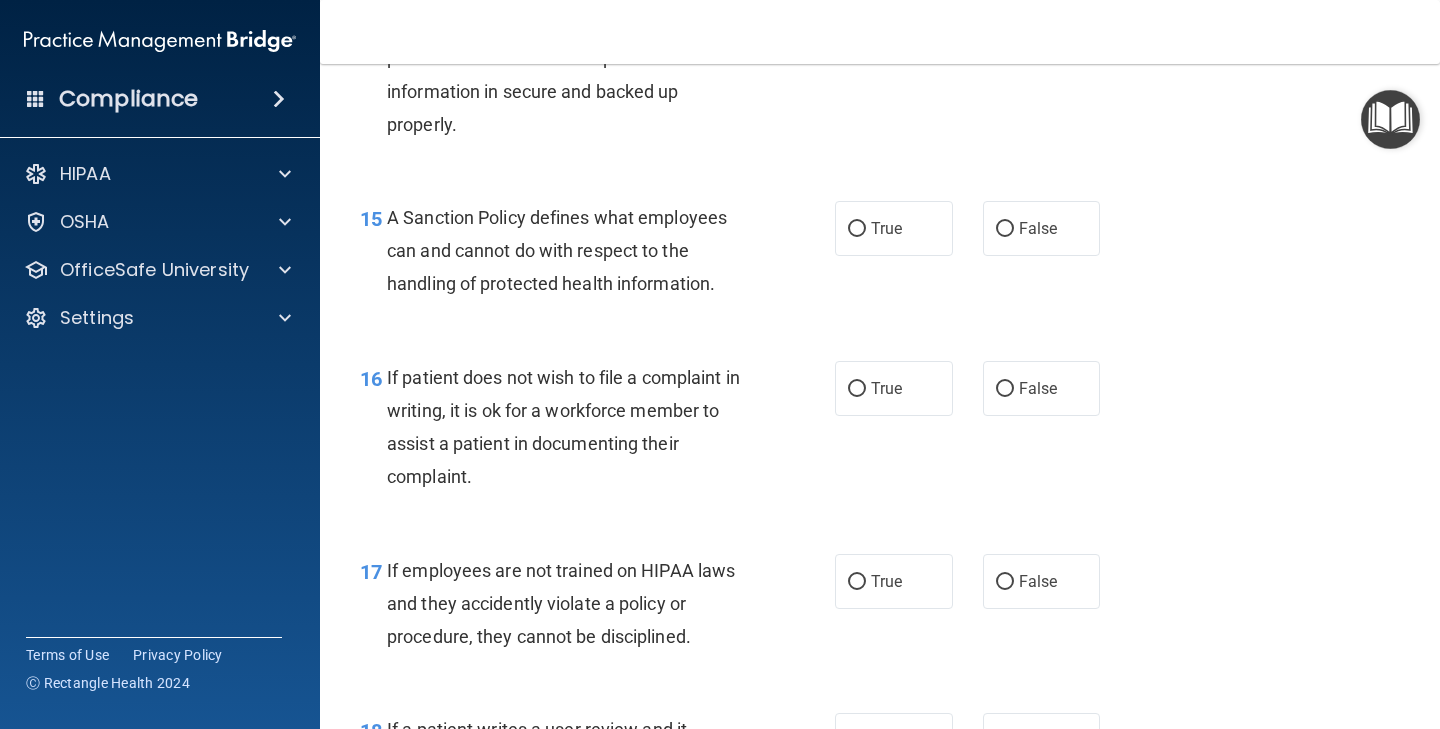 scroll, scrollTop: 3024, scrollLeft: 0, axis: vertical 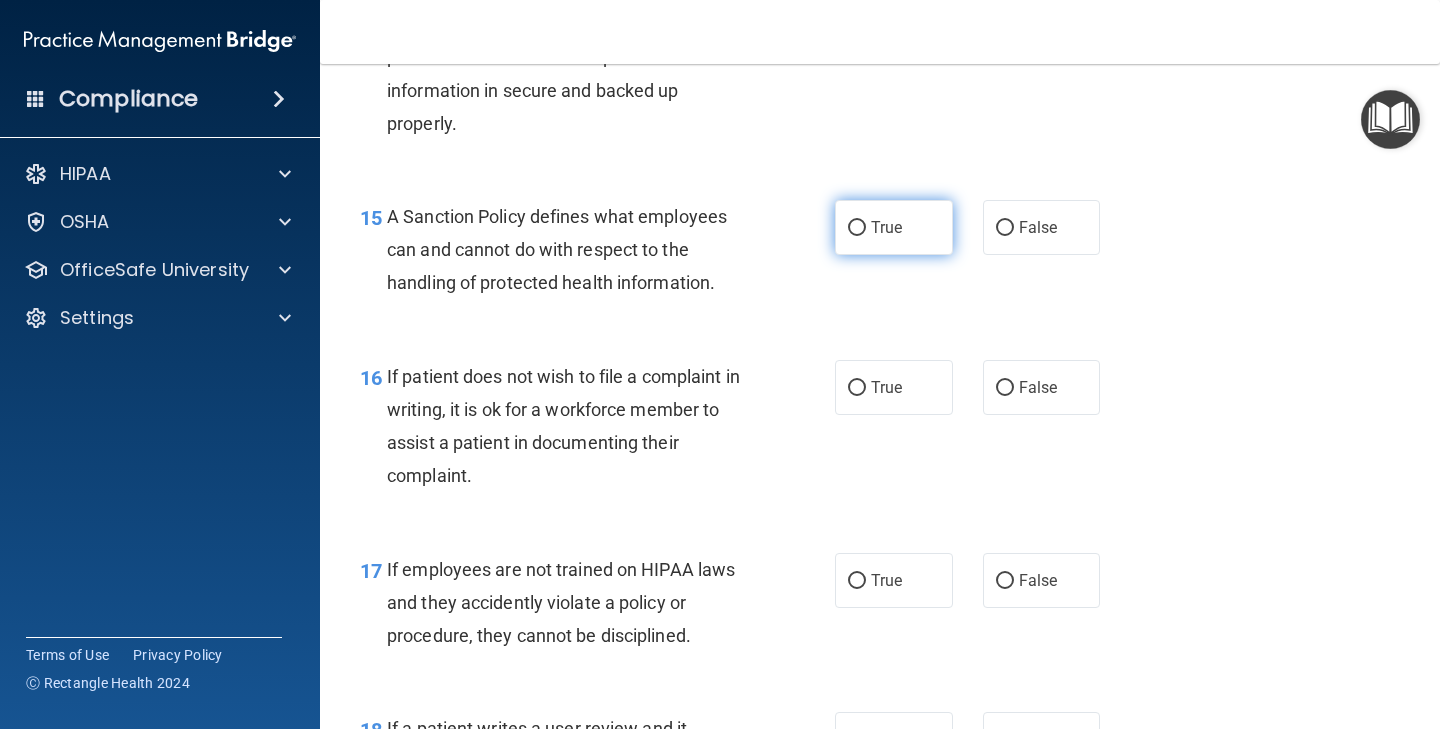 click on "True" at bounding box center (886, 227) 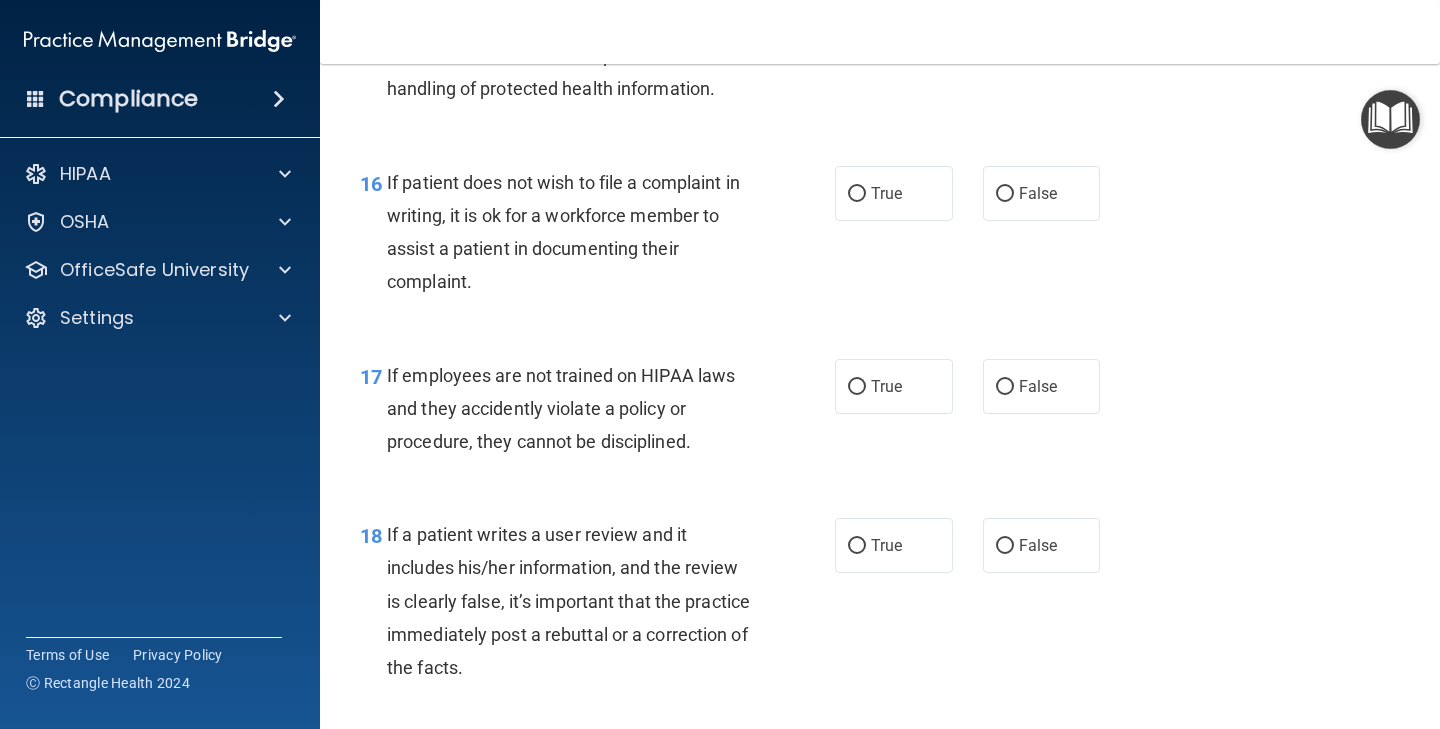 scroll, scrollTop: 3227, scrollLeft: 0, axis: vertical 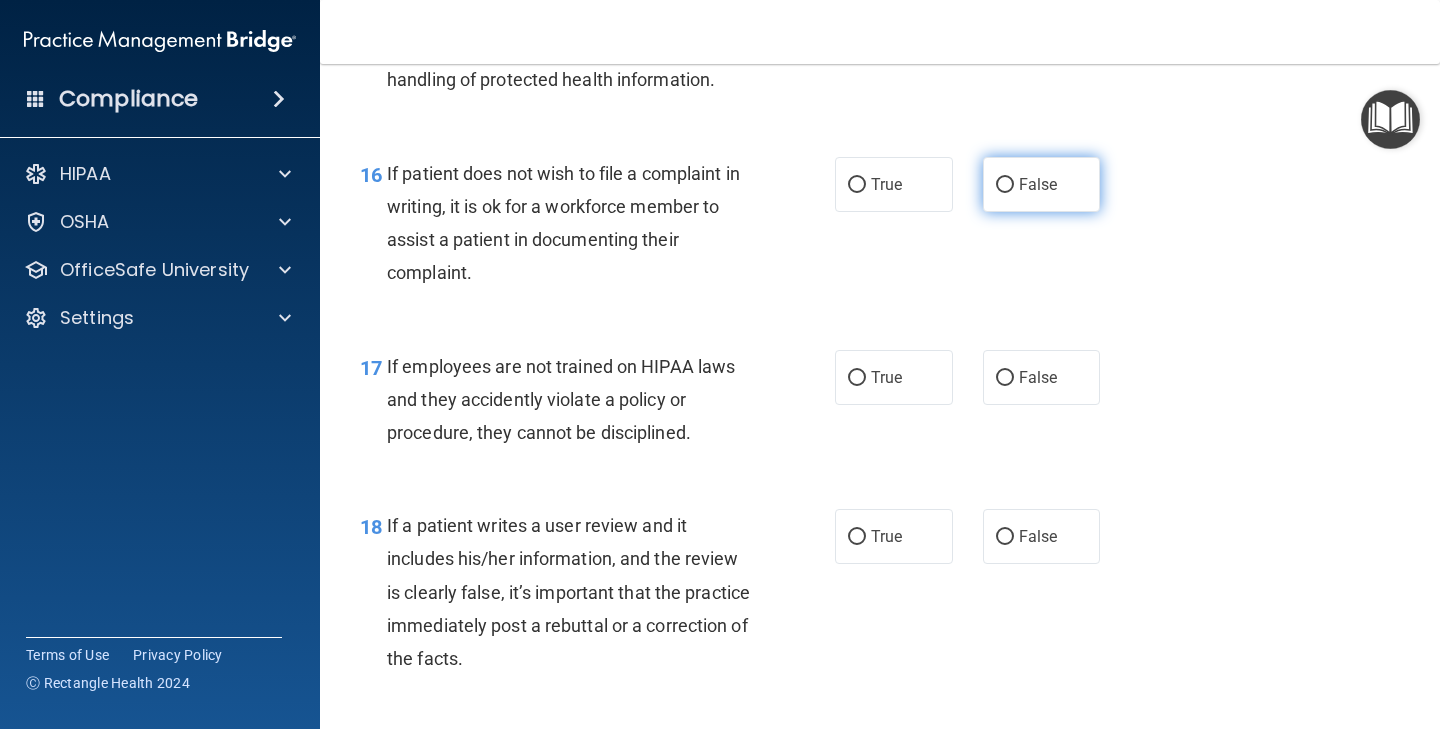 click on "False" at bounding box center [1038, 184] 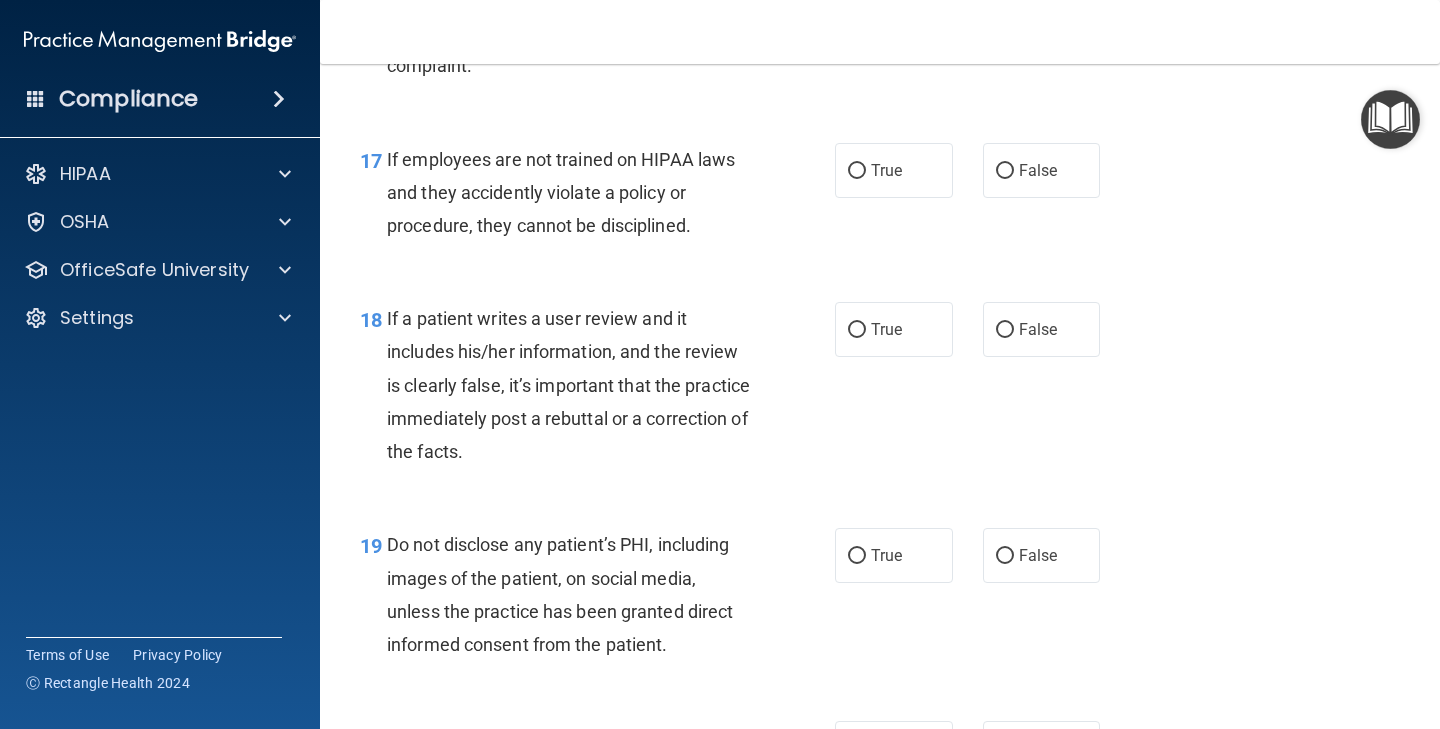 scroll, scrollTop: 3435, scrollLeft: 0, axis: vertical 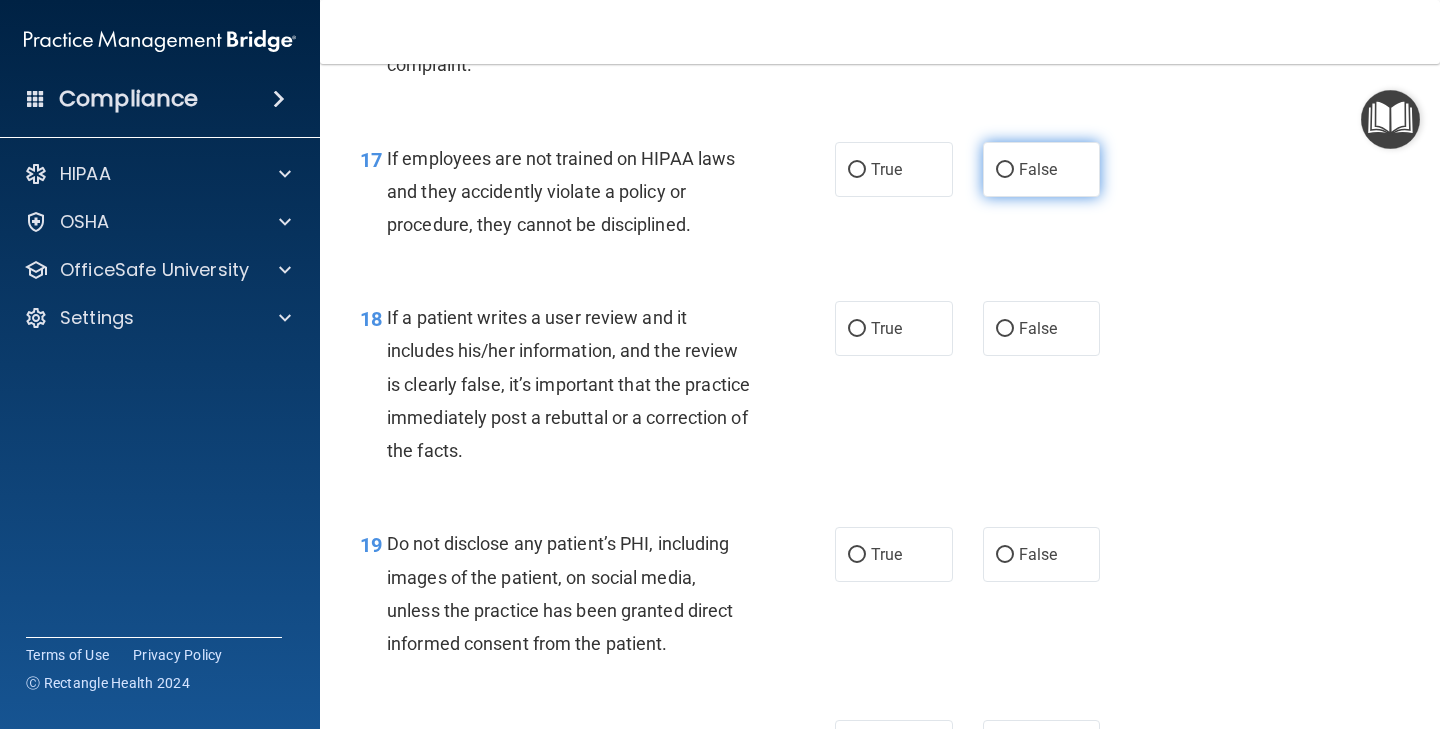 click on "False" at bounding box center [1005, 170] 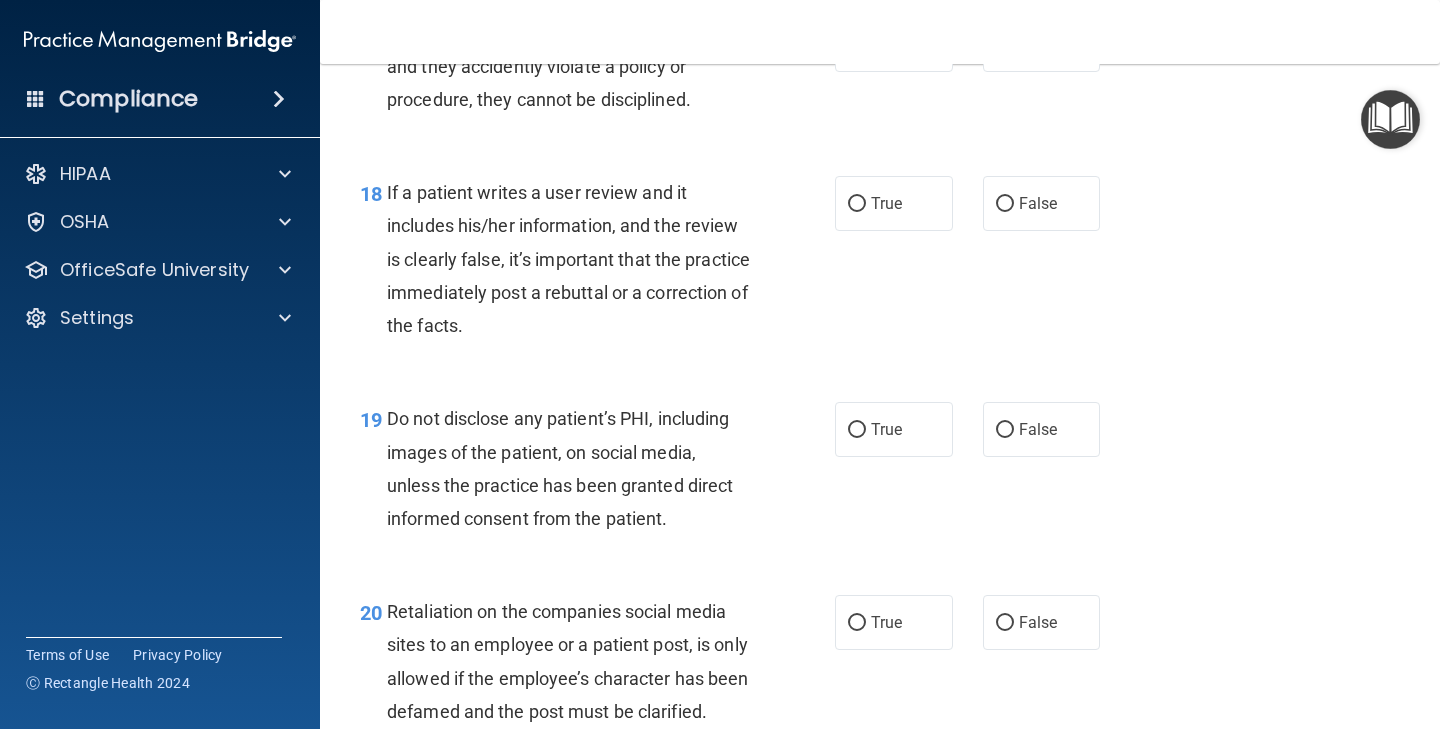 scroll, scrollTop: 3571, scrollLeft: 0, axis: vertical 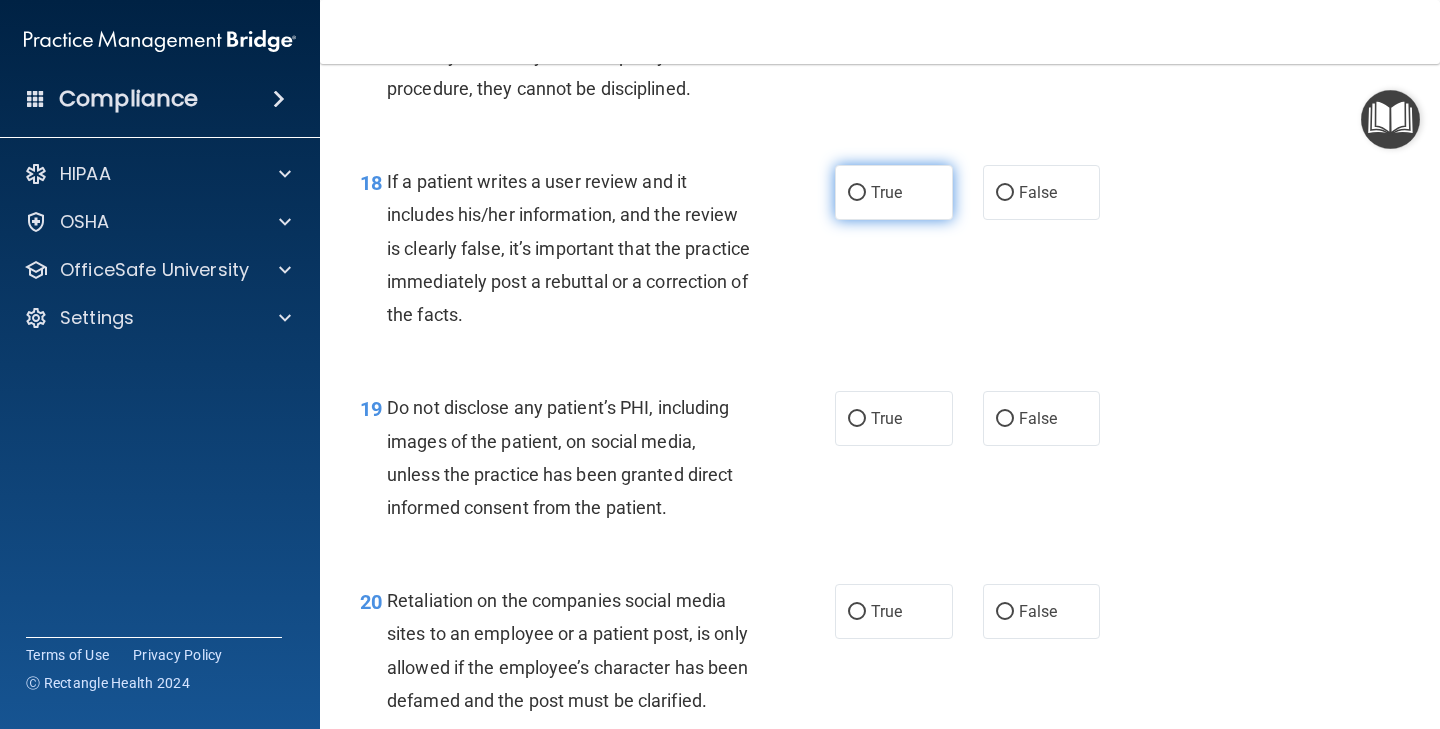 click on "True" at bounding box center [894, 192] 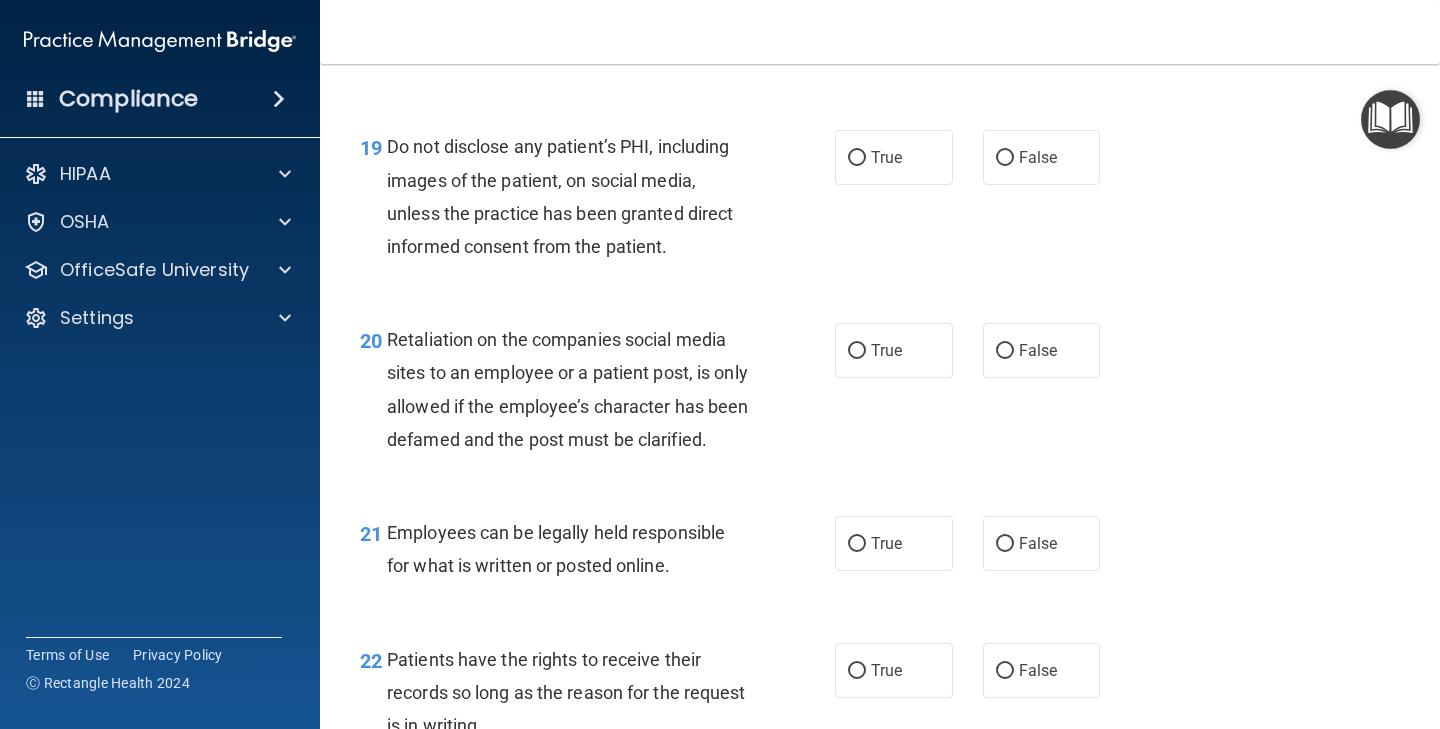 scroll, scrollTop: 3833, scrollLeft: 0, axis: vertical 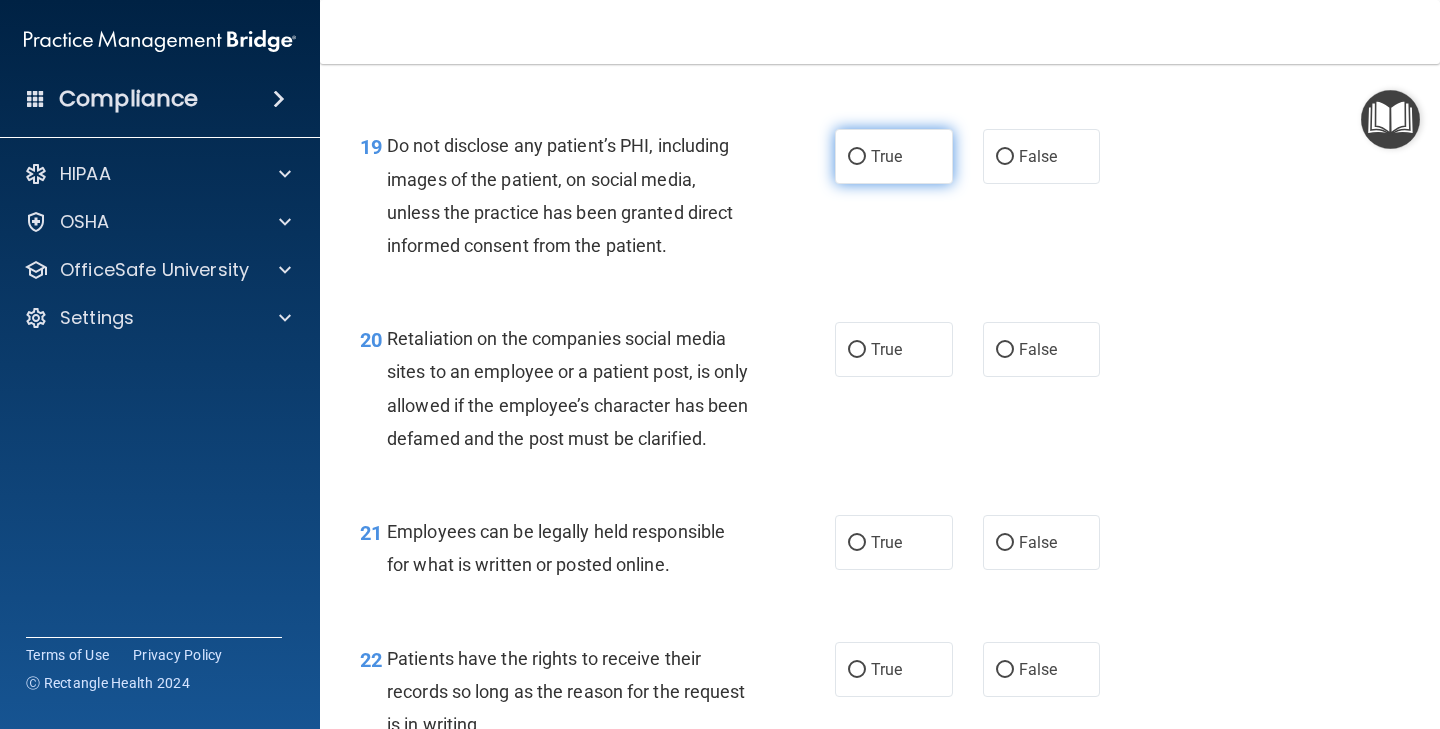 click on "True" at bounding box center (894, 156) 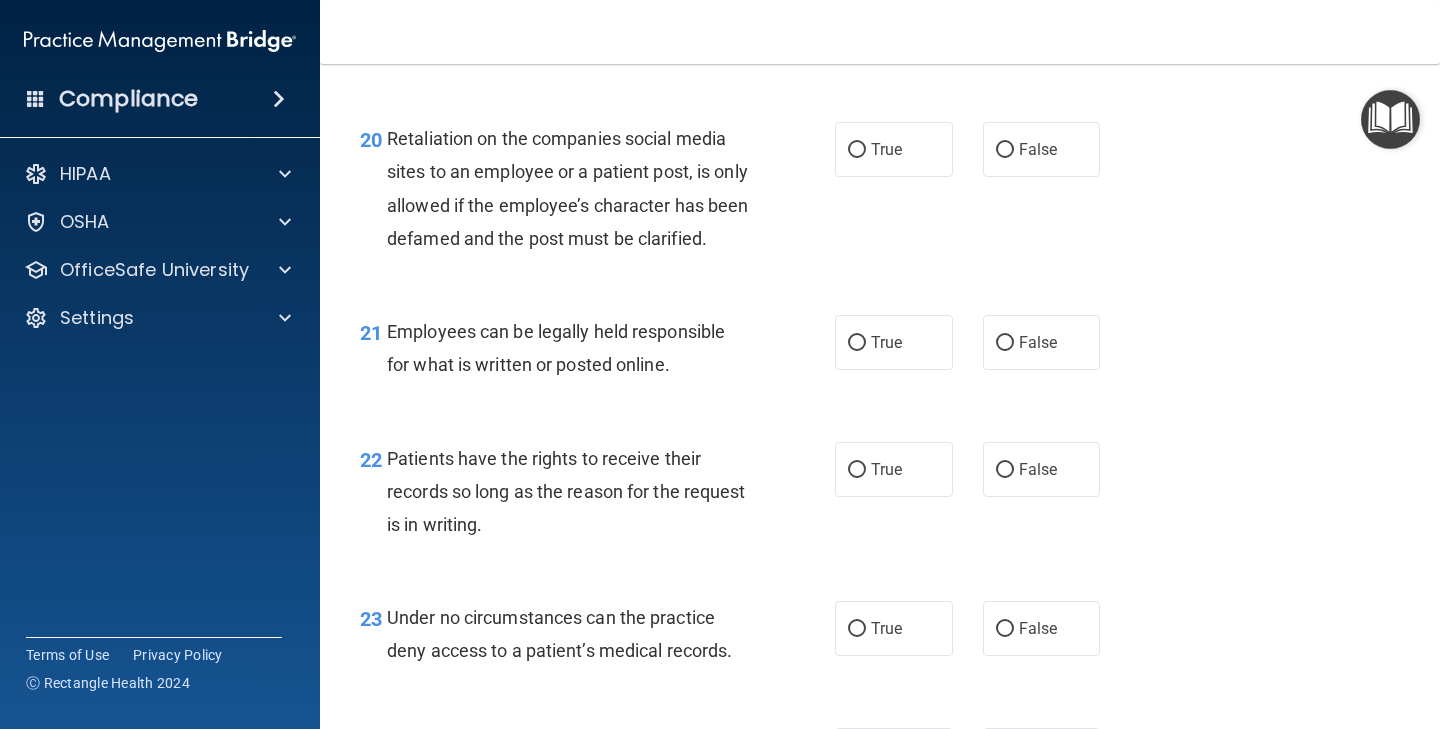 scroll, scrollTop: 4039, scrollLeft: 0, axis: vertical 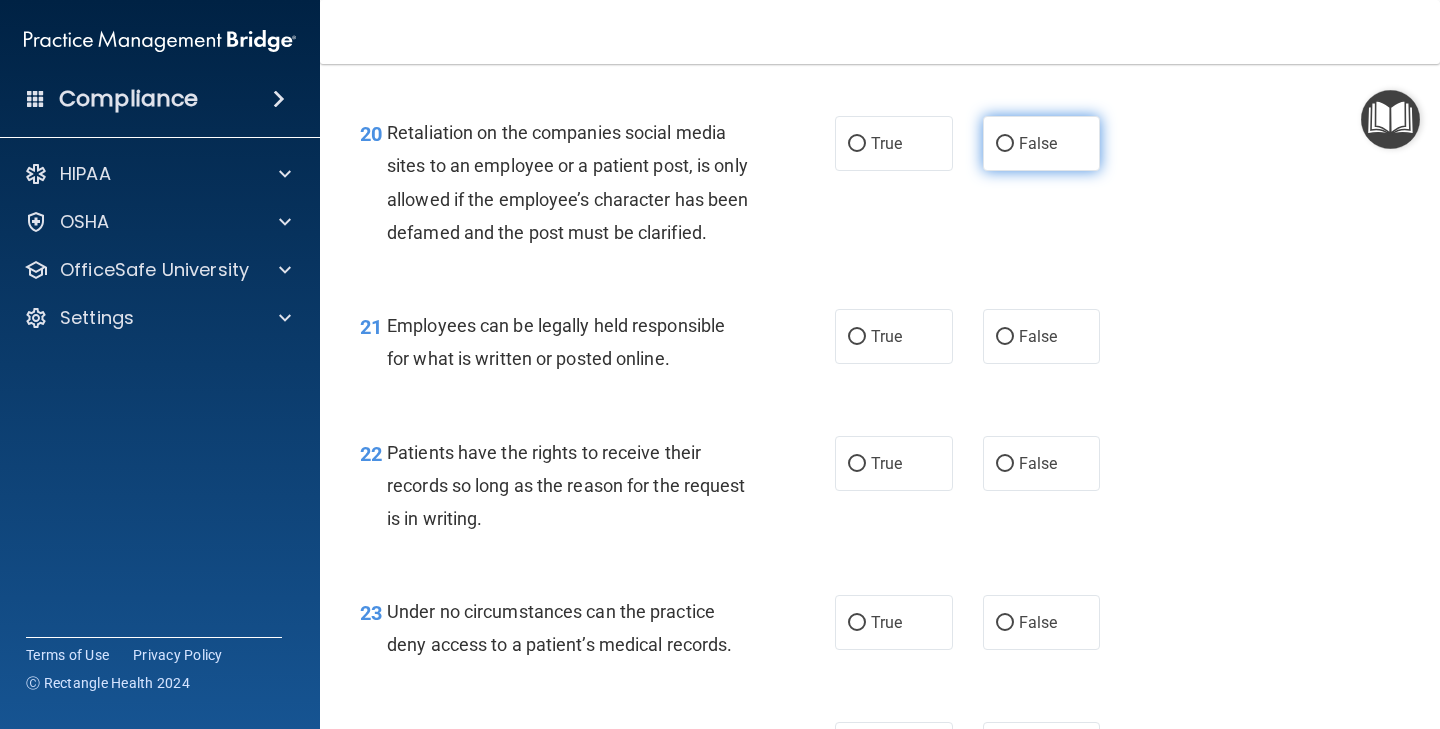 click on "False" at bounding box center [1042, 143] 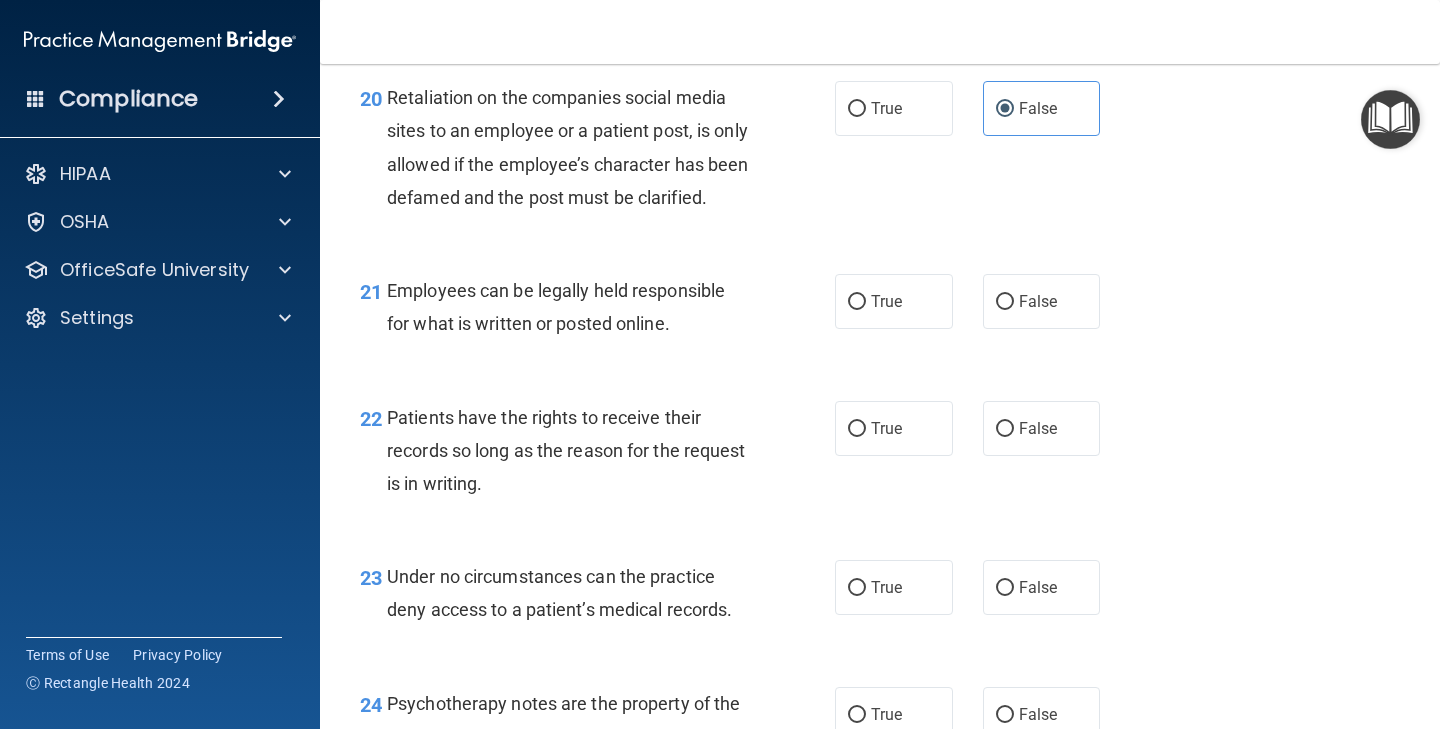 scroll, scrollTop: 4051, scrollLeft: 0, axis: vertical 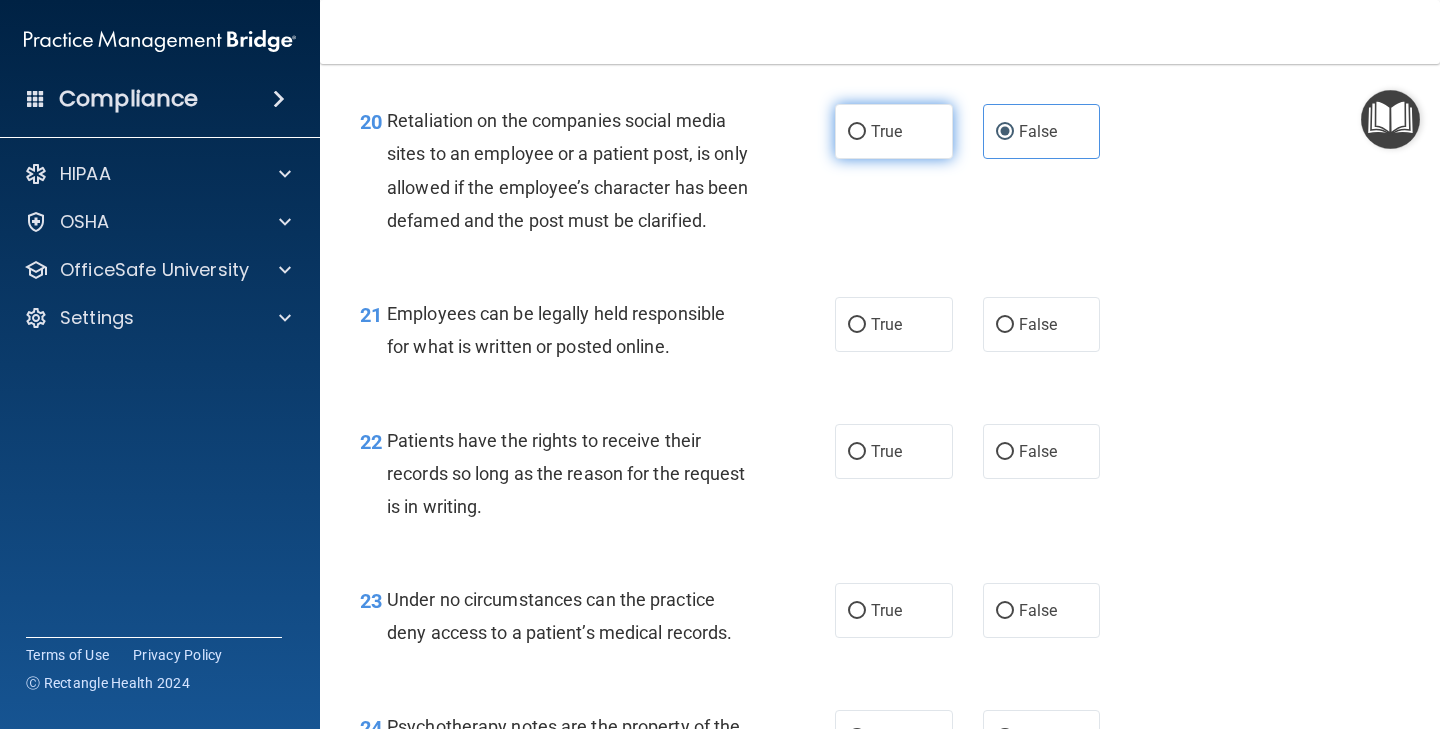 click on "True" at bounding box center (886, 131) 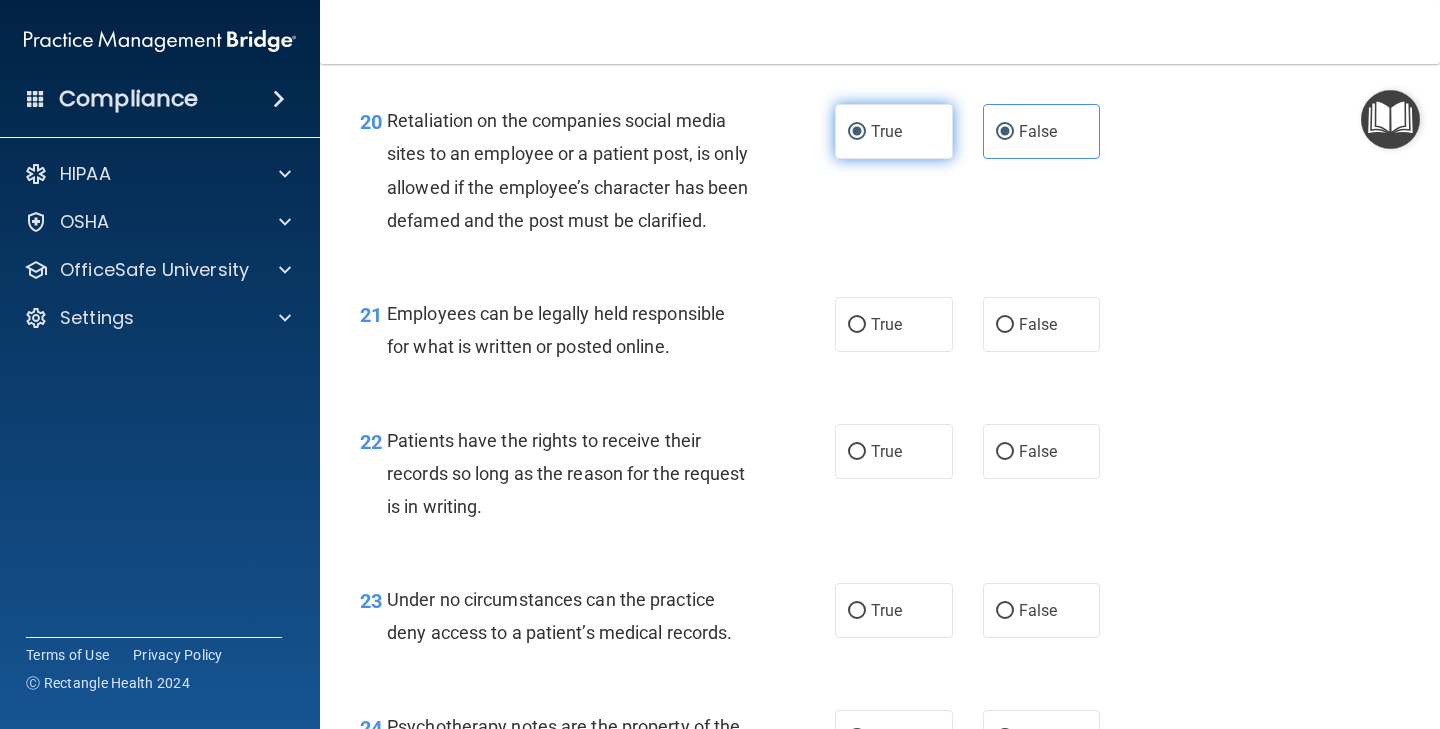 radio on "false" 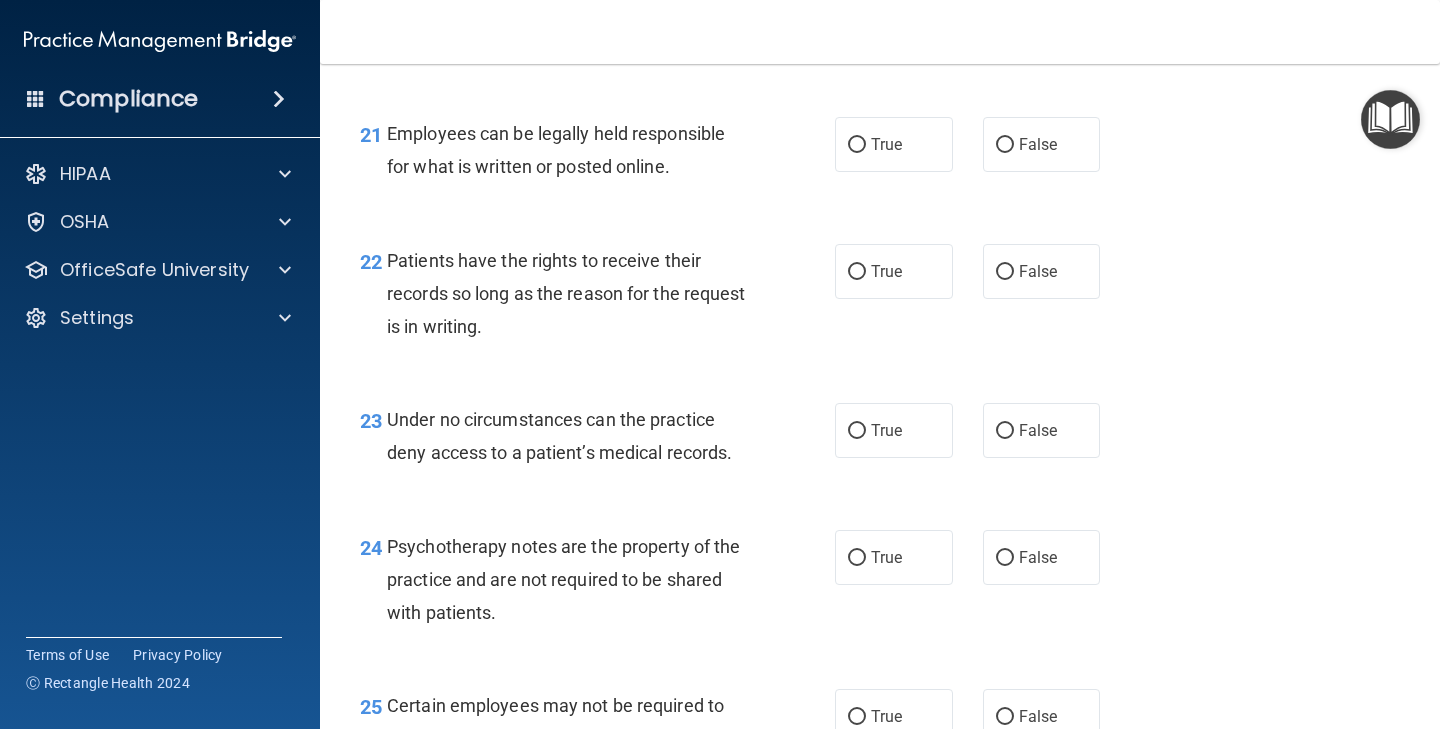 scroll, scrollTop: 4237, scrollLeft: 0, axis: vertical 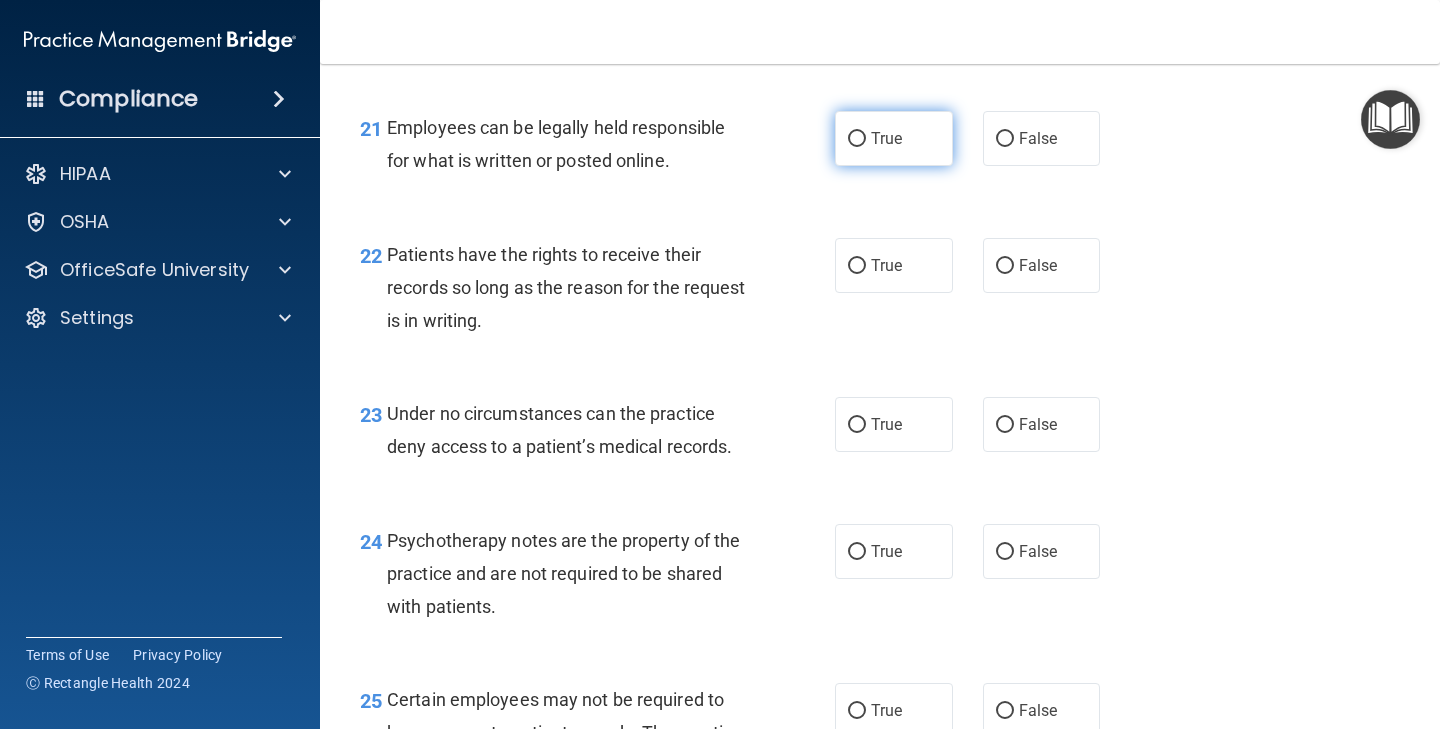 click on "True" at bounding box center [894, 138] 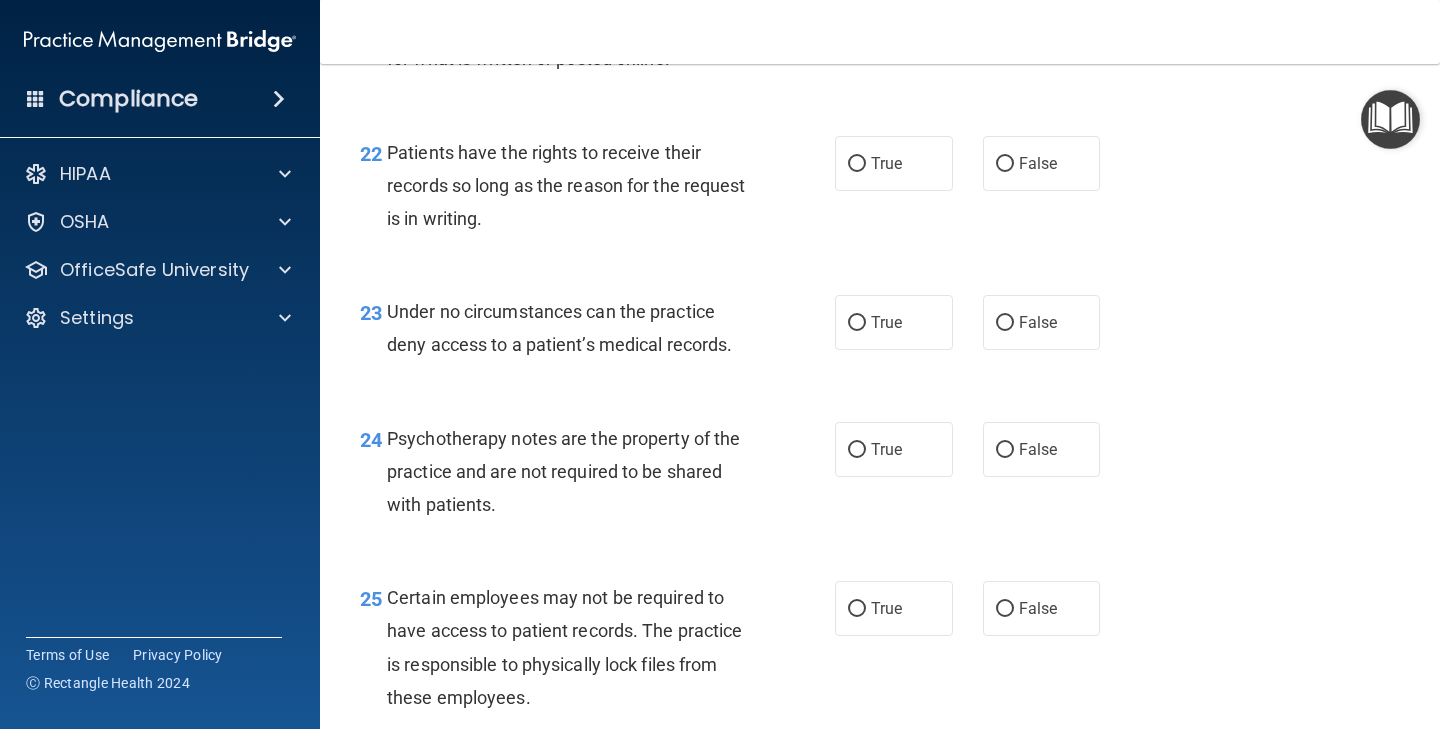 scroll, scrollTop: 4344, scrollLeft: 0, axis: vertical 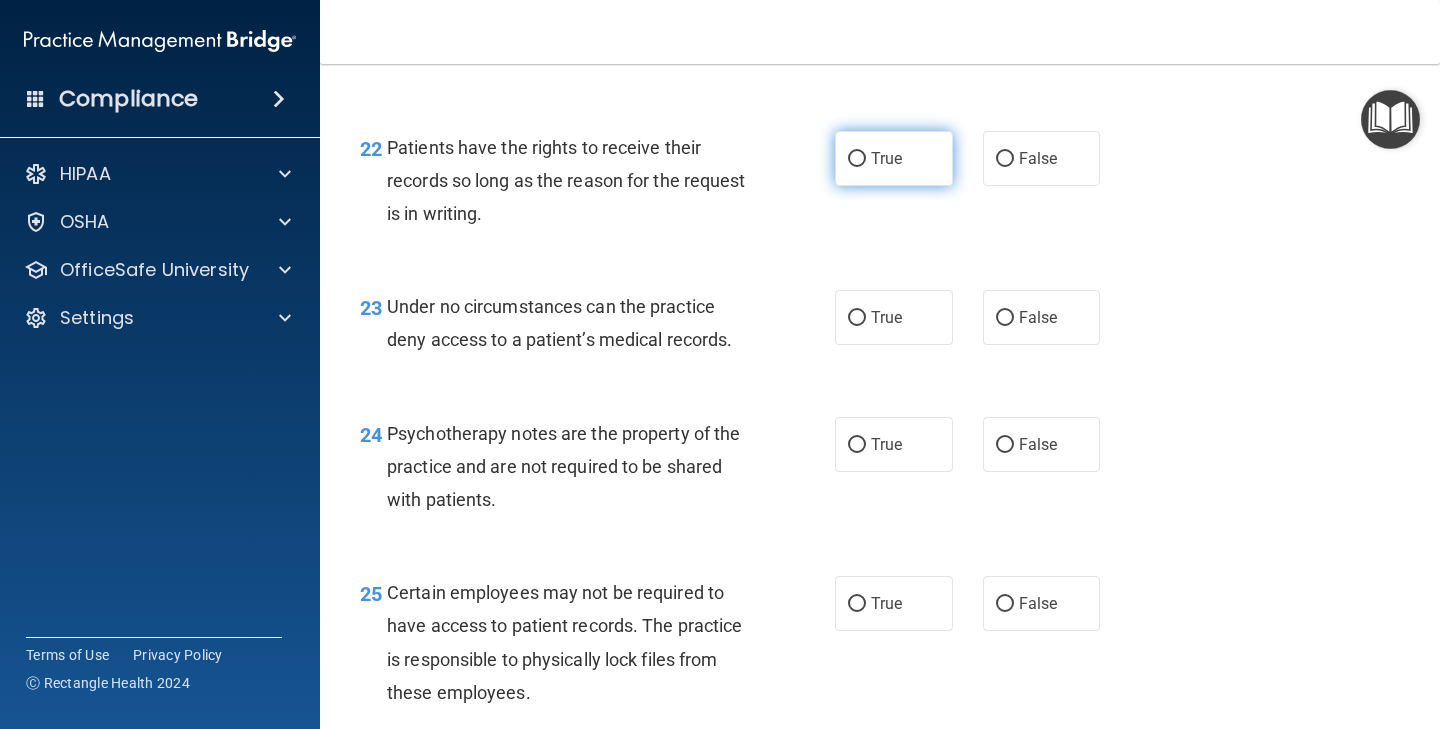click on "True" at bounding box center (894, 158) 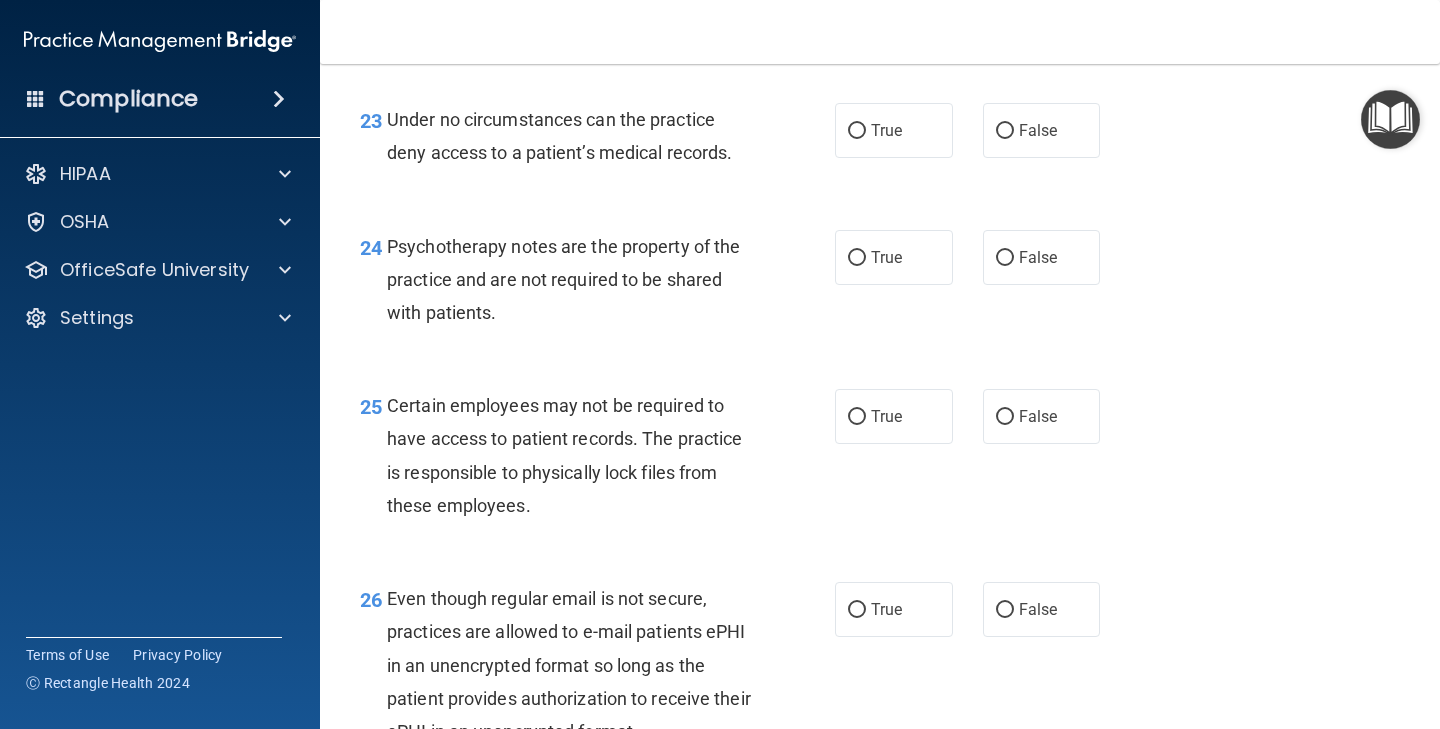 scroll, scrollTop: 4533, scrollLeft: 0, axis: vertical 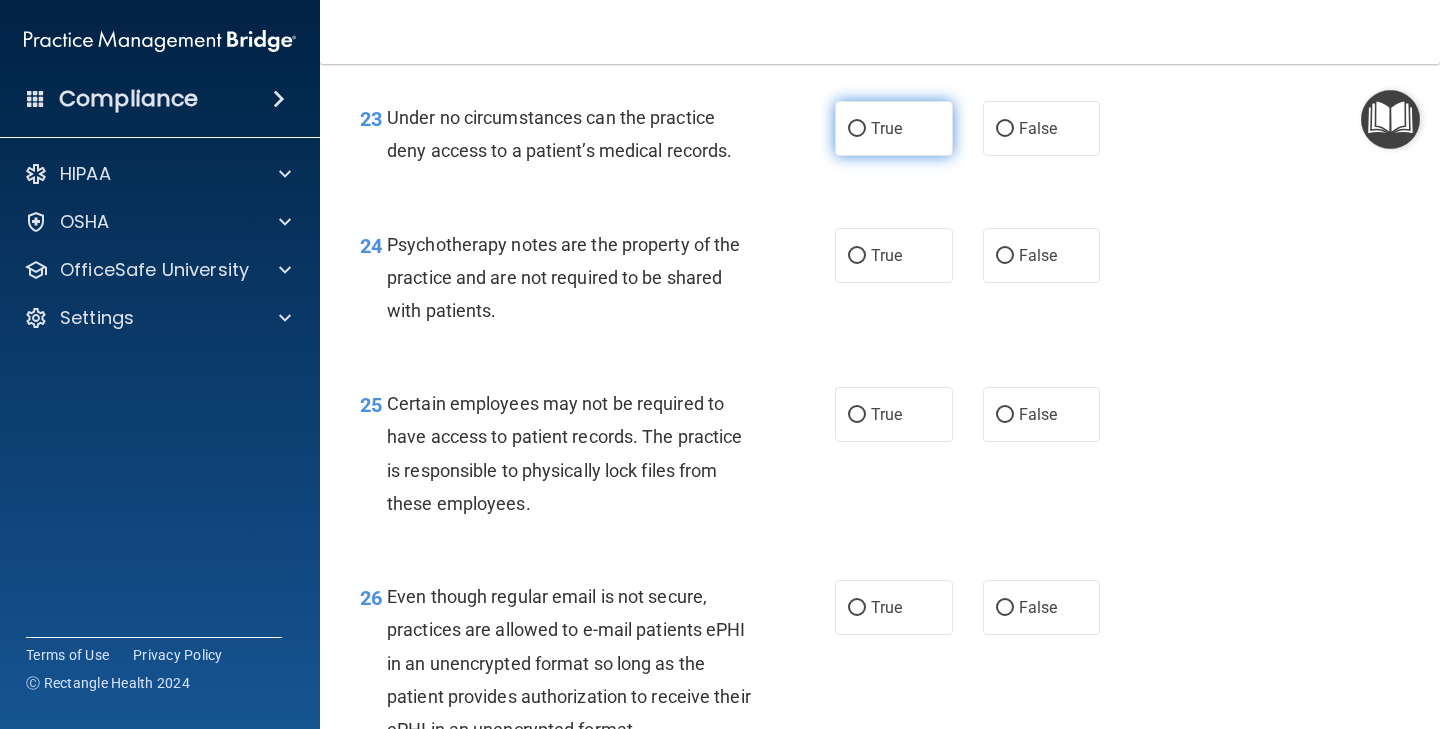 click on "True" at bounding box center (886, 128) 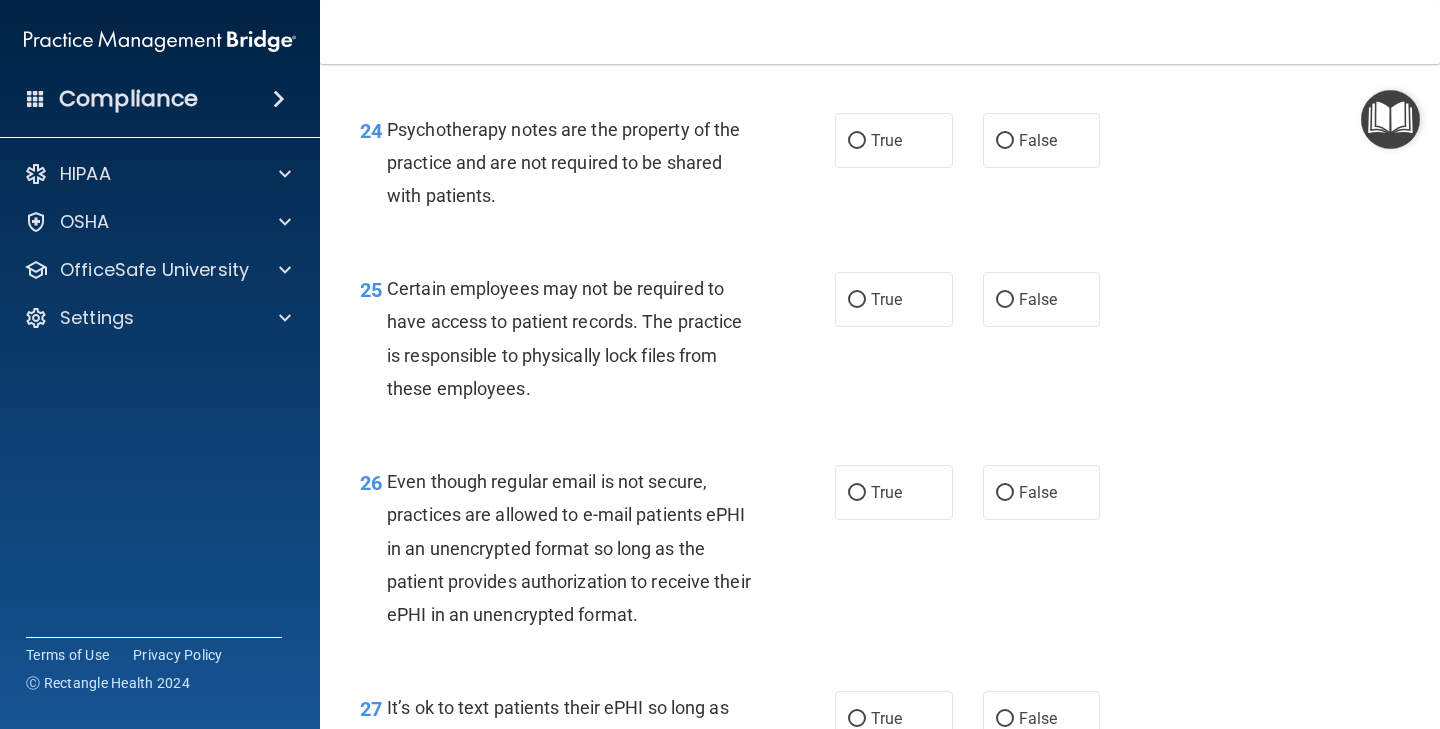 scroll, scrollTop: 4655, scrollLeft: 0, axis: vertical 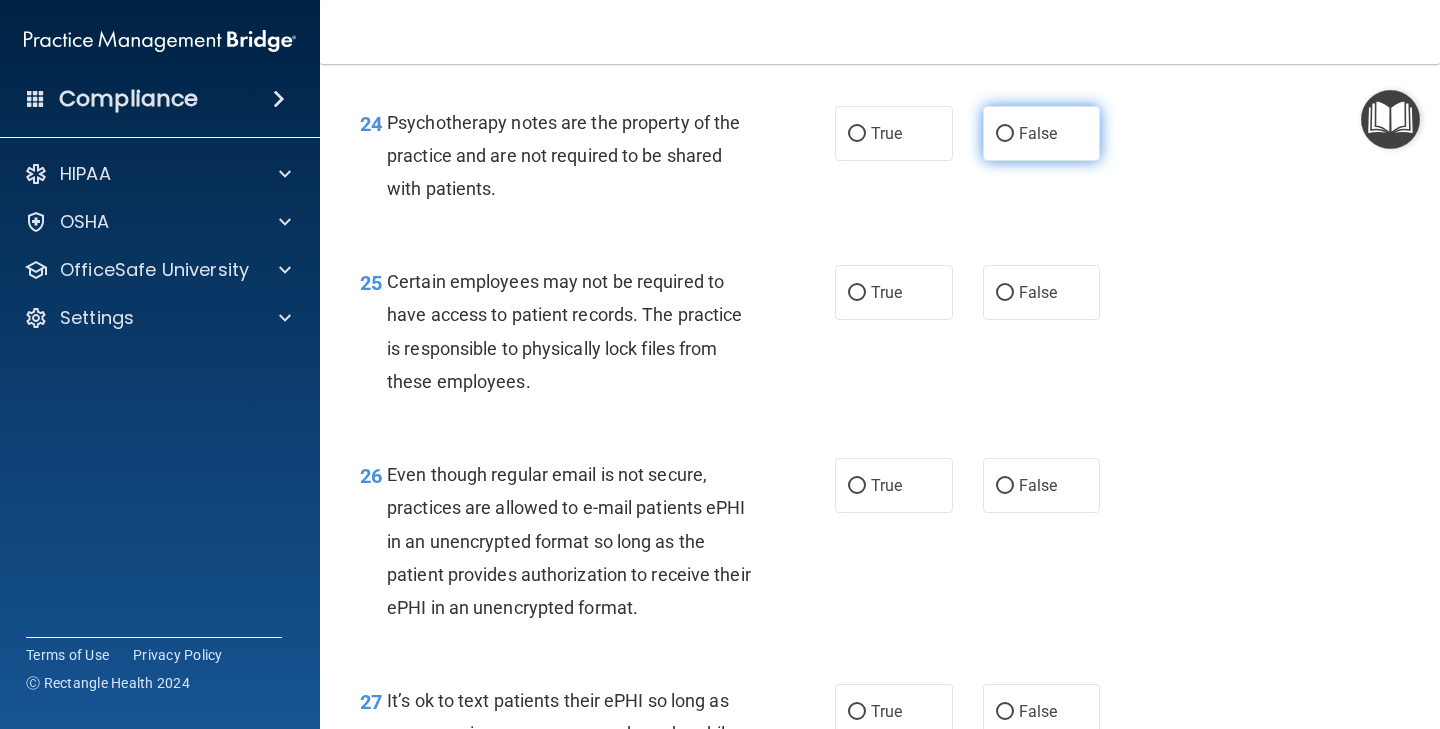 click on "False" at bounding box center (1038, 133) 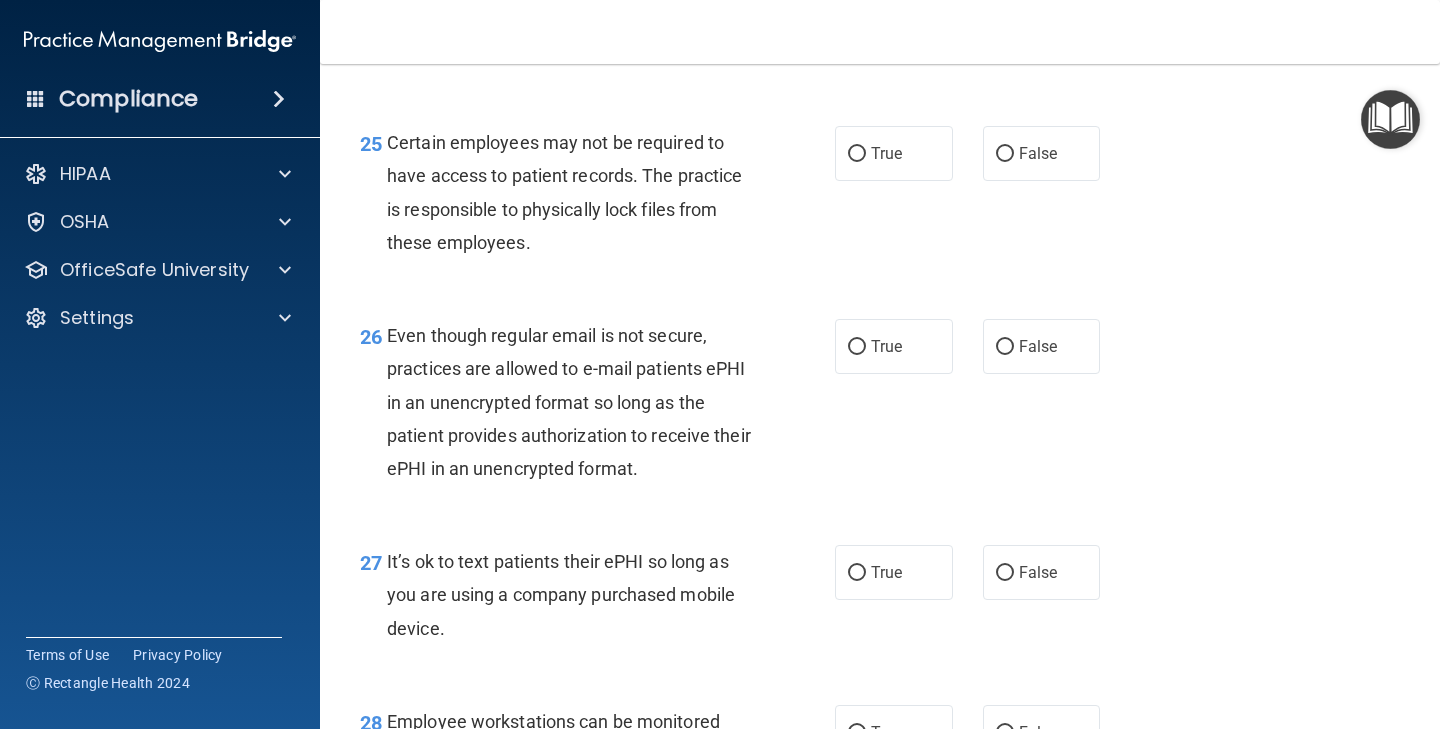 scroll, scrollTop: 4798, scrollLeft: 0, axis: vertical 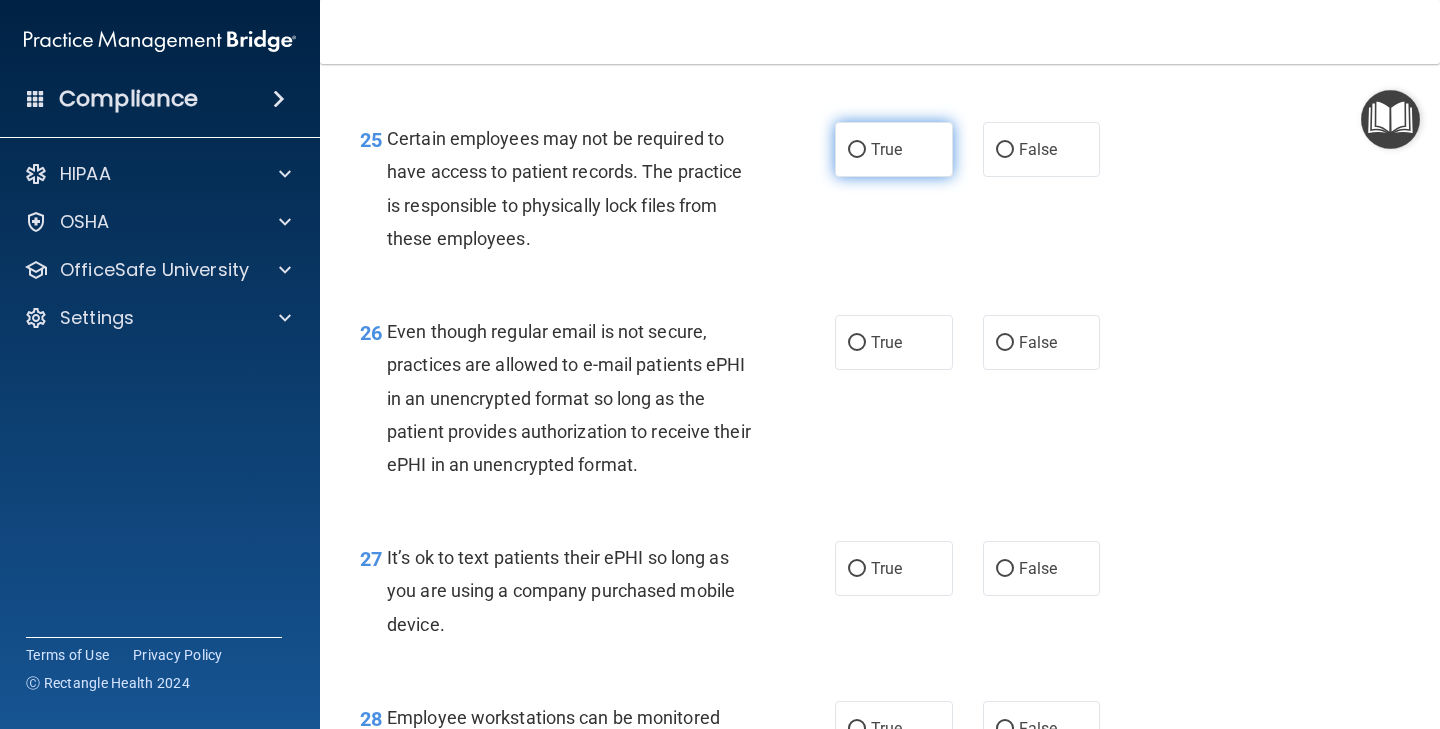 click on "True" at bounding box center [857, 150] 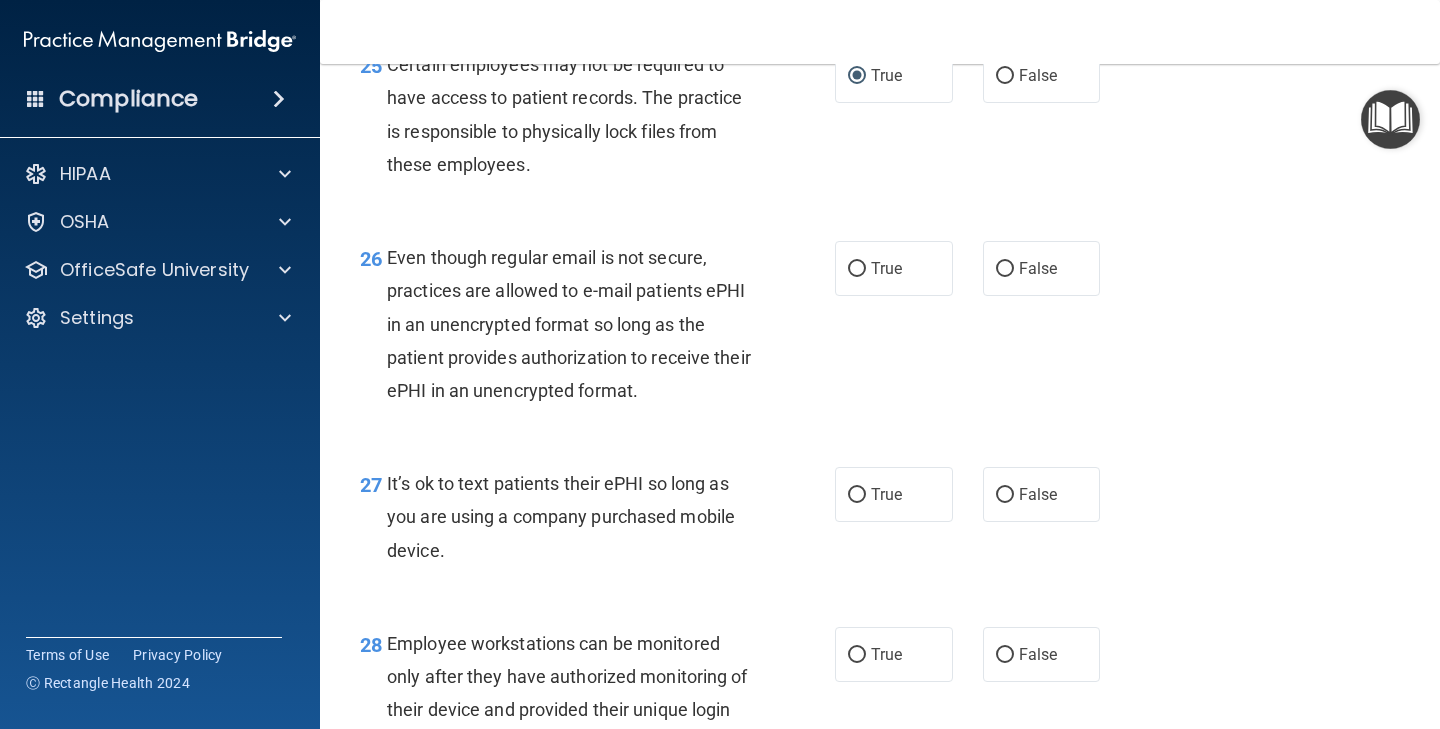 scroll, scrollTop: 4883, scrollLeft: 0, axis: vertical 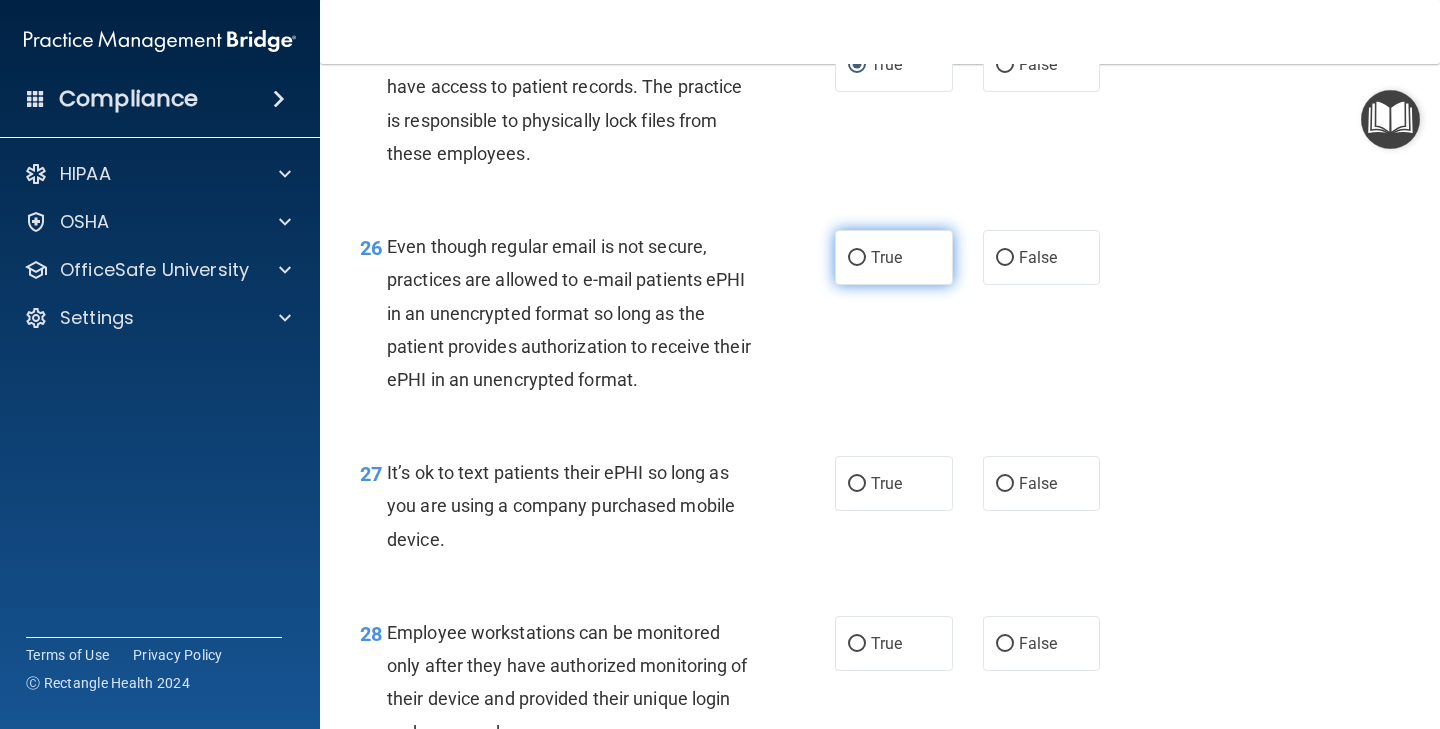 click on "True" at bounding box center (857, 258) 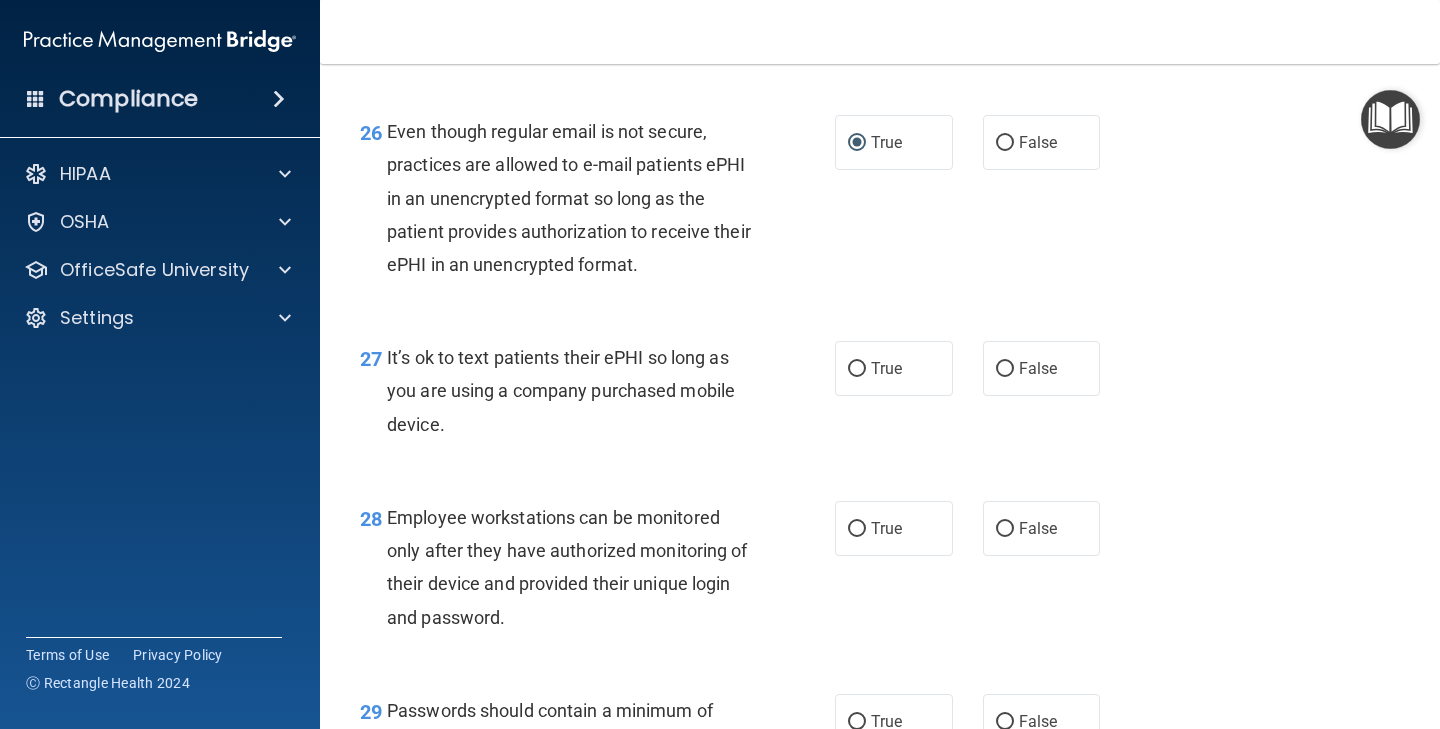 scroll, scrollTop: 5021, scrollLeft: 0, axis: vertical 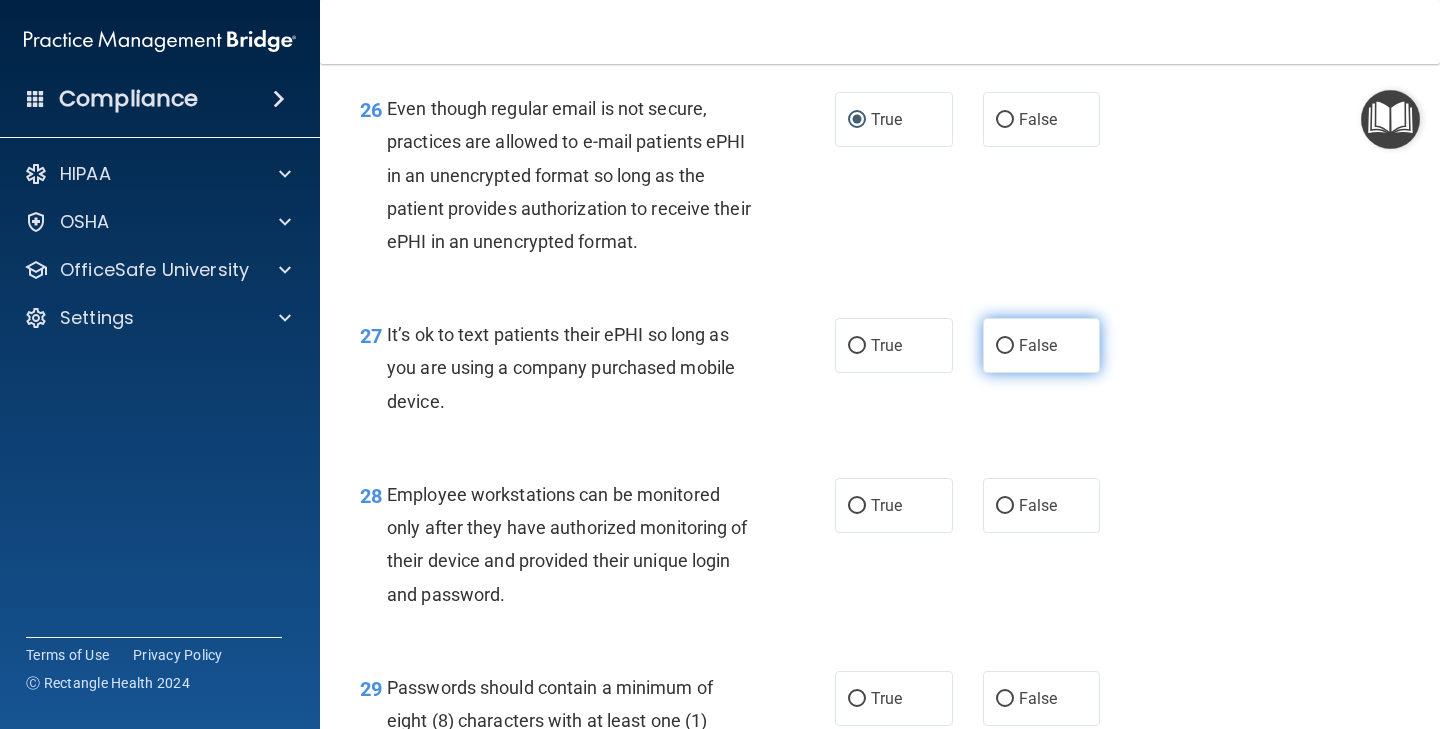 click on "False" at bounding box center (1005, 346) 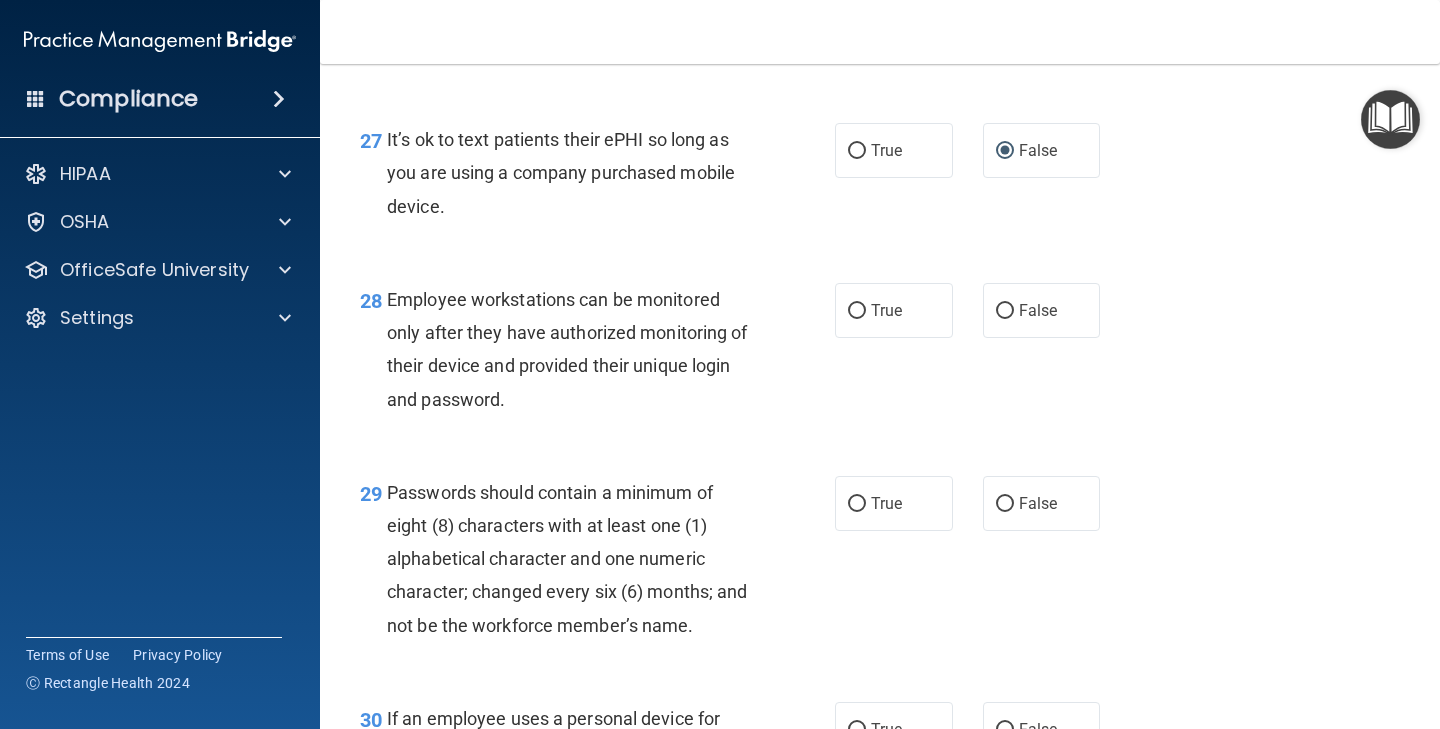 scroll, scrollTop: 5219, scrollLeft: 0, axis: vertical 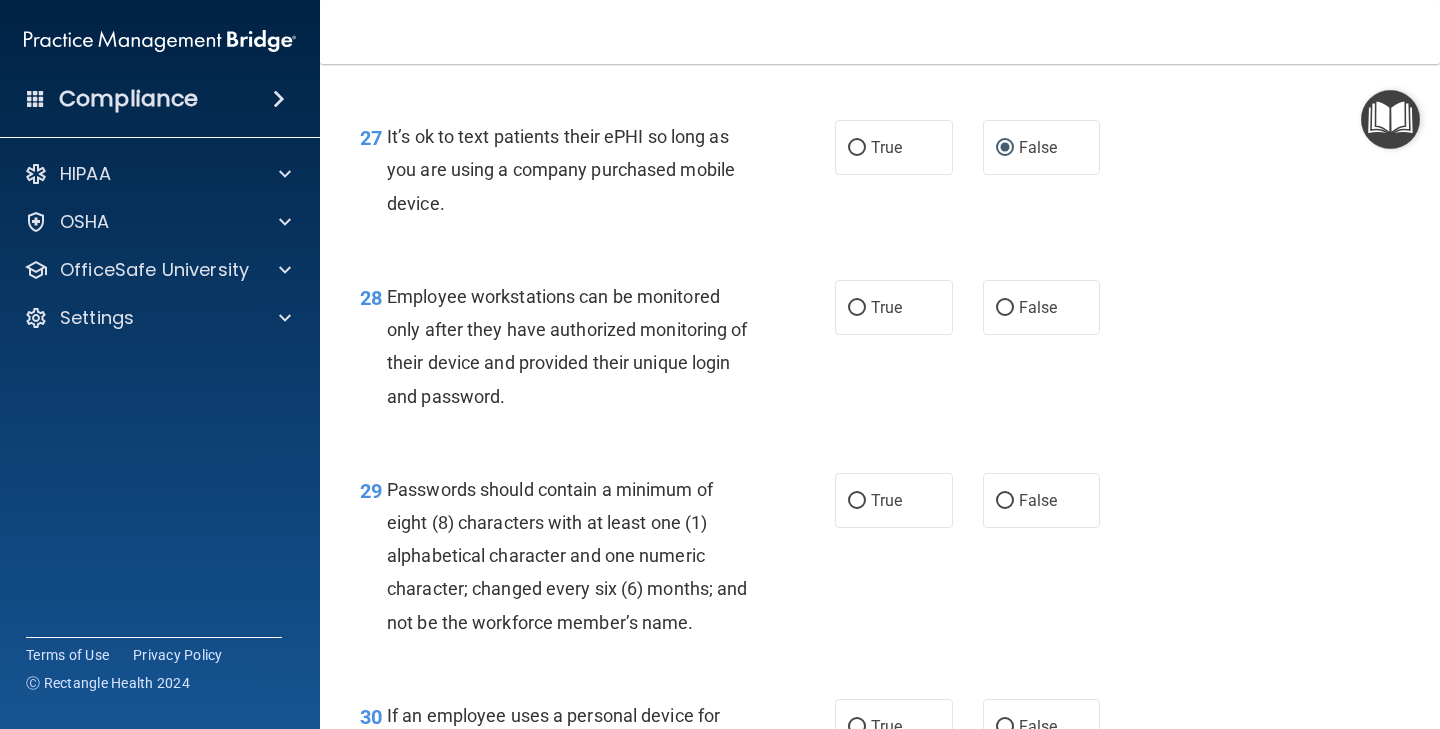 click on "28       Employee workstations can be monitored only after they have authorized monitoring of their device and provided their unique login and password." at bounding box center [597, 351] 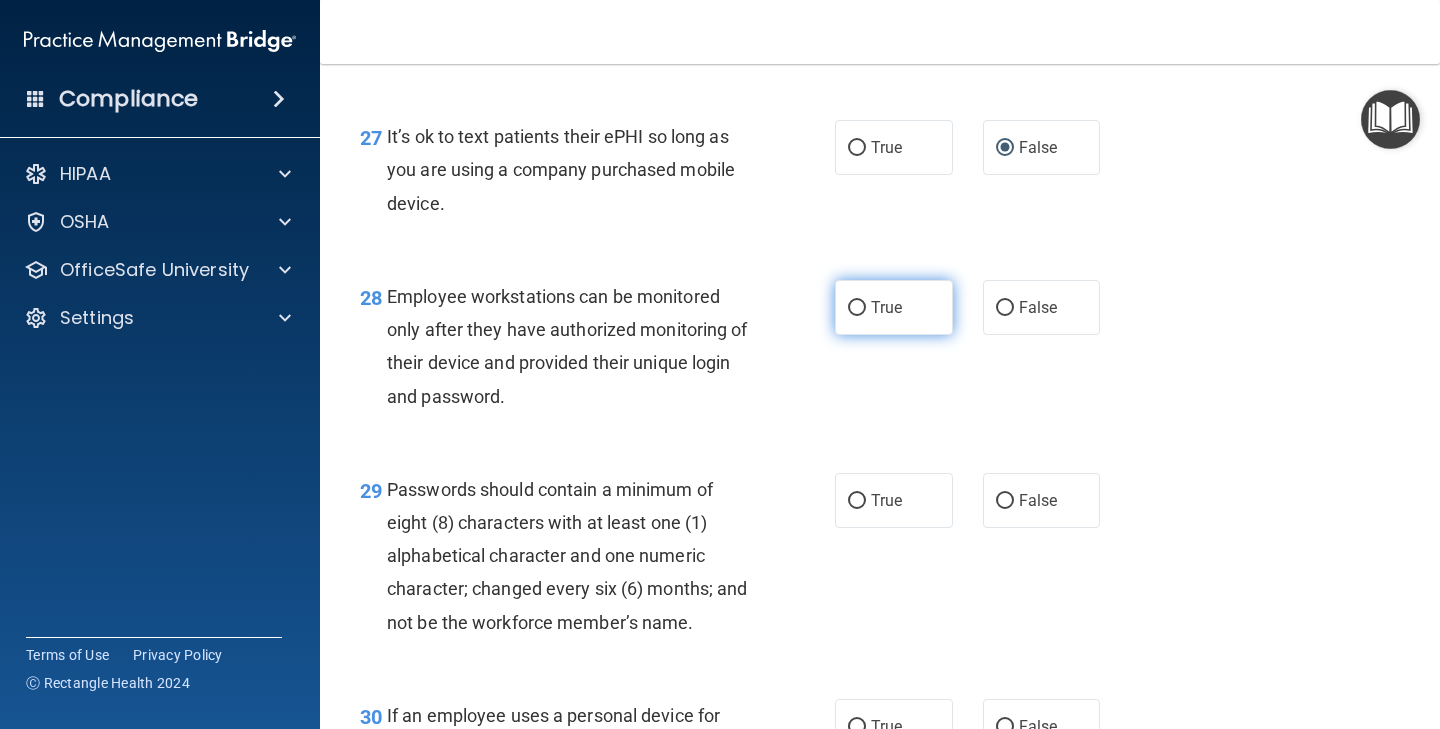 click on "True" at bounding box center [894, 307] 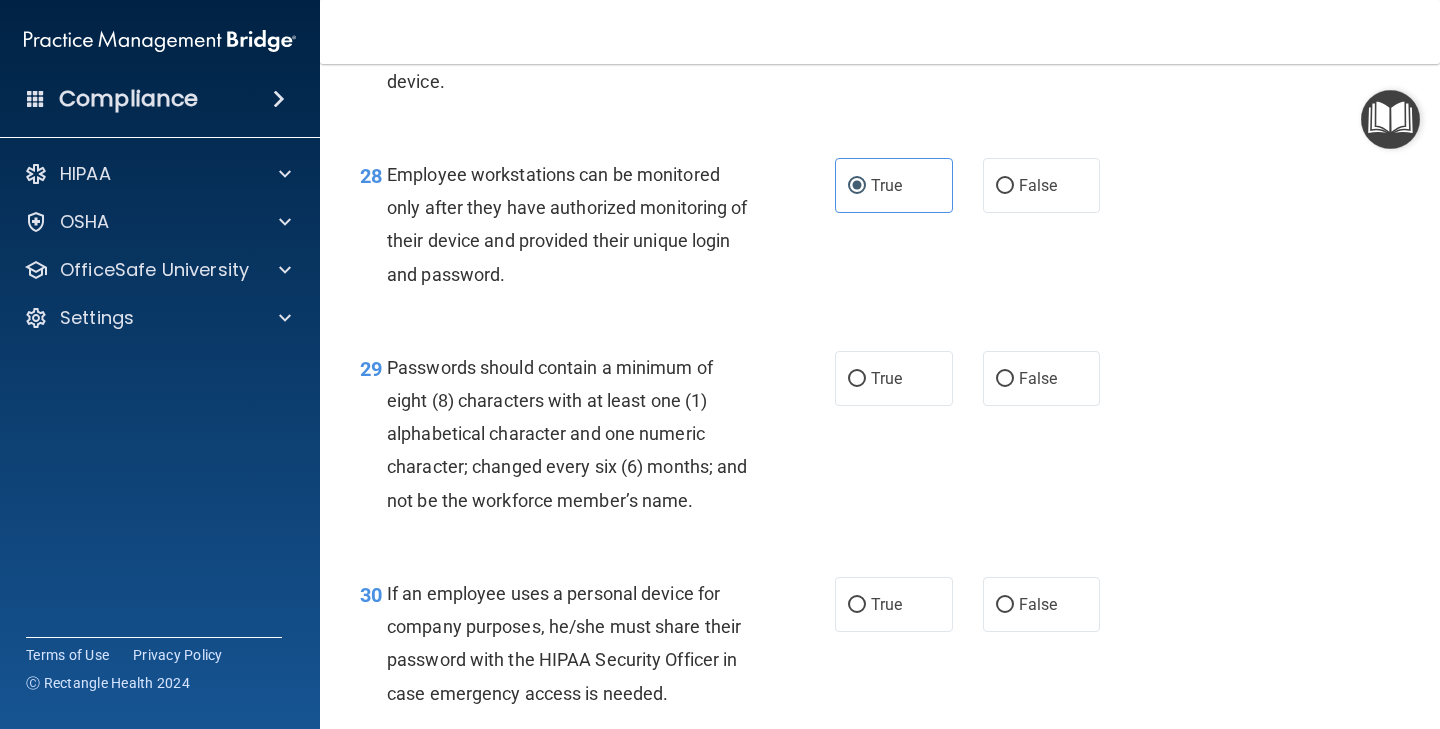 scroll, scrollTop: 5380, scrollLeft: 0, axis: vertical 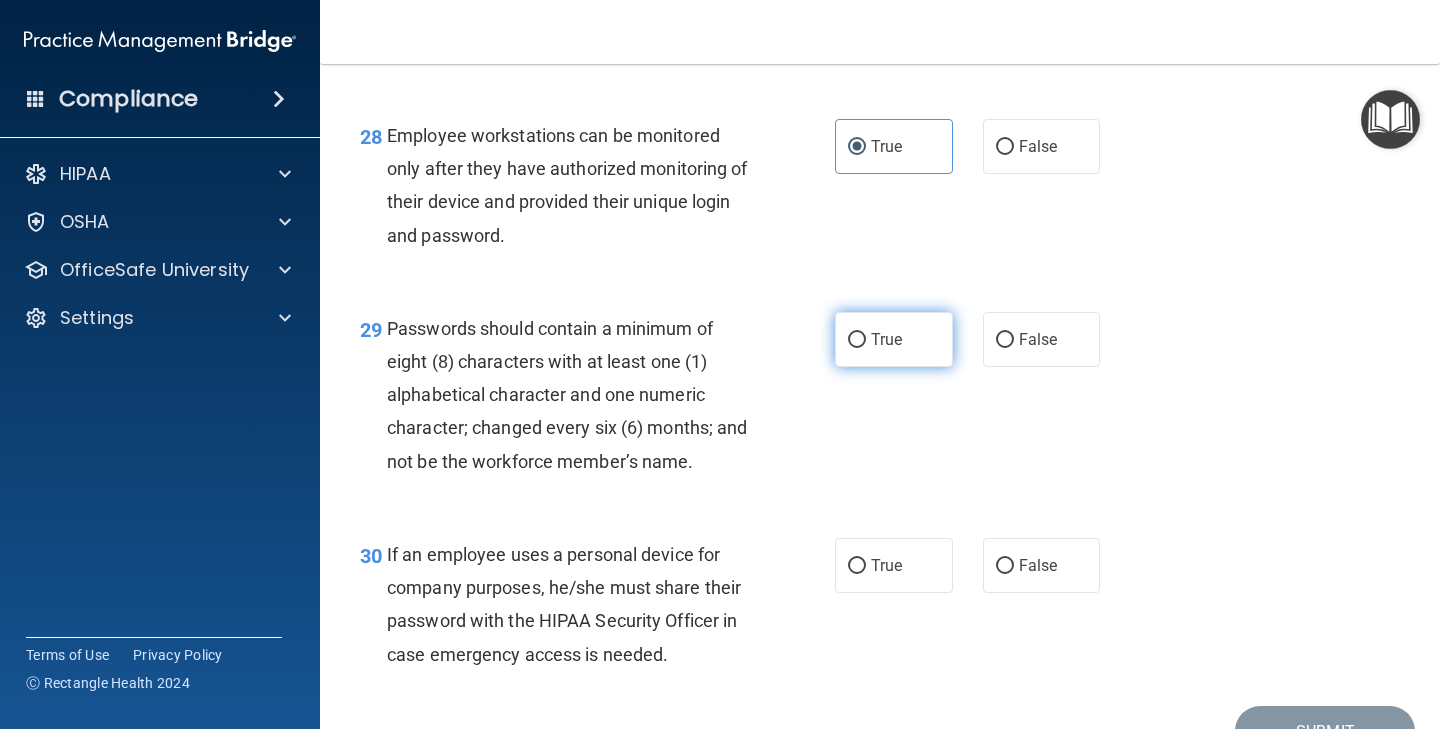 click on "True" at bounding box center (857, 340) 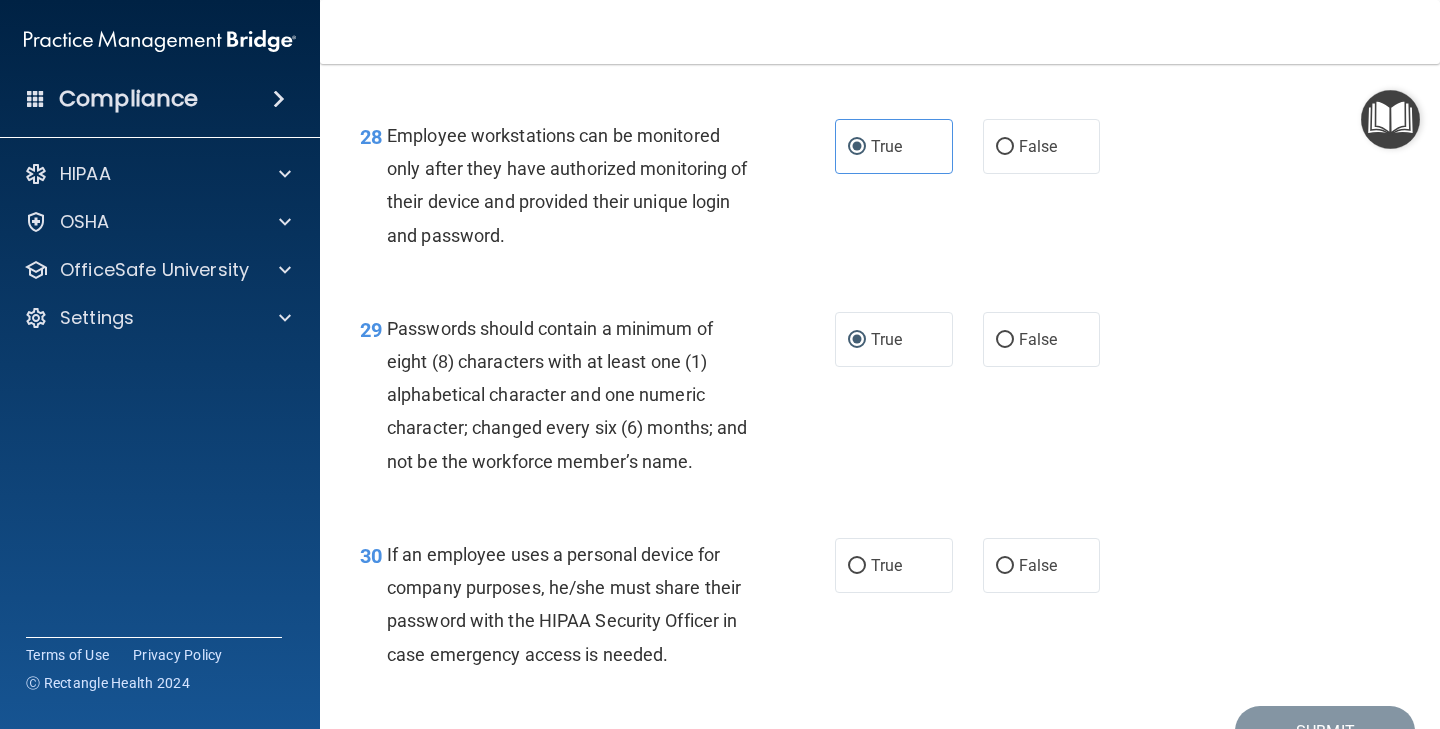 scroll, scrollTop: 5521, scrollLeft: 0, axis: vertical 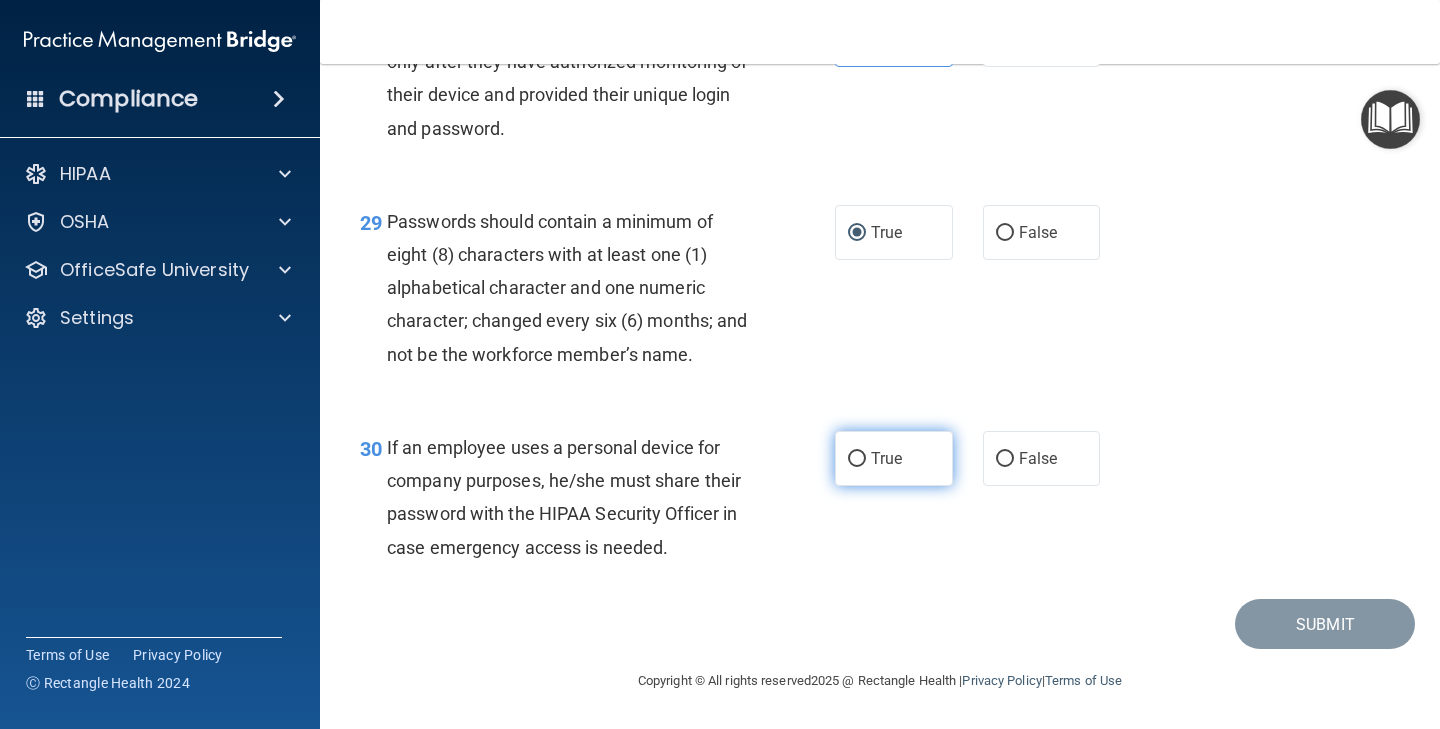 click on "True" at bounding box center (894, 458) 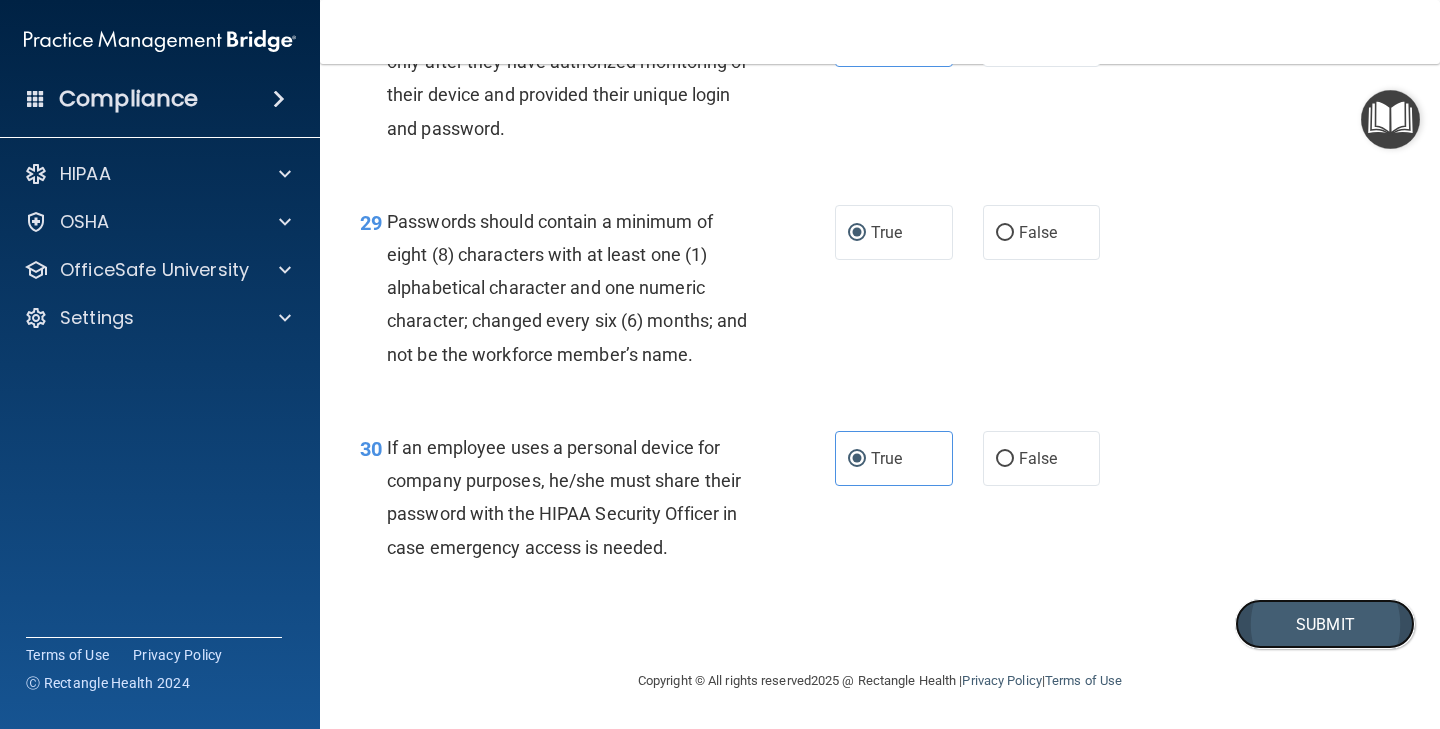 click on "Submit" at bounding box center [1325, 624] 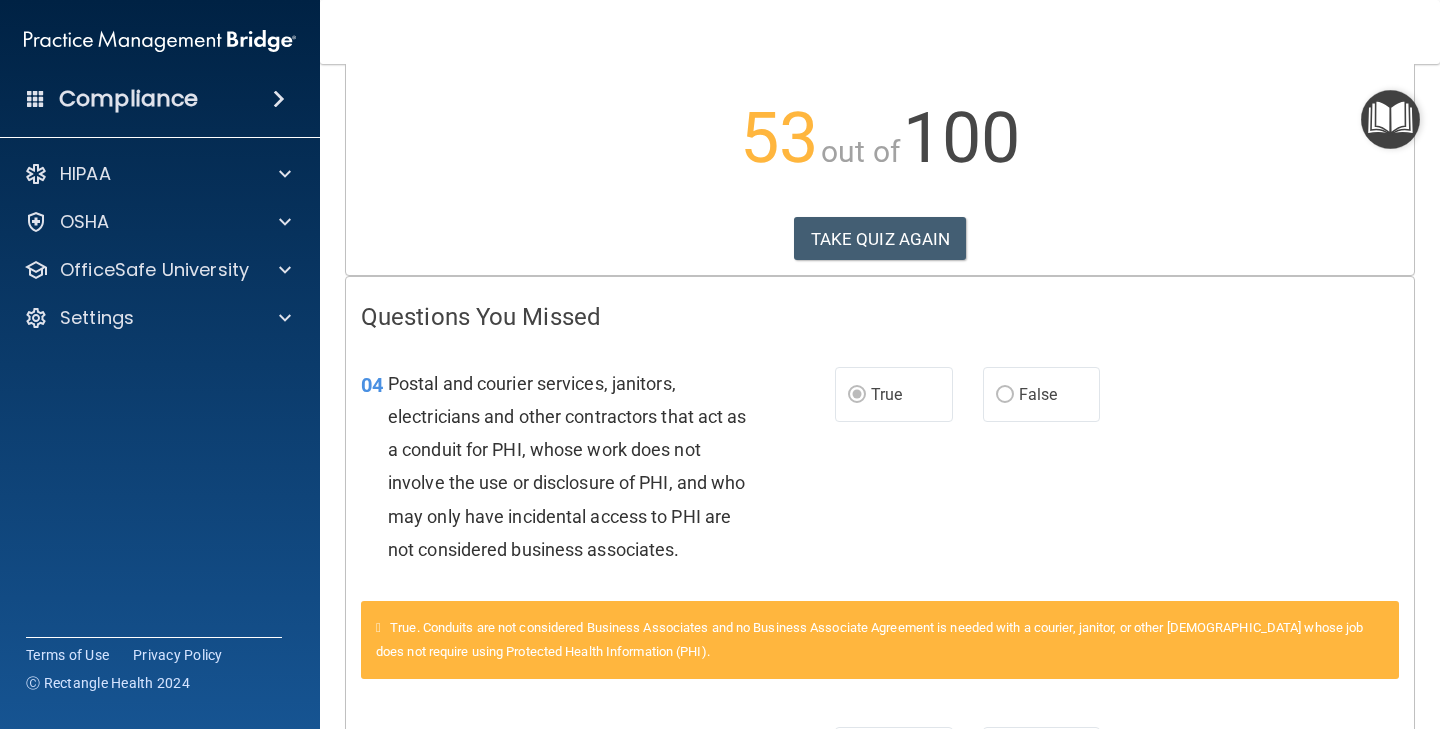 scroll, scrollTop: 0, scrollLeft: 0, axis: both 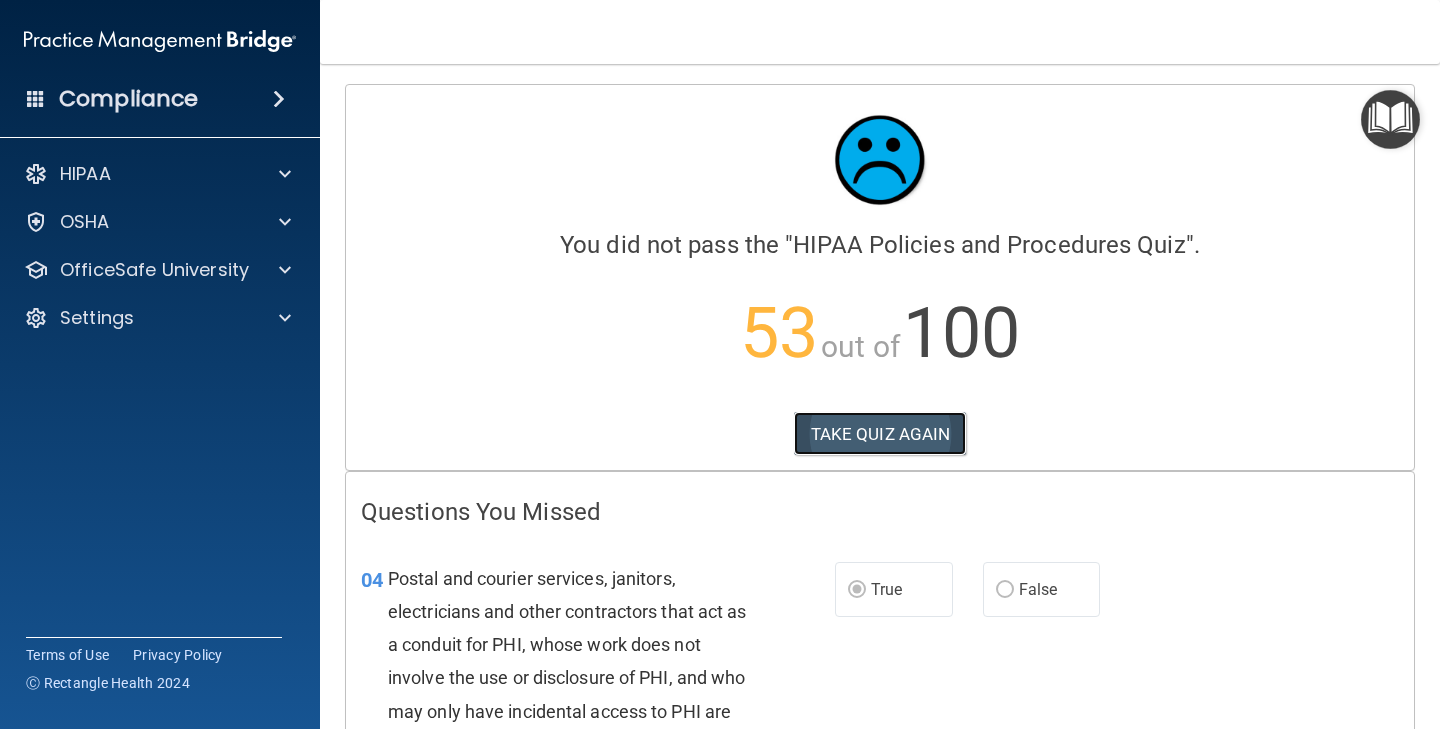 click on "TAKE QUIZ AGAIN" at bounding box center [880, 434] 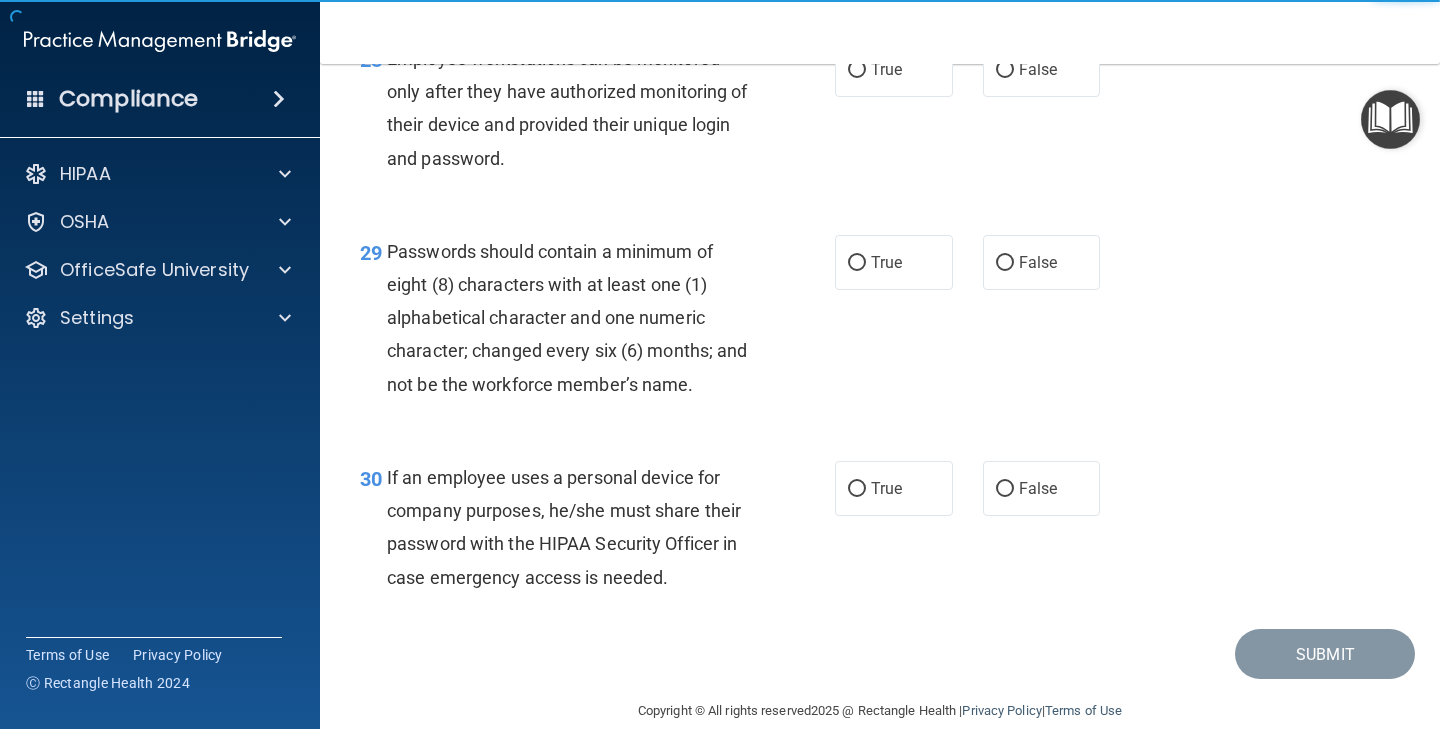 scroll, scrollTop: 5521, scrollLeft: 0, axis: vertical 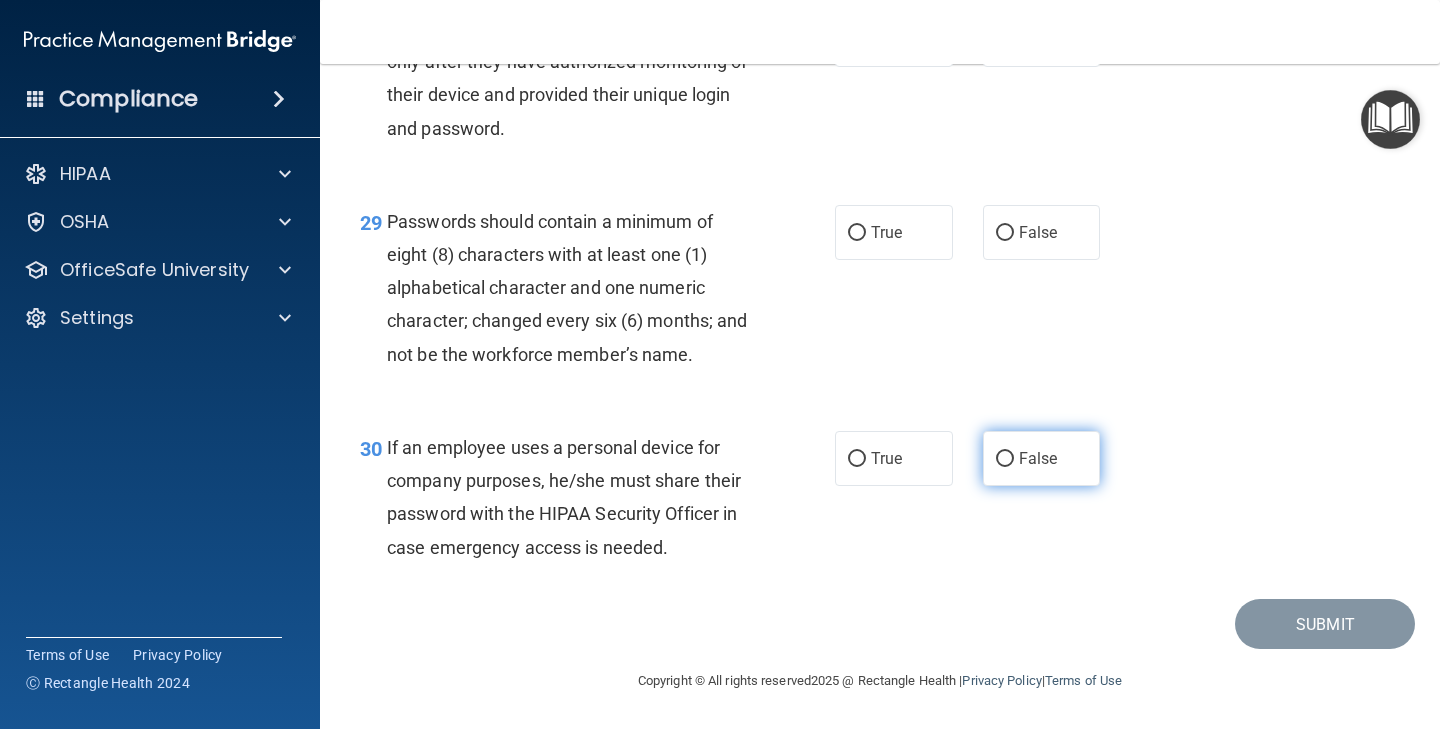 click on "False" at bounding box center (1005, 459) 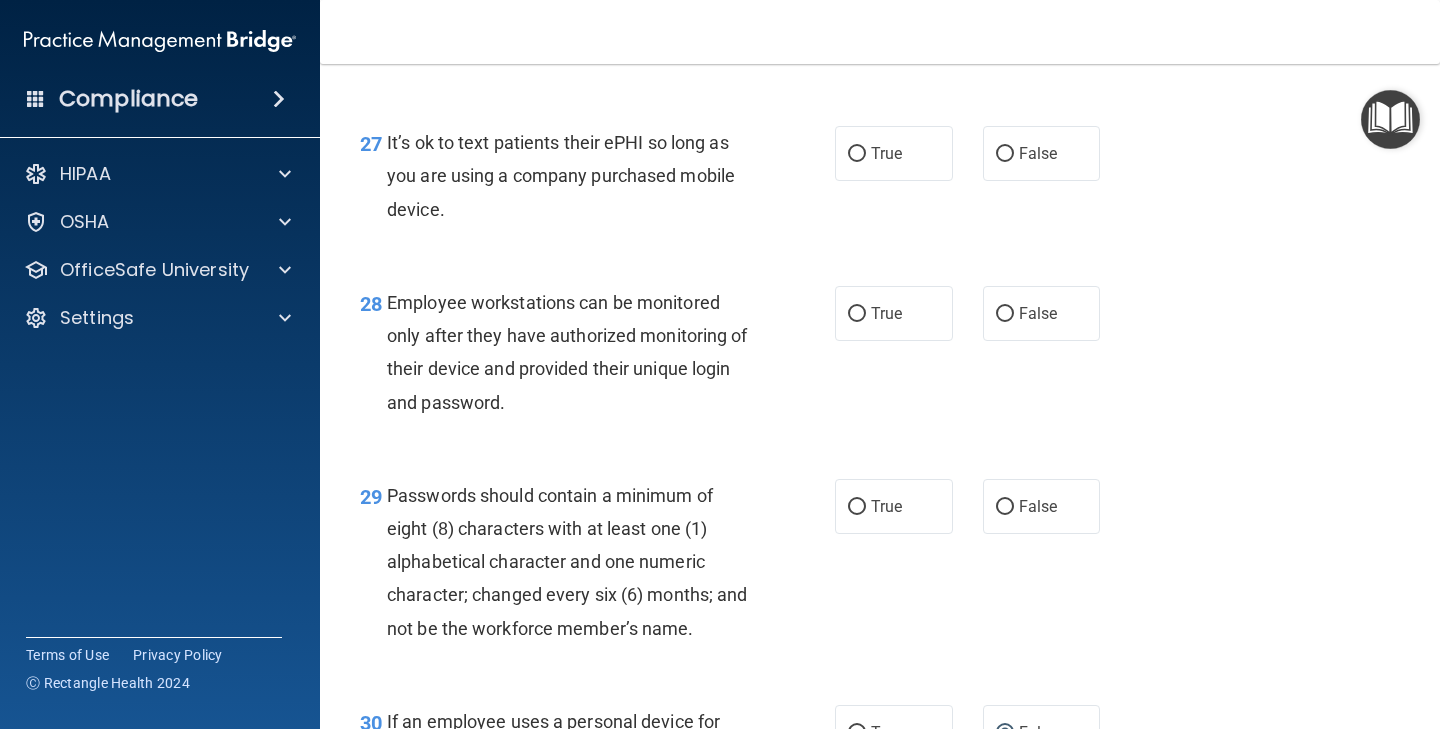 scroll, scrollTop: 5204, scrollLeft: 0, axis: vertical 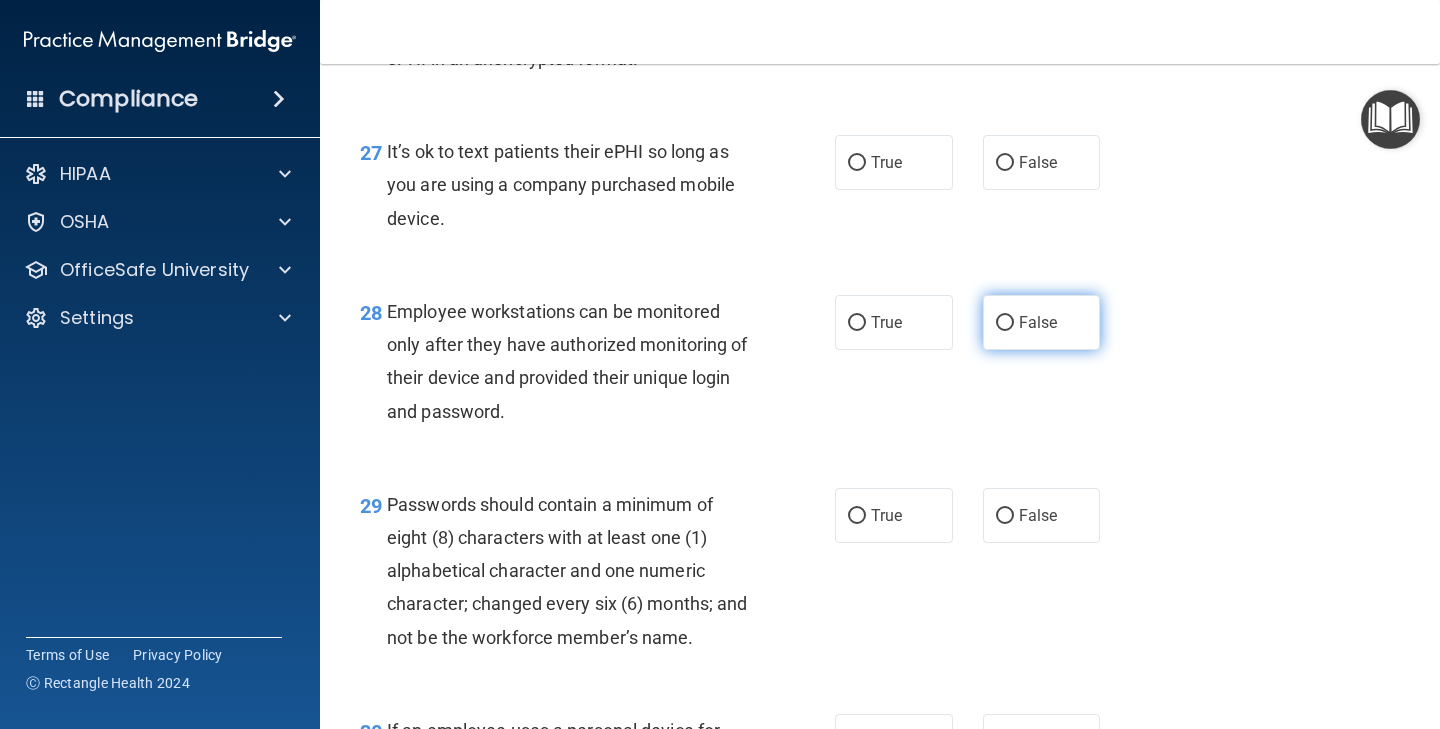 click on "False" at bounding box center (1042, 322) 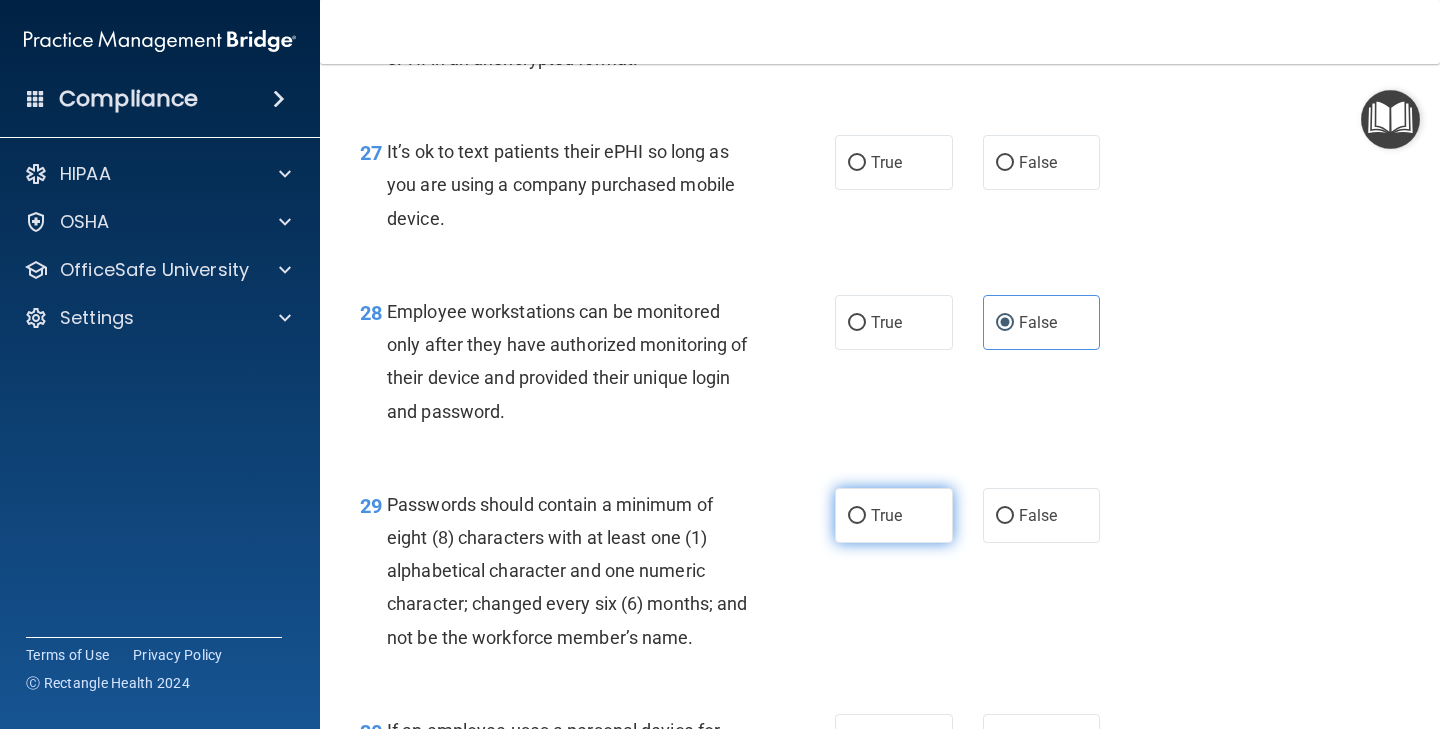 click on "True" at bounding box center (894, 515) 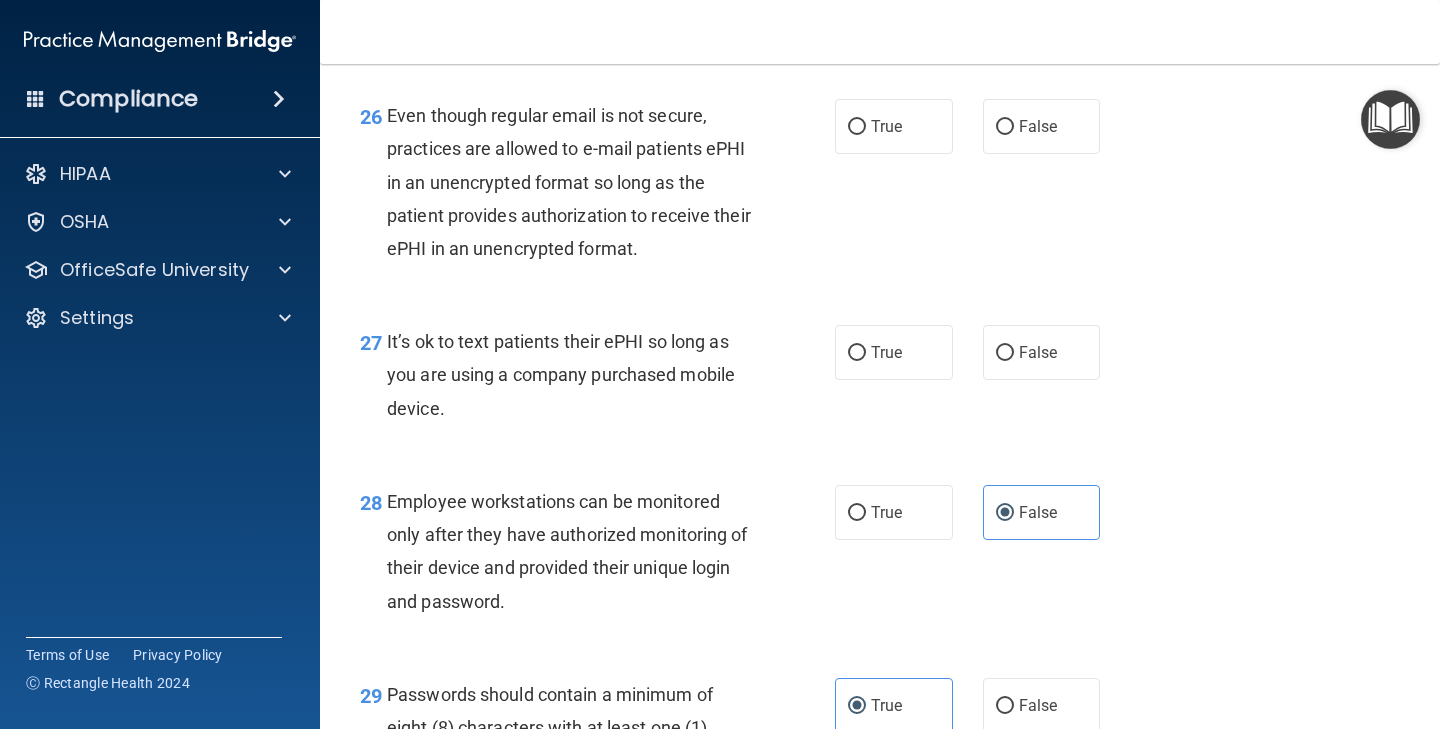 scroll, scrollTop: 5011, scrollLeft: 0, axis: vertical 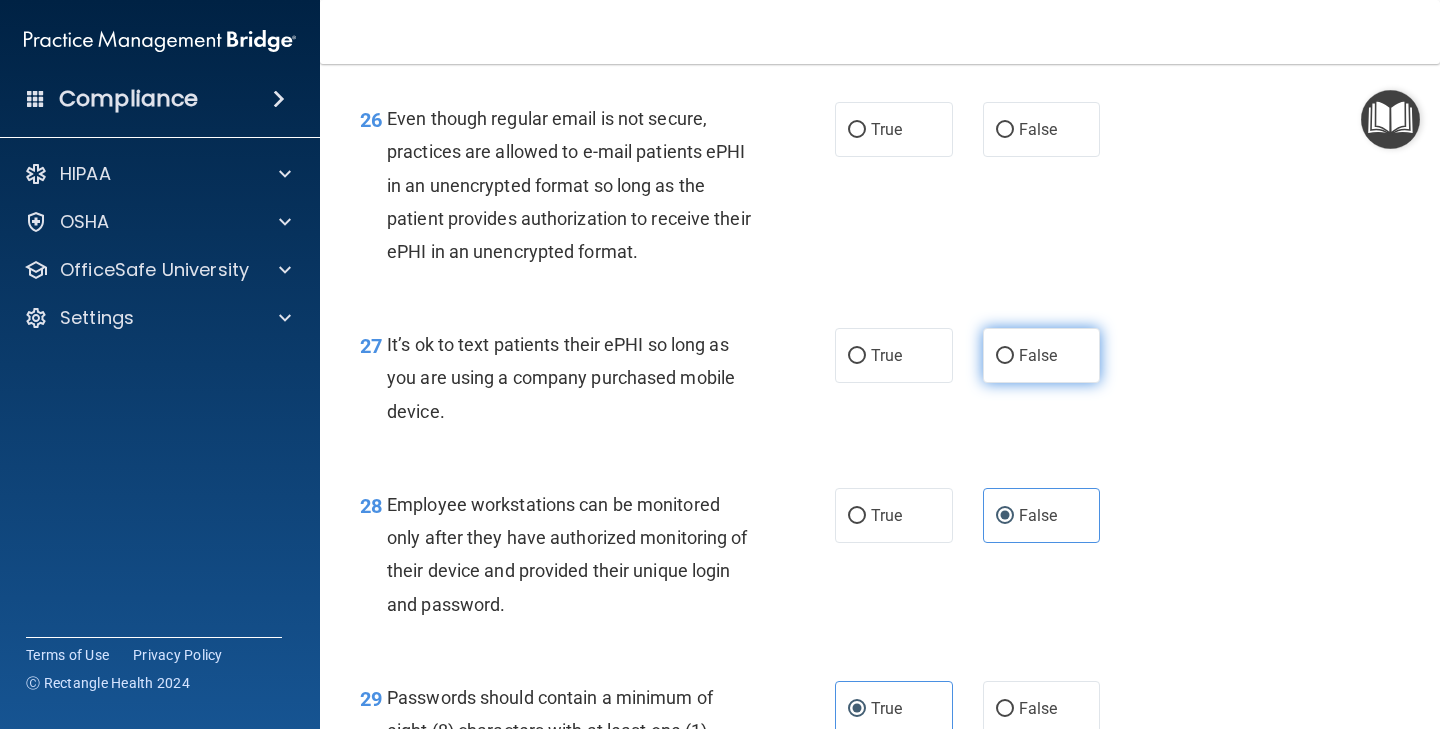 click on "False" at bounding box center [1038, 355] 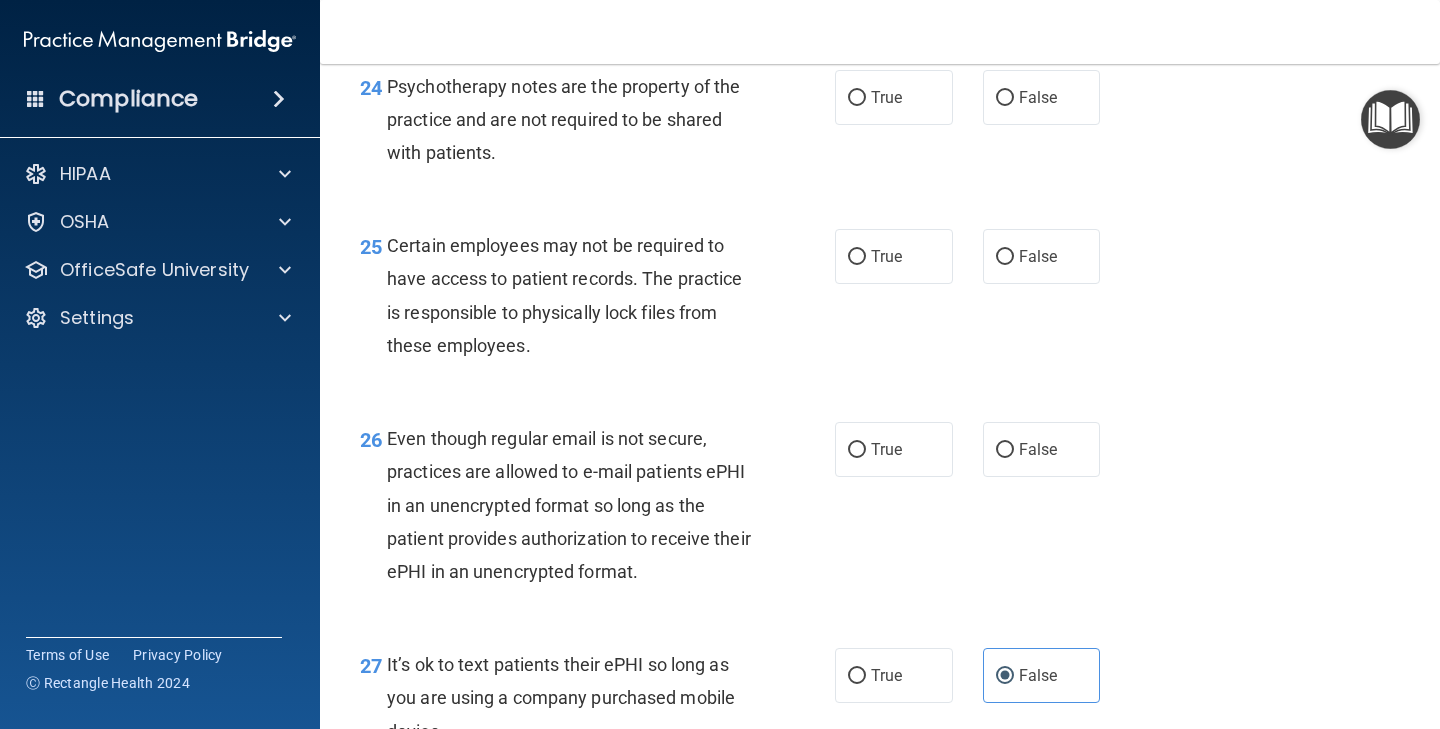 scroll, scrollTop: 4680, scrollLeft: 0, axis: vertical 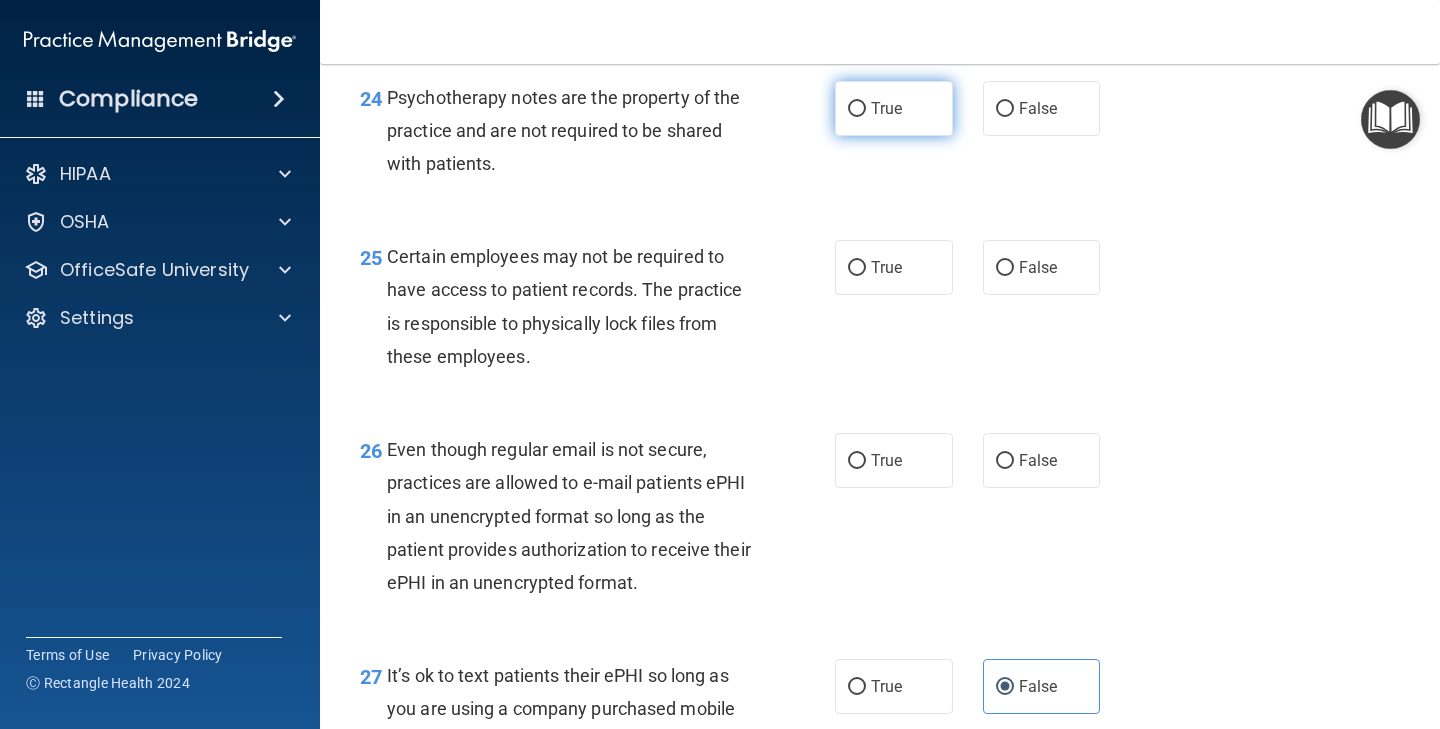 click on "True" at bounding box center [894, 108] 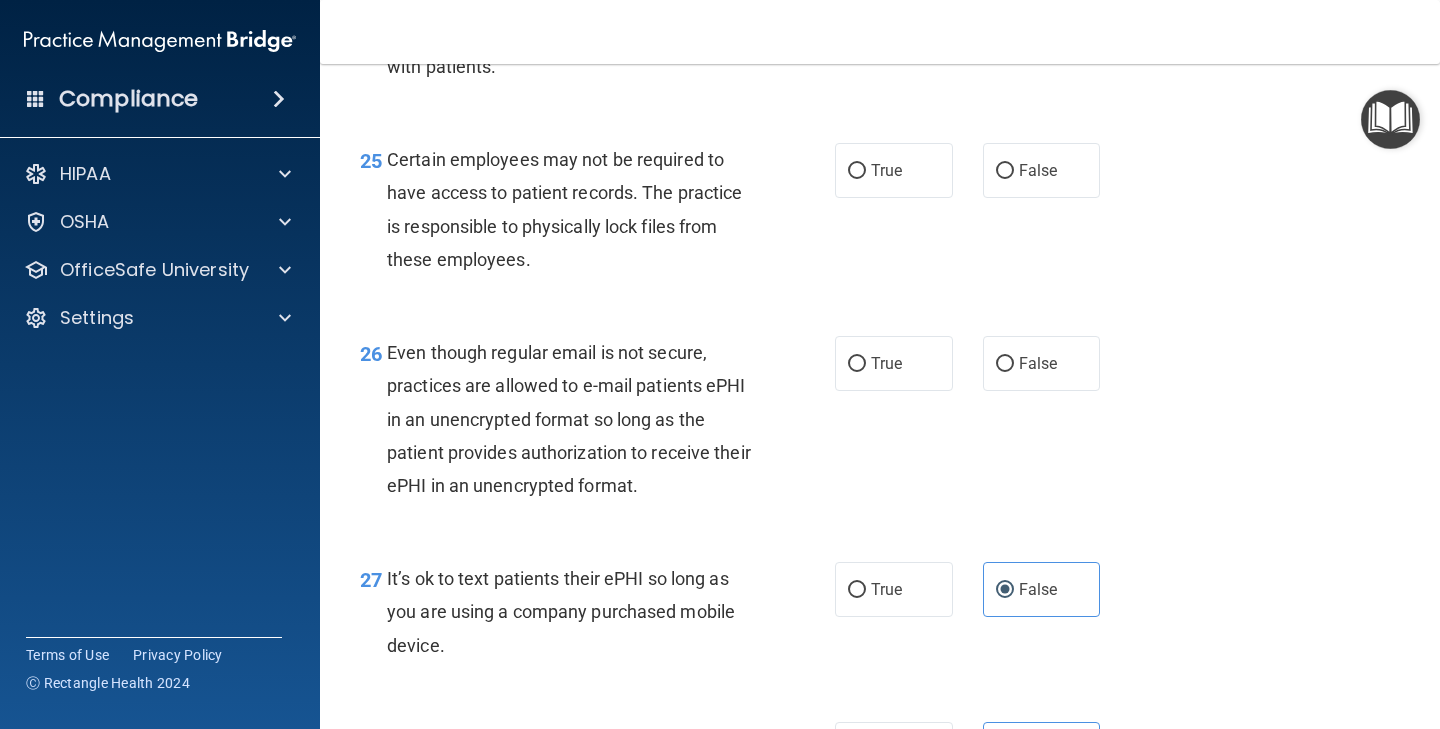 scroll, scrollTop: 4786, scrollLeft: 0, axis: vertical 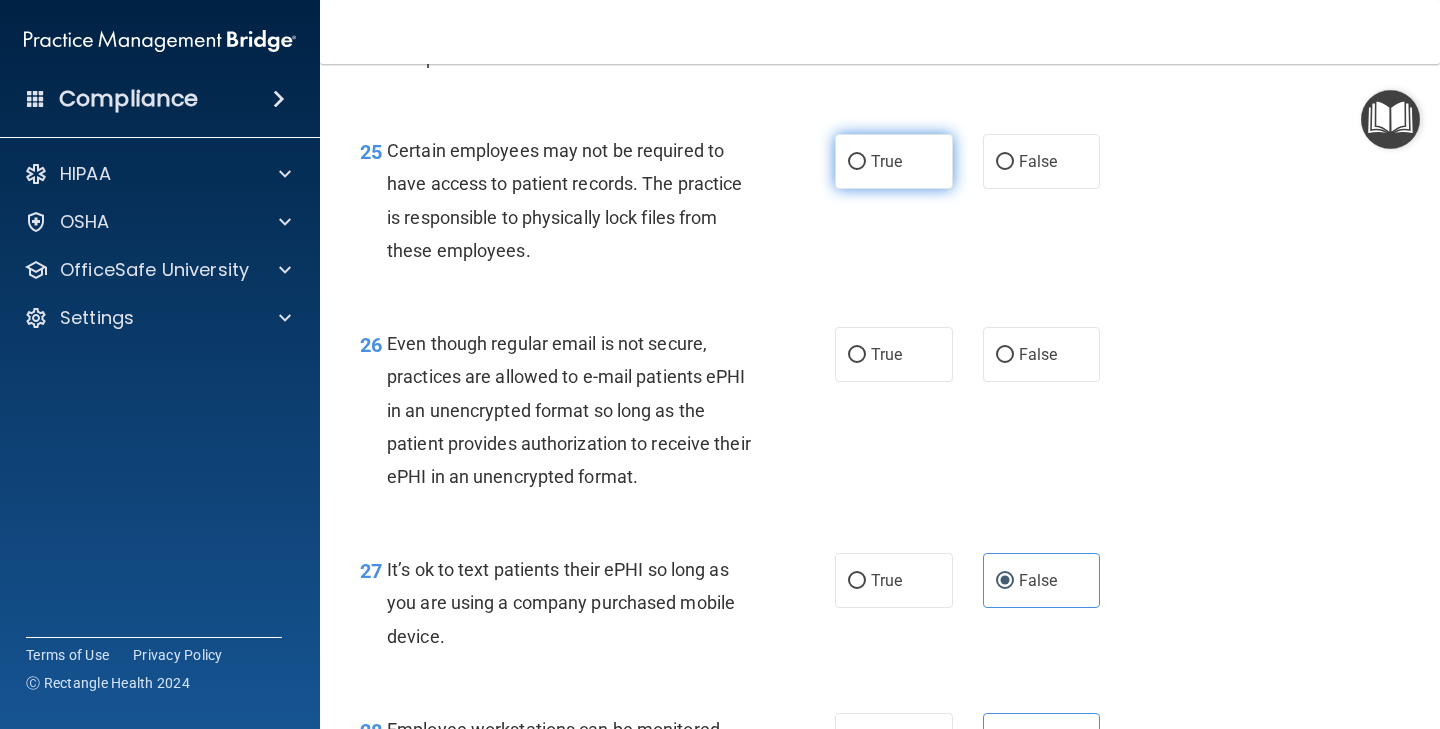 click on "True" at bounding box center (894, 161) 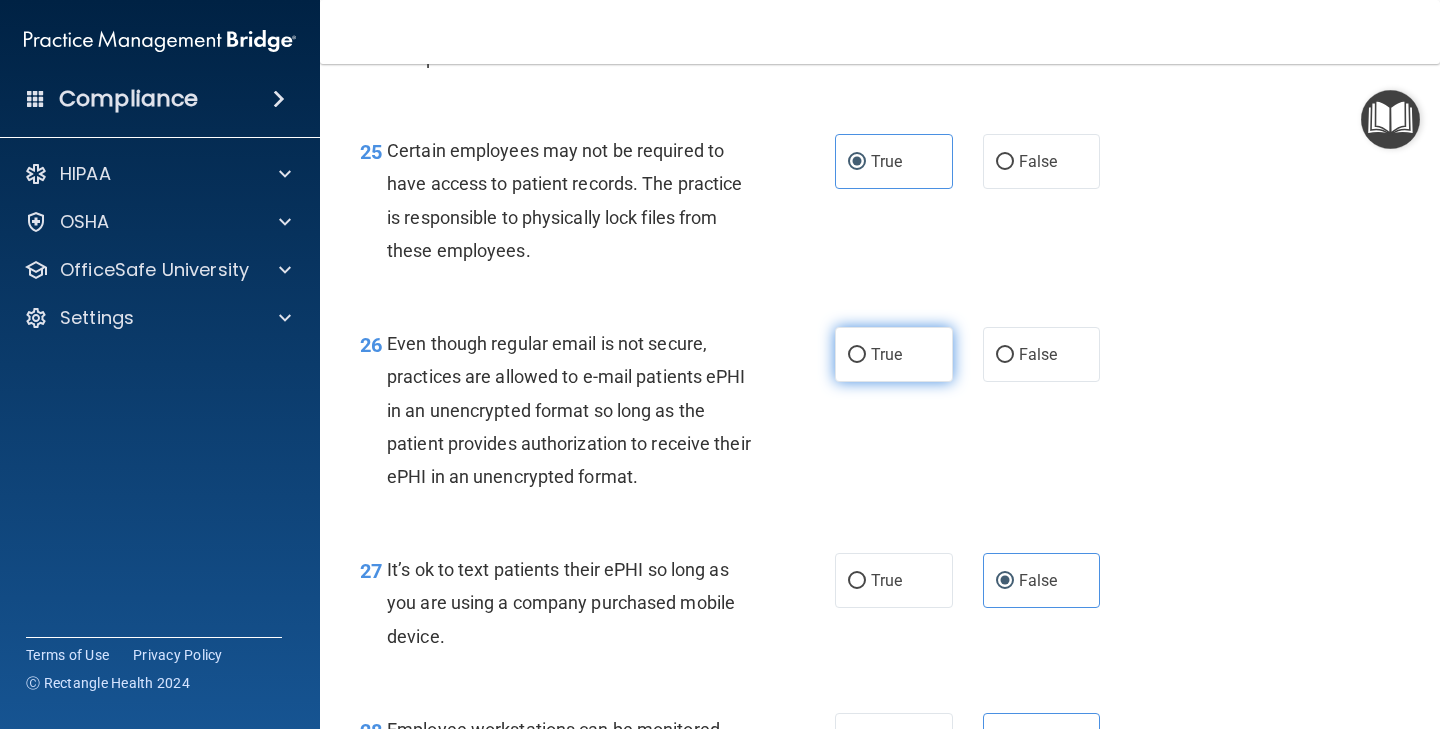 click on "True" at bounding box center [886, 354] 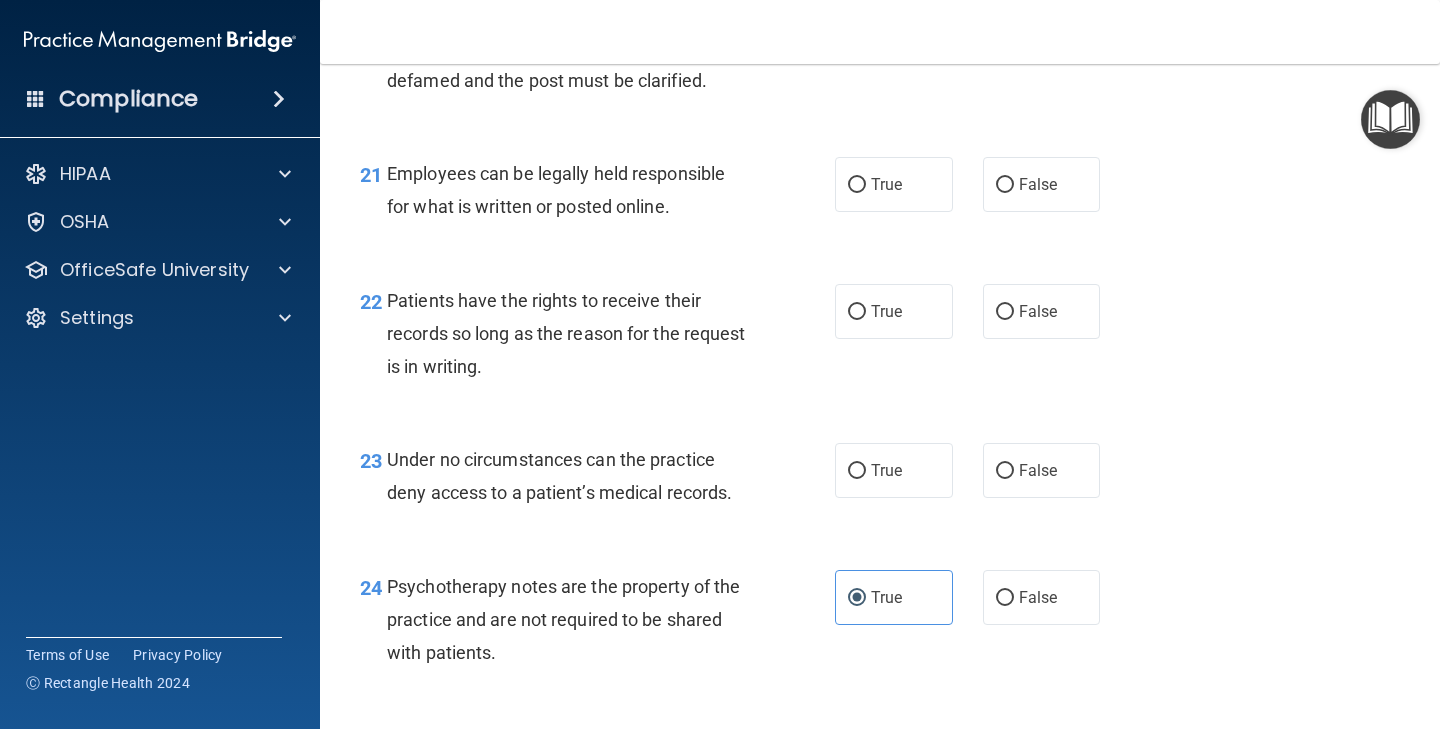 scroll, scrollTop: 4183, scrollLeft: 0, axis: vertical 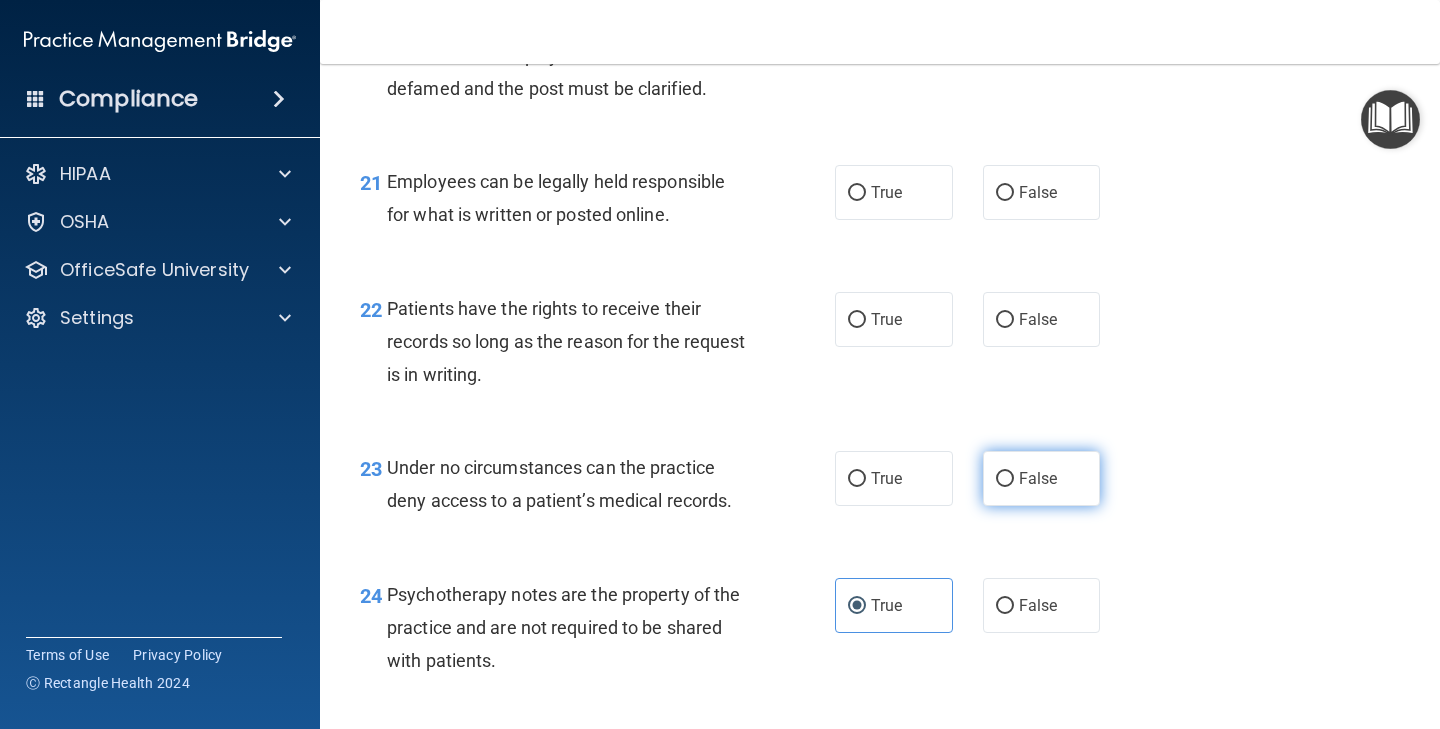 click on "False" at bounding box center [1038, 478] 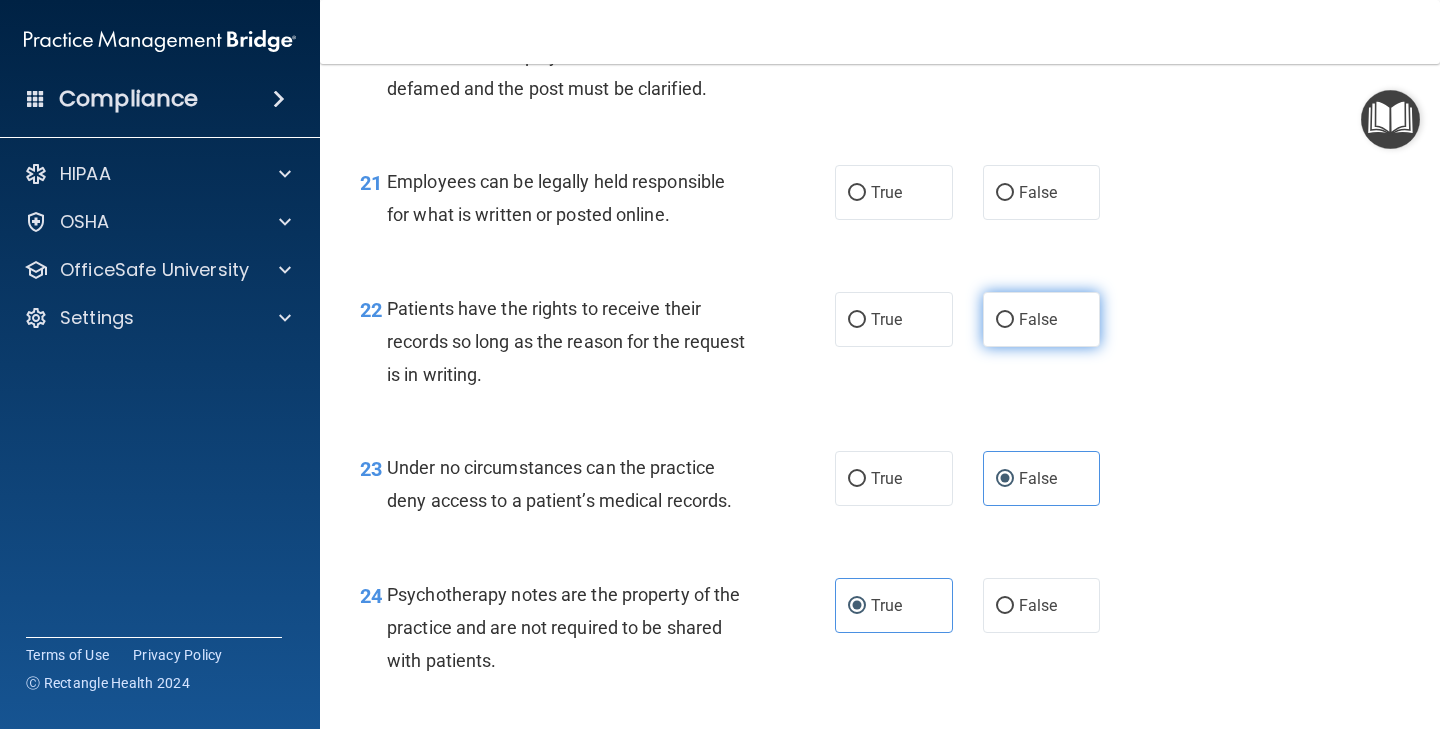 click on "False" at bounding box center (1042, 319) 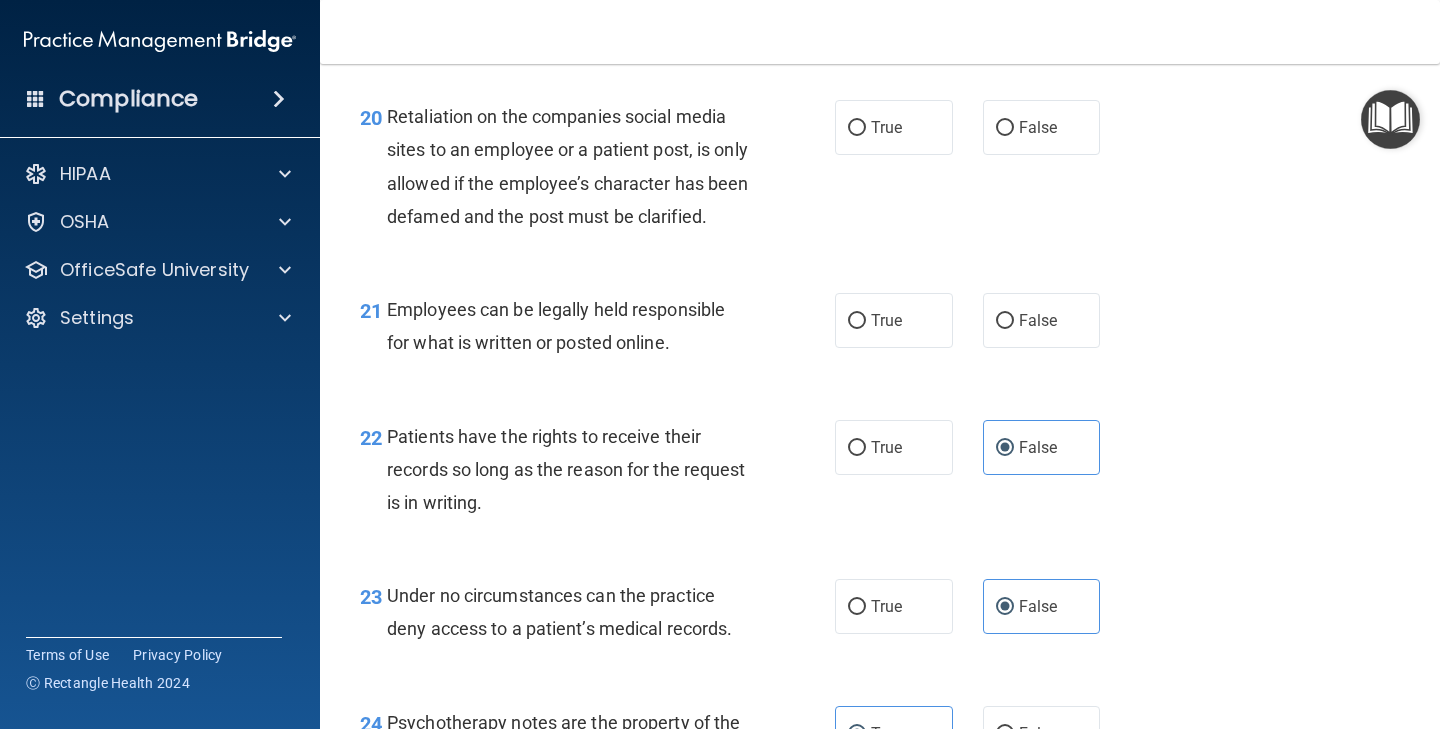 scroll, scrollTop: 4041, scrollLeft: 0, axis: vertical 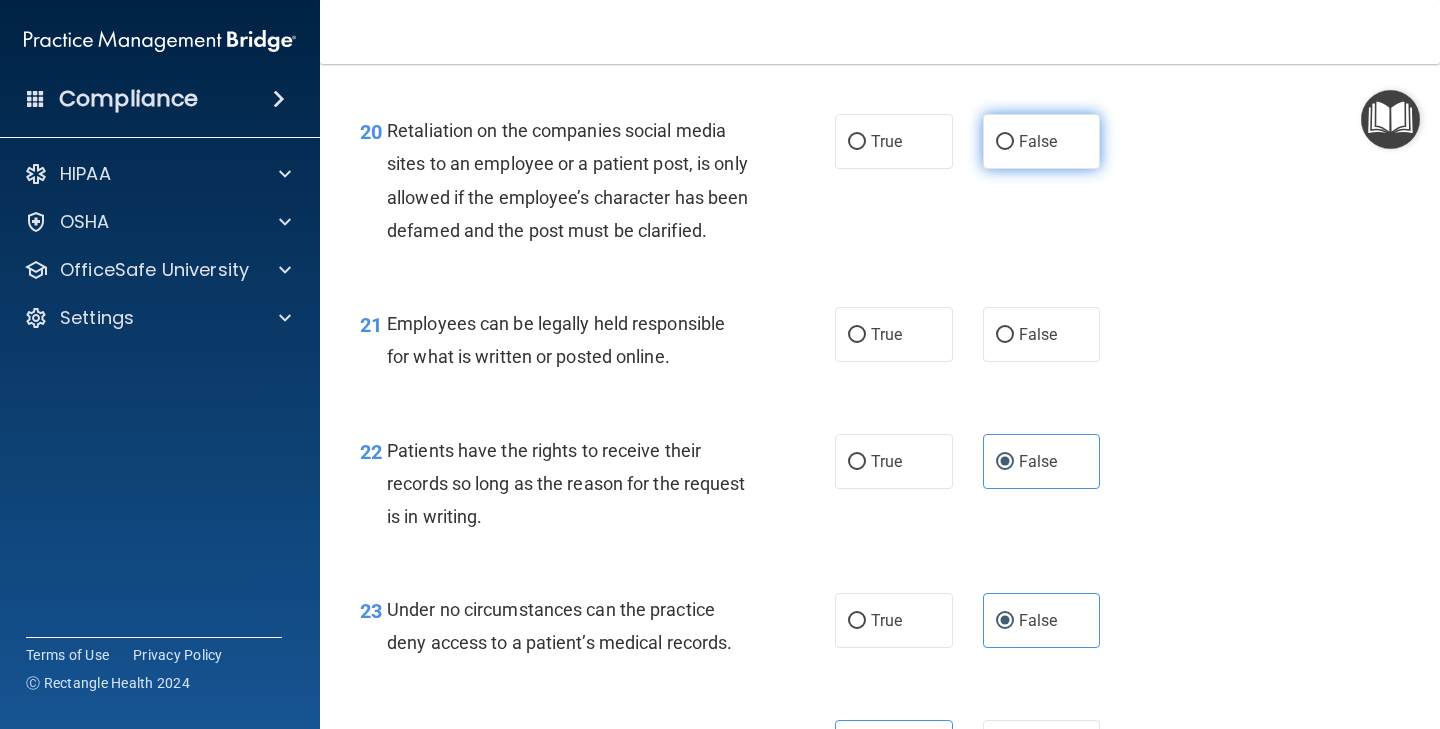 click on "False" at bounding box center [1038, 141] 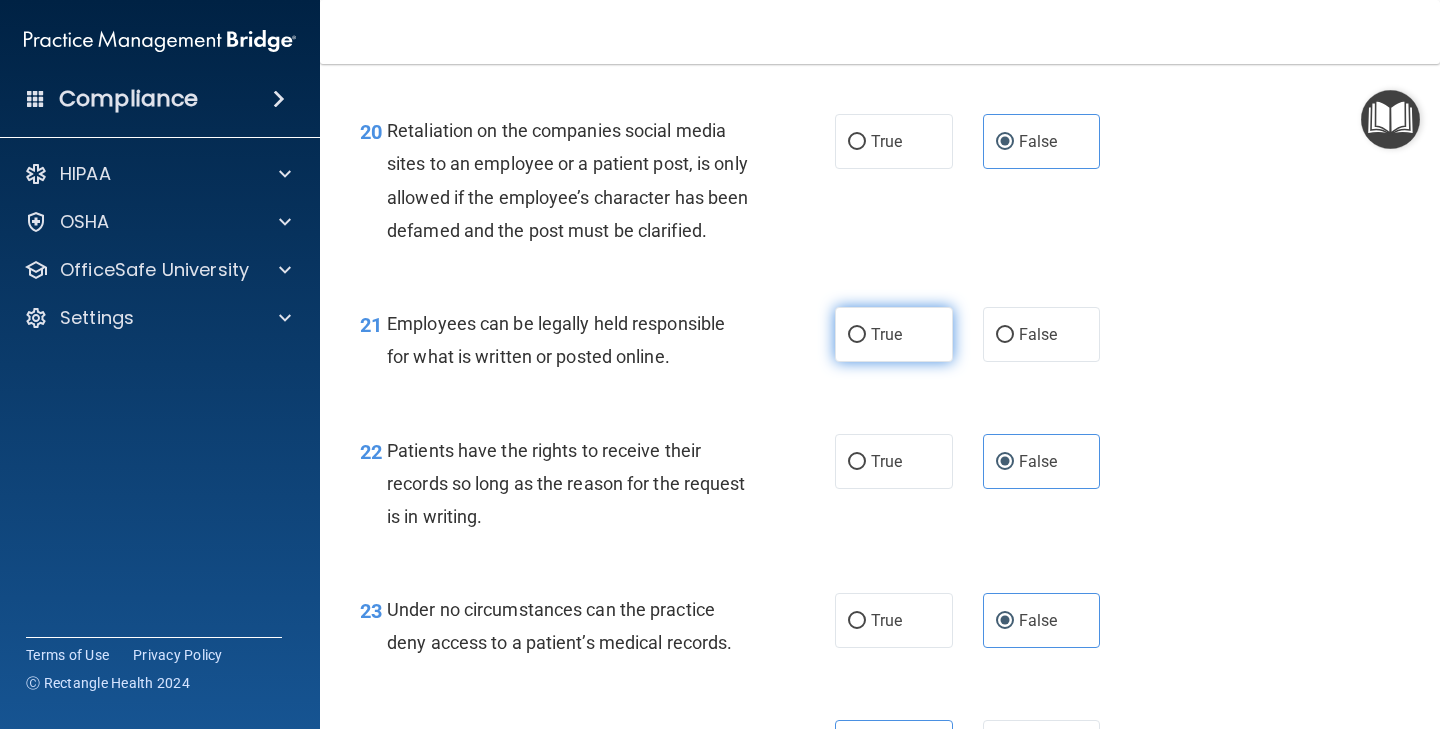 click on "True" at bounding box center [886, 334] 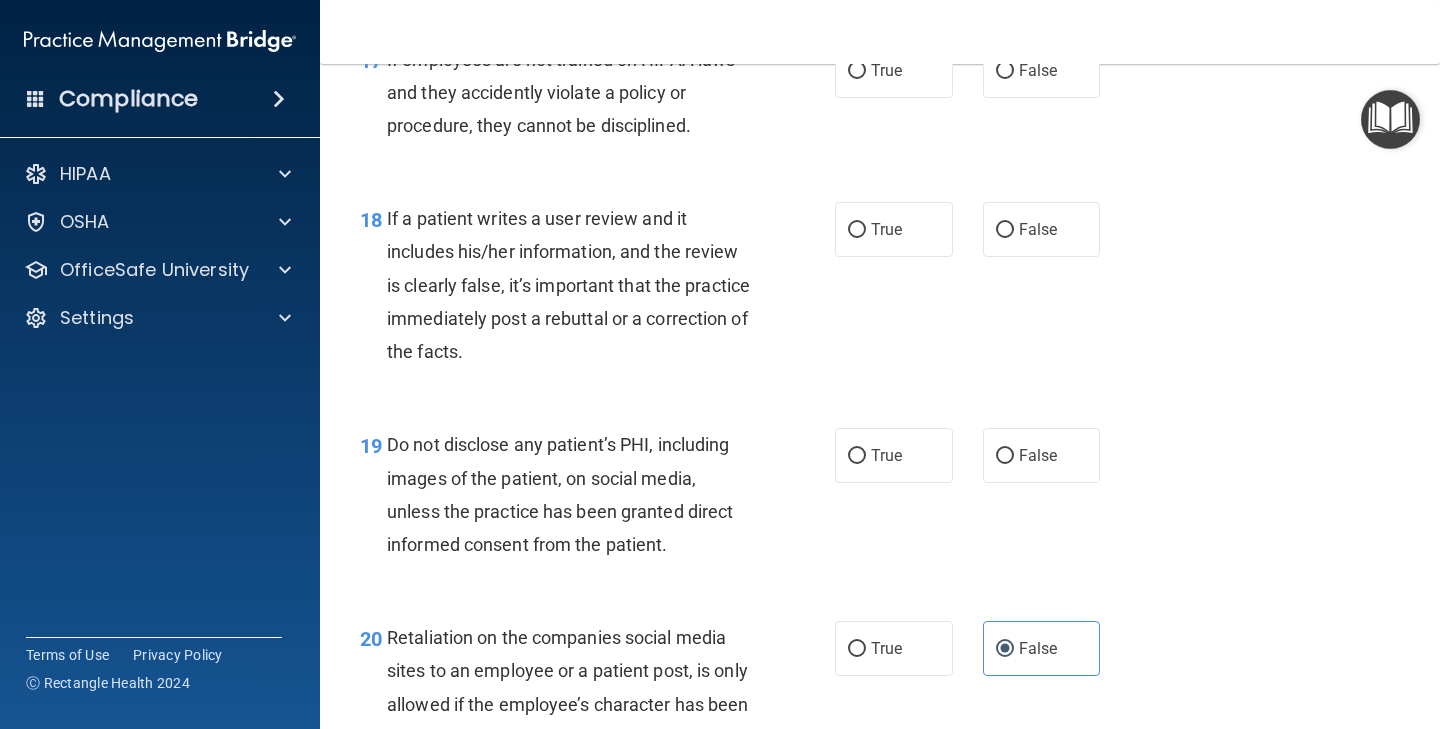 scroll, scrollTop: 3517, scrollLeft: 0, axis: vertical 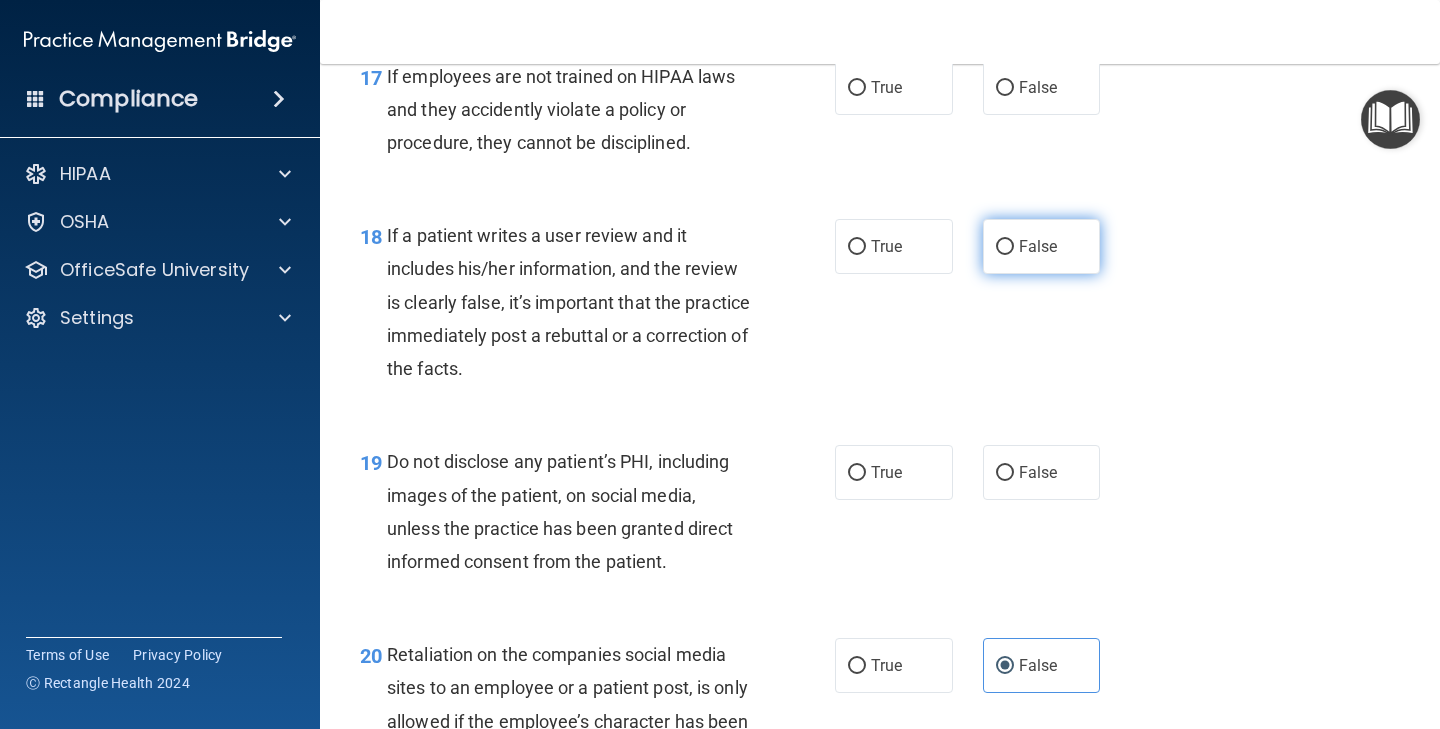 click on "False" at bounding box center [1042, 246] 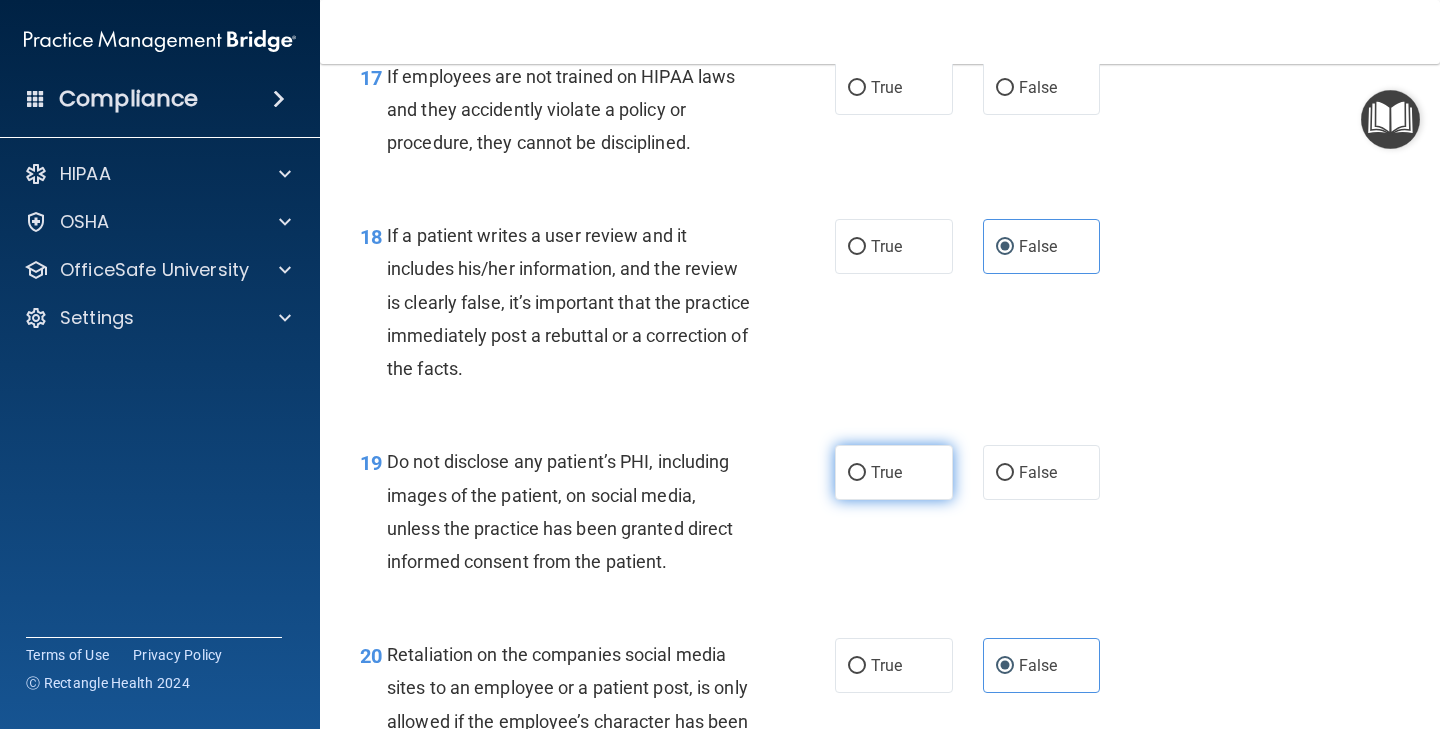 click on "True" at bounding box center (894, 472) 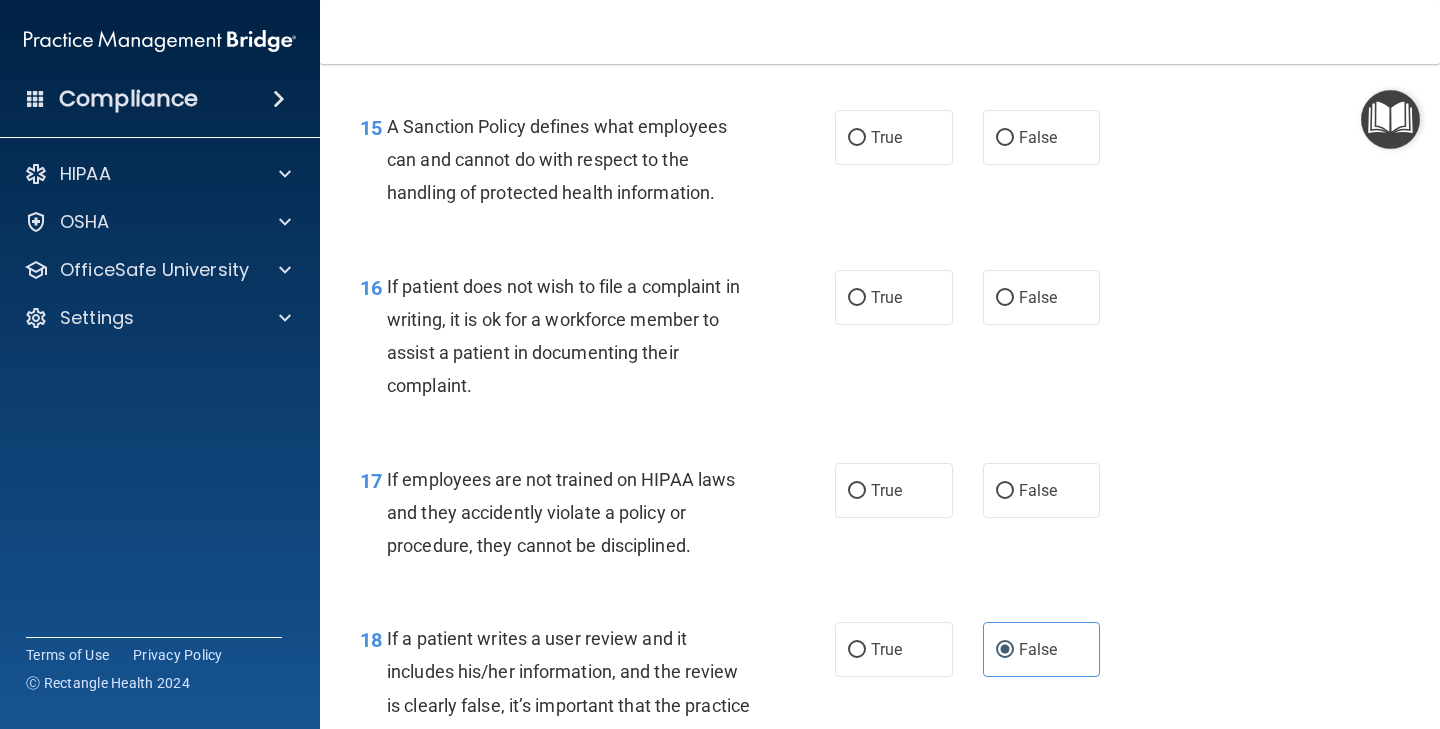 scroll, scrollTop: 3111, scrollLeft: 0, axis: vertical 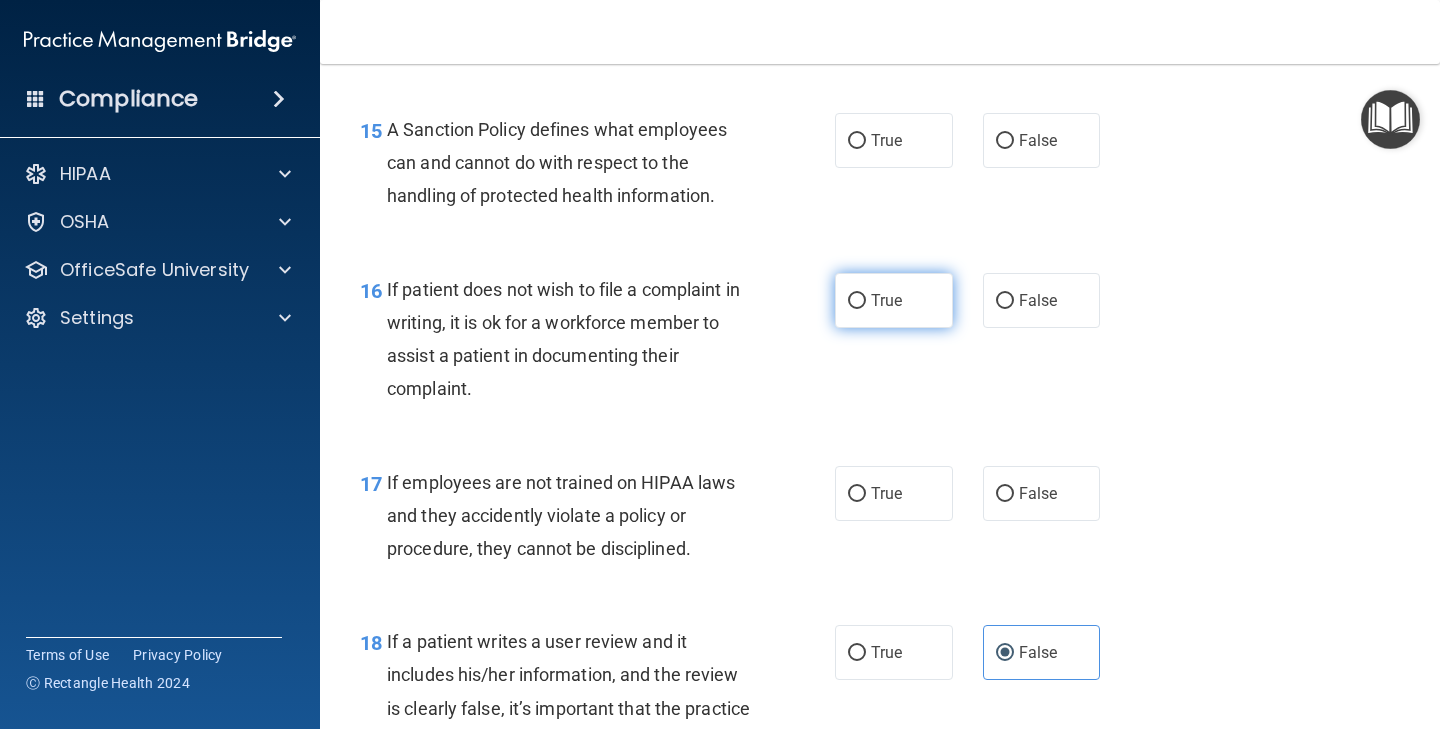 click on "True" at bounding box center [894, 300] 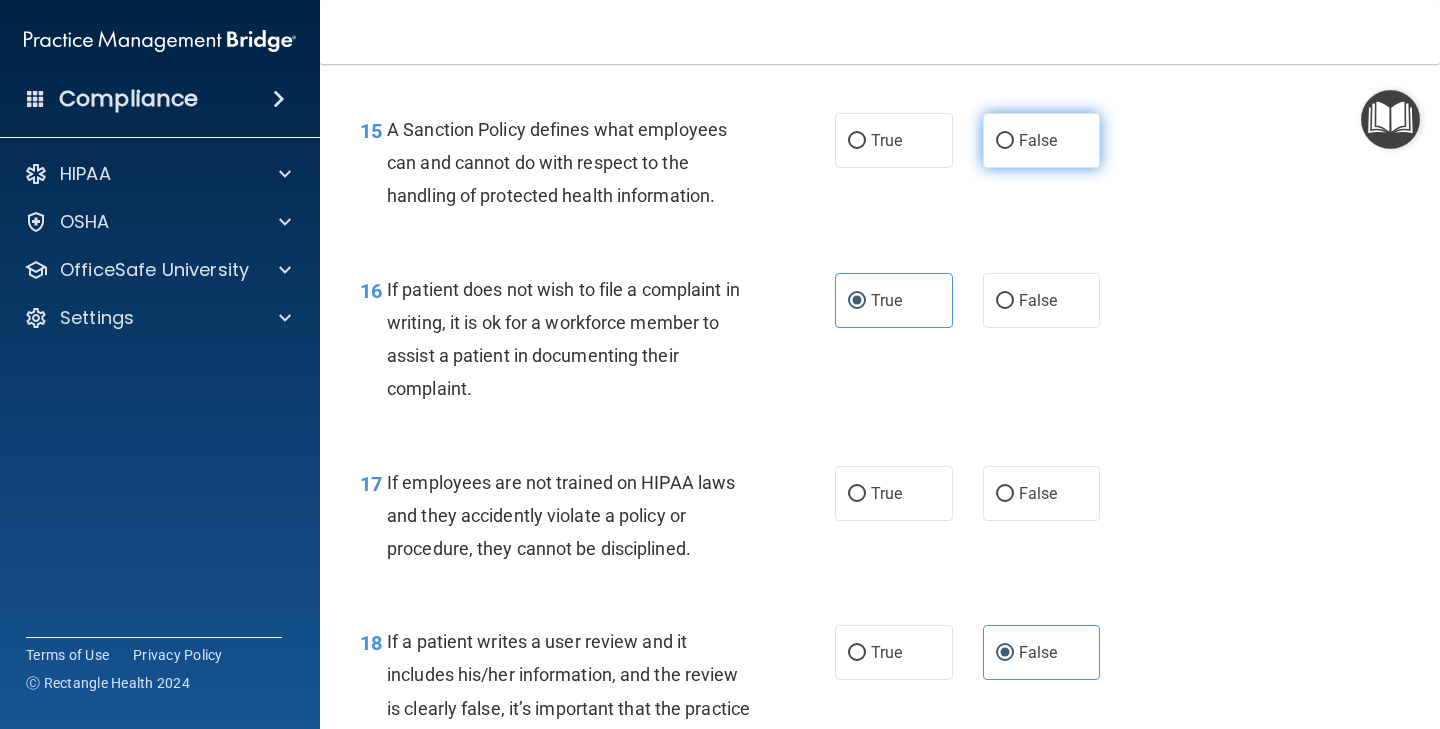 click on "False" at bounding box center (1042, 140) 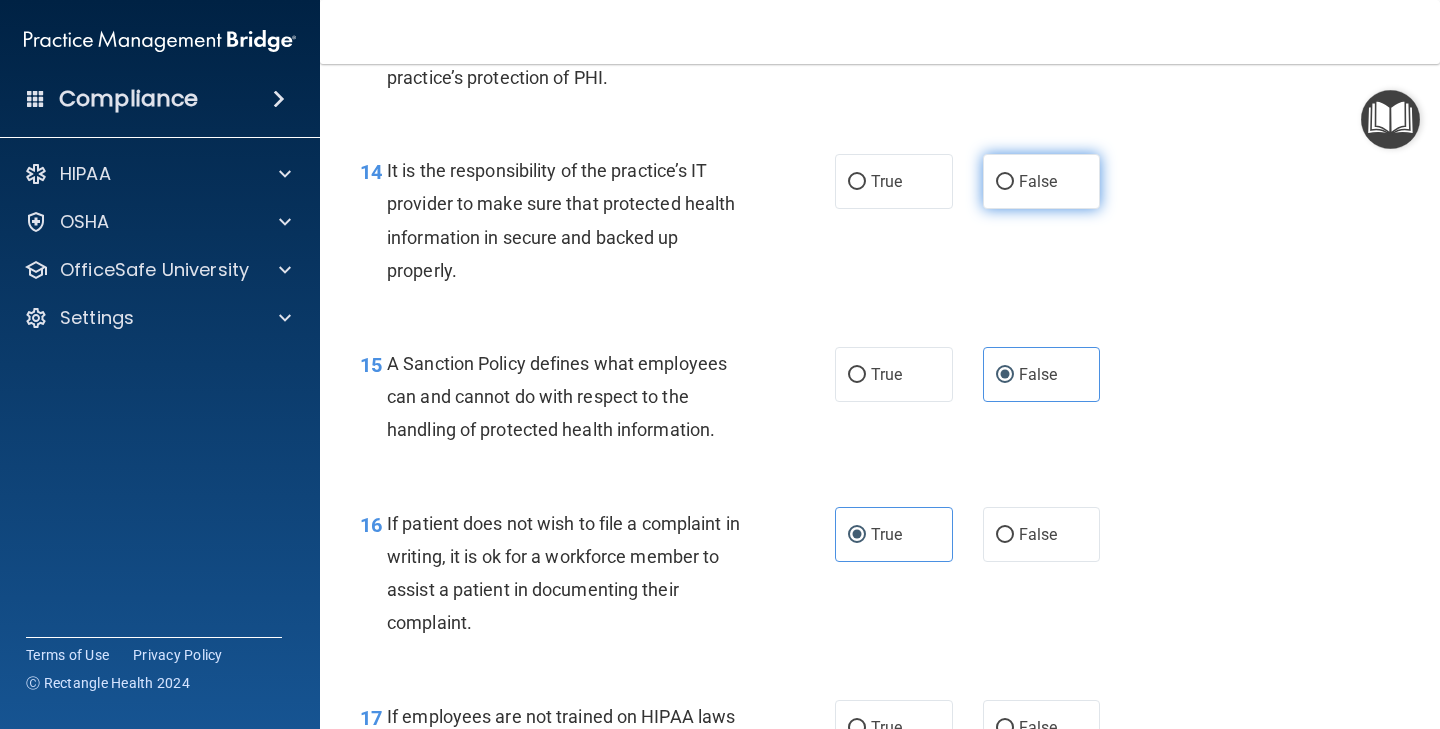 click on "False" at bounding box center [1038, 181] 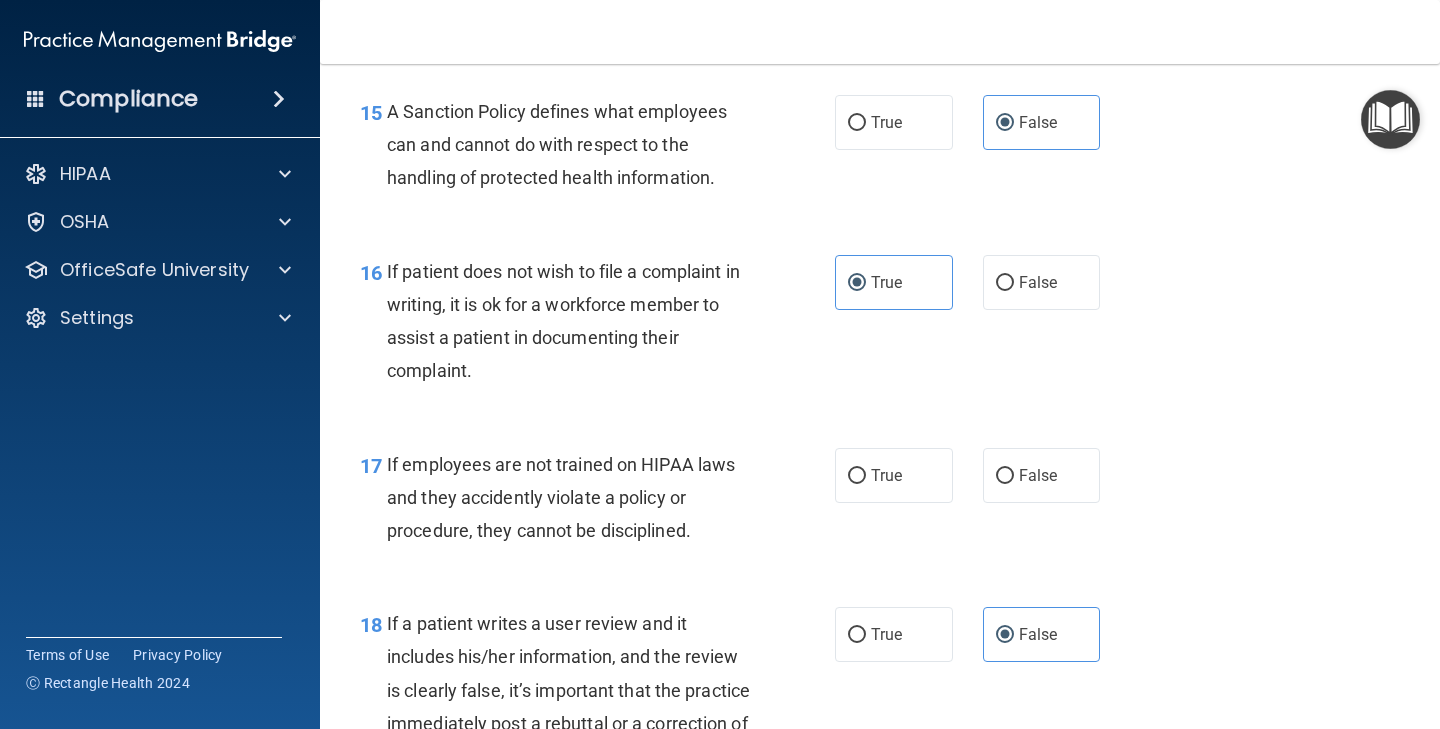 scroll, scrollTop: 3171, scrollLeft: 0, axis: vertical 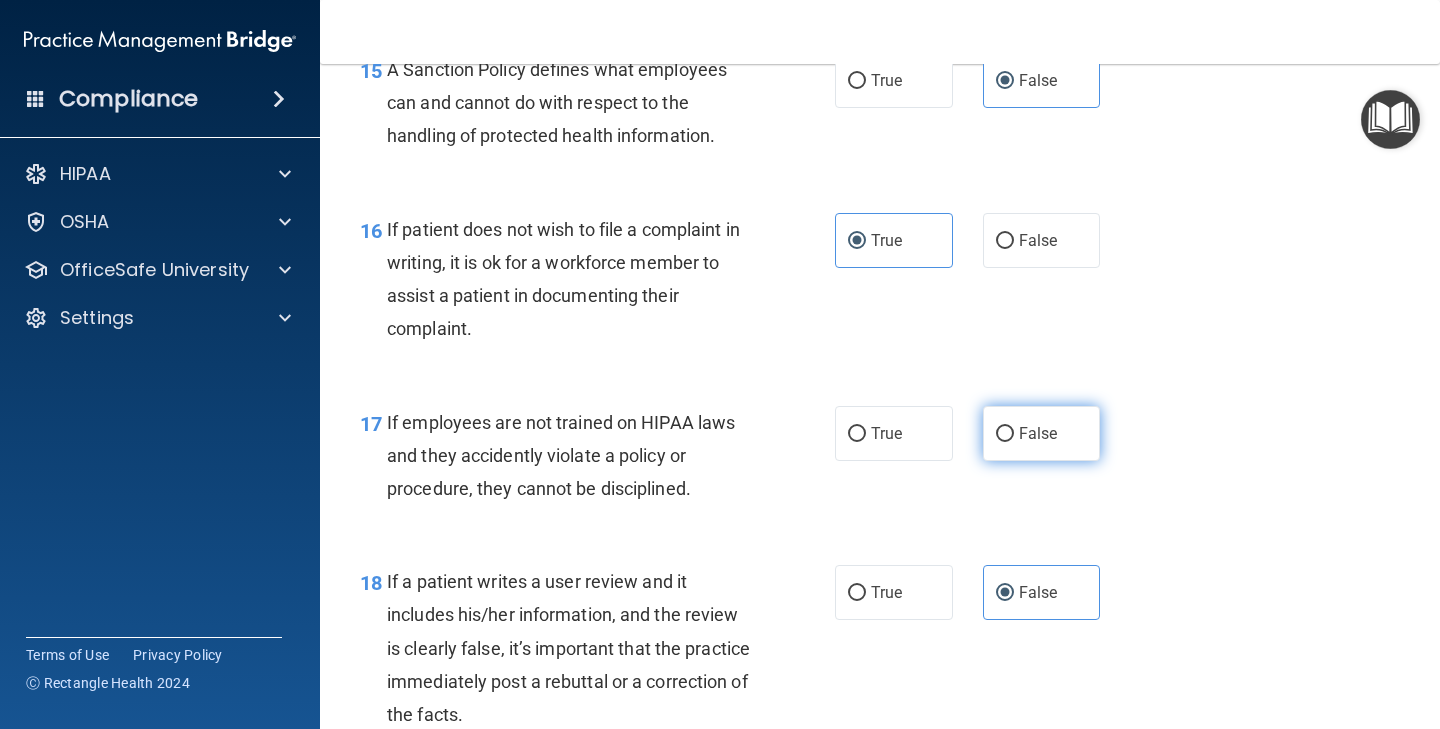click on "False" at bounding box center [1038, 433] 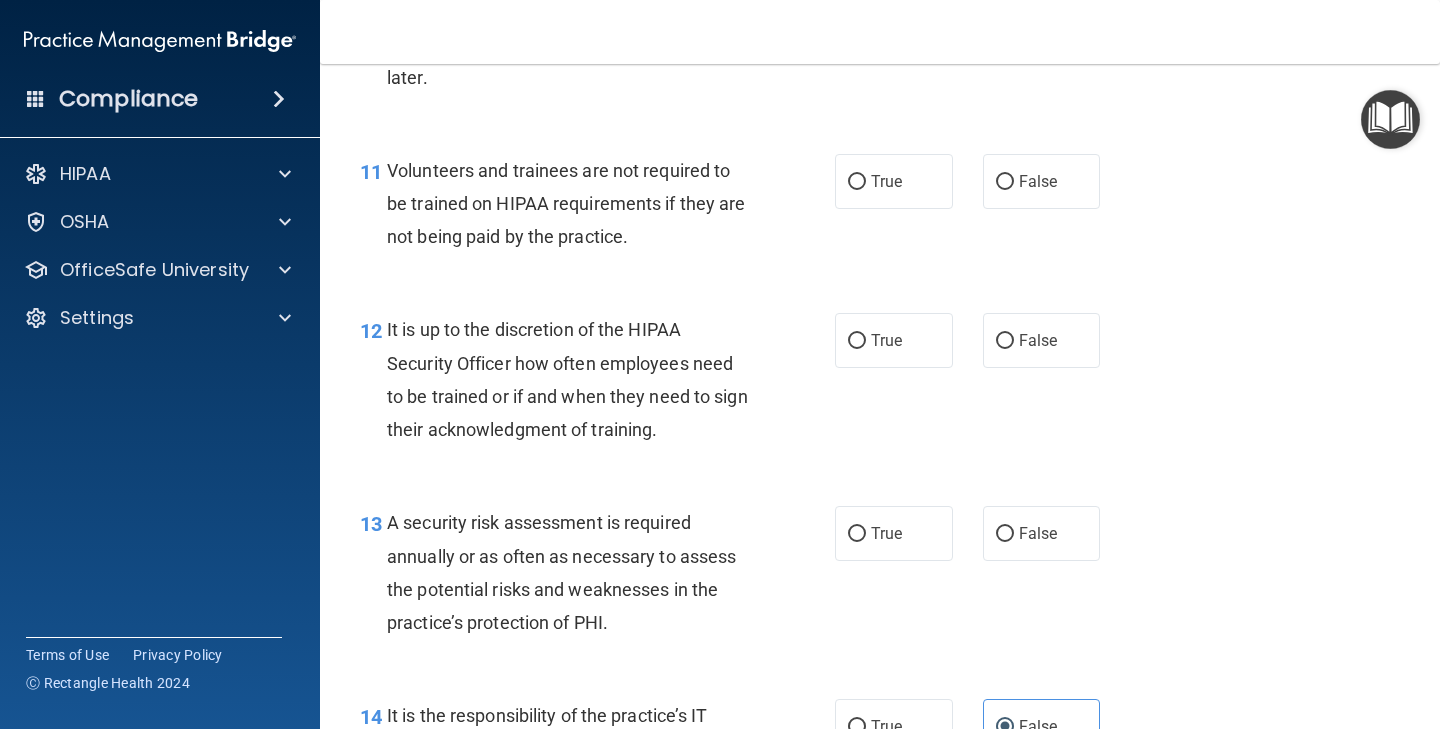 scroll, scrollTop: 2331, scrollLeft: 0, axis: vertical 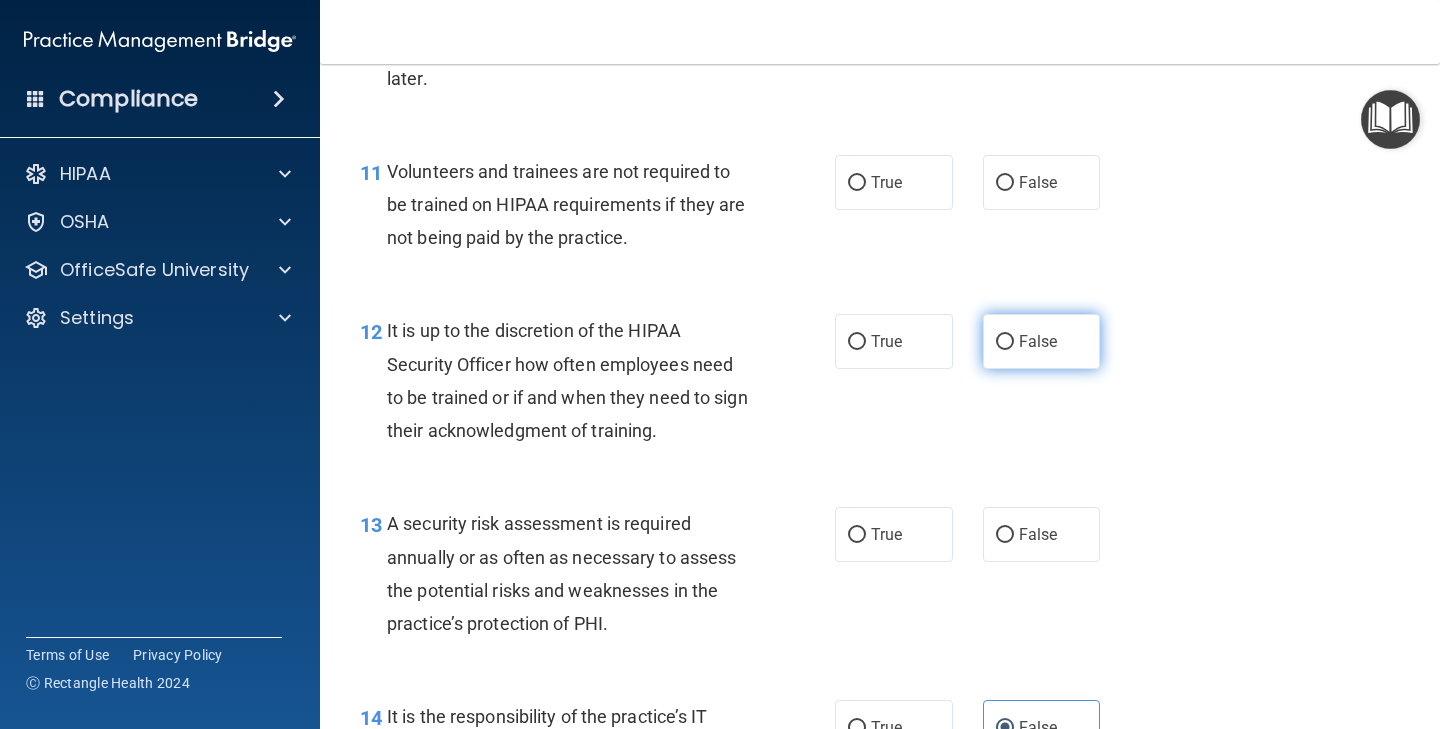 click on "False" at bounding box center (1042, 341) 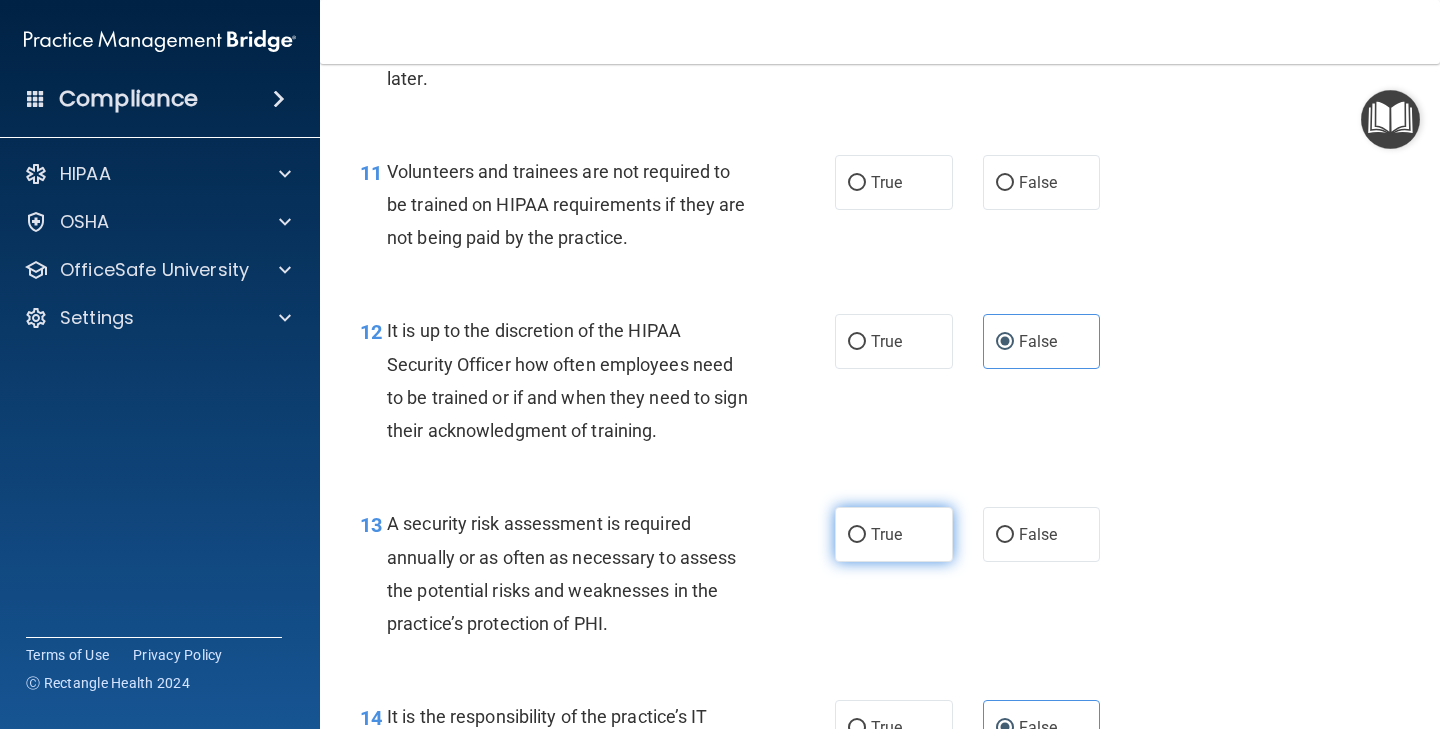 click on "True" at bounding box center [886, 534] 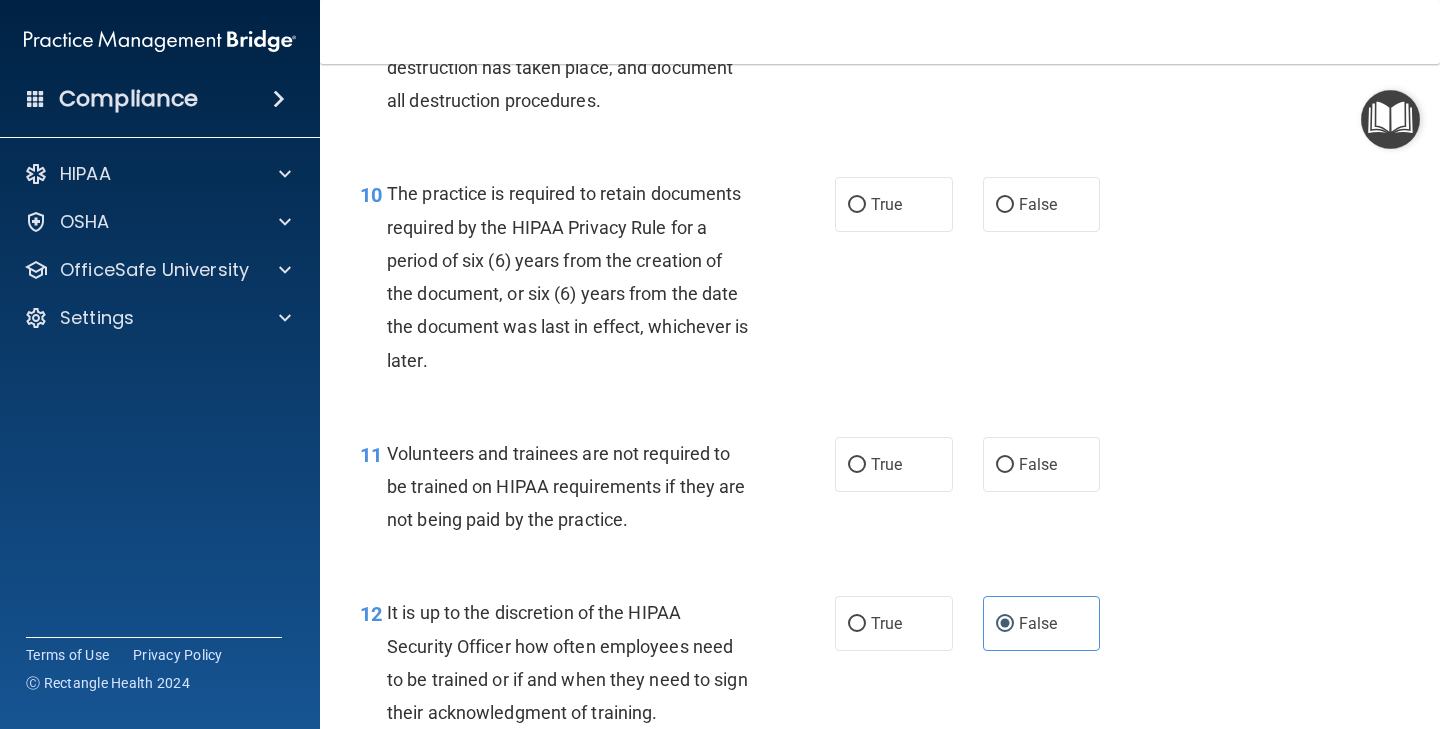 scroll, scrollTop: 2041, scrollLeft: 0, axis: vertical 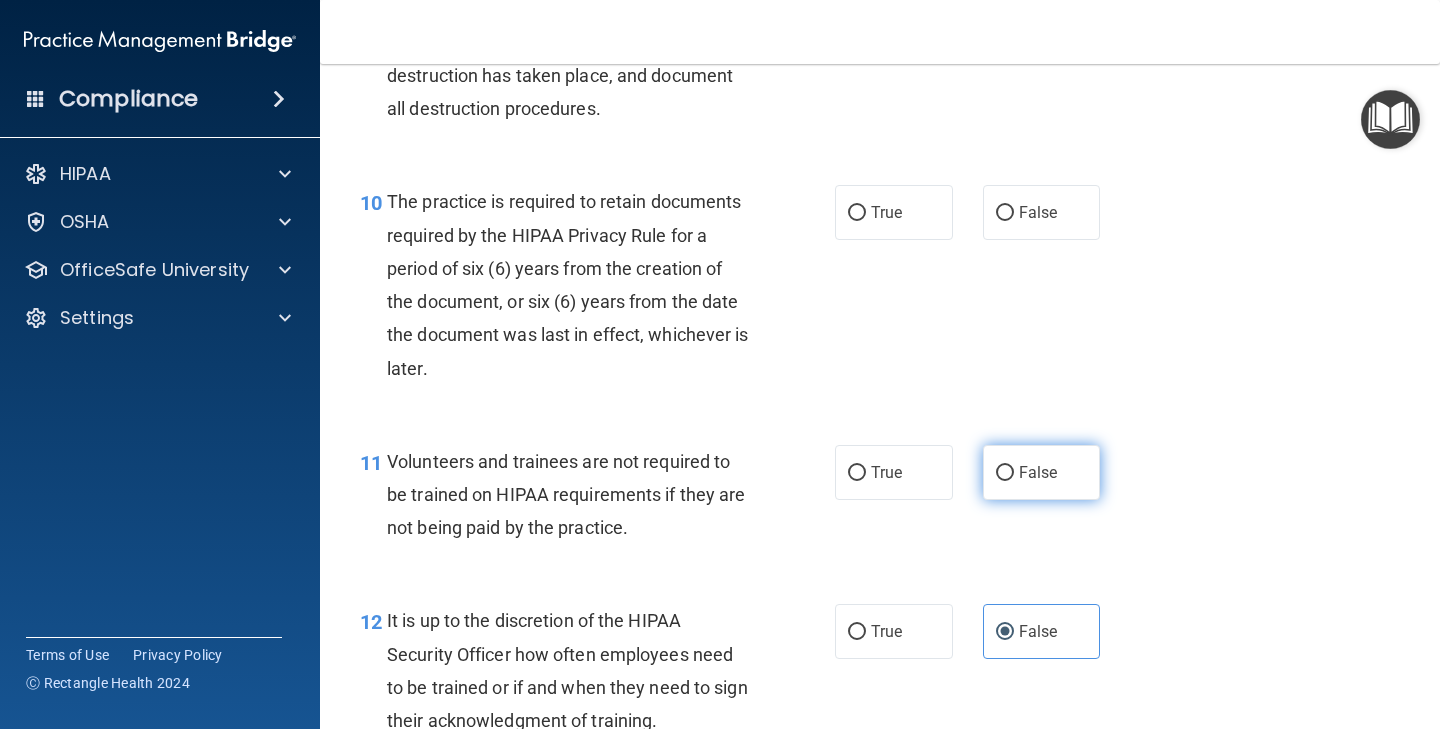 click on "False" at bounding box center [1005, 473] 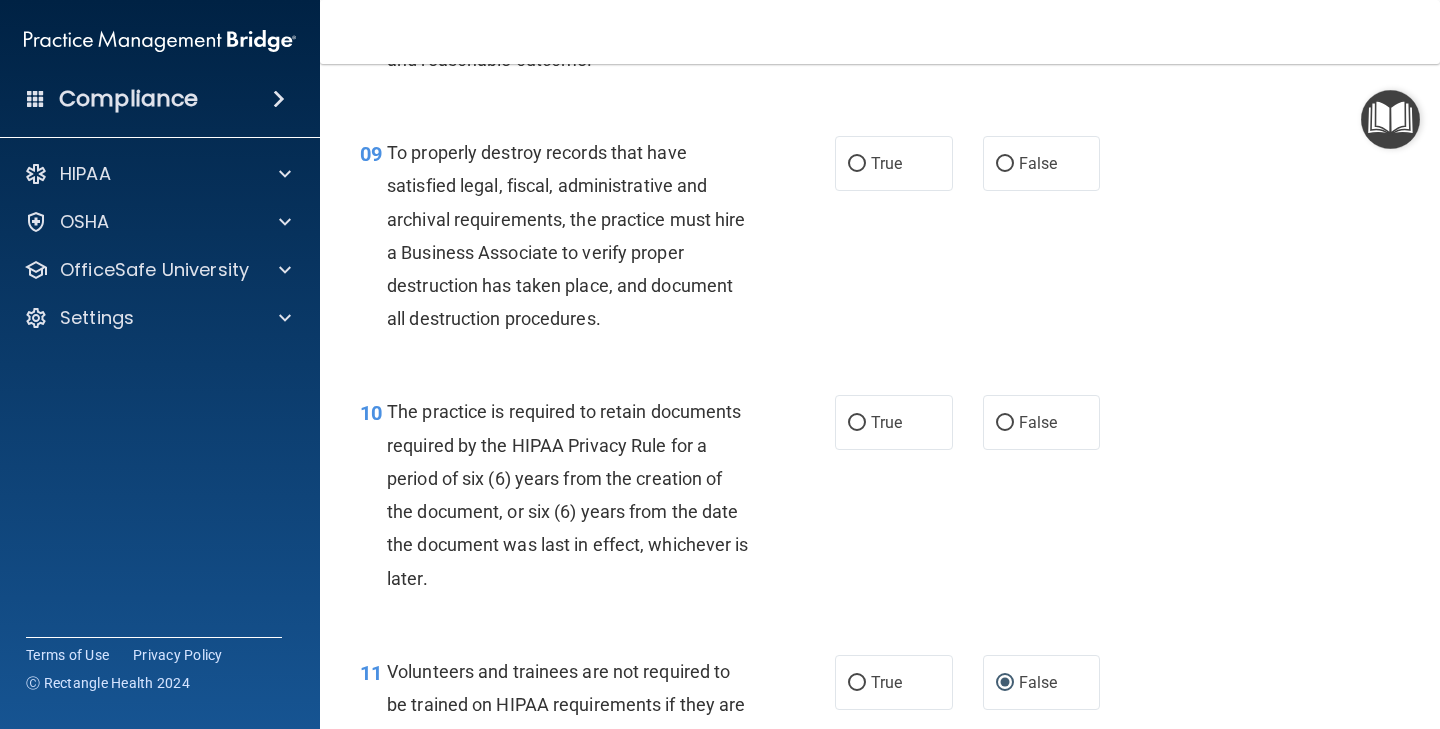 scroll, scrollTop: 1782, scrollLeft: 0, axis: vertical 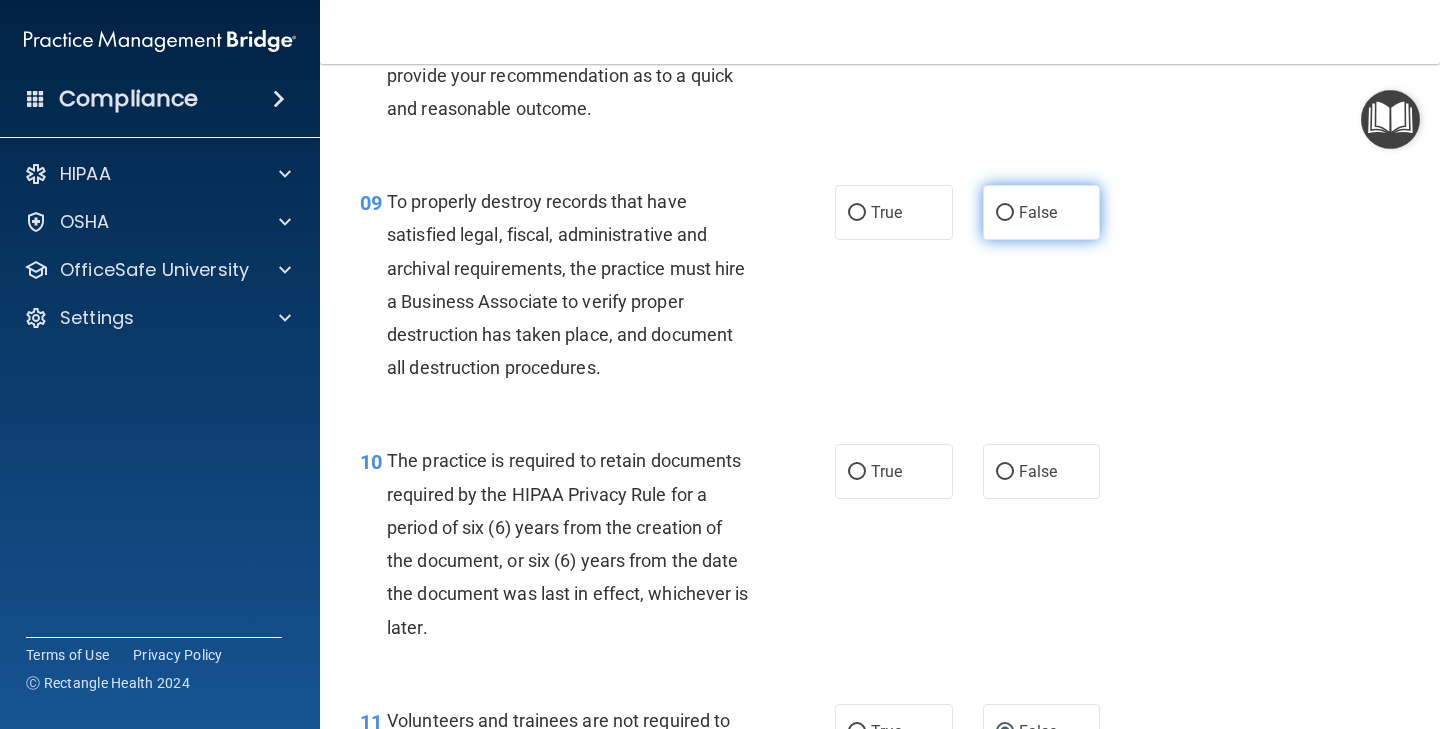 click on "False" at bounding box center [1042, 212] 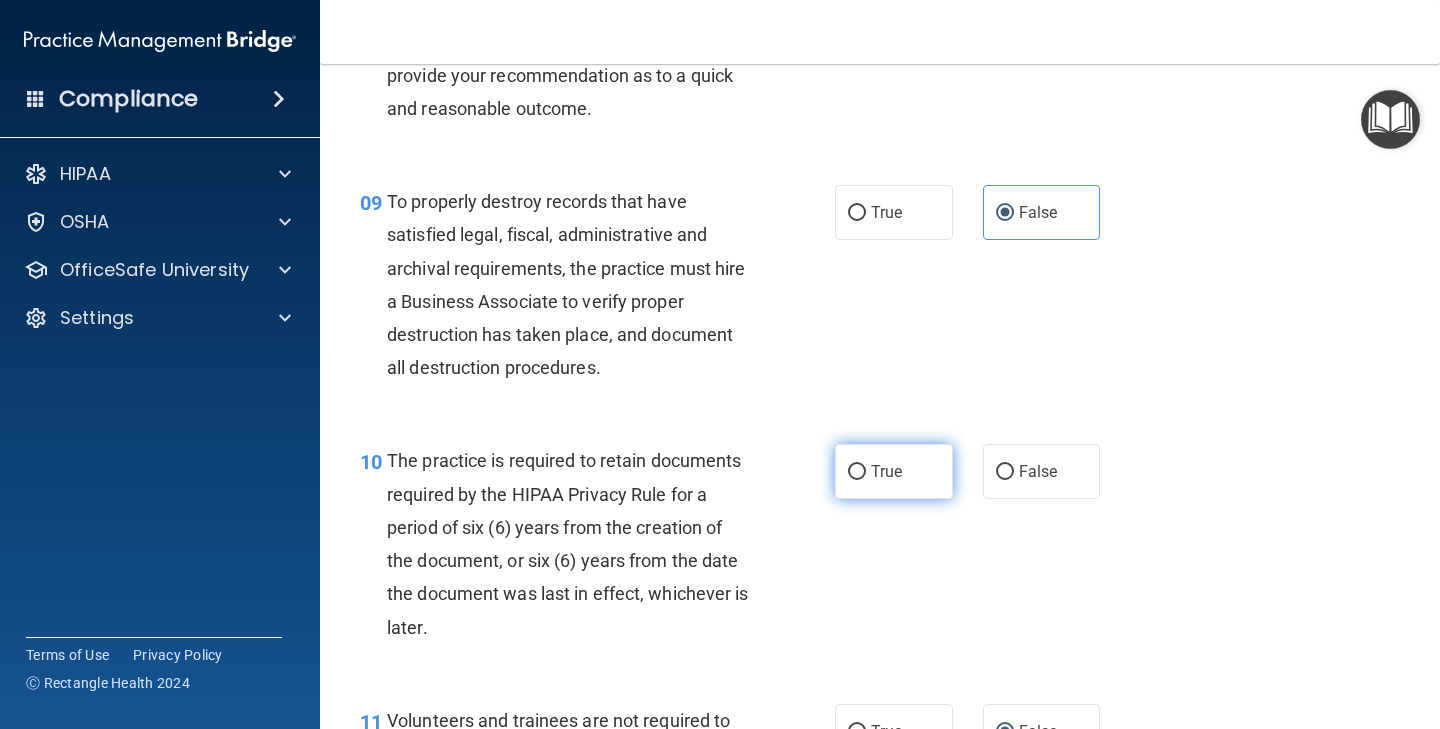 click on "True" at bounding box center (894, 471) 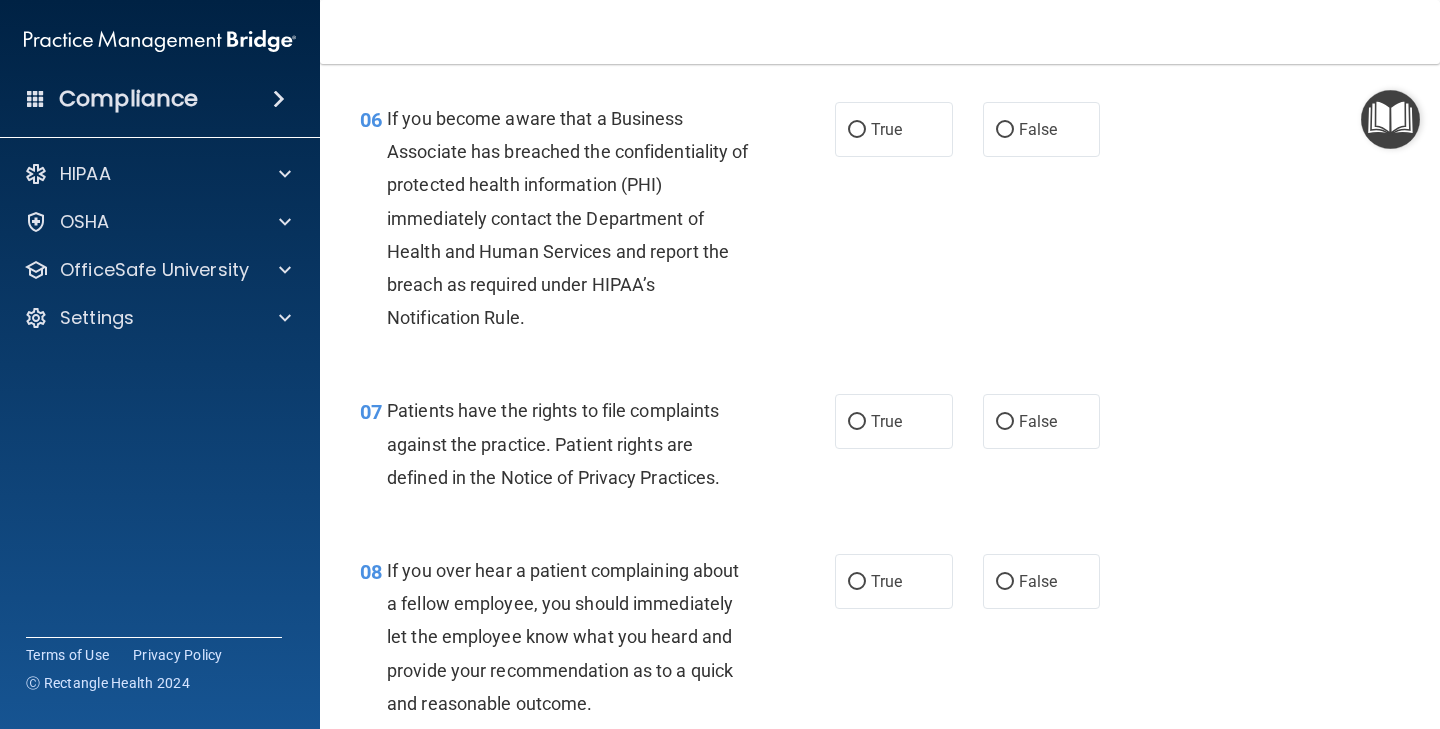 scroll, scrollTop: 1120, scrollLeft: 0, axis: vertical 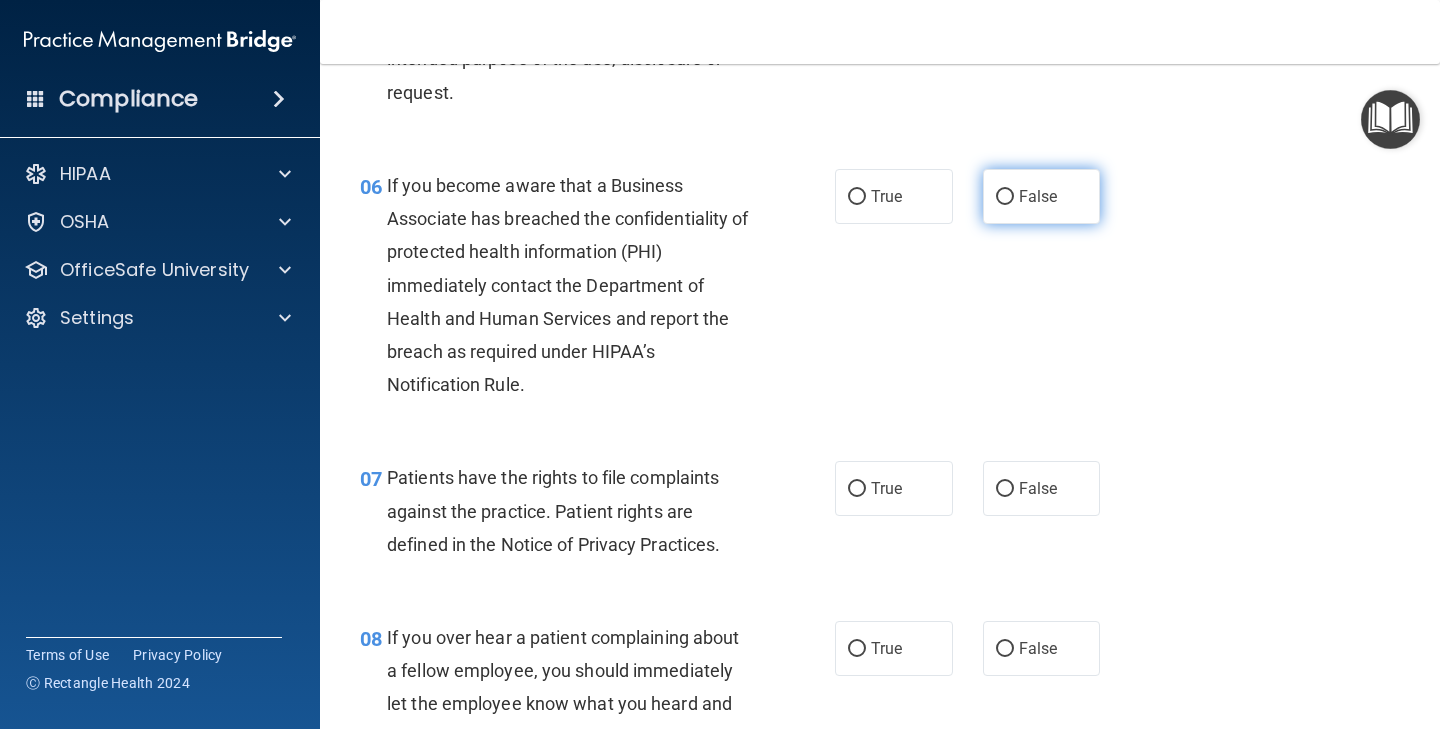click on "False" at bounding box center [1042, 196] 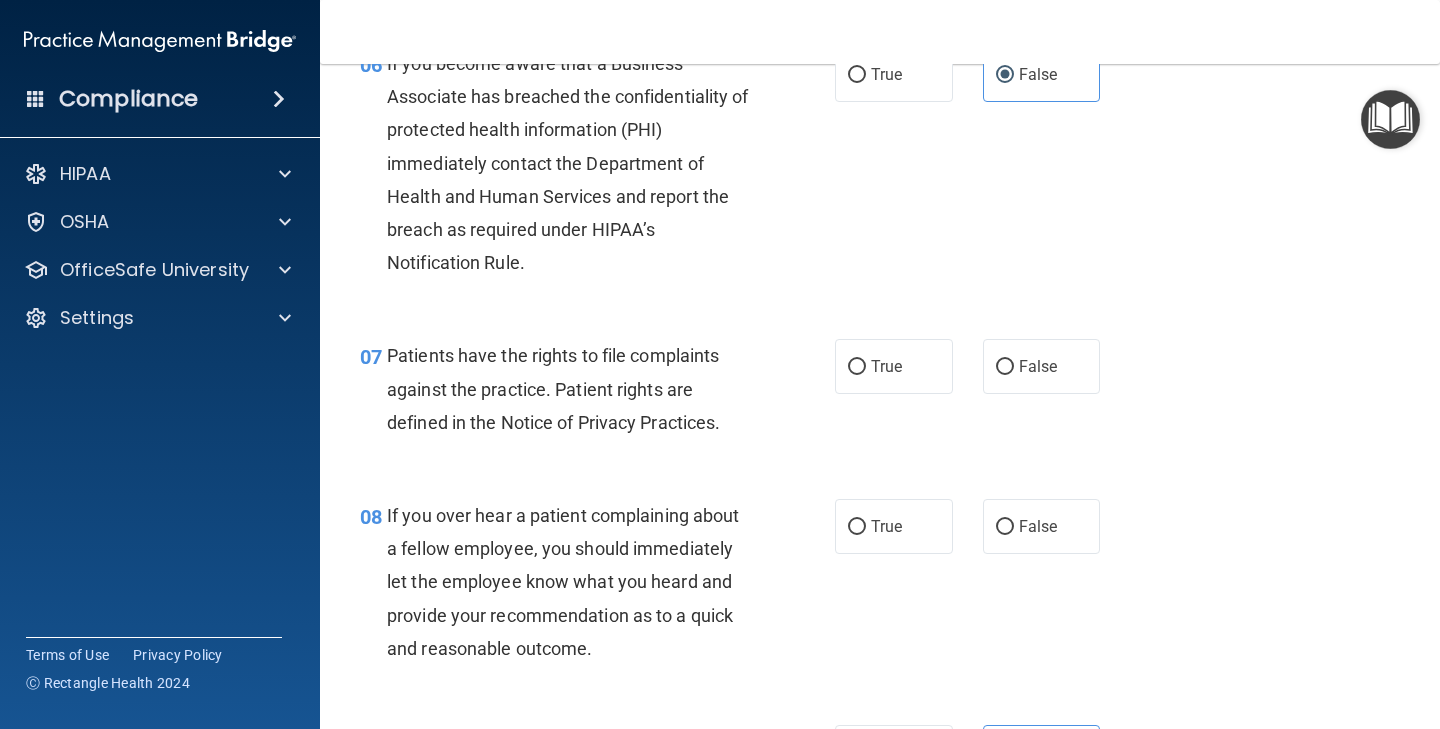 scroll, scrollTop: 1249, scrollLeft: 0, axis: vertical 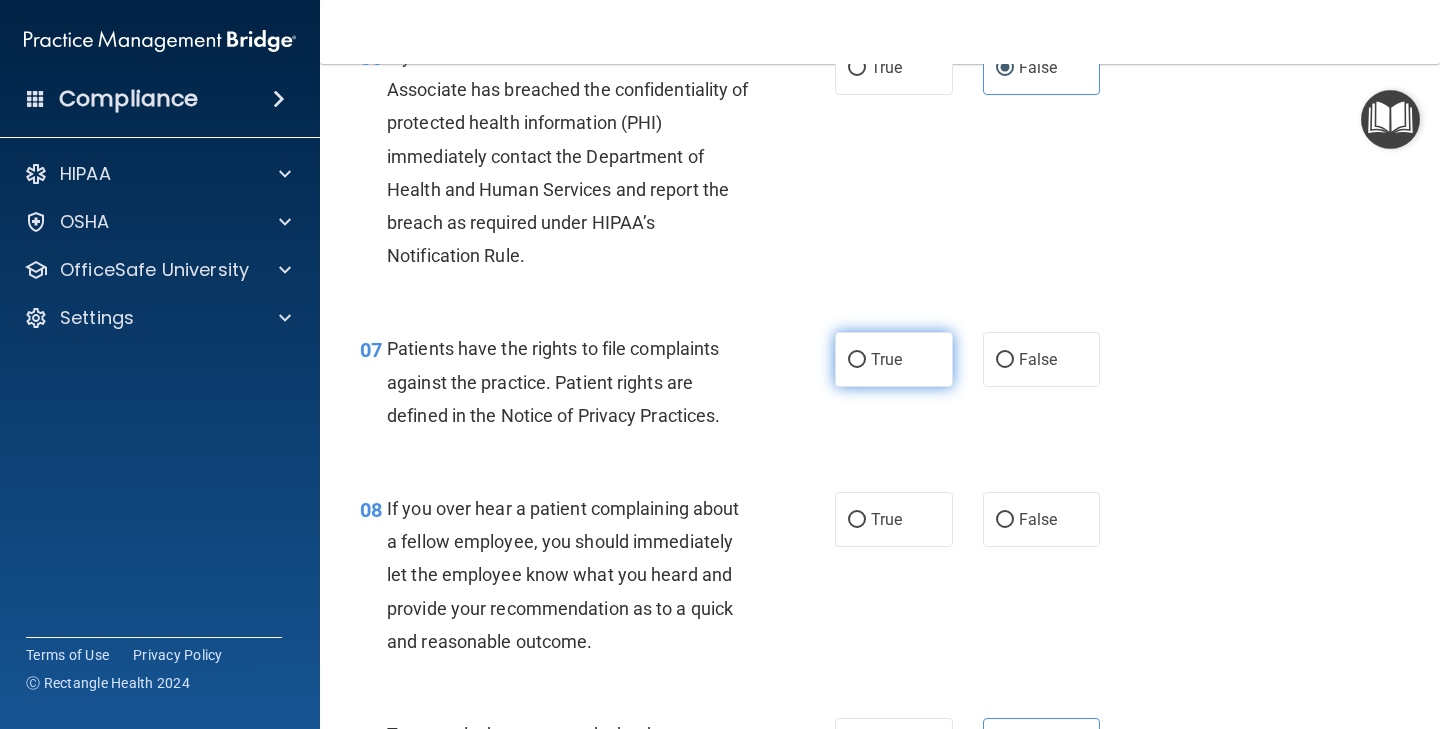 click on "True" at bounding box center [894, 359] 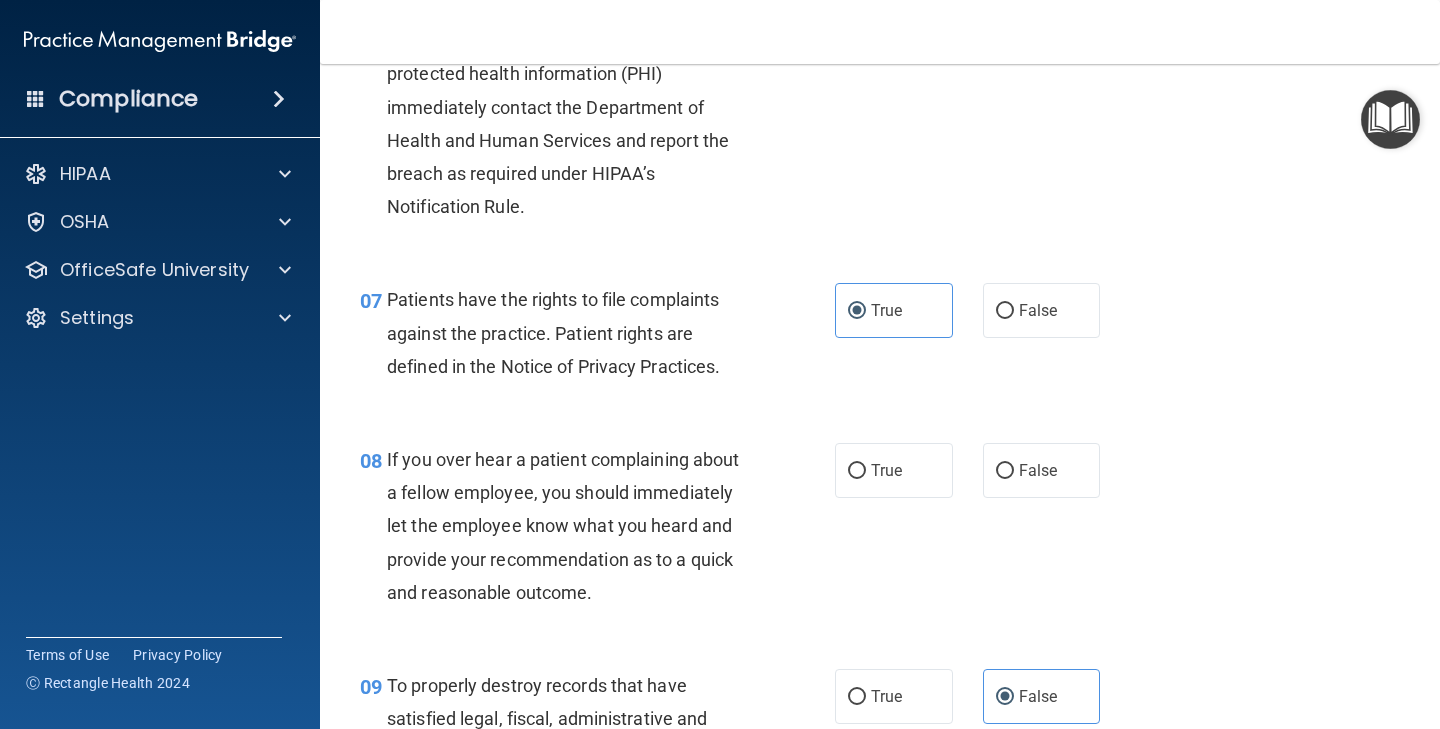 scroll, scrollTop: 1300, scrollLeft: 0, axis: vertical 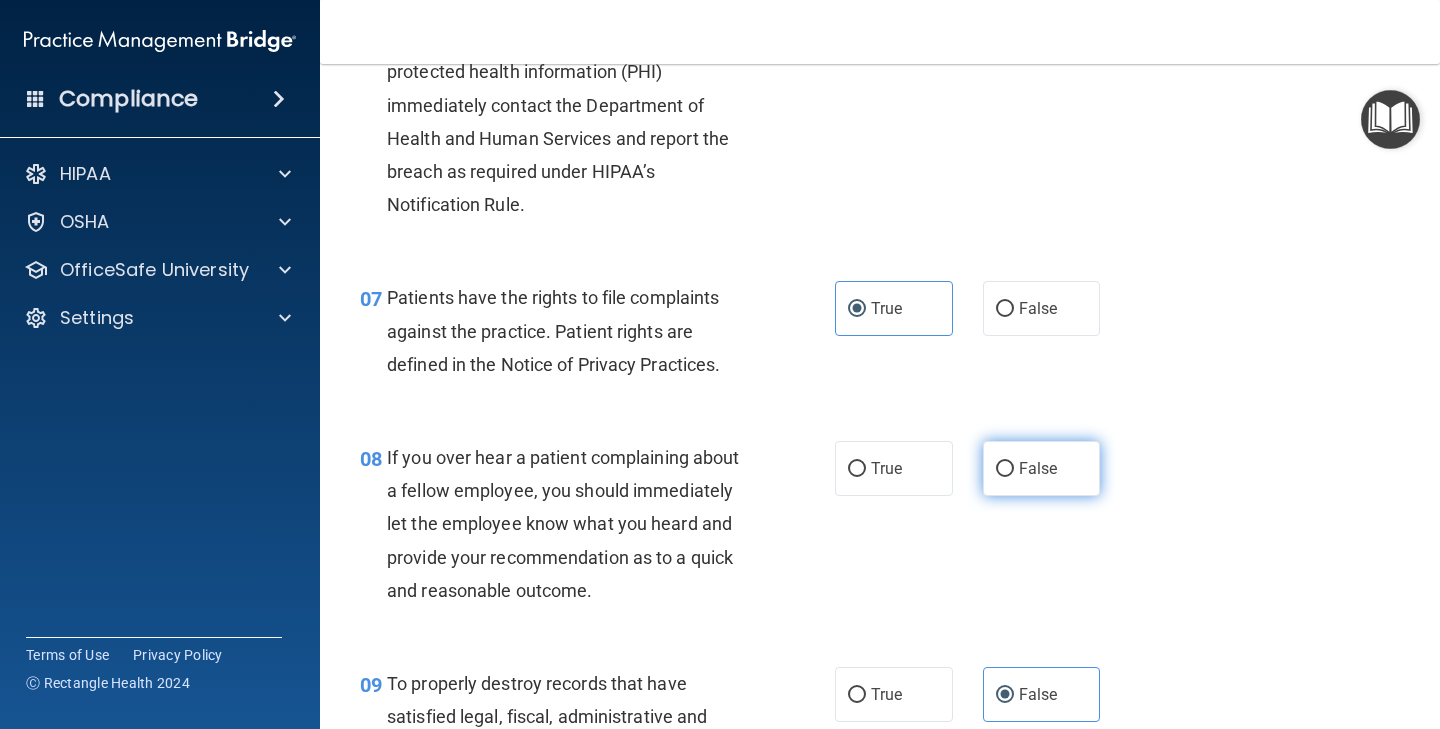 click on "False" at bounding box center (1042, 468) 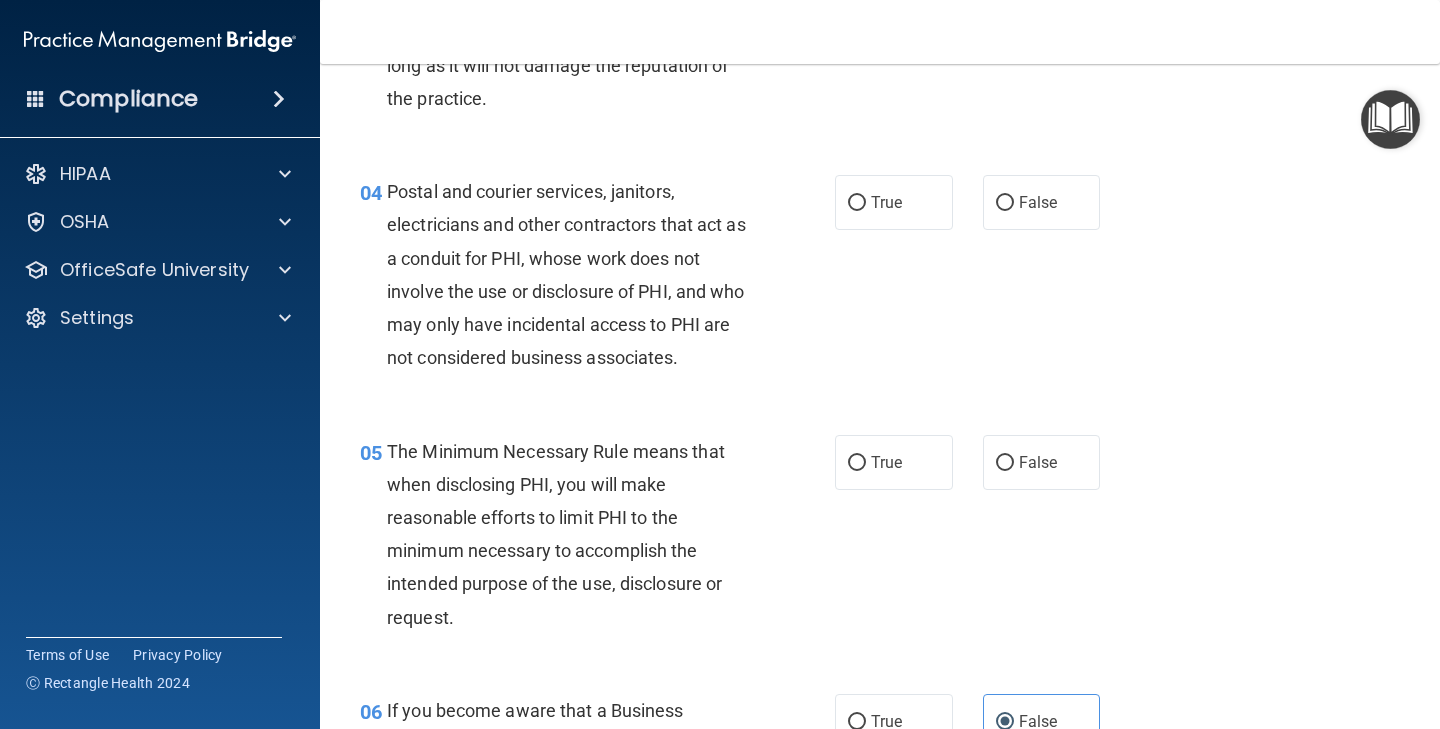 scroll, scrollTop: 592, scrollLeft: 0, axis: vertical 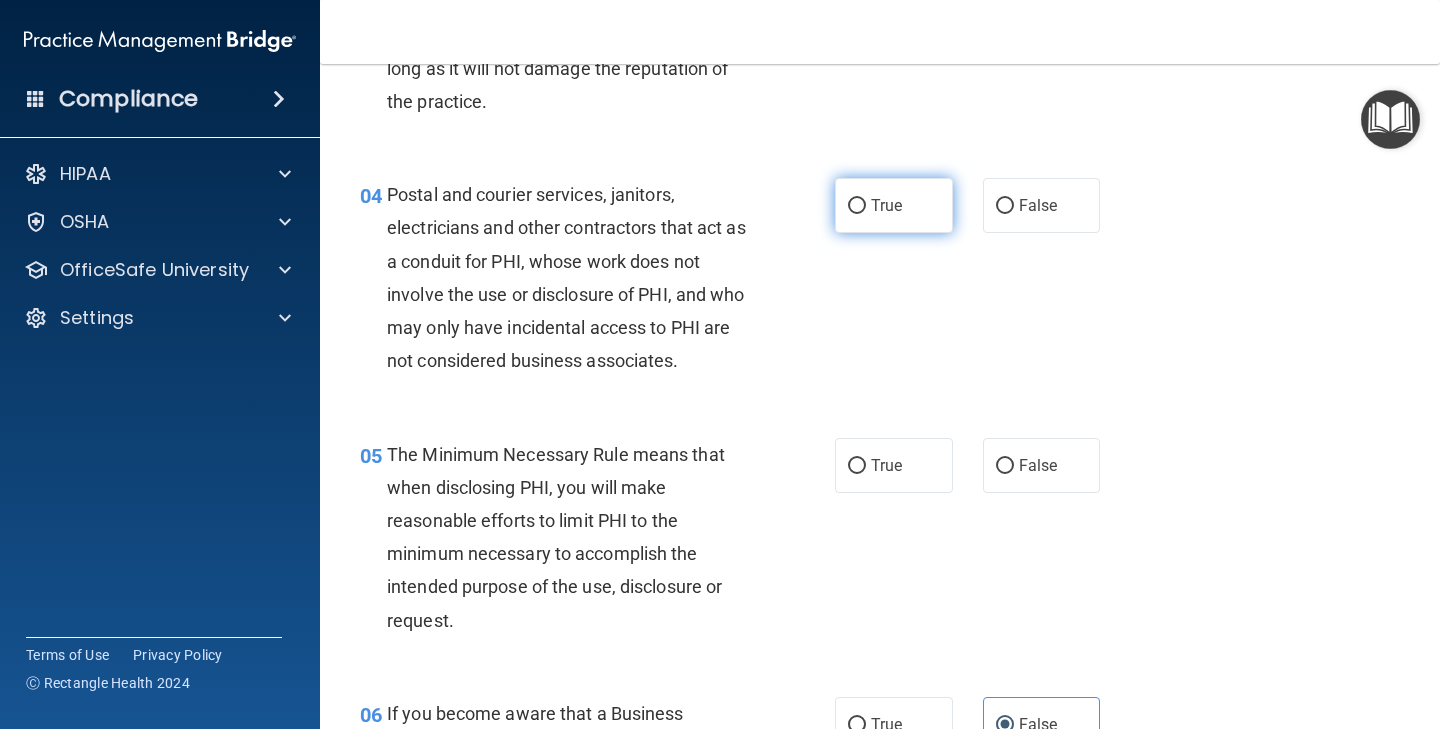 click on "True" at bounding box center [894, 205] 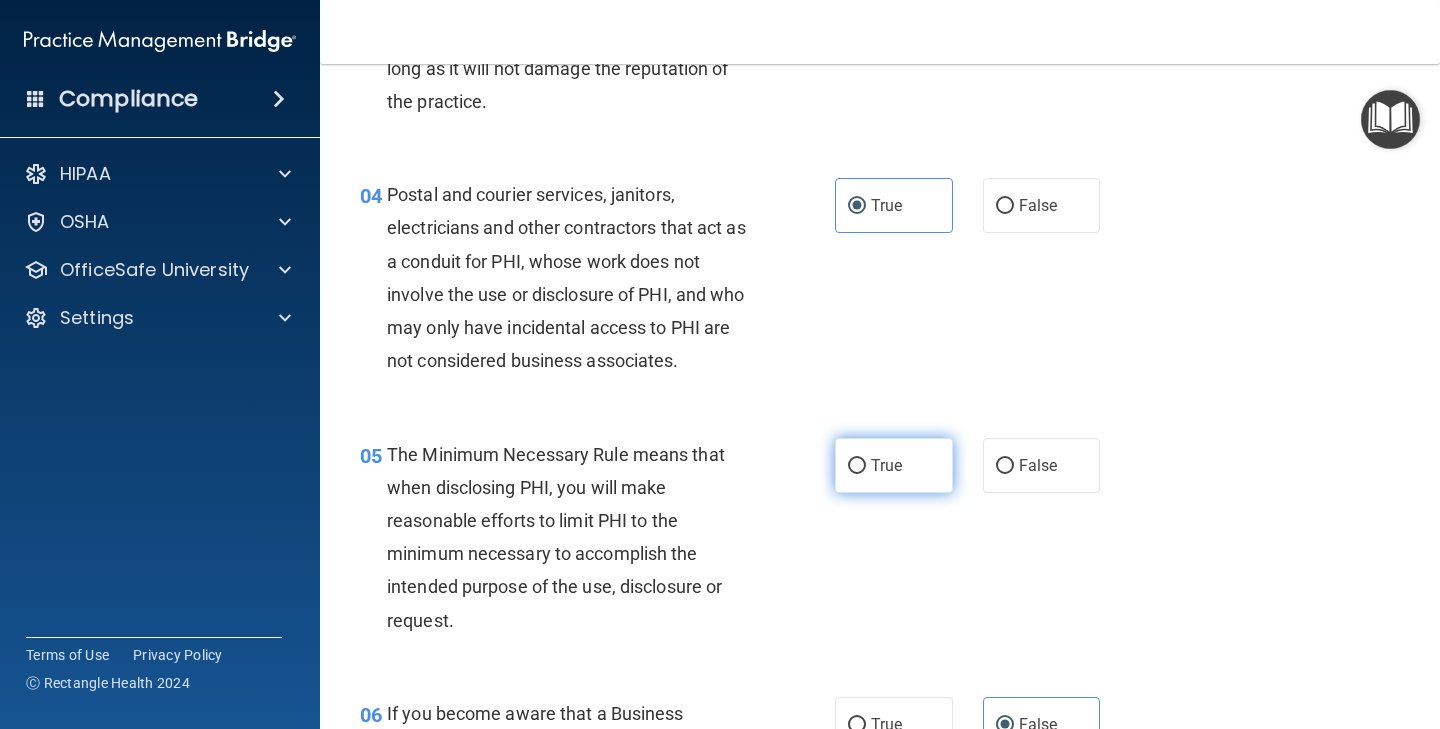 click on "True" at bounding box center [894, 465] 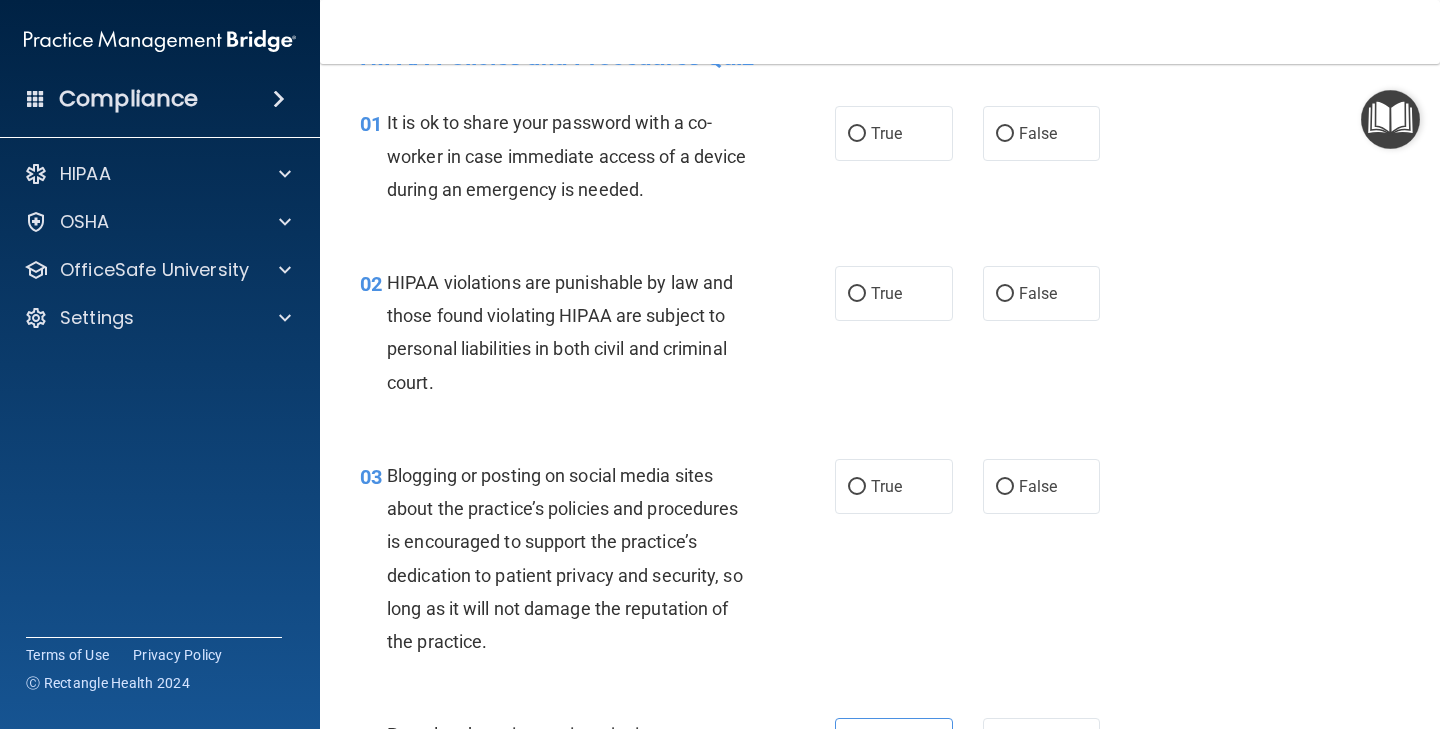 scroll, scrollTop: 0, scrollLeft: 0, axis: both 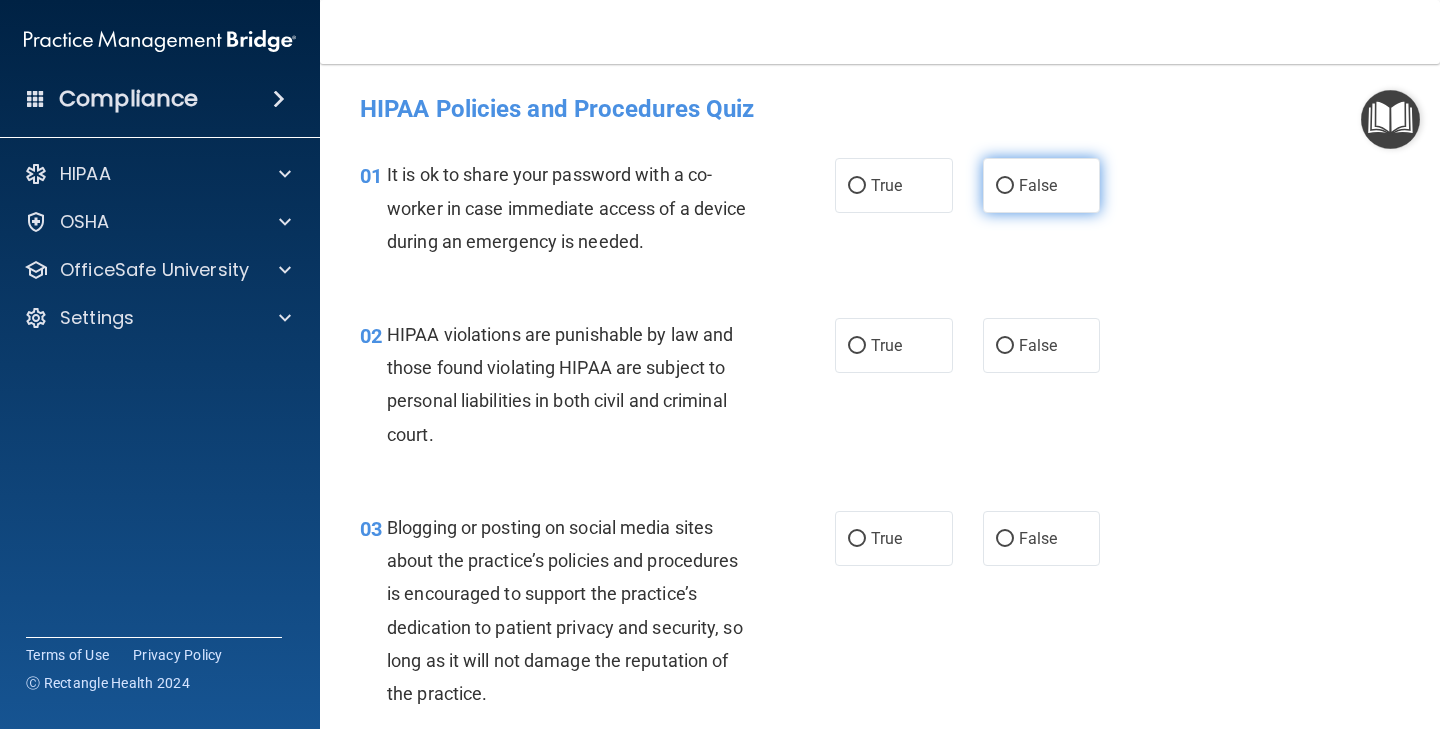 click on "False" at bounding box center [1038, 185] 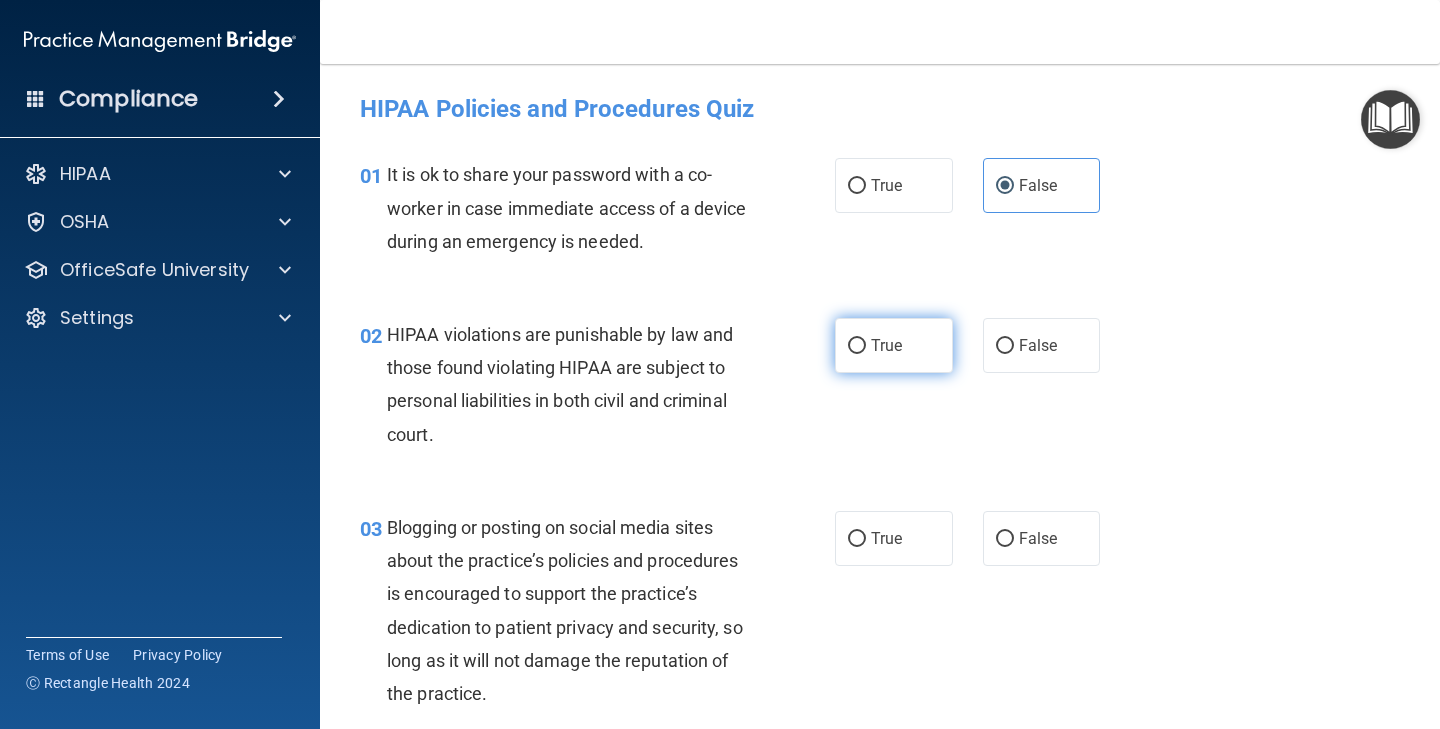 click on "True" at bounding box center [894, 345] 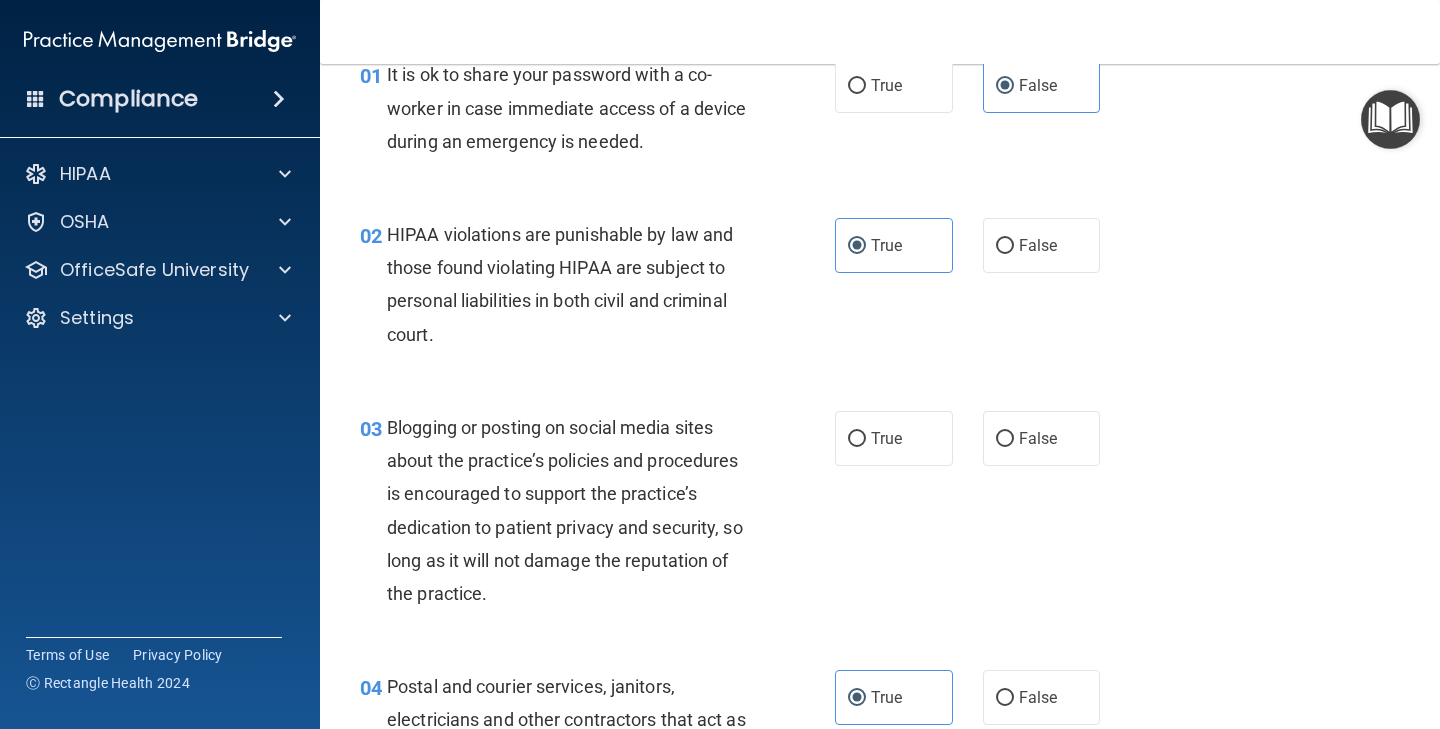 scroll, scrollTop: 127, scrollLeft: 0, axis: vertical 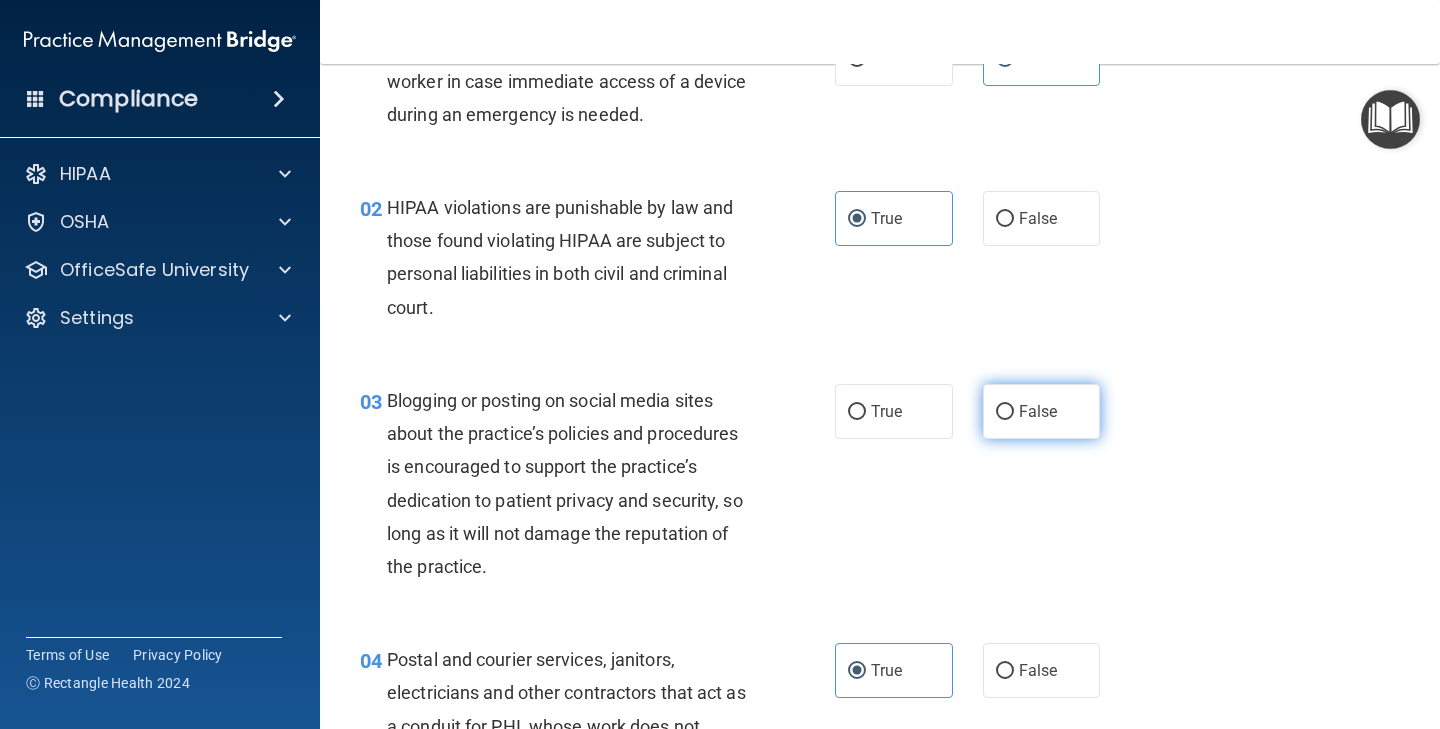 click on "False" at bounding box center (1038, 411) 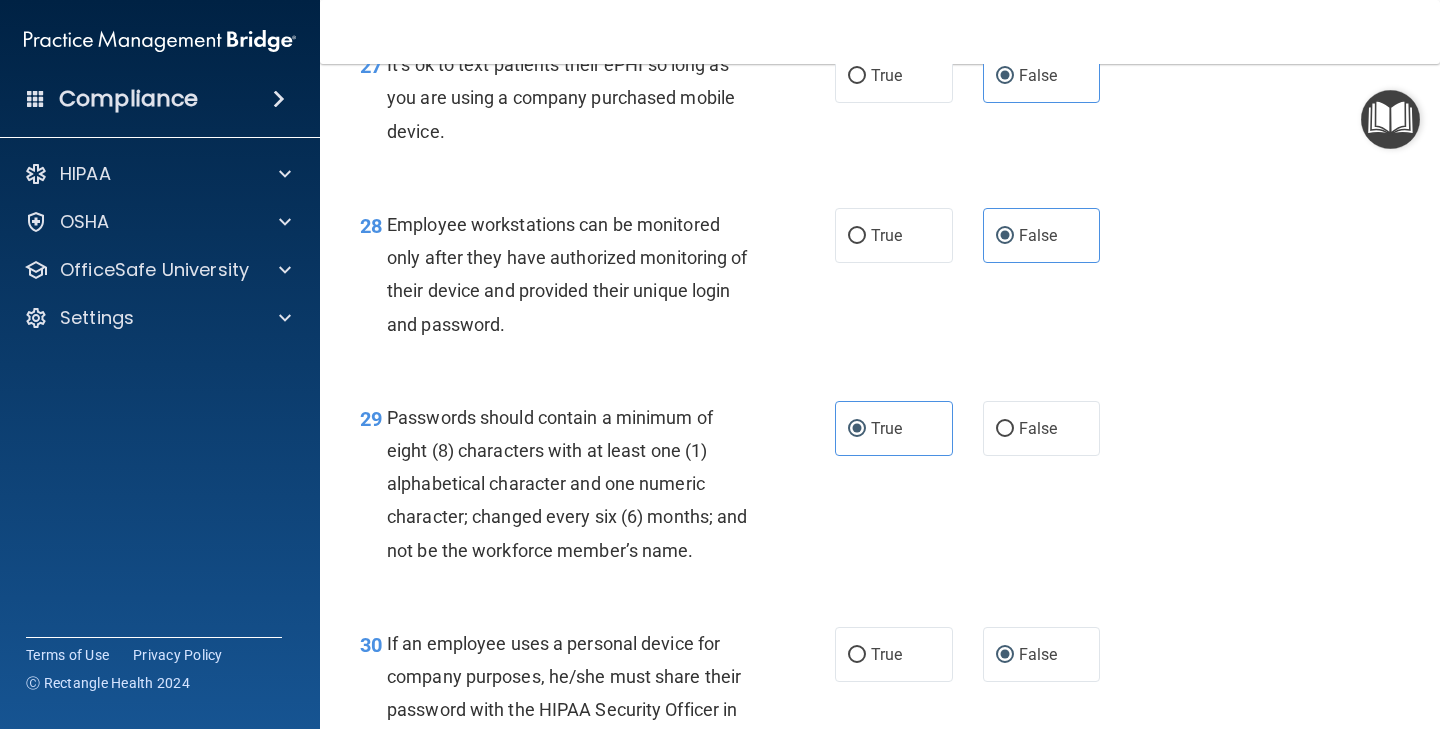 scroll, scrollTop: 5521, scrollLeft: 0, axis: vertical 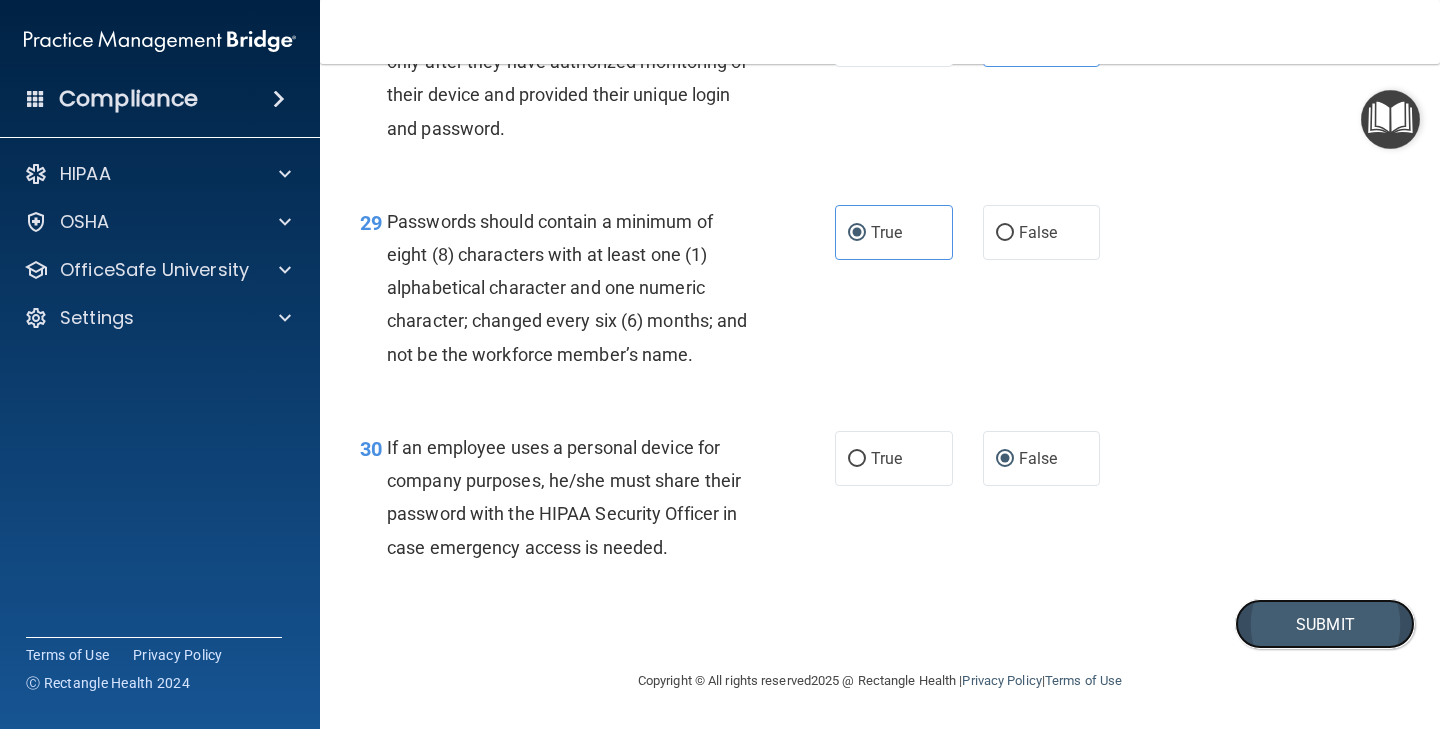 click on "Submit" at bounding box center [1325, 624] 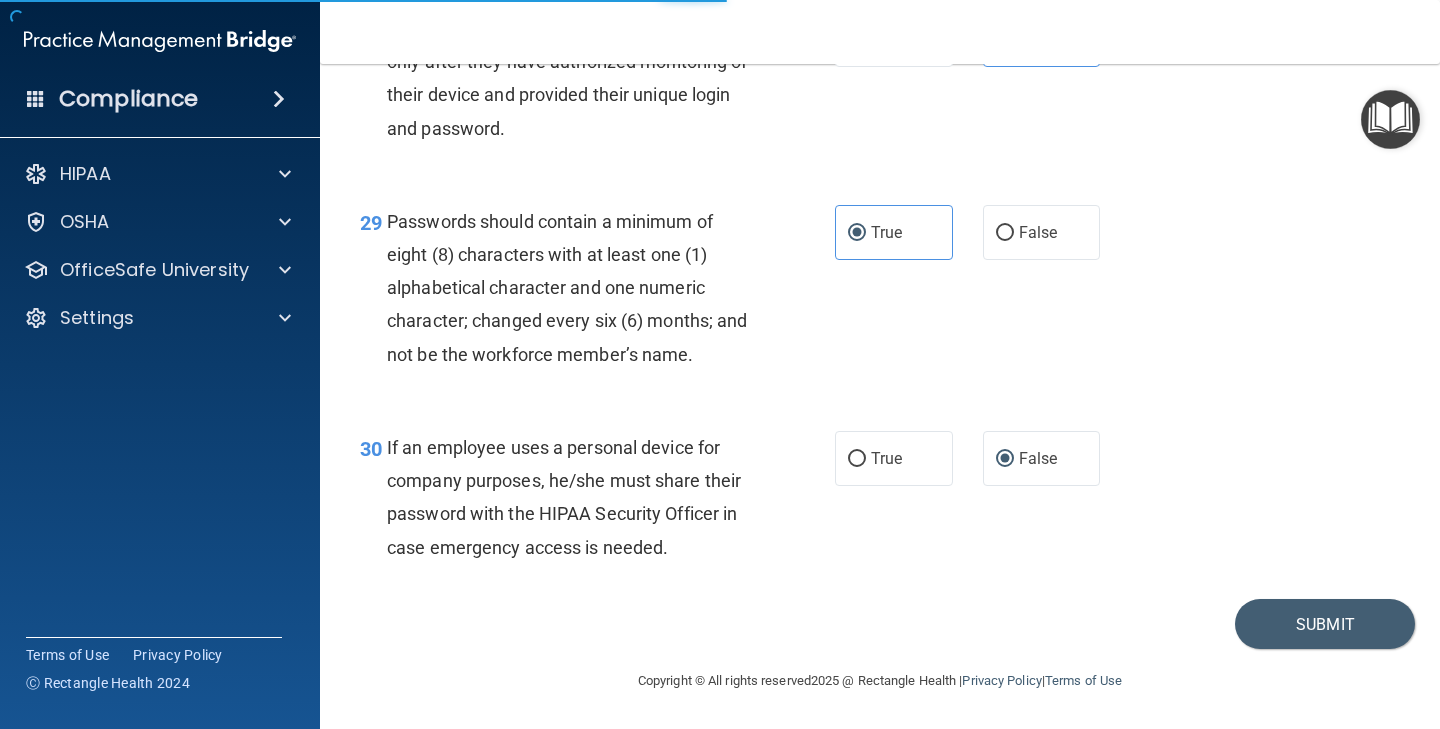 scroll, scrollTop: 0, scrollLeft: 0, axis: both 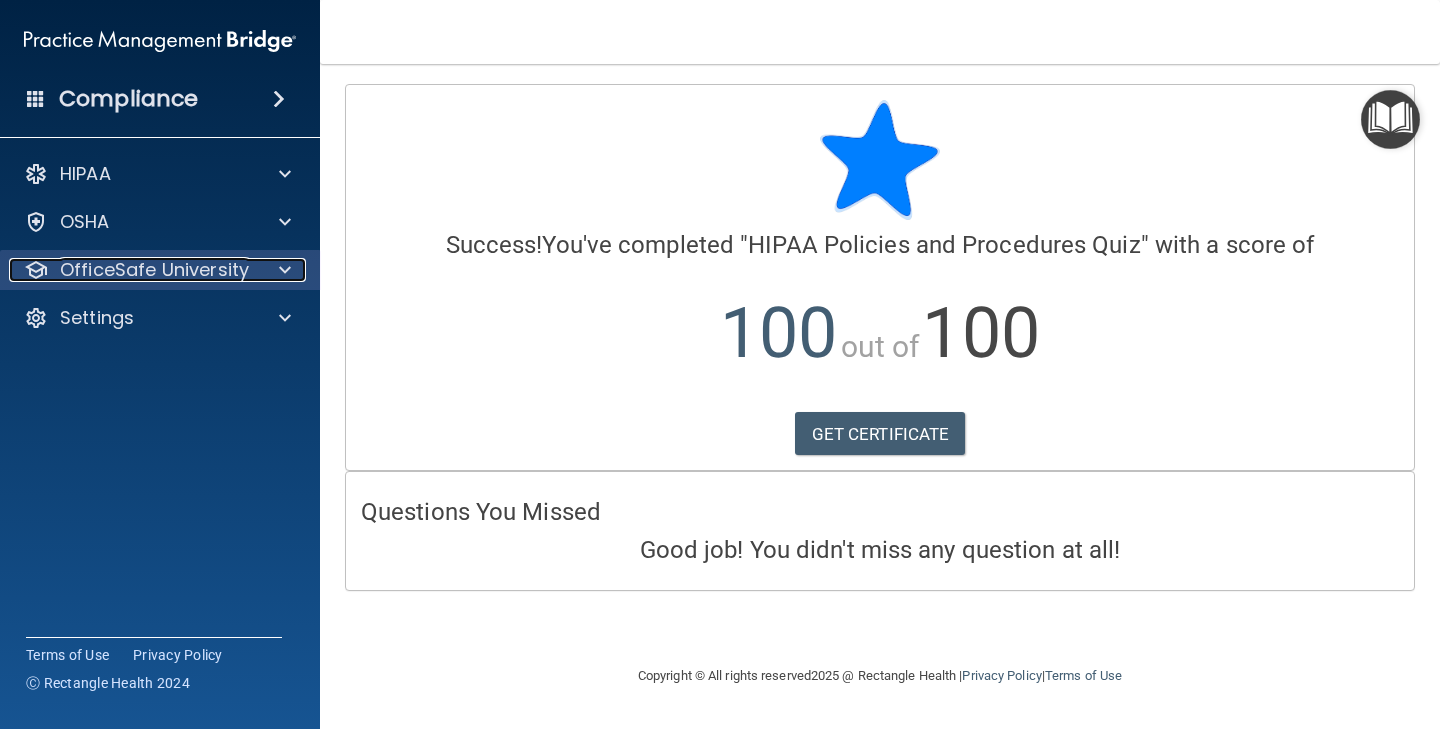 click on "OfficeSafe University" at bounding box center [154, 270] 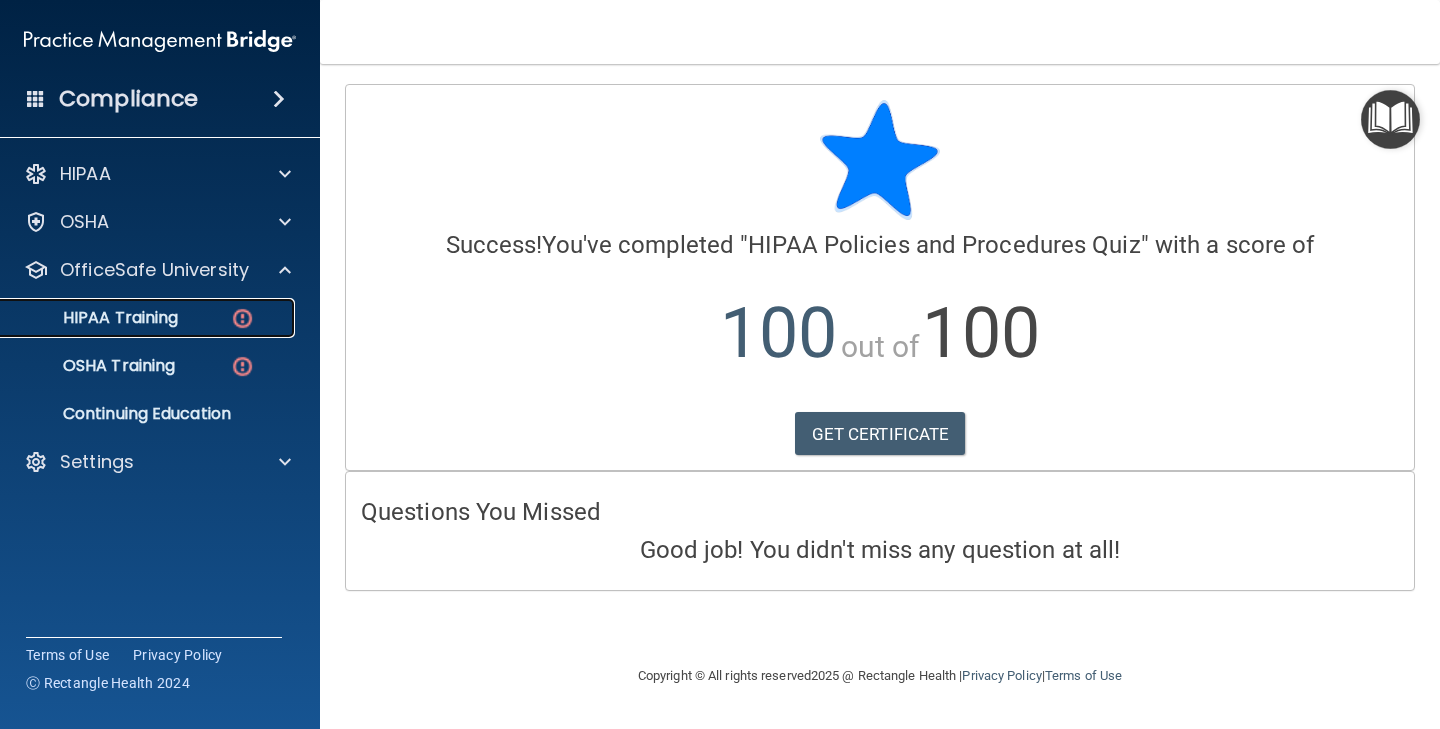 click on "HIPAA Training" at bounding box center (137, 318) 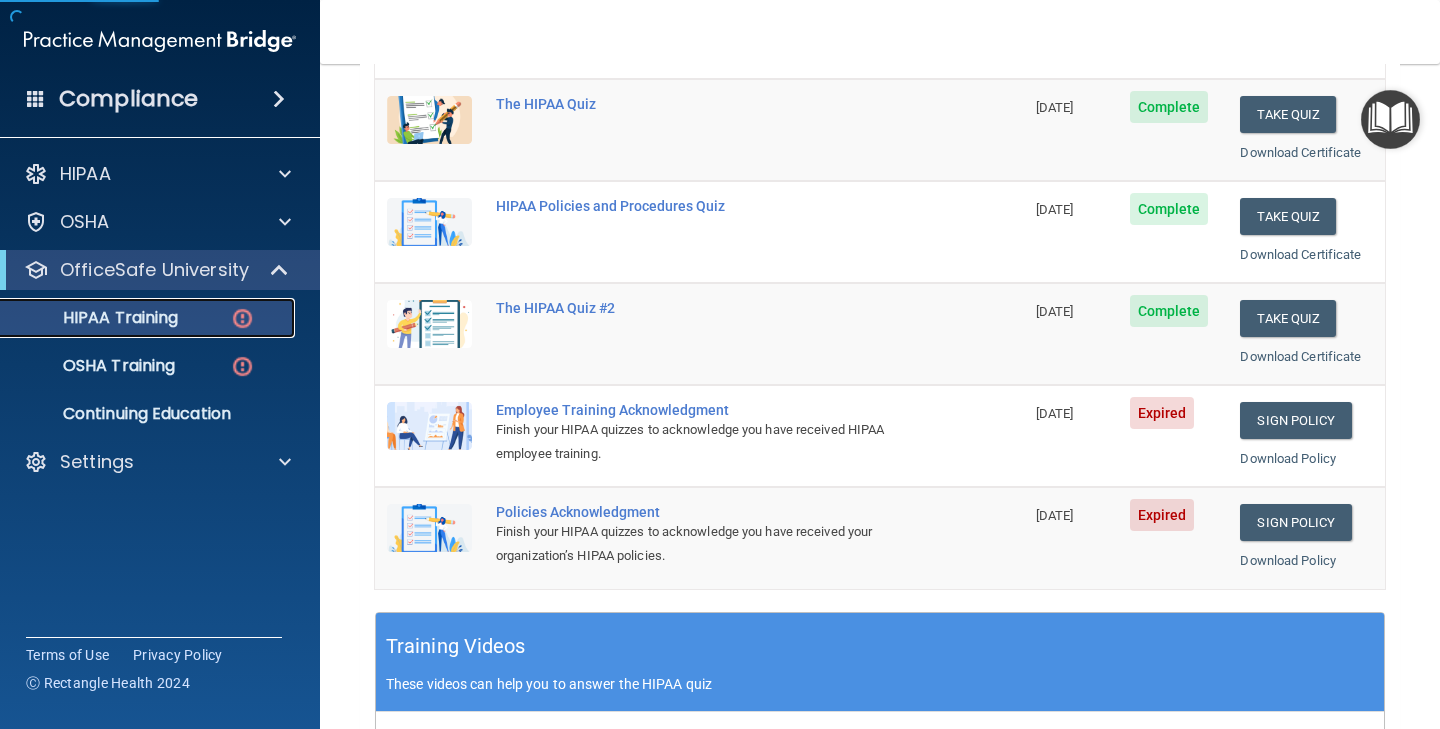 scroll, scrollTop: 397, scrollLeft: 0, axis: vertical 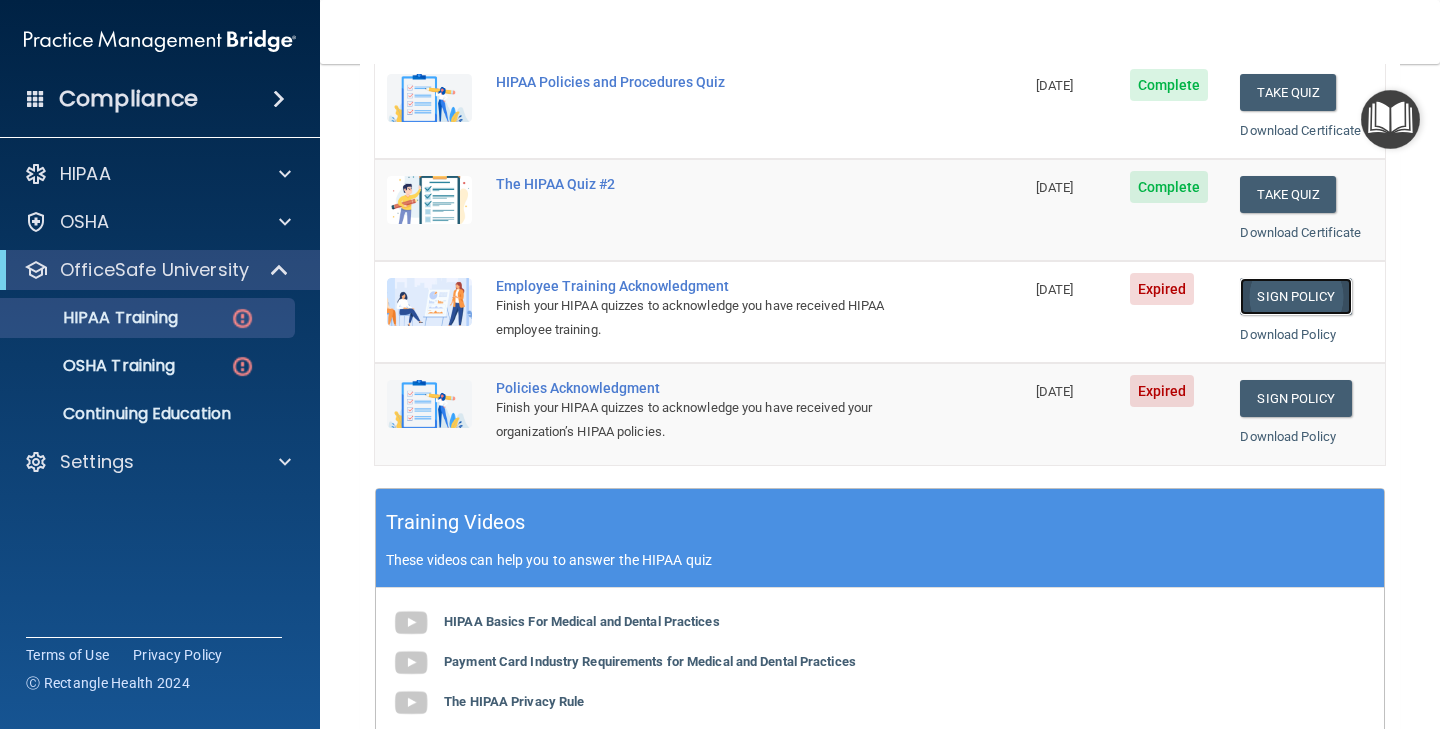 click on "Sign Policy" at bounding box center (1295, 296) 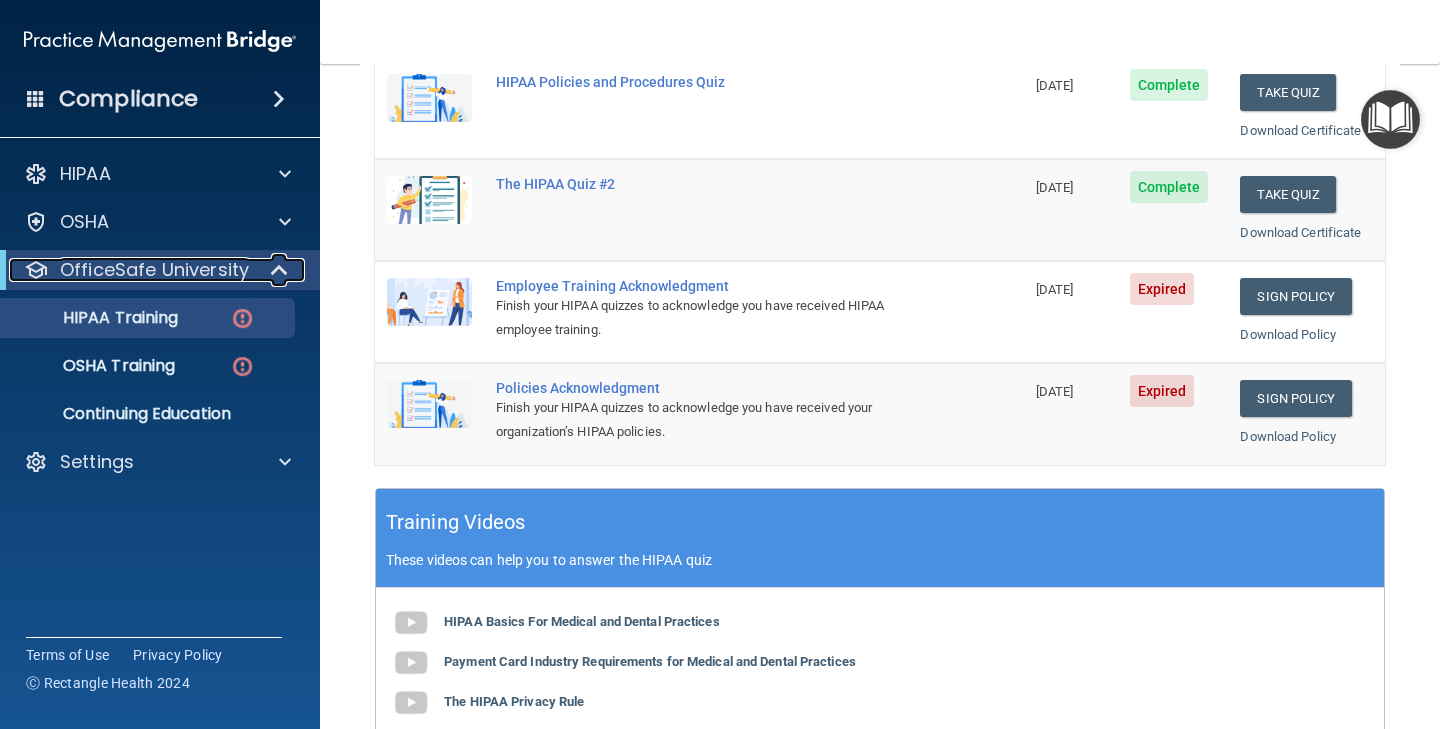 click on "OfficeSafe University" at bounding box center [154, 270] 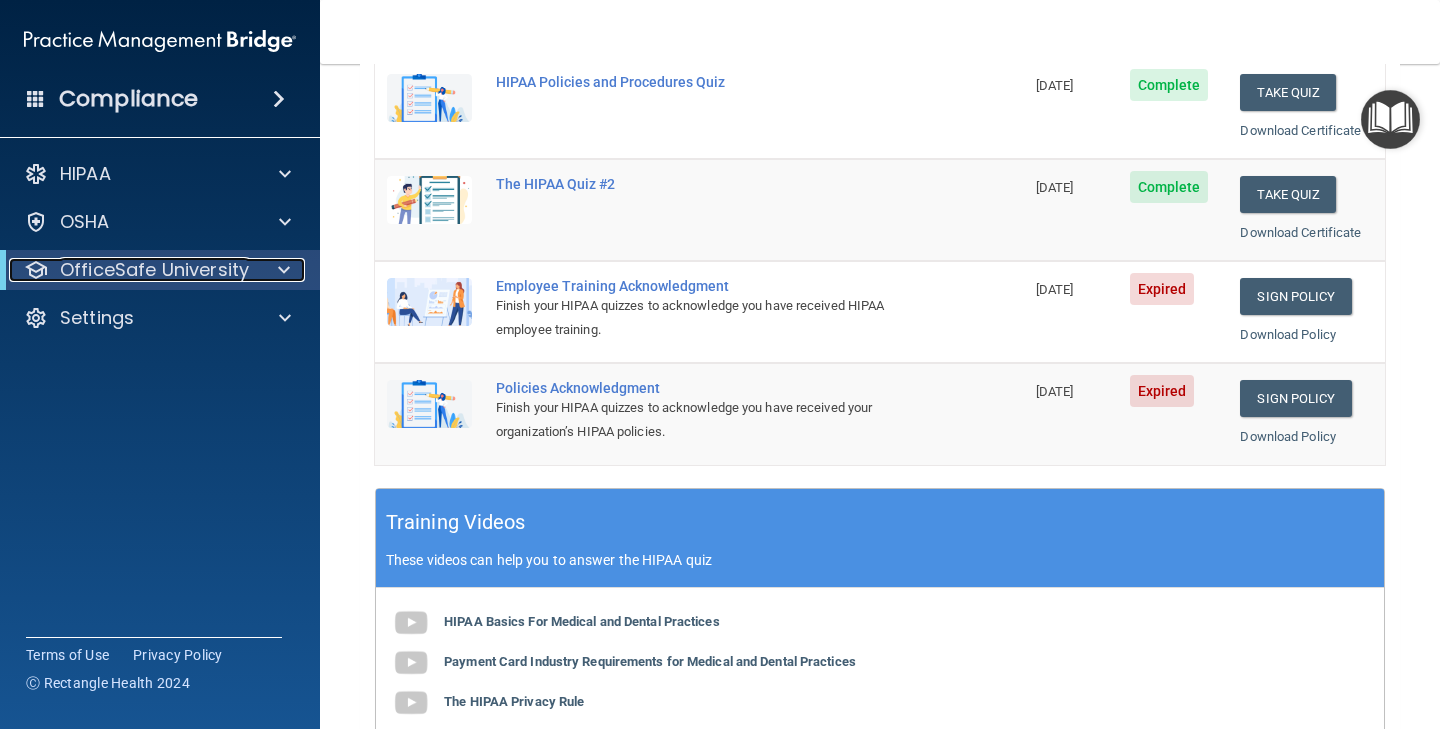click on "OfficeSafe University" at bounding box center [154, 270] 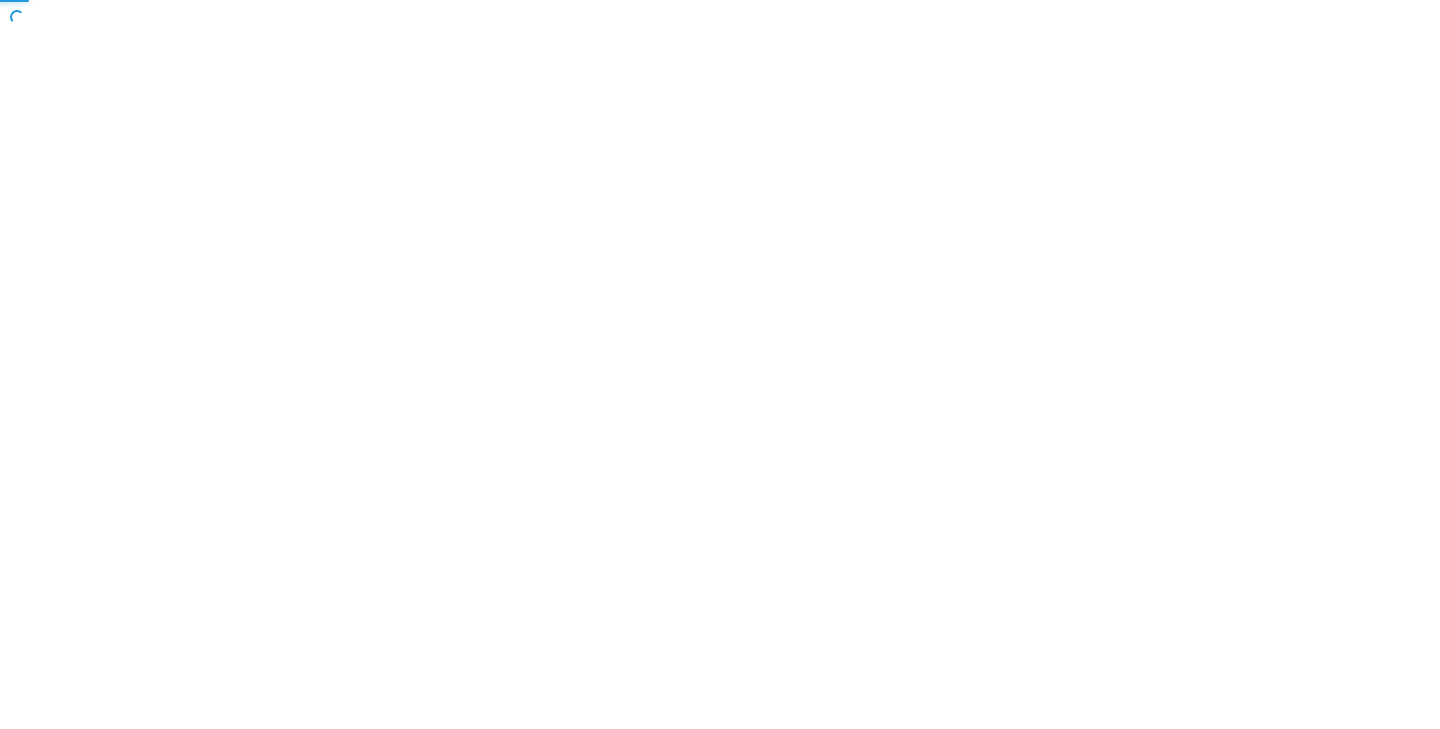scroll, scrollTop: 0, scrollLeft: 0, axis: both 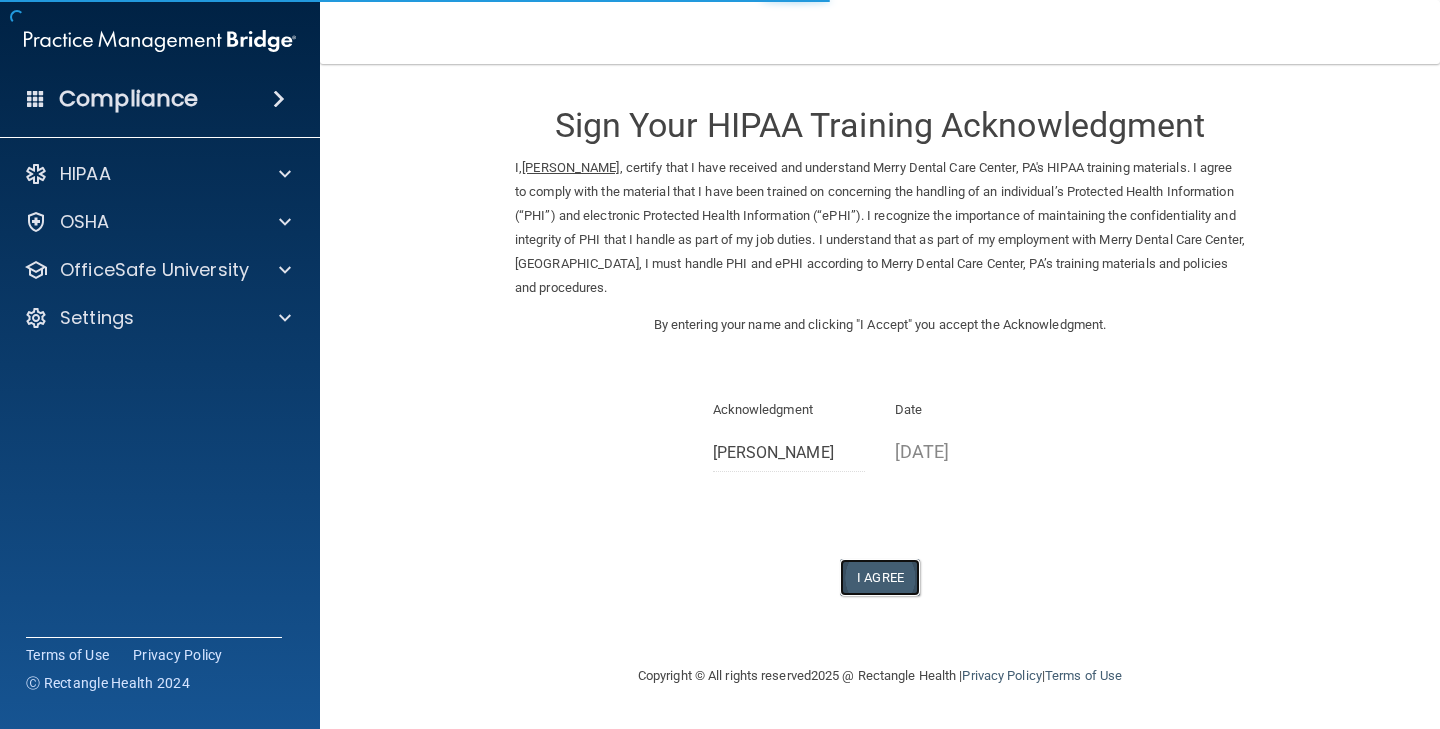 click on "I Agree" at bounding box center (880, 577) 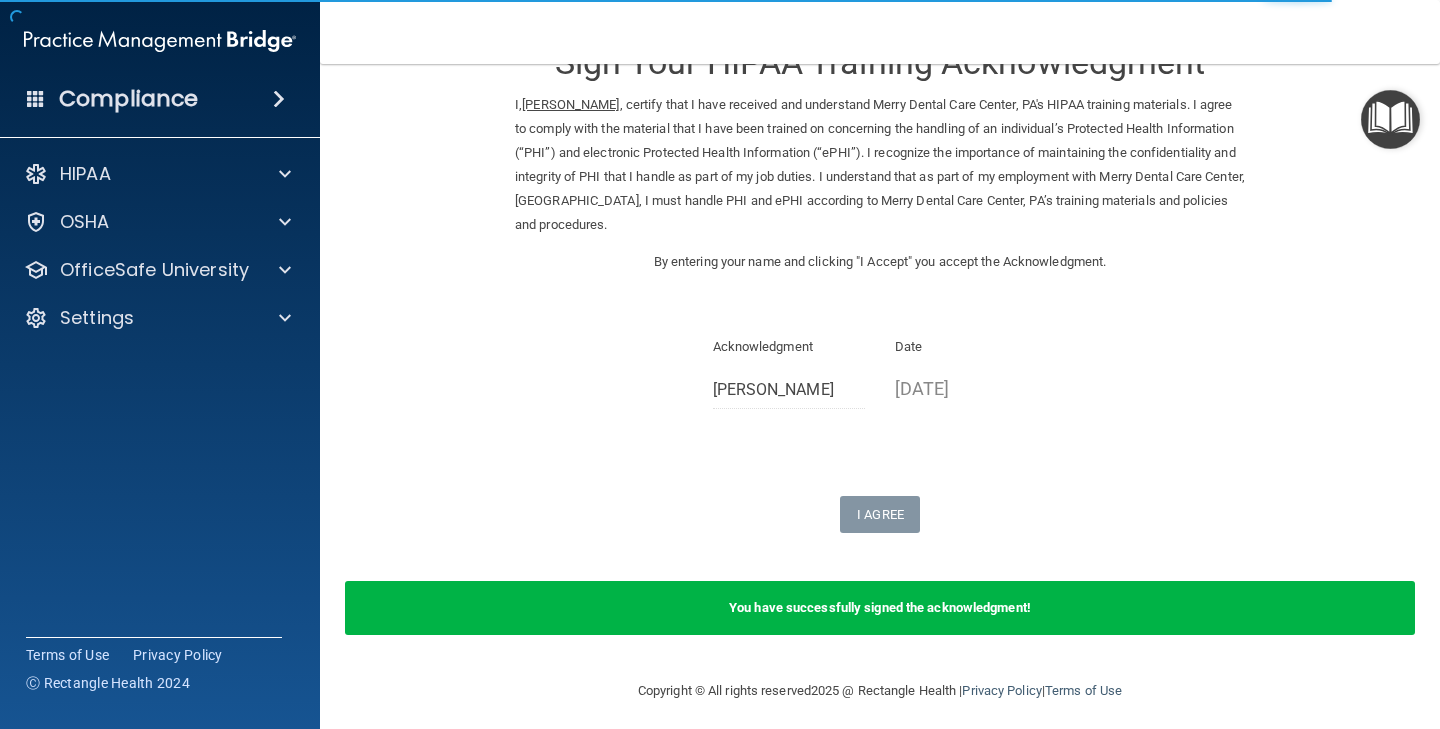 scroll, scrollTop: 73, scrollLeft: 0, axis: vertical 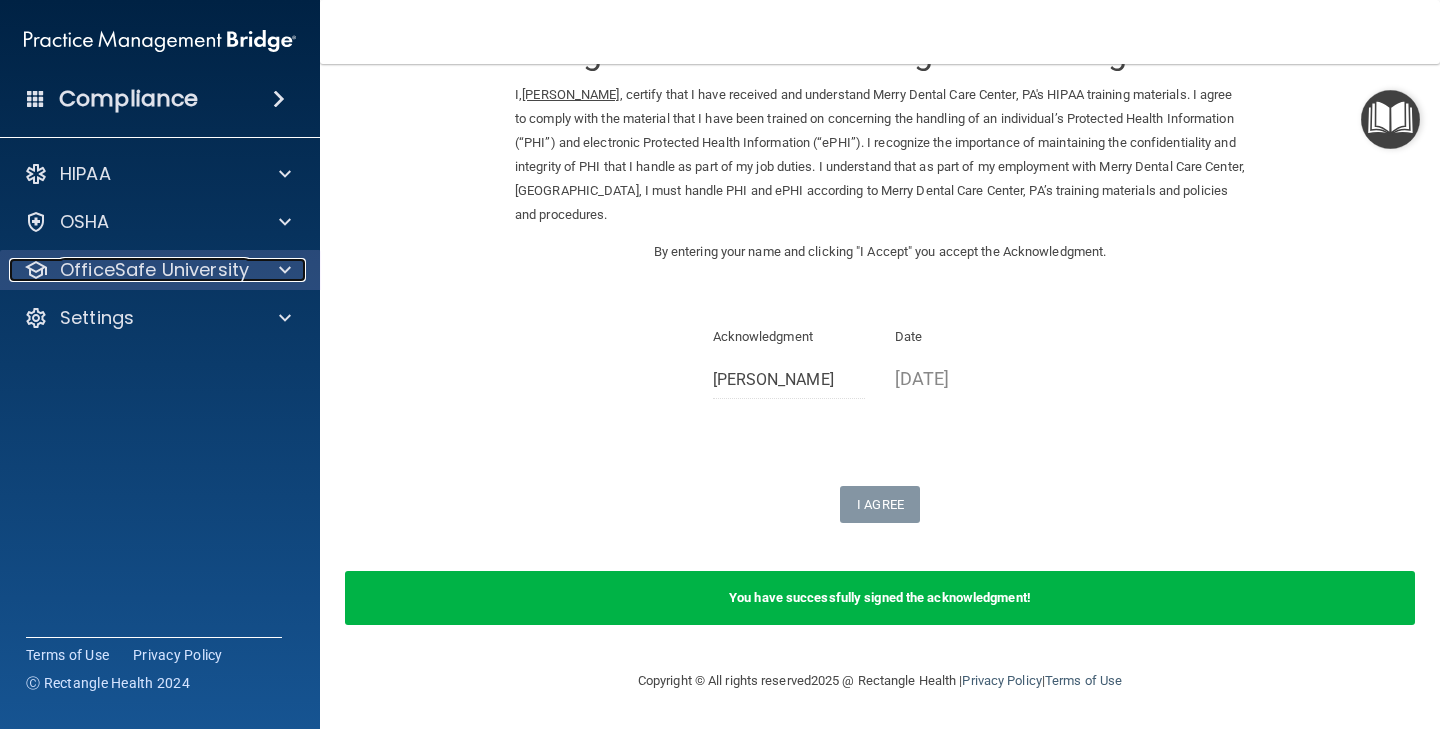 click at bounding box center (285, 270) 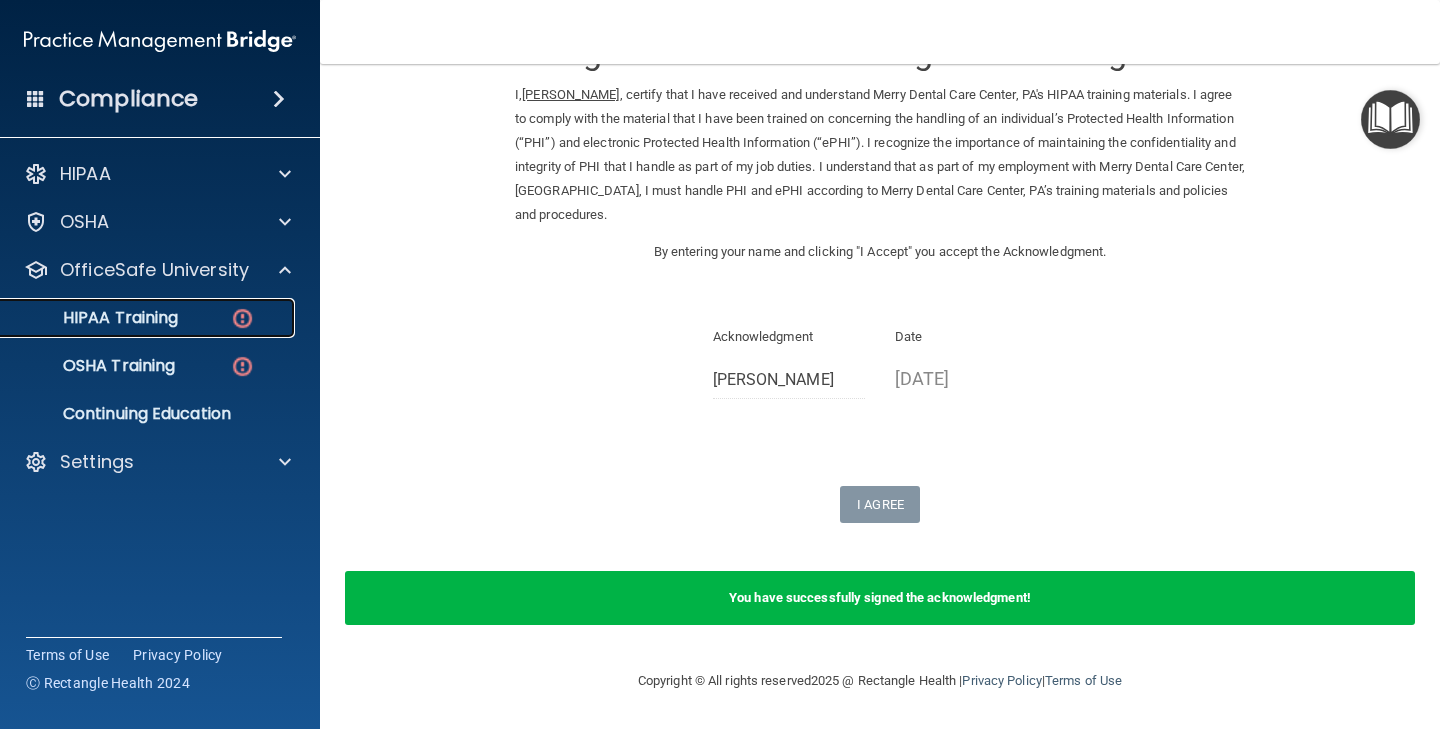 click at bounding box center (242, 318) 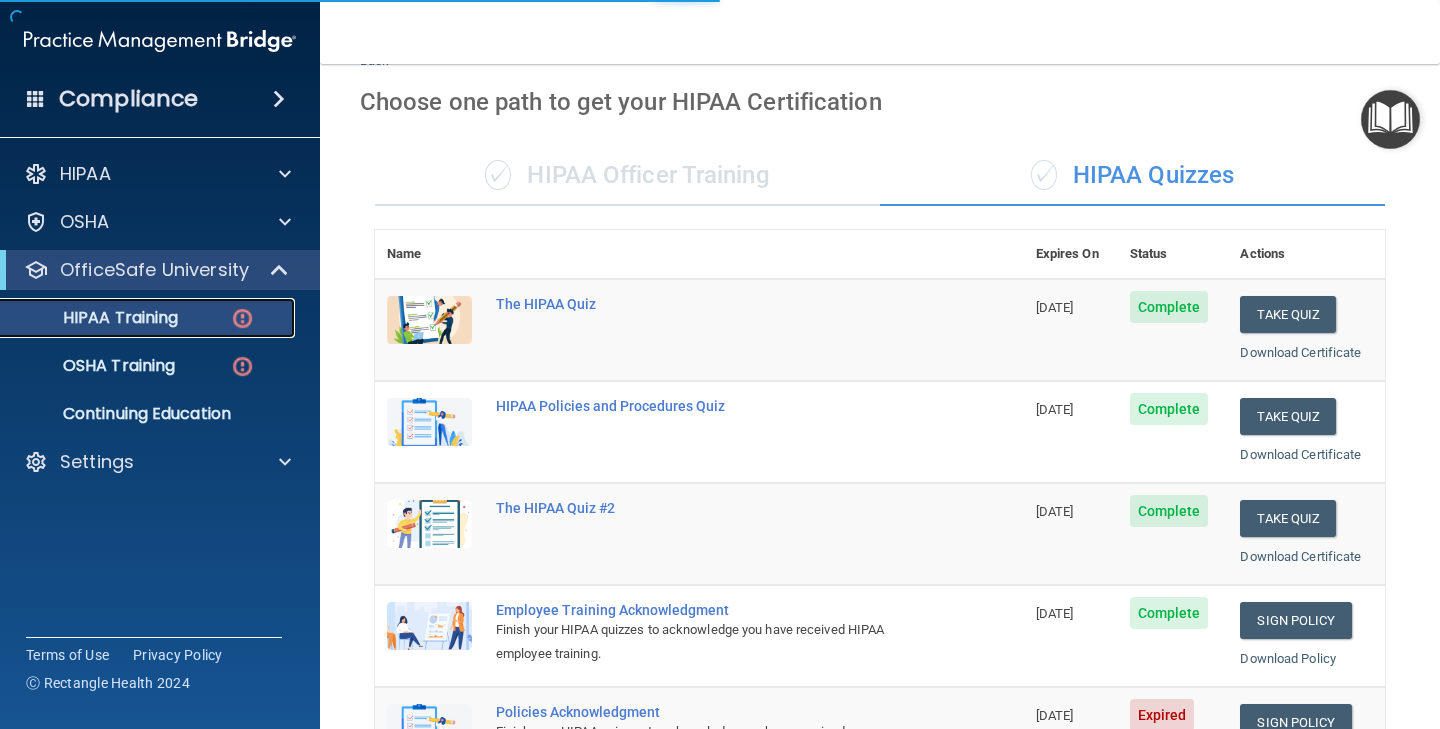 scroll, scrollTop: 776, scrollLeft: 0, axis: vertical 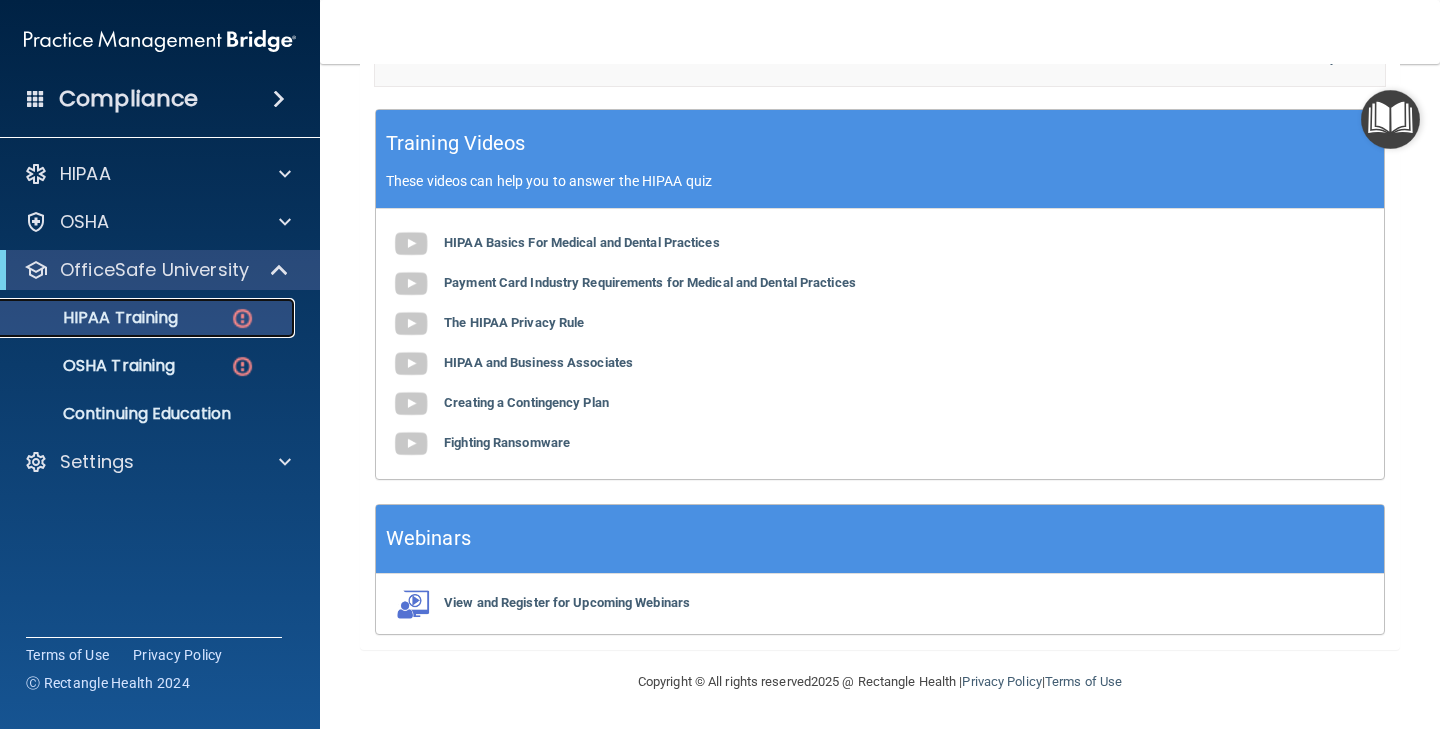 click on "HIPAA Training" at bounding box center [149, 318] 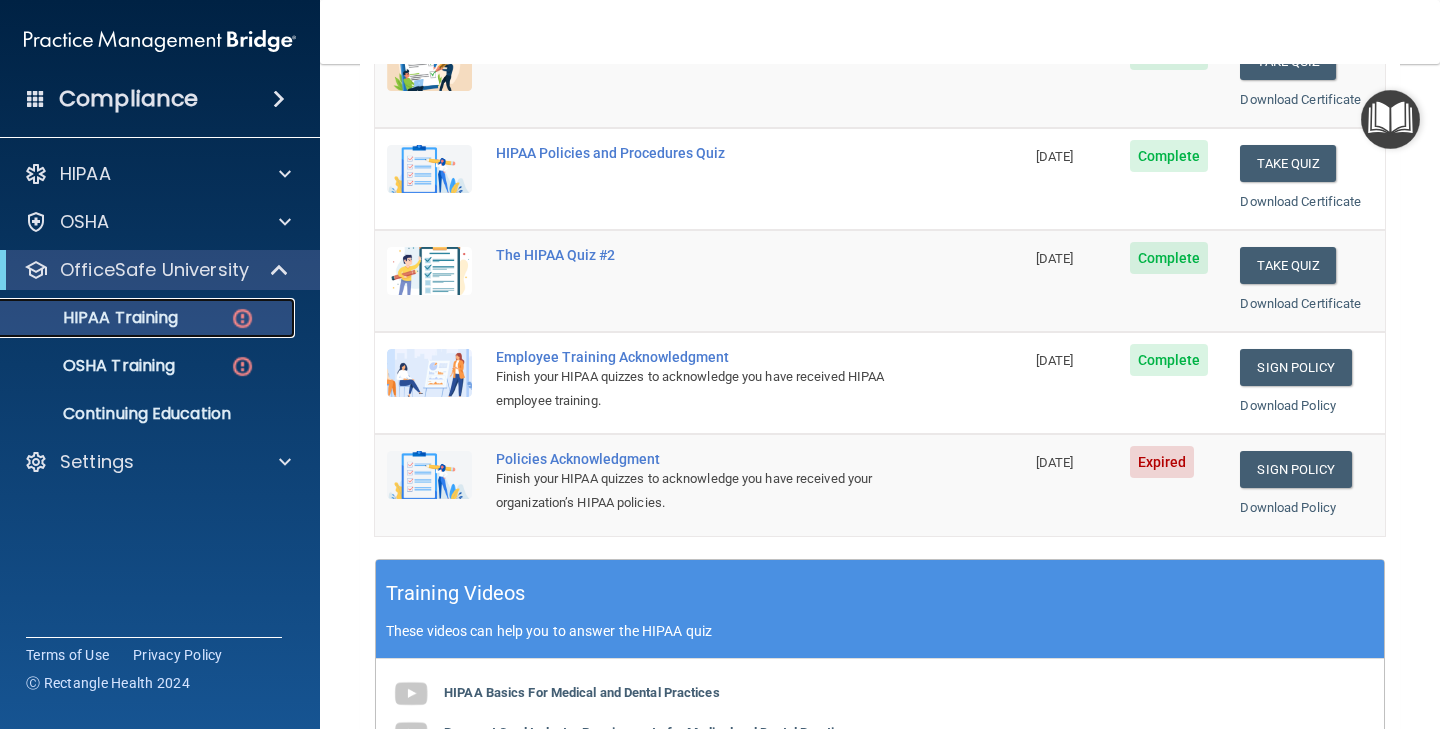 scroll, scrollTop: 322, scrollLeft: 0, axis: vertical 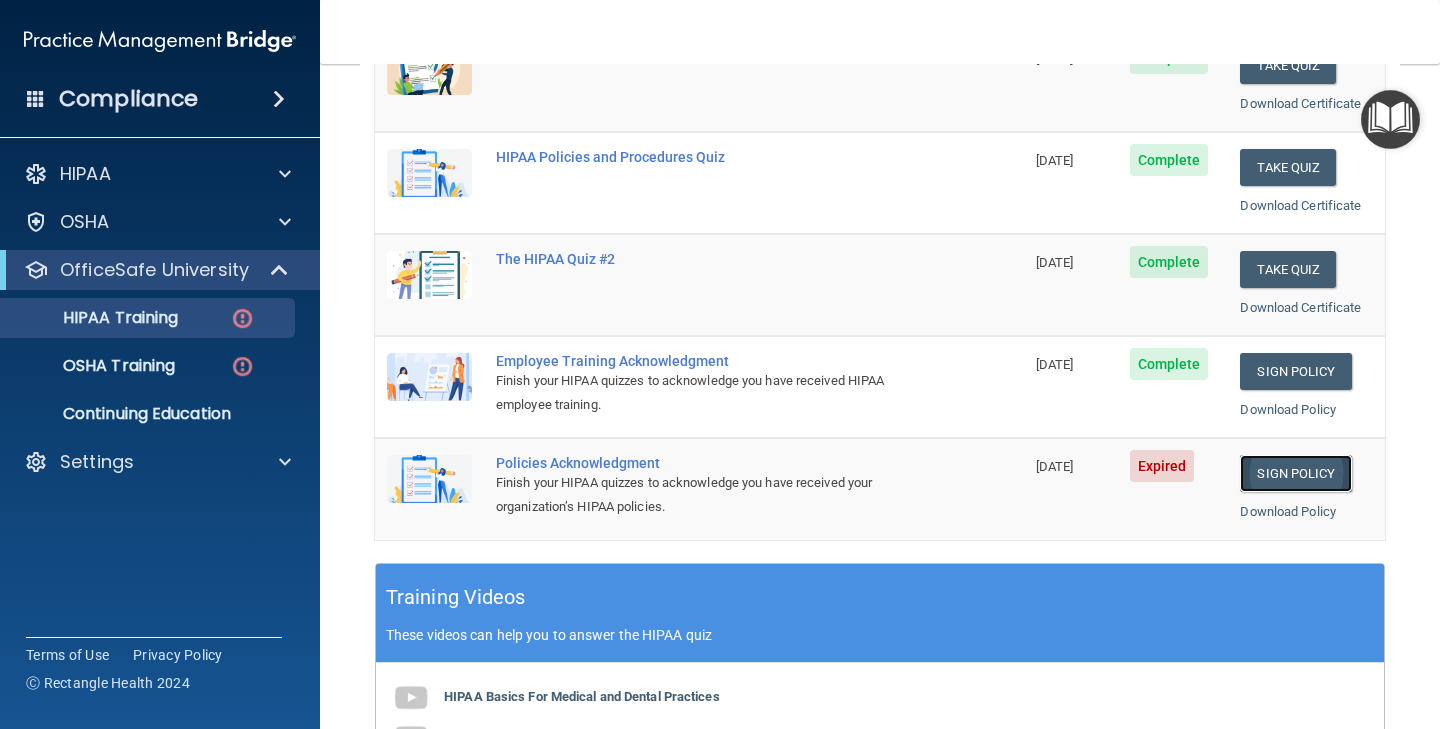click on "Sign Policy" at bounding box center (1295, 473) 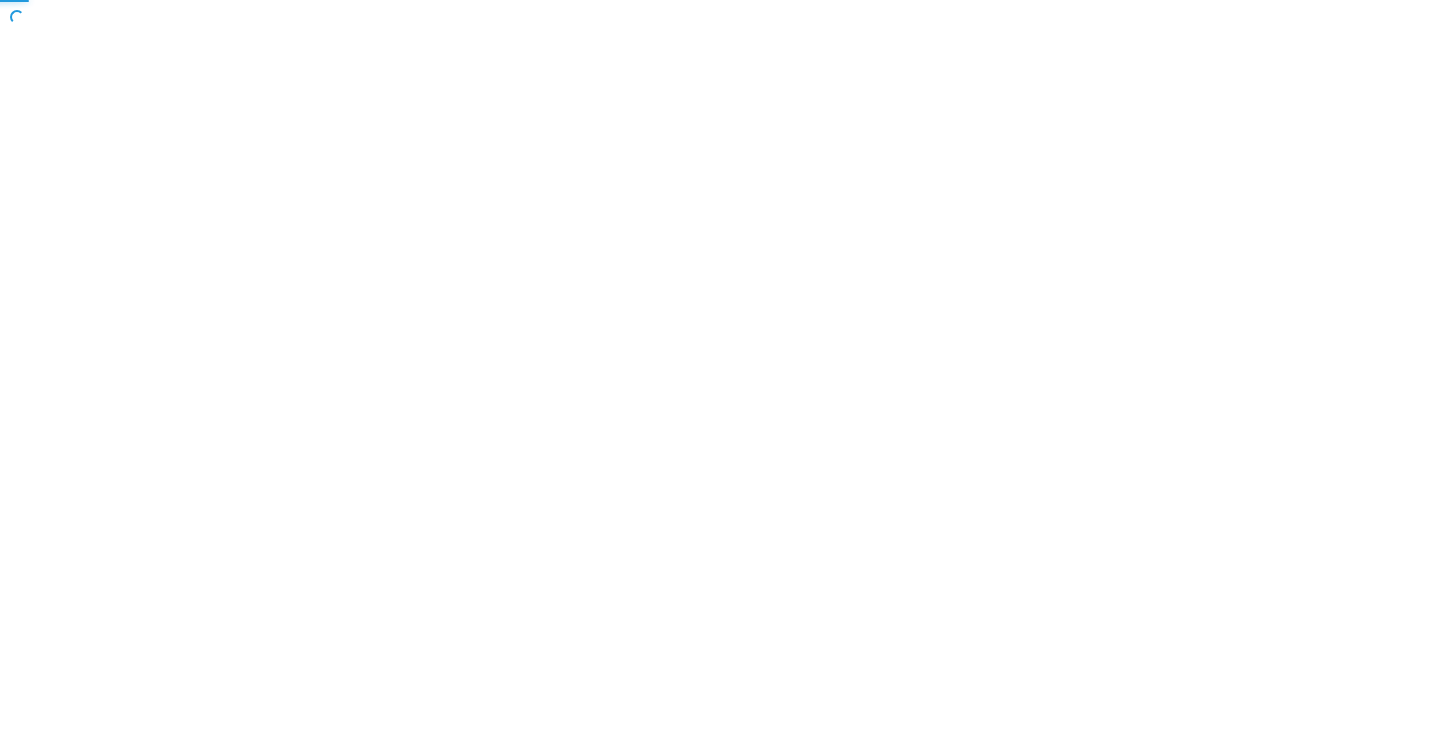 scroll, scrollTop: 0, scrollLeft: 0, axis: both 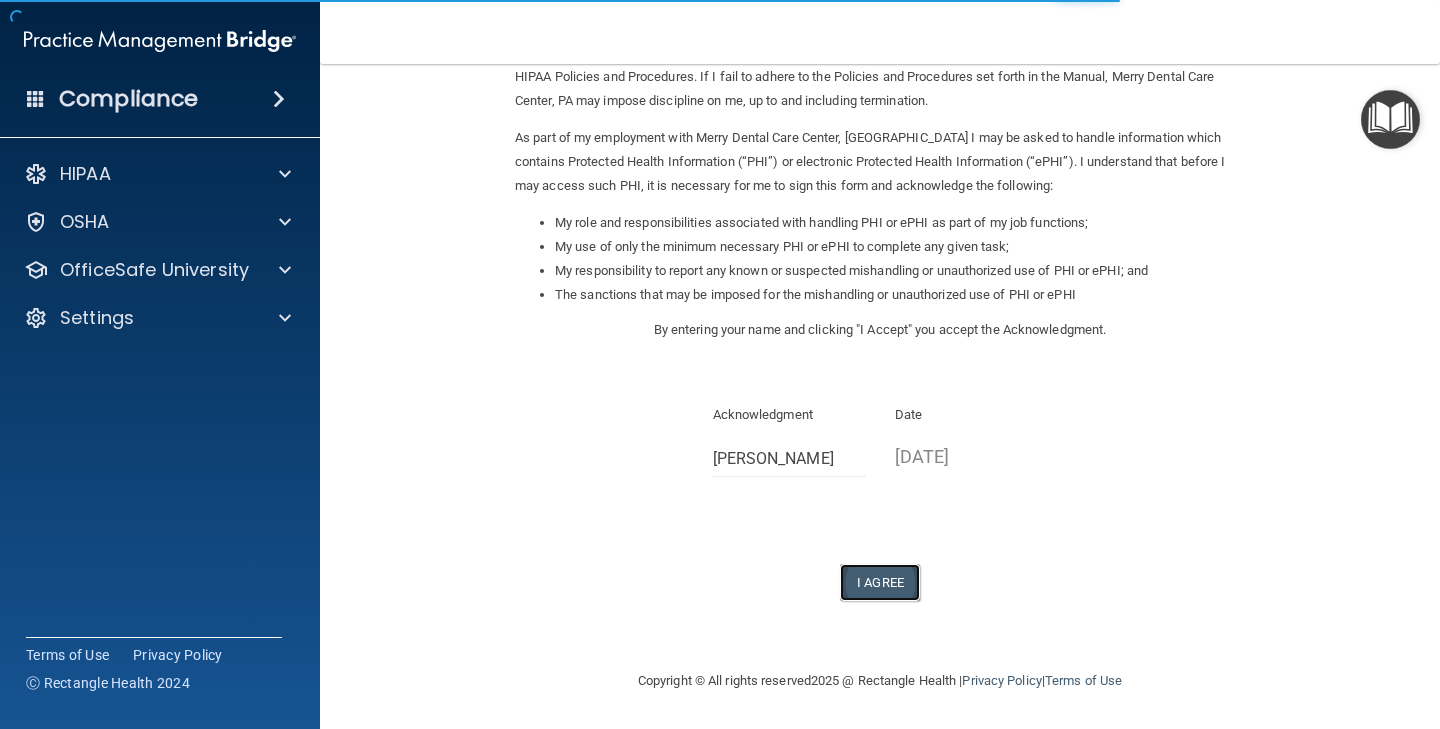 click on "I Agree" at bounding box center (880, 582) 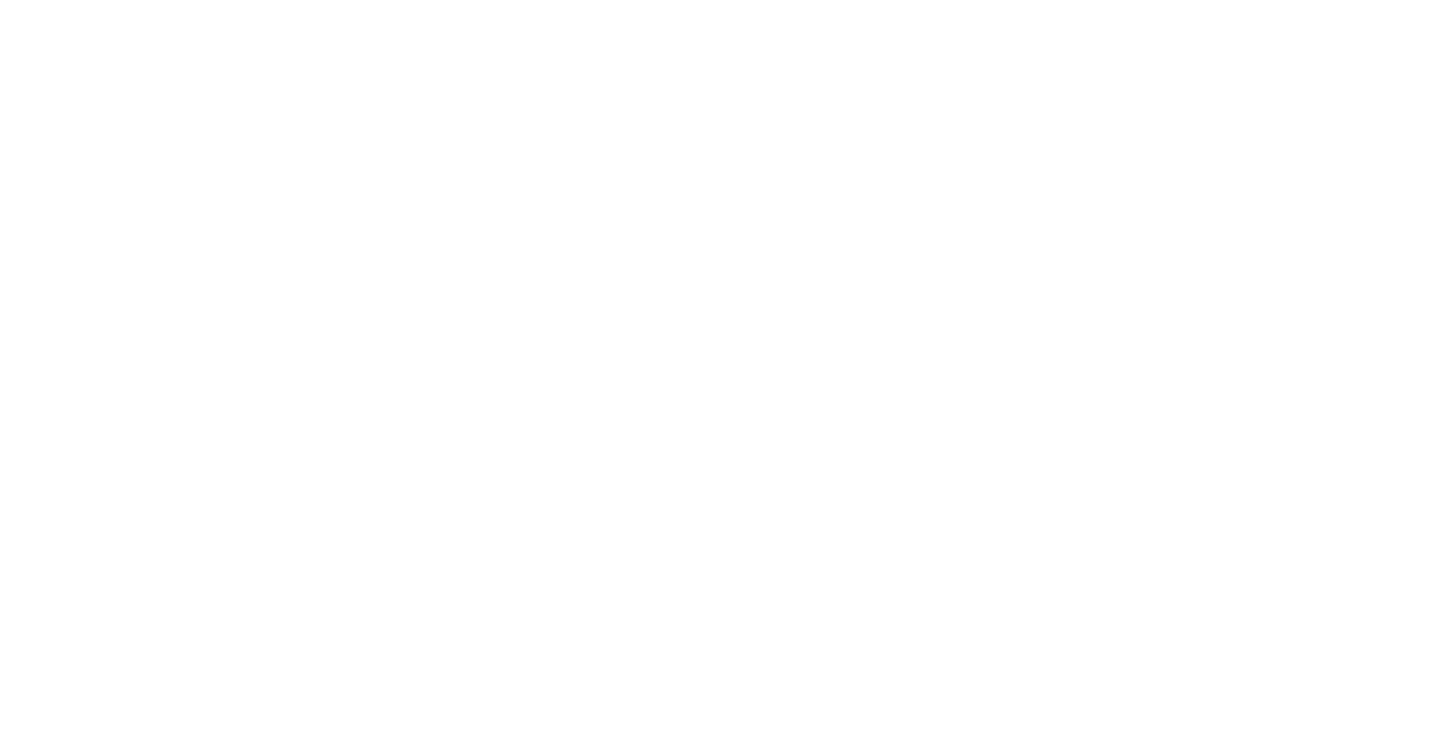 scroll, scrollTop: 0, scrollLeft: 0, axis: both 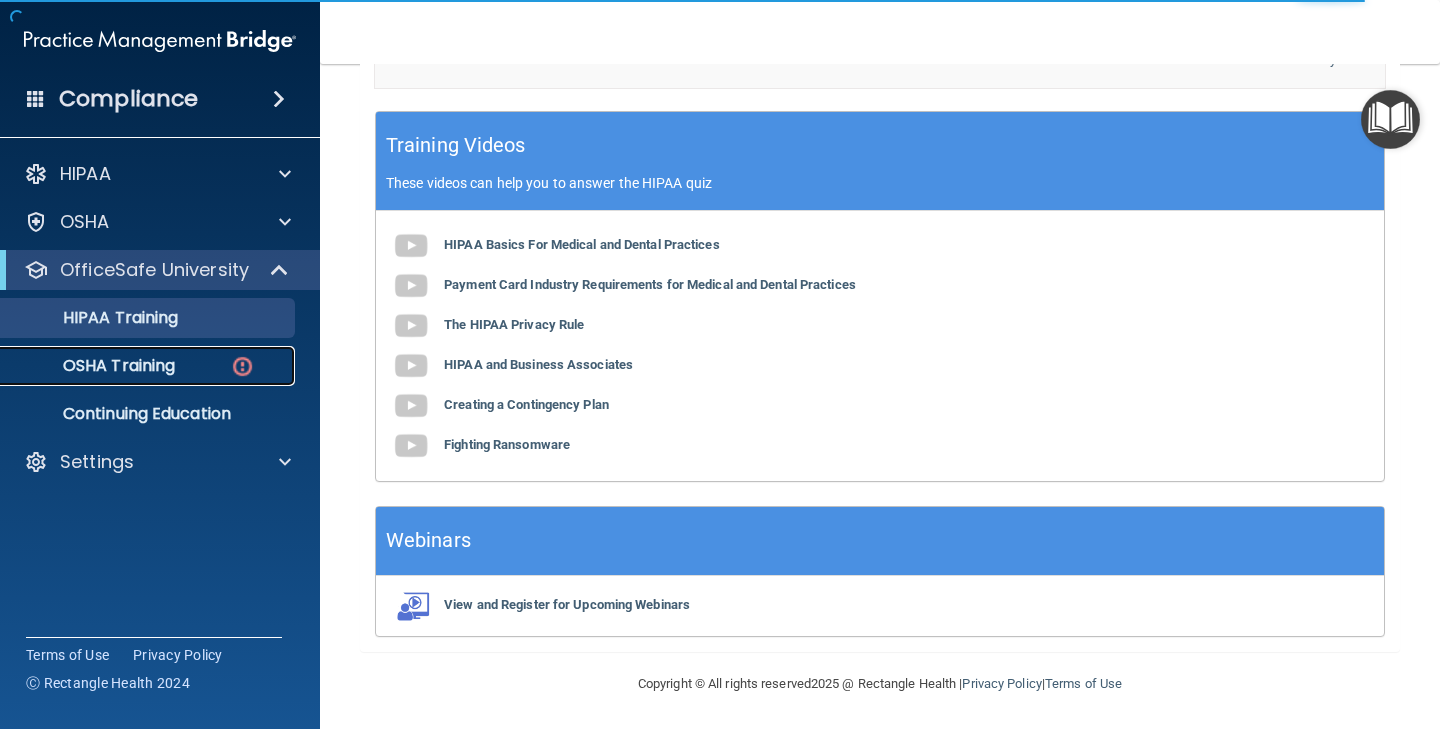 click on "OSHA Training" at bounding box center [94, 366] 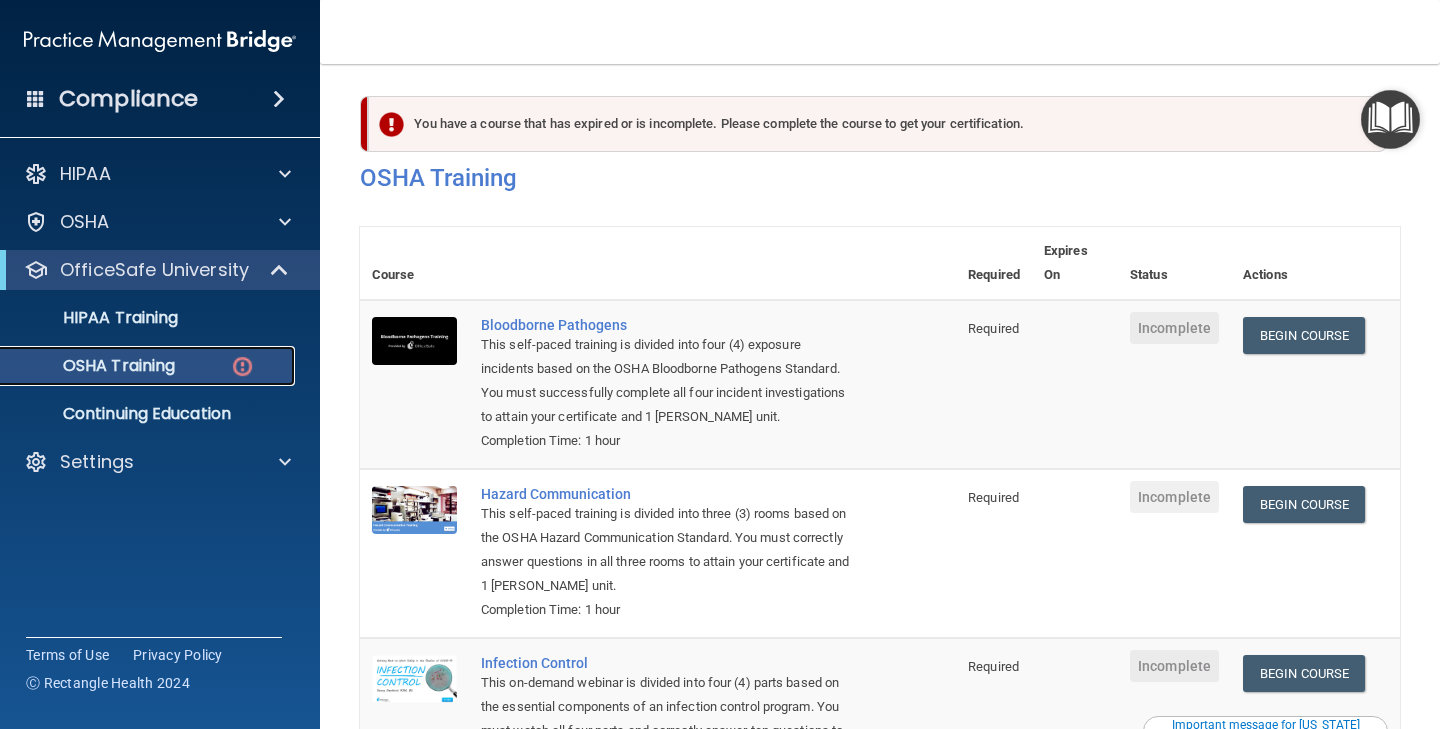 scroll, scrollTop: 0, scrollLeft: 0, axis: both 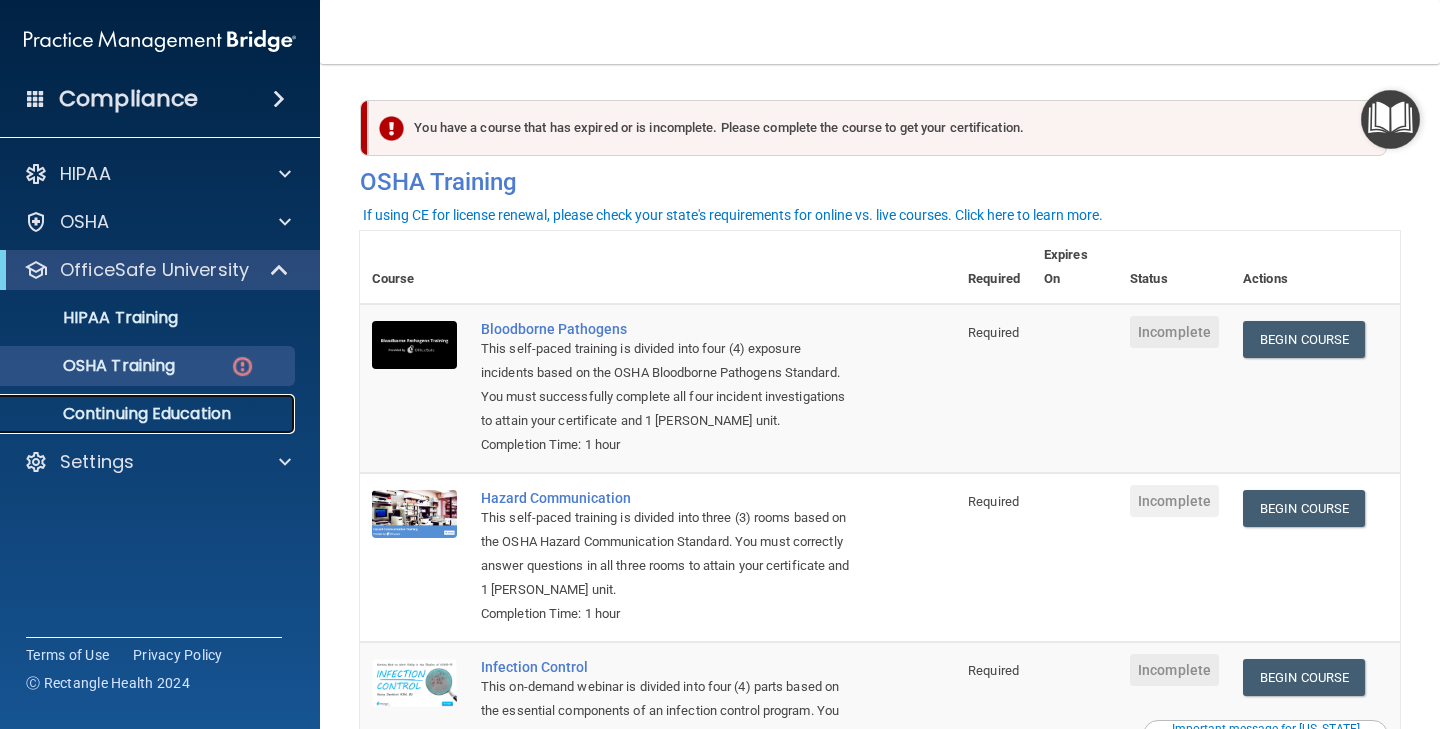 click on "Continuing Education" at bounding box center (149, 414) 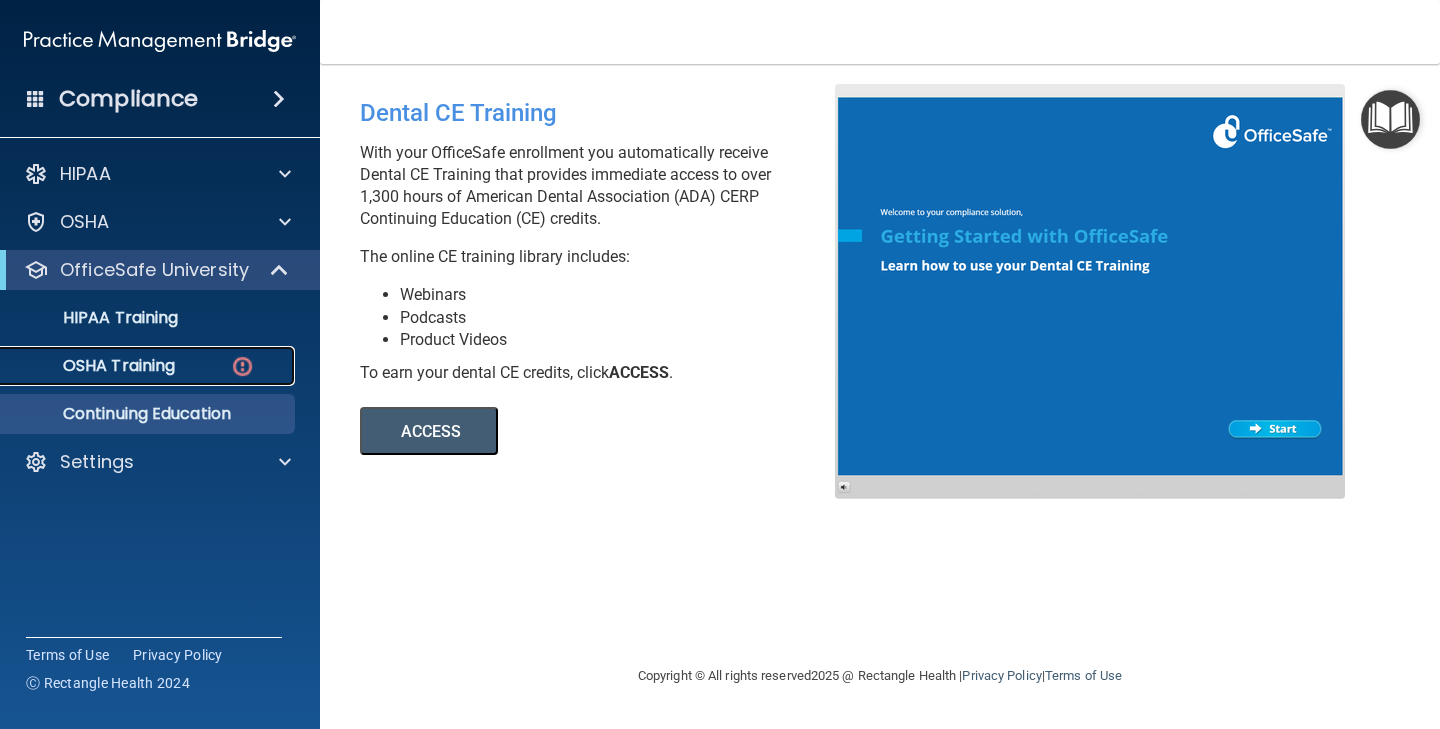 click on "OSHA Training" at bounding box center [149, 366] 